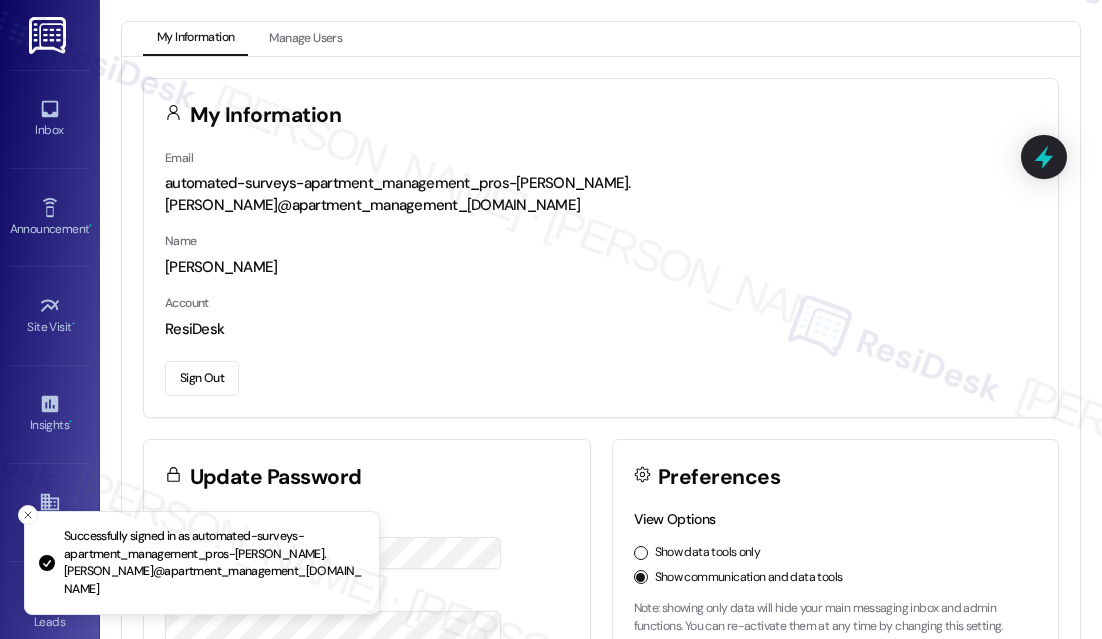 scroll, scrollTop: 0, scrollLeft: 0, axis: both 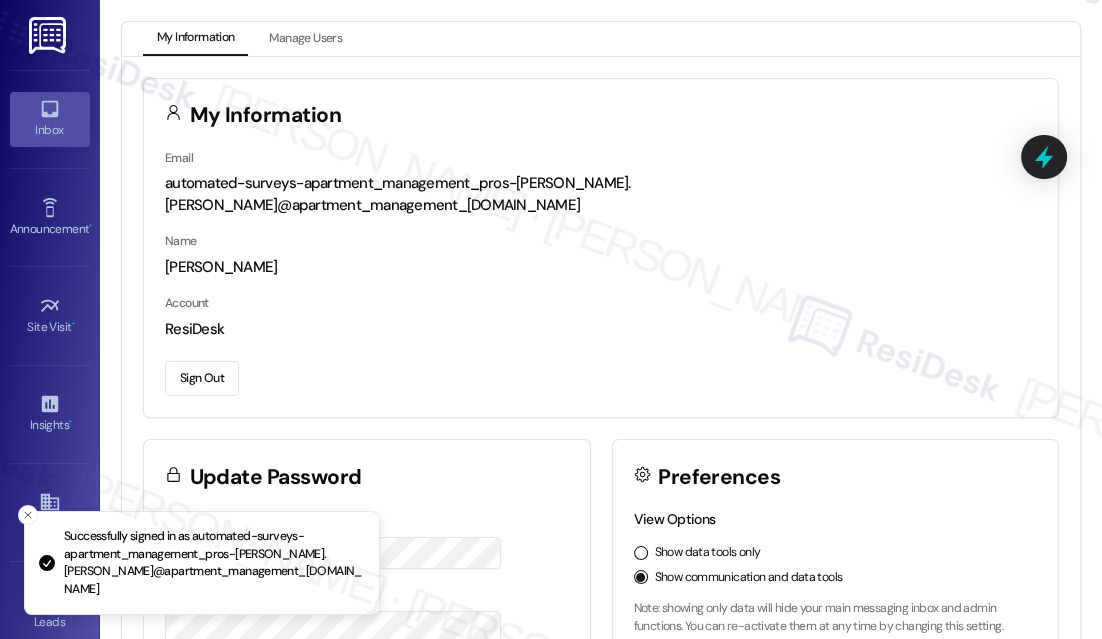 click 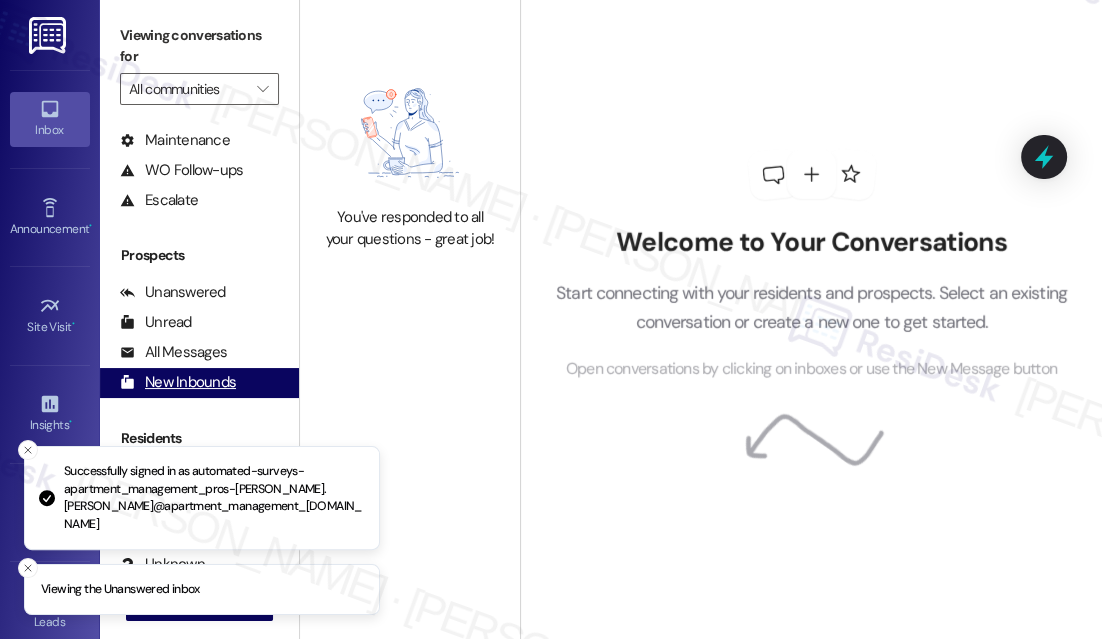 scroll, scrollTop: 258, scrollLeft: 0, axis: vertical 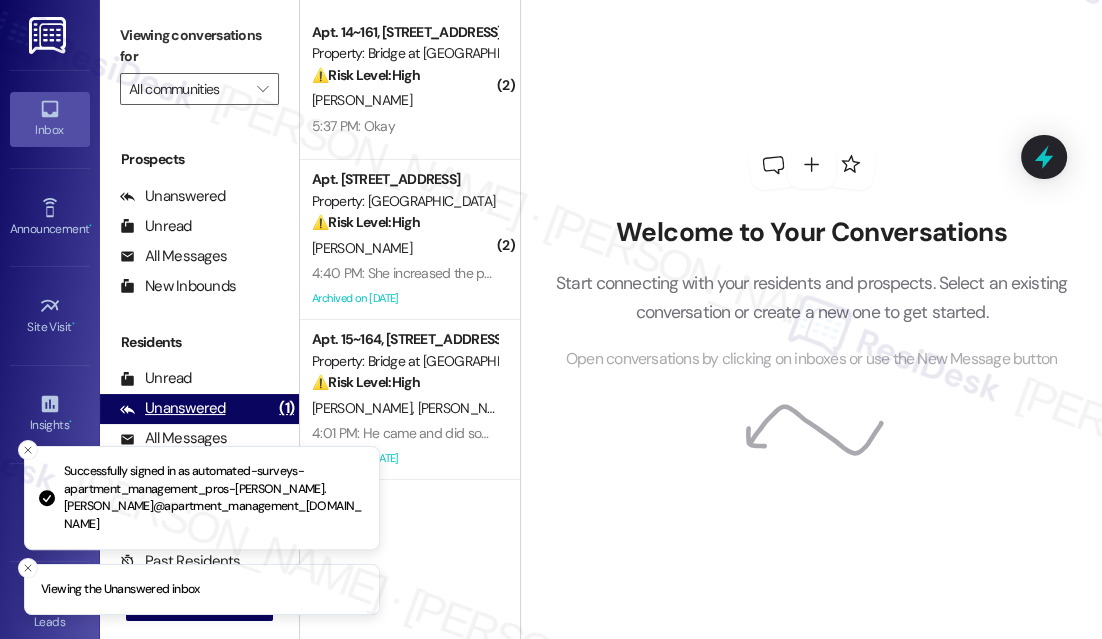 click on "Unanswered (1)" at bounding box center [199, 409] 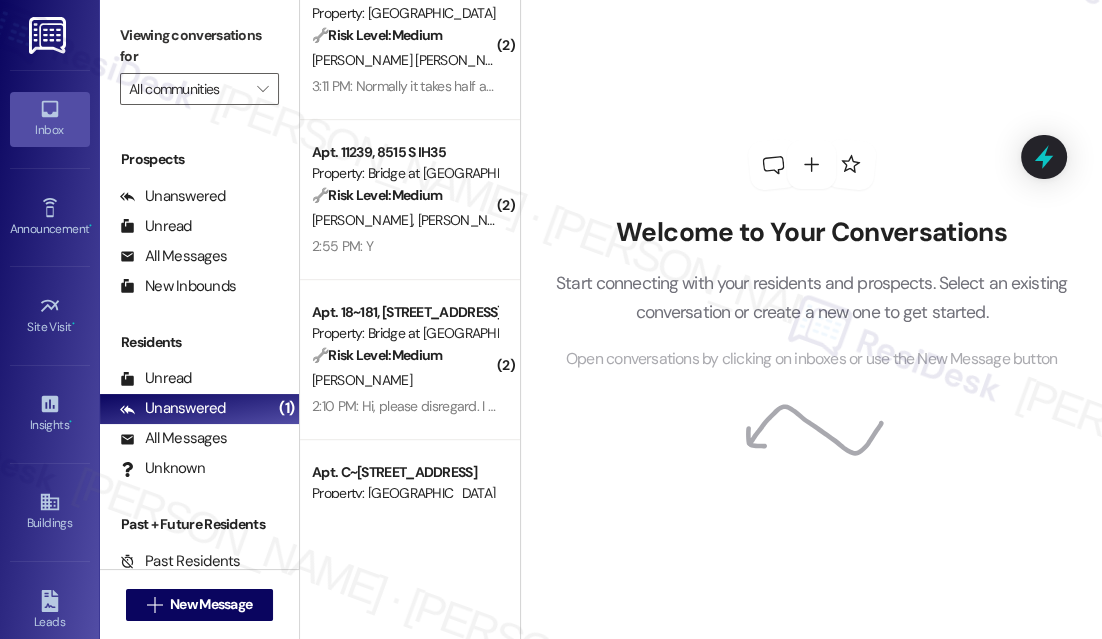 scroll, scrollTop: 818, scrollLeft: 0, axis: vertical 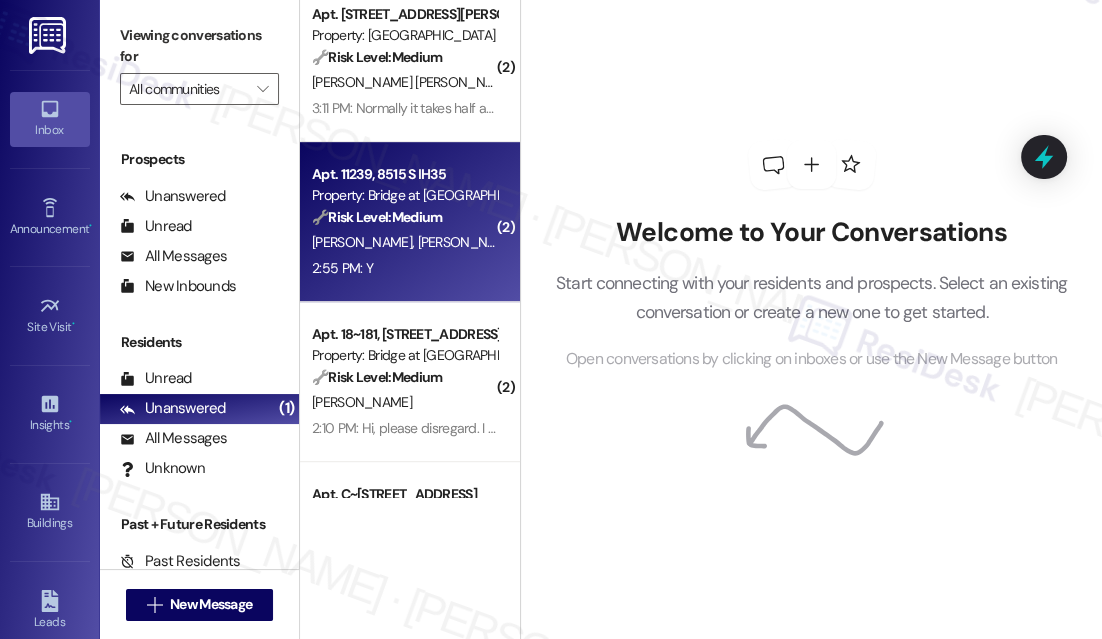 click on "2:55 PM: Y 2:55 PM: Y" at bounding box center [404, 268] 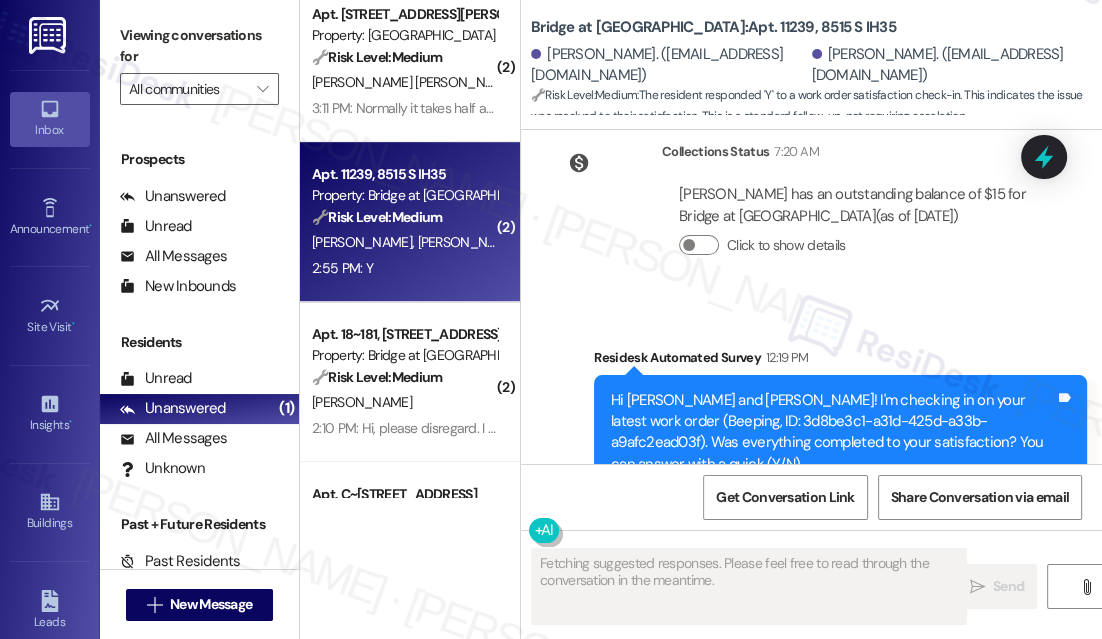 scroll, scrollTop: 3498, scrollLeft: 0, axis: vertical 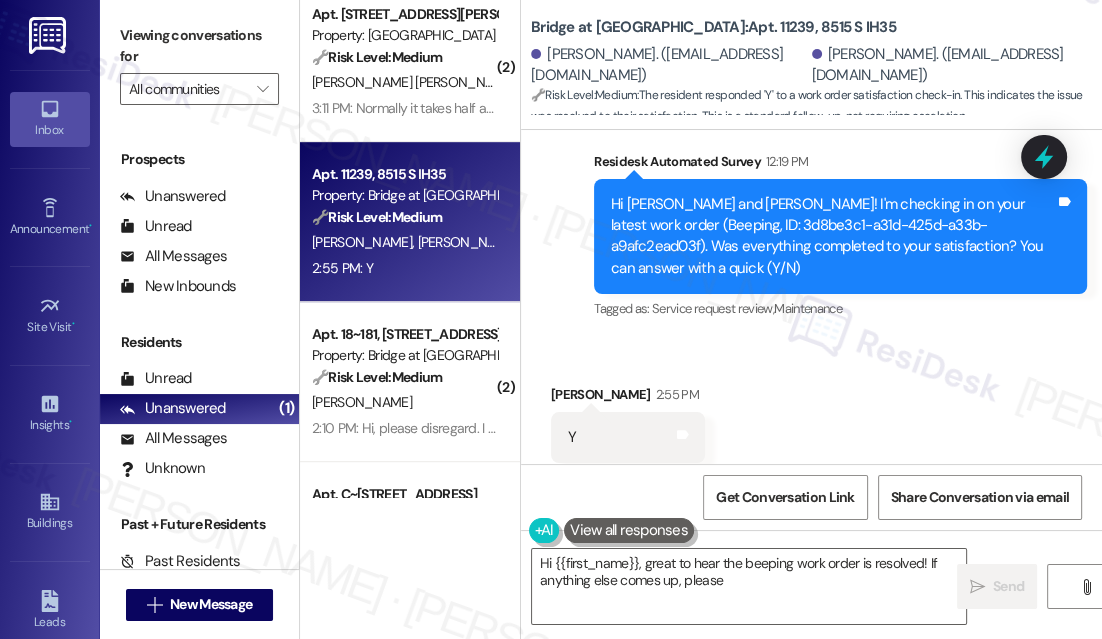 click on "Received via SMS [PERSON_NAME] 2:55 PM Y Tags and notes Tagged as:   Positive response Click to highlight conversations about Positive response" at bounding box center (811, 423) 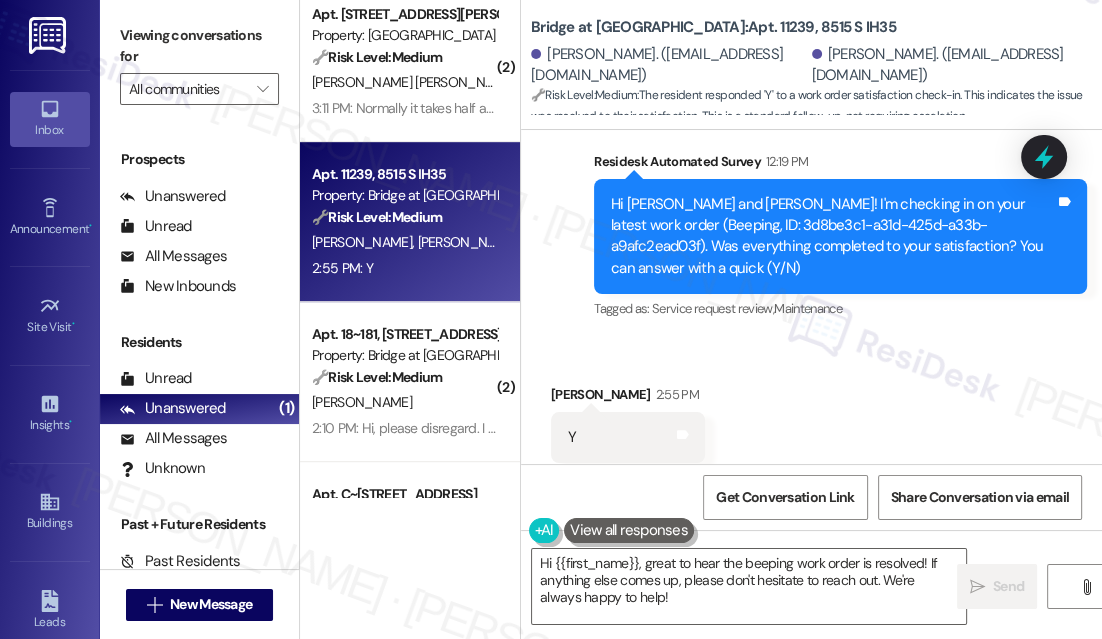 scroll, scrollTop: 3499, scrollLeft: 0, axis: vertical 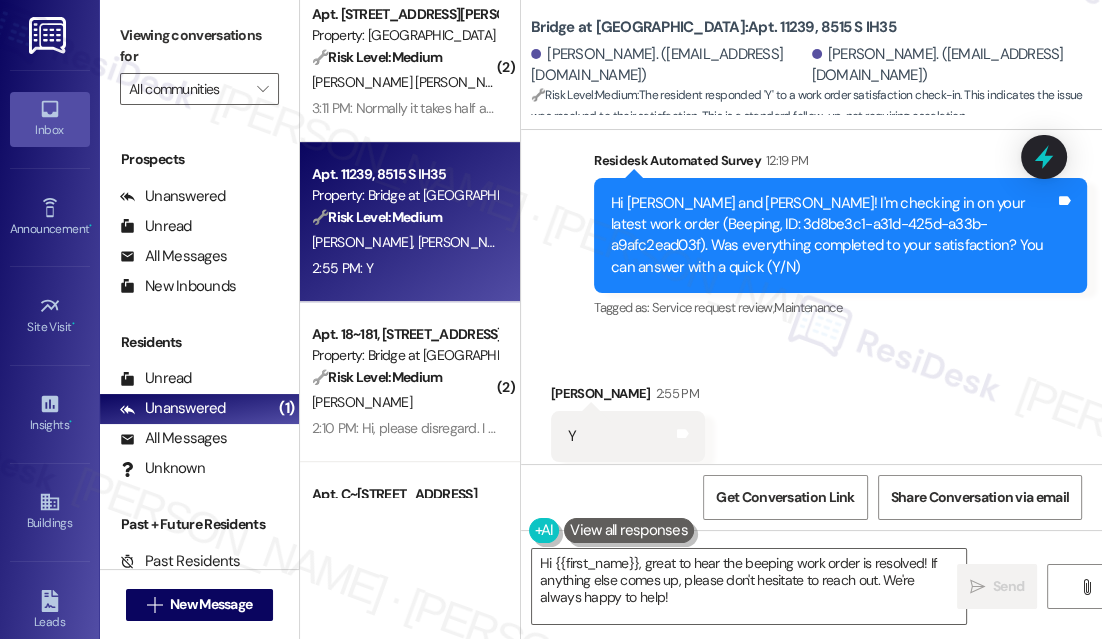 click on "Received via SMS [PERSON_NAME] 2:55 PM Y Tags and notes Tagged as:   Positive response Click to highlight conversations about Positive response" at bounding box center [811, 422] 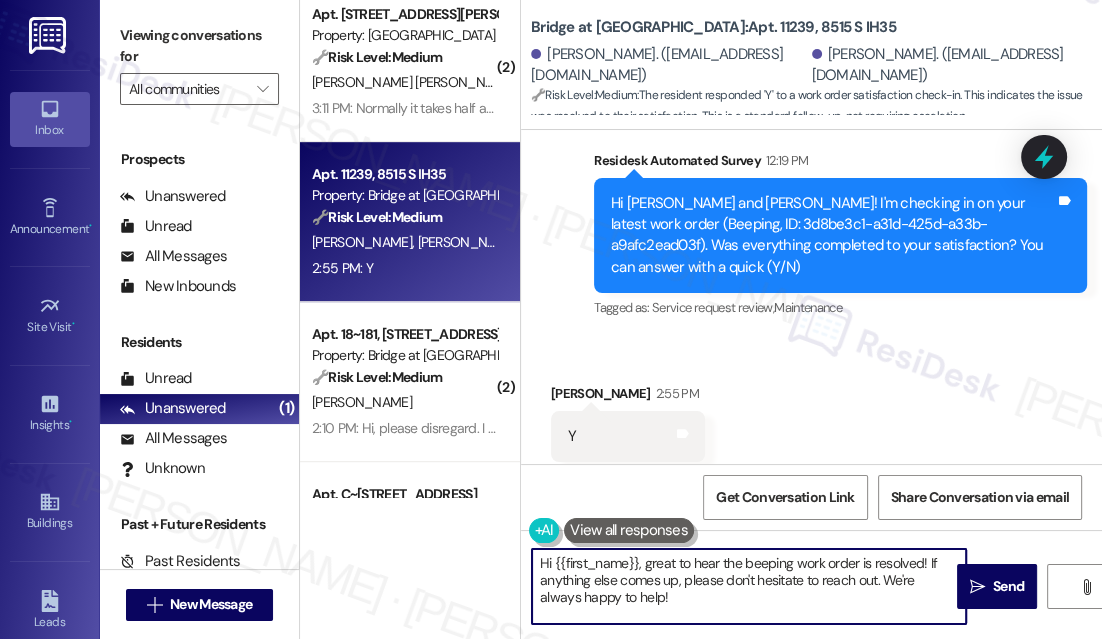 drag, startPoint x: 703, startPoint y: 608, endPoint x: 925, endPoint y: 550, distance: 229.45152 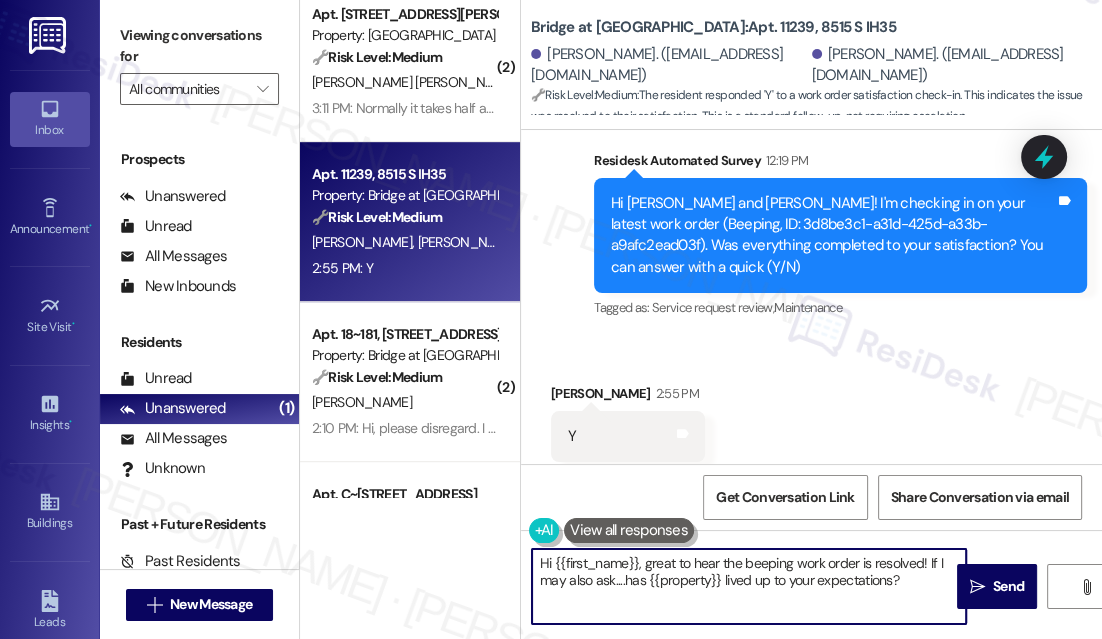 click on "Received via SMS [PERSON_NAME] 2:55 PM Y Tags and notes Tagged as:   Positive response Click to highlight conversations about Positive response" at bounding box center [811, 422] 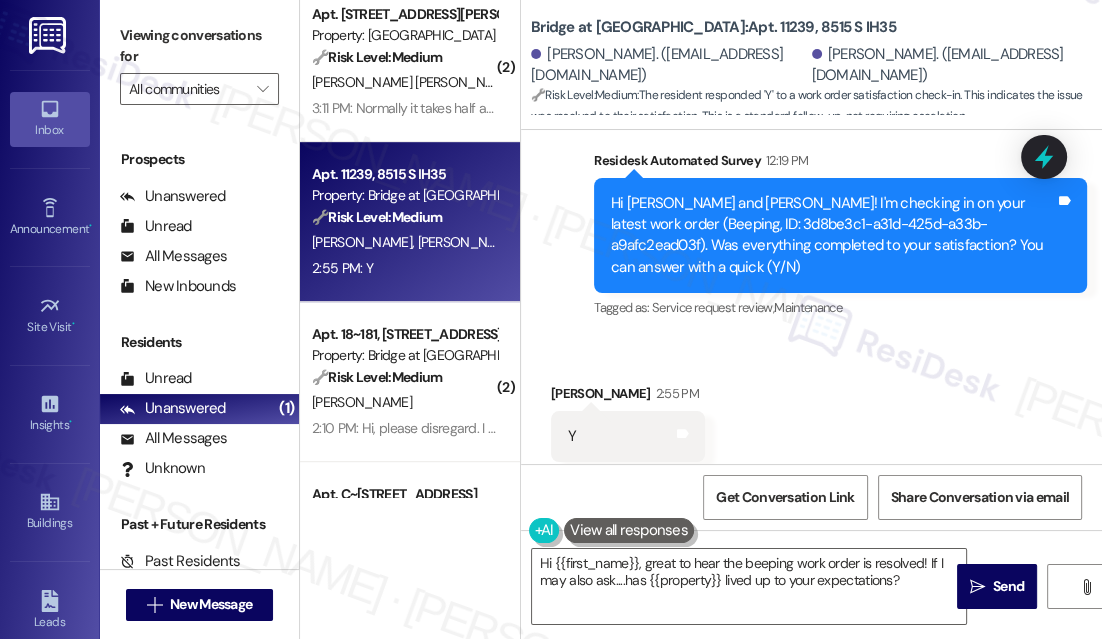 click on "Received via SMS [PERSON_NAME] 2:55 PM Y Tags and notes Tagged as:   Positive response Click to highlight conversations about Positive response" at bounding box center (811, 422) 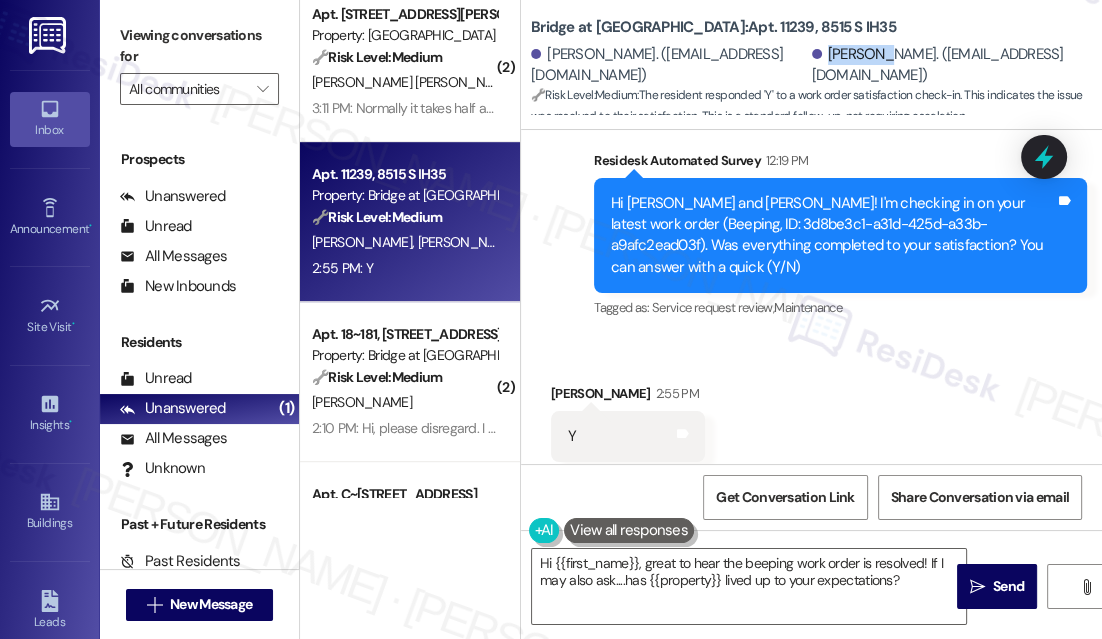 click on "[PERSON_NAME]. ([EMAIL_ADDRESS][DOMAIN_NAME])" at bounding box center [950, 65] 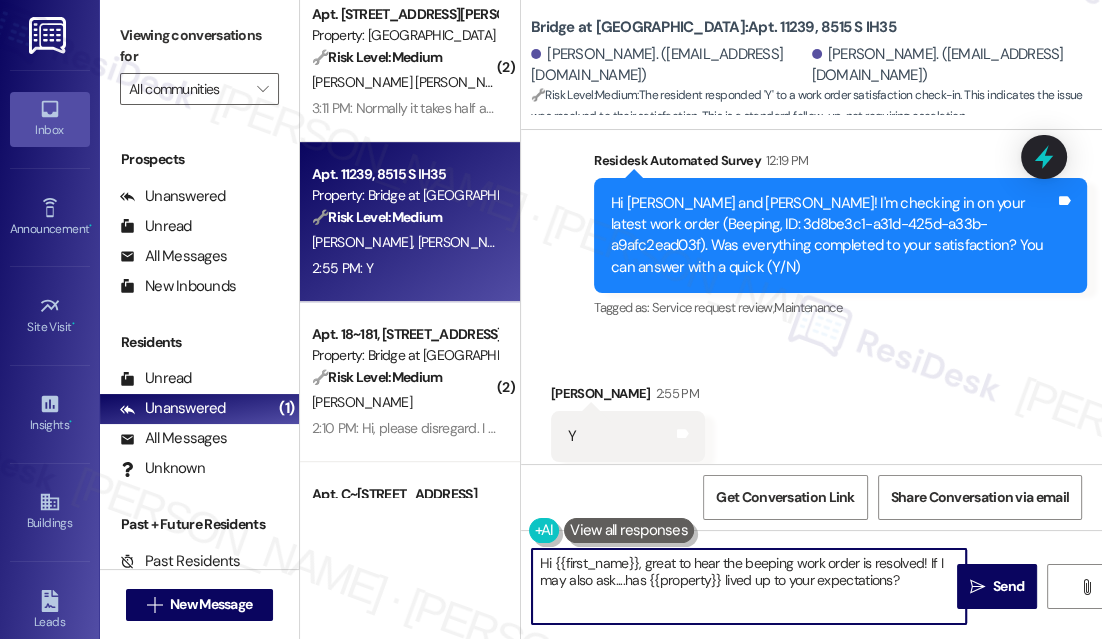 drag, startPoint x: 554, startPoint y: 561, endPoint x: 637, endPoint y: 551, distance: 83.60024 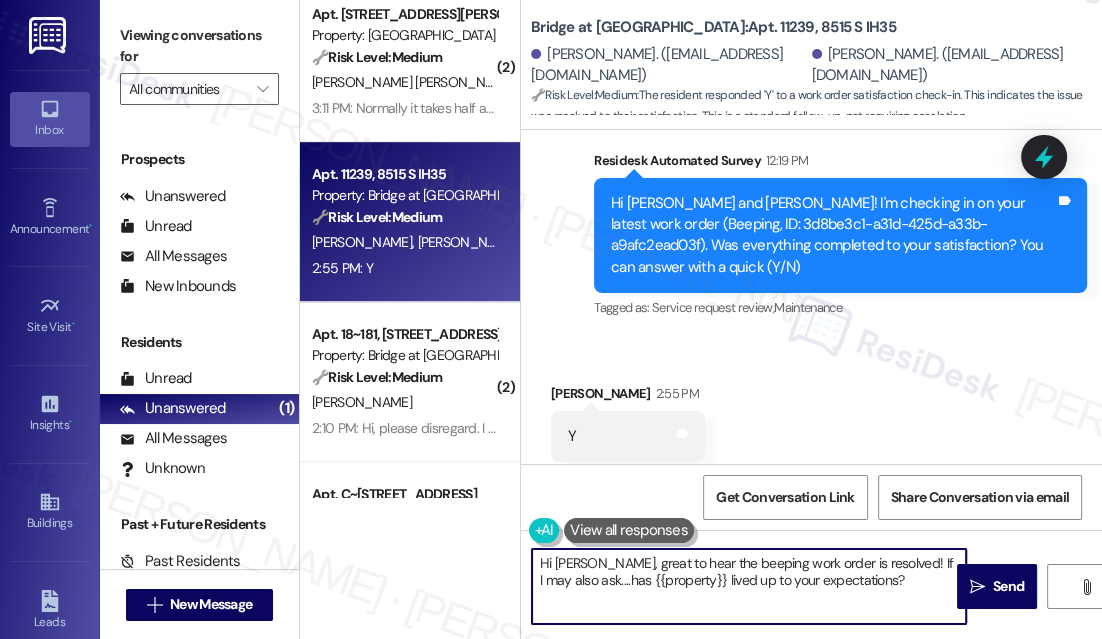 type on "Hi [PERSON_NAME], great to hear the beeping work order is resolved! If I may also ask....has {{property}} lived up to your expectations?" 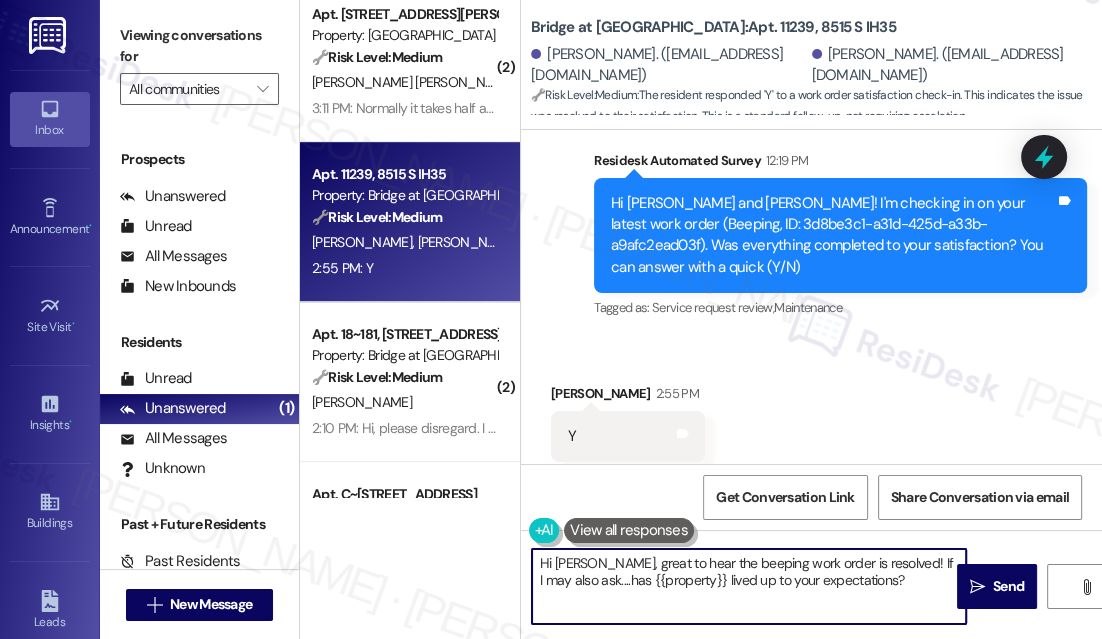 drag, startPoint x: 746, startPoint y: 572, endPoint x: 757, endPoint y: 568, distance: 11.7046995 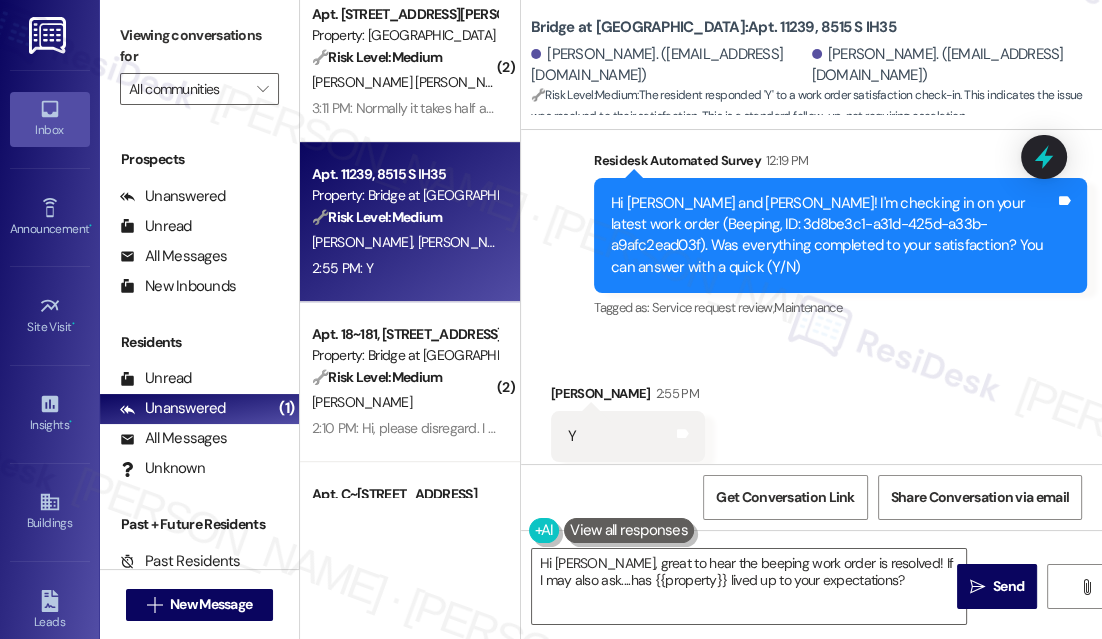 click on "Received via SMS [PERSON_NAME] 2:55 PM Y Tags and notes Tagged as:   Positive response Click to highlight conversations about Positive response" at bounding box center [811, 422] 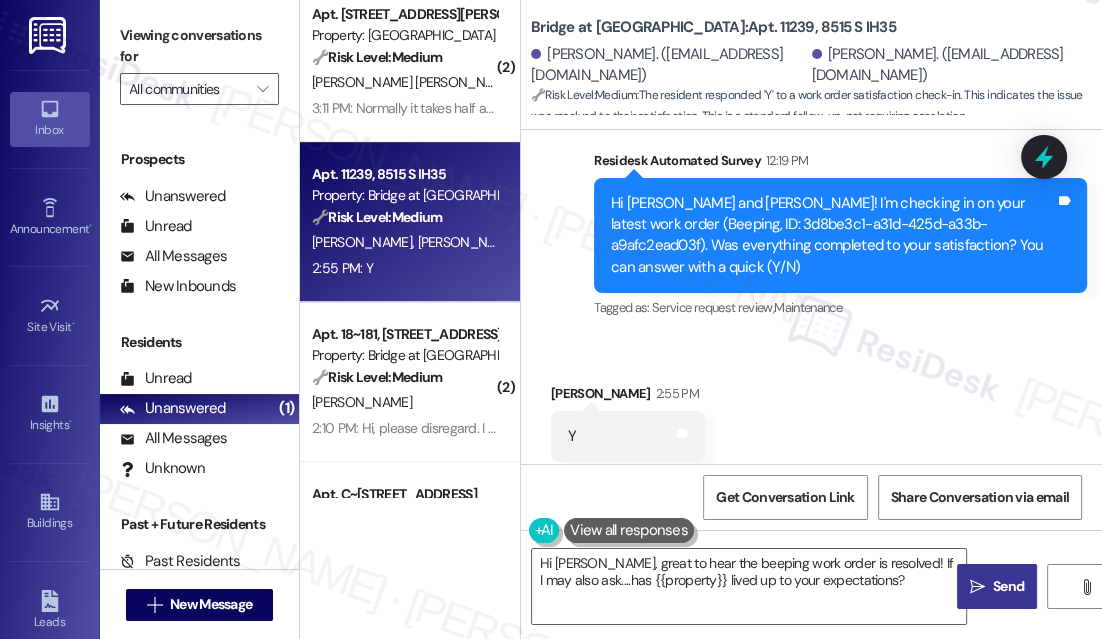 click on "" at bounding box center (977, 587) 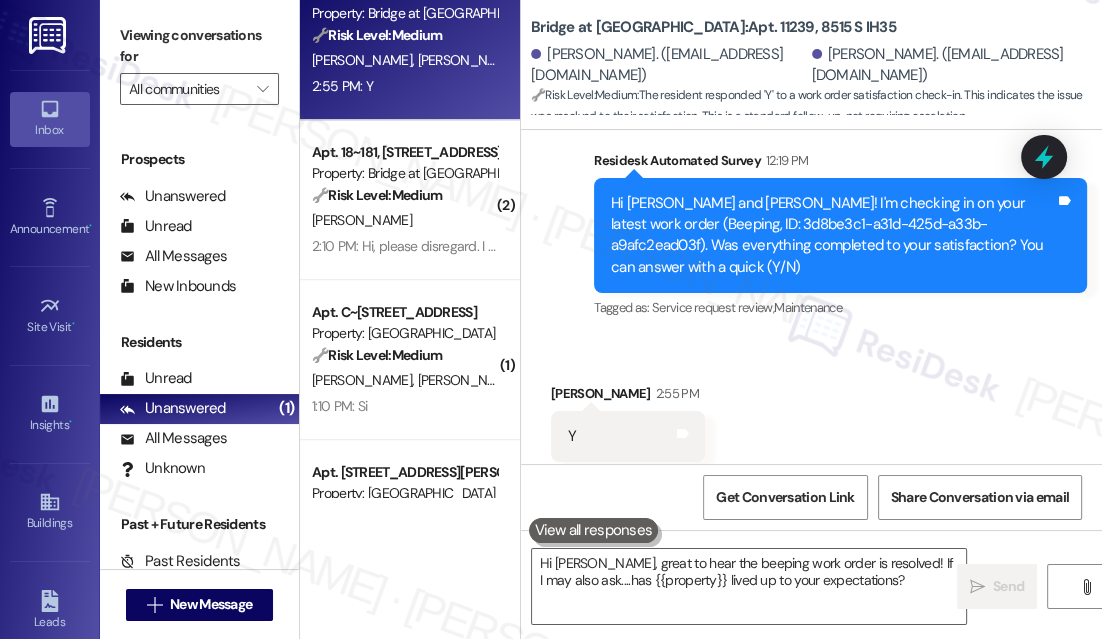 scroll, scrollTop: 1089, scrollLeft: 0, axis: vertical 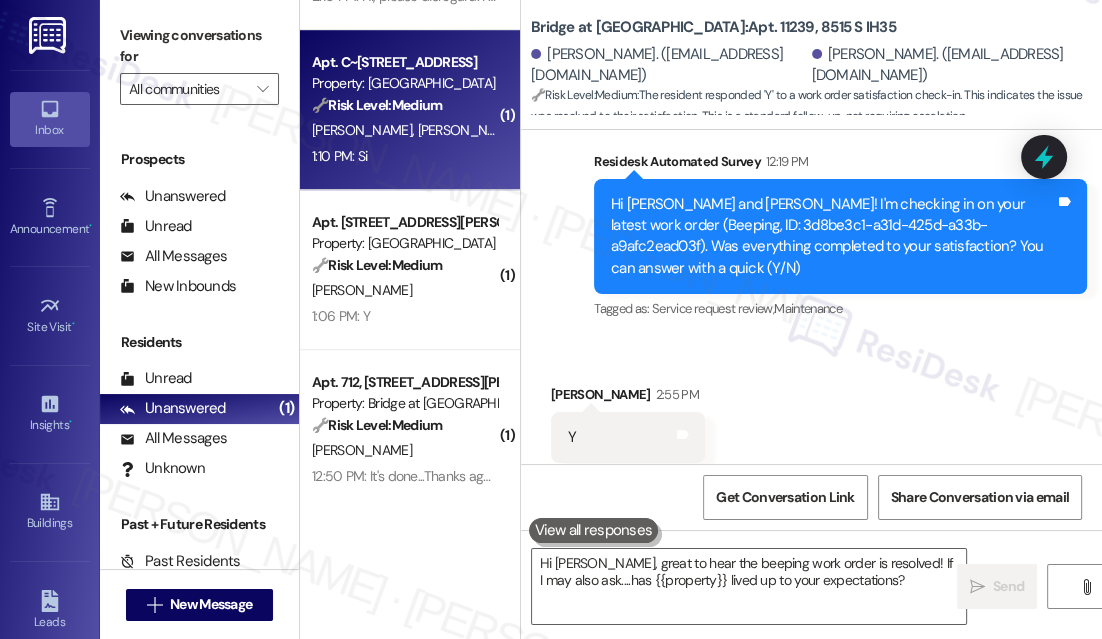 click on "1:10 PM: Si 1:10 PM: Si" at bounding box center [404, 156] 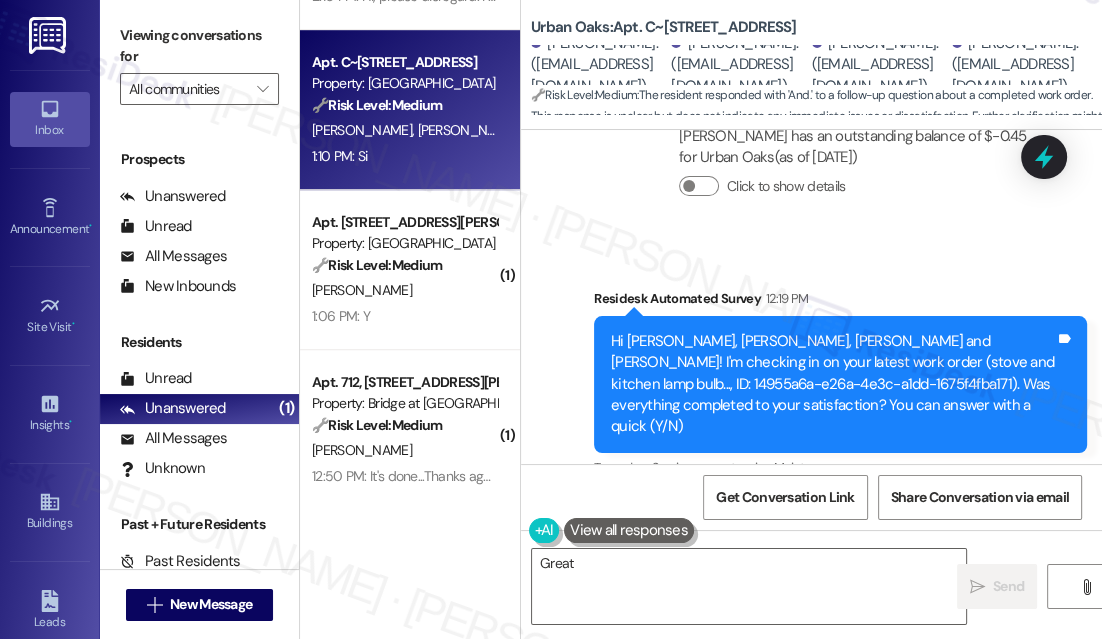 scroll, scrollTop: 7808, scrollLeft: 0, axis: vertical 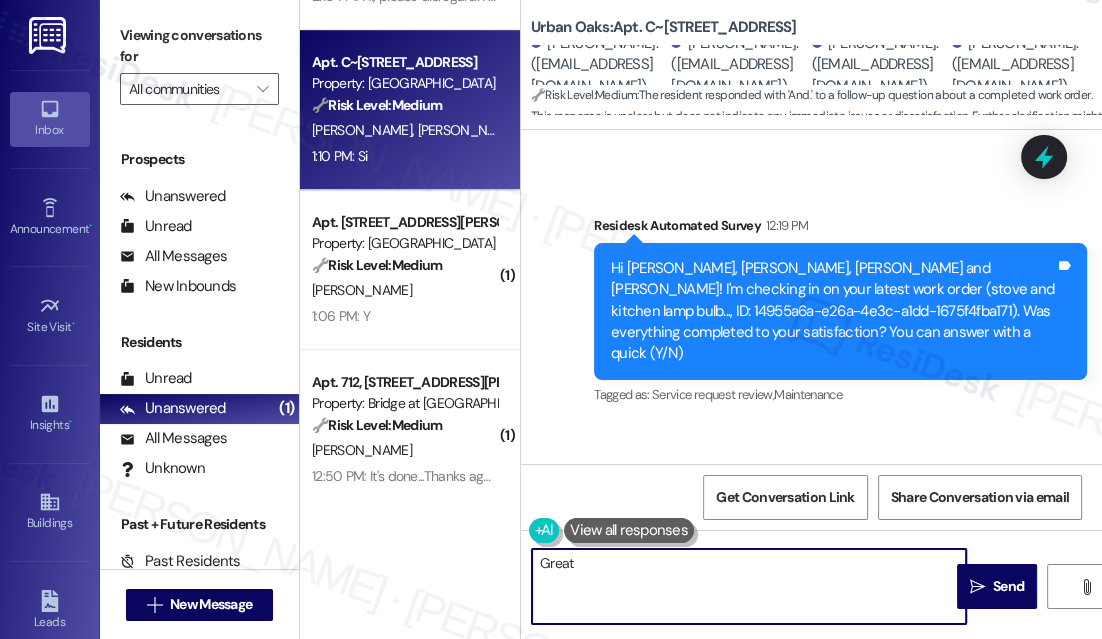 click on "Great, {{first_name}}! I'm happy to hear it. If anything else comes up, please don't hesitate to reach out. We're always here to help!" at bounding box center [749, 586] 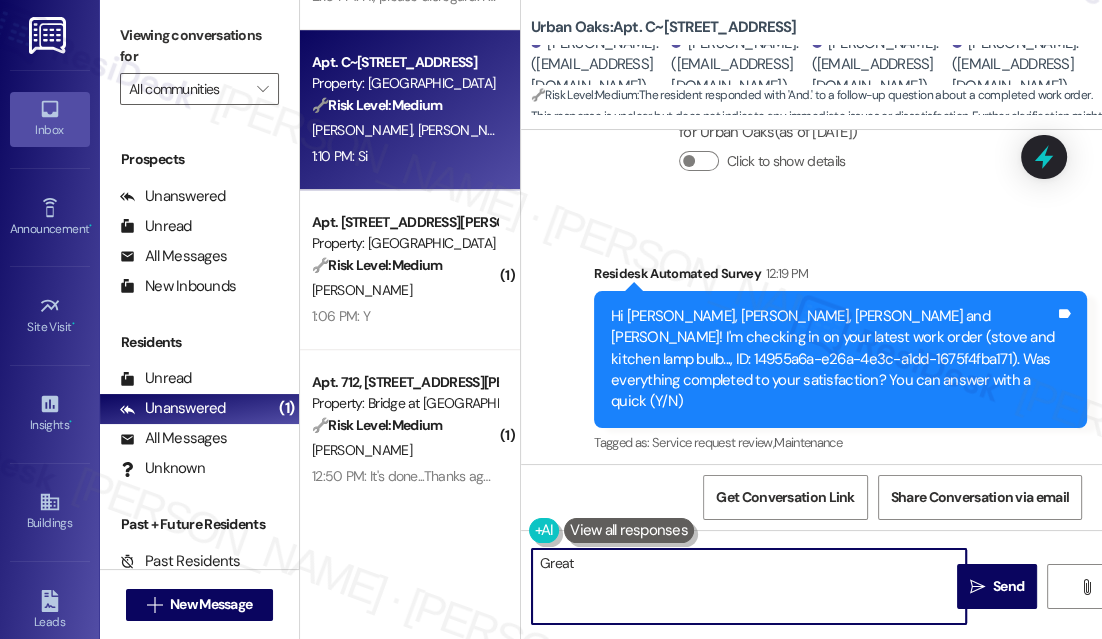 scroll, scrollTop: 7808, scrollLeft: 0, axis: vertical 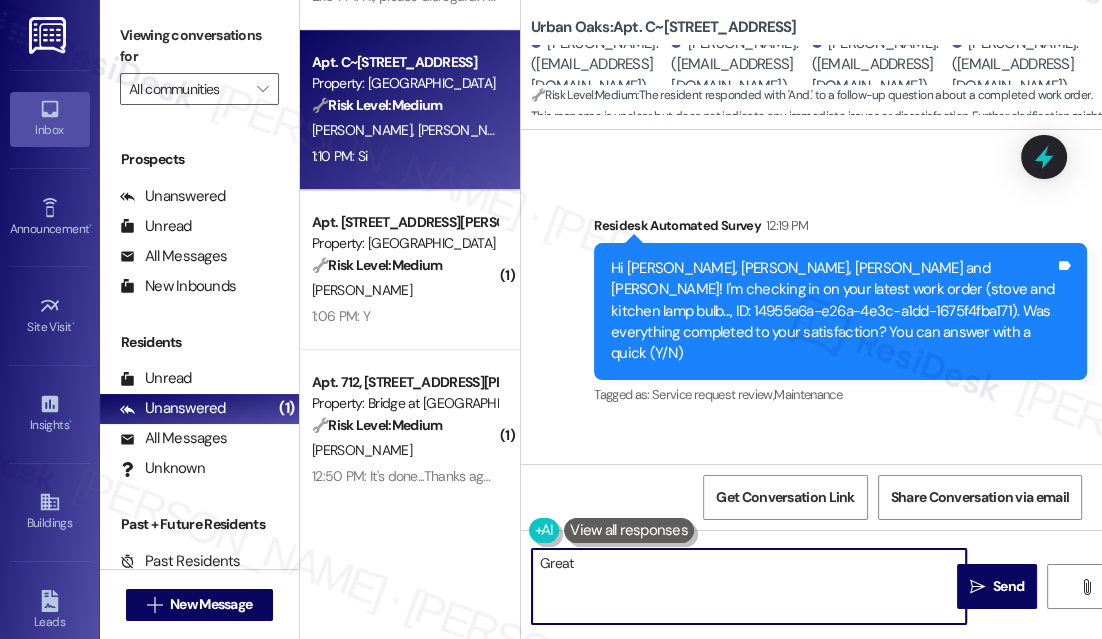 click on "Great, {{first_name}}! I'm happy to hear it. If anything else comes up, please don't hesitate to reach out. We're always here to help!" at bounding box center (749, 586) 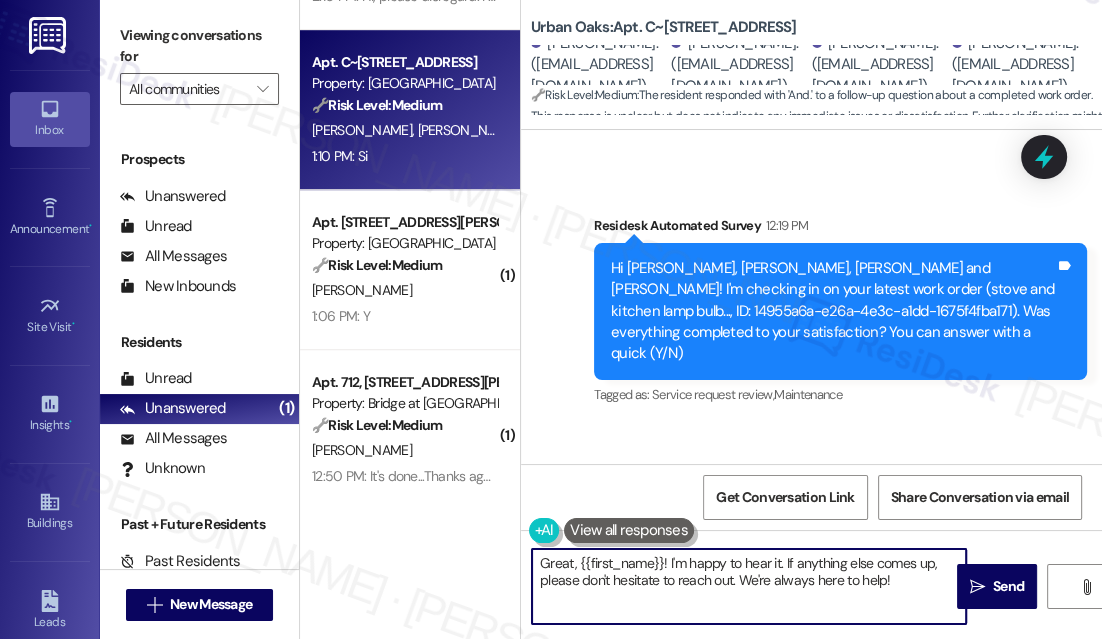 paste on "[PERSON_NAME]" 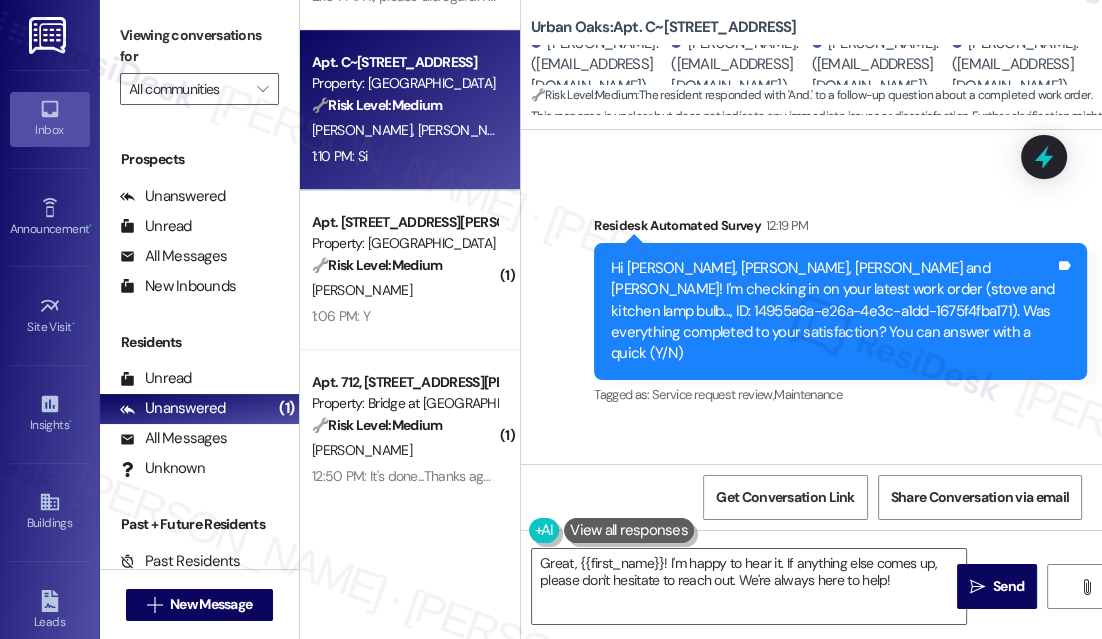 click on "Received via SMS [PERSON_NAME] 1:10 PM Translated message:  And Original message, translated from   Romanian :  Si Translated from original message: Si Tags and notes Tagged as:   Positive response Click to highlight conversations about Positive response" at bounding box center [811, 519] 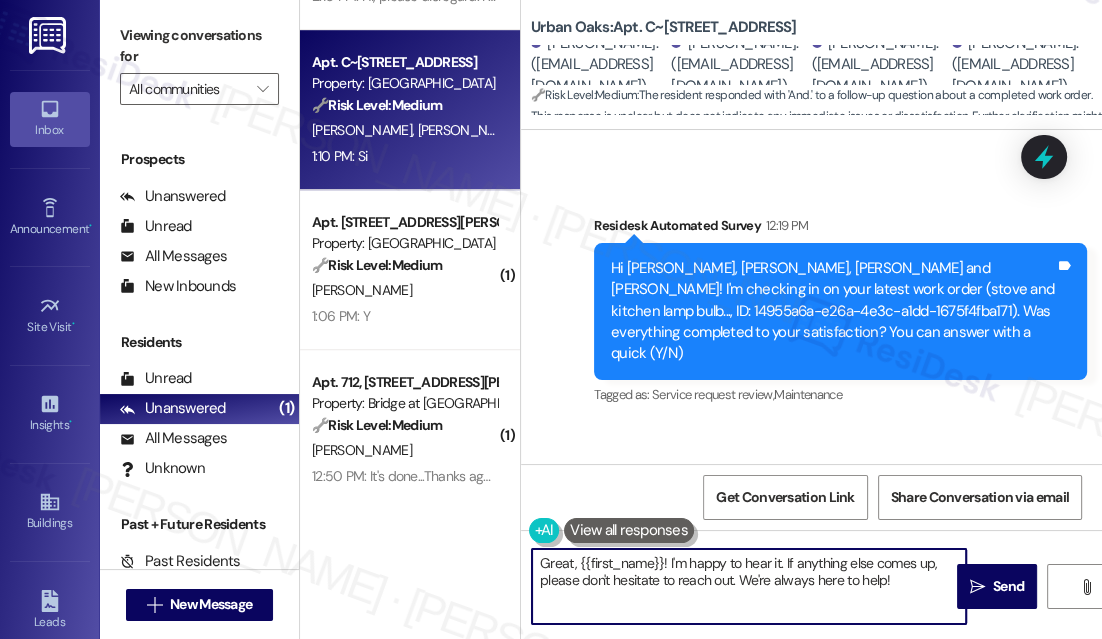 drag, startPoint x: 910, startPoint y: 587, endPoint x: 785, endPoint y: 558, distance: 128.31992 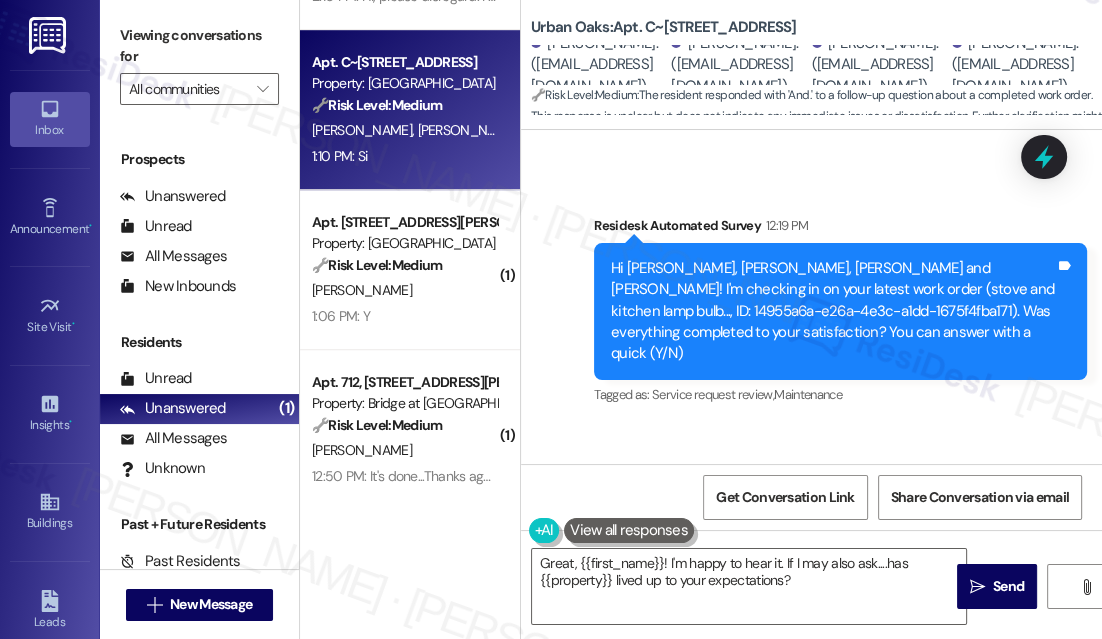 click on "[PERSON_NAME] 1:10 PM" at bounding box center (678, 483) 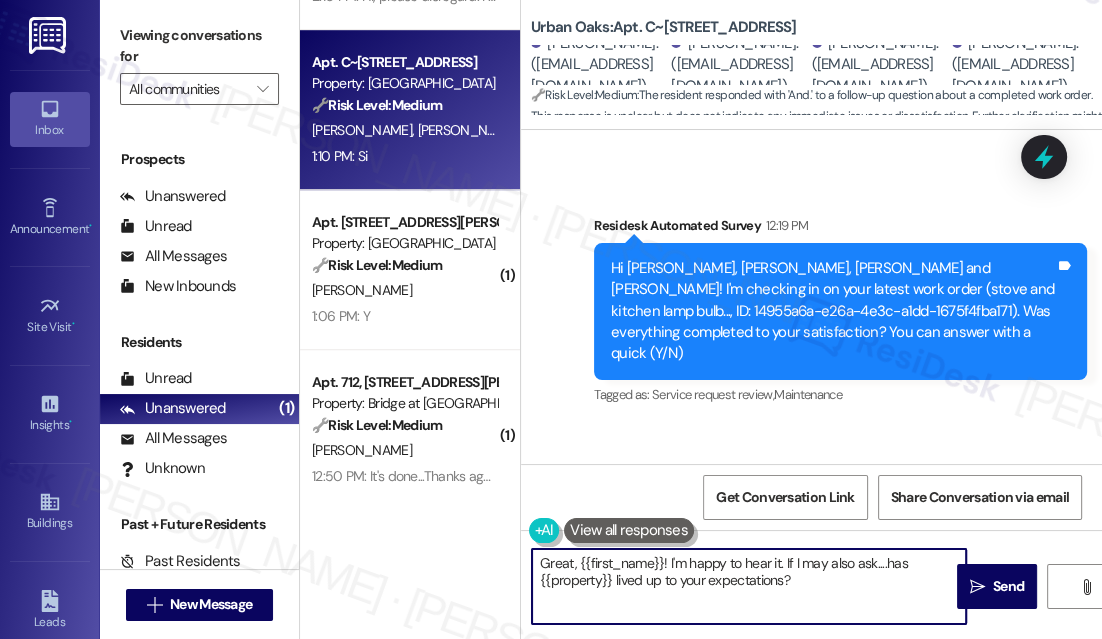 drag, startPoint x: 579, startPoint y: 561, endPoint x: 662, endPoint y: 547, distance: 84.17244 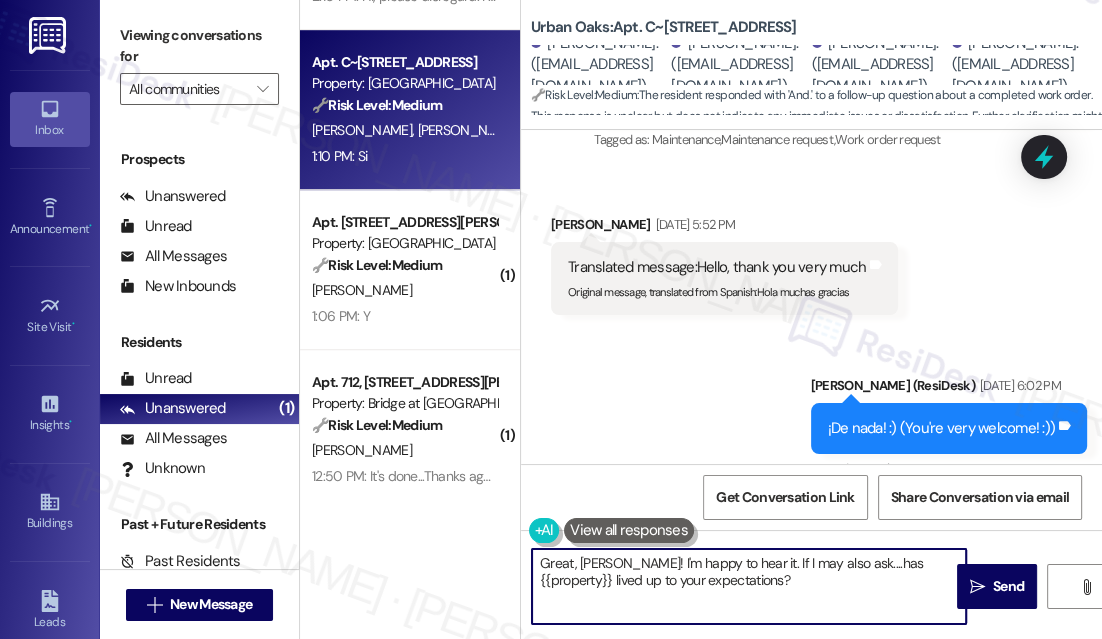 scroll, scrollTop: 7172, scrollLeft: 0, axis: vertical 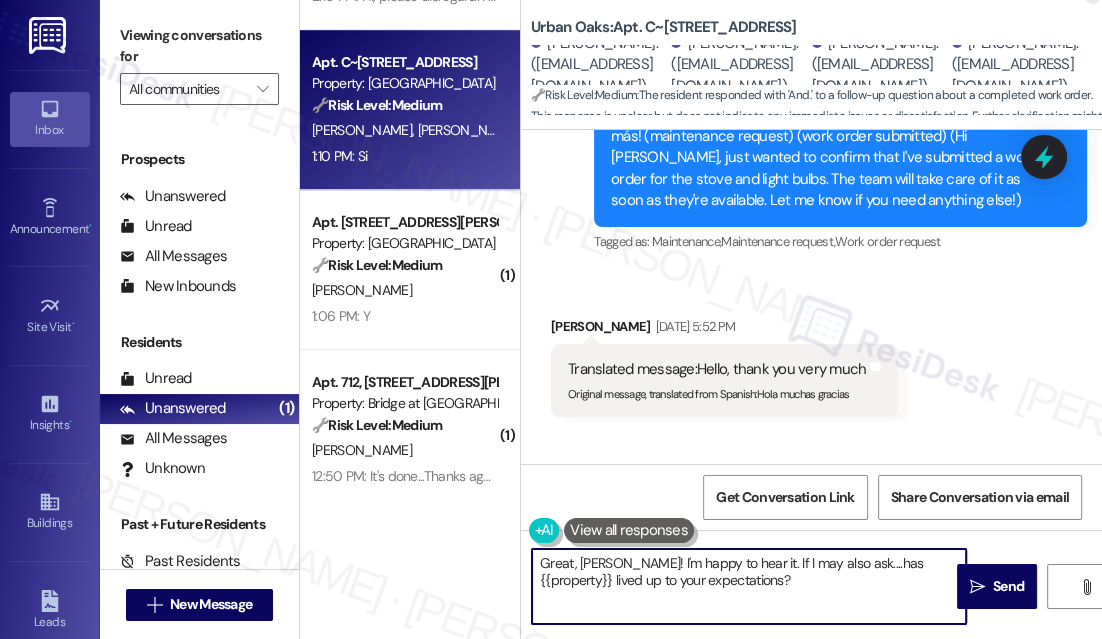 type on "Great, [PERSON_NAME]! I'm happy to hear it. If I may also ask....has {{property}} lived up to your expectations?" 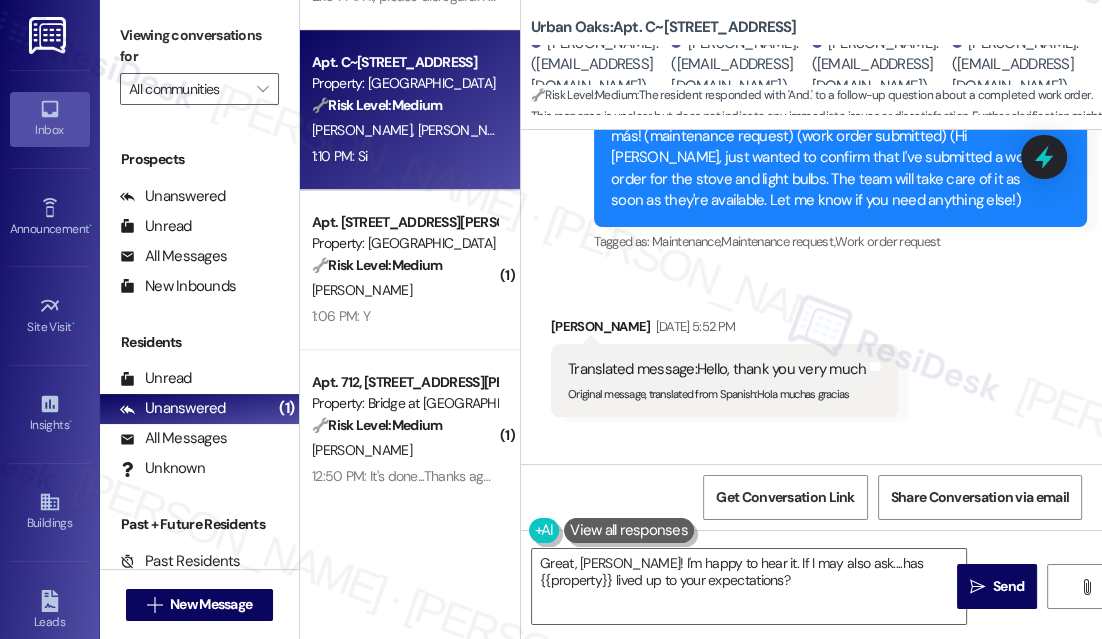 click on "Sent via SMS [PERSON_NAME]   (ResiDesk) [DATE] 6:02 PM ¡De nada! :) (You're very welcome! :)) Tags and notes Tagged as:   Praise Click to highlight conversations about Praise" at bounding box center [811, 516] 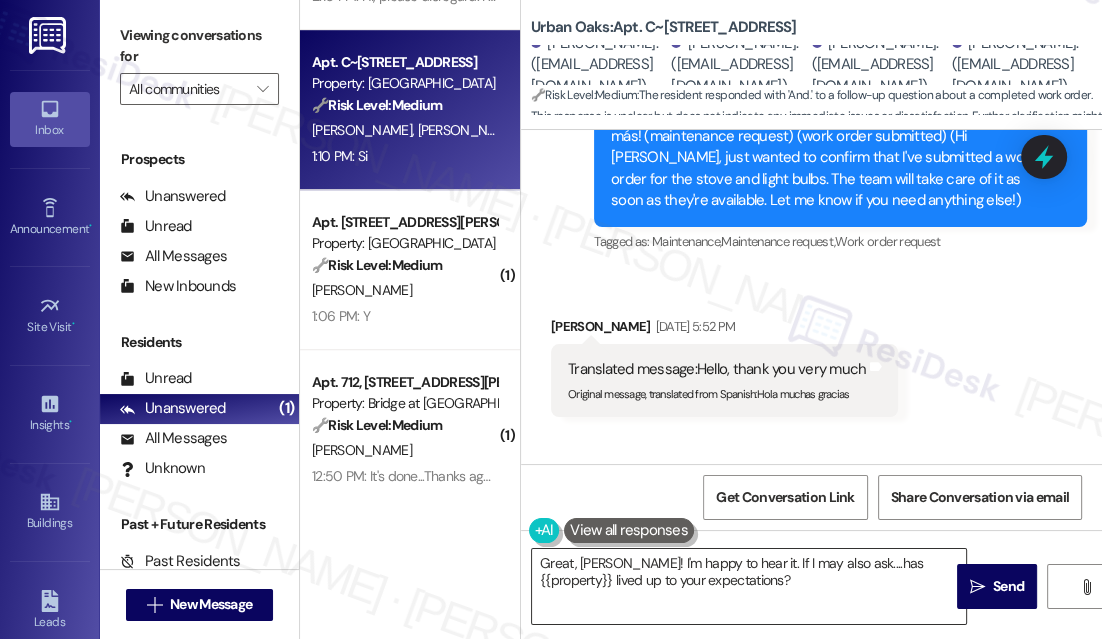 click on "Great, [PERSON_NAME]! I'm happy to hear it. If I may also ask....has {{property}} lived up to your expectations?" at bounding box center (749, 586) 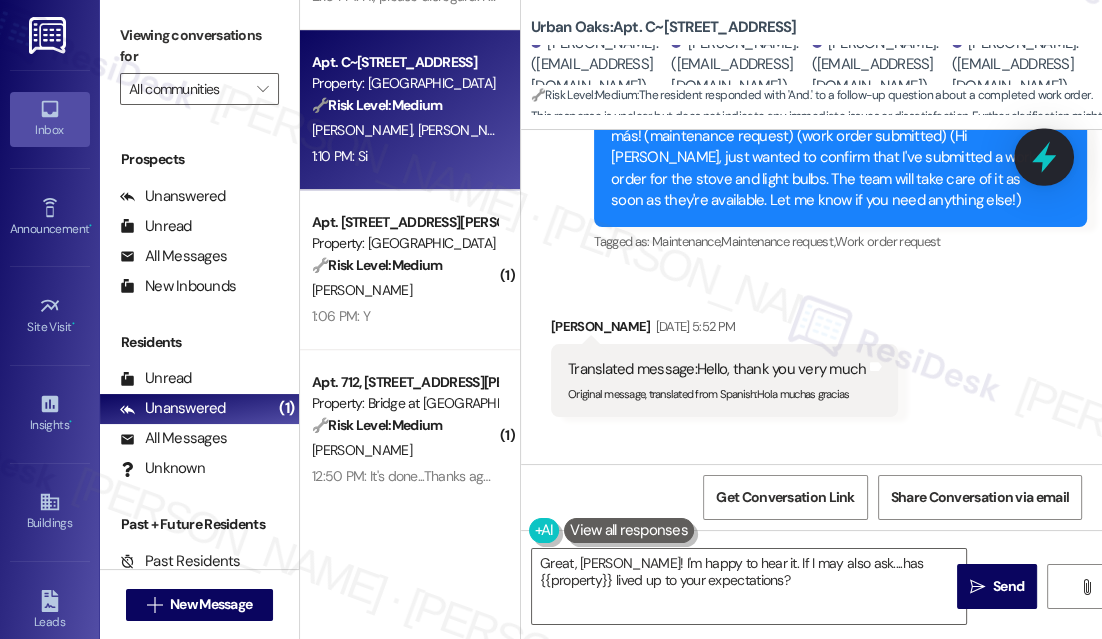 click 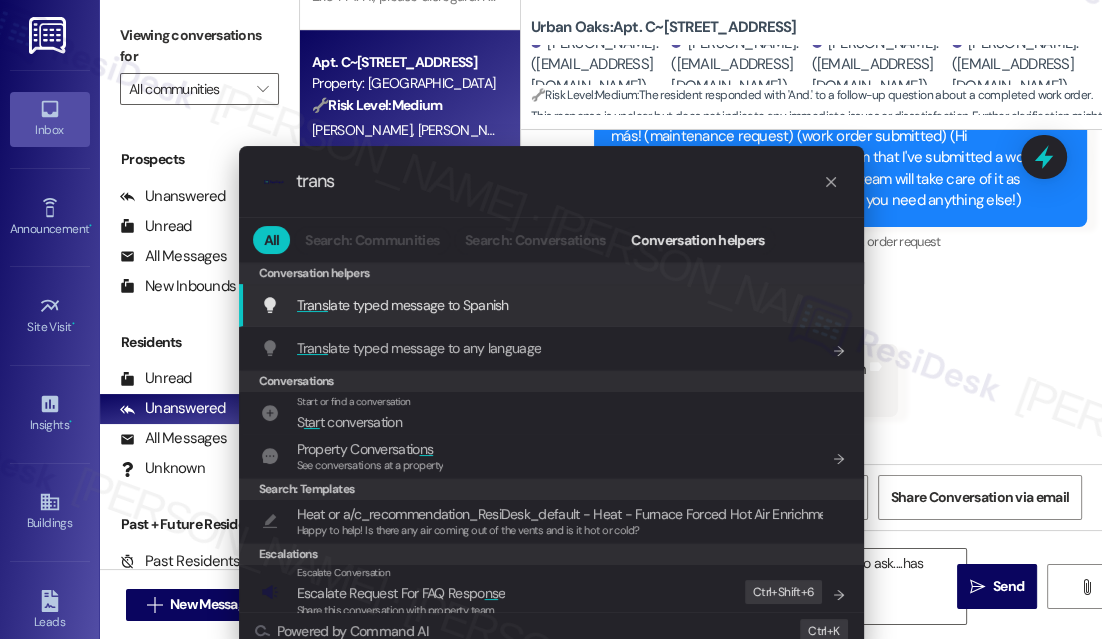 type on "trans" 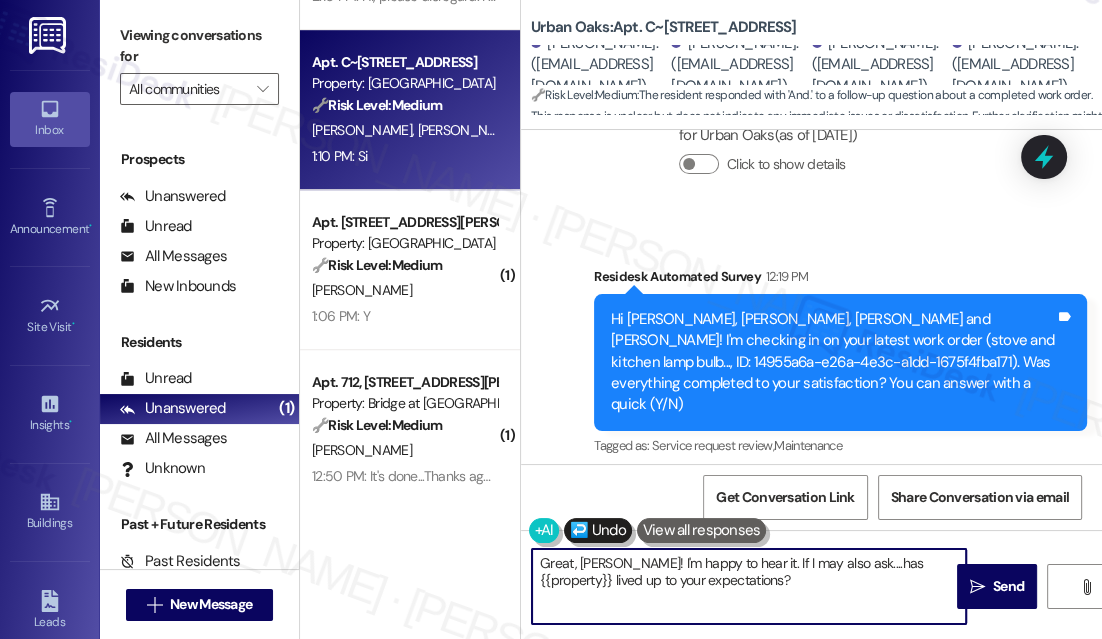 scroll, scrollTop: 7808, scrollLeft: 0, axis: vertical 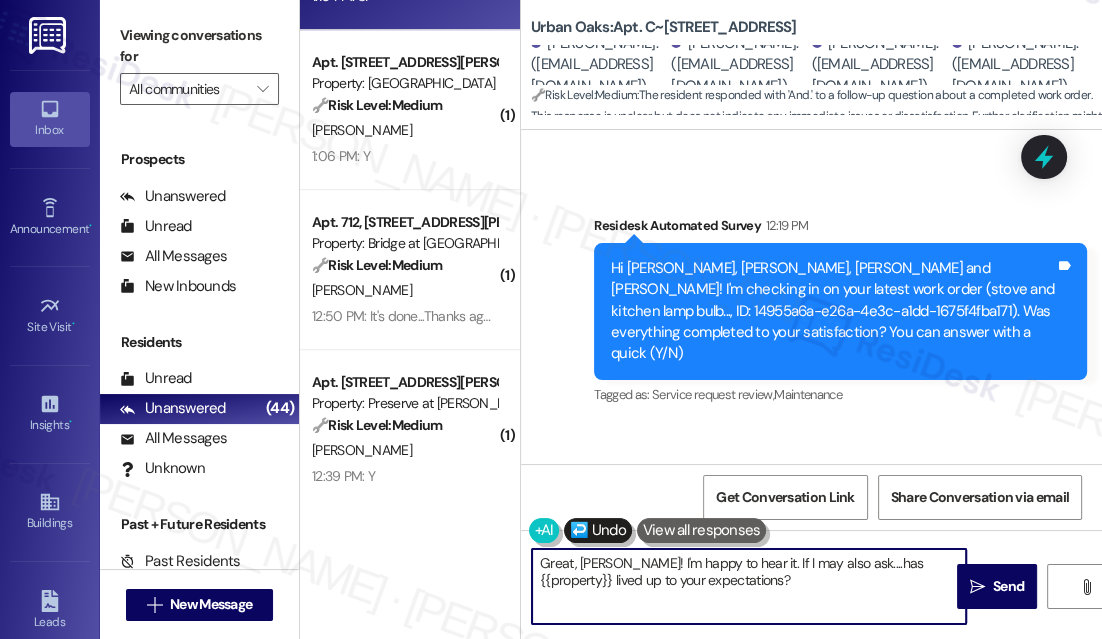 click on "¡Genial, [PERSON_NAME]! Me alegra escucharlo. Si puedo preguntar también... ¿[PERSON_NAME] con tus expectativas? (follow-up question) (tenant satisfaction) (Great, [PERSON_NAME]! I'm happy to hear it. If I may also ask....has {{property}} lived up to your expectations?)" at bounding box center (749, 586) 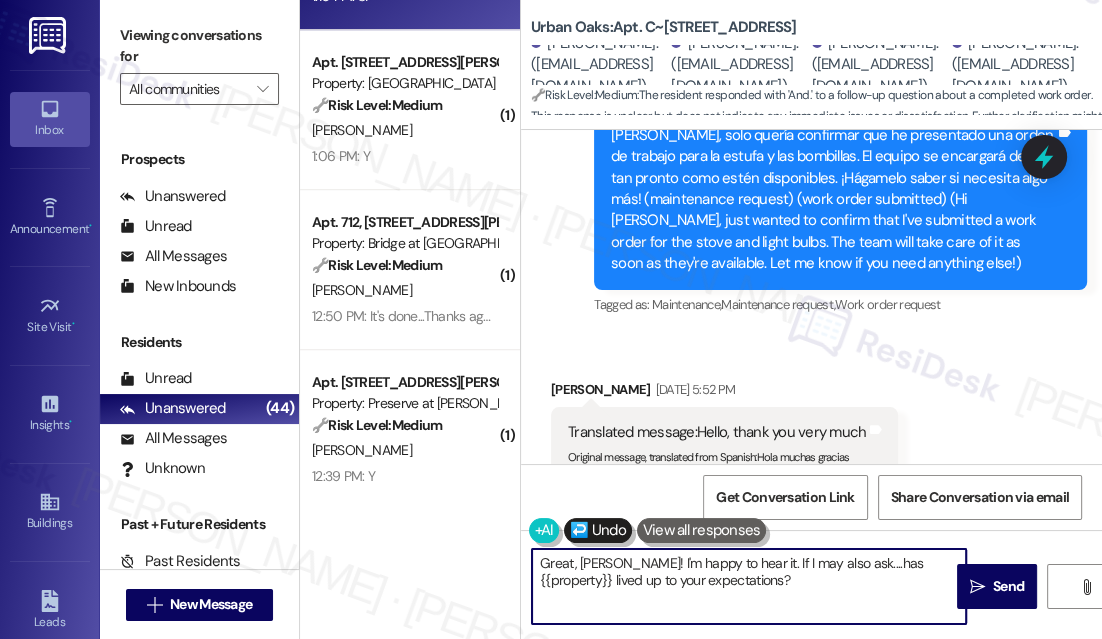 scroll, scrollTop: 7081, scrollLeft: 0, axis: vertical 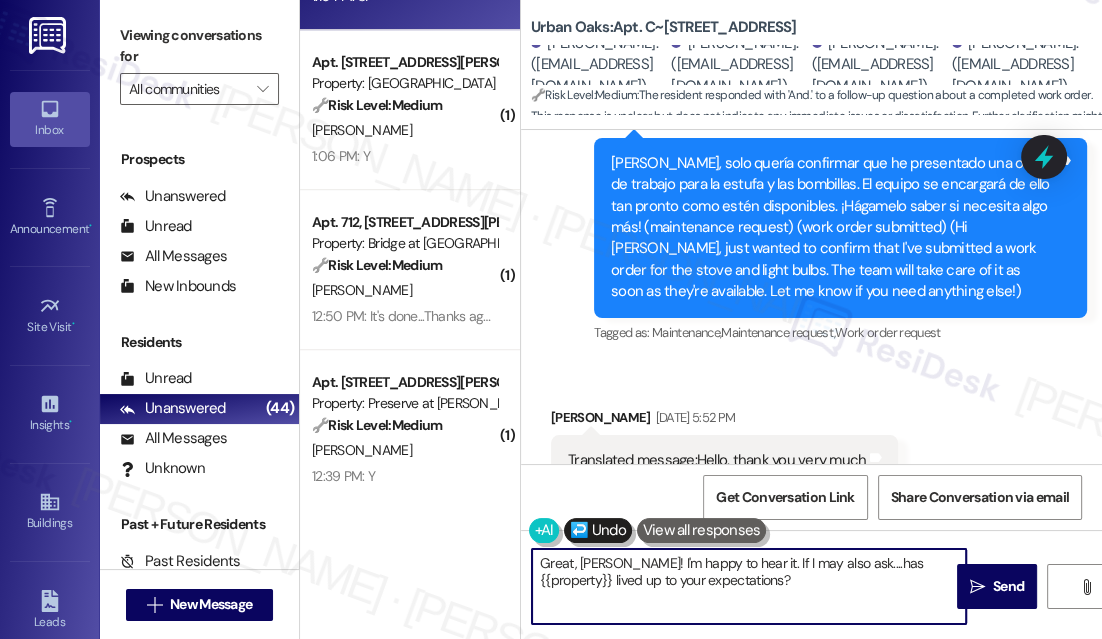 click on "¡Genial, [PERSON_NAME]! Me alegra escucharlo. Si puedo preguntar también... ¿[PERSON_NAME] con tus expectativas? (follow-up question) (tenant satisfaction) (Great, [PERSON_NAME]! I'm happy to hear it. If I may also ask....has {{property}} lived up to your expectations?)" at bounding box center (749, 586) 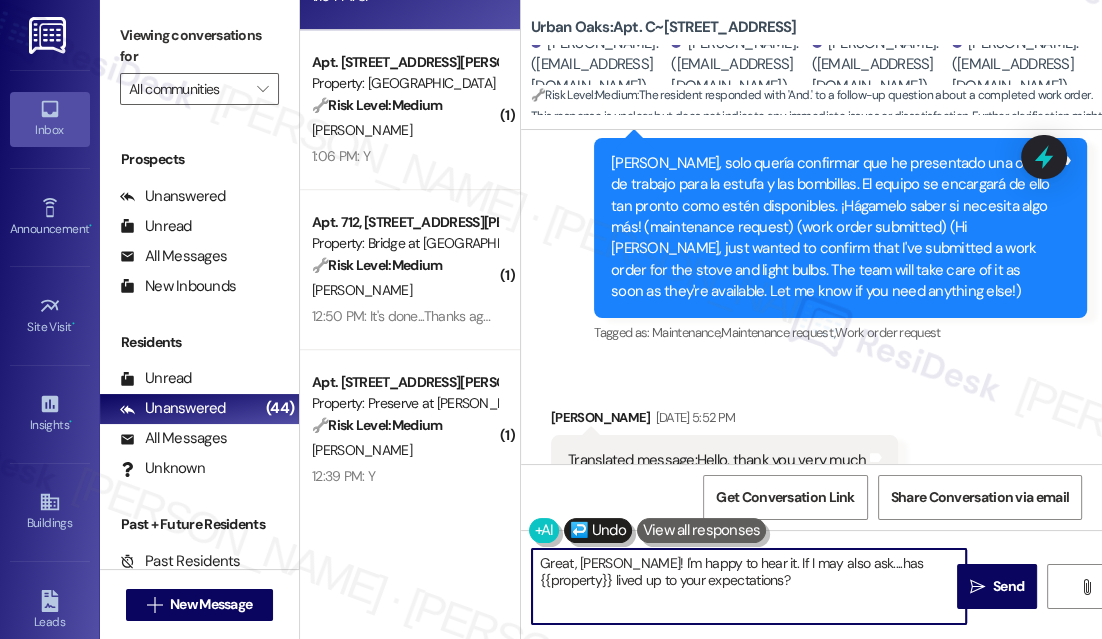 scroll, scrollTop: 5, scrollLeft: 0, axis: vertical 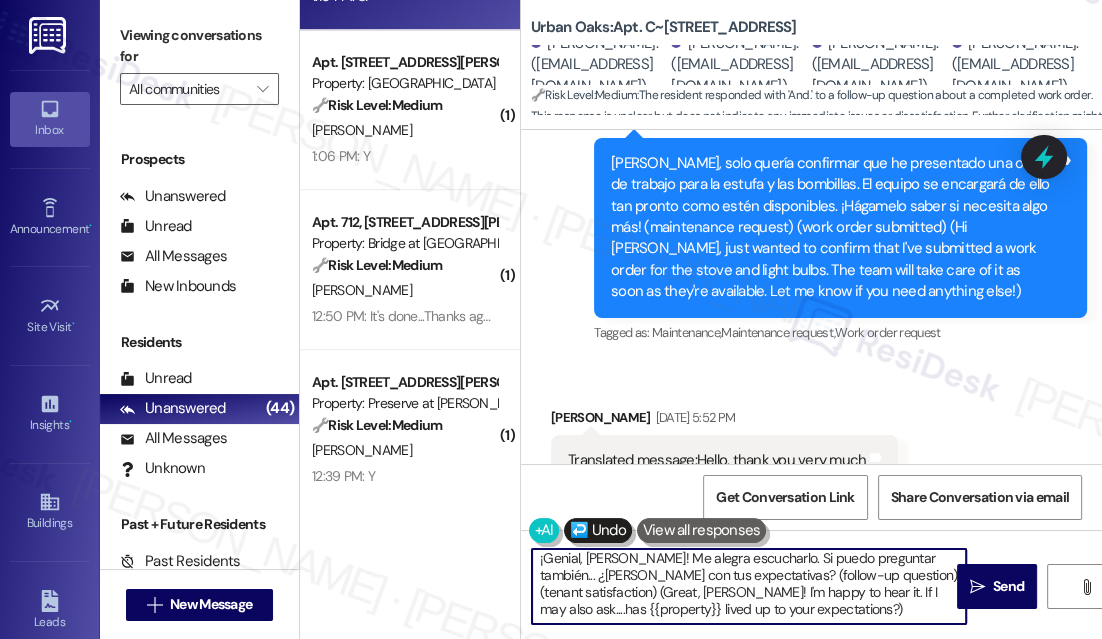 paste on "Great, [PERSON_NAME]! I'm happy to hear it. If I may also ask....has {{property}} lived up to your expectations?" 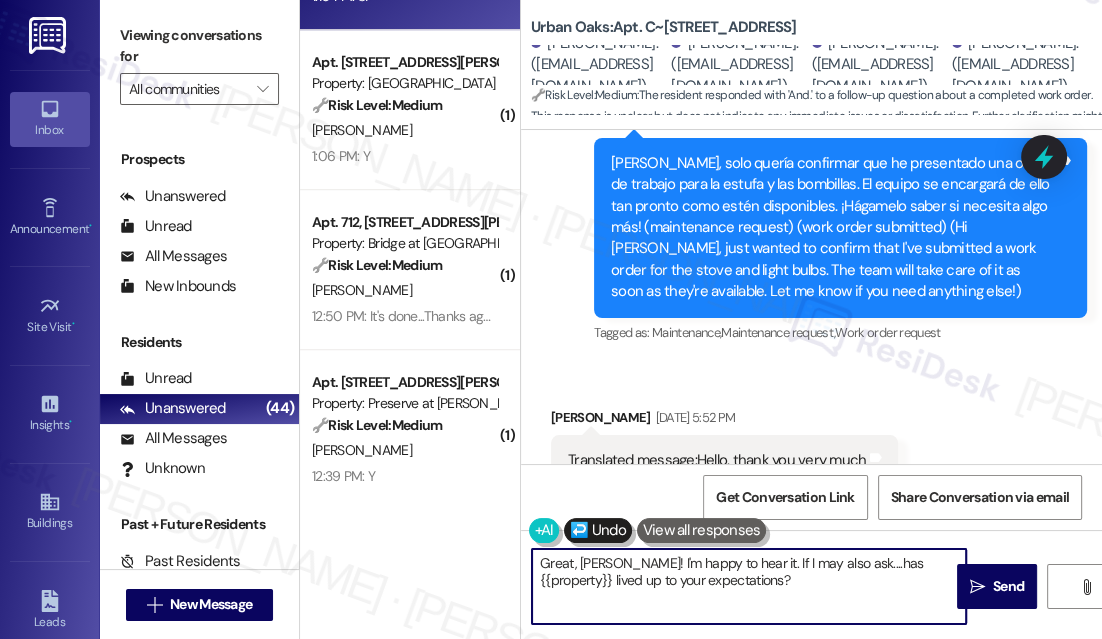 scroll, scrollTop: 0, scrollLeft: 0, axis: both 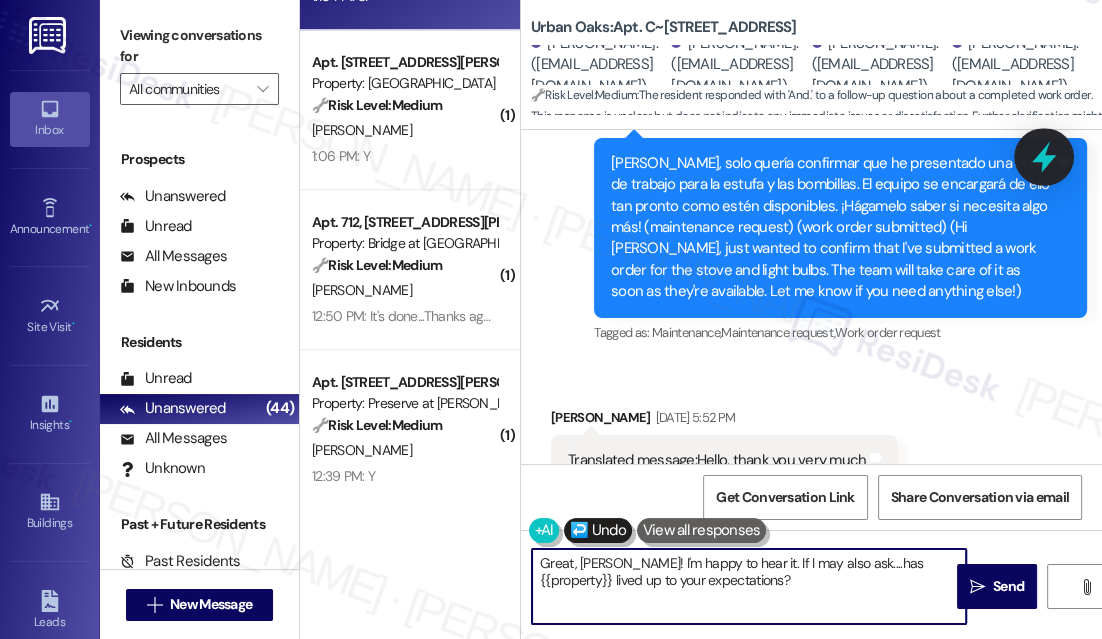 type on "Great, [PERSON_NAME]! I'm happy to hear it. If I may also ask....has {{property}} lived up to your expectations?" 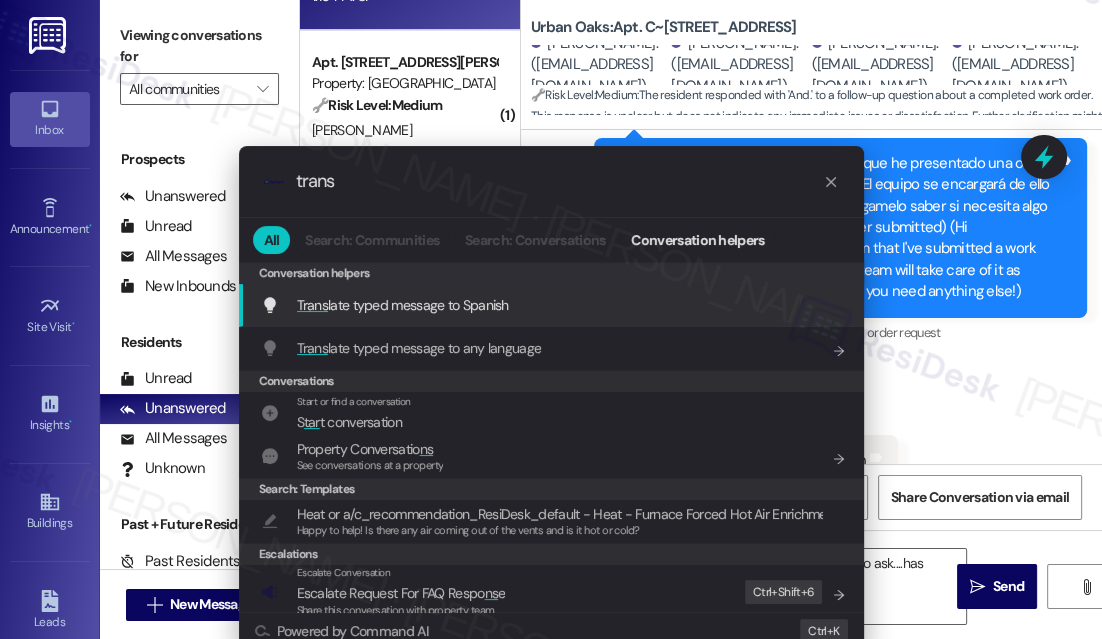 type on "trans" 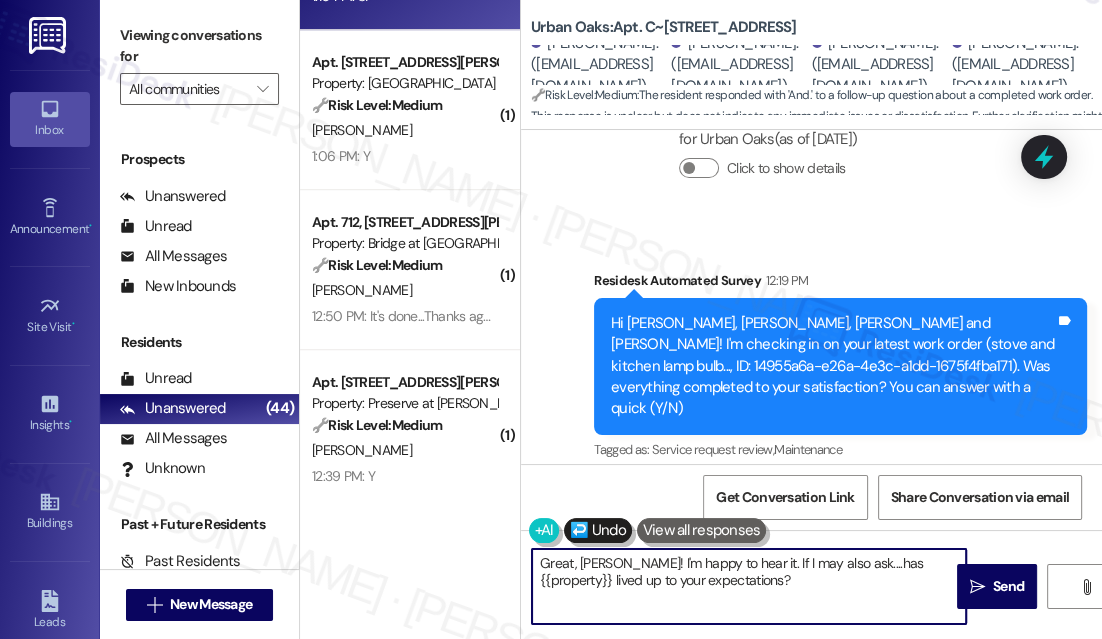 scroll, scrollTop: 7808, scrollLeft: 0, axis: vertical 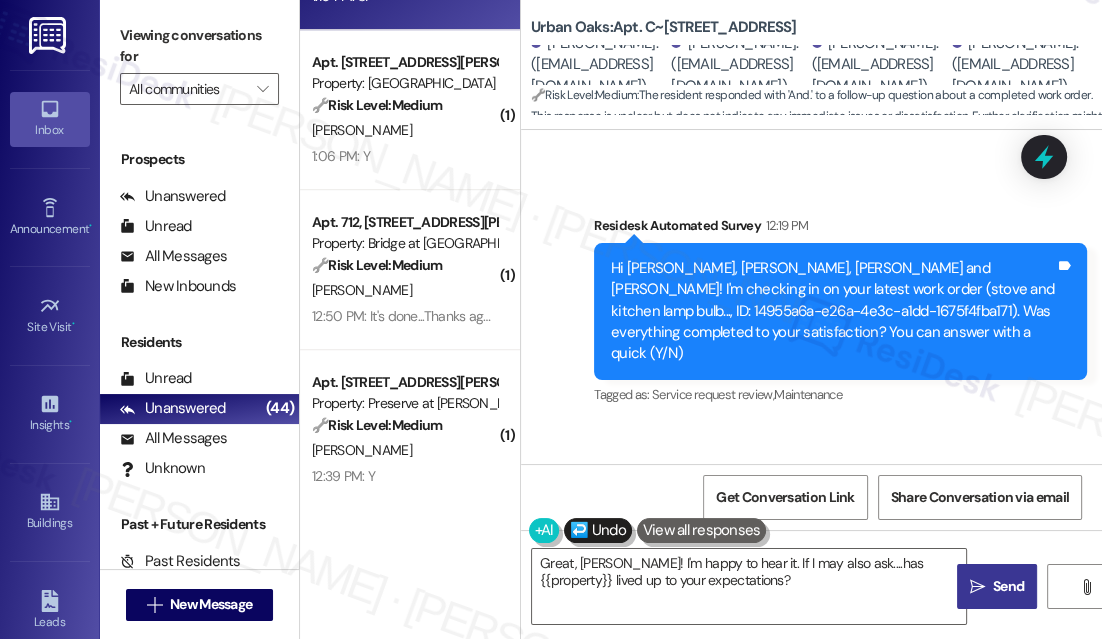 click on "" at bounding box center [977, 587] 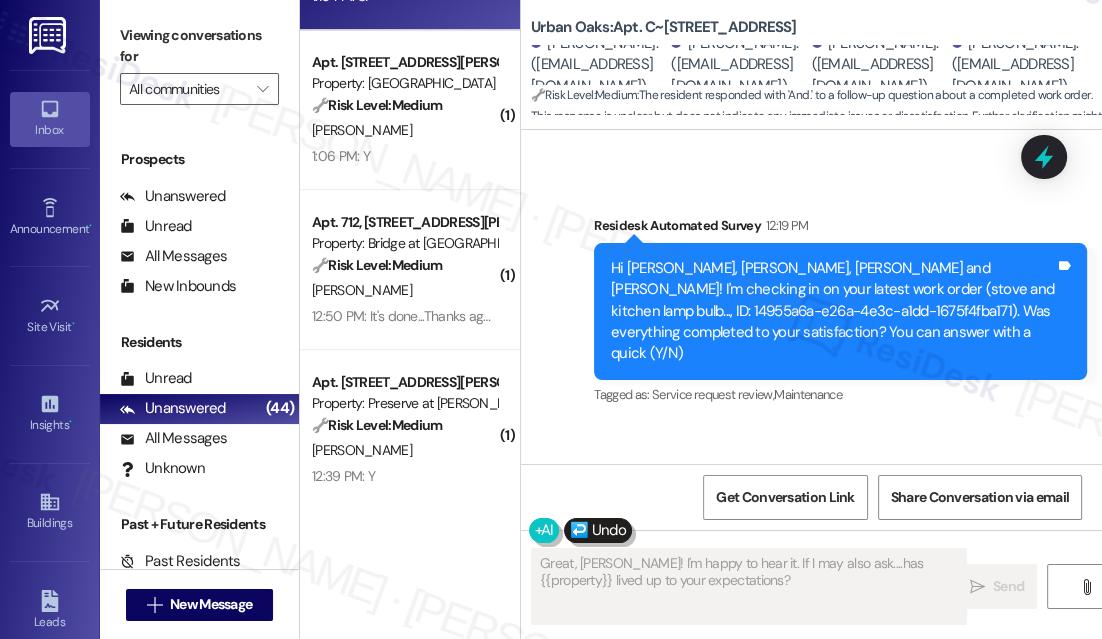 scroll, scrollTop: 8012, scrollLeft: 0, axis: vertical 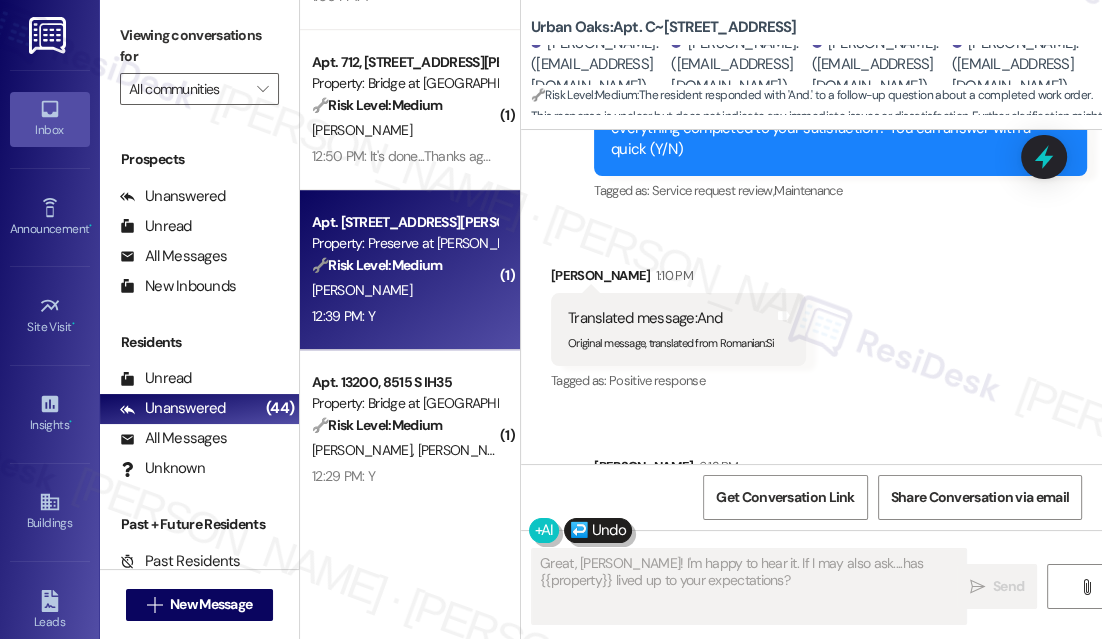 click on "[PERSON_NAME]" at bounding box center [404, 290] 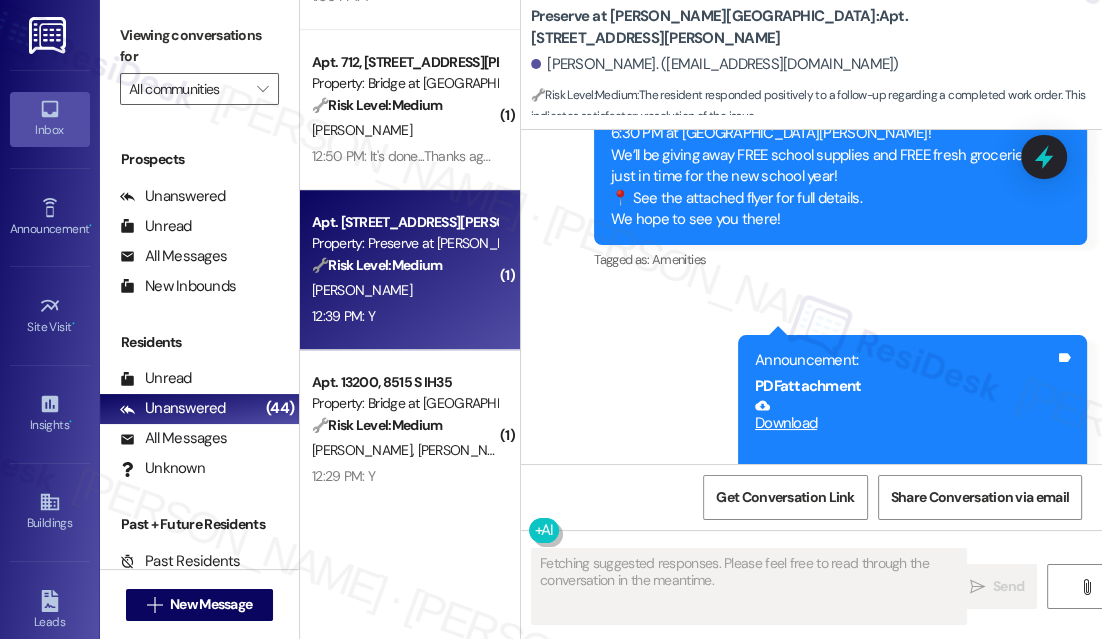 scroll, scrollTop: 4357, scrollLeft: 0, axis: vertical 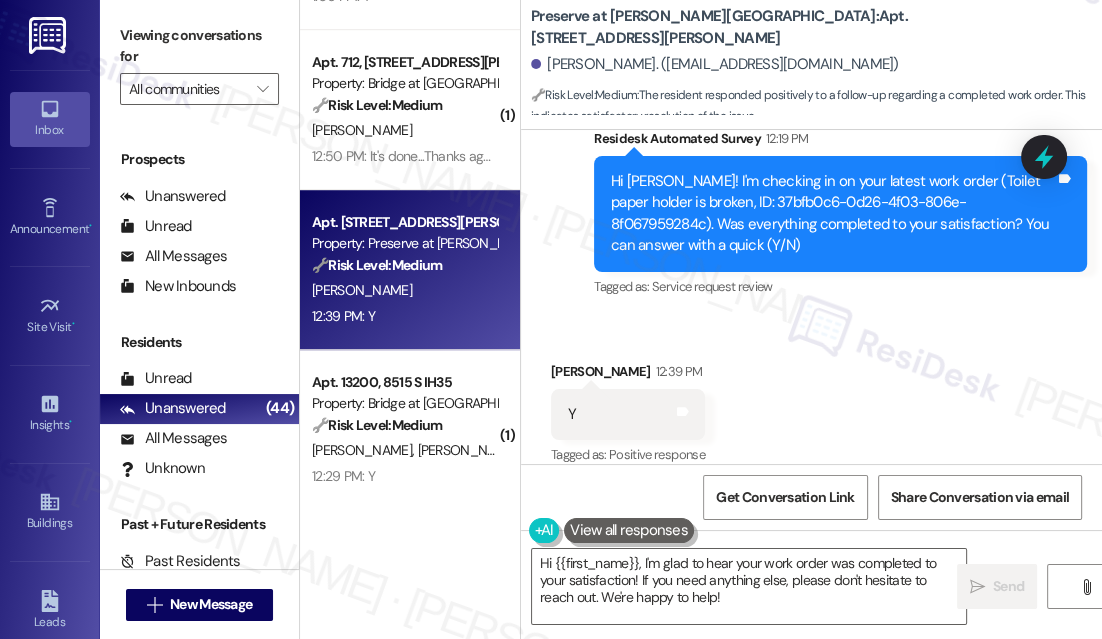 click on "Received via SMS [PERSON_NAME] 12:39 PM Y Tags and notes Tagged as:   Positive response Click to highlight conversations about Positive response" at bounding box center [811, 400] 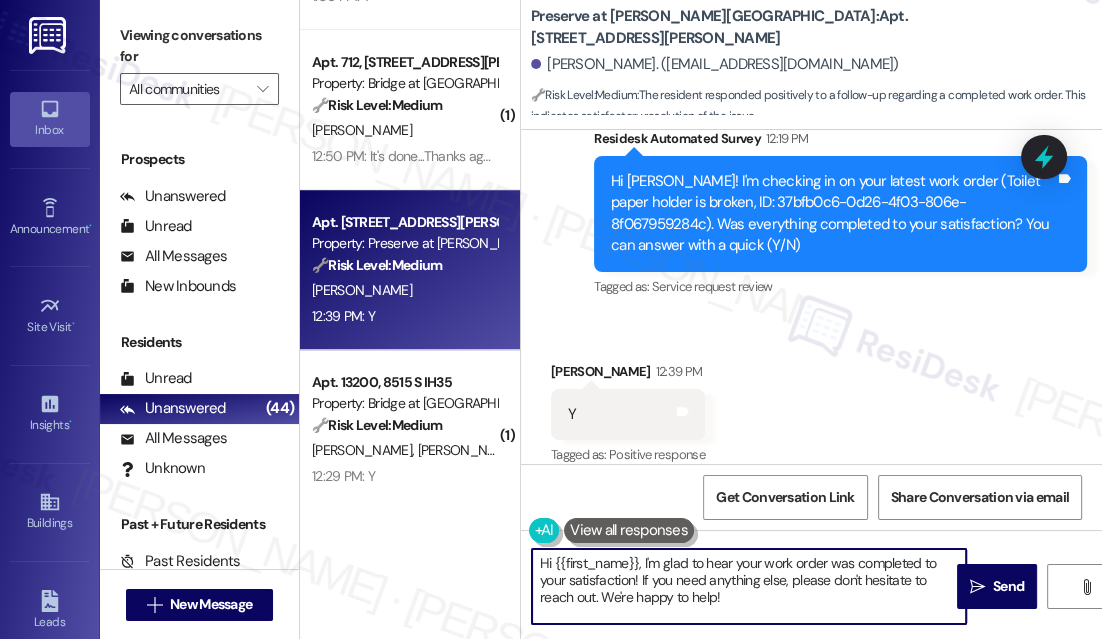 drag, startPoint x: 758, startPoint y: 608, endPoint x: 640, endPoint y: 581, distance: 121.049576 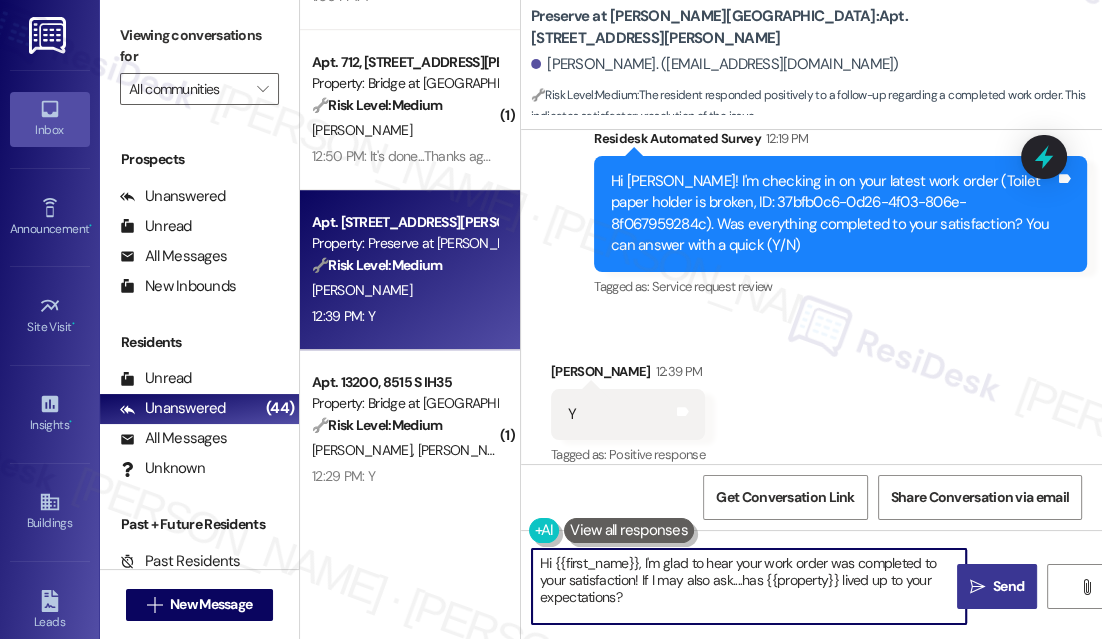type on "Hi {{first_name}}, I'm glad to hear your work order was completed to your satisfaction! If I may also ask....has {{property}} lived up to your expectations?" 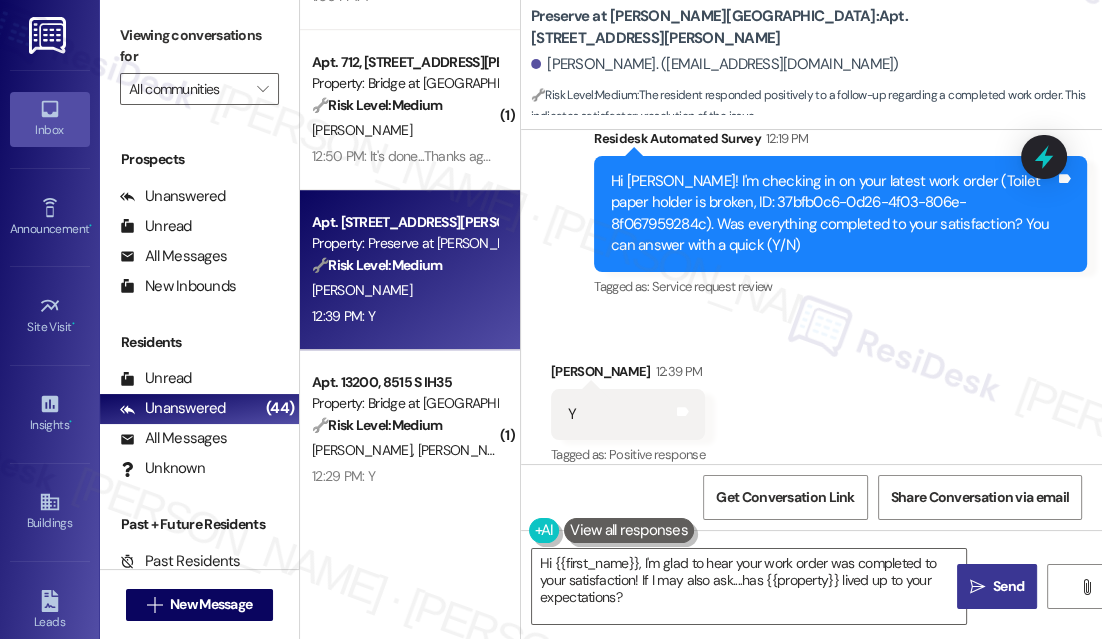 click on "" at bounding box center [977, 587] 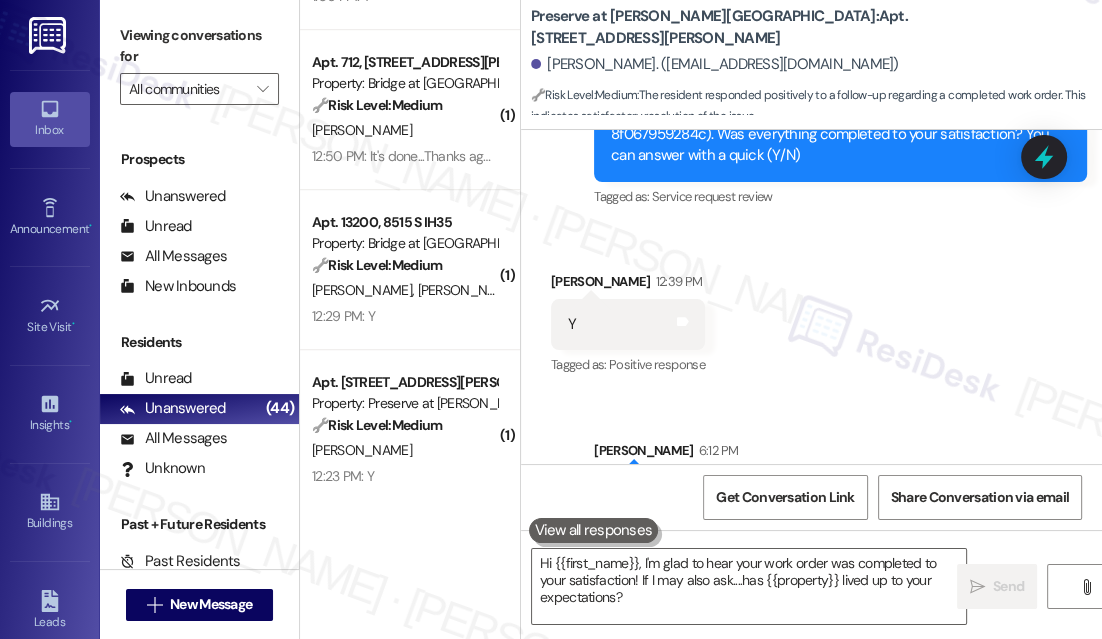 scroll, scrollTop: 4539, scrollLeft: 0, axis: vertical 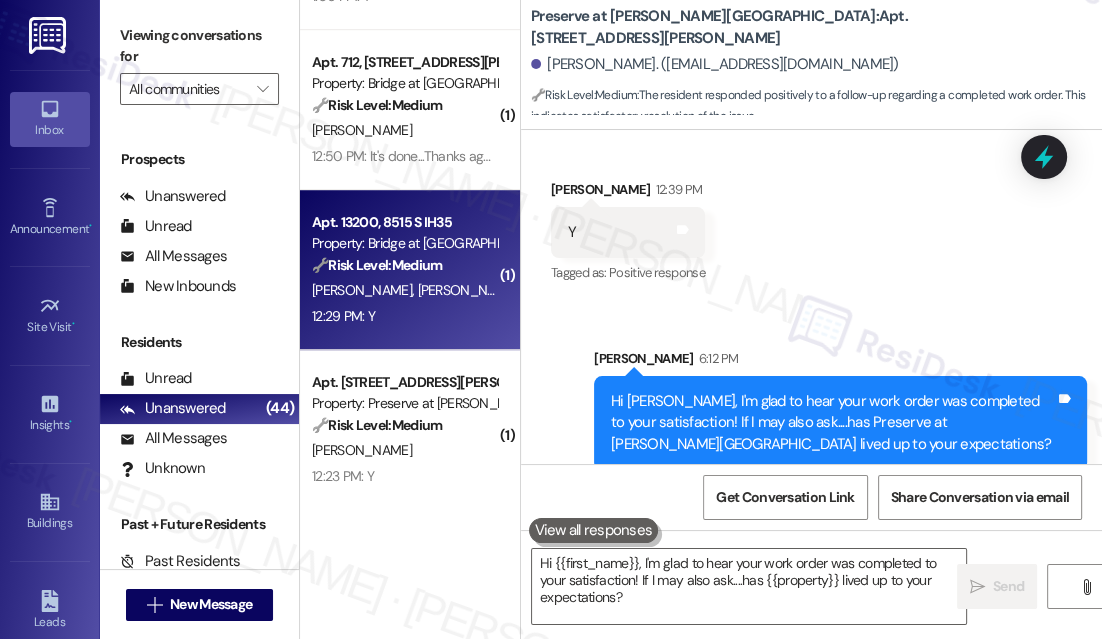 click on "🔧  Risk Level:  Medium The resident responded 'Y' to confirm that the A/C work order was completed to their satisfaction. This indicates a successful resolution and no further action is needed." at bounding box center (404, 265) 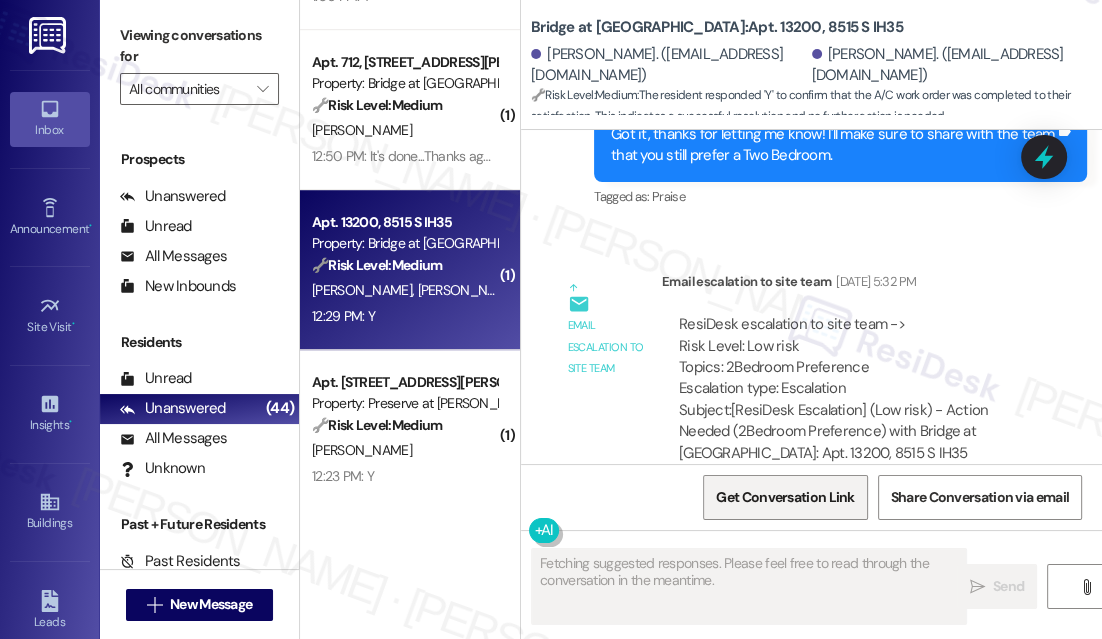 scroll, scrollTop: 1674, scrollLeft: 0, axis: vertical 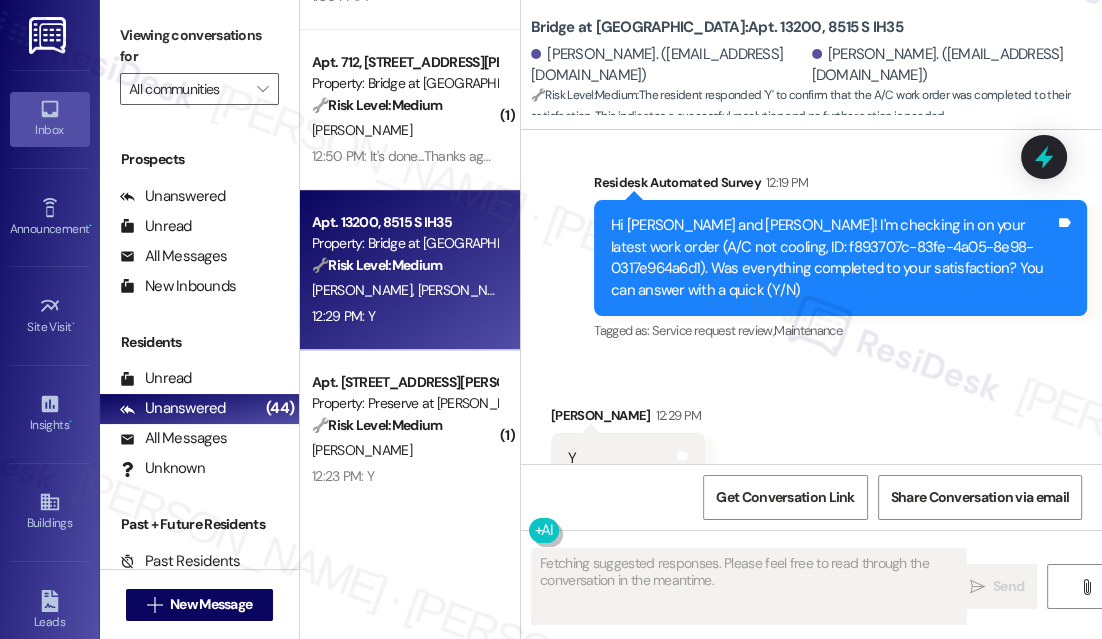 click on "Y Tags and notes" at bounding box center (628, 458) 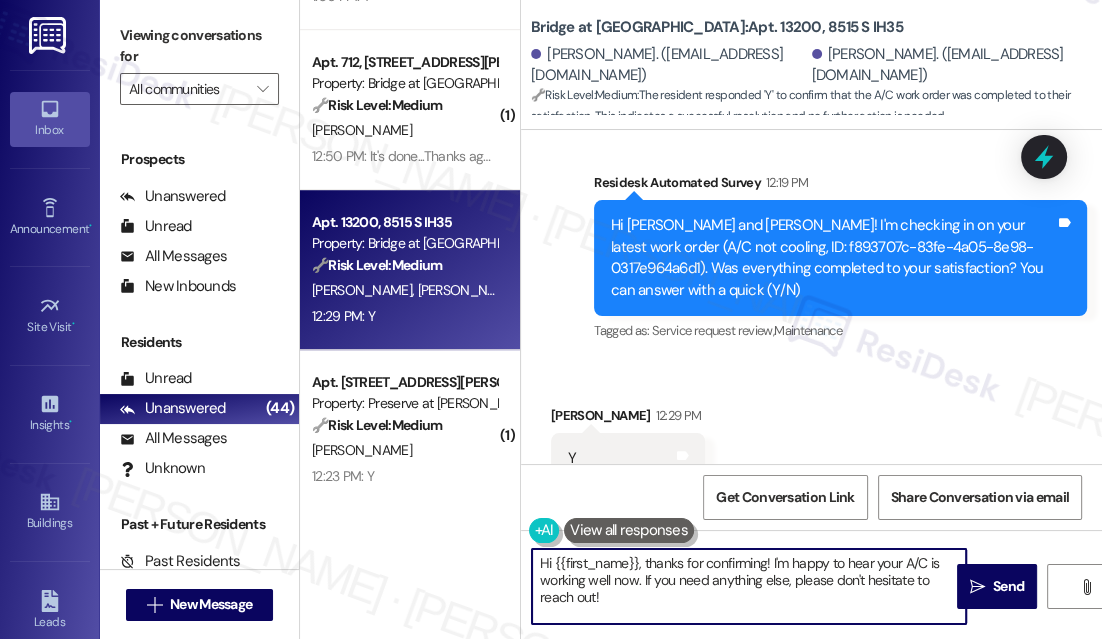 drag, startPoint x: 700, startPoint y: 595, endPoint x: 640, endPoint y: 578, distance: 62.361847 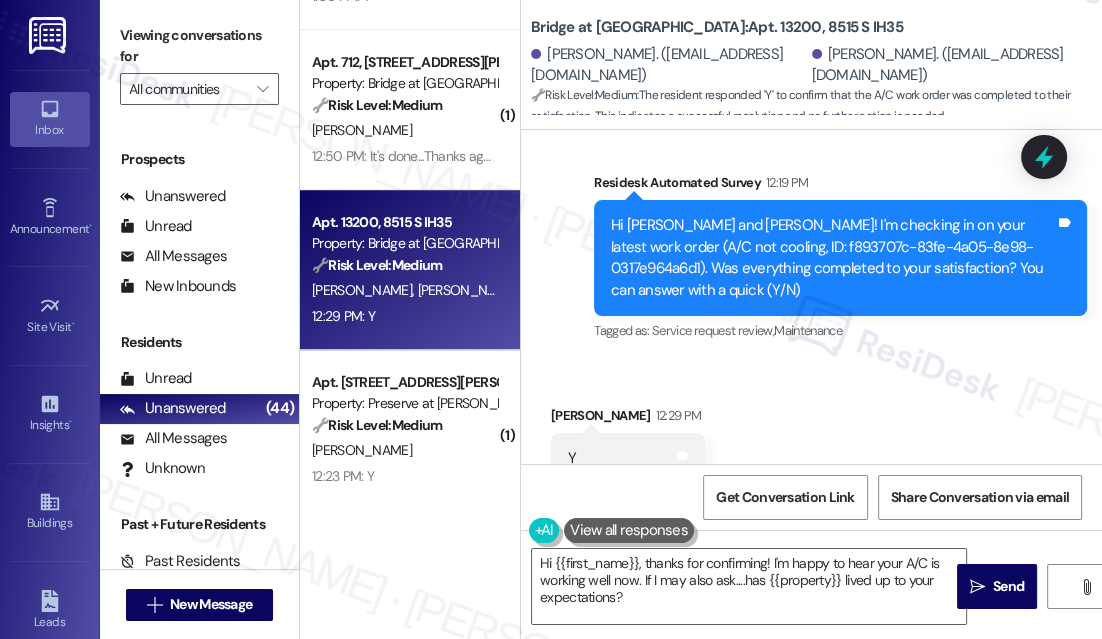 click on "Received via SMS [PERSON_NAME] 12:29 PM Y Tags and notes Tagged as:   Positive response Click to highlight conversations about Positive response" at bounding box center (811, 444) 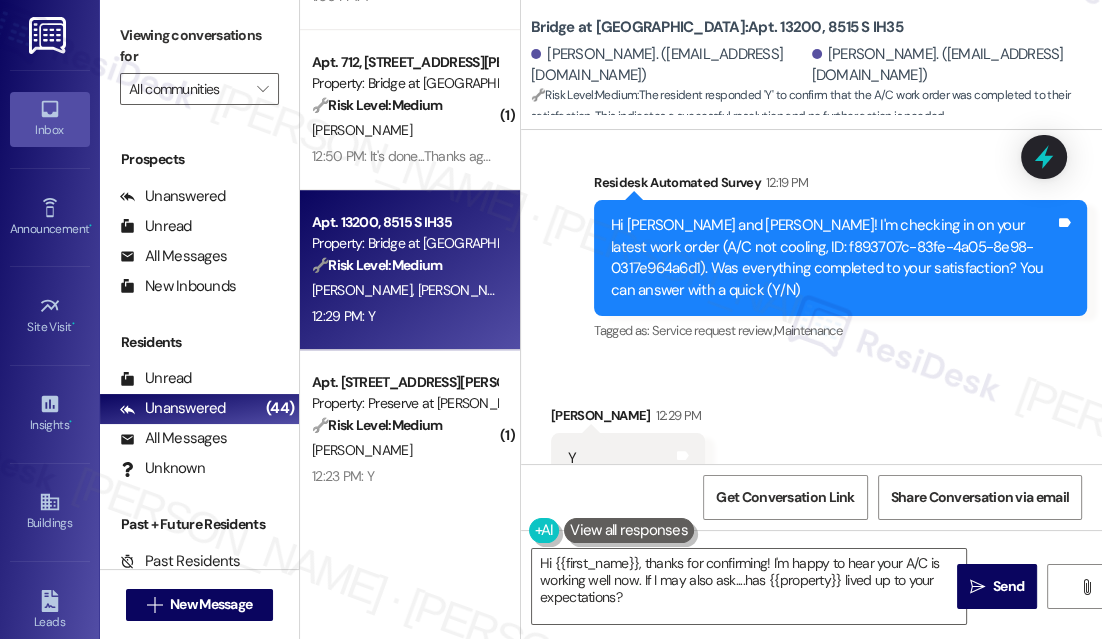 click on "[PERSON_NAME] 12:29 PM" at bounding box center (628, 419) 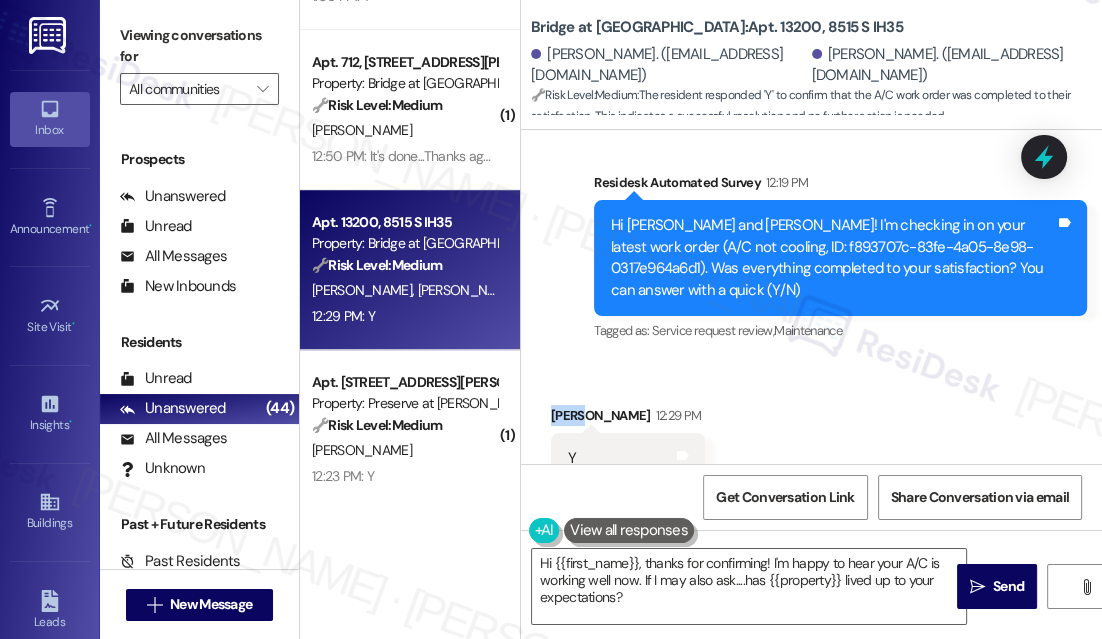 click on "[PERSON_NAME] 12:29 PM" at bounding box center (628, 419) 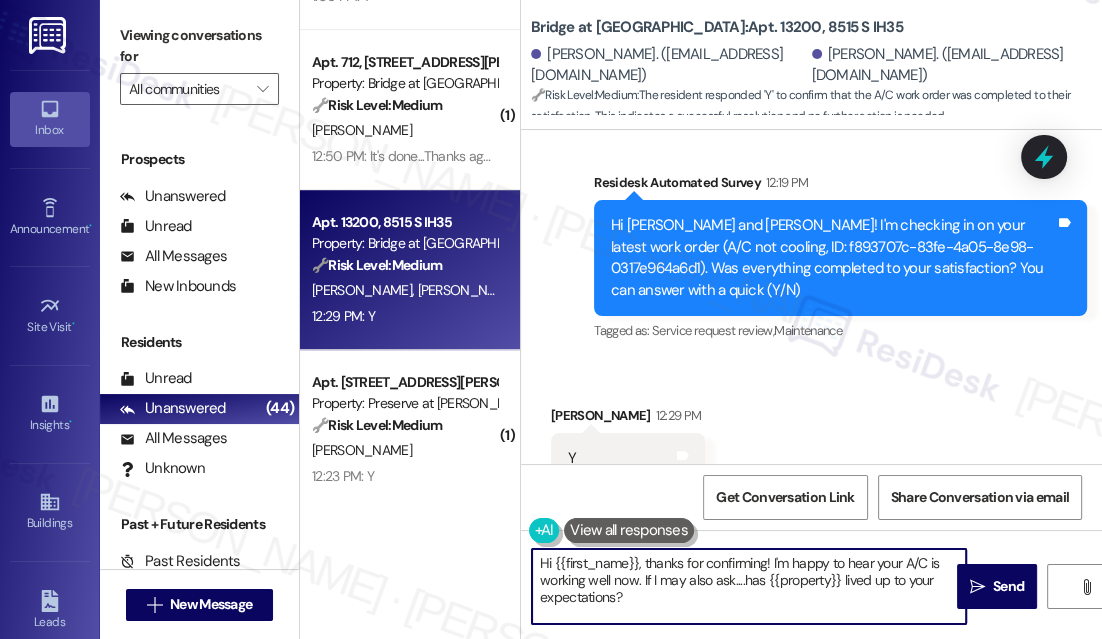 drag, startPoint x: 555, startPoint y: 560, endPoint x: 633, endPoint y: 557, distance: 78.05767 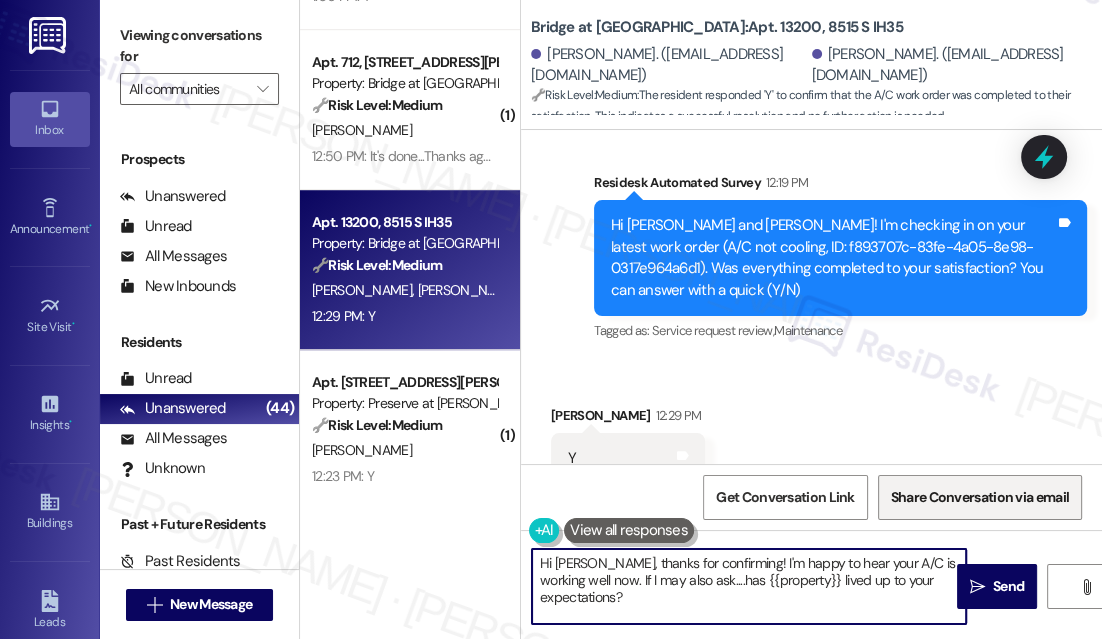 type on "Hi [PERSON_NAME], thanks for confirming! I'm happy to hear your A/C is working well now. If I may also ask....has {{property}} lived up to your expectations?" 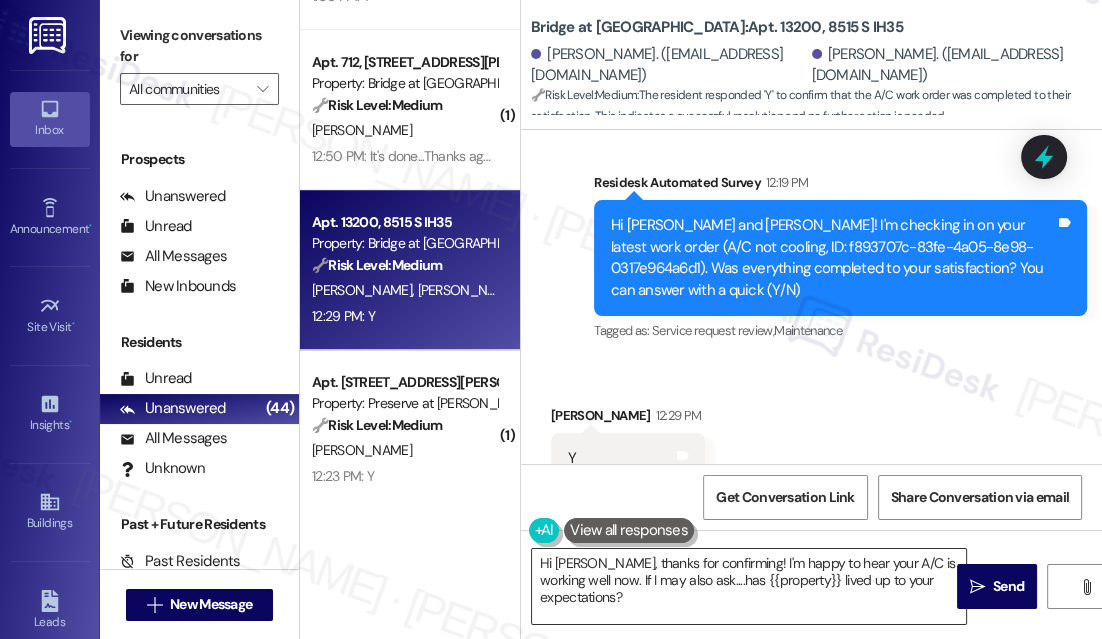 click on "Hi [PERSON_NAME], thanks for confirming! I'm happy to hear your A/C is working well now. If I may also ask....has {{property}} lived up to your expectations?" at bounding box center [749, 586] 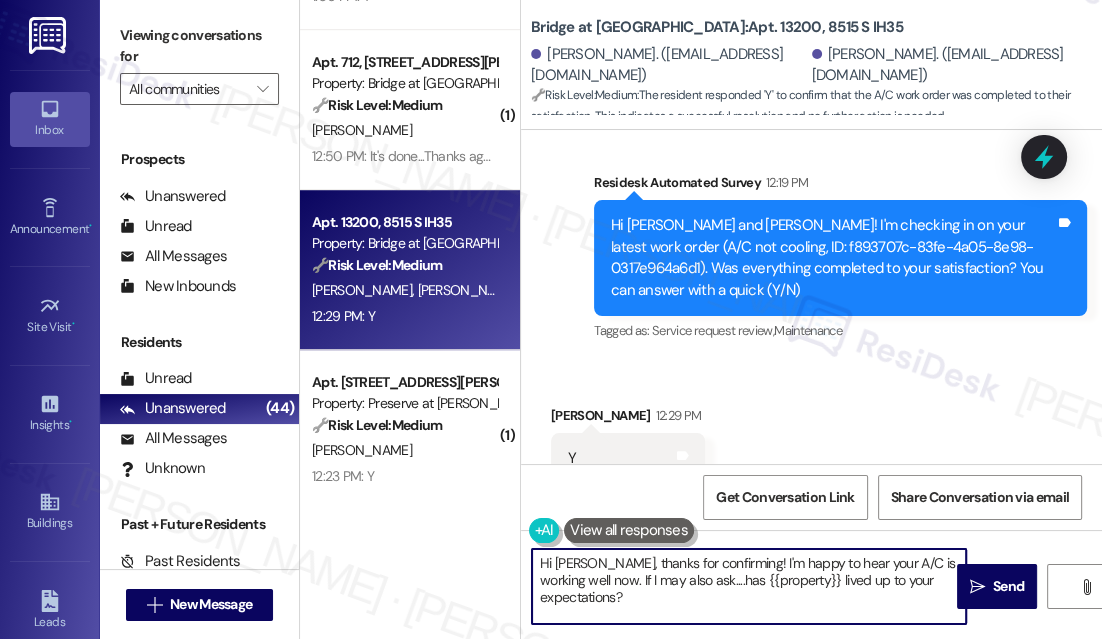 click on "Hi [PERSON_NAME], thanks for confirming! I'm happy to hear your A/C is working well now. If I may also ask....has {{property}} lived up to your expectations?" at bounding box center (749, 586) 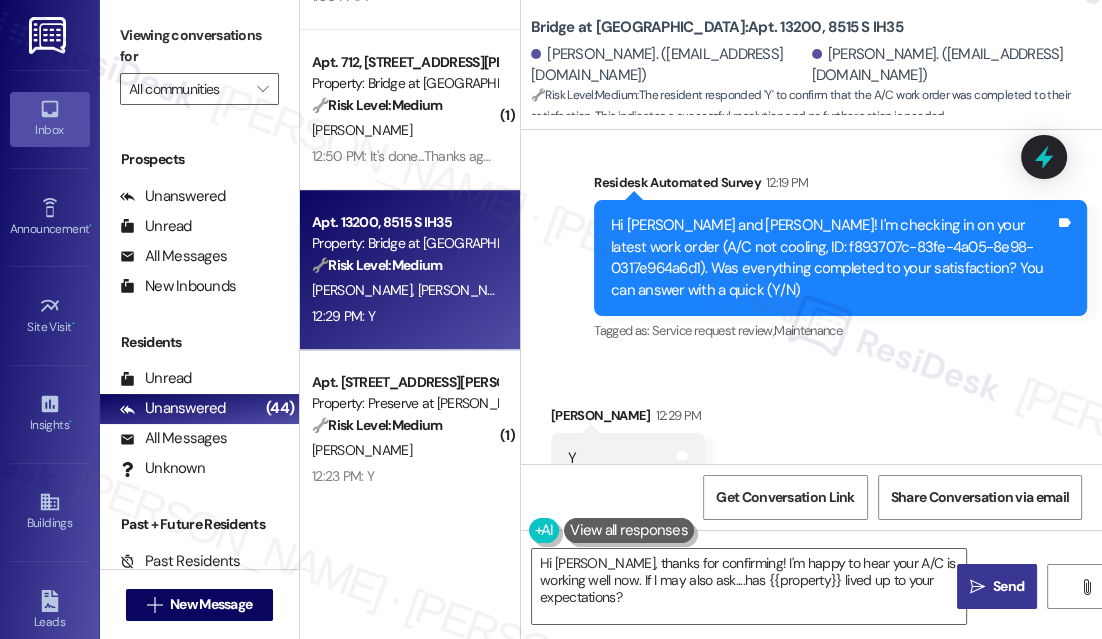 click on " Send" at bounding box center [997, 586] 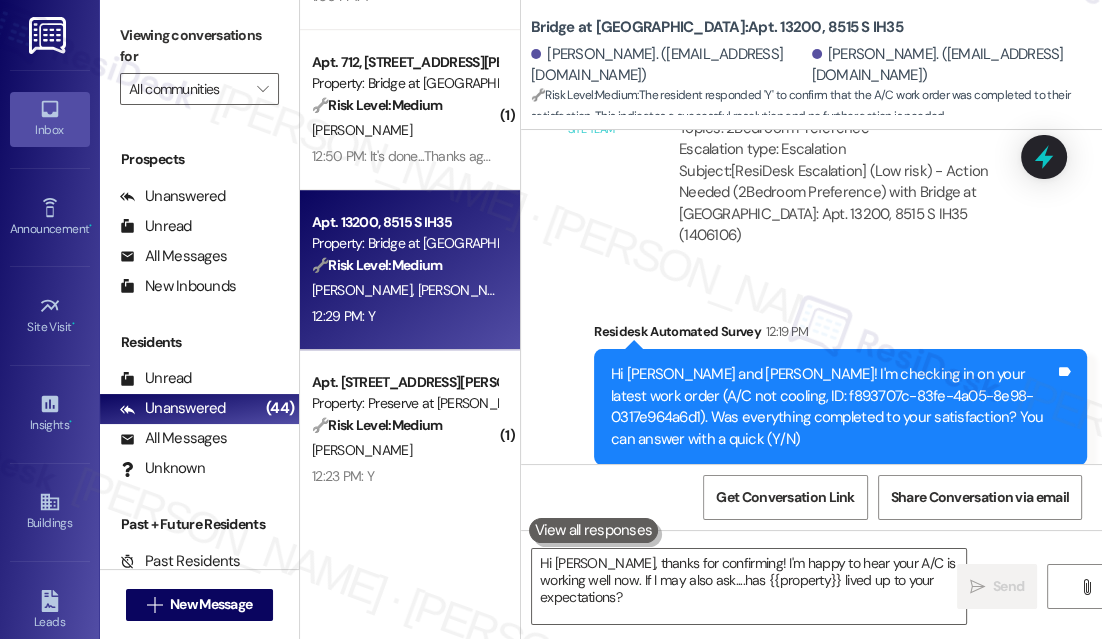 scroll, scrollTop: 1674, scrollLeft: 0, axis: vertical 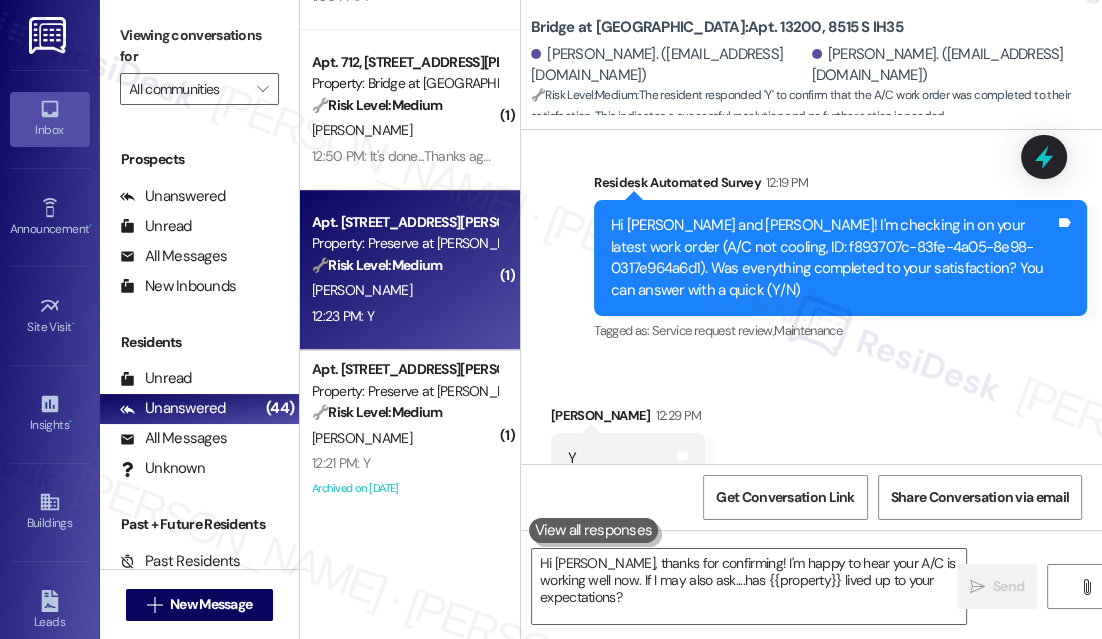 click on "12:23 PM: Y 12:23 PM: Y" at bounding box center [404, 316] 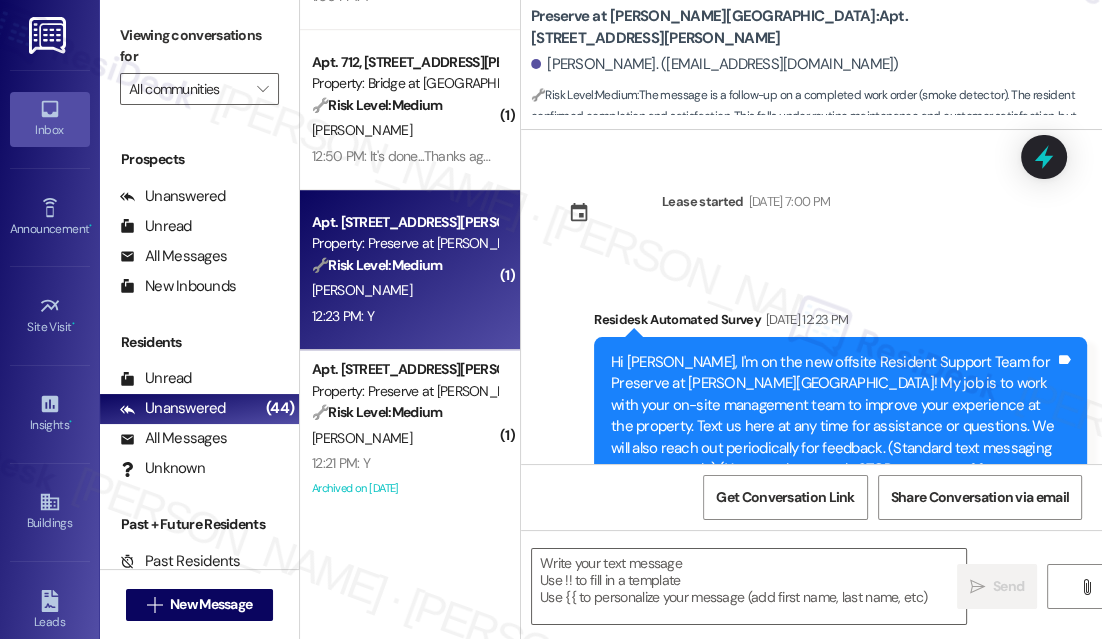 scroll, scrollTop: 4336, scrollLeft: 0, axis: vertical 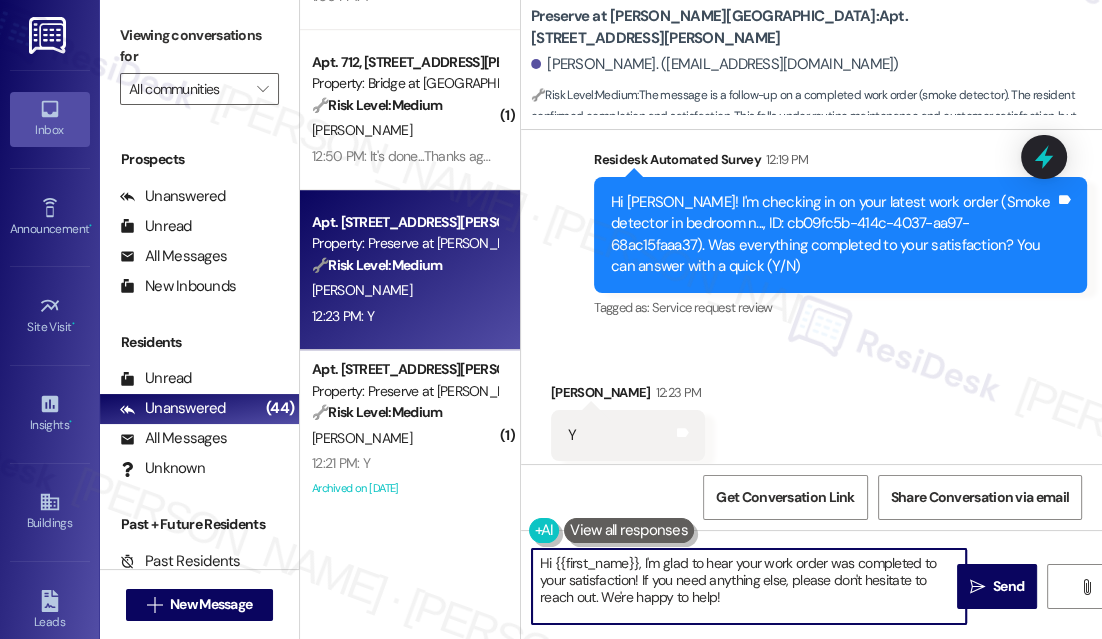 click on "Hi {{first_name}}, I'm glad to hear your work order was completed to your satisfaction! If you need anything else, please don't hesitate to reach out. We're happy to help!" at bounding box center (749, 586) 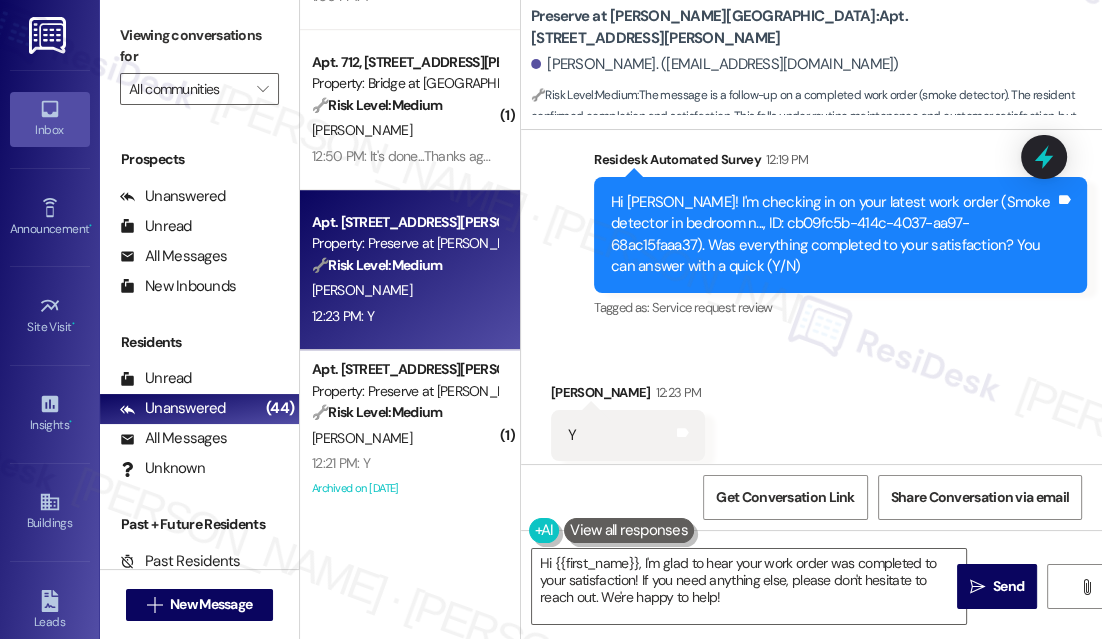 click on "Received via SMS [PERSON_NAME] 12:23 PM Y Tags and notes Tagged as:   Positive response Click to highlight conversations about Positive response" at bounding box center [811, 421] 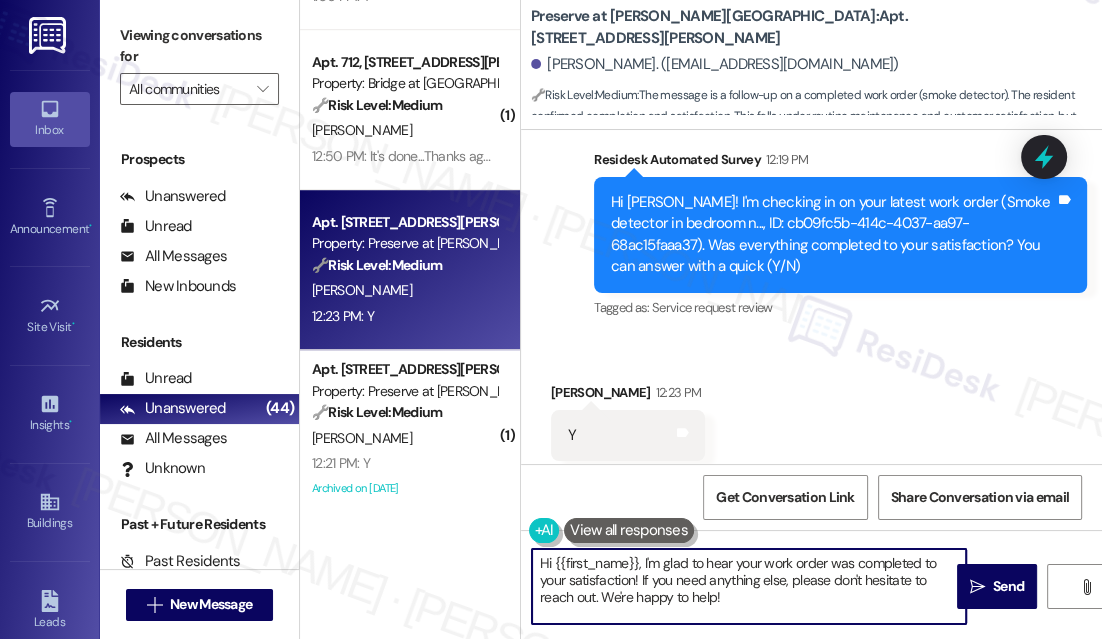 drag, startPoint x: 744, startPoint y: 603, endPoint x: 642, endPoint y: 576, distance: 105.51303 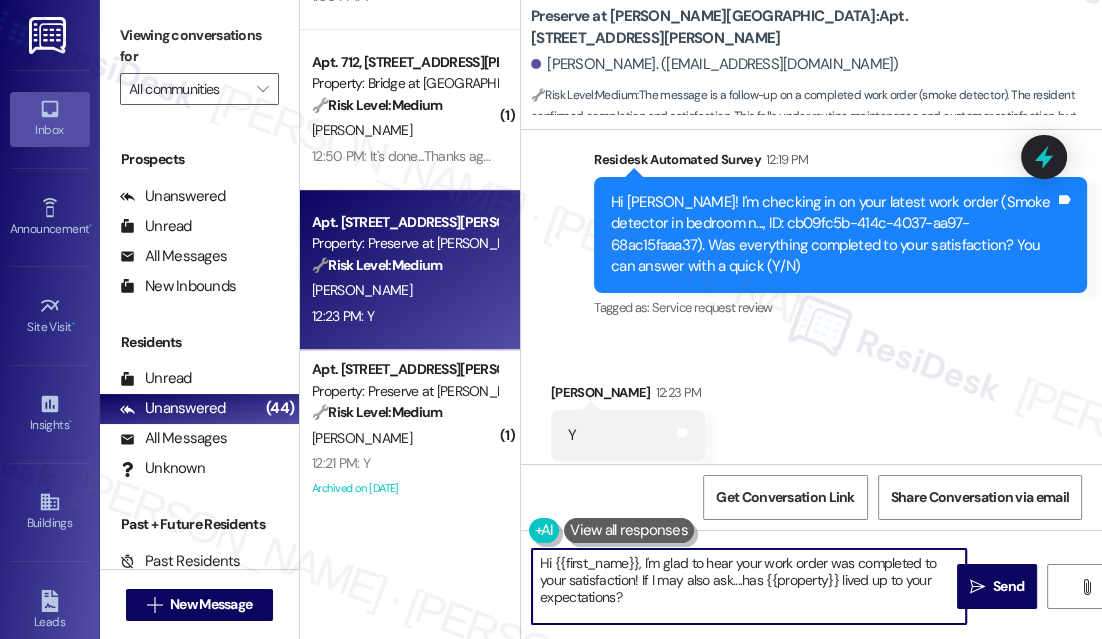click on "Hi {{first_name}}, I'm glad to hear your work order was completed to your satisfaction! If I may also ask....has {{property}} lived up to your expectations?" at bounding box center (749, 586) 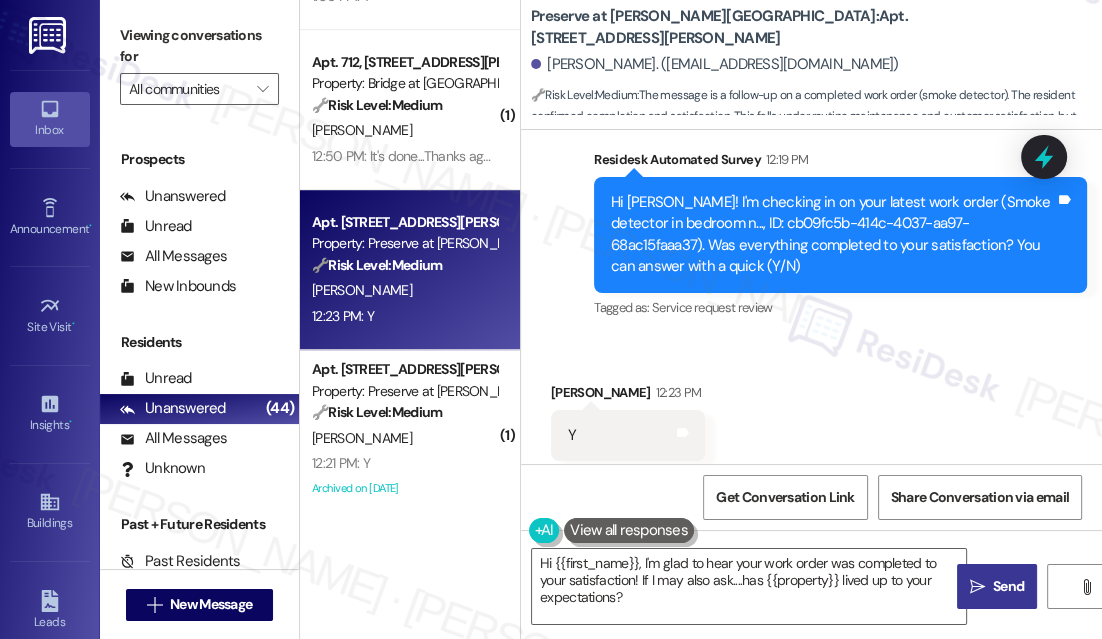 click on " Send" at bounding box center [997, 586] 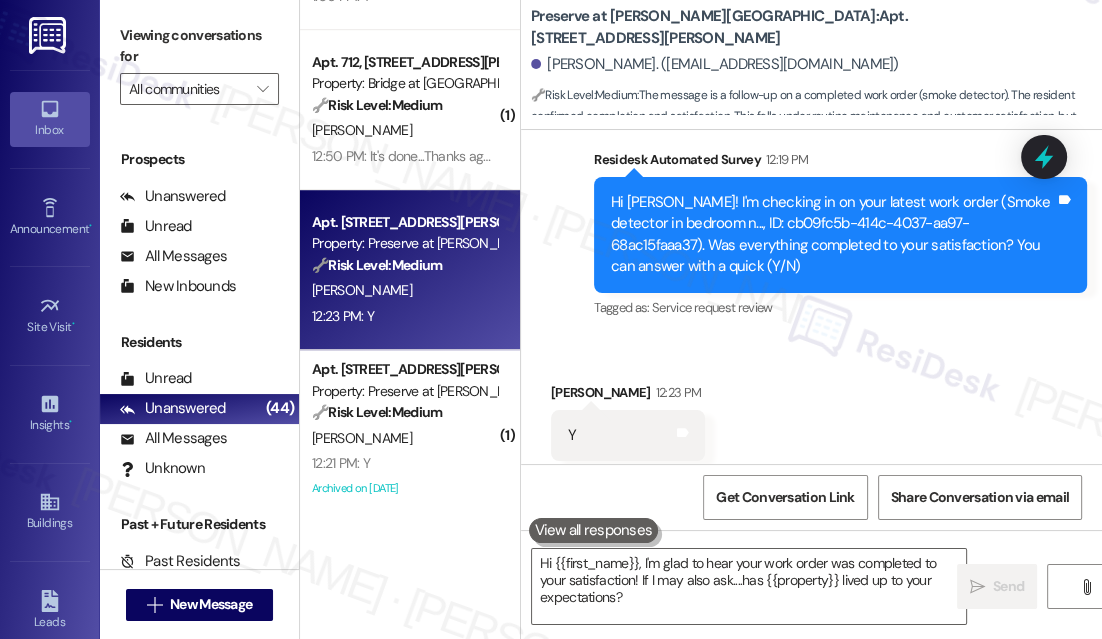 scroll, scrollTop: 4335, scrollLeft: 0, axis: vertical 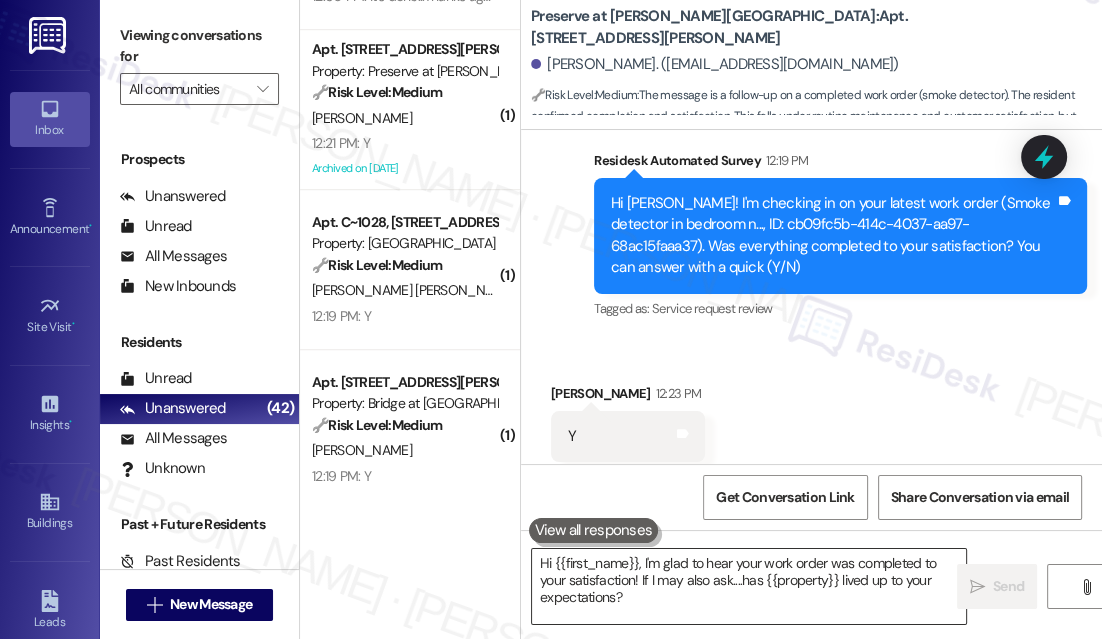 click on "Hi {{first_name}}, I'm glad to hear your work order was completed to your satisfaction! If I may also ask....has {{property}} lived up to your expectations?" at bounding box center [749, 586] 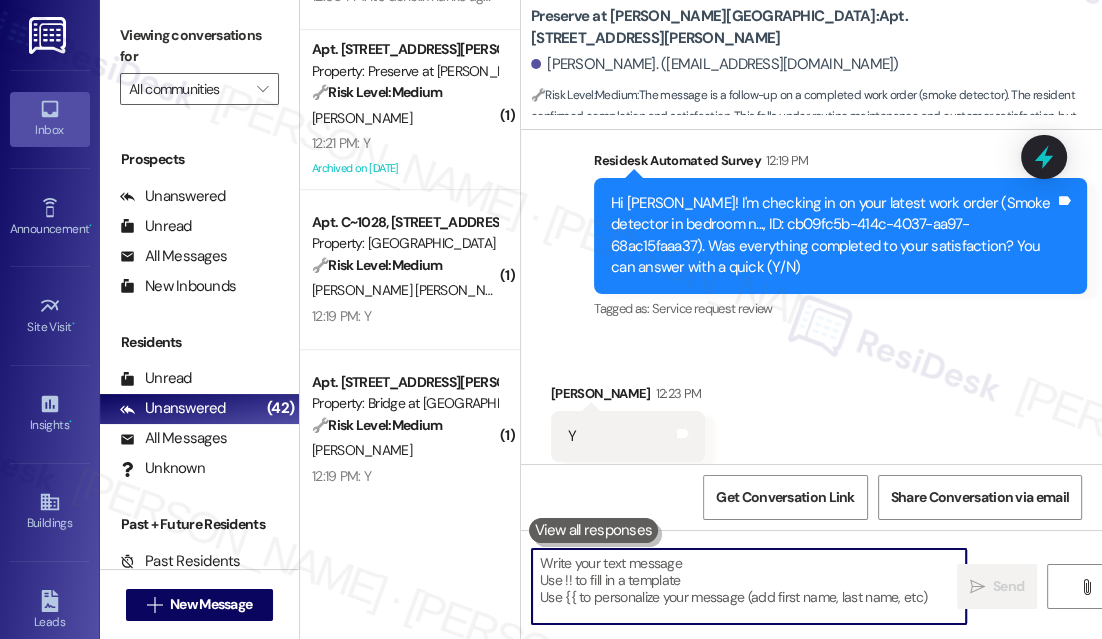 click on "Received via SMS [PERSON_NAME] 12:23 PM Y Tags and notes Tagged as:   Positive response Click to highlight conversations about Positive response" at bounding box center (811, 422) 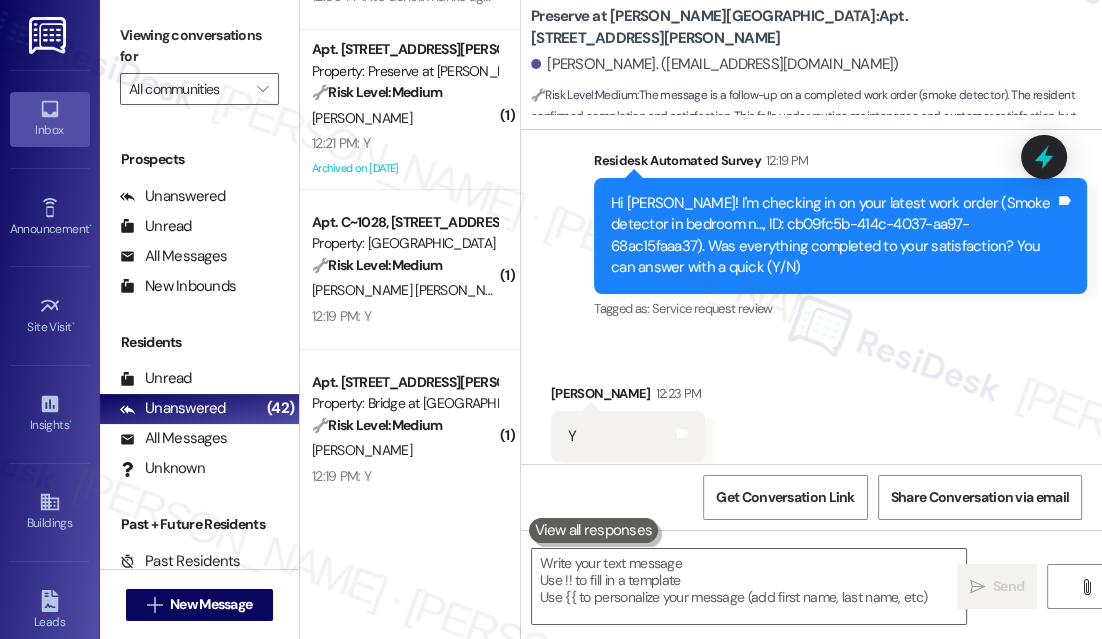 drag, startPoint x: 929, startPoint y: 339, endPoint x: 898, endPoint y: 379, distance: 50.606323 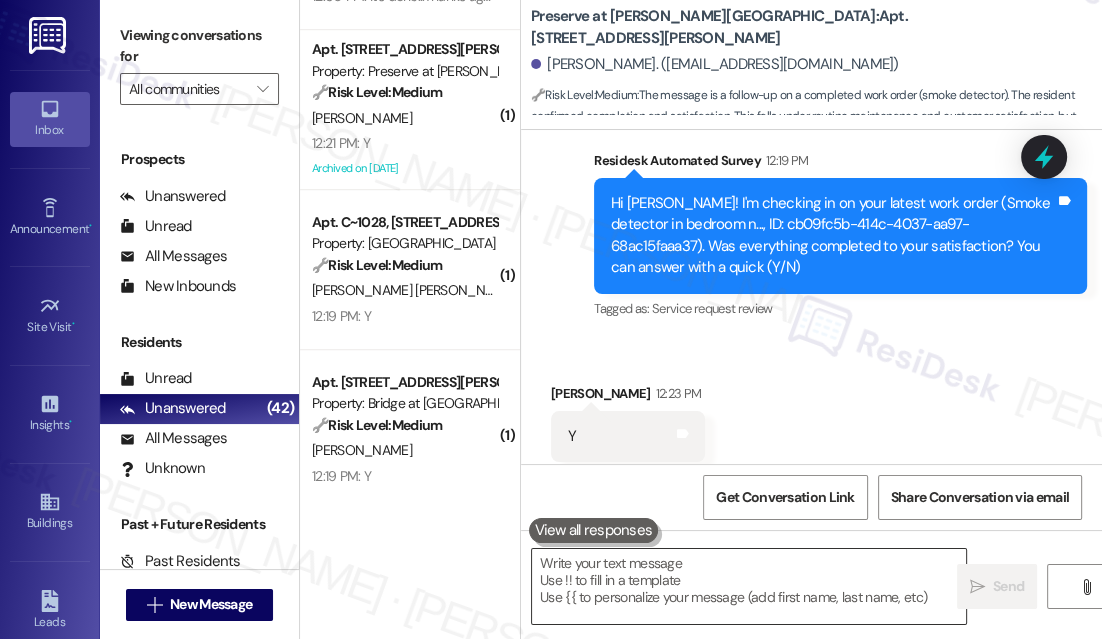 click at bounding box center [749, 586] 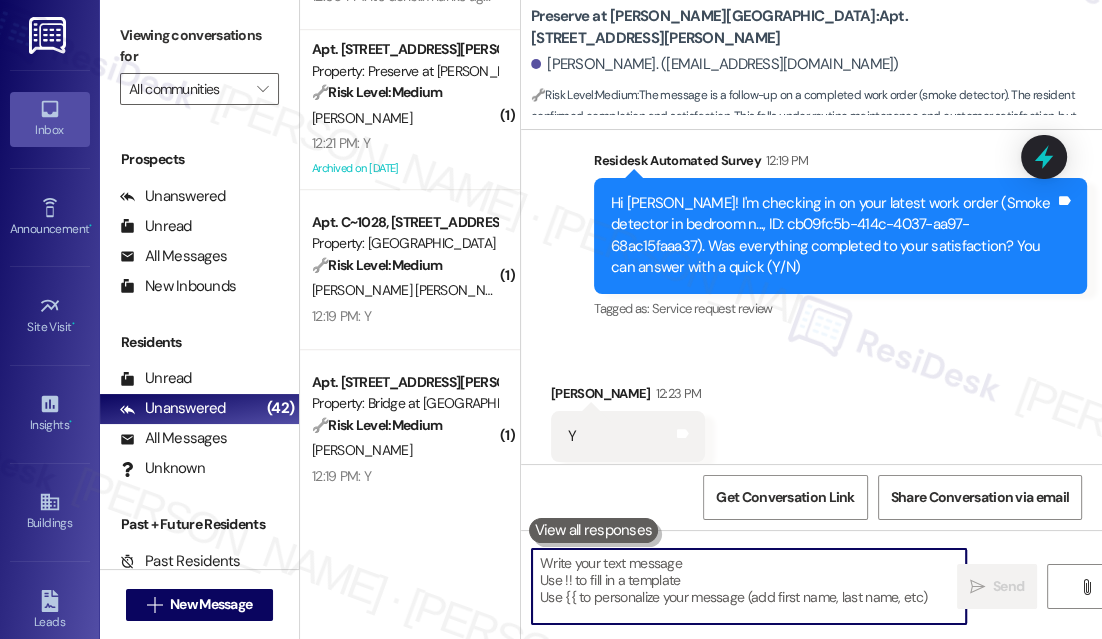 paste on "Hi {{first_name}}! I'm glad to hear that the maintenance work order was completed to your satisfaction. Could I also take this chance to ask if has {{property}} lived up to your expectations? You can still answer with a quick (Y/N)" 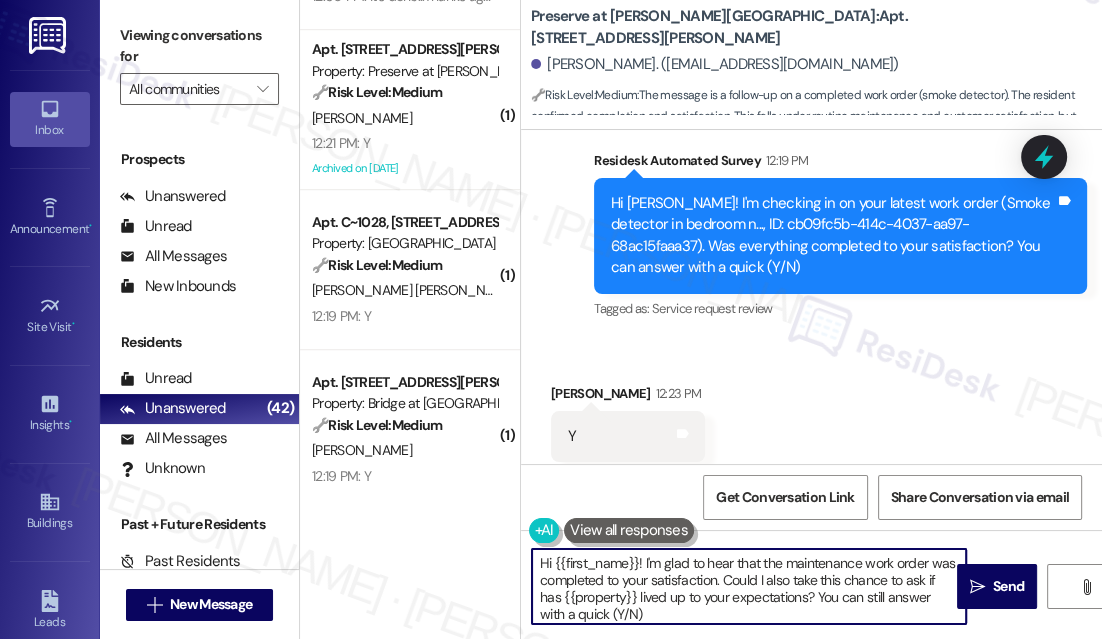 drag, startPoint x: 784, startPoint y: 563, endPoint x: 862, endPoint y: 561, distance: 78.025635 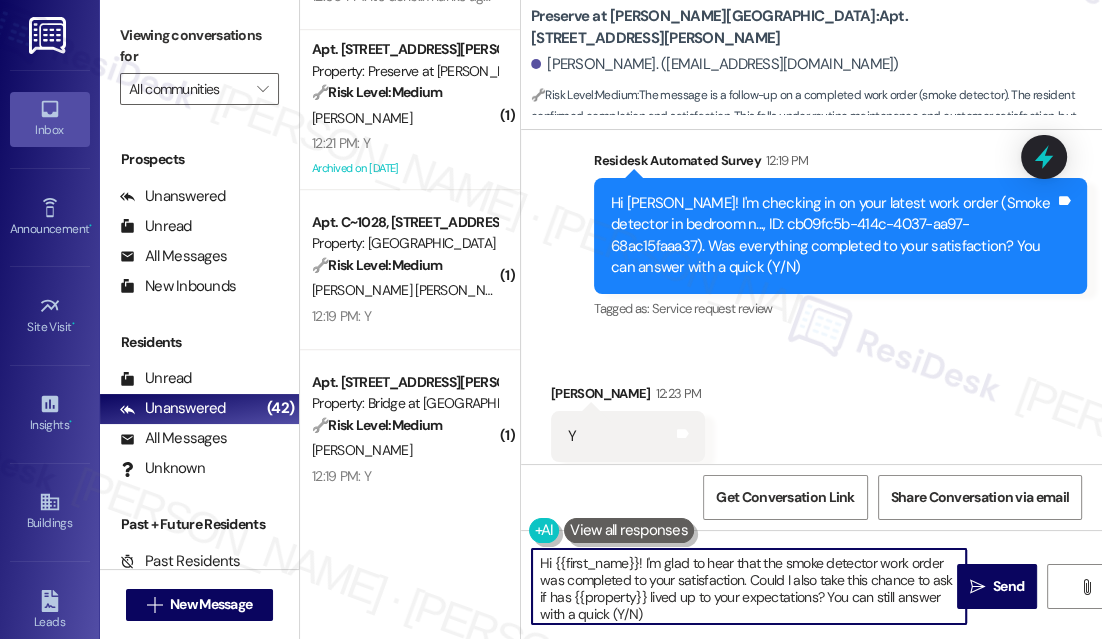 click on "Hi {{first_name}}! I'm glad to hear that the smoke detector work order was completed to your satisfaction. Could I also take this chance to ask if has {{property}} lived up to your expectations? You can still answer with a quick (Y/N)" at bounding box center [749, 586] 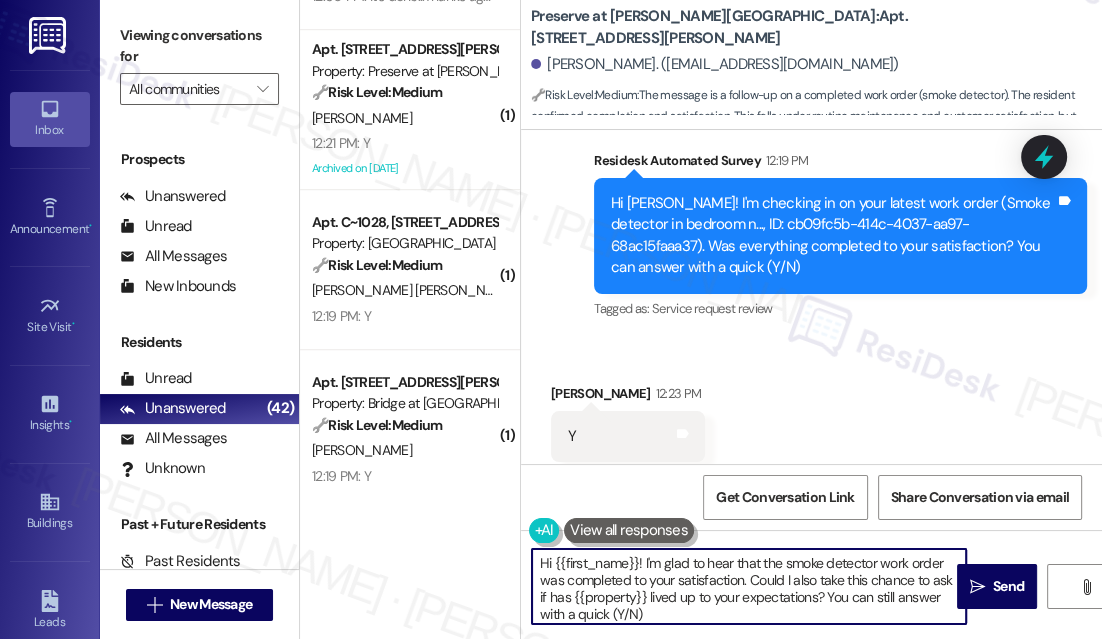 click on "Hi {{first_name}}! I'm glad to hear that the smoke detector work order was completed to your satisfaction. Could I also take this chance to ask if has {{property}} lived up to your expectations? You can still answer with a quick (Y/N)" at bounding box center [749, 586] 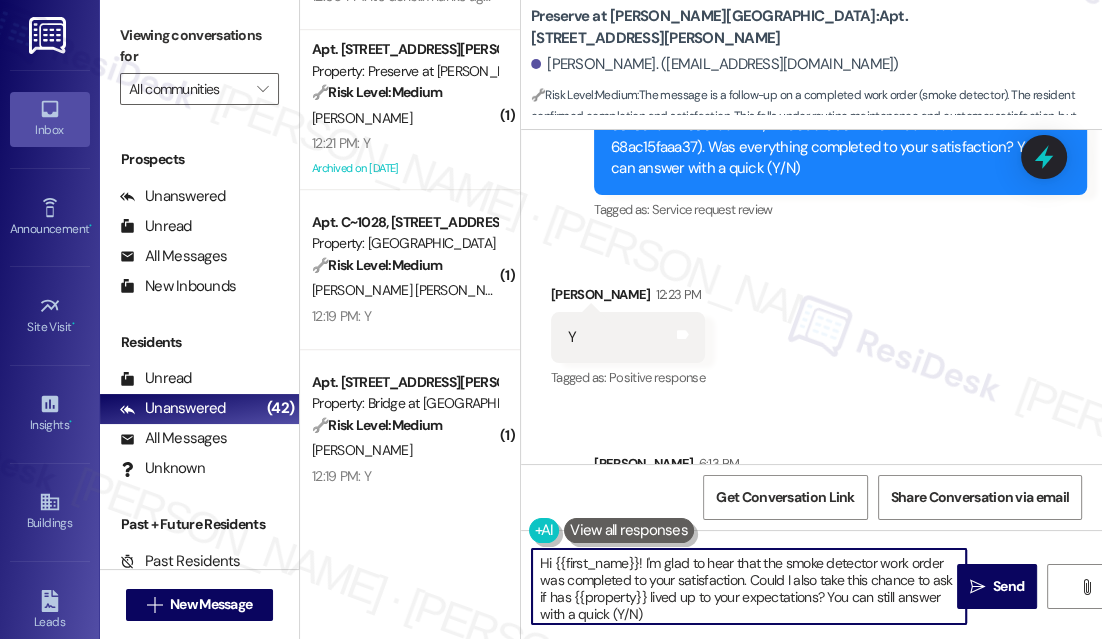 scroll, scrollTop: 4517, scrollLeft: 0, axis: vertical 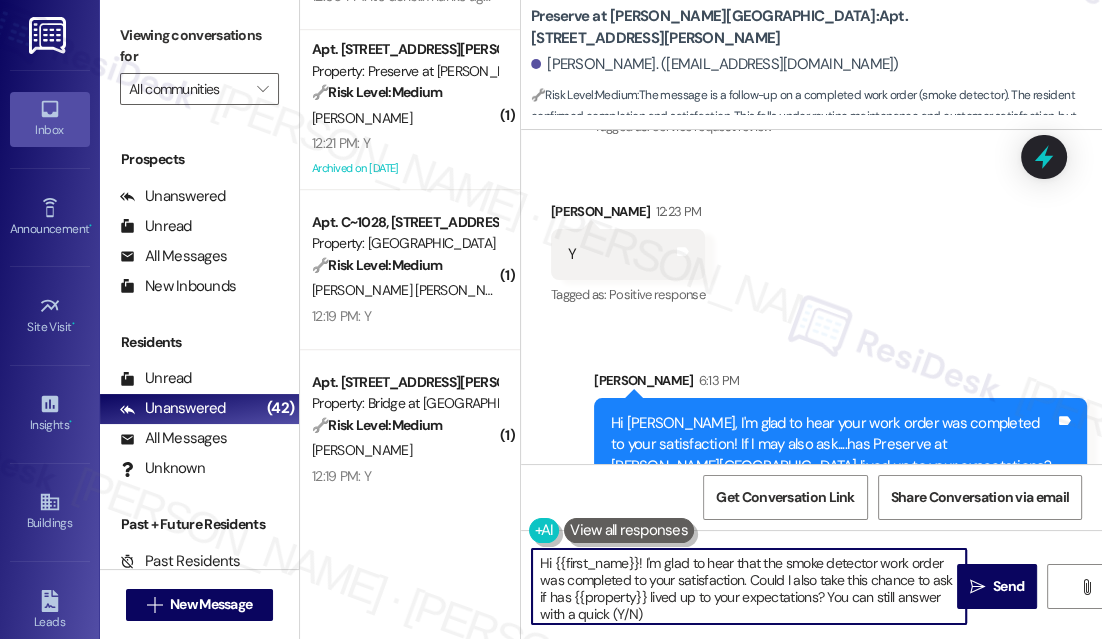 click on "Hi [PERSON_NAME], I'm glad to hear your work order was completed to your satisfaction! If I may also ask....has Preserve at [PERSON_NAME][GEOGRAPHIC_DATA] lived up to your expectations? Tags and notes" at bounding box center [840, 445] 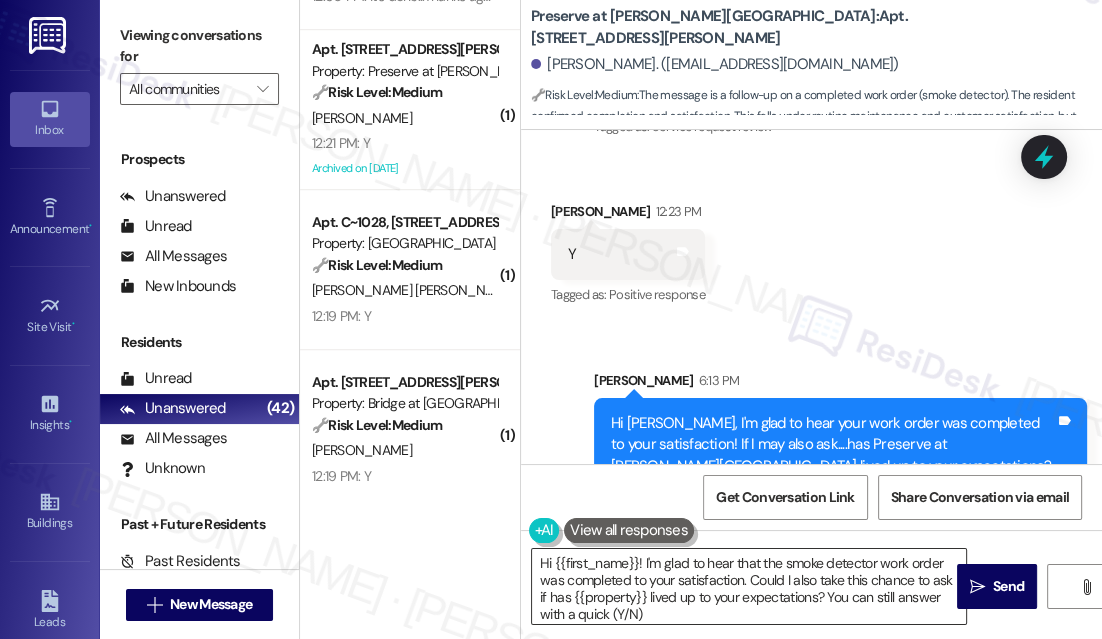 click on "Hi {{first_name}}! I'm glad to hear that the smoke detector work order was completed to your satisfaction. Could I also take this chance to ask if has {{property}} lived up to your expectations? You can still answer with a quick (Y/N)" at bounding box center [749, 586] 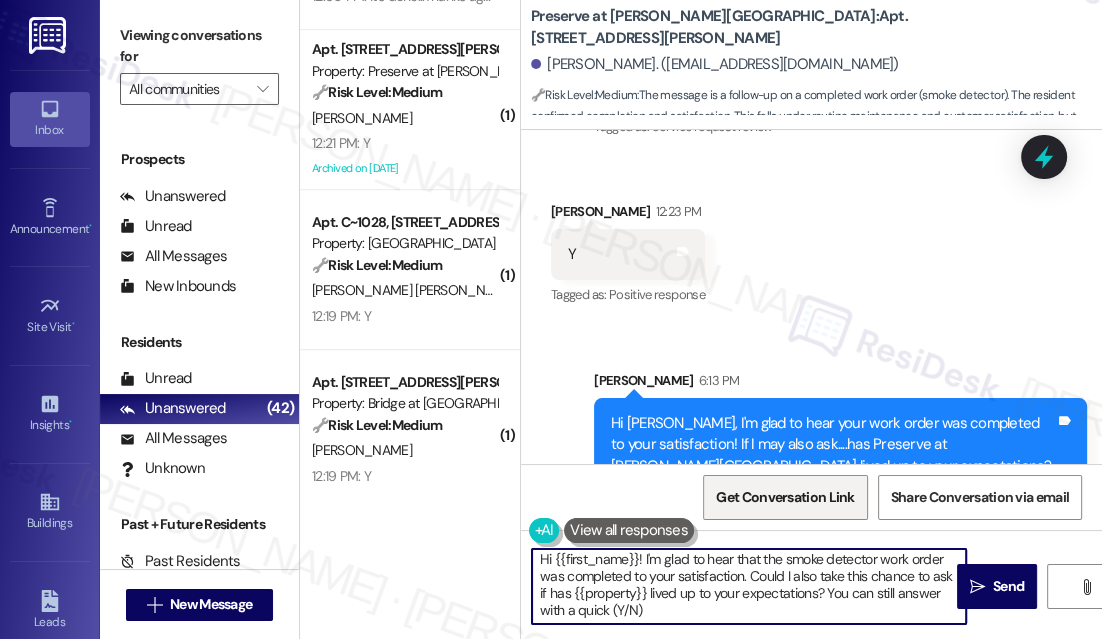 scroll, scrollTop: 5, scrollLeft: 0, axis: vertical 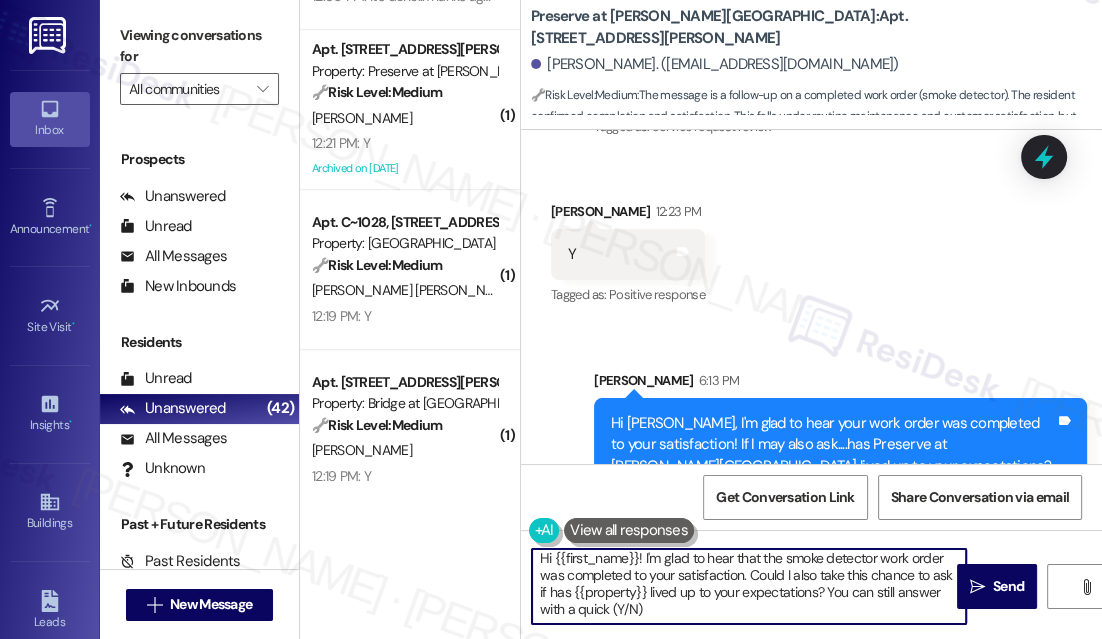 drag, startPoint x: 725, startPoint y: 603, endPoint x: 849, endPoint y: 590, distance: 124.67959 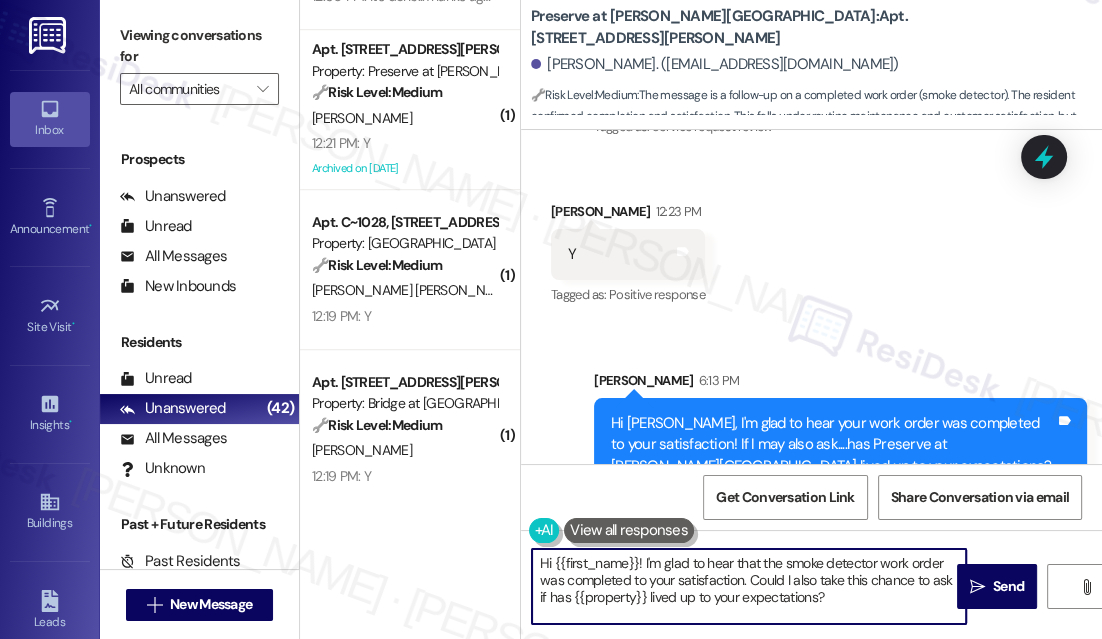 scroll, scrollTop: 0, scrollLeft: 0, axis: both 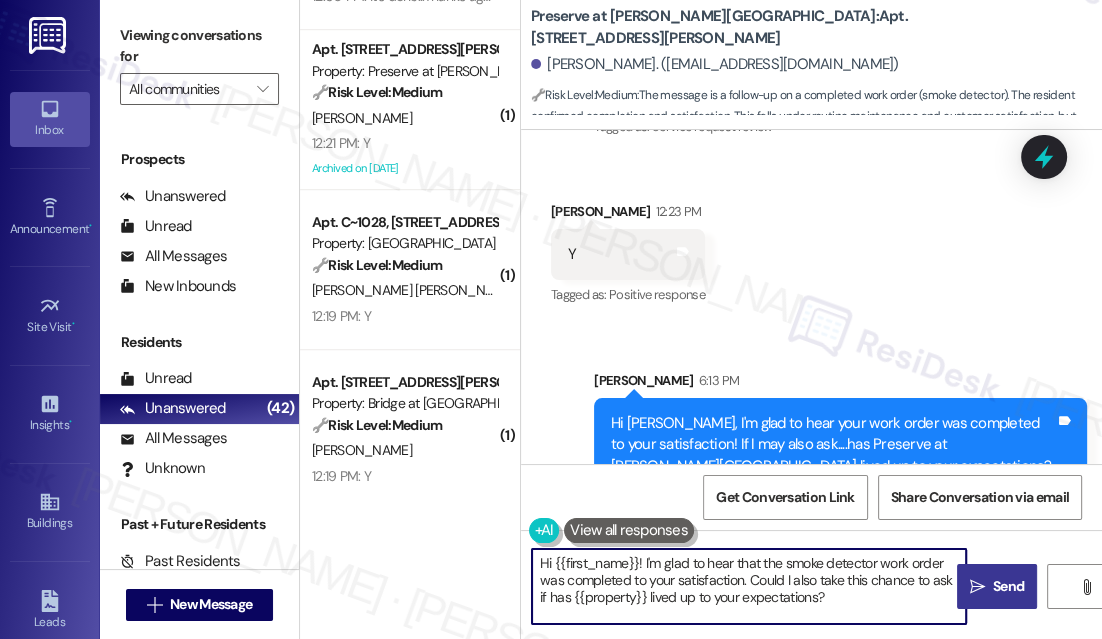 type on "Hi {{first_name}}! I'm glad to hear that the smoke detector work order was completed to your satisfaction. Could I also take this chance to ask if has {{property}} lived up to your expectations?" 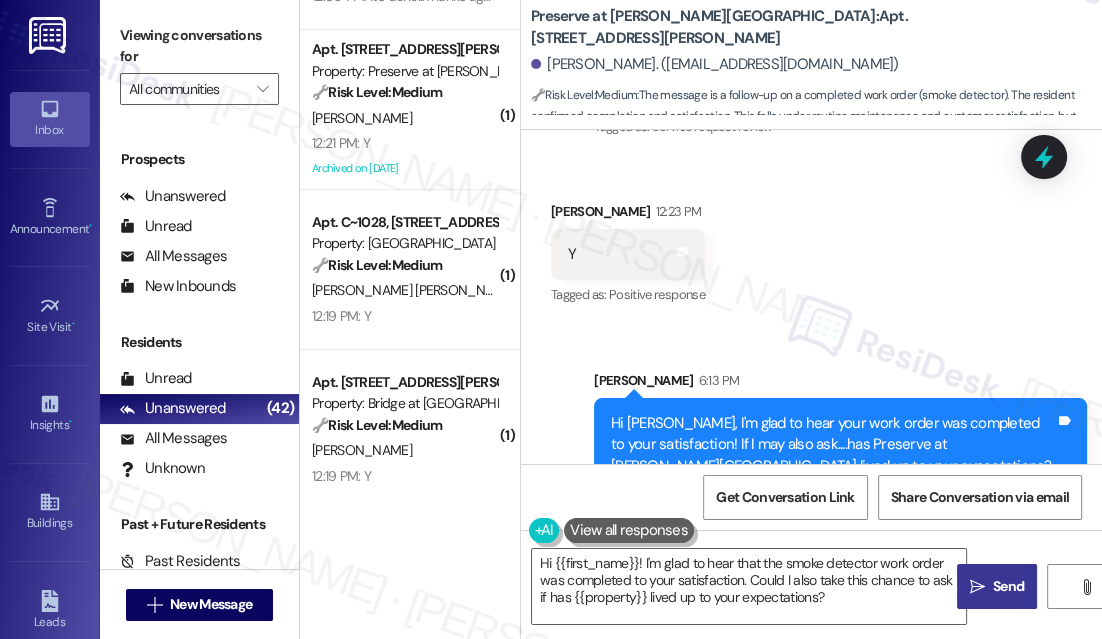 click on "" at bounding box center [977, 587] 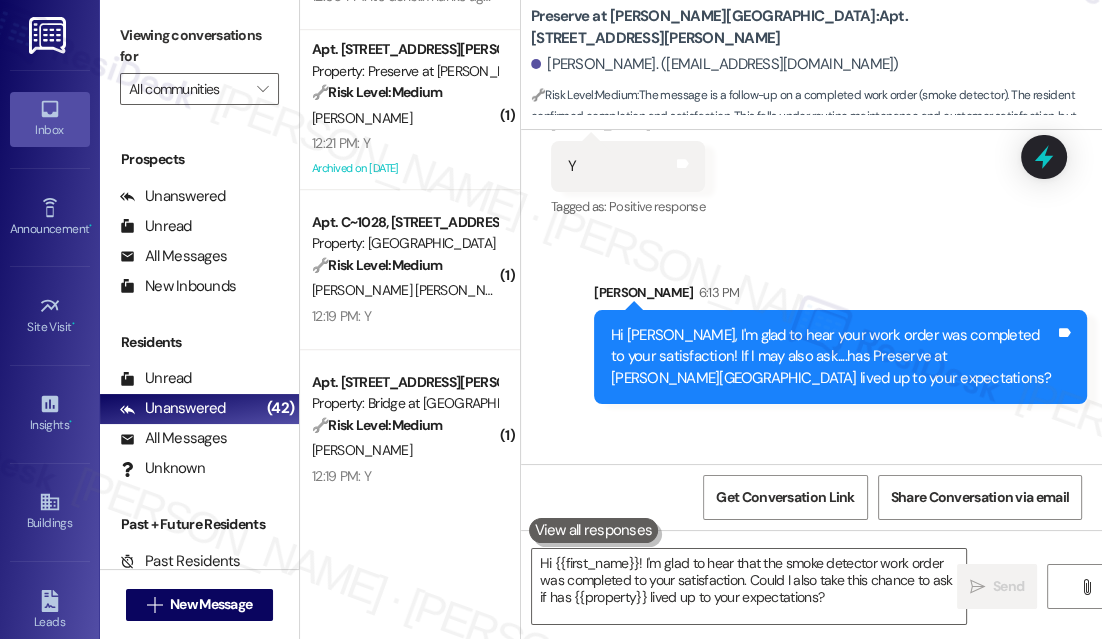 scroll, scrollTop: 4700, scrollLeft: 0, axis: vertical 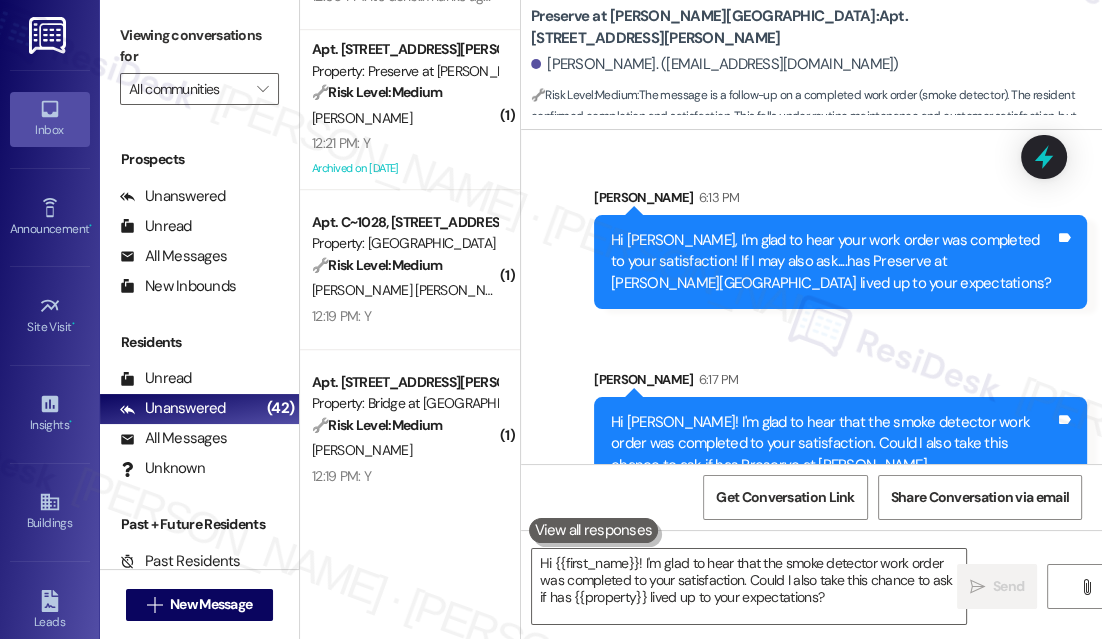 click on "Hi [PERSON_NAME]! I'm glad to hear that the smoke detector work order was completed to your satisfaction. Could I also take this chance to ask if has Preserve at [PERSON_NAME][GEOGRAPHIC_DATA] lived up to your expectations?" at bounding box center (833, 455) 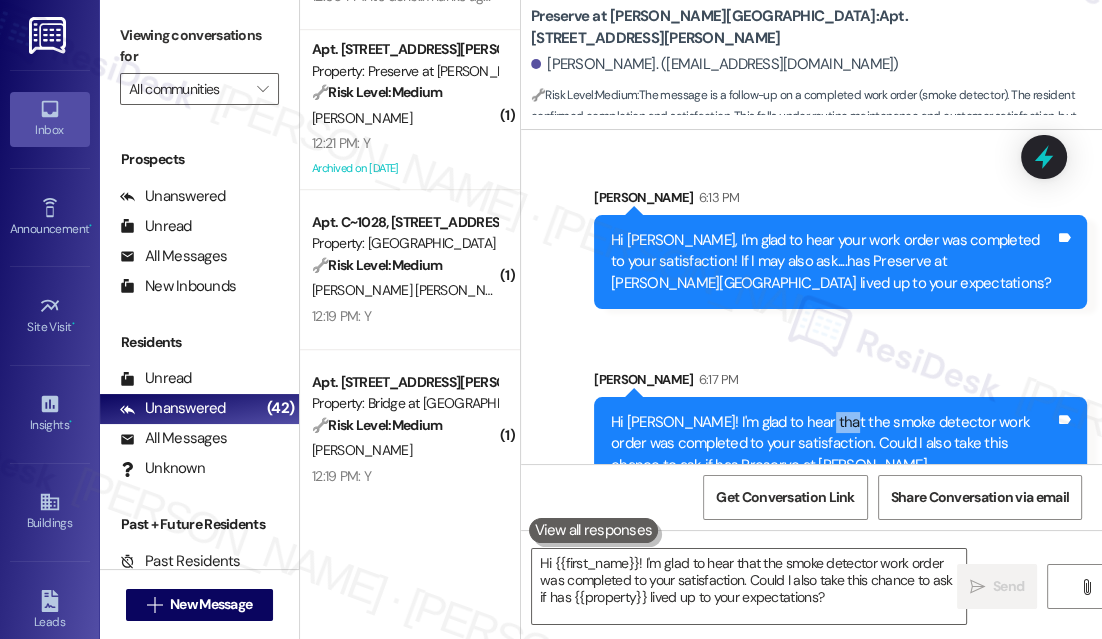 click on "Hi [PERSON_NAME]! I'm glad to hear that the smoke detector work order was completed to your satisfaction. Could I also take this chance to ask if has Preserve at [PERSON_NAME][GEOGRAPHIC_DATA] lived up to your expectations?" at bounding box center (833, 455) 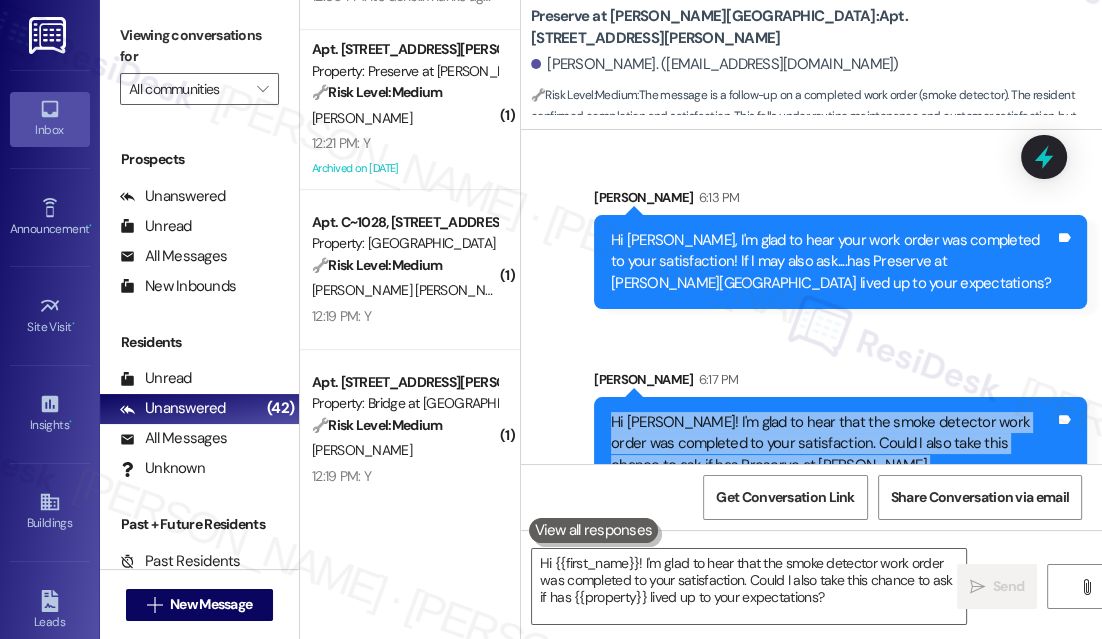click on "Hi [PERSON_NAME]! I'm glad to hear that the smoke detector work order was completed to your satisfaction. Could I also take this chance to ask if has Preserve at [PERSON_NAME][GEOGRAPHIC_DATA] lived up to your expectations?" at bounding box center [833, 455] 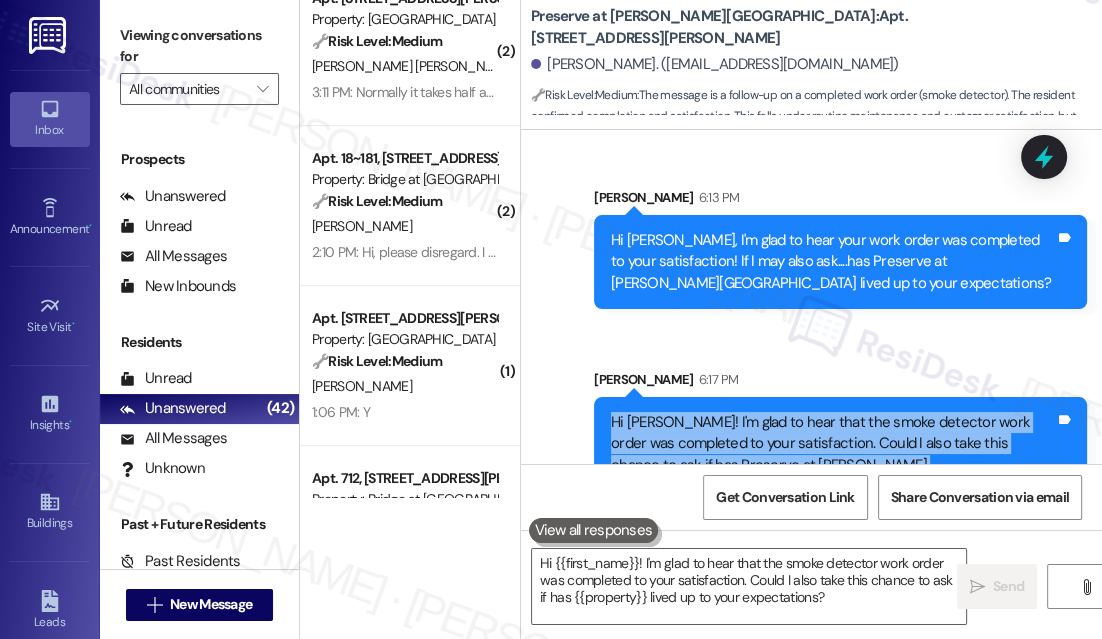 scroll, scrollTop: 545, scrollLeft: 0, axis: vertical 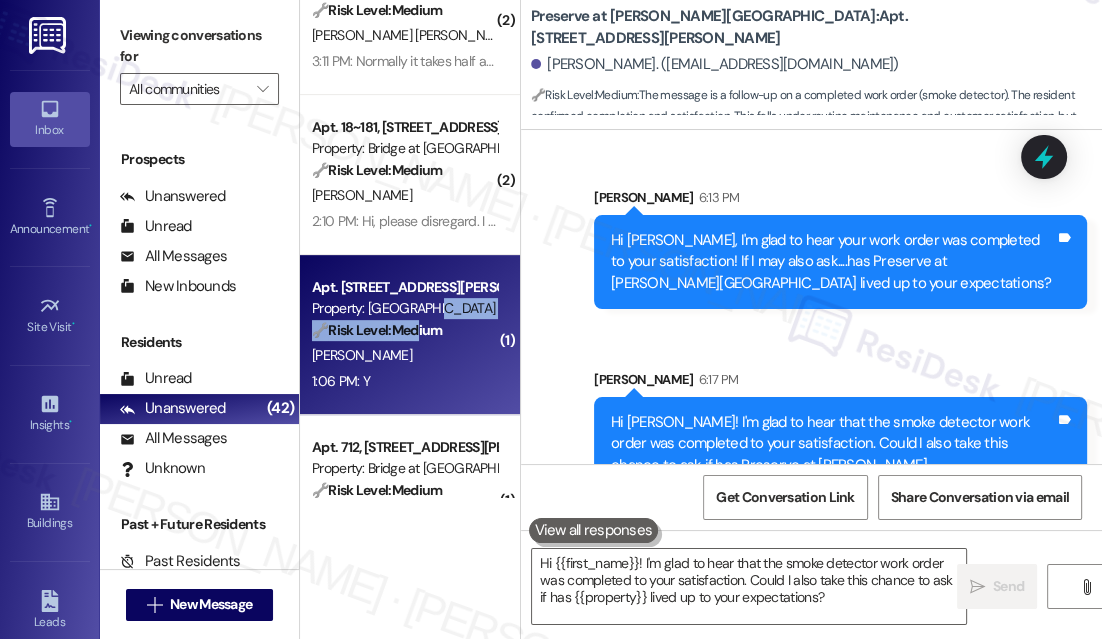 click on "Apt. [STREET_ADDRESS][PERSON_NAME] Property: [GEOGRAPHIC_DATA] 🔧  Risk Level:  Medium The resident confirmed the work order was completed to their satisfaction. This is a follow-up on a maintenance request and indicates a successful resolution." at bounding box center [404, 309] 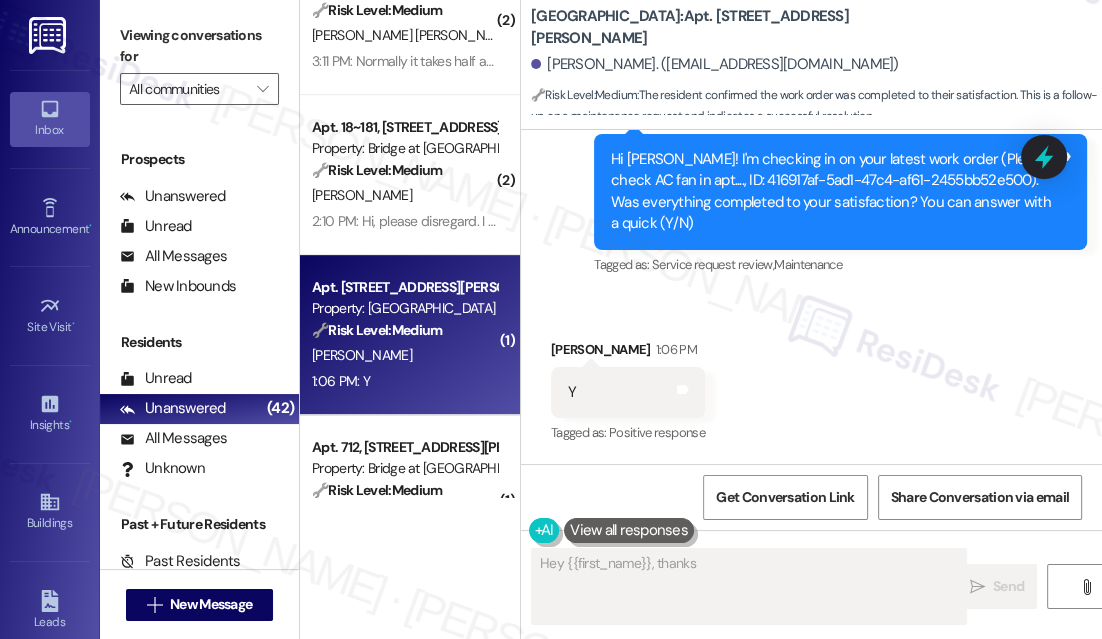 scroll, scrollTop: 682, scrollLeft: 0, axis: vertical 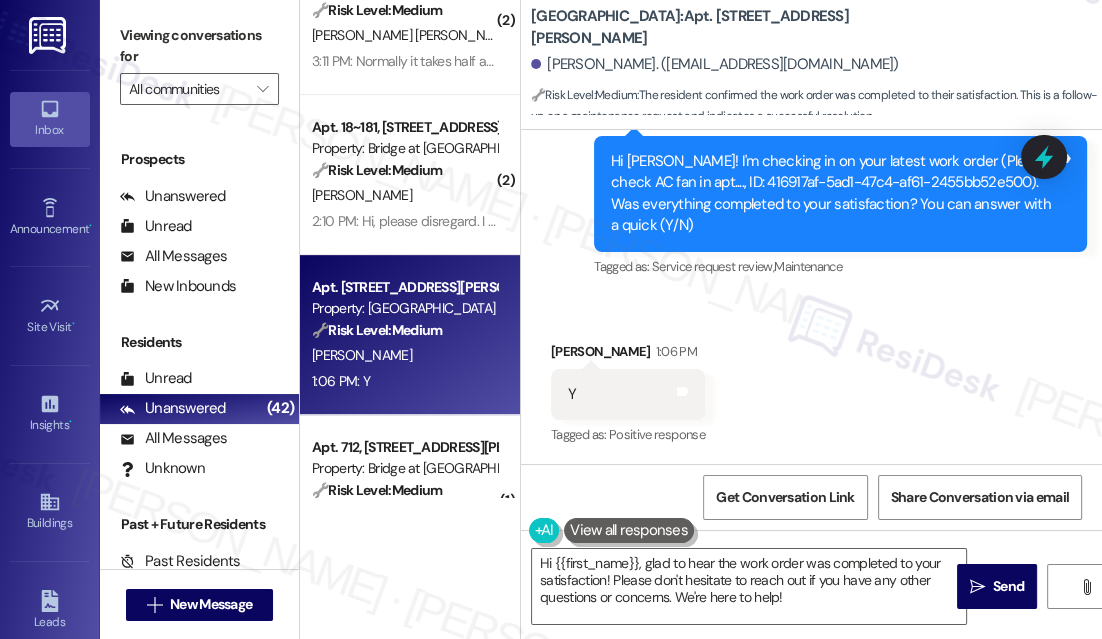click on "Received via SMS [PERSON_NAME] 1:06 PM Y Tags and notes Tagged as:   Positive response Click to highlight conversations about Positive response" at bounding box center [811, 380] 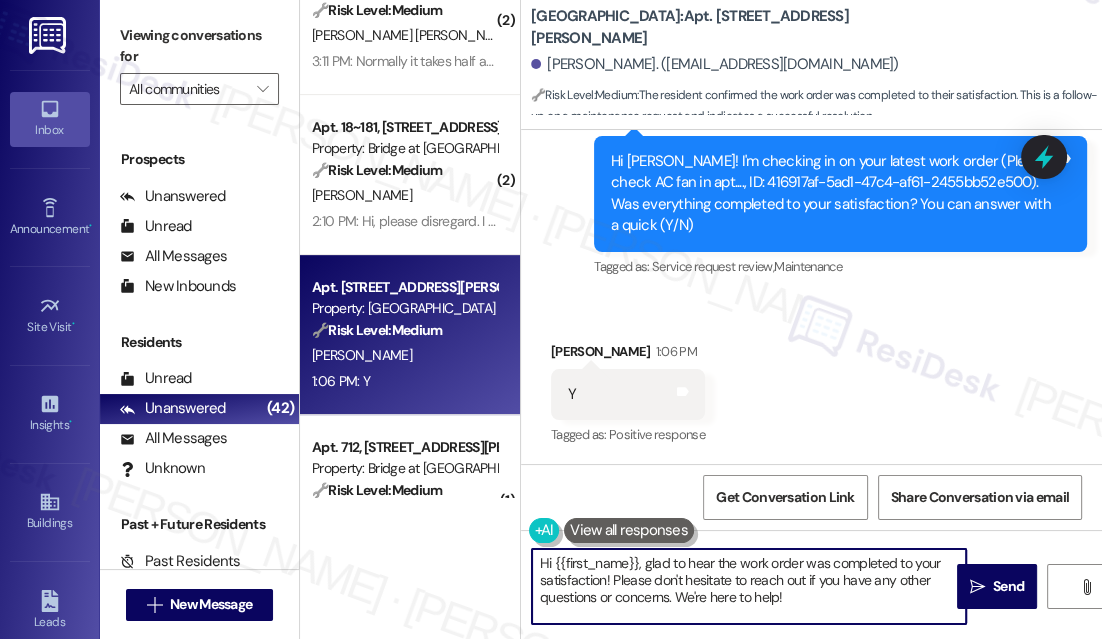 drag, startPoint x: 846, startPoint y: 595, endPoint x: 616, endPoint y: 579, distance: 230.55585 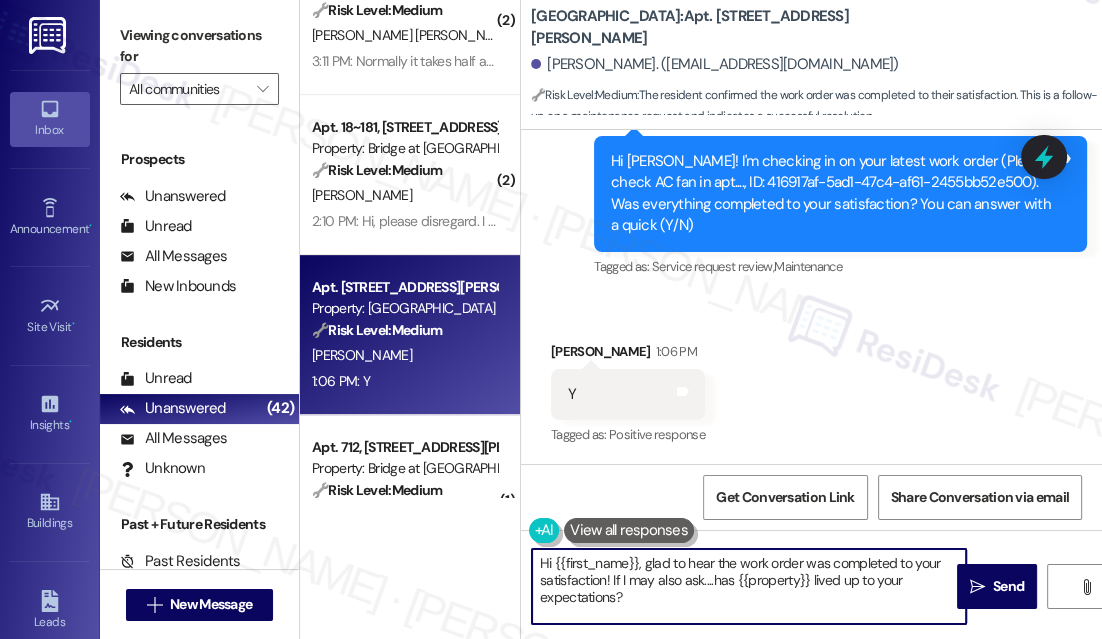 click on "Hi {{first_name}}, glad to hear the work order was completed to your satisfaction! If I may also ask....has {{property}} lived up to your expectations?" at bounding box center (749, 586) 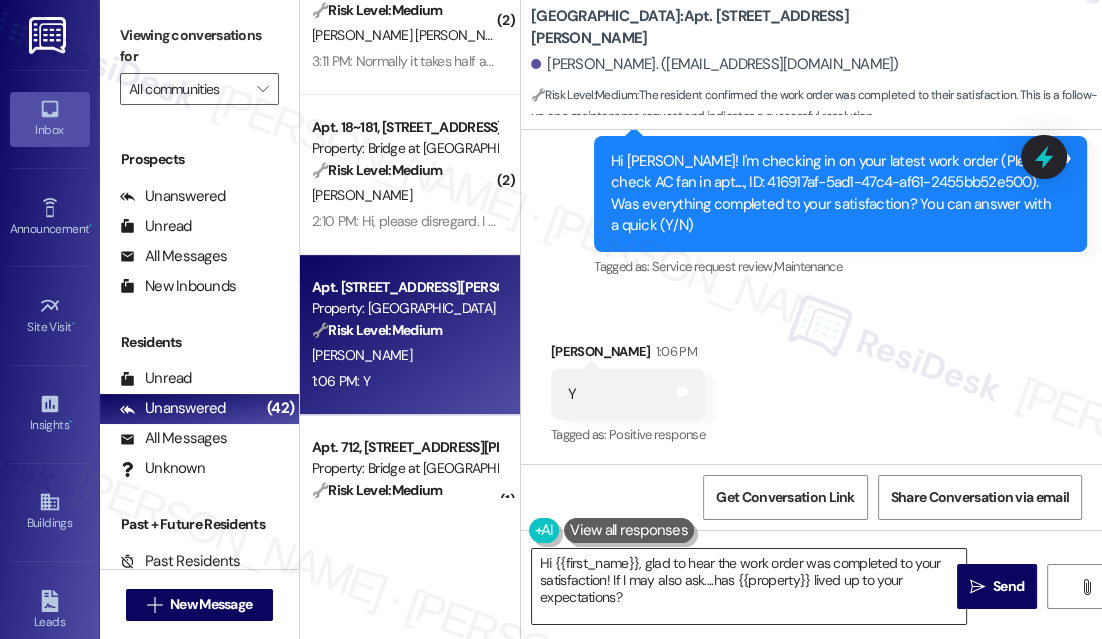 click on "Hi {{first_name}}, glad to hear the work order was completed to your satisfaction! If I may also ask....has {{property}} lived up to your expectations?" at bounding box center (749, 586) 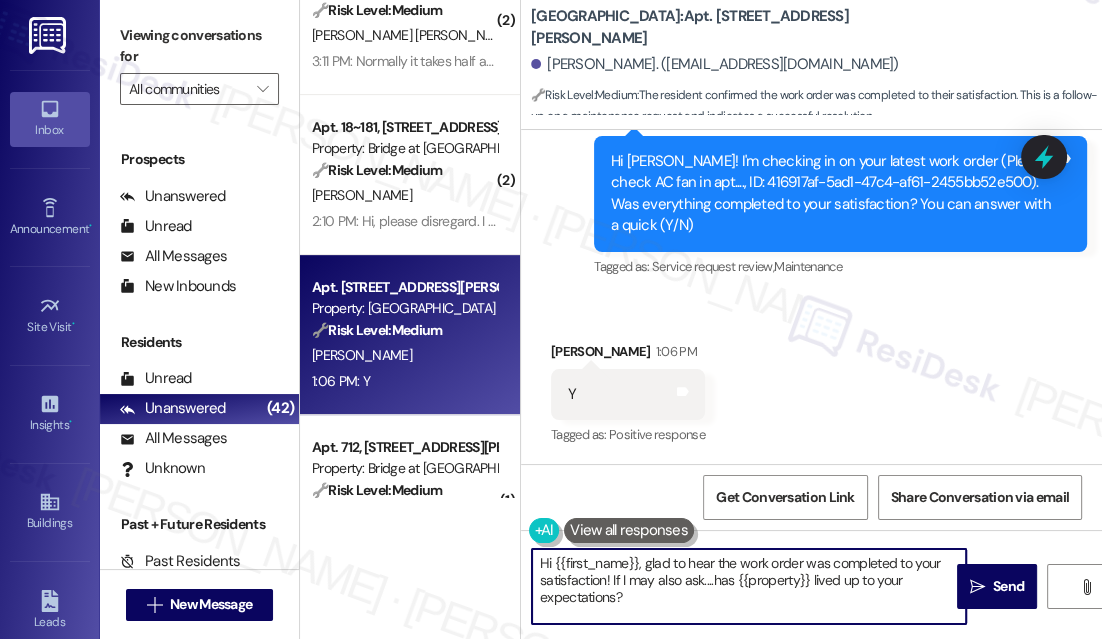 click on "Hi {{first_name}}, glad to hear the work order was completed to your satisfaction! If I may also ask....has {{property}} lived up to your expectations?" at bounding box center [749, 586] 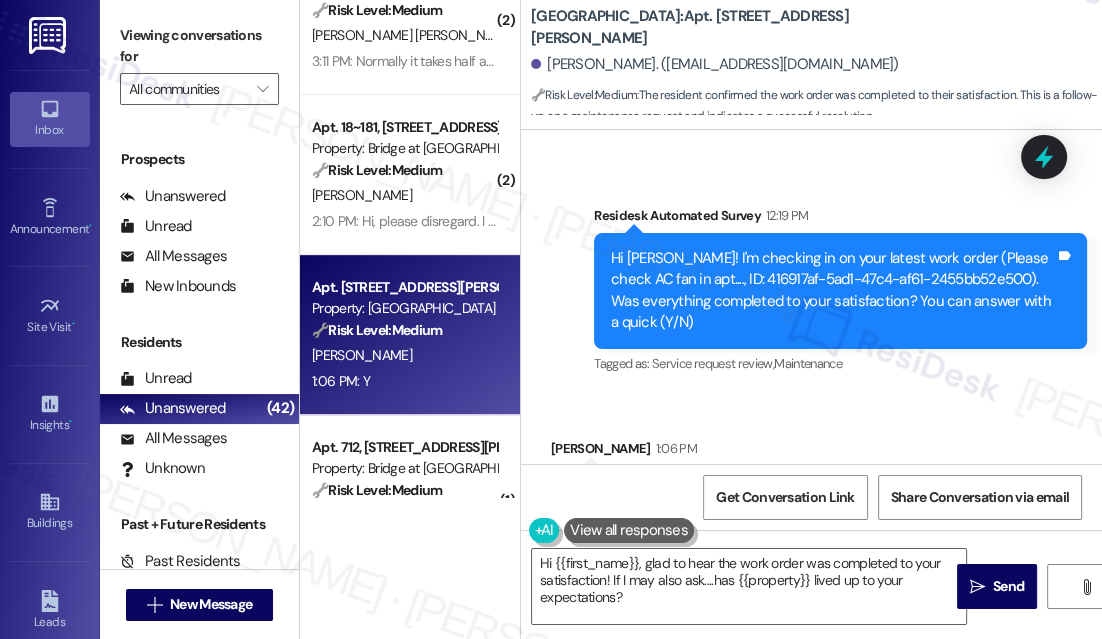 scroll, scrollTop: 683, scrollLeft: 0, axis: vertical 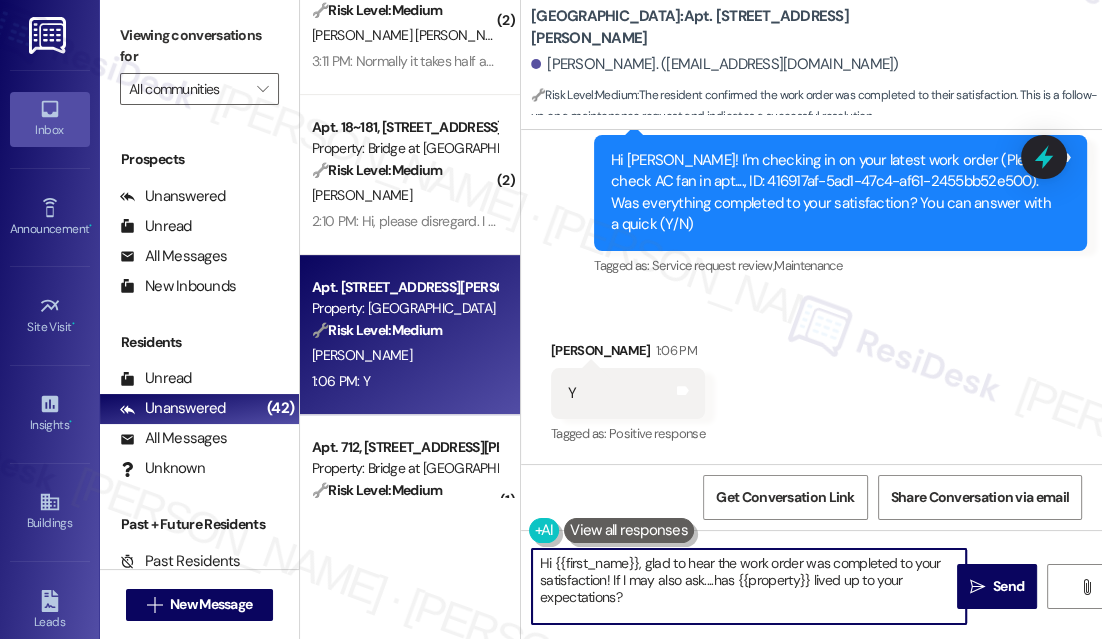 click on "Hi {{first_name}}, glad to hear the work order was completed to your satisfaction! If I may also ask....has {{property}} lived up to your expectations?" at bounding box center [749, 586] 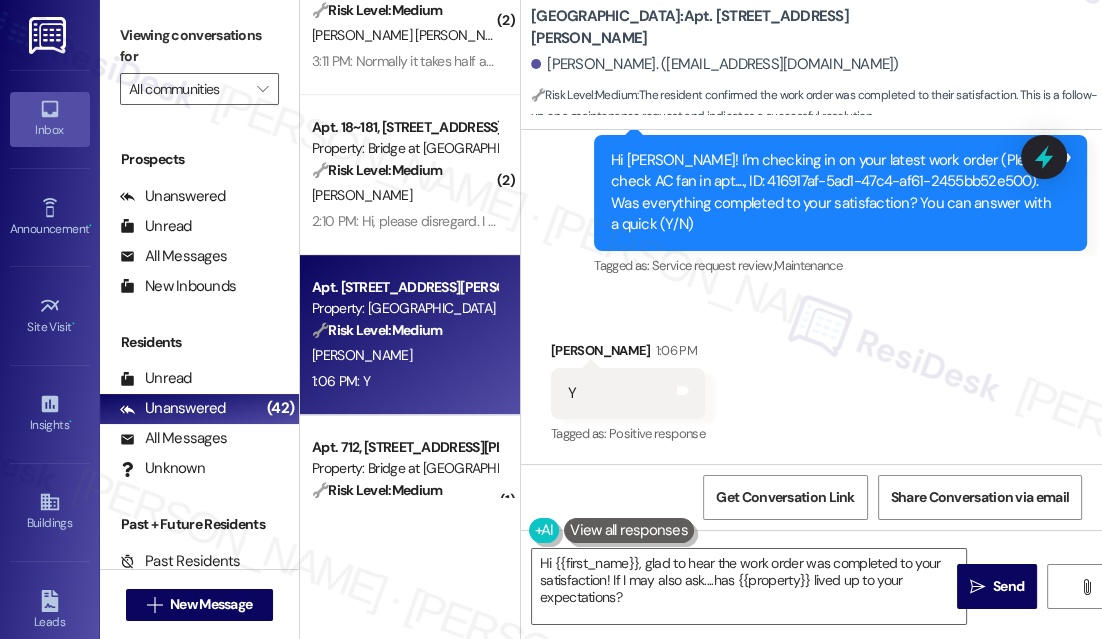 click on "Received via SMS [PERSON_NAME] 1:06 PM Y Tags and notes Tagged as:   Positive response Click to highlight conversations about Positive response" at bounding box center (811, 379) 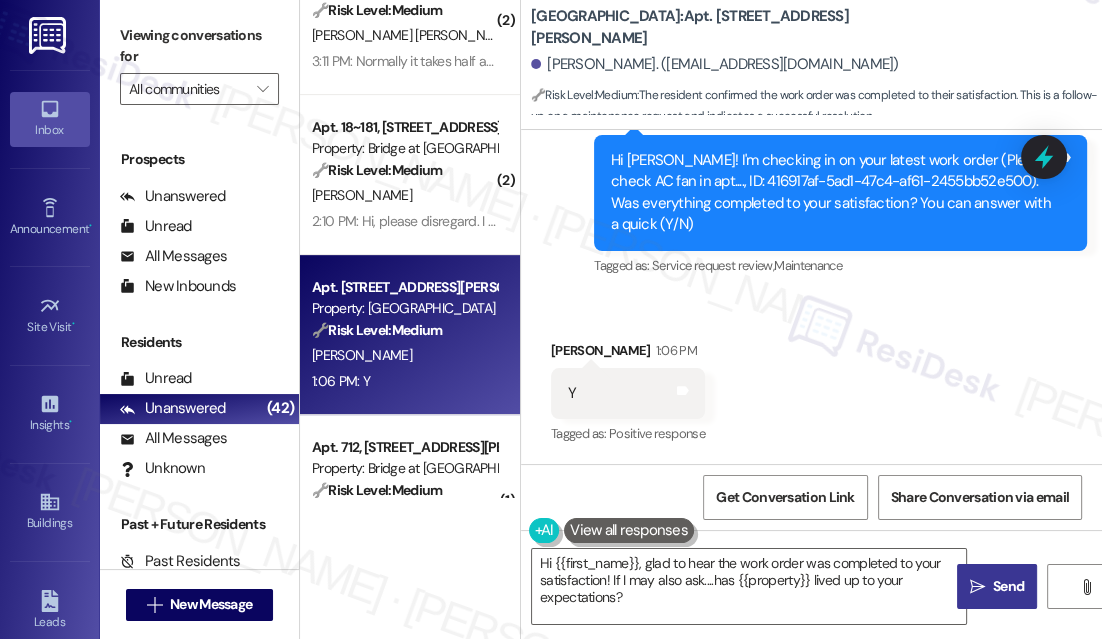 click on " Send" at bounding box center [997, 586] 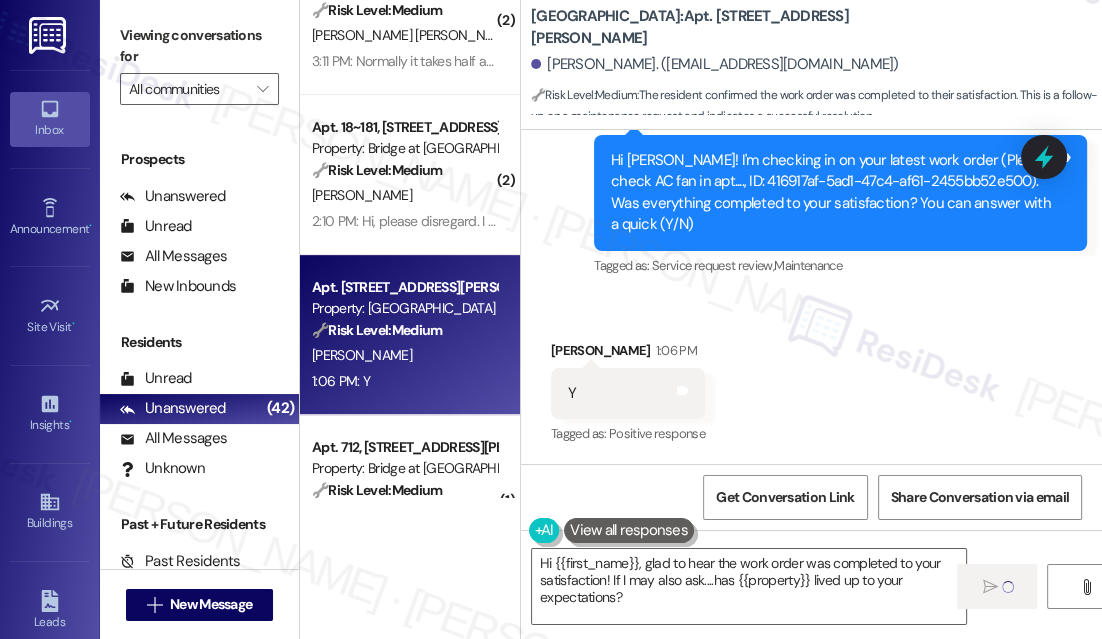click on "Received via SMS [PERSON_NAME] 1:06 PM Y Tags and notes Tagged as:   Positive response Click to highlight conversations about Positive response" at bounding box center [811, 379] 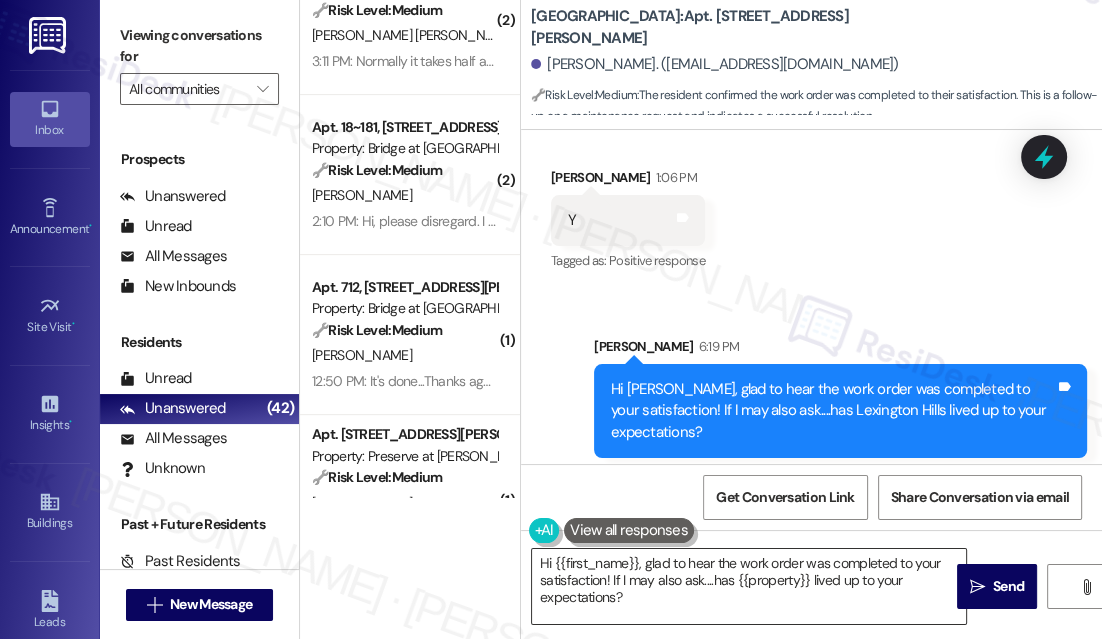 scroll, scrollTop: 865, scrollLeft: 0, axis: vertical 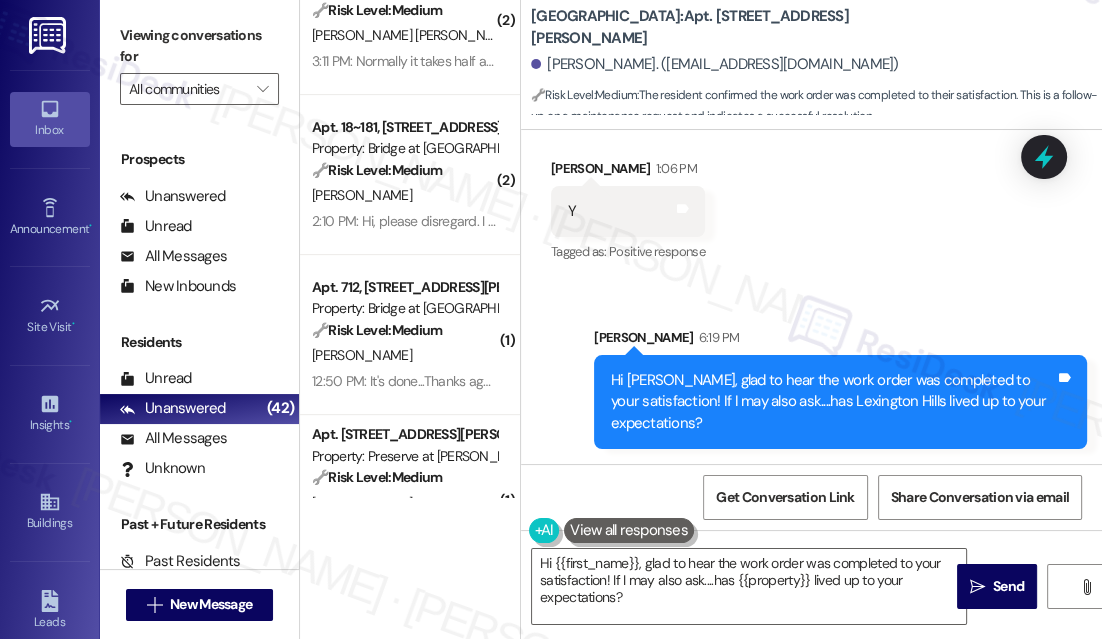 click on "Hi [PERSON_NAME], glad to hear the work order was completed to your satisfaction! If I may also ask....has Lexington Hills lived up to your expectations? Tags and notes" at bounding box center [840, 402] 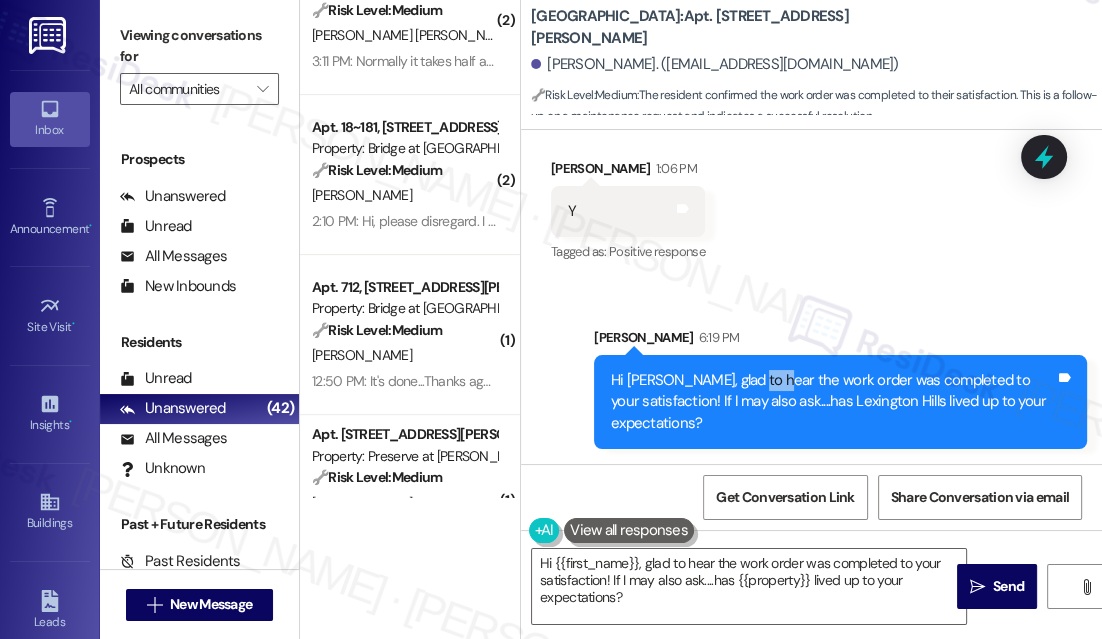click on "Hi [PERSON_NAME], glad to hear the work order was completed to your satisfaction! If I may also ask....has Lexington Hills lived up to your expectations? Tags and notes" at bounding box center [840, 402] 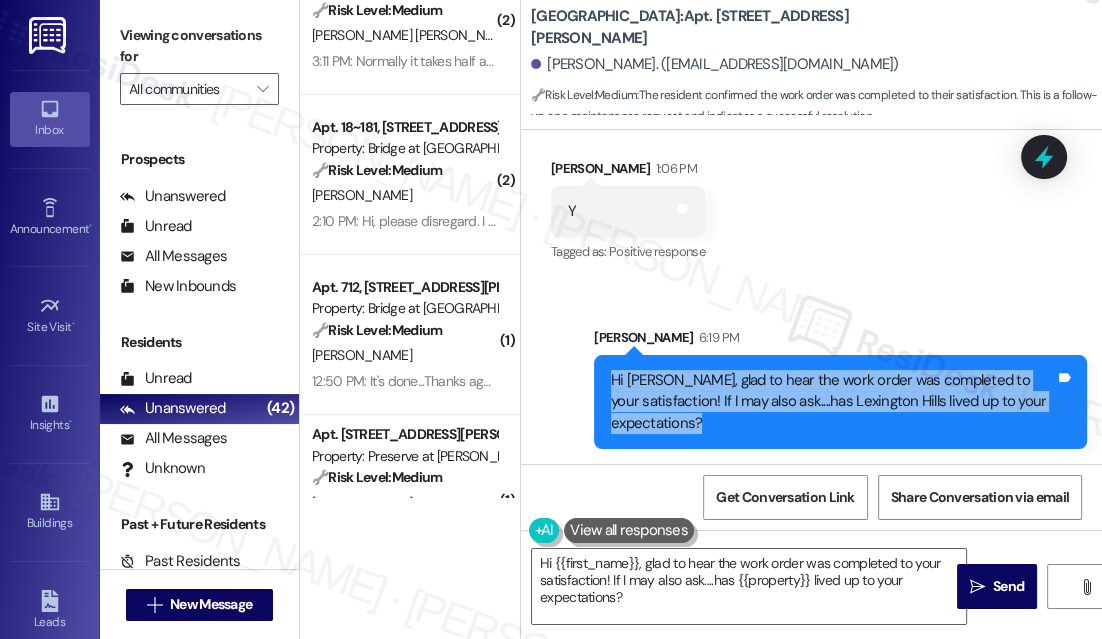 click on "Hi [PERSON_NAME], glad to hear the work order was completed to your satisfaction! If I may also ask....has Lexington Hills lived up to your expectations? Tags and notes" at bounding box center [840, 402] 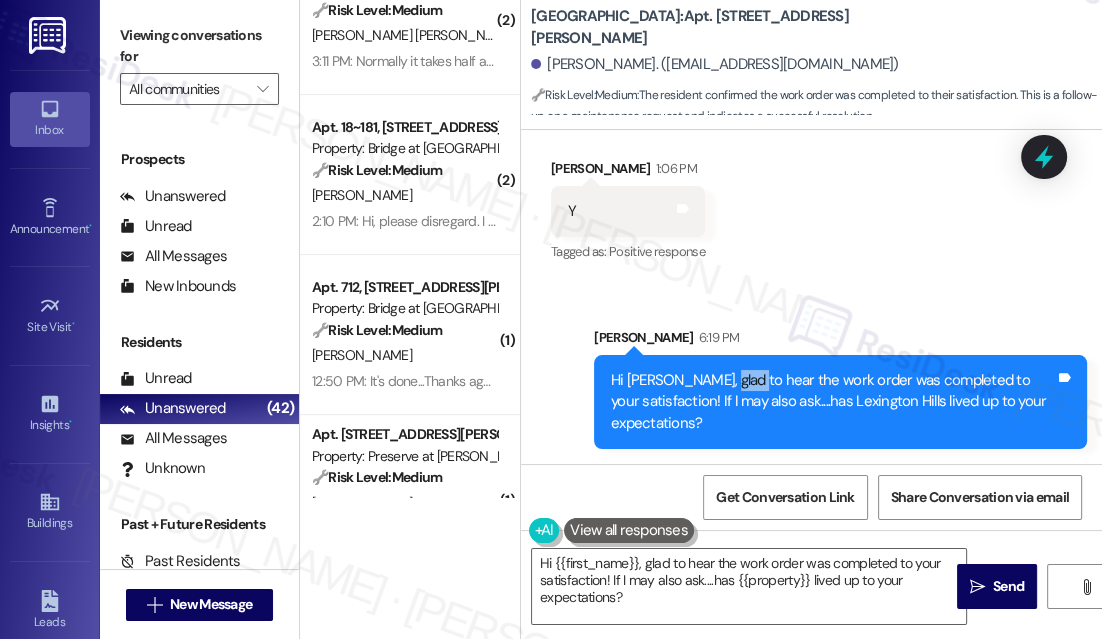 click on "Hi [PERSON_NAME], glad to hear the work order was completed to your satisfaction! If I may also ask....has Lexington Hills lived up to your expectations?" at bounding box center [833, 402] 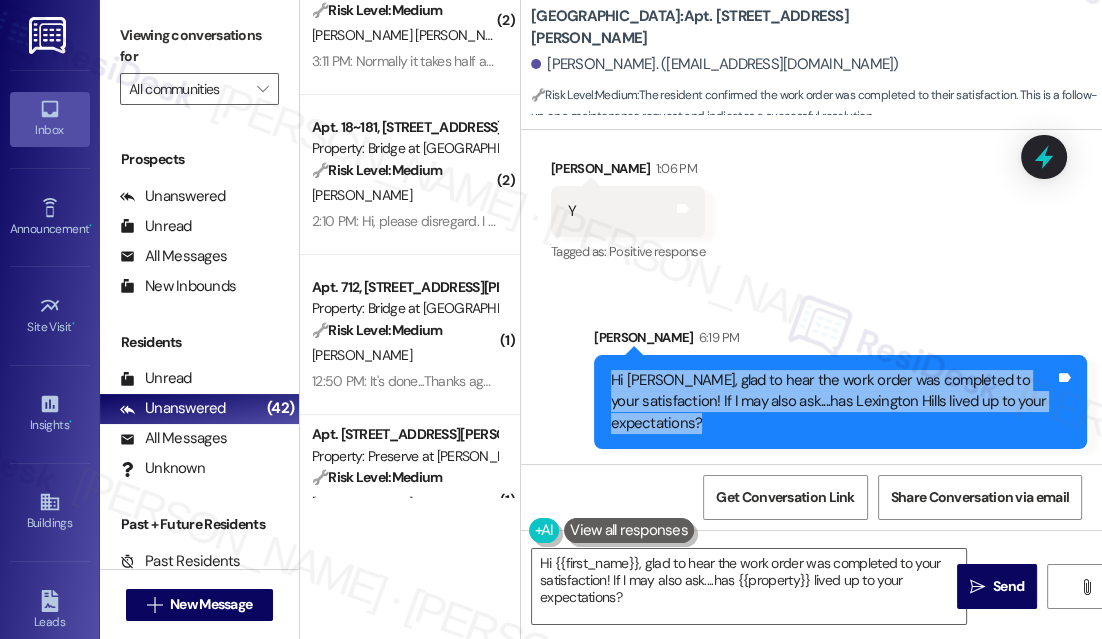 click on "Hi [PERSON_NAME], glad to hear the work order was completed to your satisfaction! If I may also ask....has Lexington Hills lived up to your expectations?" at bounding box center [833, 402] 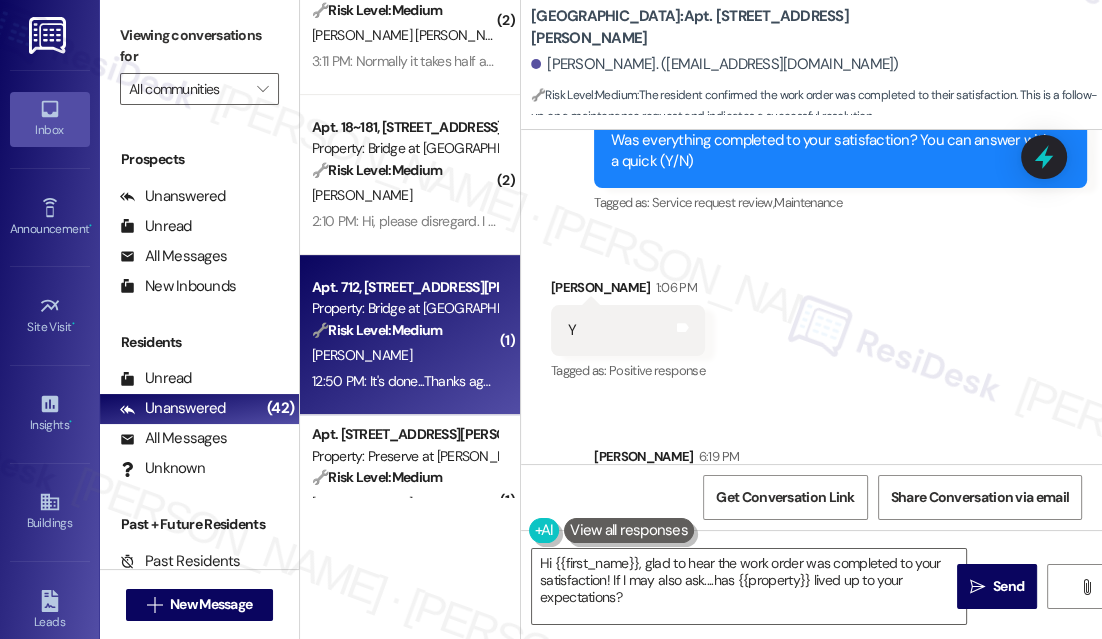 scroll, scrollTop: 592, scrollLeft: 0, axis: vertical 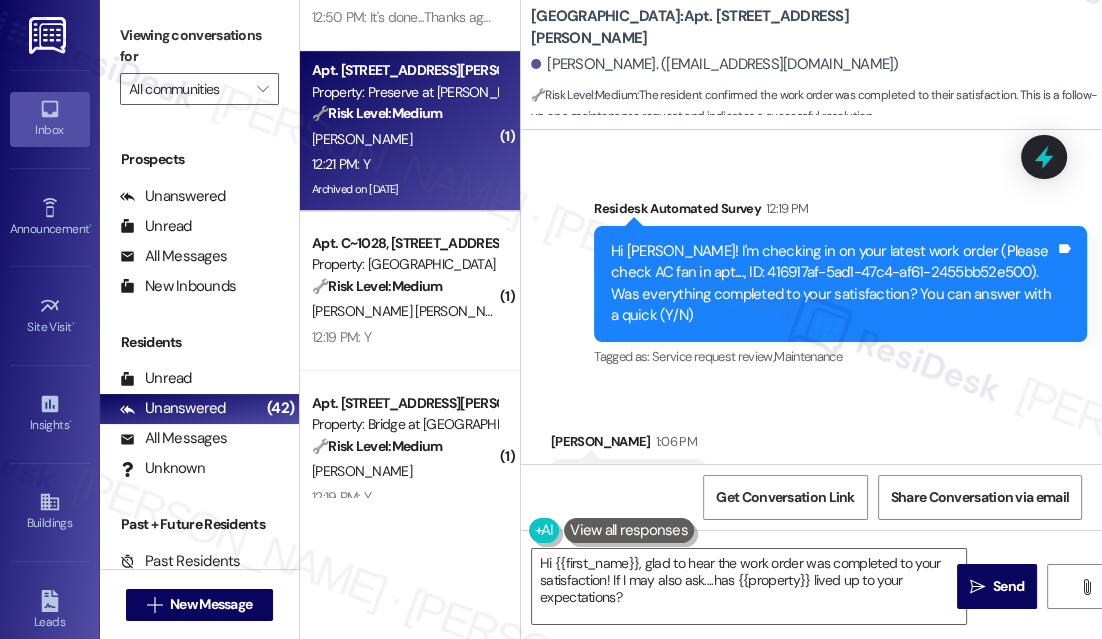 click on "[PERSON_NAME]" at bounding box center [404, 139] 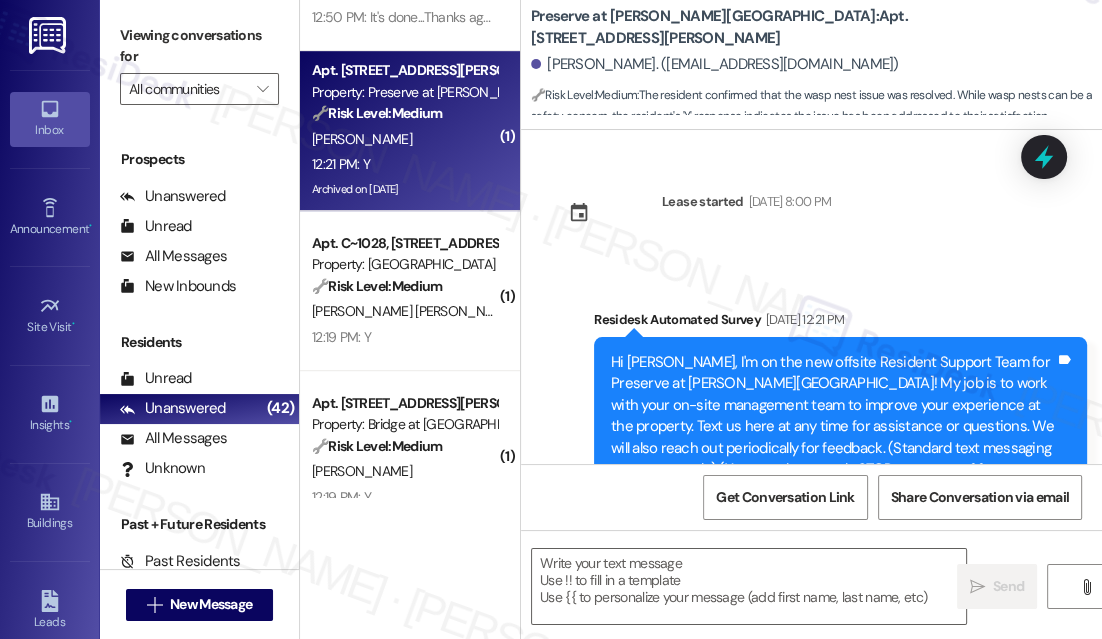 scroll, scrollTop: 10714, scrollLeft: 0, axis: vertical 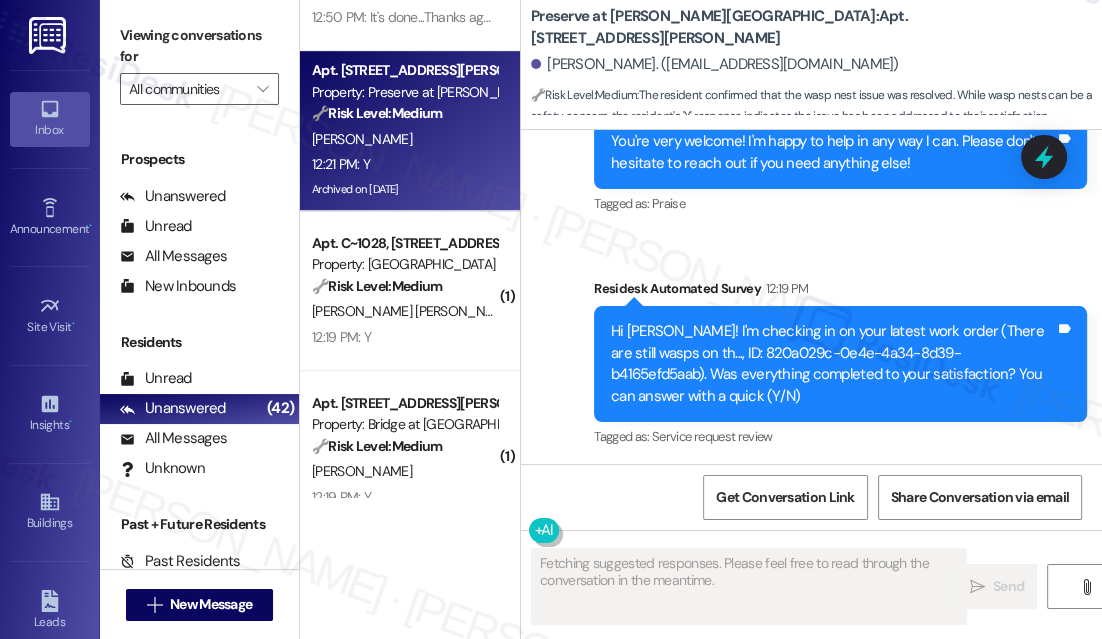 drag, startPoint x: 941, startPoint y: 282, endPoint x: 915, endPoint y: 298, distance: 30.528675 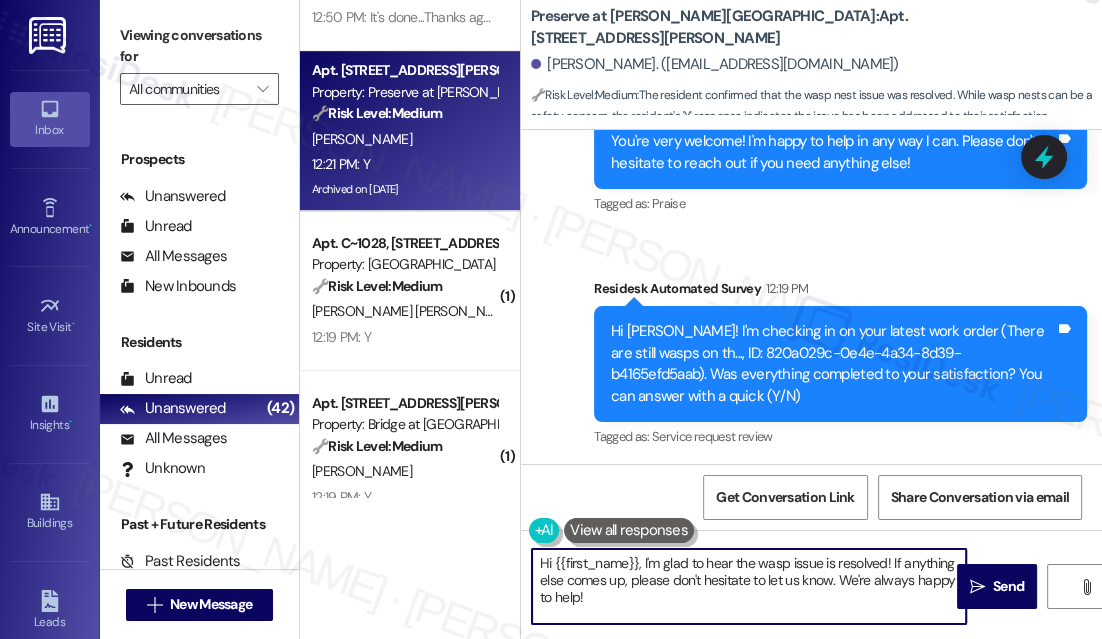 drag, startPoint x: 788, startPoint y: 605, endPoint x: 890, endPoint y: 558, distance: 112.30761 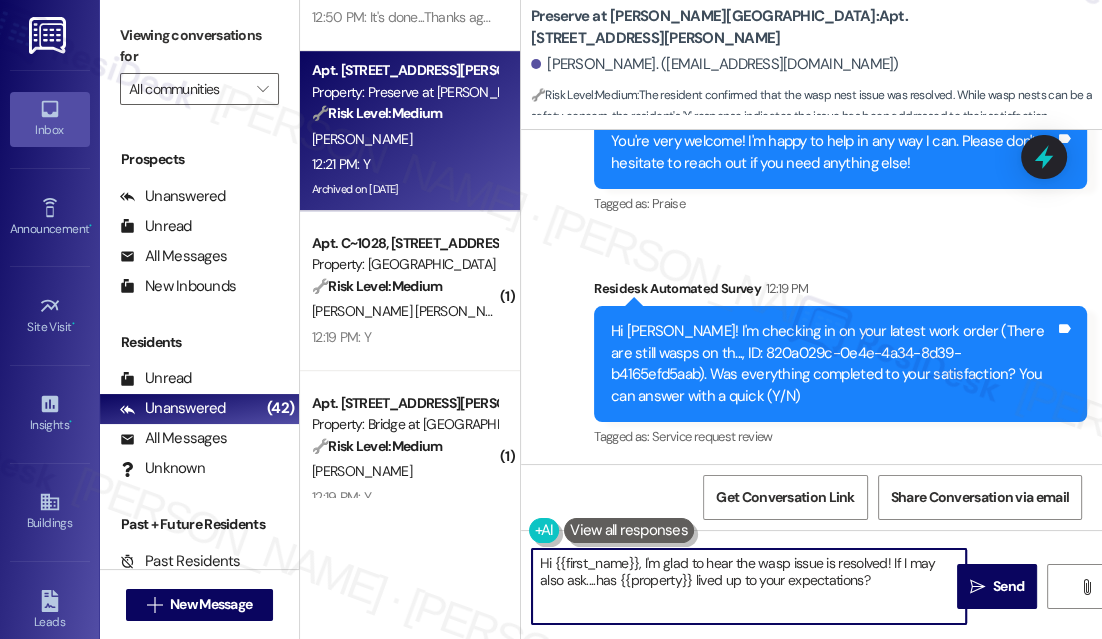 type on "Hi {{first_name}}, I'm glad to hear the wasp issue is resolved! If I may also ask....has {{property}} lived up to your expectations?" 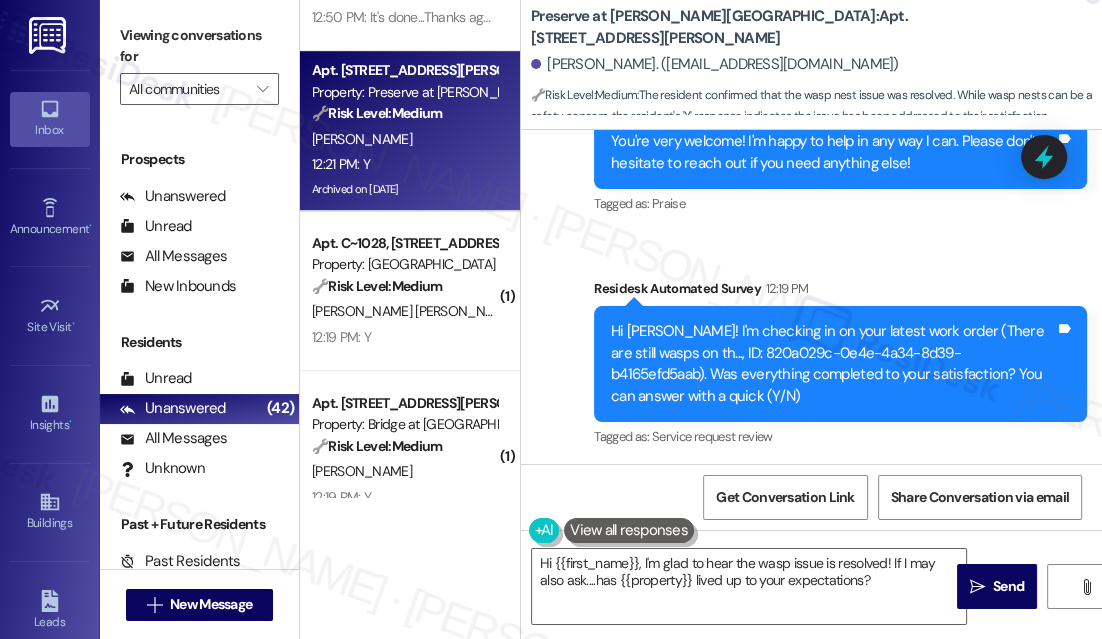 click on "Received via SMS [PERSON_NAME] 12:21 PM Y Tags and notes Tagged as:   Positive response Click to highlight conversations about Positive response" at bounding box center [811, 550] 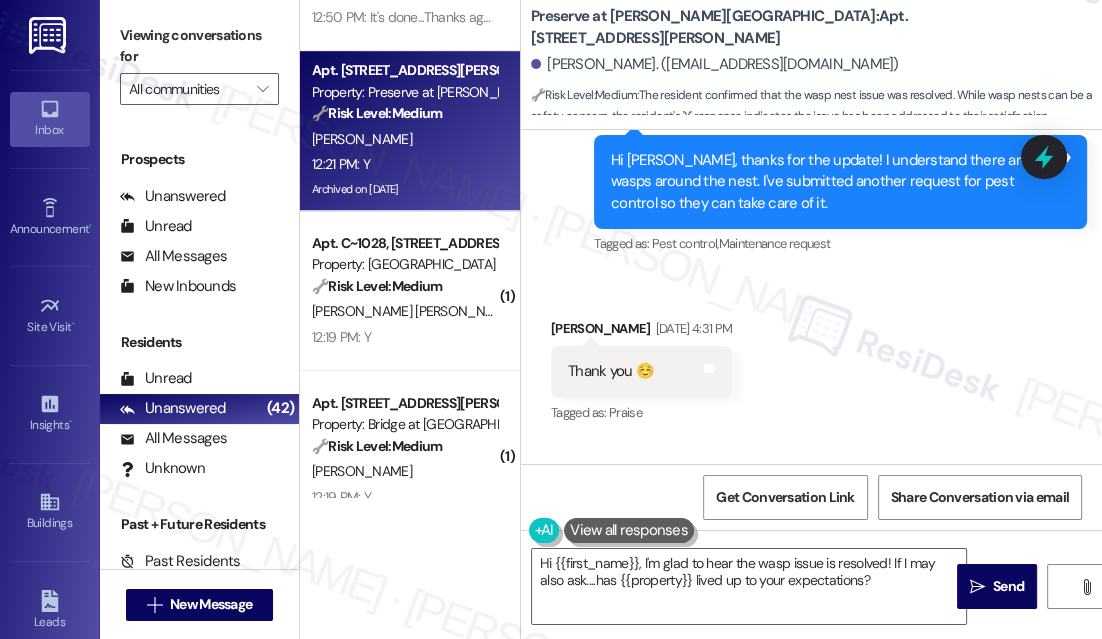 scroll, scrollTop: 10169, scrollLeft: 0, axis: vertical 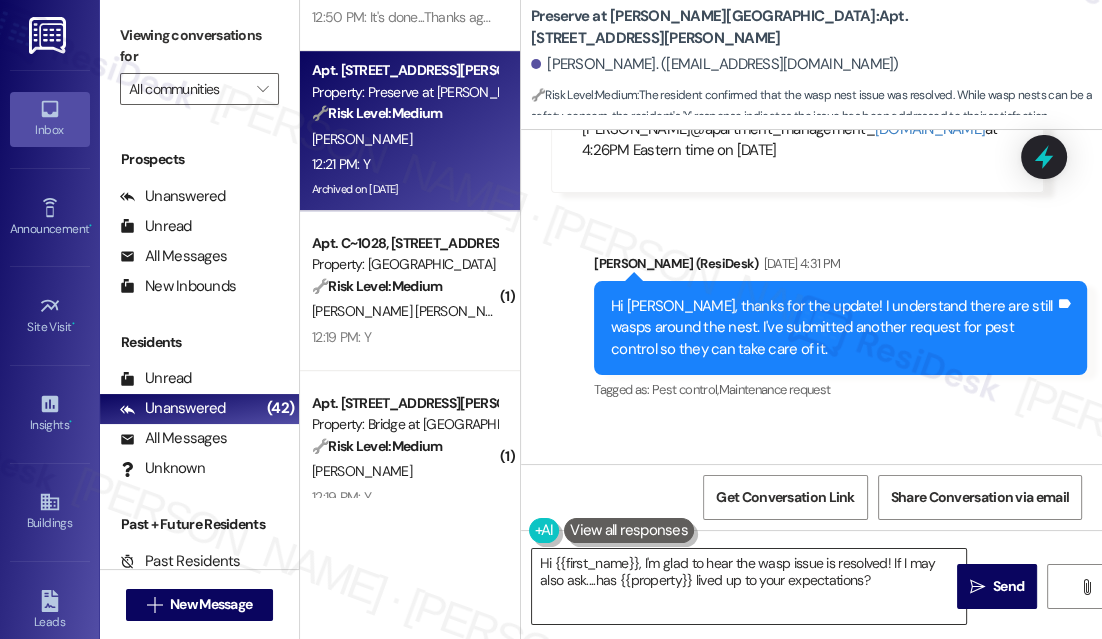 click on "Hi {{first_name}}, I'm glad to hear the wasp issue is resolved! If I may also ask....has {{property}} lived up to your expectations?" at bounding box center [749, 586] 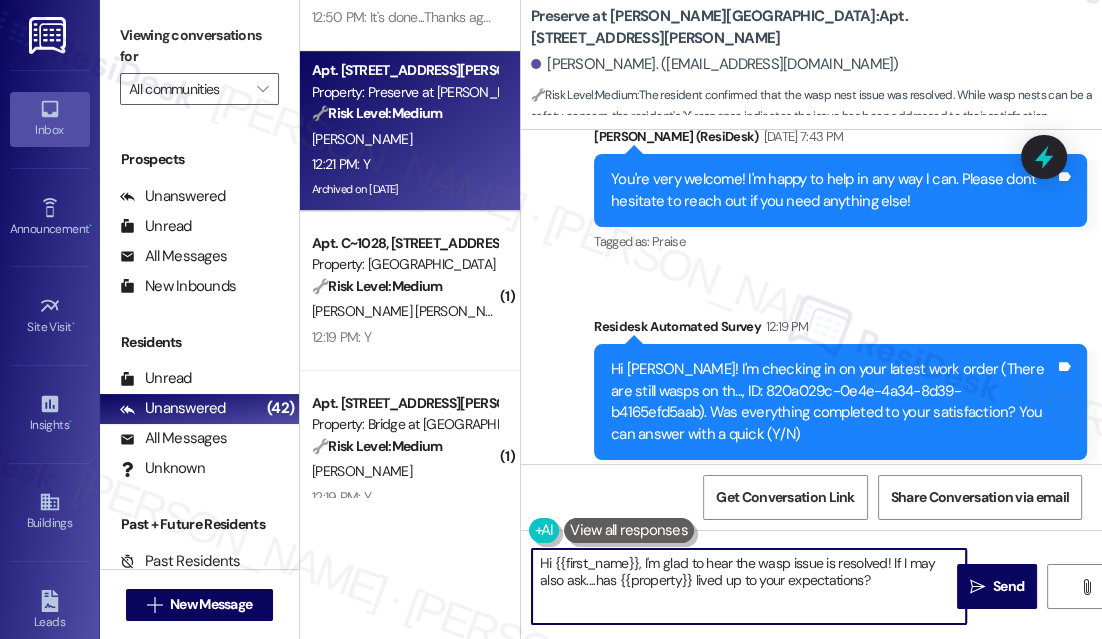 scroll, scrollTop: 10714, scrollLeft: 0, axis: vertical 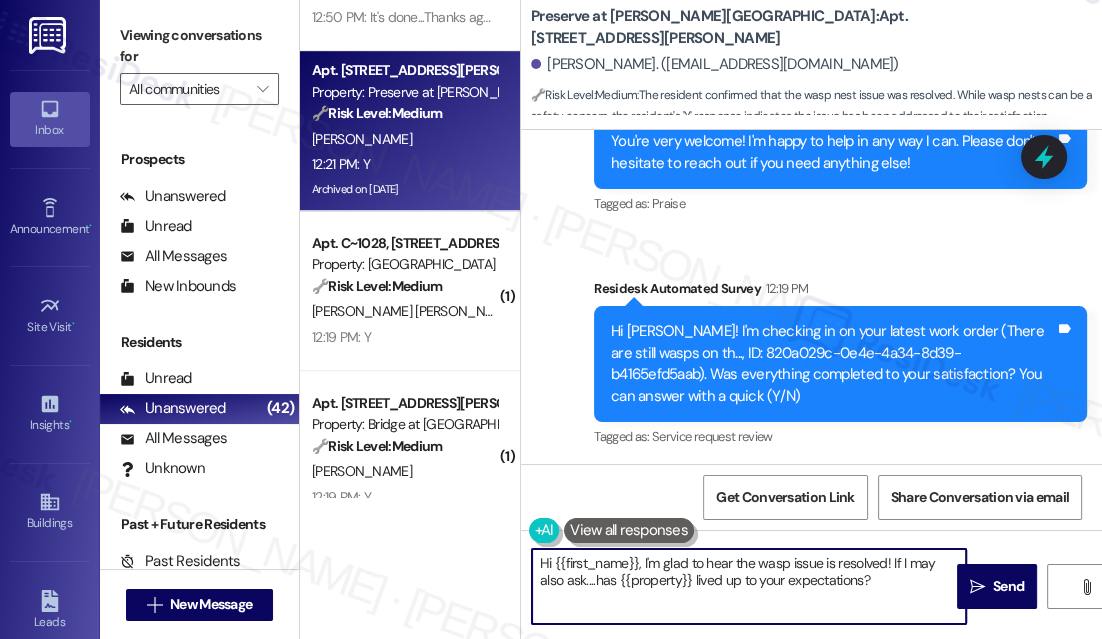 click on "Hi {{first_name}}, I'm glad to hear the wasp issue is resolved! If I may also ask....has {{property}} lived up to your expectations?" at bounding box center [749, 586] 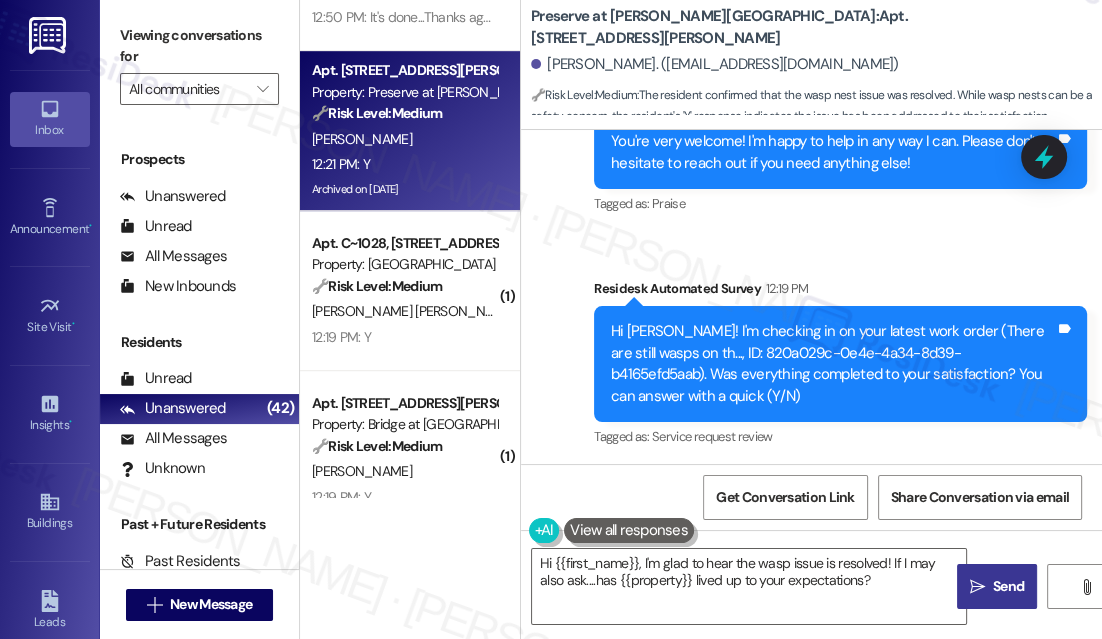 click on "" at bounding box center (977, 587) 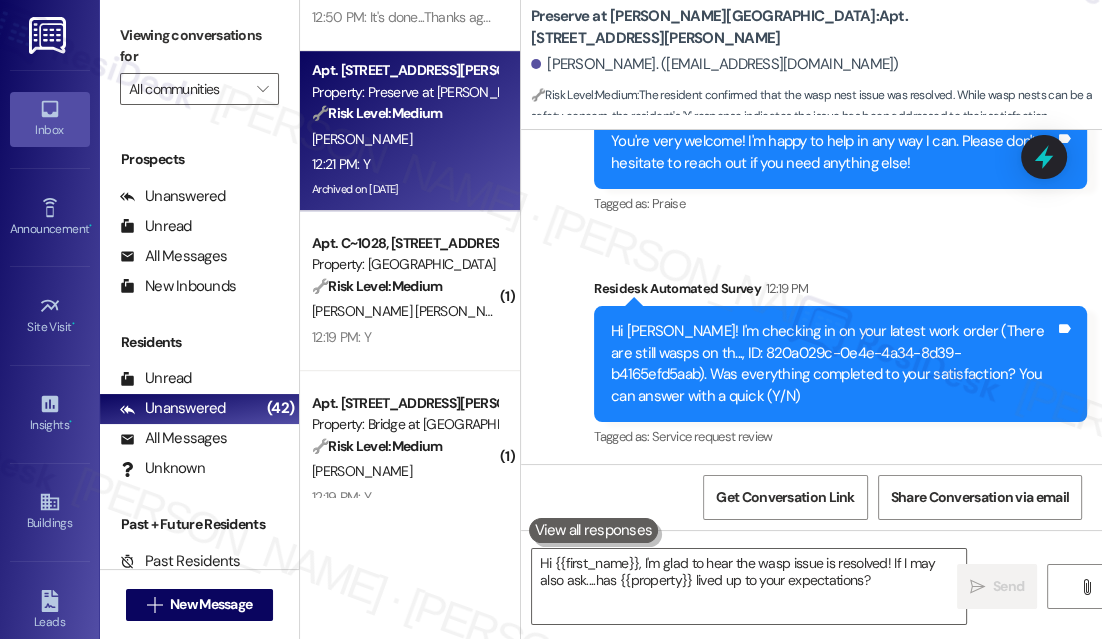 scroll, scrollTop: 10714, scrollLeft: 0, axis: vertical 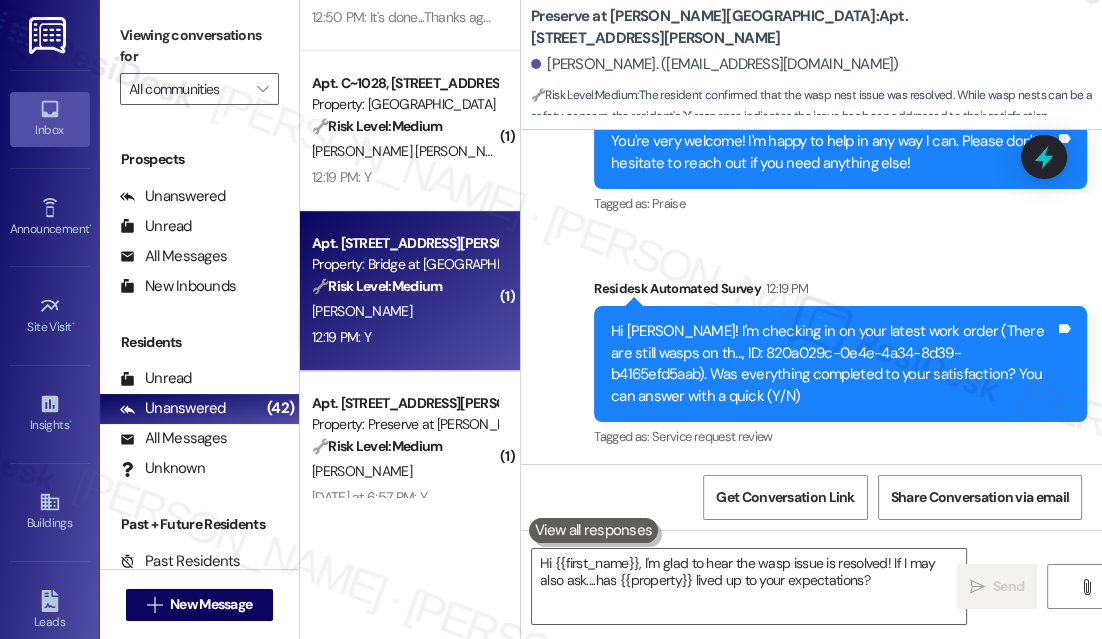 click on "[PERSON_NAME]" at bounding box center [404, 311] 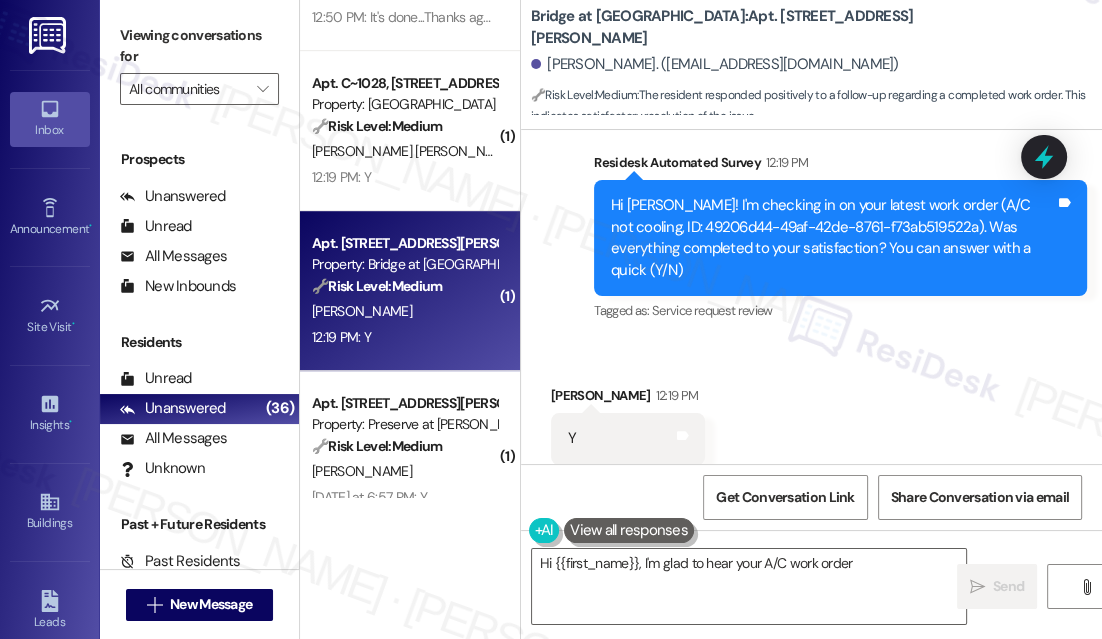 scroll, scrollTop: 661, scrollLeft: 0, axis: vertical 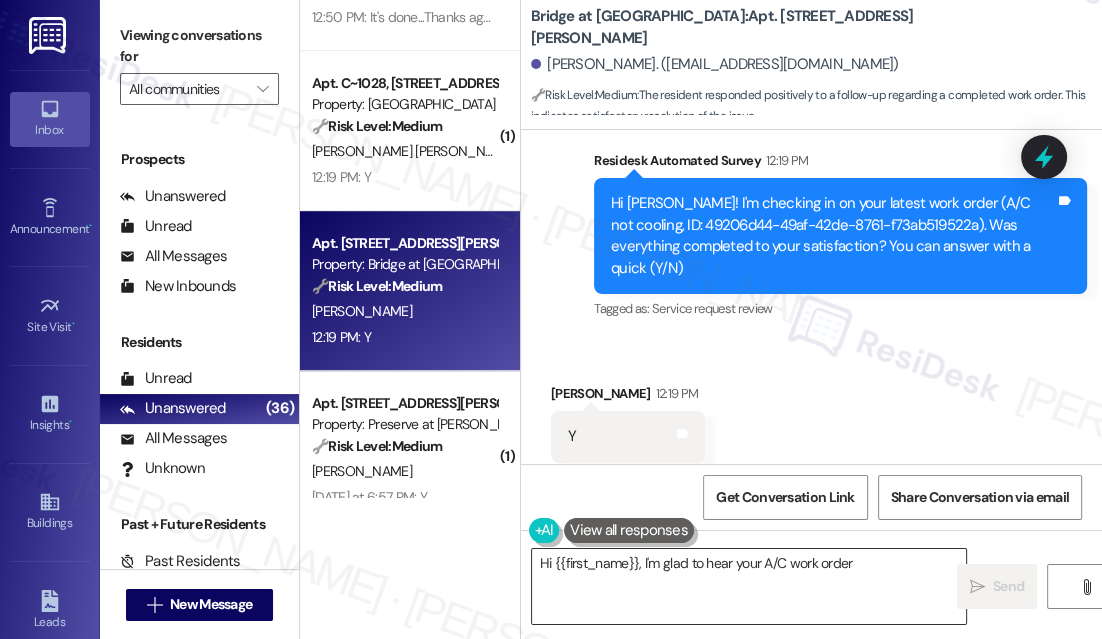 click on "Hi {{first_name}}, I'm glad to hear your A/C work order was completed to your satisfaction! If anything else comes up, please don't hesitate to reach out. We're here to help!" at bounding box center (749, 586) 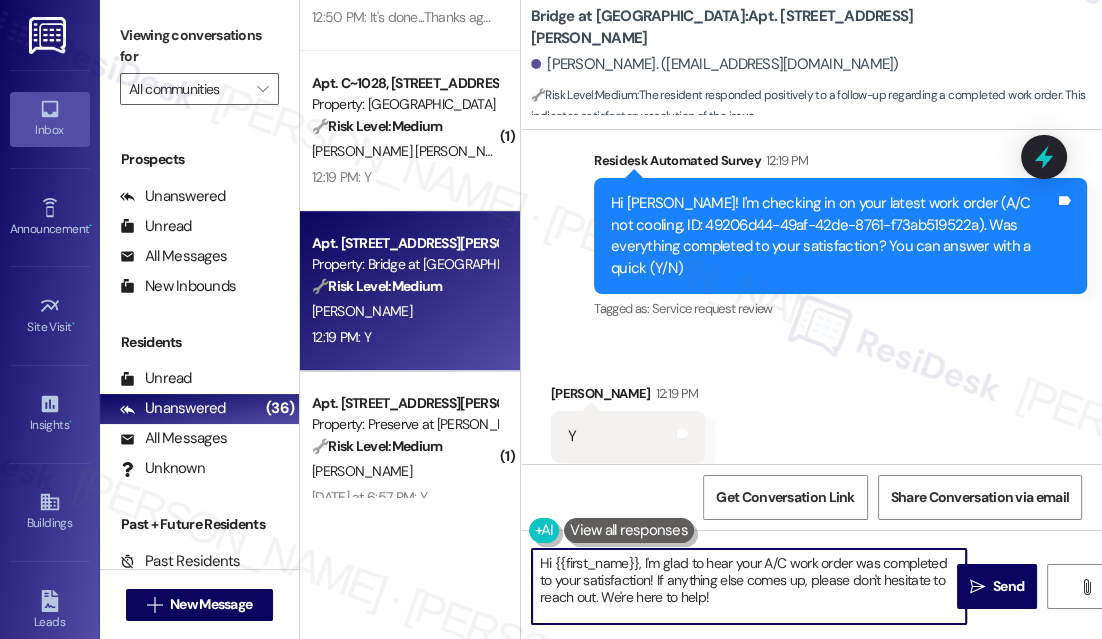 drag, startPoint x: 784, startPoint y: 590, endPoint x: 657, endPoint y: 579, distance: 127.47549 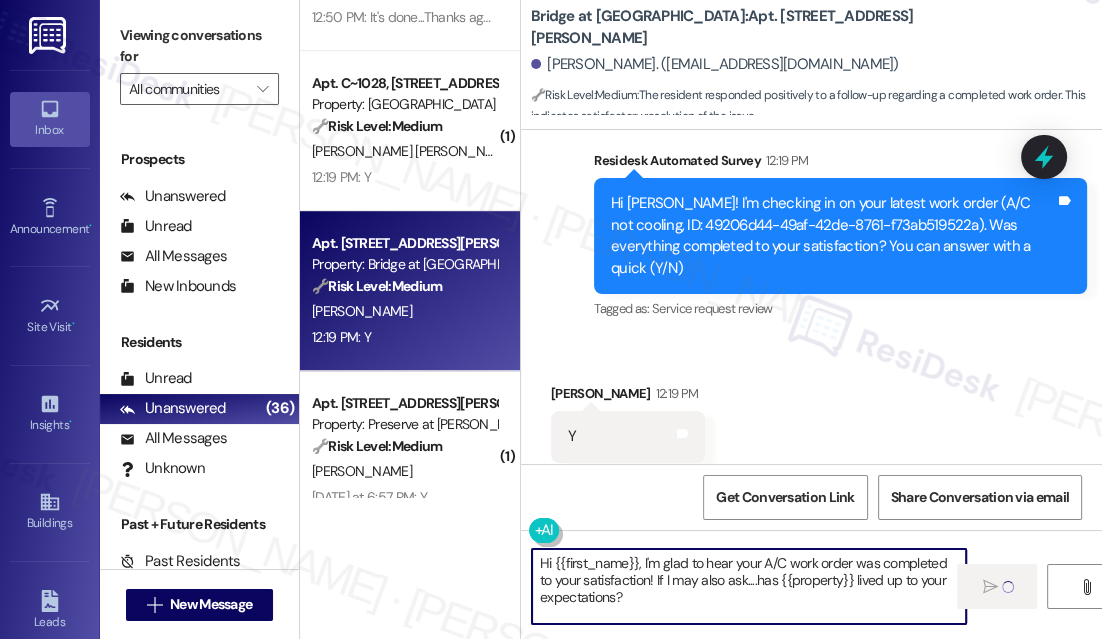 type on "Hi {{first_name}}, I'm glad to hear your A/C work order was completed to your satisfaction! If I may also ask....has {{property}} lived up to your expectations?" 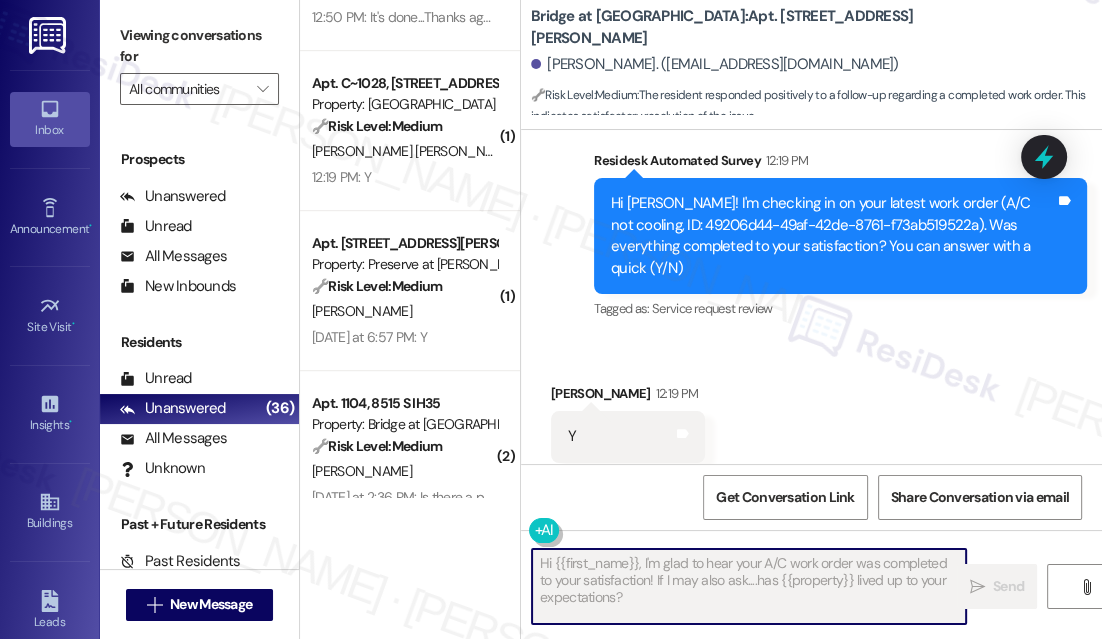 click on "12:19 PM: Y 12:19 PM: Y" at bounding box center [404, 177] 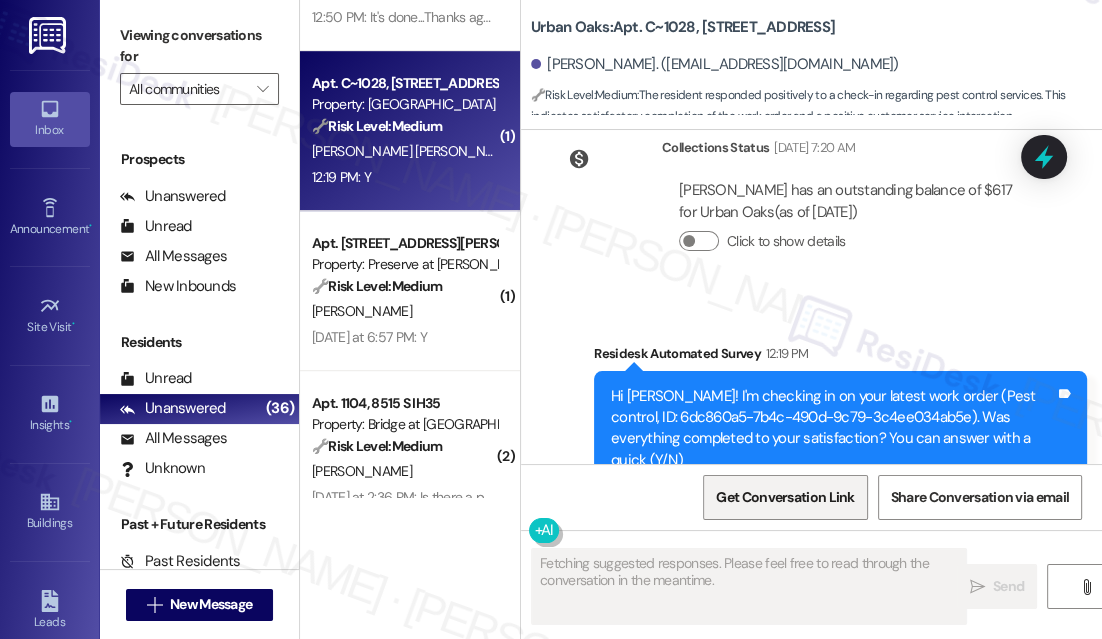 scroll, scrollTop: 4685, scrollLeft: 0, axis: vertical 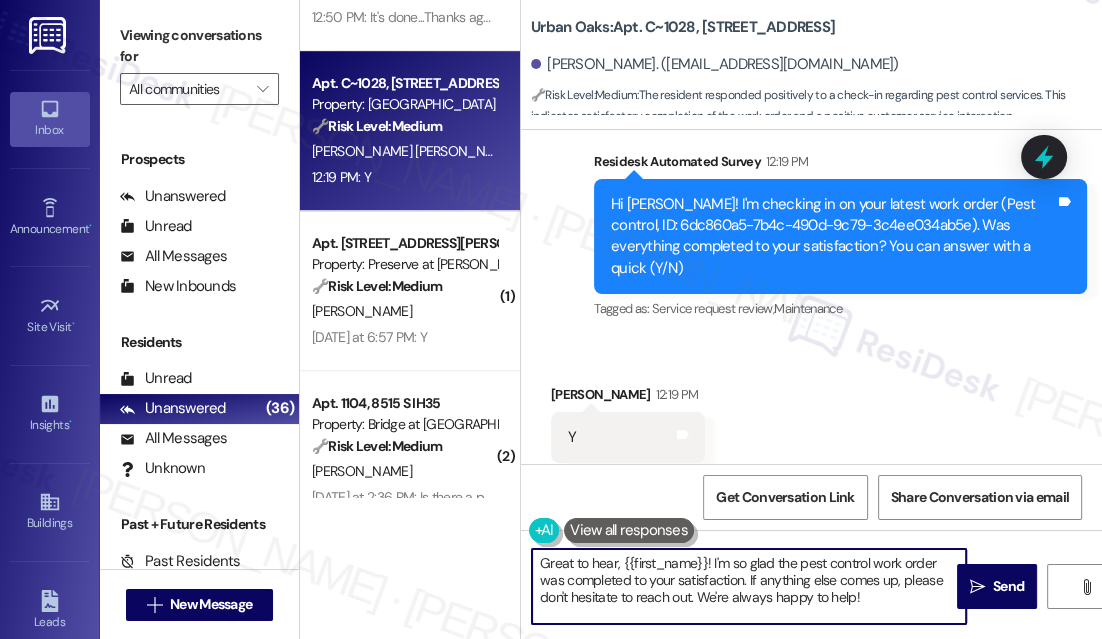 drag, startPoint x: 887, startPoint y: 599, endPoint x: 747, endPoint y: 574, distance: 142.21463 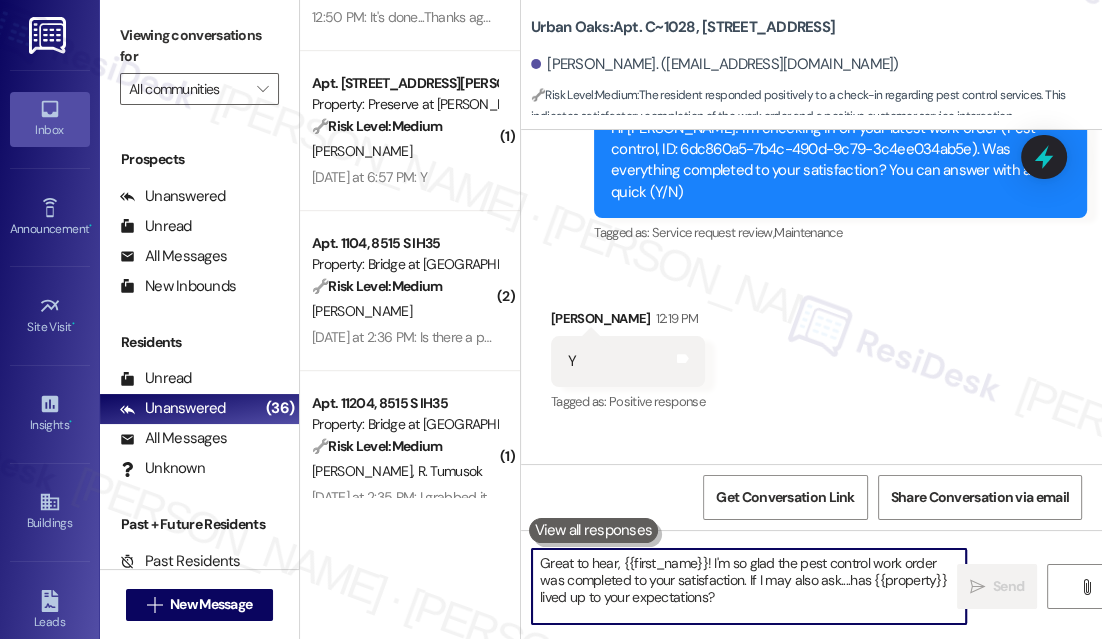 scroll, scrollTop: 4868, scrollLeft: 0, axis: vertical 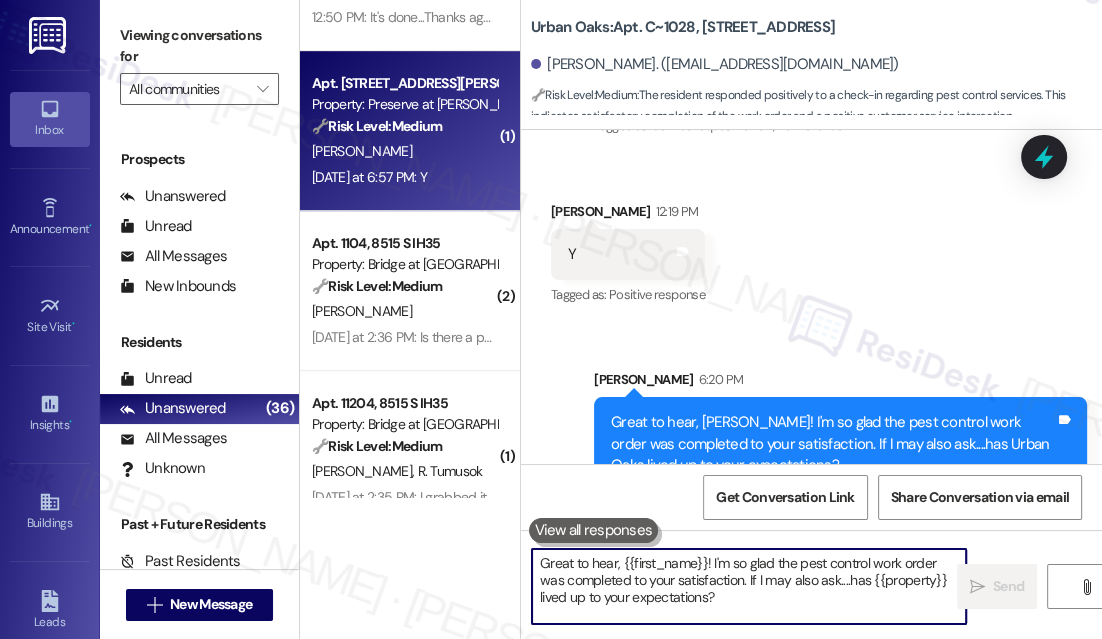 type 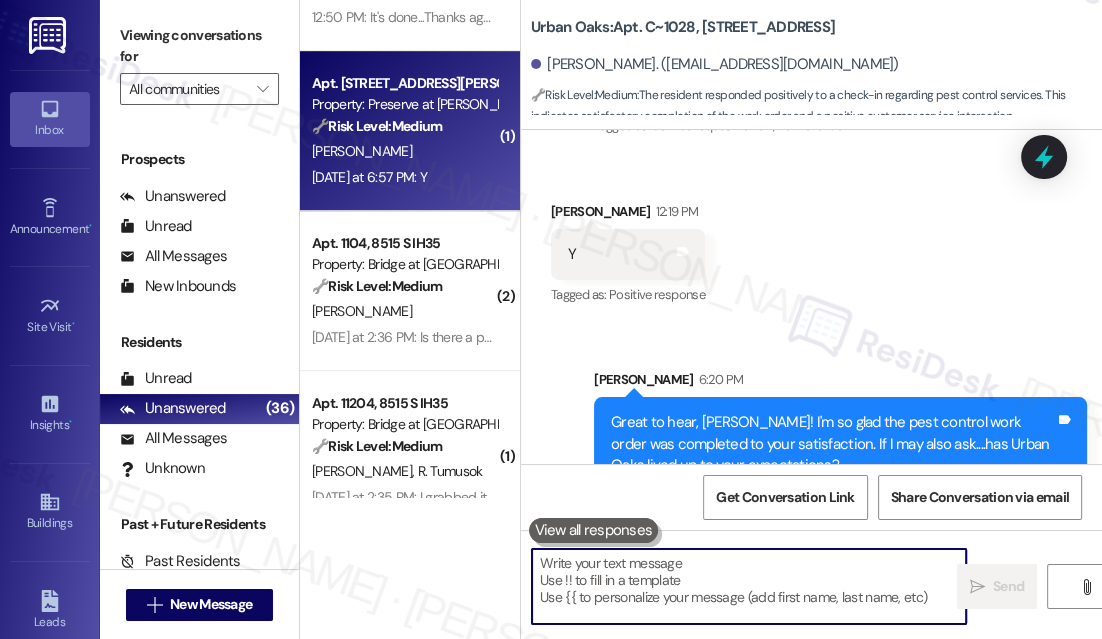 click on "[DATE] at 6:57 PM: Y [DATE] at 6:57 PM: Y" at bounding box center [369, 177] 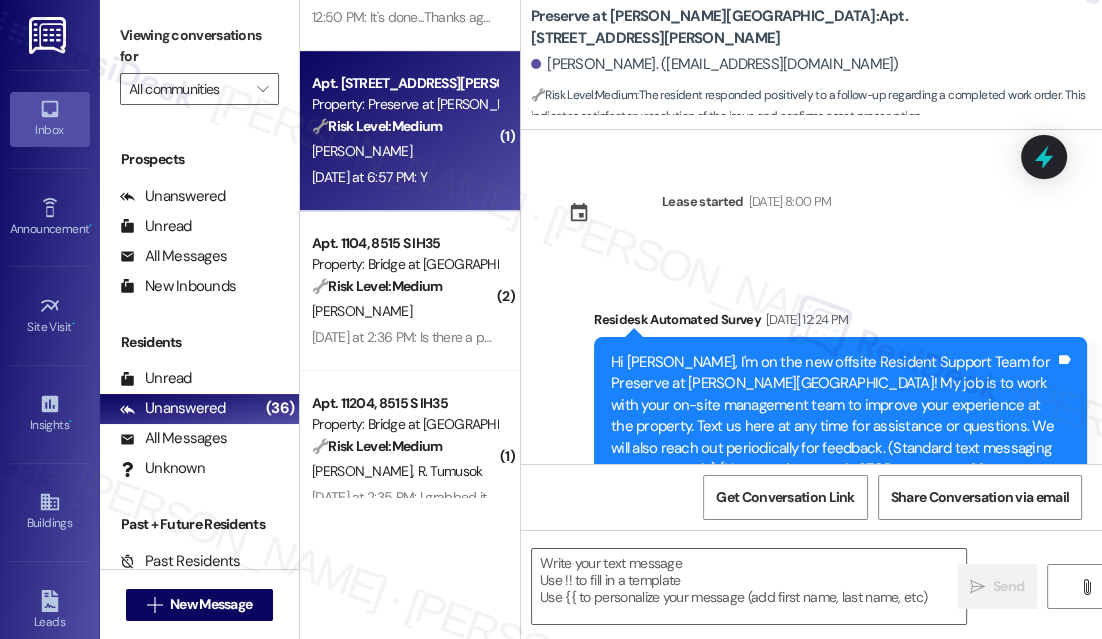 scroll, scrollTop: 4906, scrollLeft: 0, axis: vertical 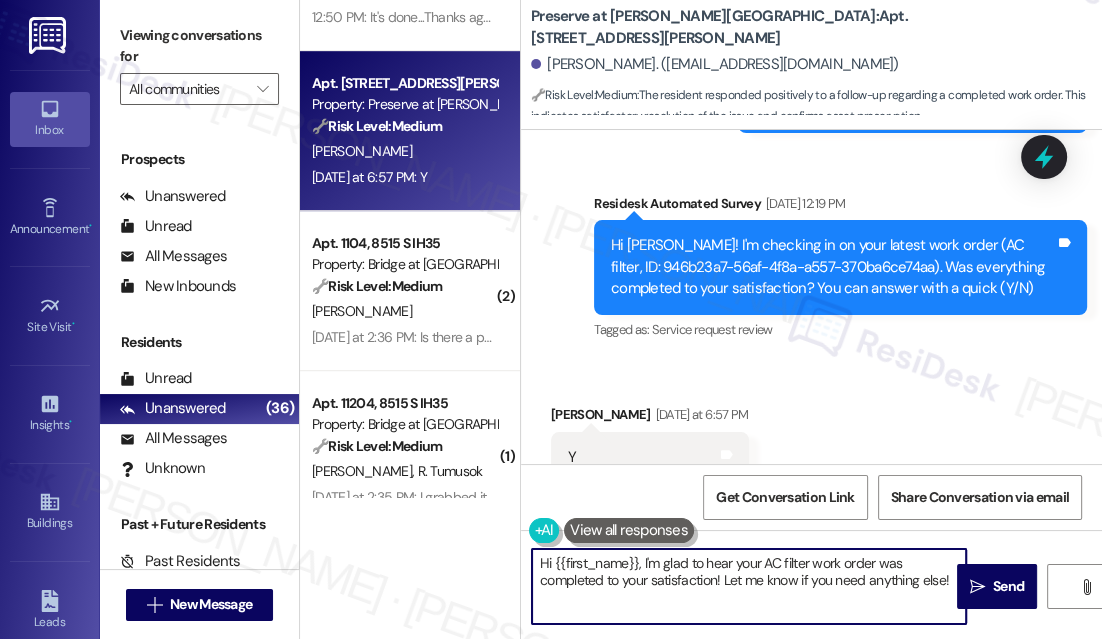 drag, startPoint x: 950, startPoint y: 579, endPoint x: 725, endPoint y: 574, distance: 225.05554 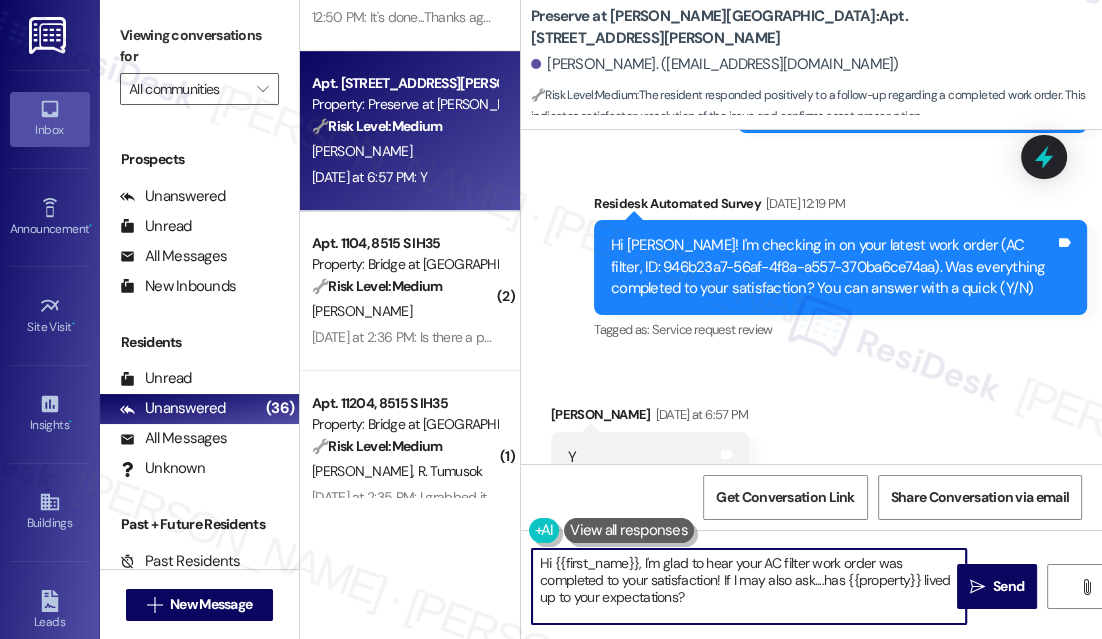 click on "Hi {{first_name}}, I'm glad to hear your AC filter work order was completed to your satisfaction! If I may also ask....has {{property}} lived up to your expectations?" at bounding box center (749, 586) 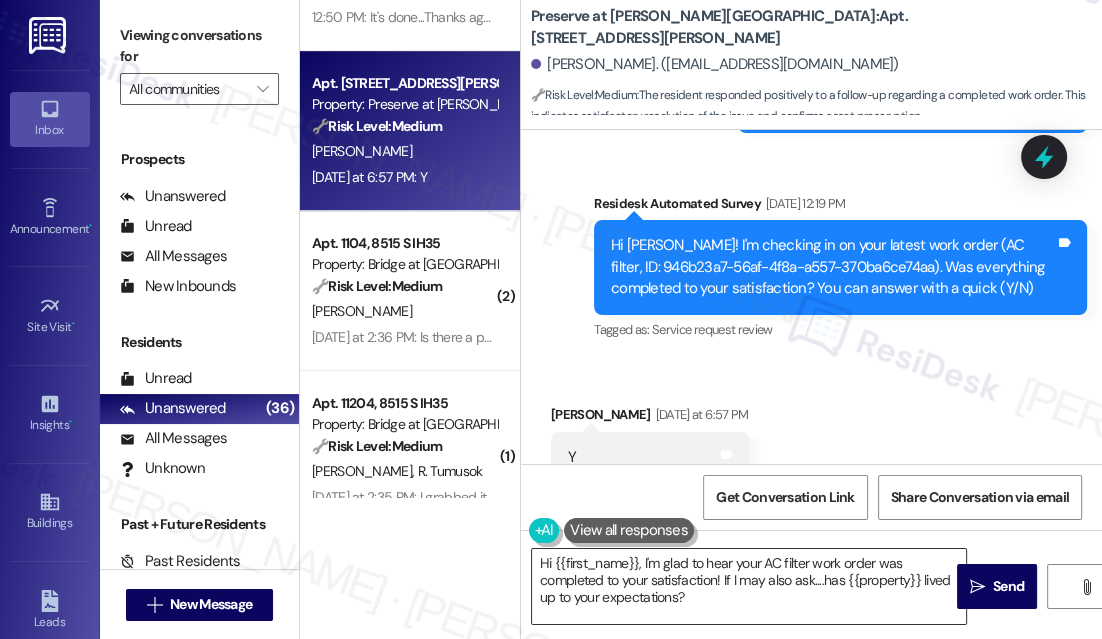 click on "Hi {{first_name}}, I'm glad to hear your AC filter work order was completed to your satisfaction! If I may also ask....has {{property}} lived up to your expectations?" at bounding box center [749, 586] 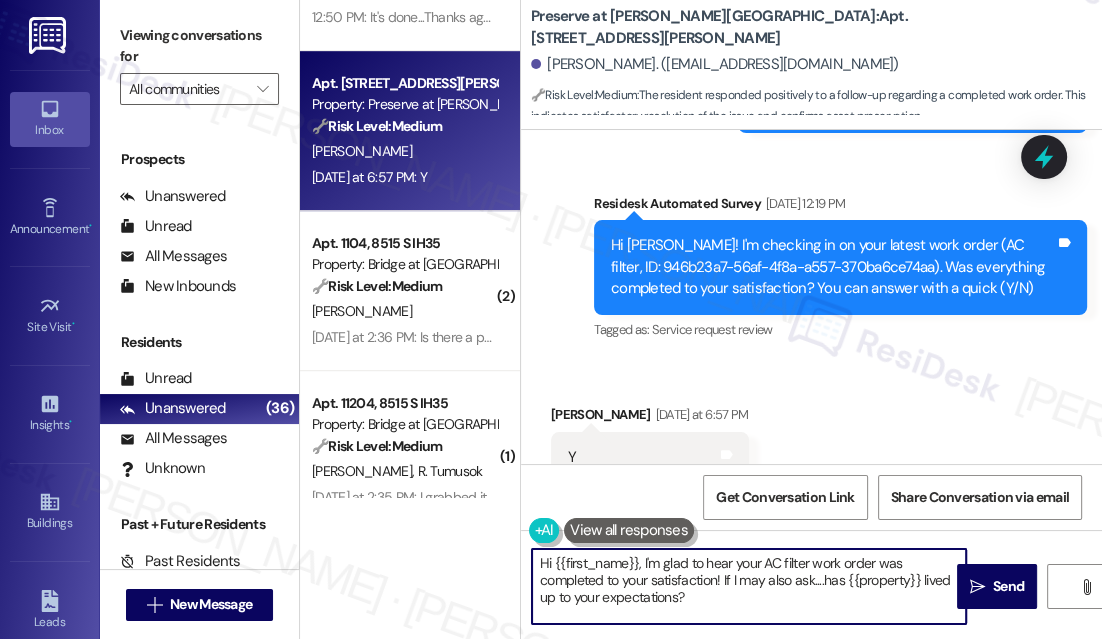 click on "Hi {{first_name}}, I'm glad to hear your AC filter work order was completed to your satisfaction! If I may also ask....has {{property}} lived up to your expectations?" at bounding box center [749, 586] 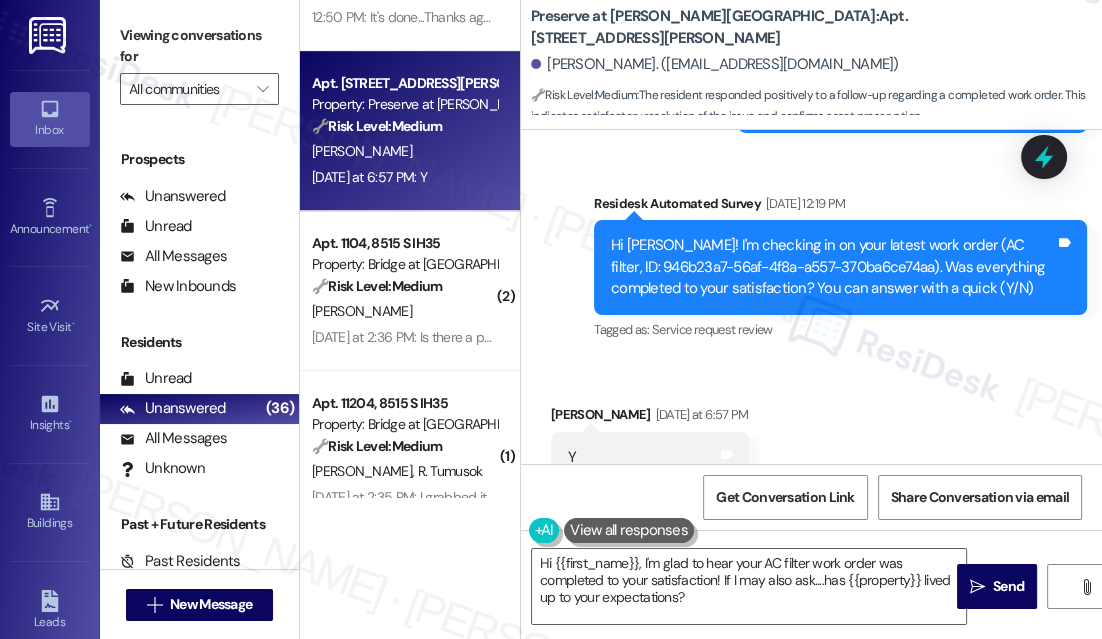 click on "Received via SMS [PERSON_NAME] [DATE] at 6:57 PM Y Tags and notes Tagged as:   Positive response Click to highlight conversations about Positive response" at bounding box center (811, 443) 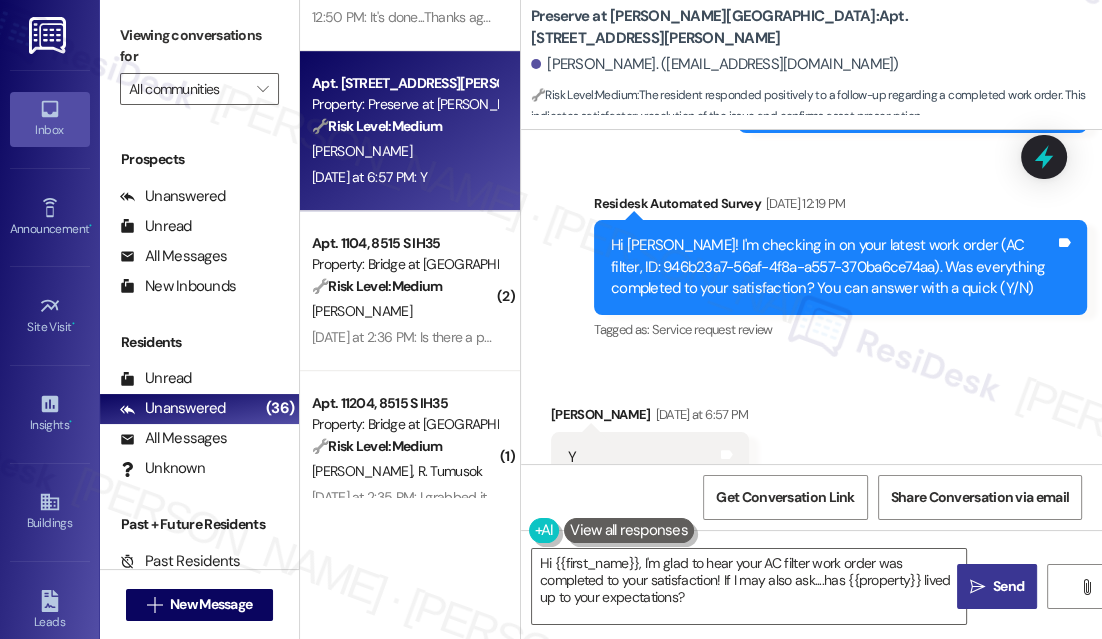 click on "Send" at bounding box center [1008, 586] 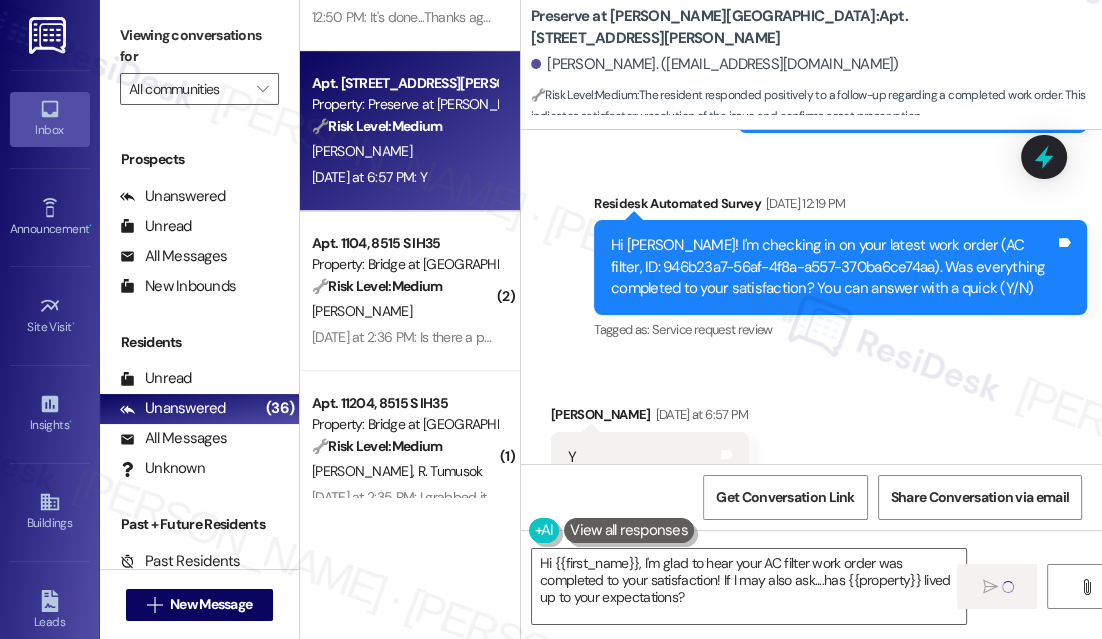 scroll, scrollTop: 4905, scrollLeft: 0, axis: vertical 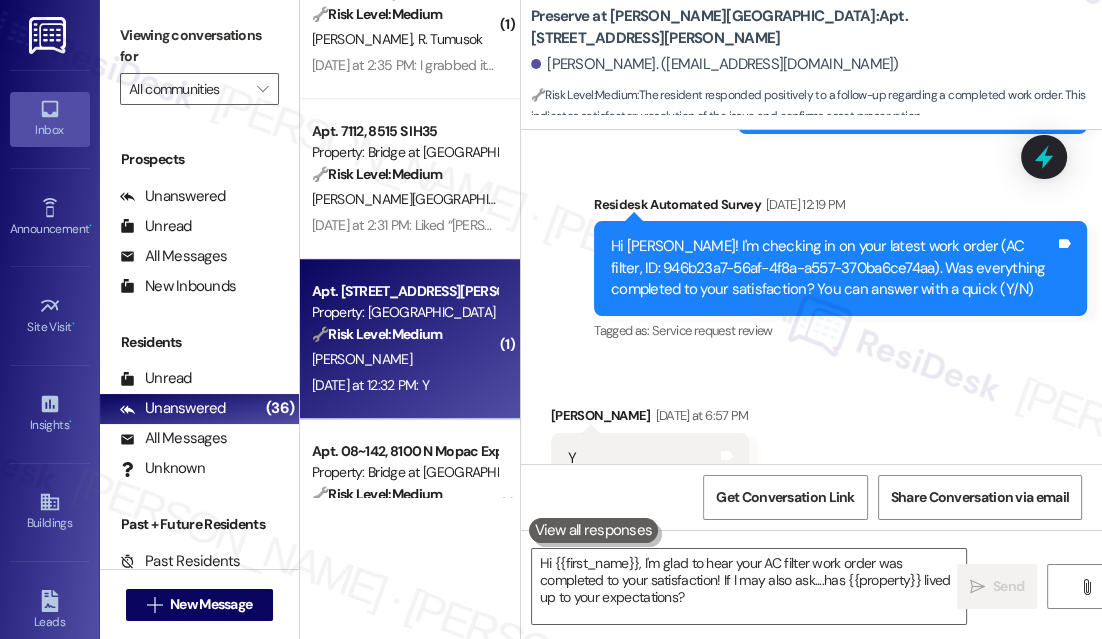 click on "Apt. 205, [STREET_ADDRESS][PERSON_NAME] Property: [GEOGRAPHIC_DATA] 🔧  Risk Level:  Medium The resident responded positively to a follow-up regarding a previous water leak work order. This indicates the issue was resolved satisfactorily and no further action is needed." at bounding box center [404, 313] 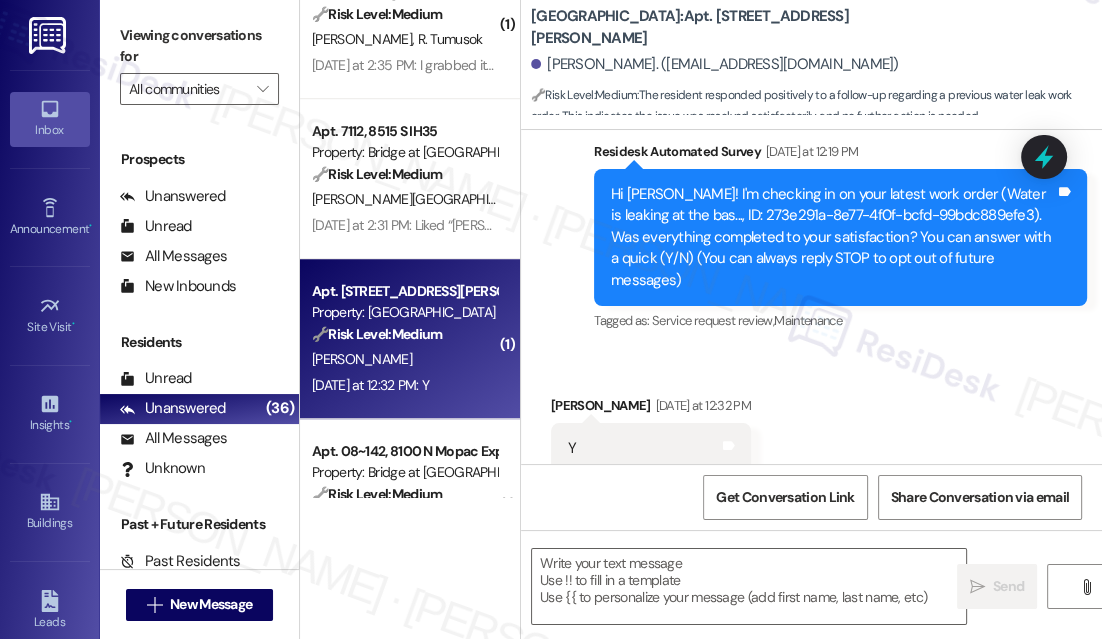 scroll, scrollTop: 201, scrollLeft: 0, axis: vertical 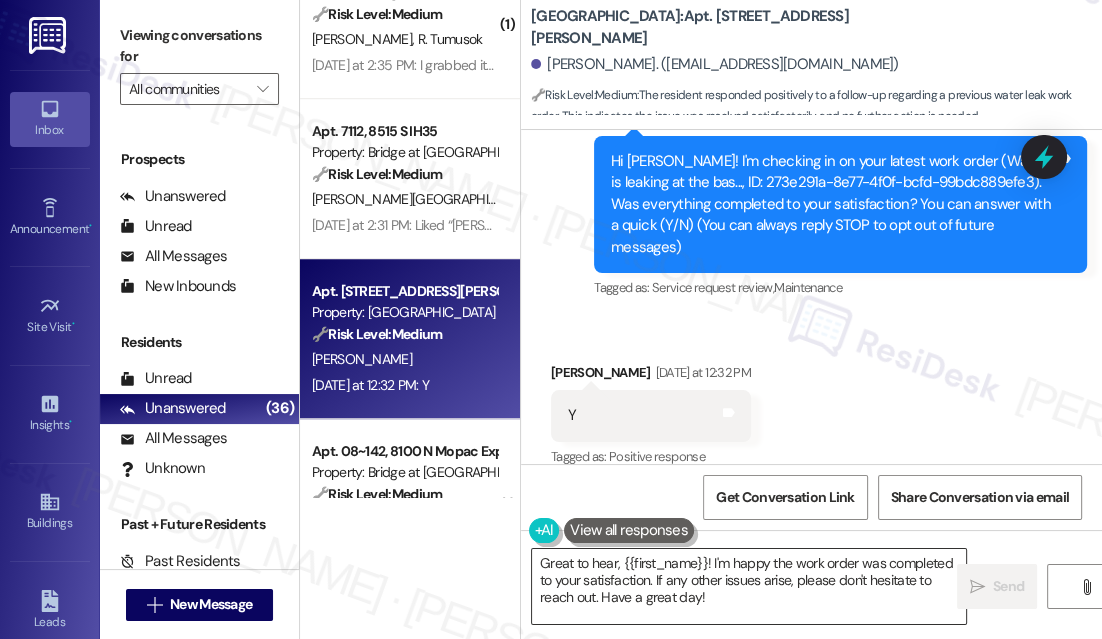 click on "Great to hear, {{first_name}}! I'm happy the work order was completed to your satisfaction. If any other issues arise, please don't hesitate to reach out. Have a great day!" at bounding box center (749, 586) 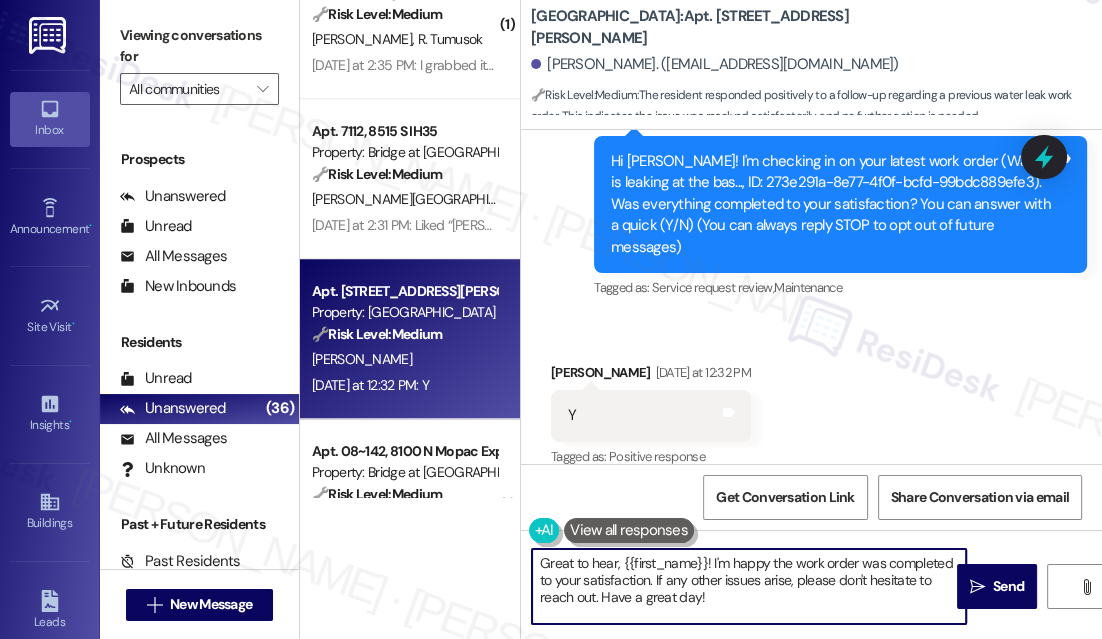drag, startPoint x: 797, startPoint y: 600, endPoint x: 656, endPoint y: 586, distance: 141.69333 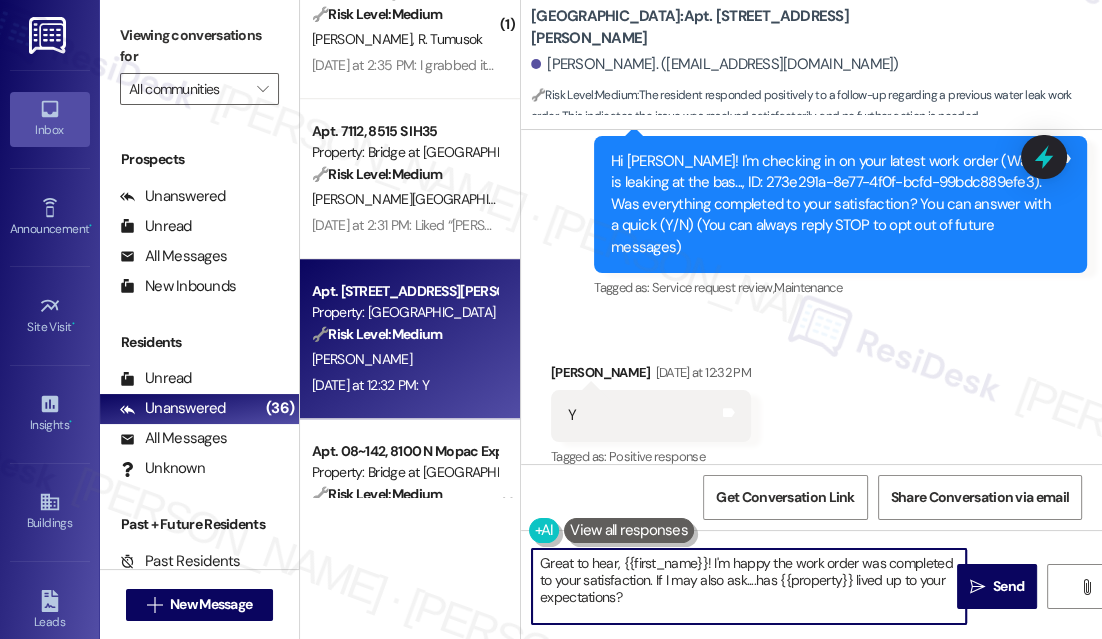 type on "Great to hear, {{first_name}}! I'm happy the work order was completed to your satisfaction. If I may also ask....has {{property}} lived up to your expectations?" 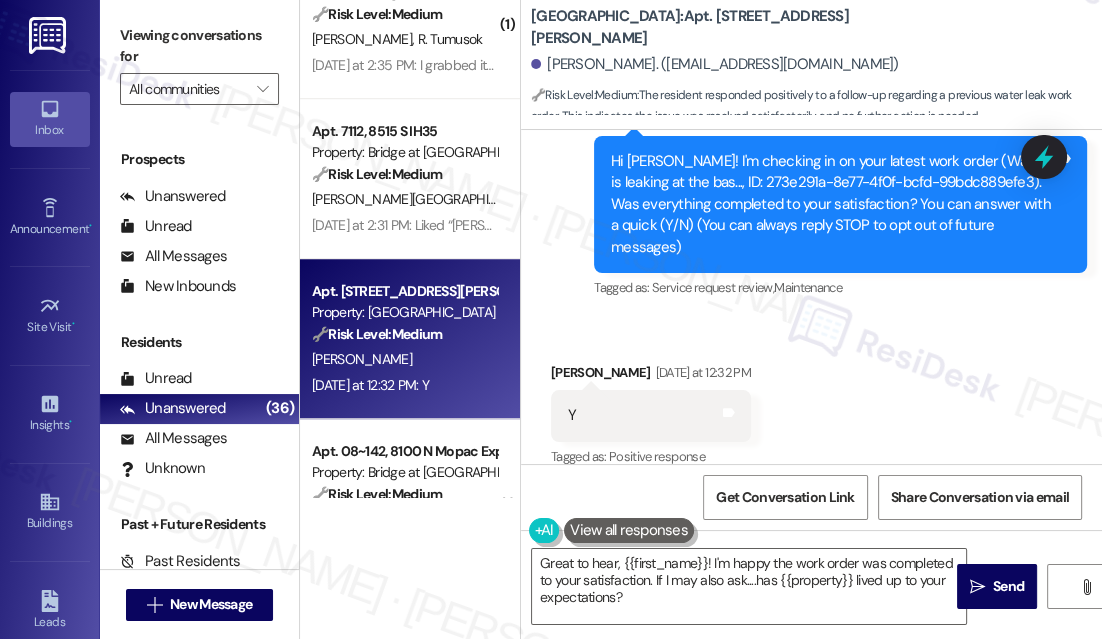 click on "Received via SMS [PERSON_NAME] [DATE] at 12:32 PM Y Tags and notes Tagged as:   Positive response Click to highlight conversations about Positive response" at bounding box center [811, 401] 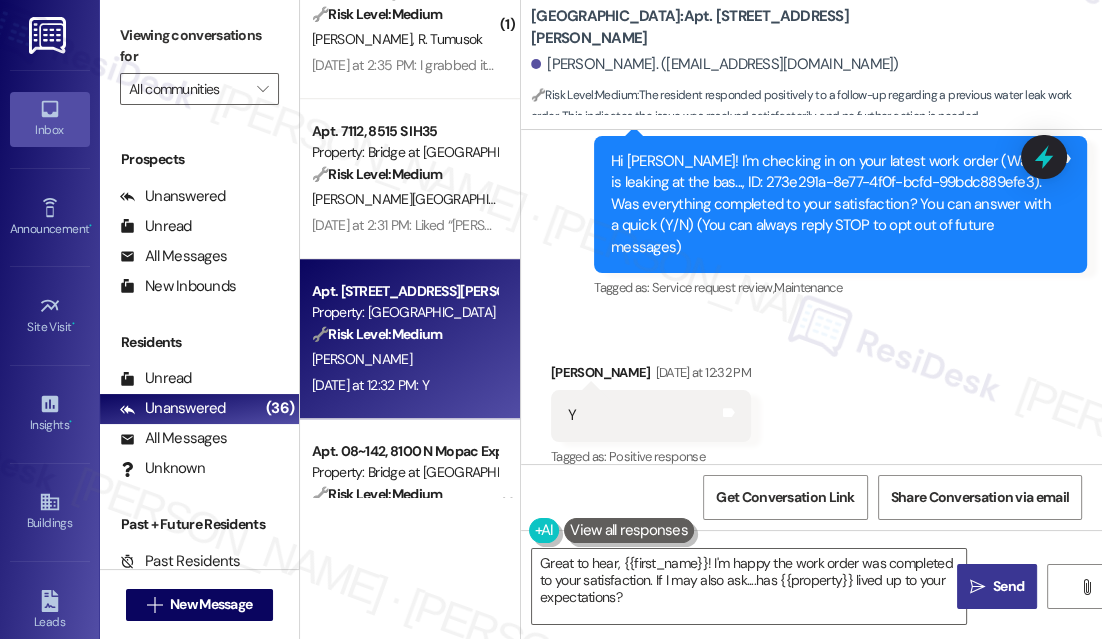 click on "" at bounding box center [977, 587] 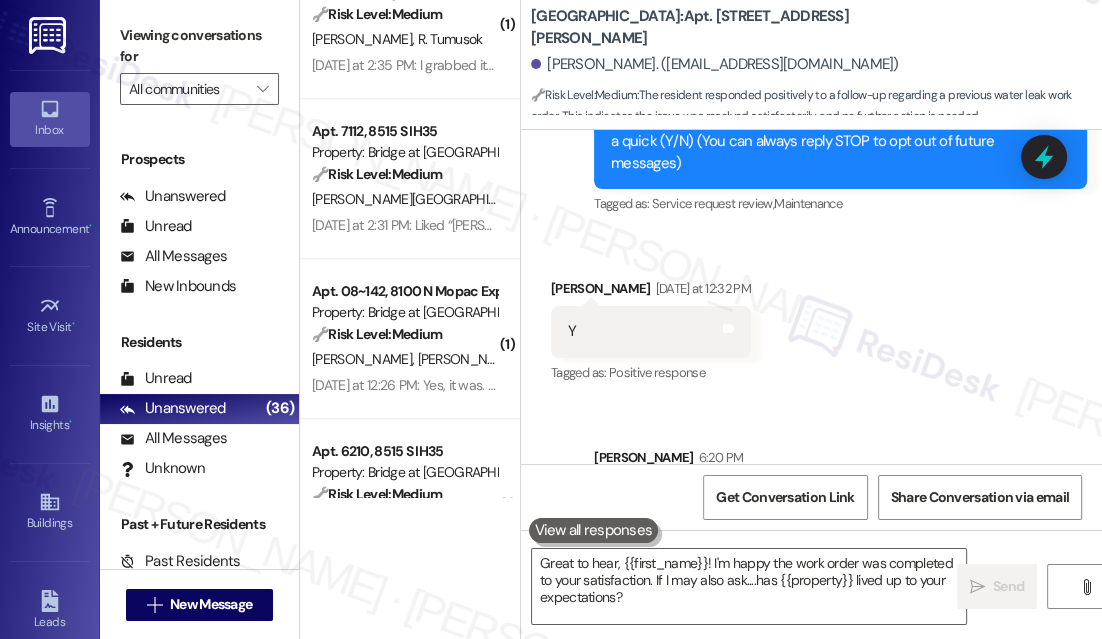 scroll, scrollTop: 384, scrollLeft: 0, axis: vertical 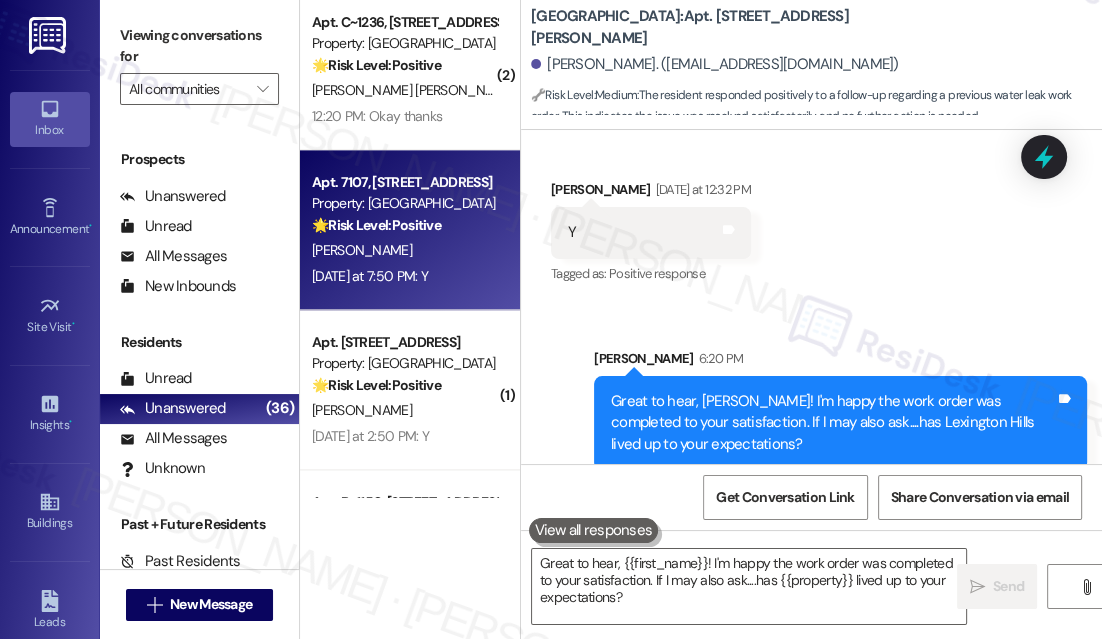 click on "[PERSON_NAME]" at bounding box center [404, 250] 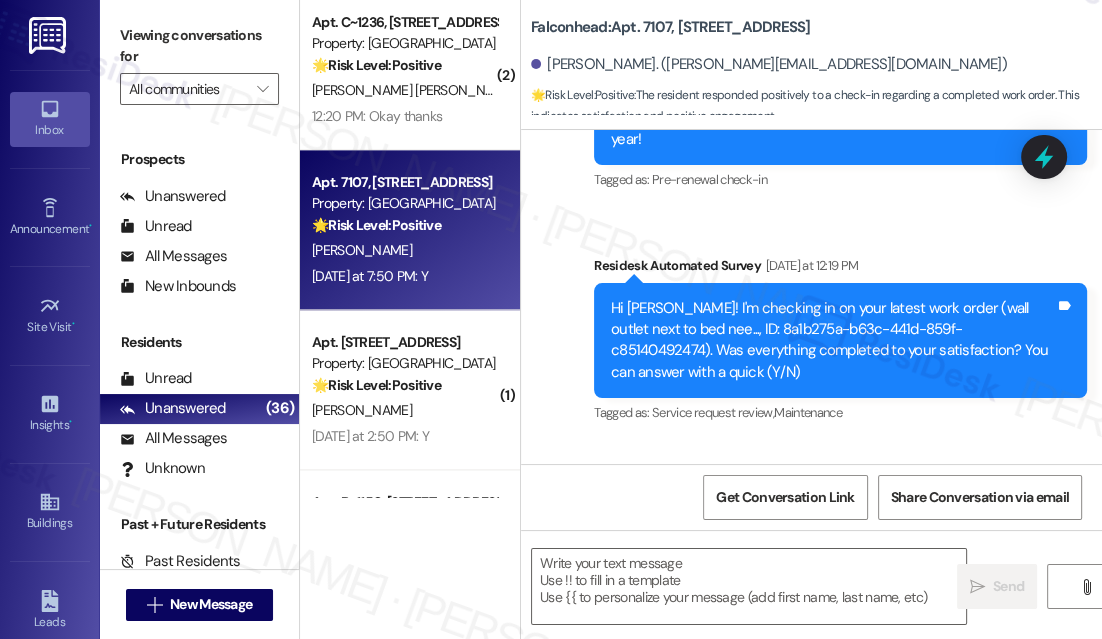 scroll, scrollTop: 1069, scrollLeft: 0, axis: vertical 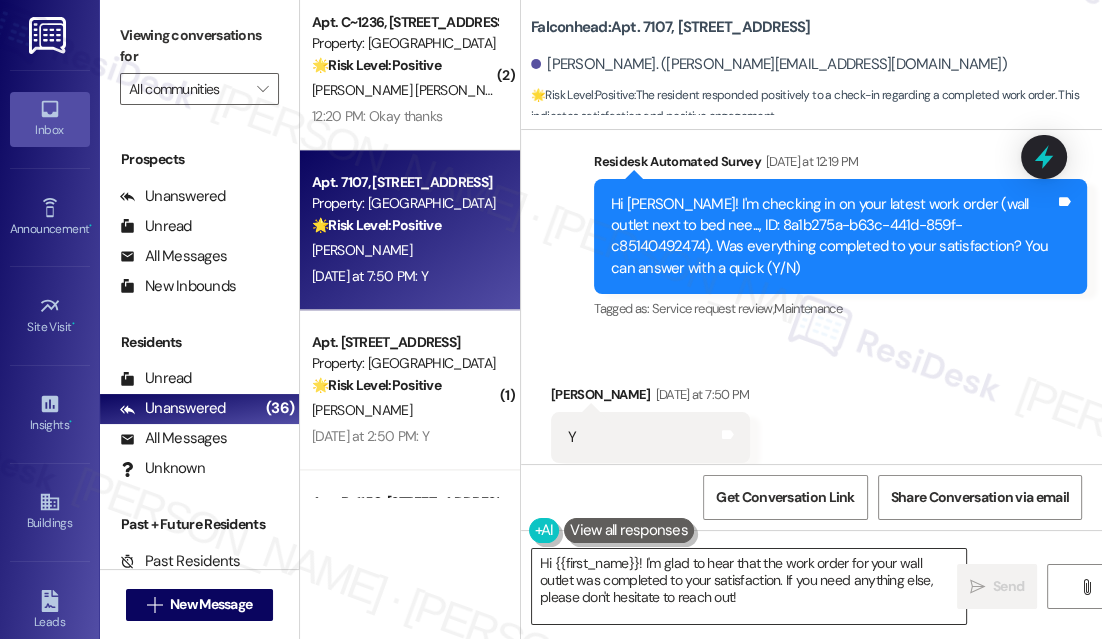 click on "Hi {{first_name}}! I'm glad to hear that the work order for your wall outlet was completed to your satisfaction. If you need anything else, please don't hesitate to reach out!" at bounding box center (749, 586) 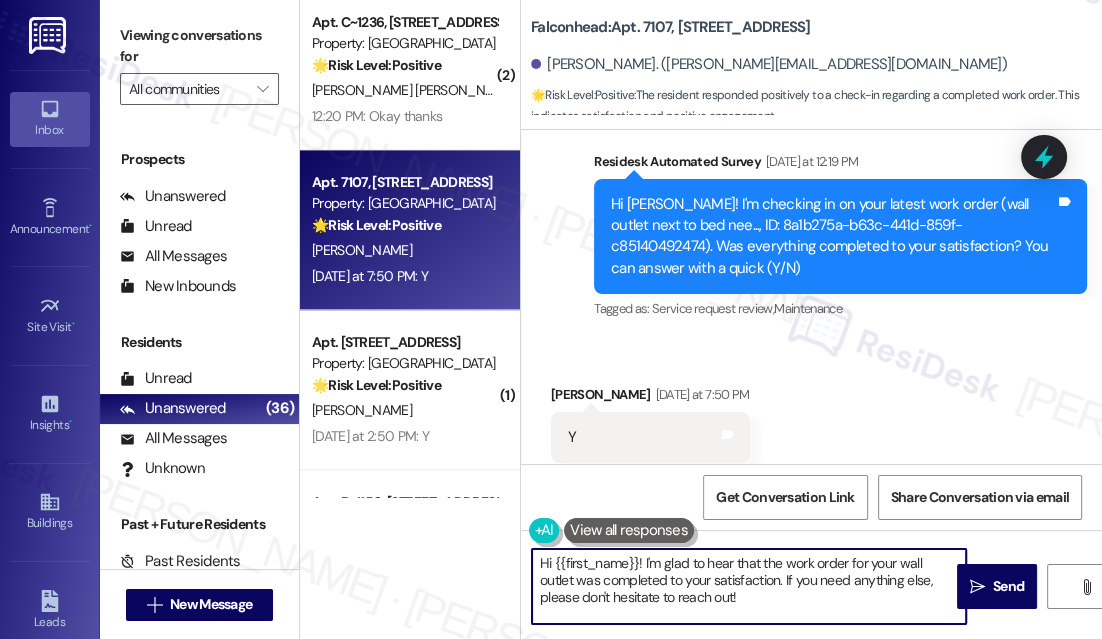 drag, startPoint x: 786, startPoint y: 598, endPoint x: 748, endPoint y: 575, distance: 44.418465 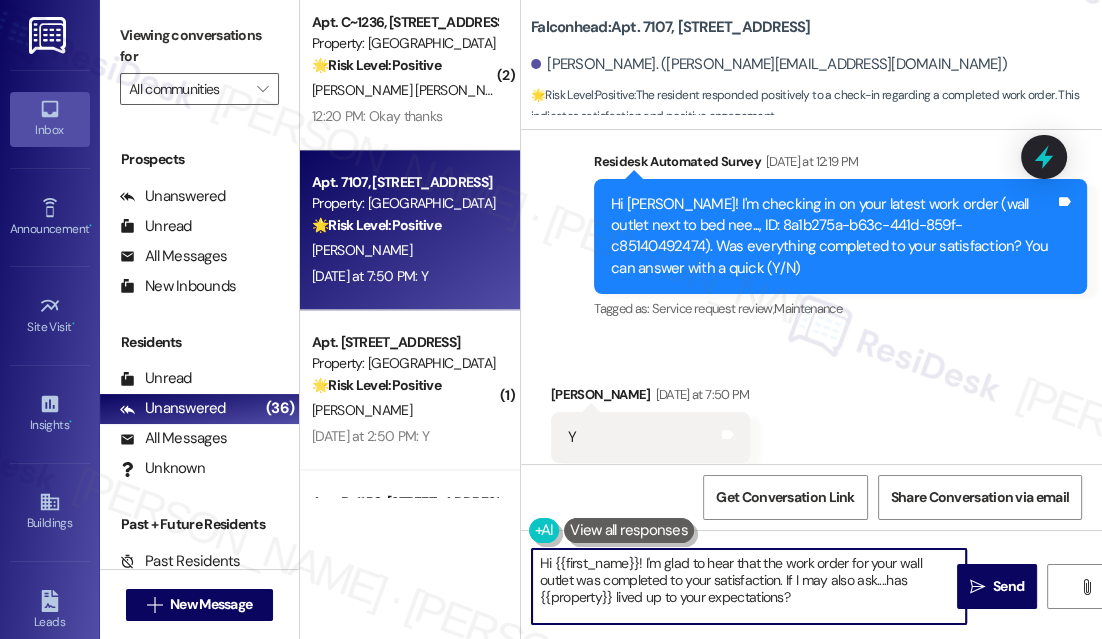 type on "Hi {{first_name}}! I'm glad to hear that the work order for your wall outlet was completed to your satisfaction. If I may also ask....has {{property}} lived up to your expectations?" 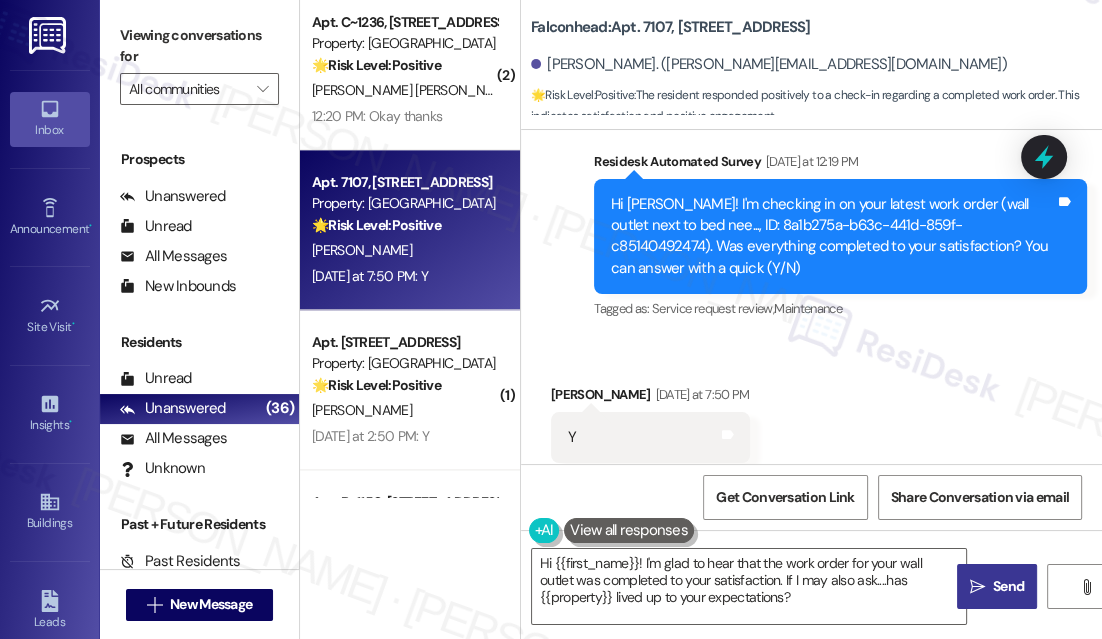 click on "" at bounding box center [977, 587] 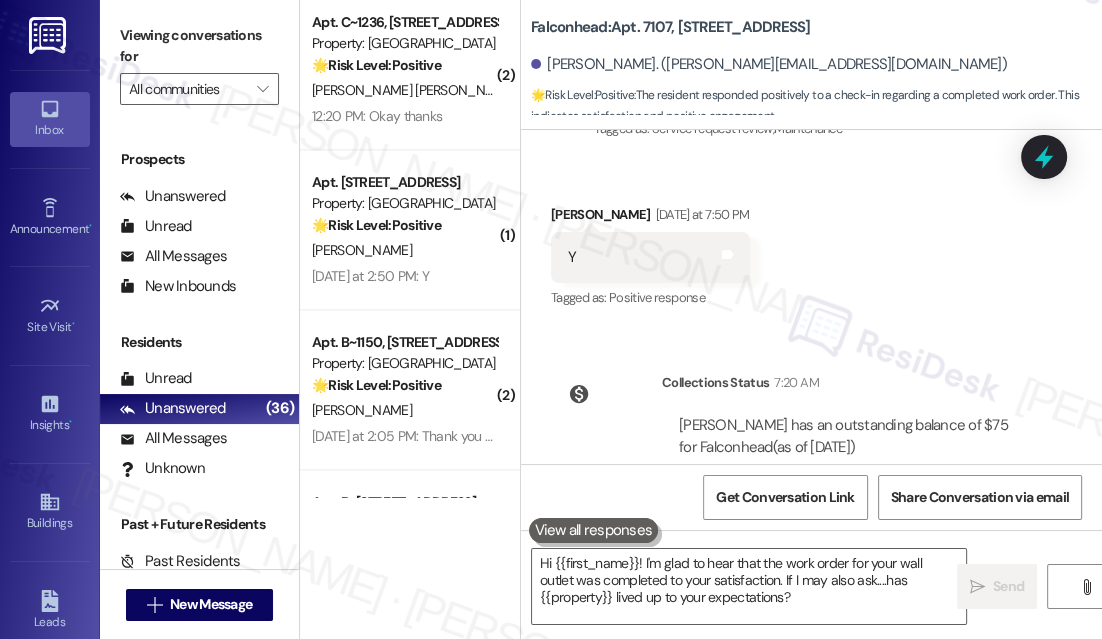 scroll, scrollTop: 1457, scrollLeft: 0, axis: vertical 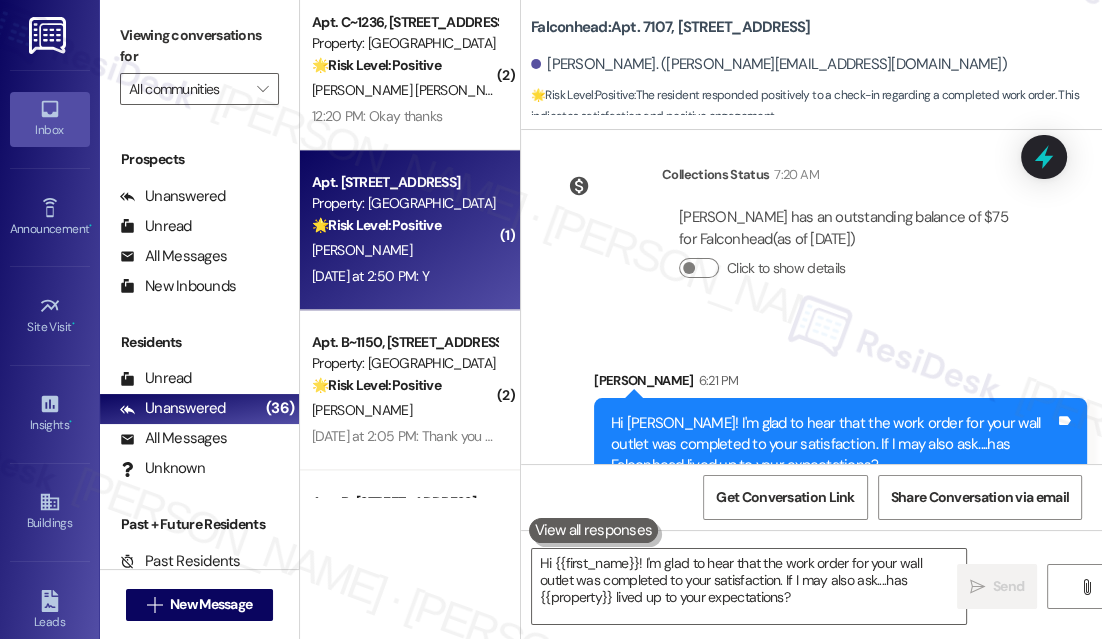 click on "[PERSON_NAME]" at bounding box center (404, 250) 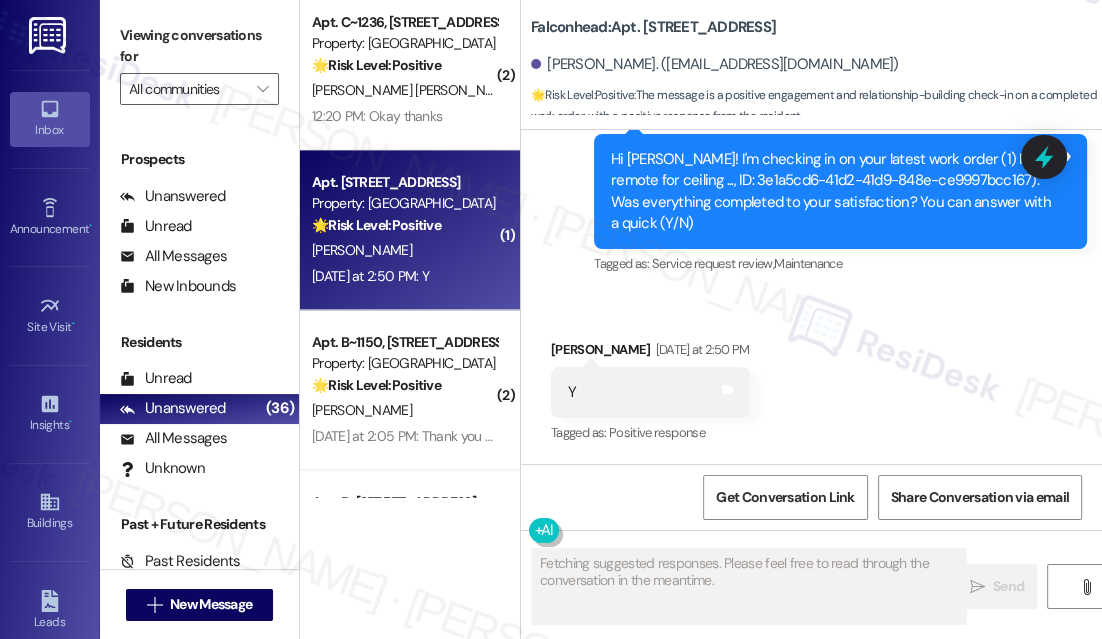 scroll, scrollTop: 852, scrollLeft: 0, axis: vertical 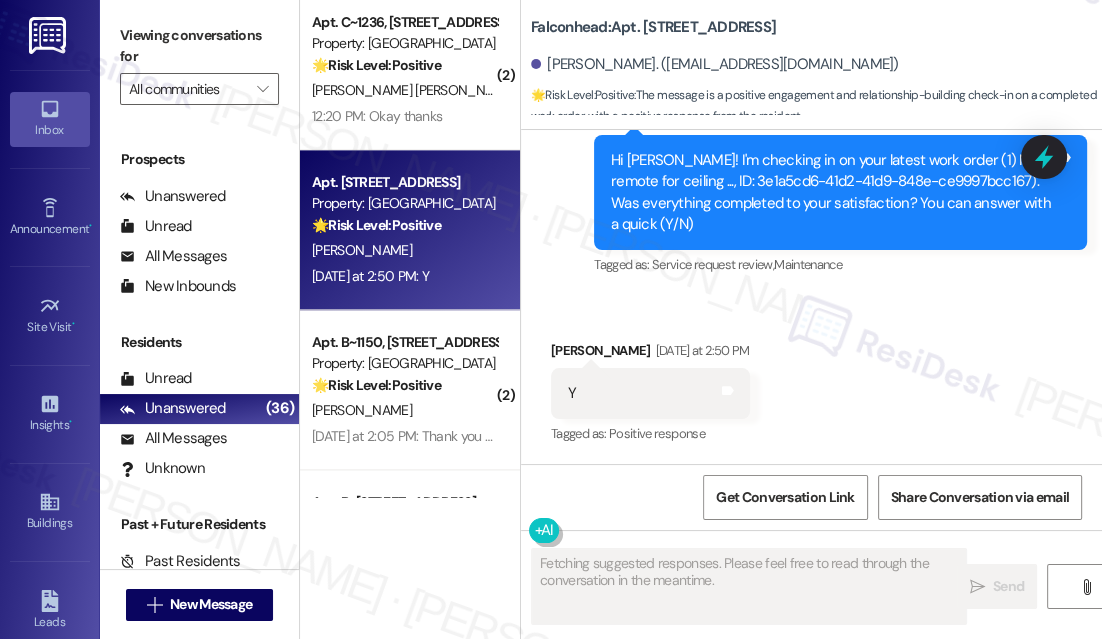 click on "Received via SMS [PERSON_NAME] [DATE] at 2:50 PM Y  Tags and notes Tagged as:   Positive response Click to highlight conversations about Positive response" at bounding box center [811, 379] 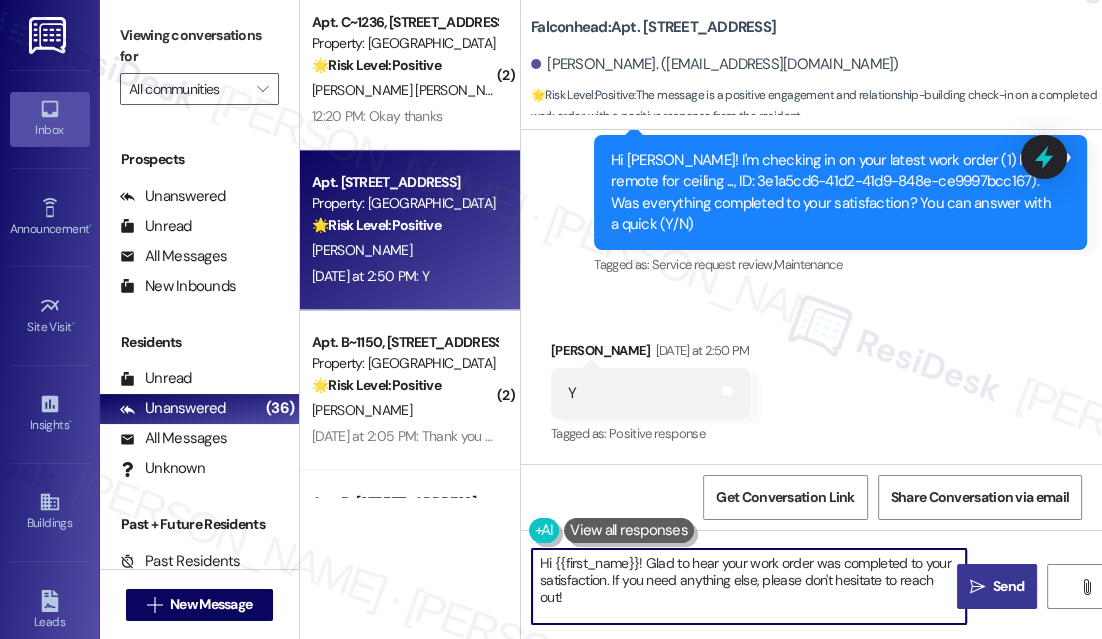 drag, startPoint x: 611, startPoint y: 580, endPoint x: 1014, endPoint y: 580, distance: 403 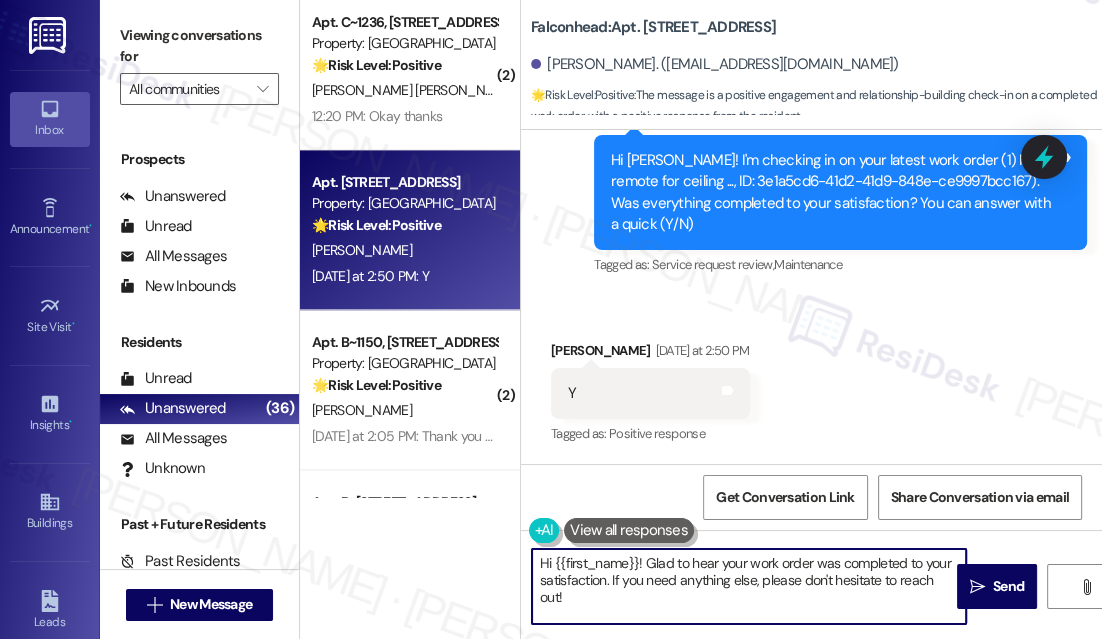 paste on "I may also ask....has {{property}} lived up to your expectations?" 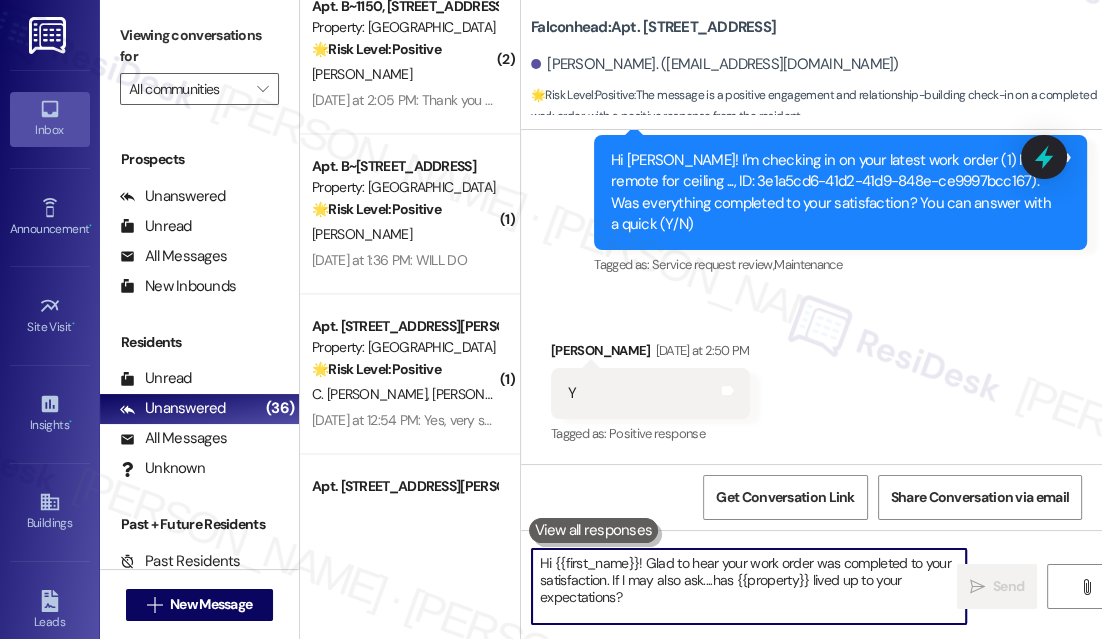 scroll, scrollTop: 2363, scrollLeft: 0, axis: vertical 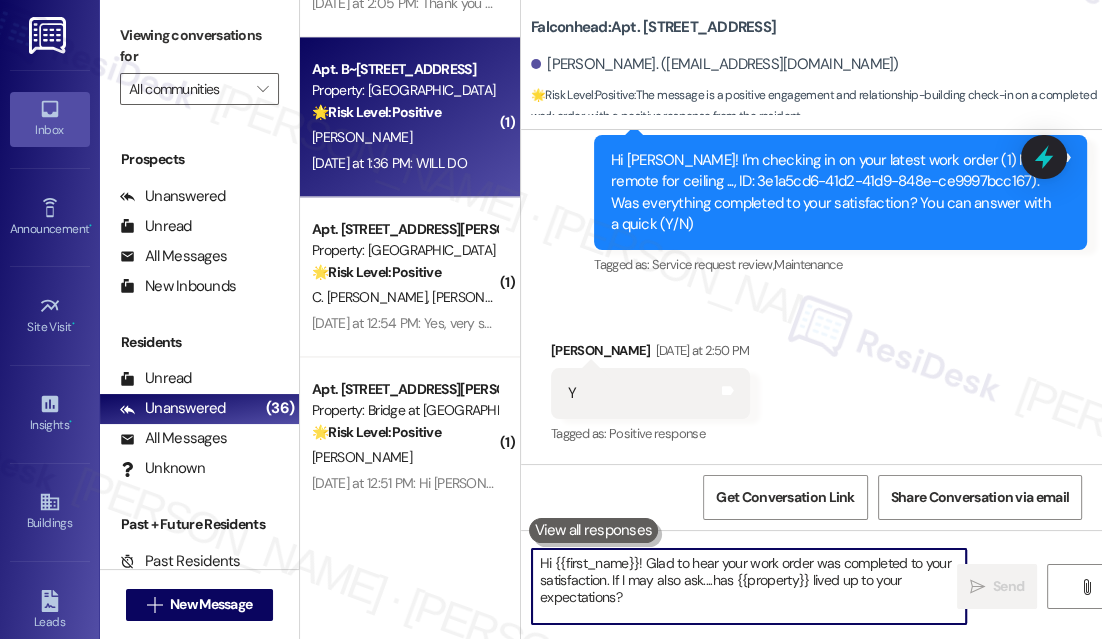 type 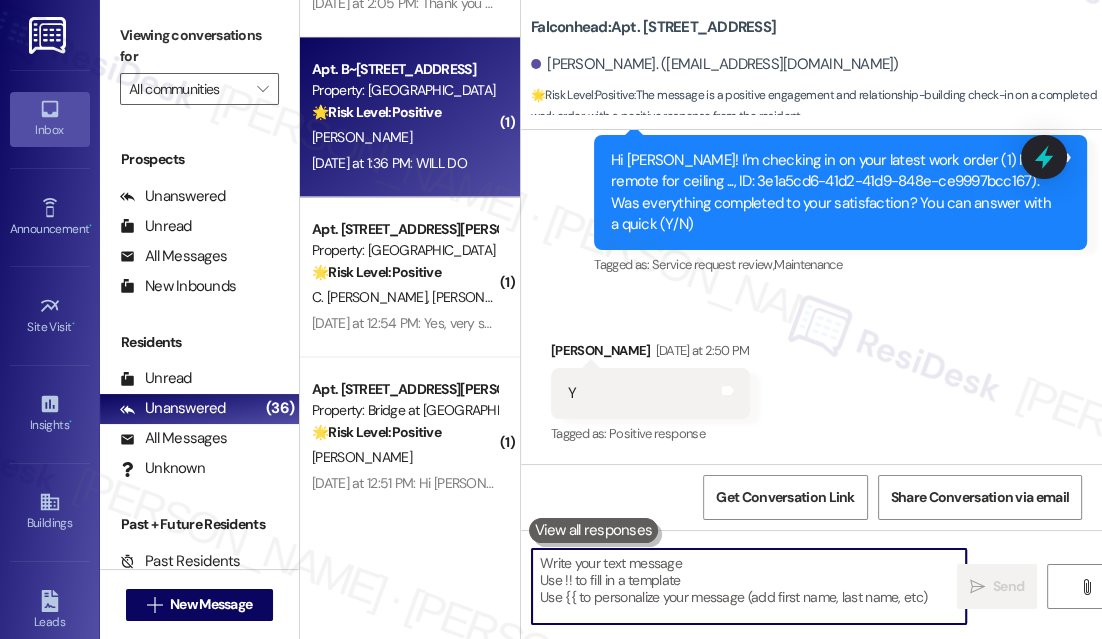 click on "[PERSON_NAME]" at bounding box center (404, 137) 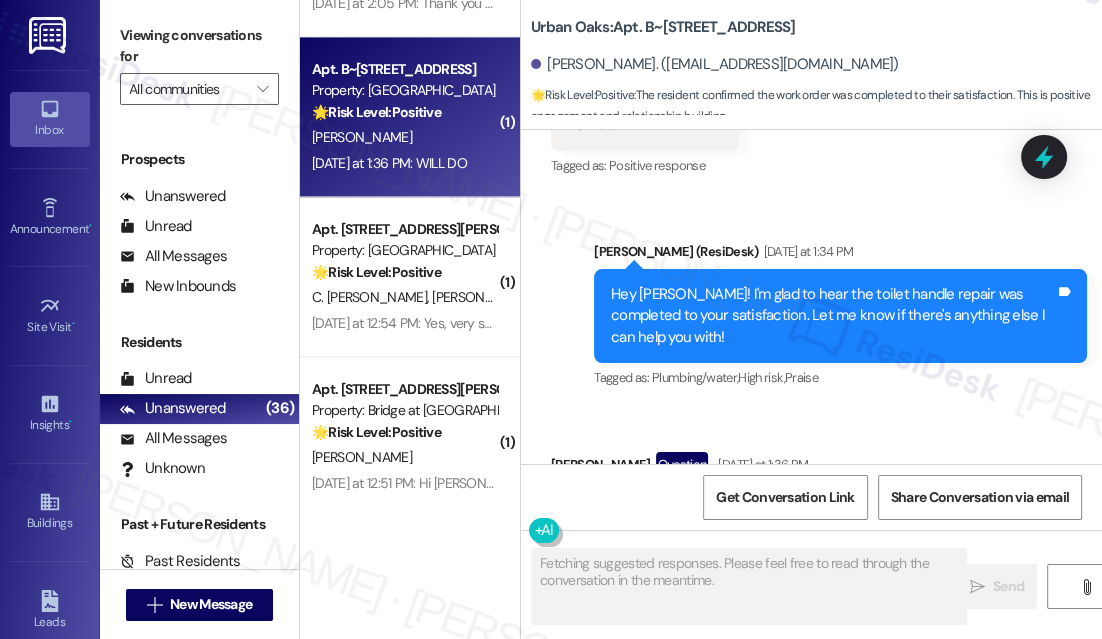 scroll, scrollTop: 2463, scrollLeft: 0, axis: vertical 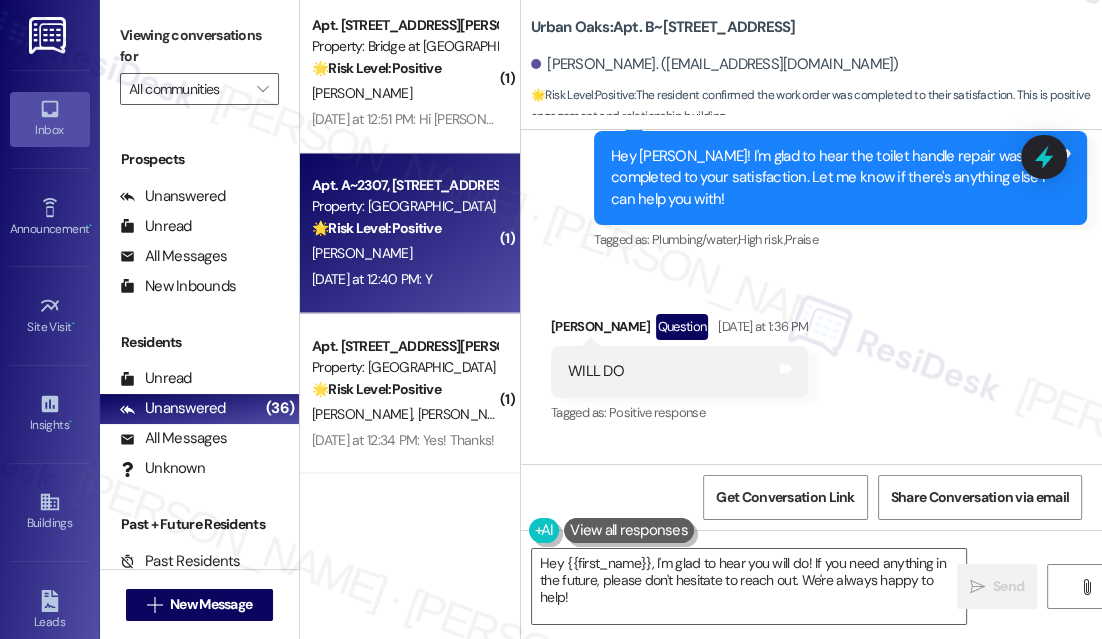 click on "[DATE] at 12:40 PM: Y [DATE] at 12:40 PM: Y" at bounding box center (404, 279) 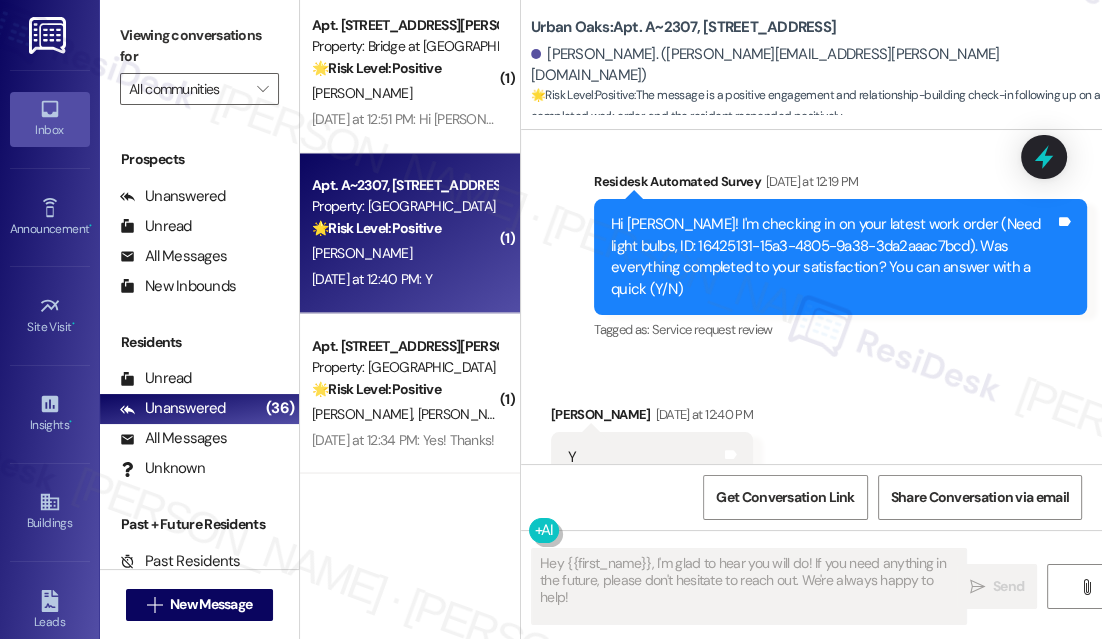 scroll, scrollTop: 2400, scrollLeft: 0, axis: vertical 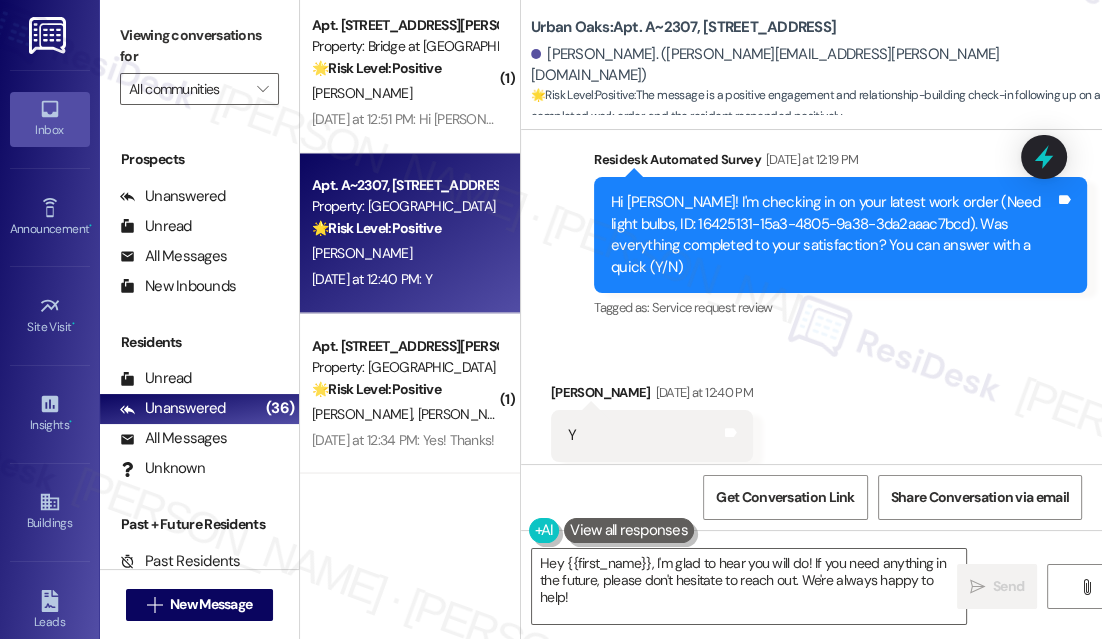 click on "Received via SMS [PERSON_NAME] [DATE] at 12:40 PM Y Tags and notes Tagged as:   Positive response Click to highlight conversations about Positive response" at bounding box center [811, 421] 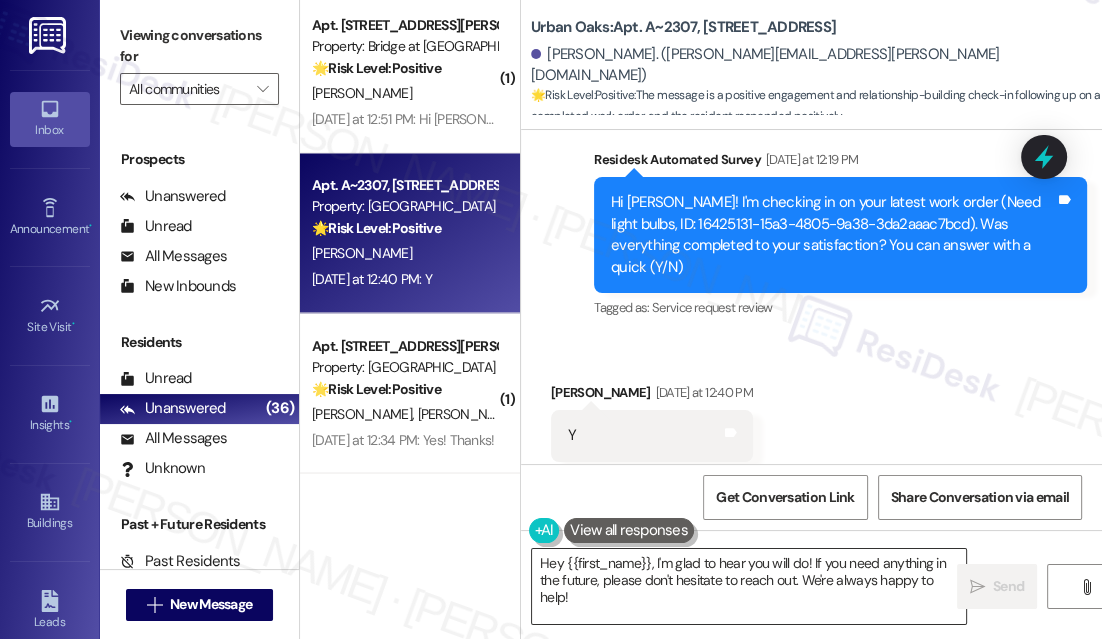 click on "Hi {{first_name}}! I'm happy to follow up on your gym access. To ensure your son can enjoy the gym, let's get you a new key fob. Please visit the leasing office during business hours, and we'll assist you right away!" at bounding box center (749, 586) 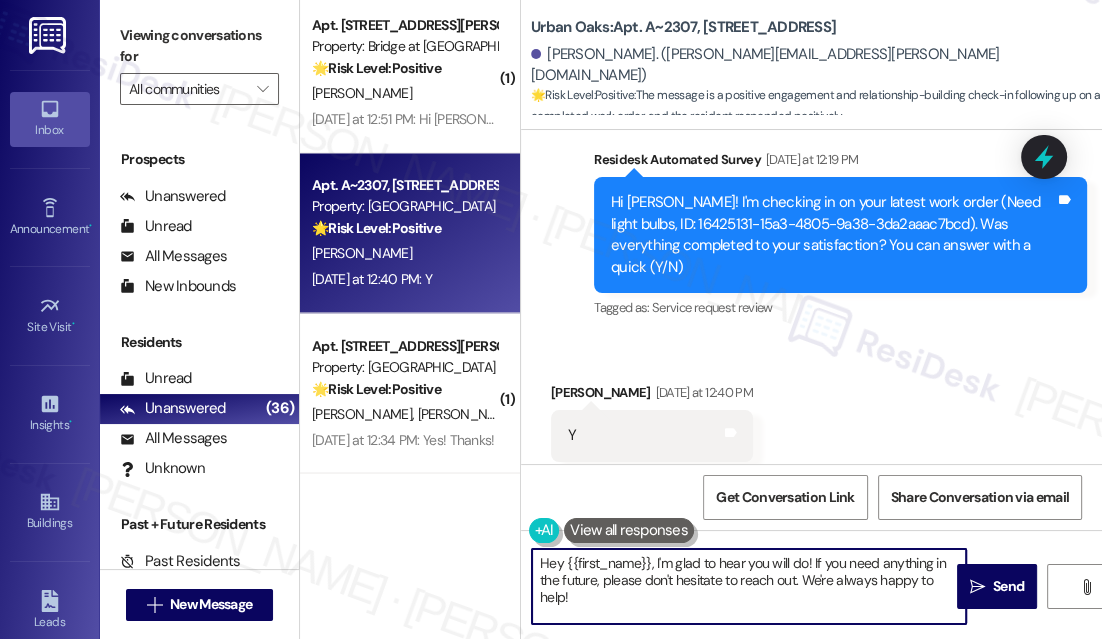 drag, startPoint x: 928, startPoint y: 597, endPoint x: 865, endPoint y: 576, distance: 66.40783 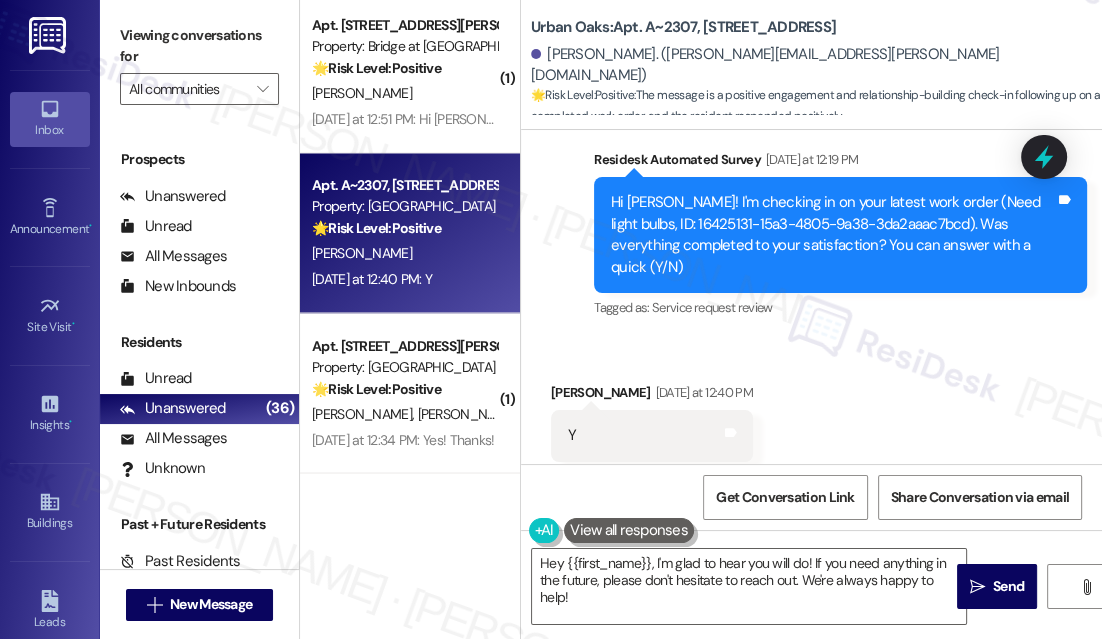 click on "Received via SMS [PERSON_NAME] [DATE] at 12:40 PM Y Tags and notes Tagged as:   Positive response Click to highlight conversations about Positive response" at bounding box center (811, 421) 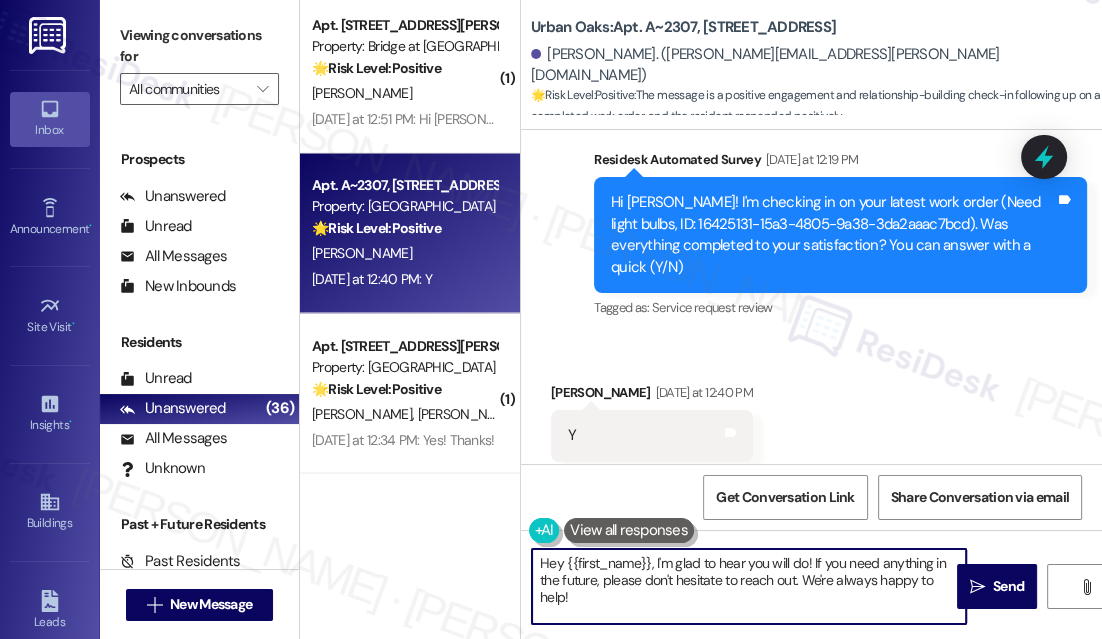 click on "Hi {{first_name}}! I'm happy to follow up on your gym access. To ensure your son can enjoy the gym, let's get you a new key fob. Please visit the leasing office during business hours, and we'll assist you right away!" at bounding box center [749, 586] 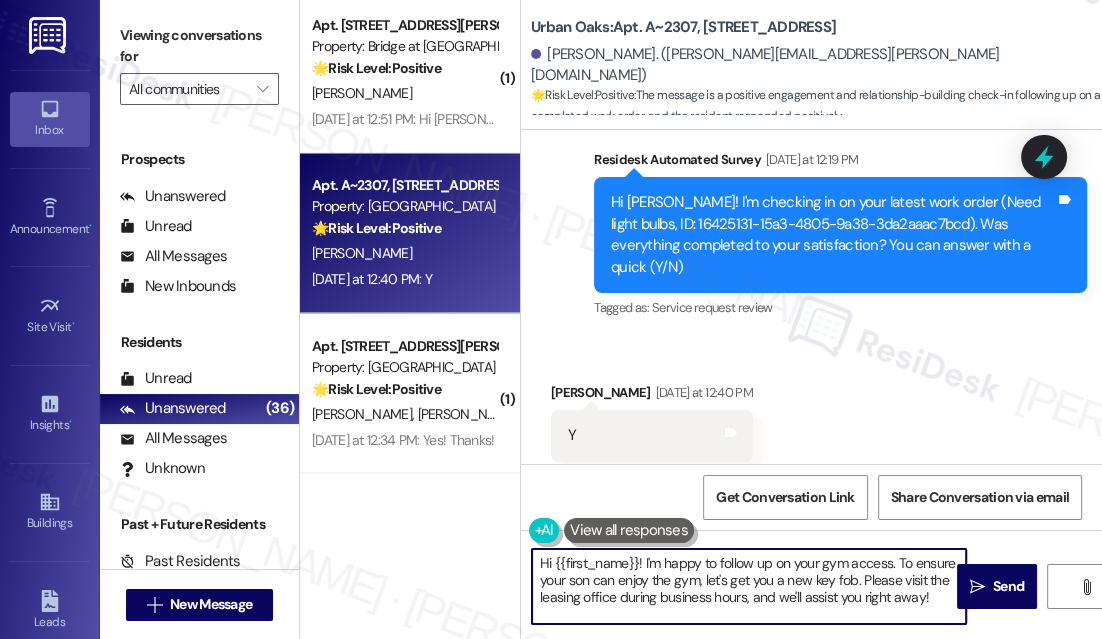 paste on "glad to hear that the maintenance work order was completed to your satisfaction. Could I also take this chance to ask if has {{property}} lived up to your expectations? You can still answer with a quick (Y/N)" 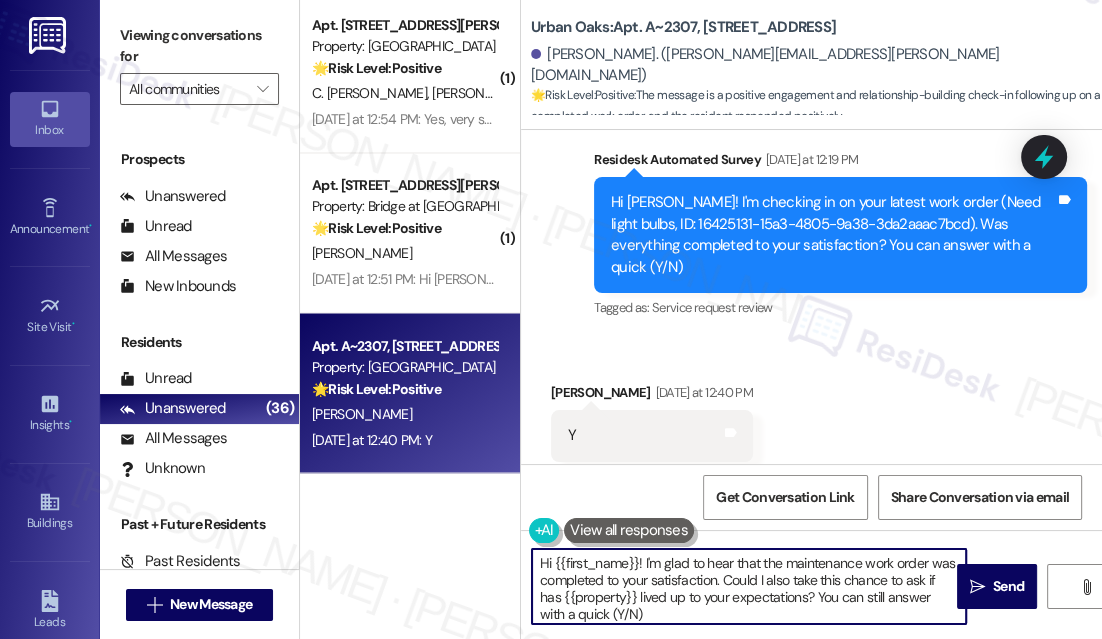 drag, startPoint x: 717, startPoint y: 608, endPoint x: 658, endPoint y: 608, distance: 59 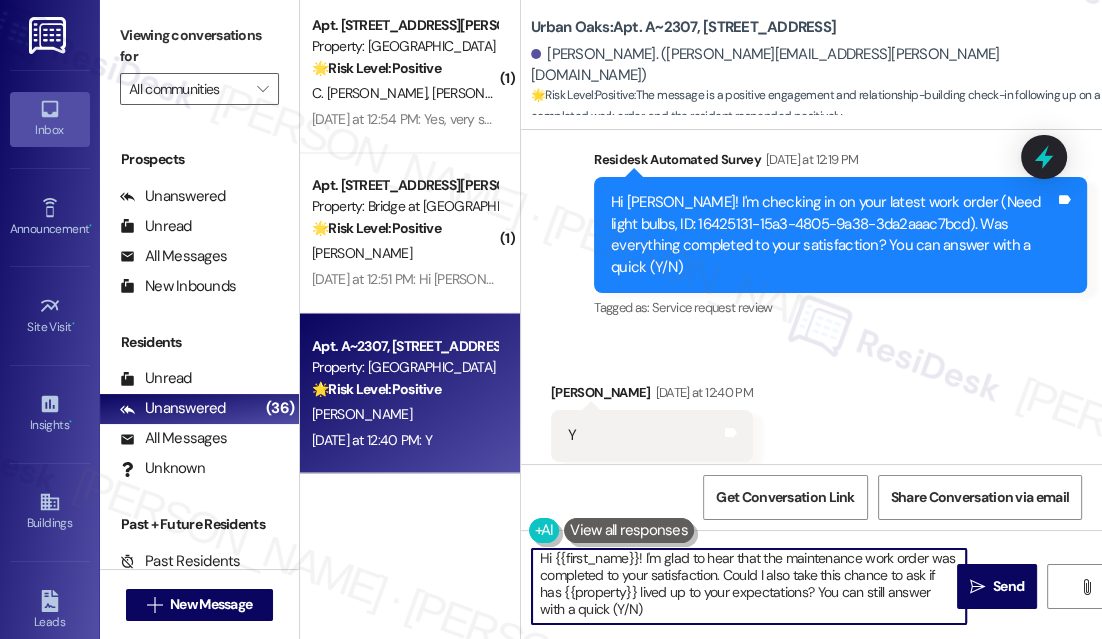 drag, startPoint x: 849, startPoint y: 599, endPoint x: 882, endPoint y: 619, distance: 38.587563 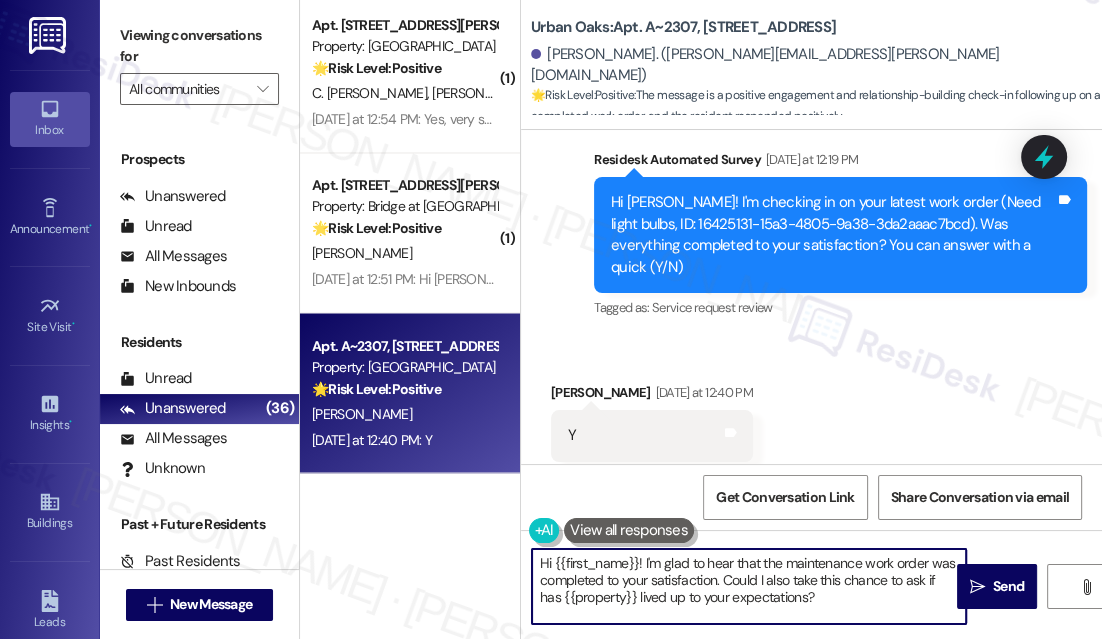 scroll, scrollTop: 0, scrollLeft: 0, axis: both 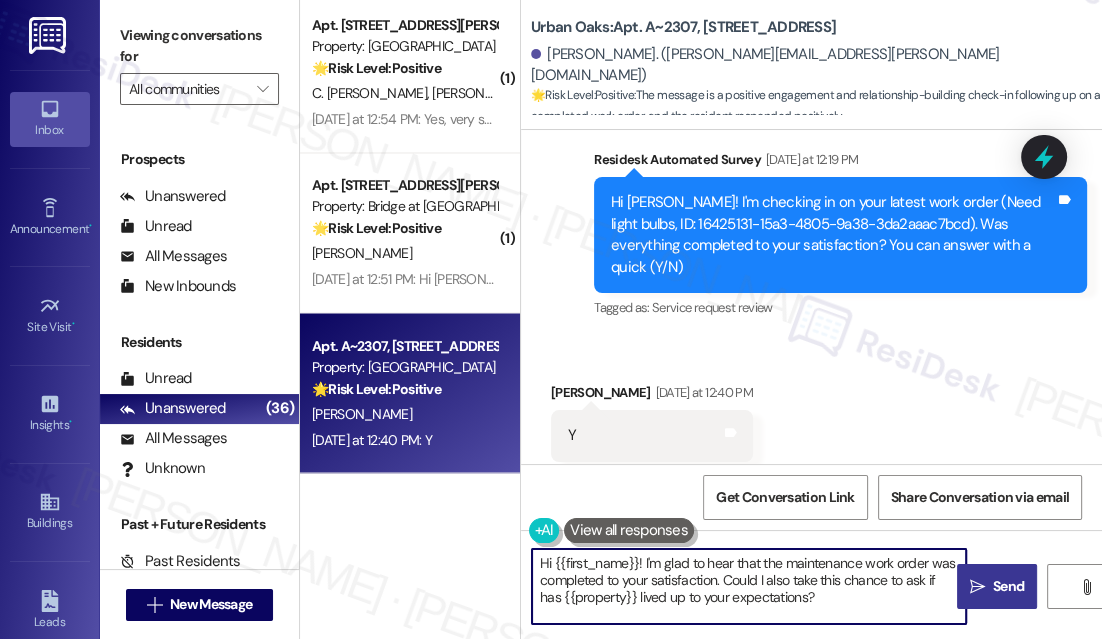 type on "Hi {{first_name}}! I'm glad to hear that the maintenance work order was completed to your satisfaction. Could I also take this chance to ask if has {{property}} lived up to your expectations?" 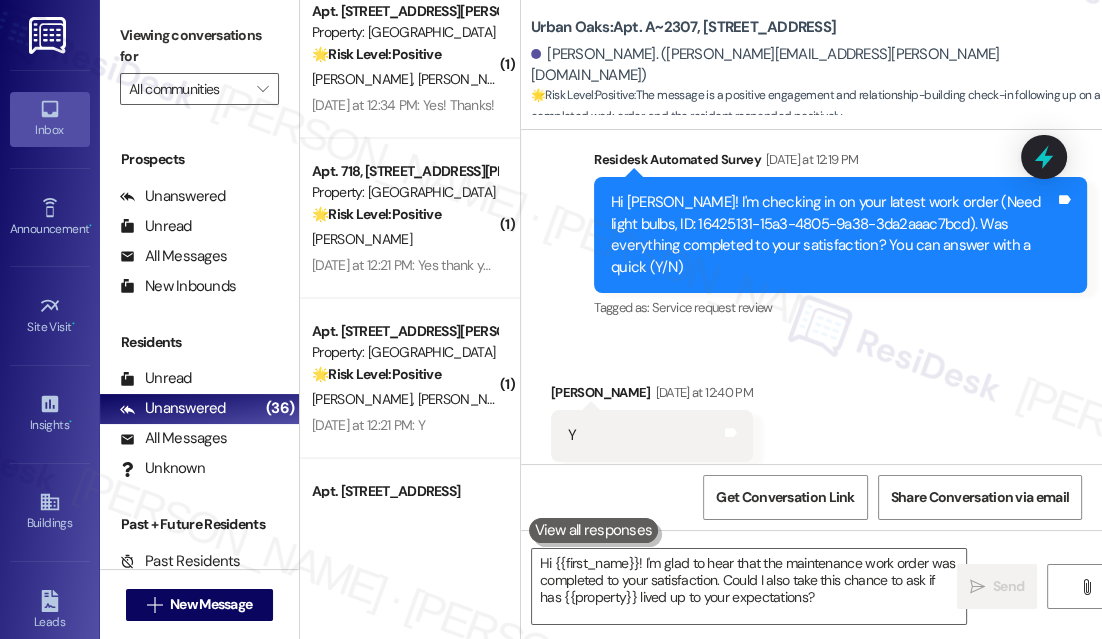 scroll, scrollTop: 3181, scrollLeft: 0, axis: vertical 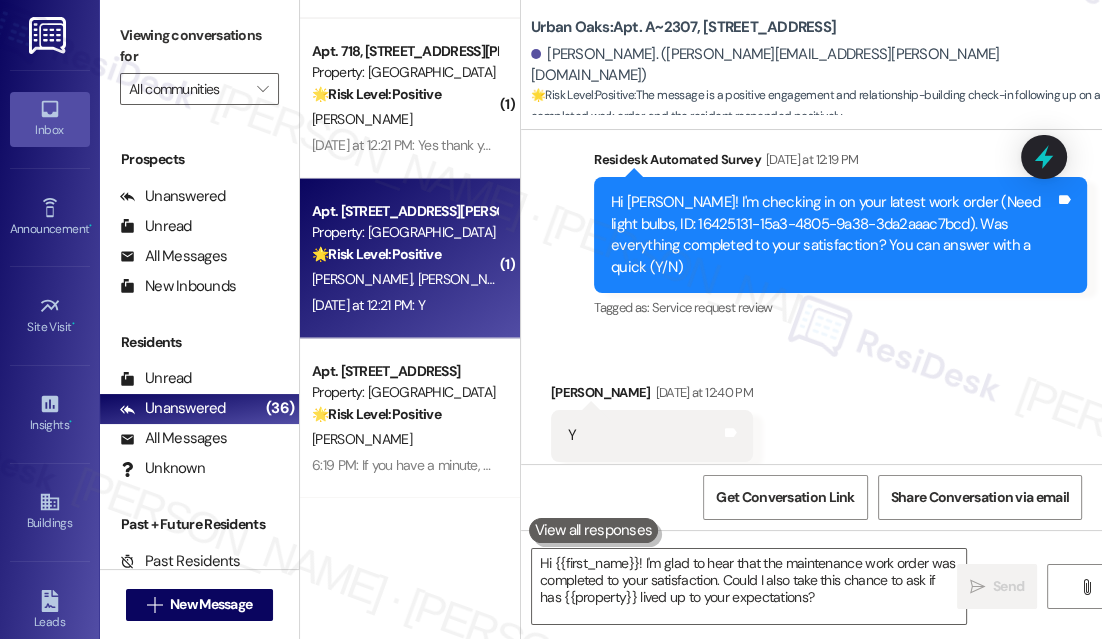click on "[DATE] at 12:21 PM: Y [DATE] at 12:21 PM: Y" at bounding box center [368, 305] 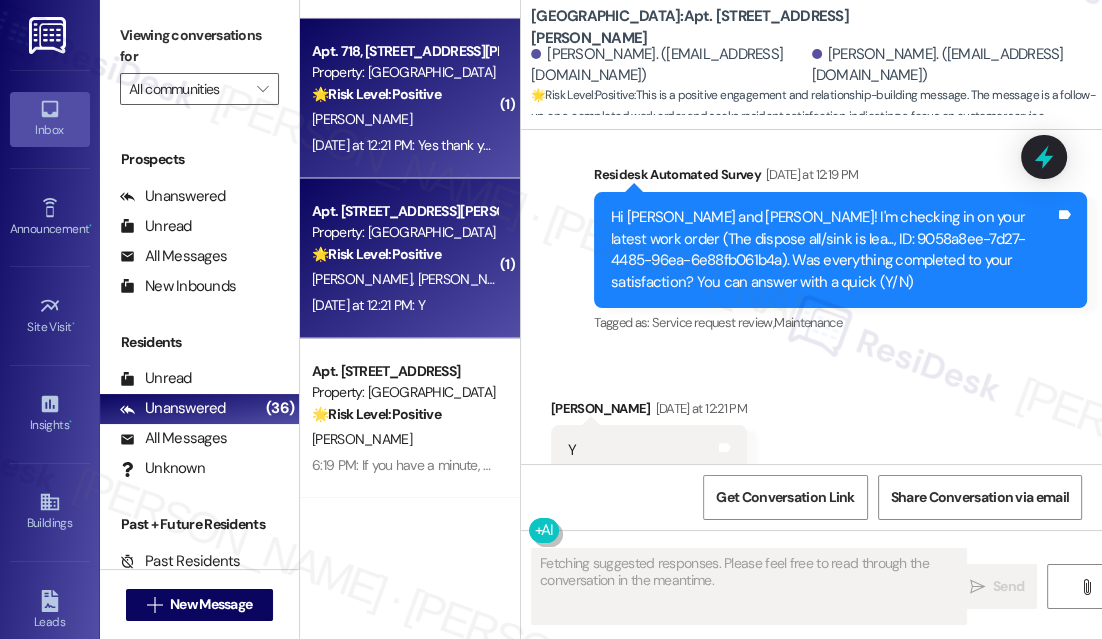 scroll, scrollTop: 1112, scrollLeft: 0, axis: vertical 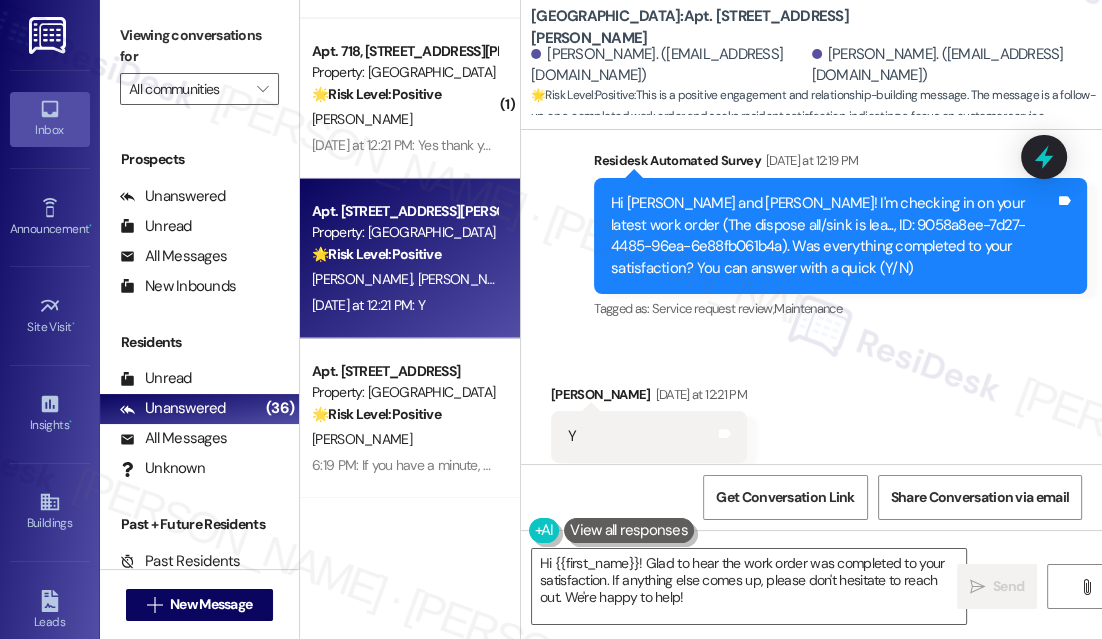 click on "Received via SMS [PERSON_NAME] [DATE] at 12:21 PM Y Tags and notes Tagged as:   Positive response Click to highlight conversations about Positive response" at bounding box center [811, 423] 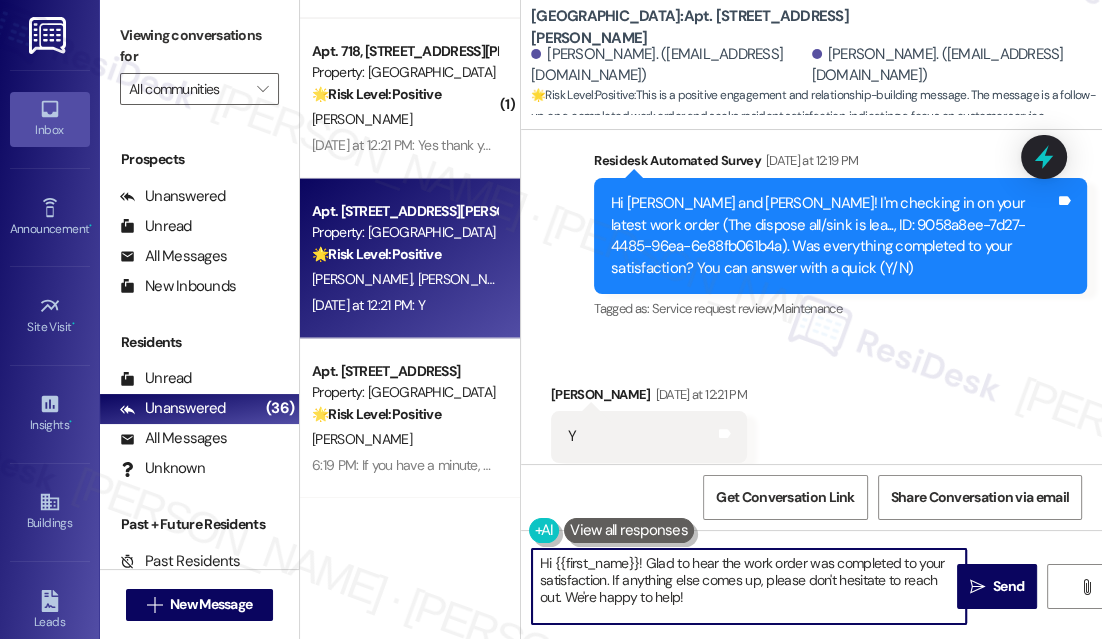 drag, startPoint x: 722, startPoint y: 600, endPoint x: 610, endPoint y: 580, distance: 113.7717 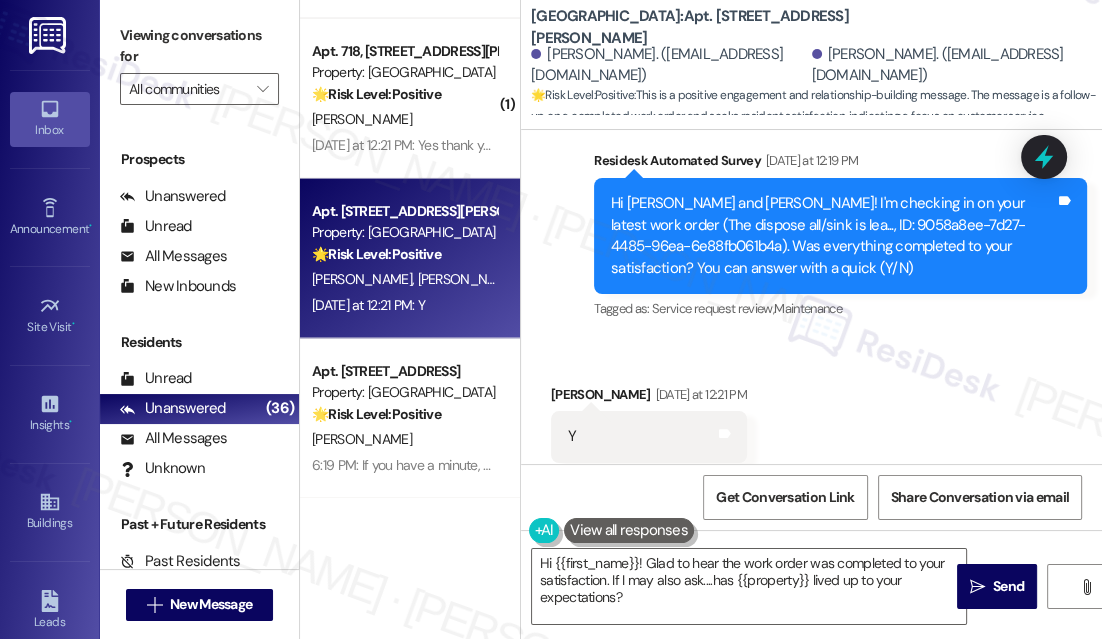 click on "[PERSON_NAME] [DATE] at 12:21 PM" at bounding box center (649, 398) 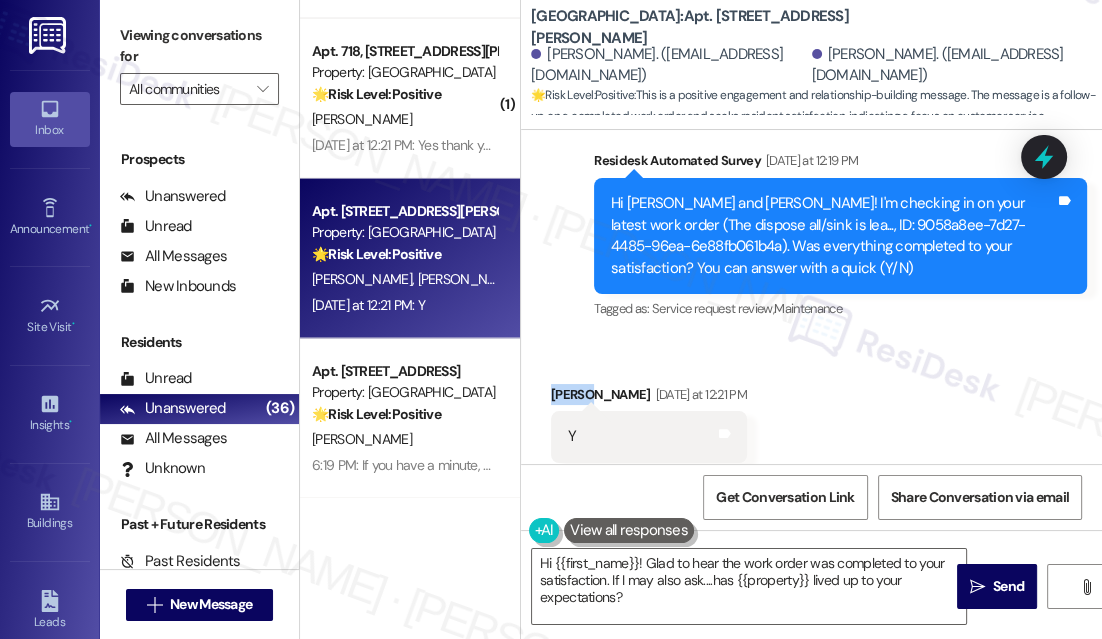 click on "[PERSON_NAME] [DATE] at 12:21 PM" at bounding box center [649, 398] 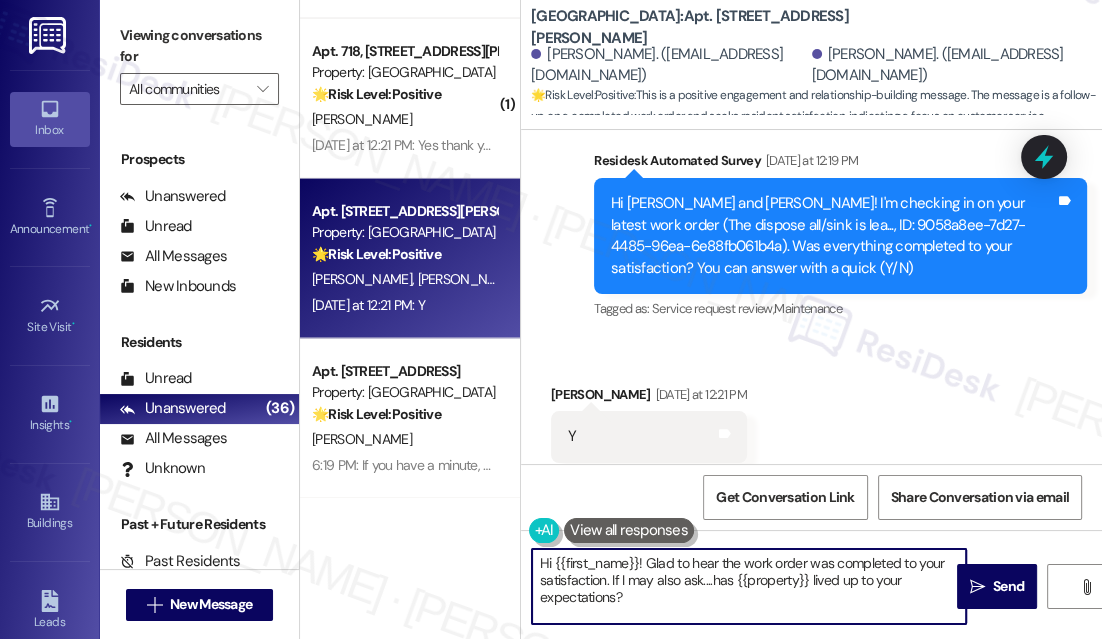 drag, startPoint x: 556, startPoint y: 563, endPoint x: 632, endPoint y: 553, distance: 76.655075 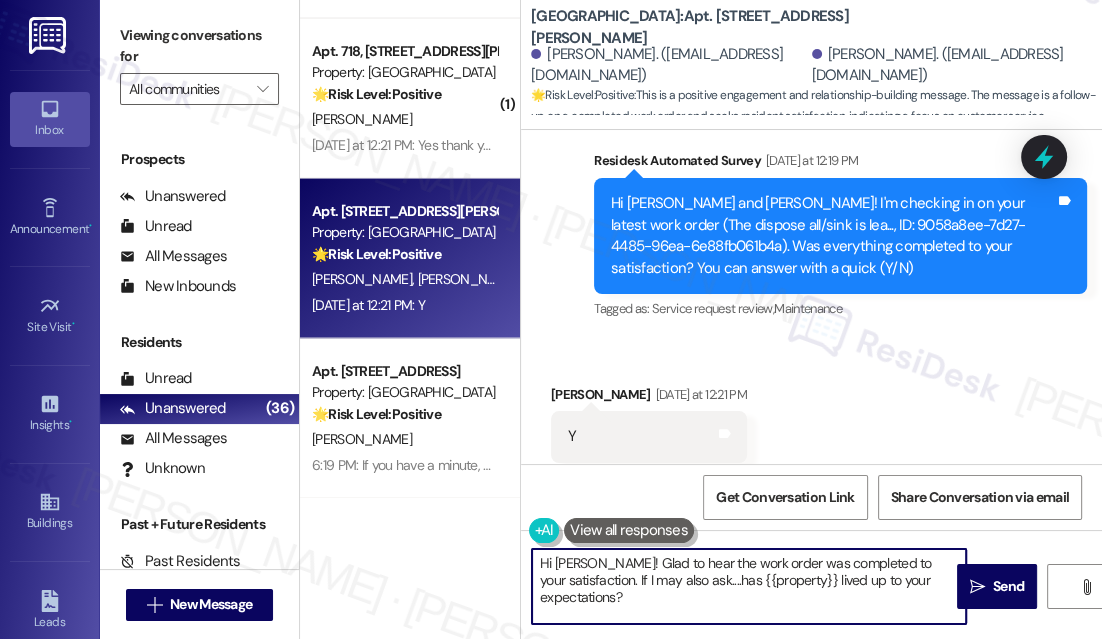 click on "Hi [PERSON_NAME]! Glad to hear the work order was completed to your satisfaction. If I may also ask....has {{property}} lived up to your expectations?" at bounding box center [749, 586] 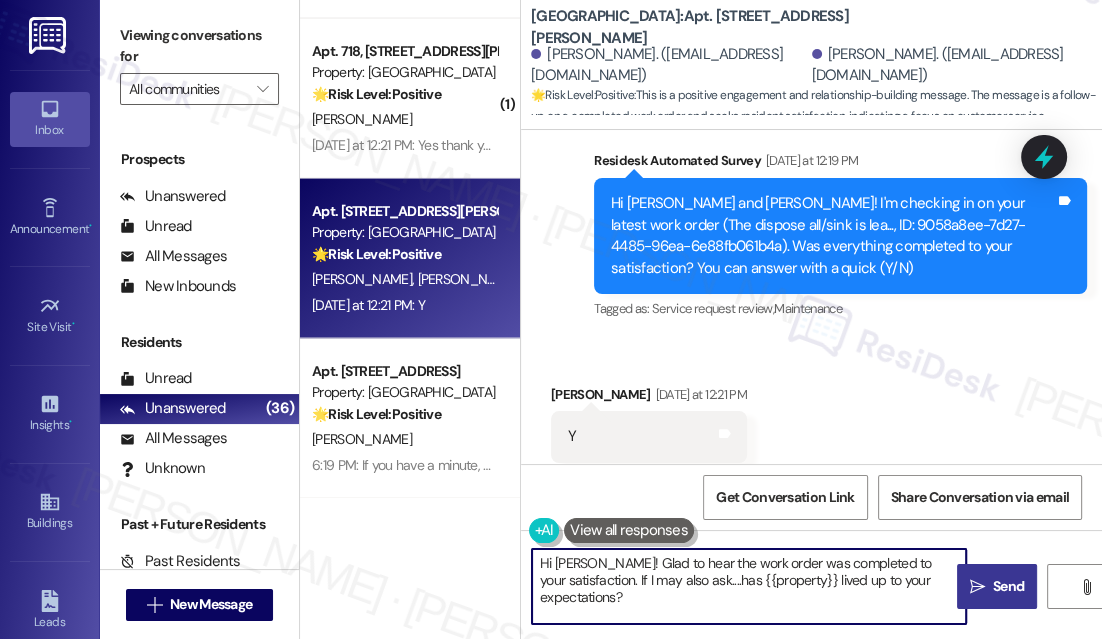 type on "Hi [PERSON_NAME]! Glad to hear the work order was completed to your satisfaction. If I may also ask....has {{property}} lived up to your expectations?" 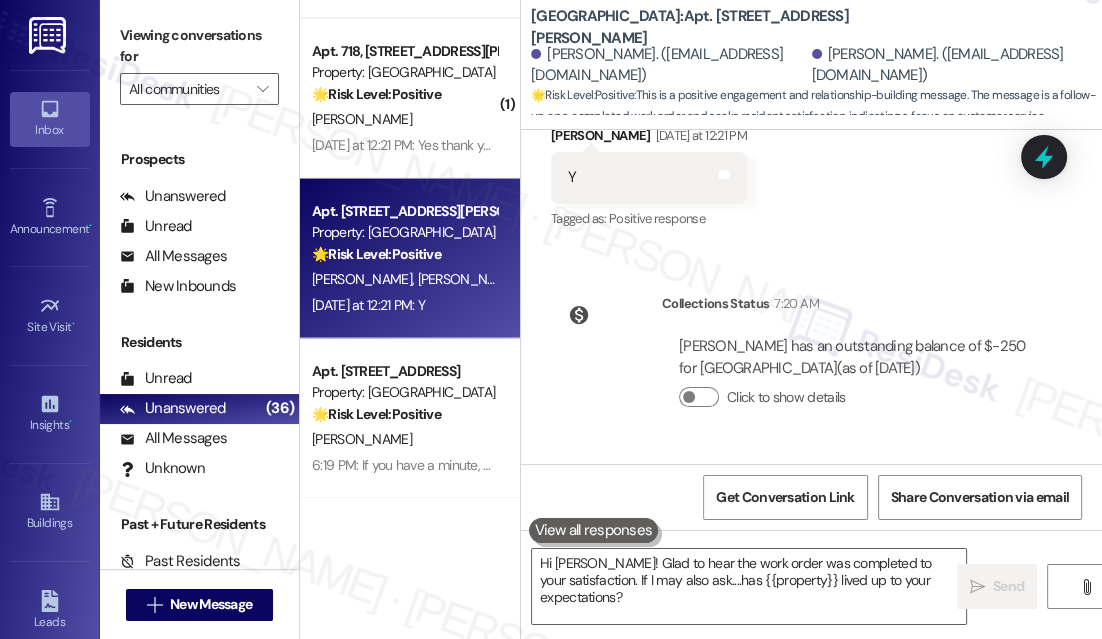 scroll, scrollTop: 1500, scrollLeft: 0, axis: vertical 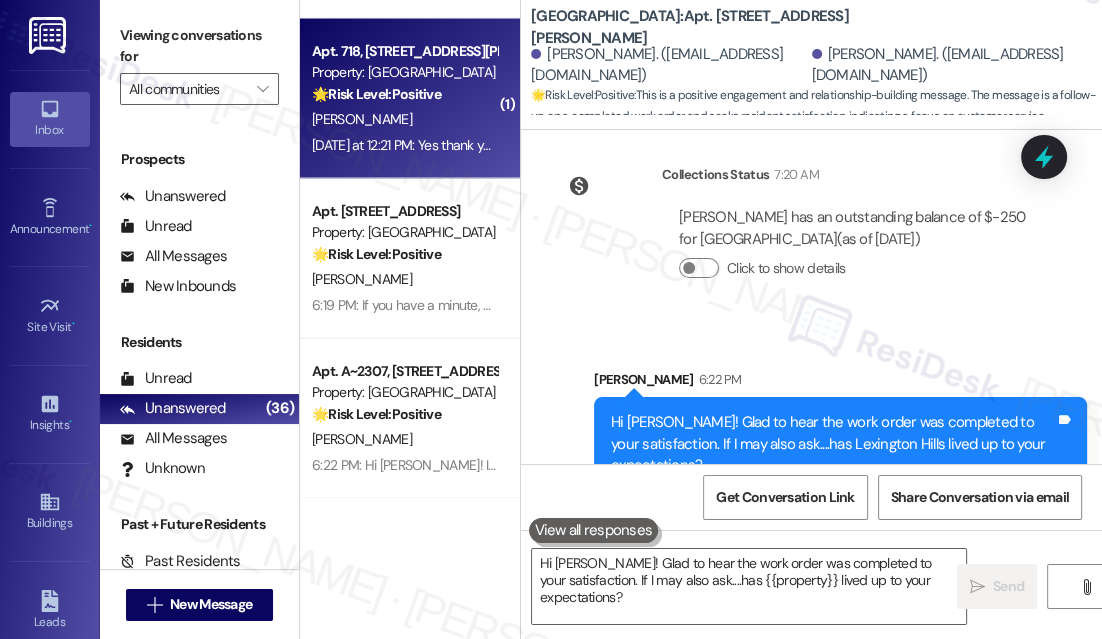click on "[DATE] at 12:21 PM: Yes thank you! [DATE] at 12:21 PM: Yes thank you!" at bounding box center [406, 145] 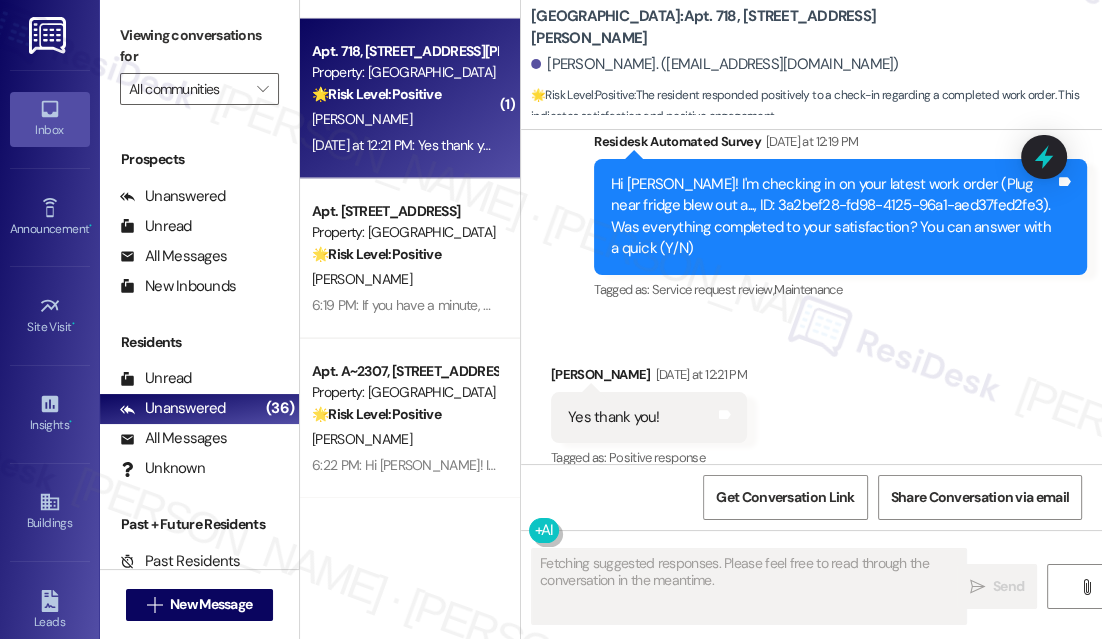 scroll, scrollTop: 661, scrollLeft: 0, axis: vertical 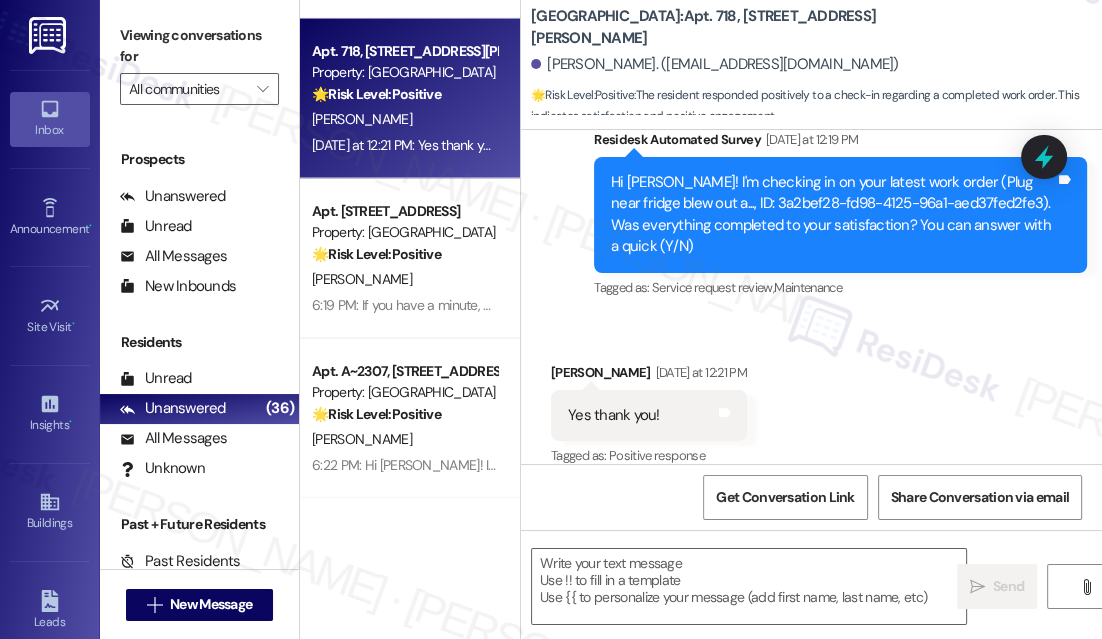 click on "Received via SMS [PERSON_NAME] [DATE] at 12:21 PM Yes thank you! Tags and notes Tagged as:   Positive response Click to highlight conversations about Positive response" at bounding box center (811, 401) 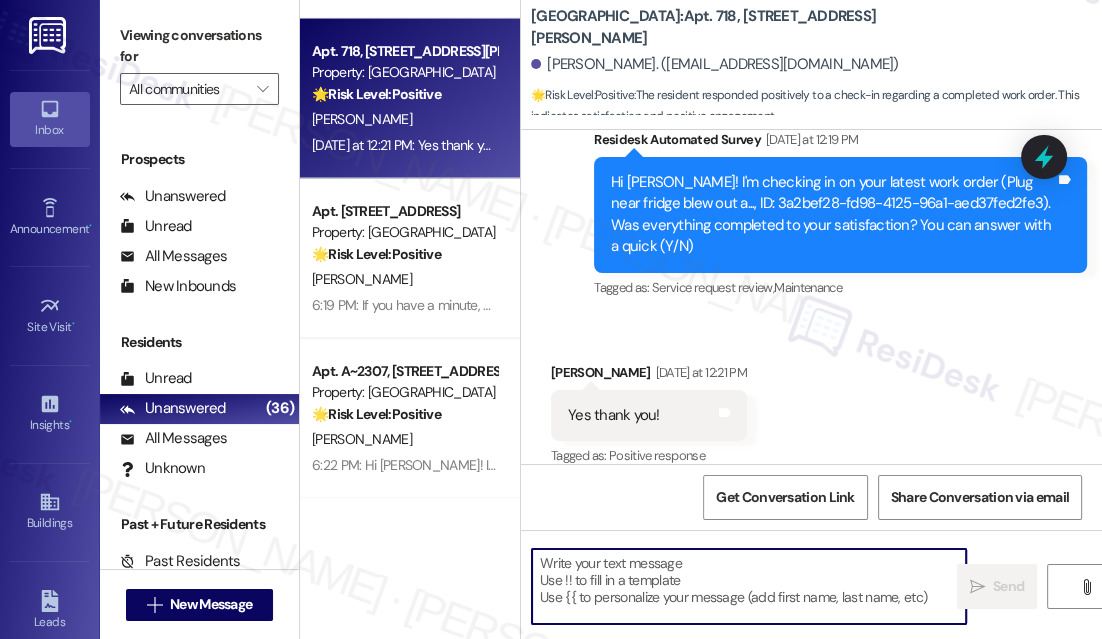 click at bounding box center (749, 586) 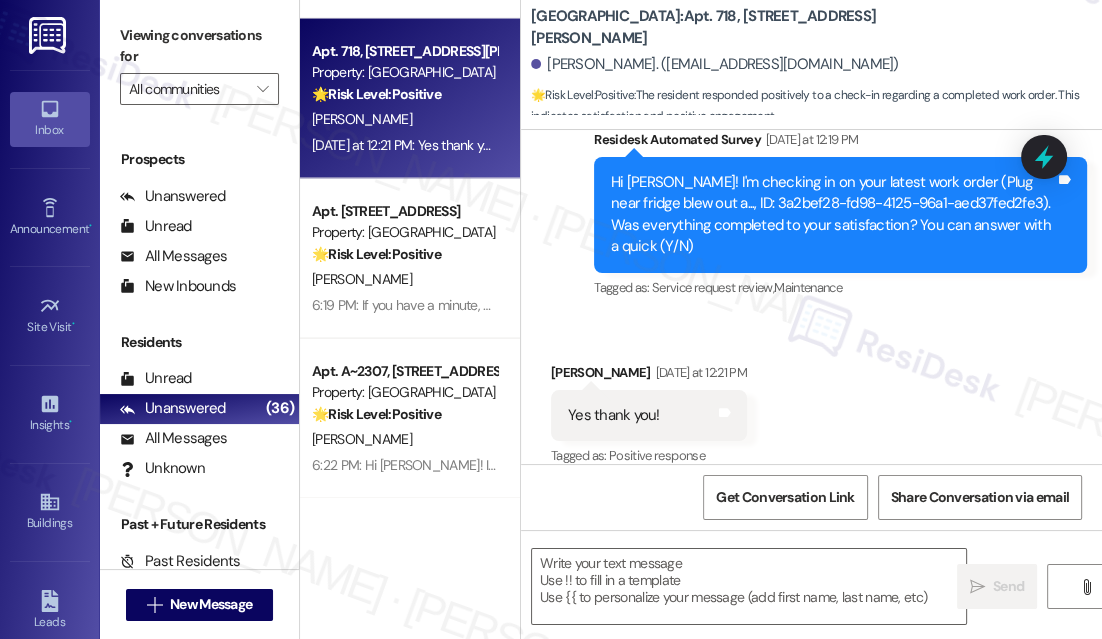 drag, startPoint x: 935, startPoint y: 346, endPoint x: 926, endPoint y: 351, distance: 10.29563 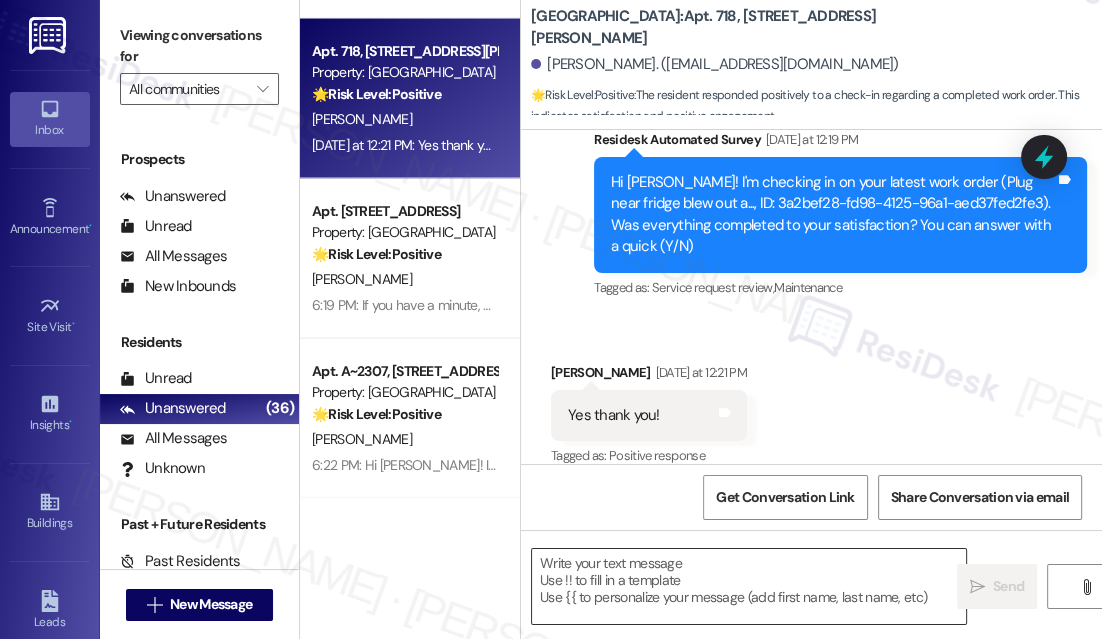 click at bounding box center (749, 586) 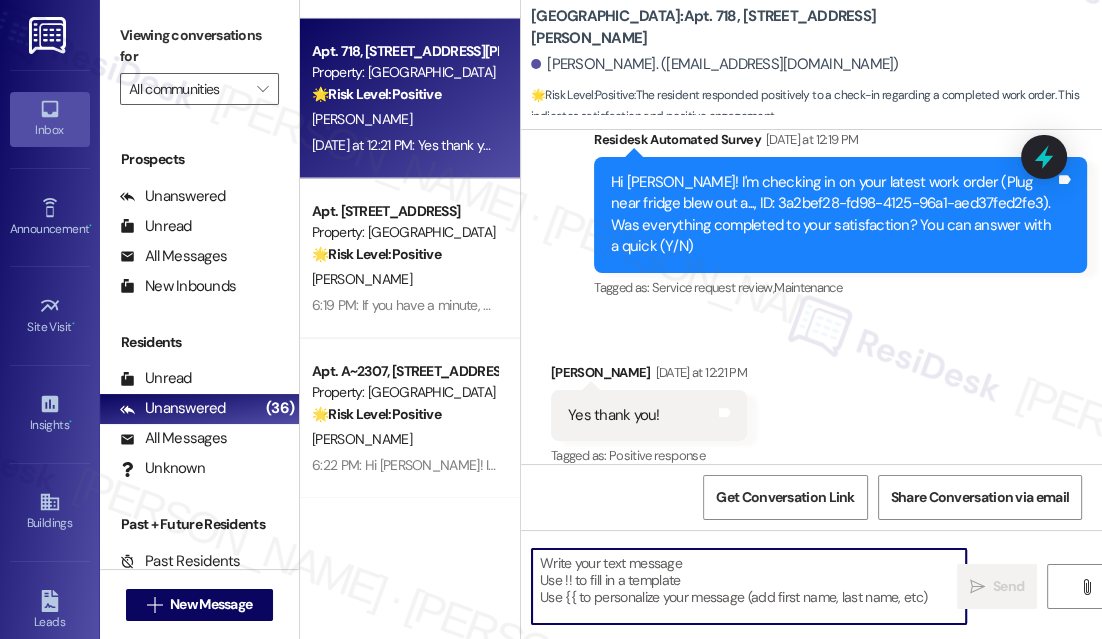 paste on "Hi {{first_name}}! I'm glad to hear that the maintenance work order was completed to your satisfaction. Could I also take this chance to ask if has {{property}} lived up to your expectations? You can still answer with a quick (Y/N)" 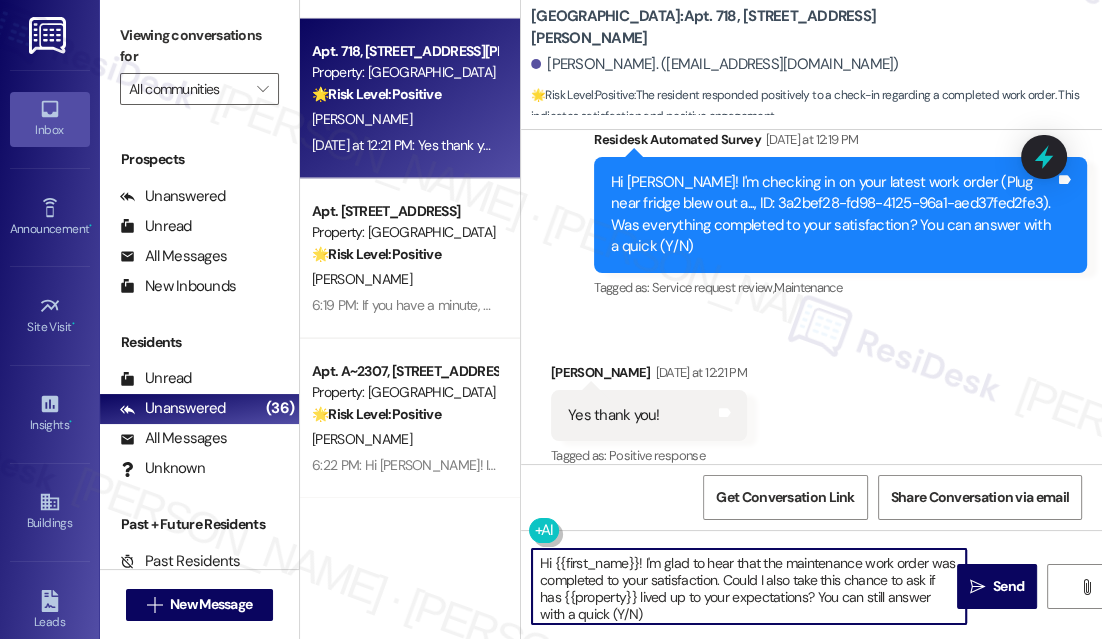 drag, startPoint x: 717, startPoint y: 614, endPoint x: 850, endPoint y: 595, distance: 134.3503 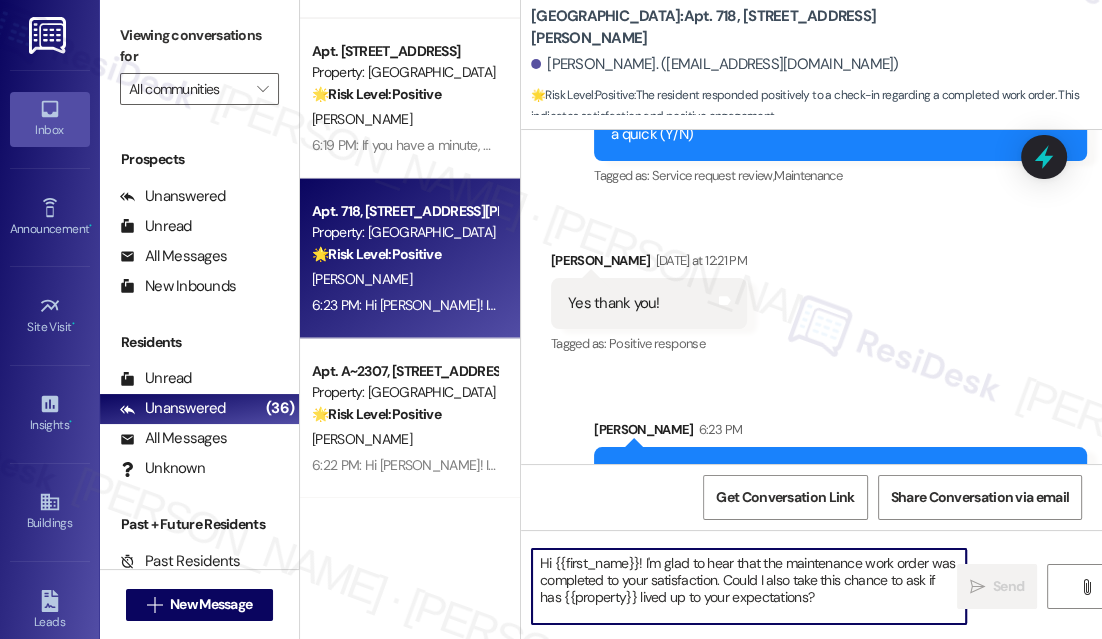 scroll, scrollTop: 844, scrollLeft: 0, axis: vertical 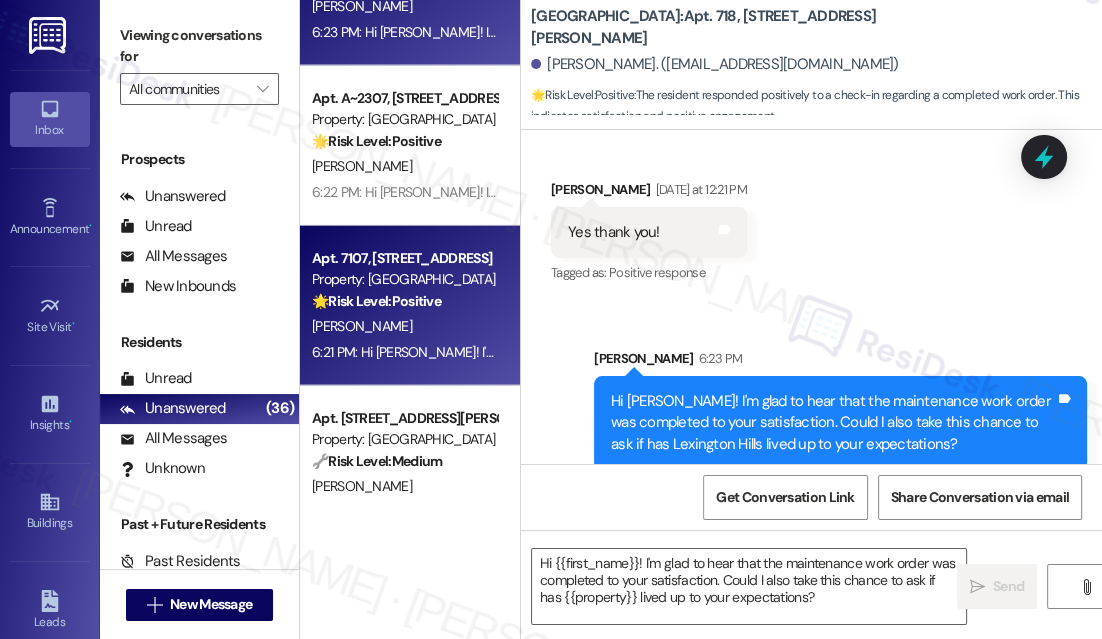 click on "[PERSON_NAME]" at bounding box center [404, 326] 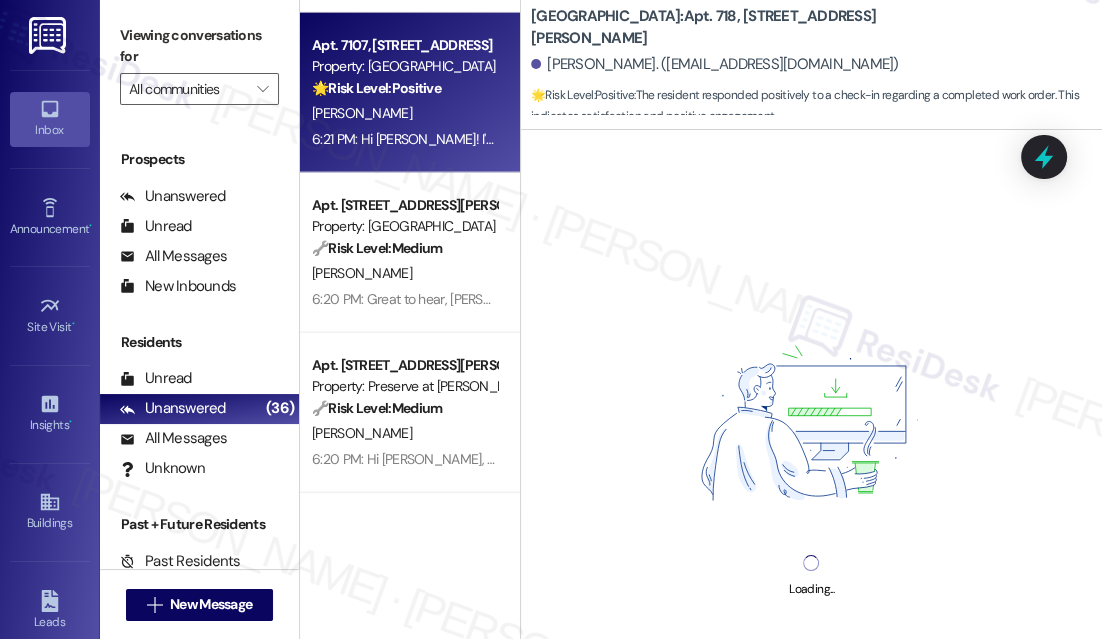 scroll, scrollTop: 3818, scrollLeft: 0, axis: vertical 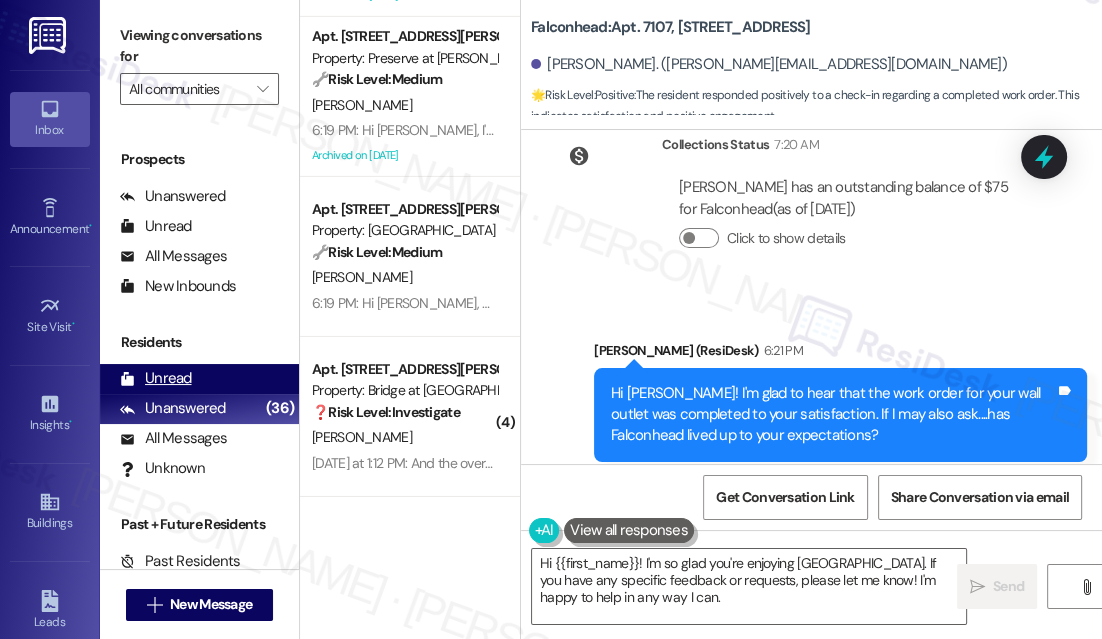 click on "Unread (0)" at bounding box center [199, 379] 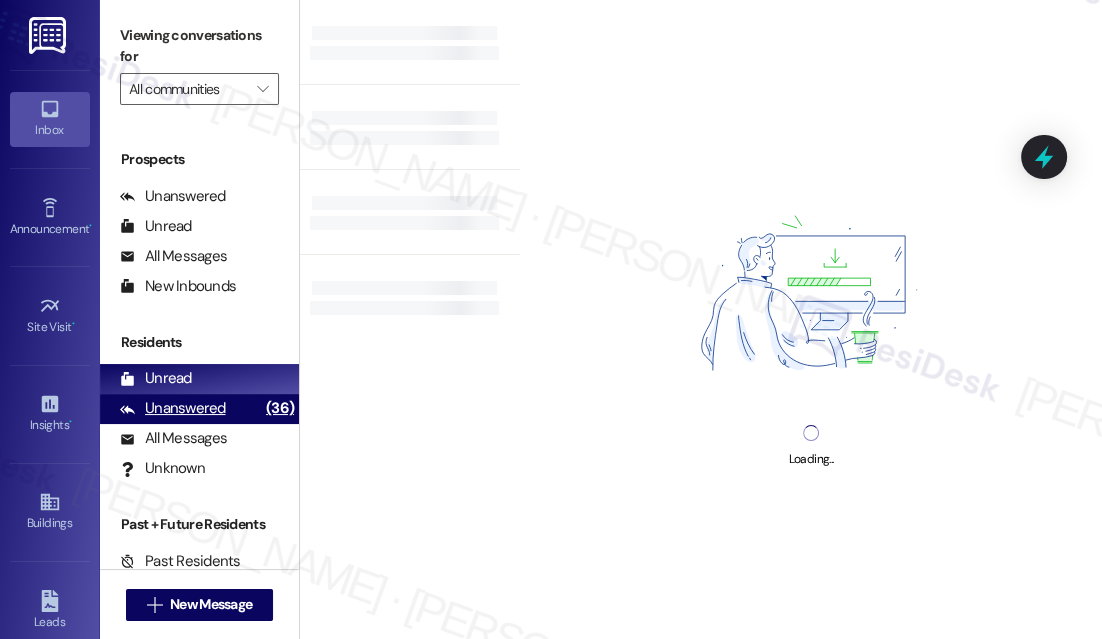 click on "Unanswered" at bounding box center [173, 408] 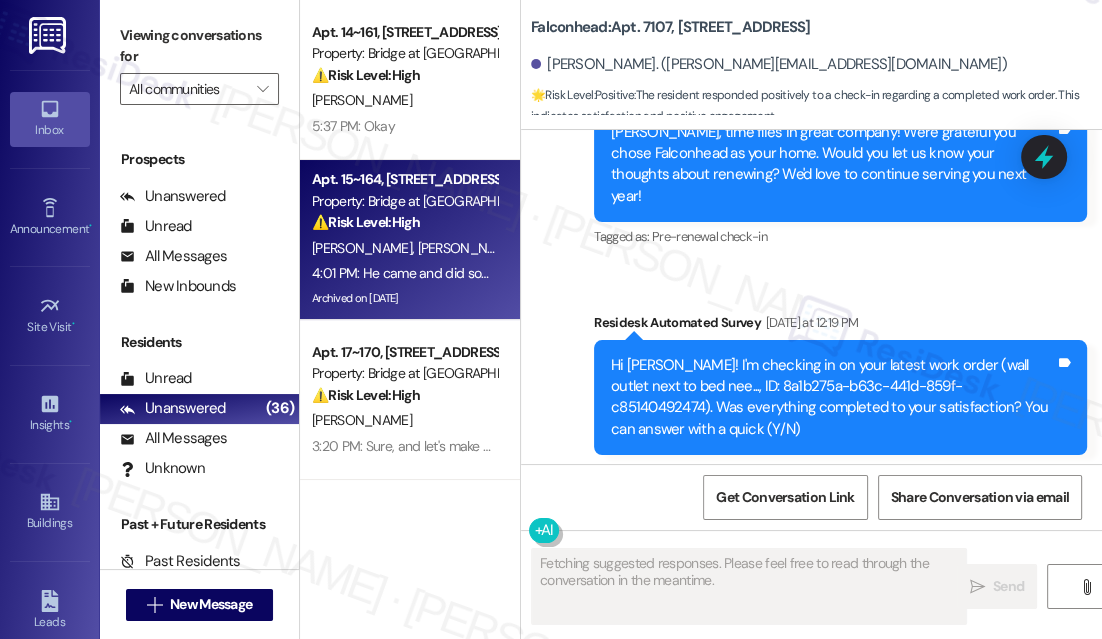 scroll, scrollTop: 1069, scrollLeft: 0, axis: vertical 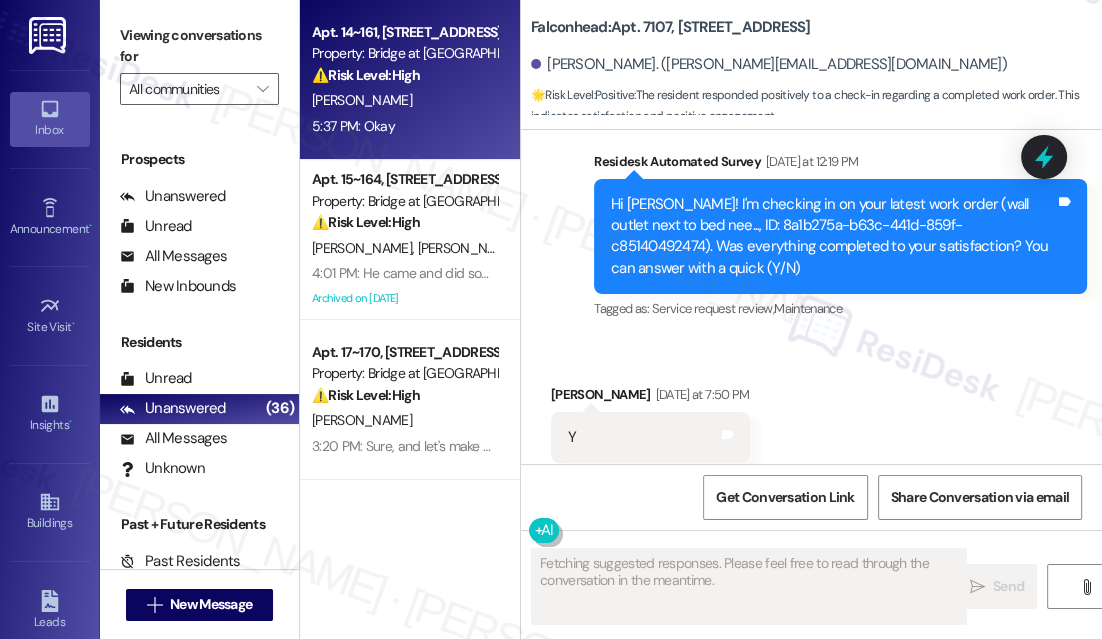 click on "5:37 PM: Okay  5:37 PM: Okay" at bounding box center [404, 126] 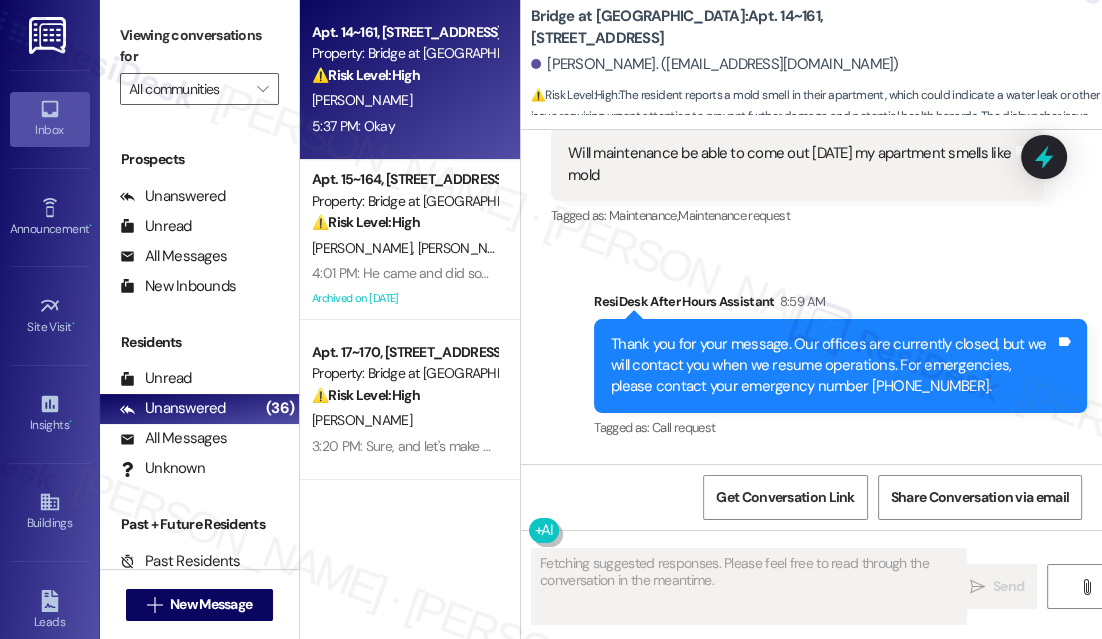 scroll, scrollTop: 6548, scrollLeft: 0, axis: vertical 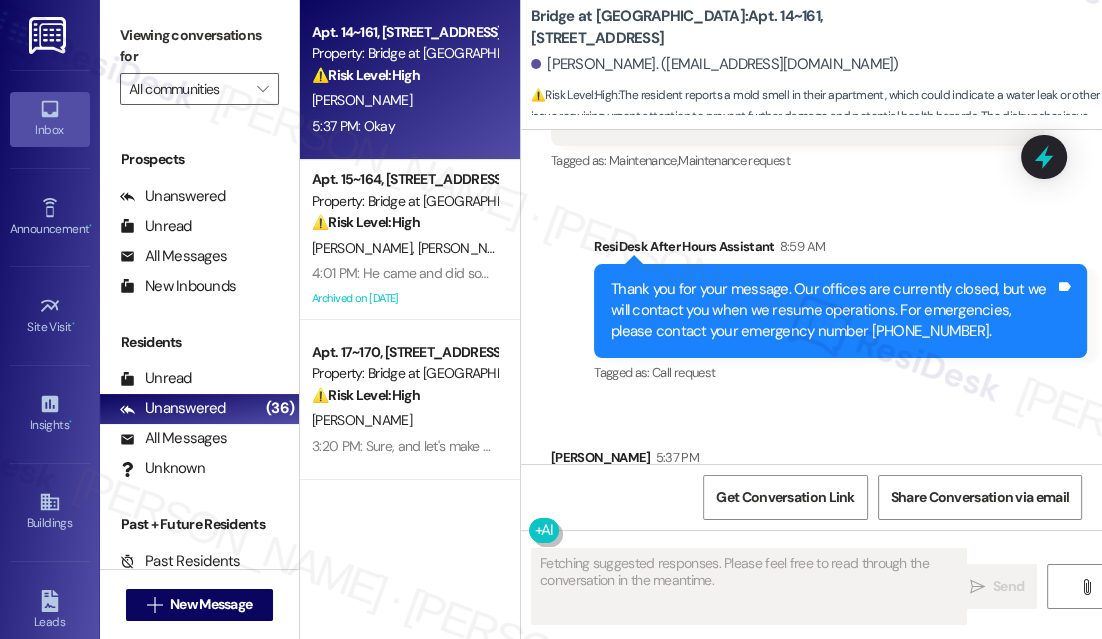click on "Thank you for your message. Our offices are currently closed, but we will contact you when we resume operations. For emergencies, please contact your emergency number [PHONE_NUMBER]." at bounding box center [833, 311] 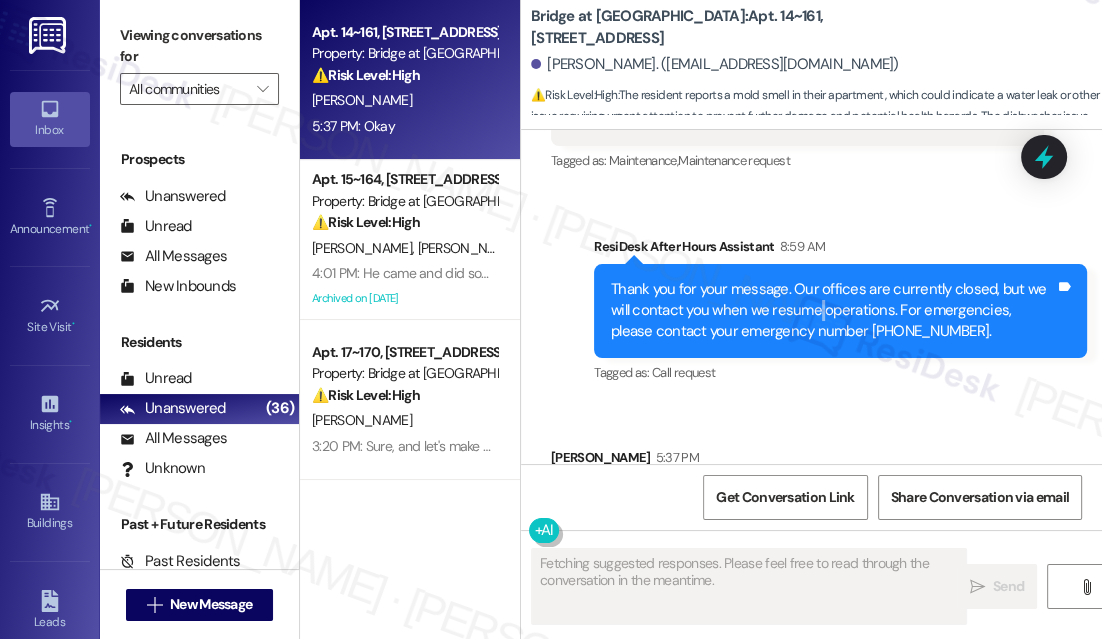 click on "Thank you for your message. Our offices are currently closed, but we will contact you when we resume operations. For emergencies, please contact your emergency number [PHONE_NUMBER]." at bounding box center (833, 311) 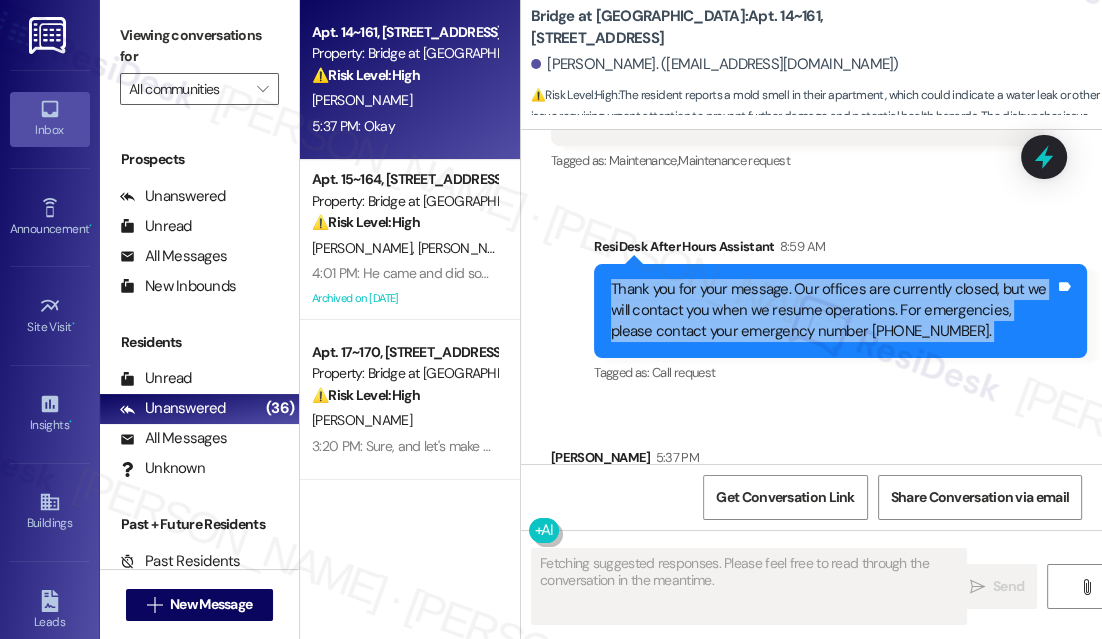 click on "Thank you for your message. Our offices are currently closed, but we will contact you when we resume operations. For emergencies, please contact your emergency number [PHONE_NUMBER]." at bounding box center (833, 311) 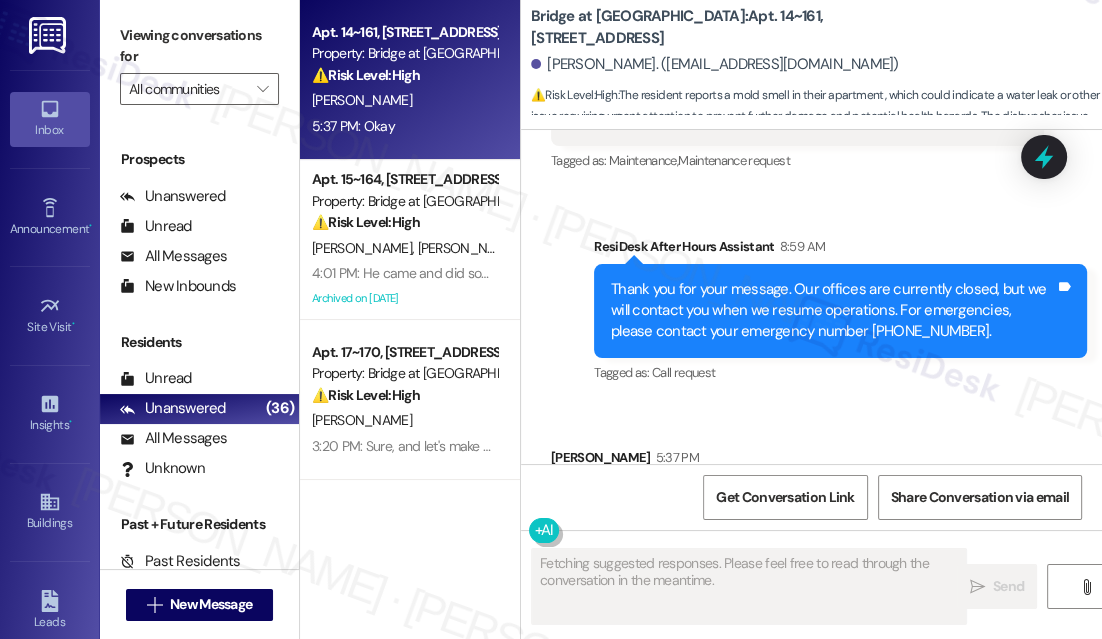 click on "Received via SMS [PERSON_NAME] 5:37 PM Okay  Tags and notes Tagged as:   Positive response Click to highlight conversations about Positive response" at bounding box center (811, 486) 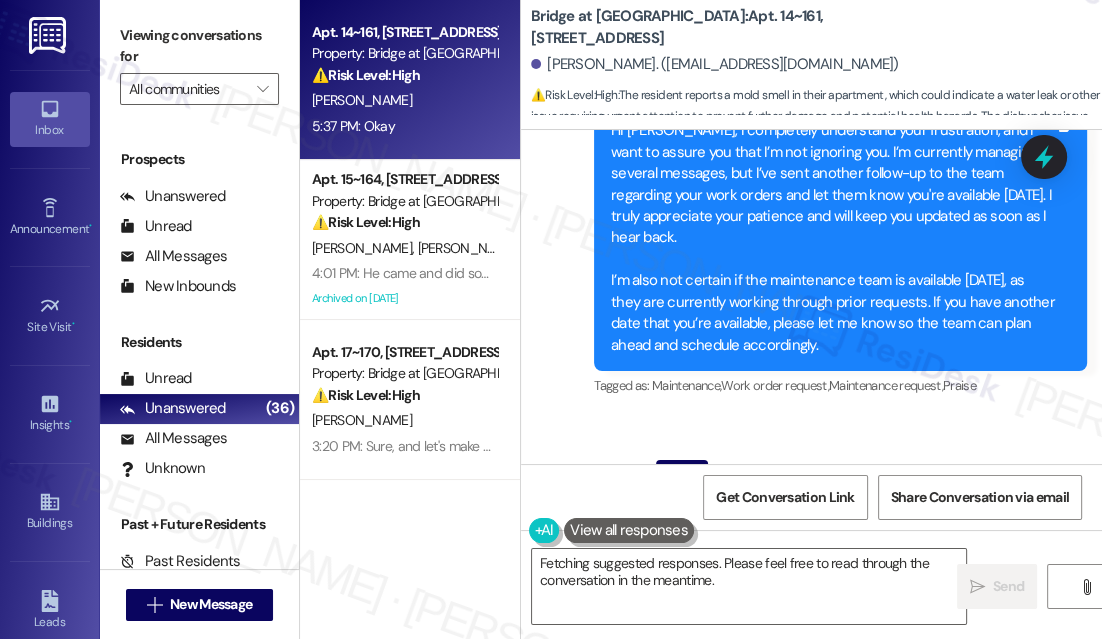 scroll, scrollTop: 6184, scrollLeft: 0, axis: vertical 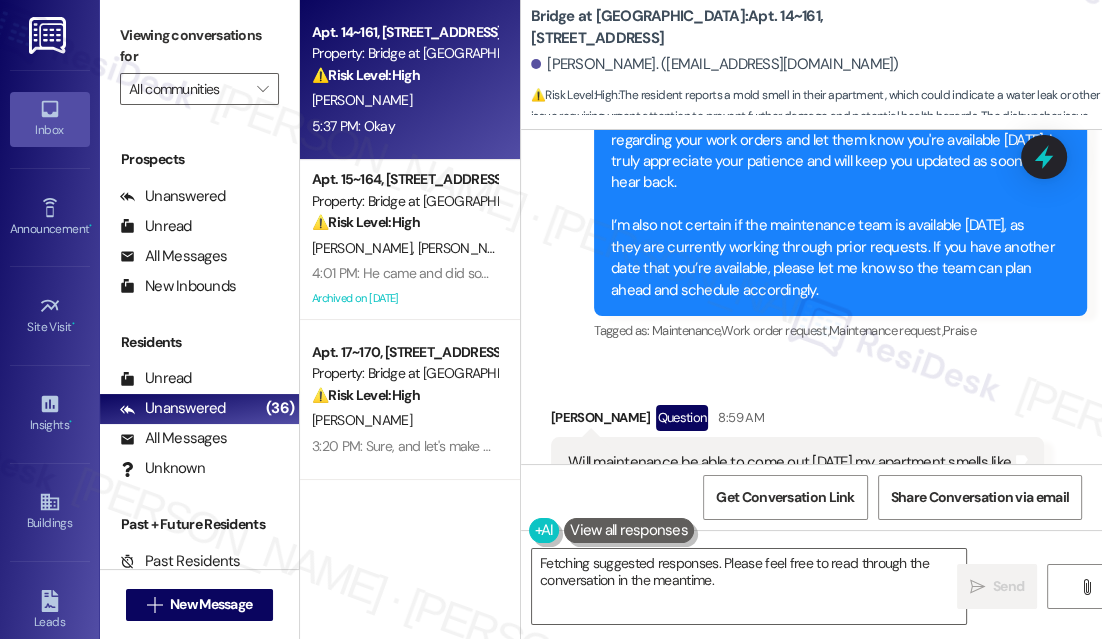click on "Will maintenance be able to come out [DATE] my apartment smells like mold" at bounding box center [790, 473] 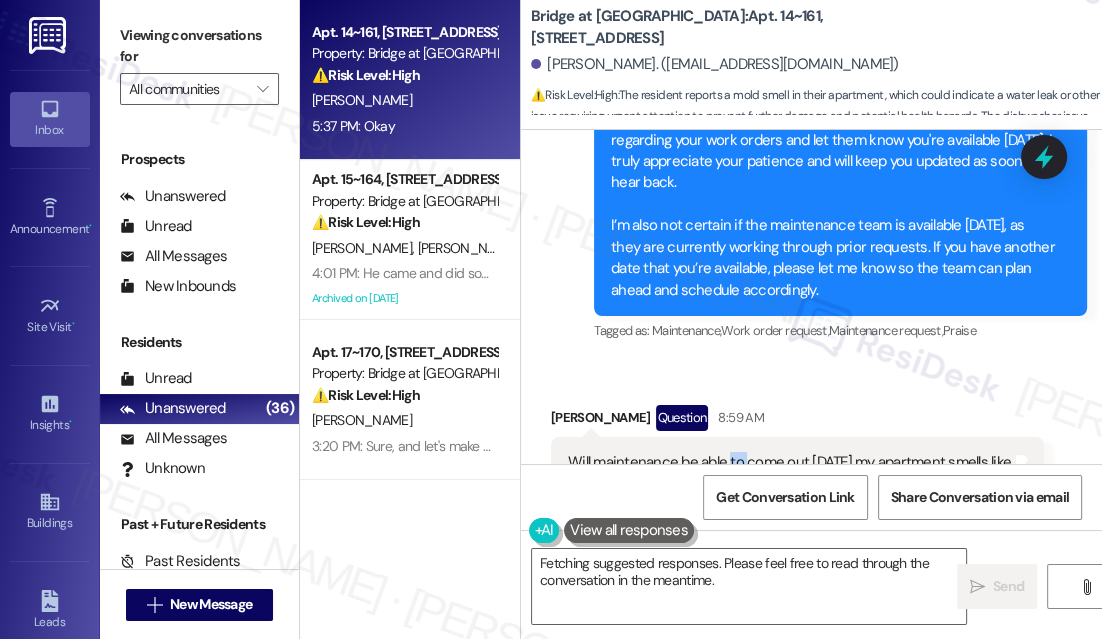 click on "Will maintenance be able to come out [DATE] my apartment smells like mold" at bounding box center [790, 473] 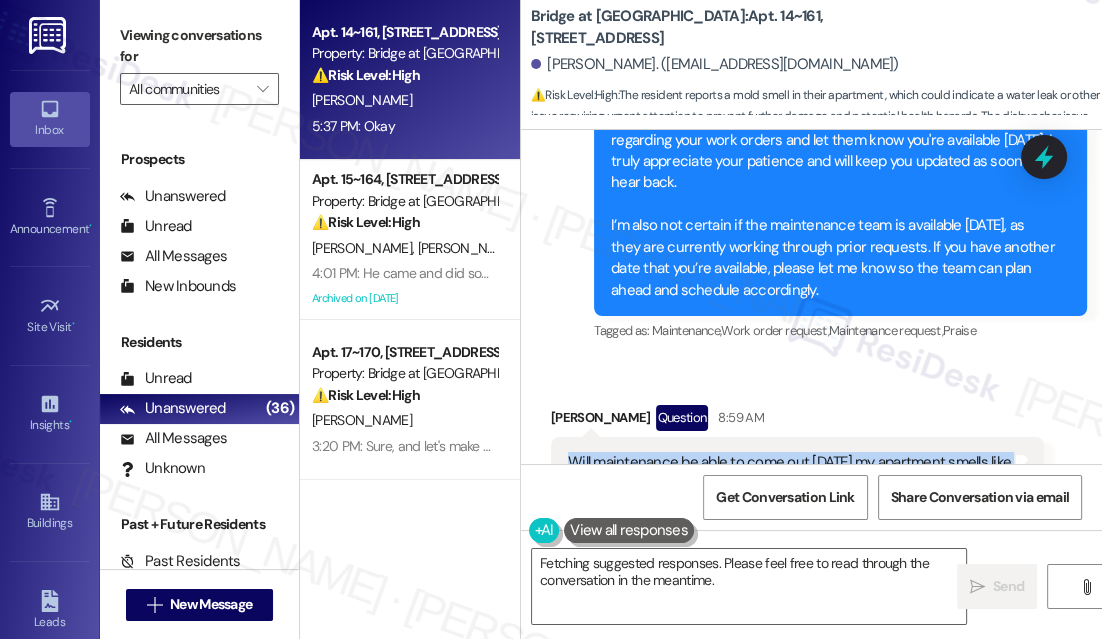 click on "Will maintenance be able to come out [DATE] my apartment smells like mold" at bounding box center (790, 473) 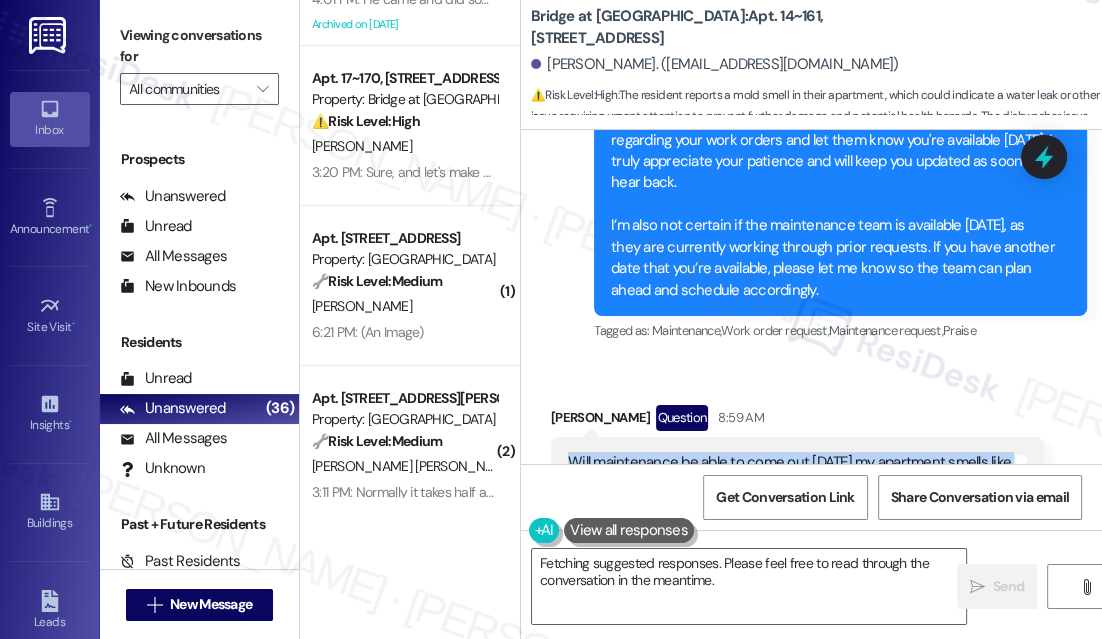 scroll, scrollTop: 363, scrollLeft: 0, axis: vertical 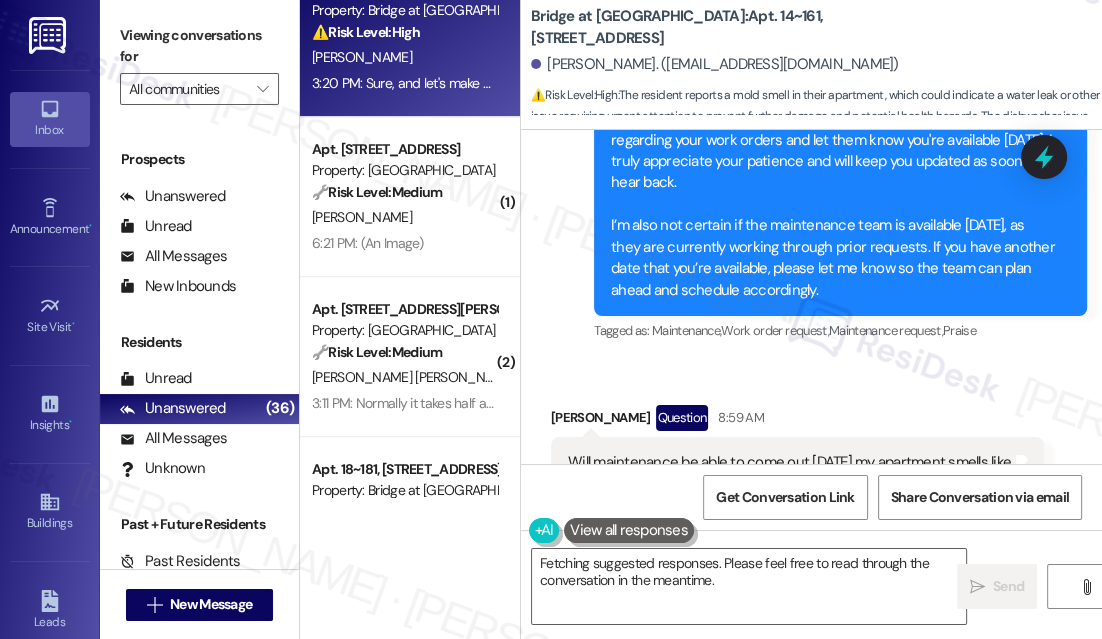 click on "3:20 PM: Sure, and let's make sure my other request for my shower drain, towel rack, and stove are still in the mix  3:20 PM: Sure, and let's make sure my other request for my shower drain, towel rack, and stove are still in the mix" at bounding box center [637, 83] 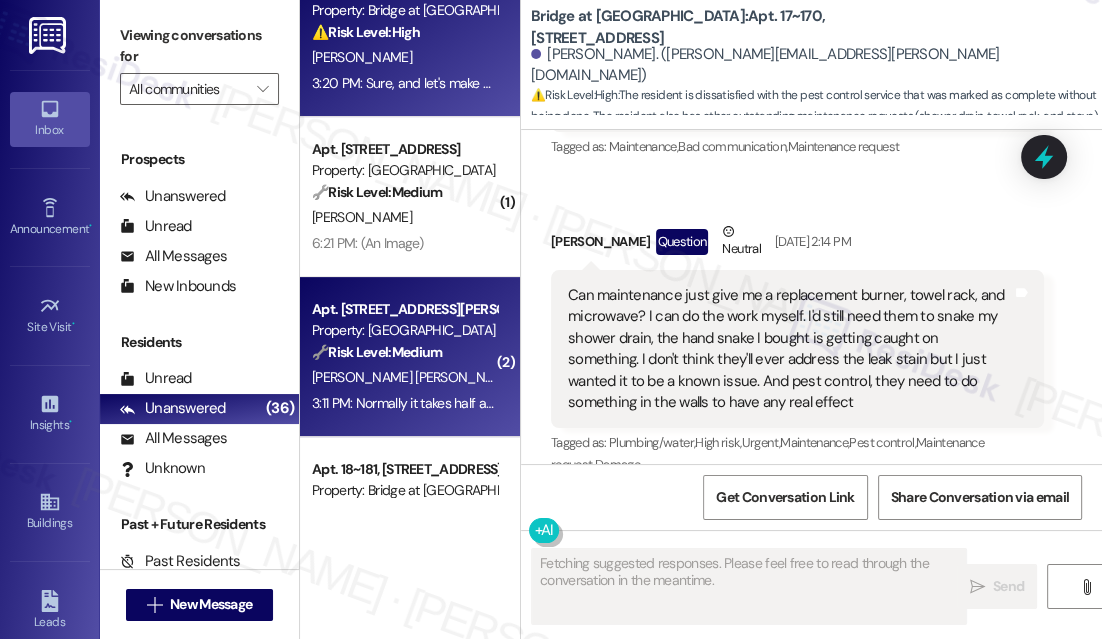 scroll, scrollTop: 8467, scrollLeft: 0, axis: vertical 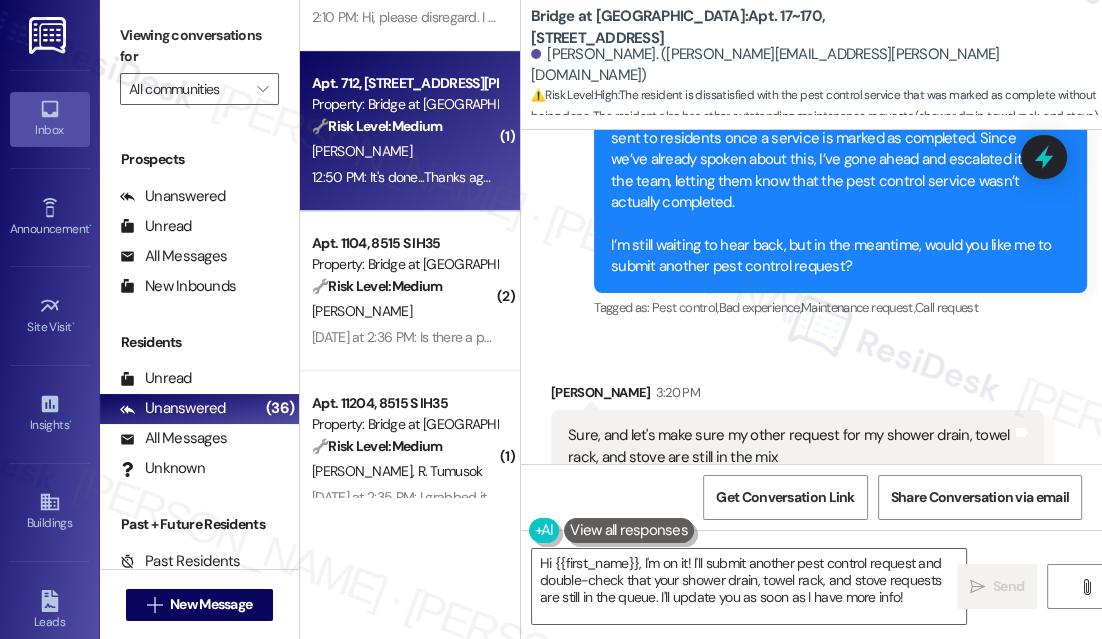 click on "Apt. 712, [STREET_ADDRESS][PERSON_NAME] Property: Bridge at Volente 🔧  Risk Level:  Medium The resident is confirming the completion of a work order. This is a routine follow-up and does not indicate any urgent issues or dissatisfaction. [PERSON_NAME] 12:50 PM: It's done...Thanks again  12:50 PM: It's done...Thanks again" at bounding box center (410, 131) 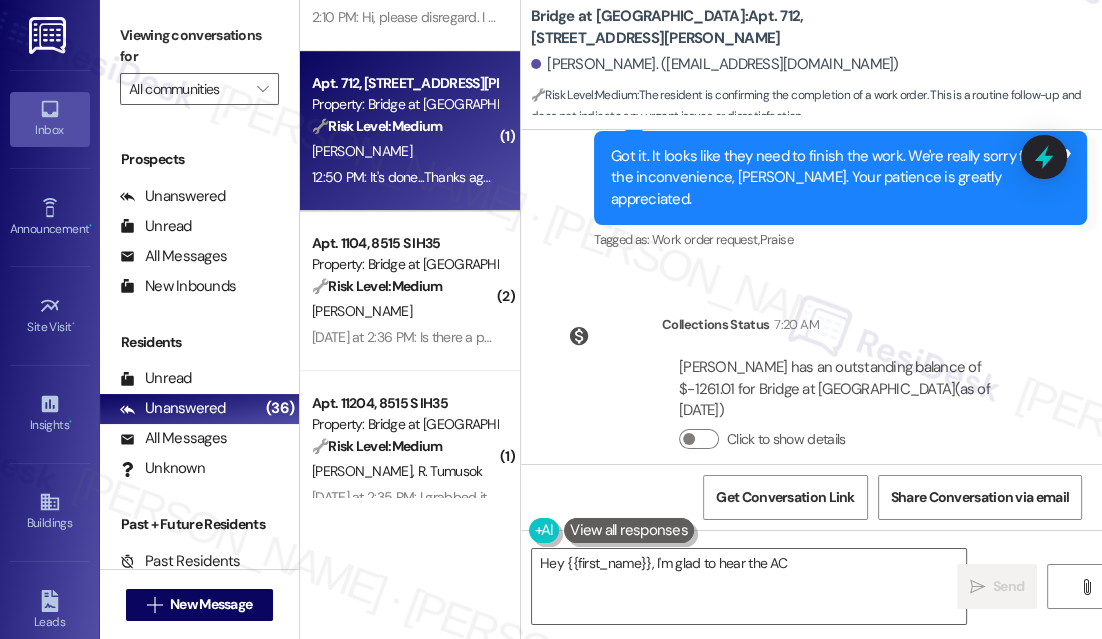 scroll, scrollTop: 3635, scrollLeft: 0, axis: vertical 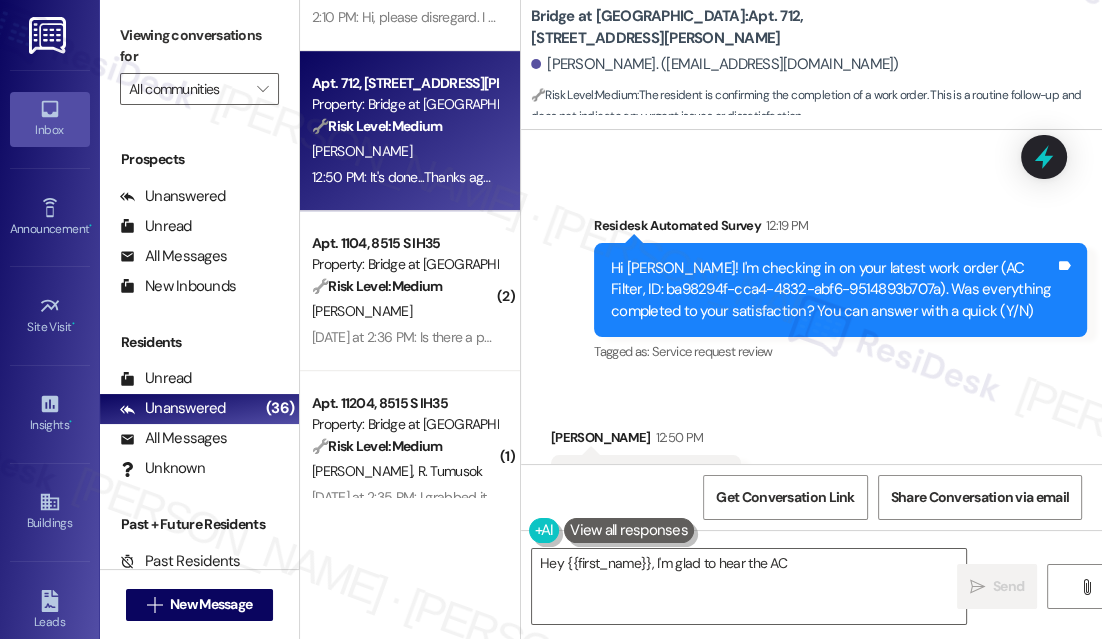 drag, startPoint x: 1000, startPoint y: 376, endPoint x: 984, endPoint y: 408, distance: 35.77709 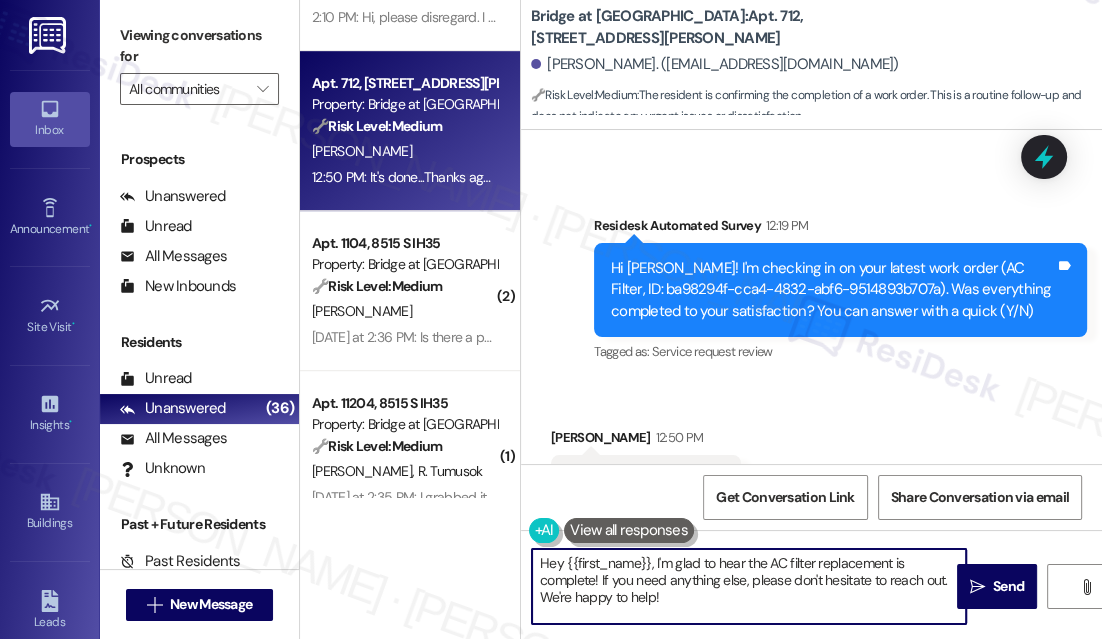 drag, startPoint x: 721, startPoint y: 595, endPoint x: 601, endPoint y: 575, distance: 121.65525 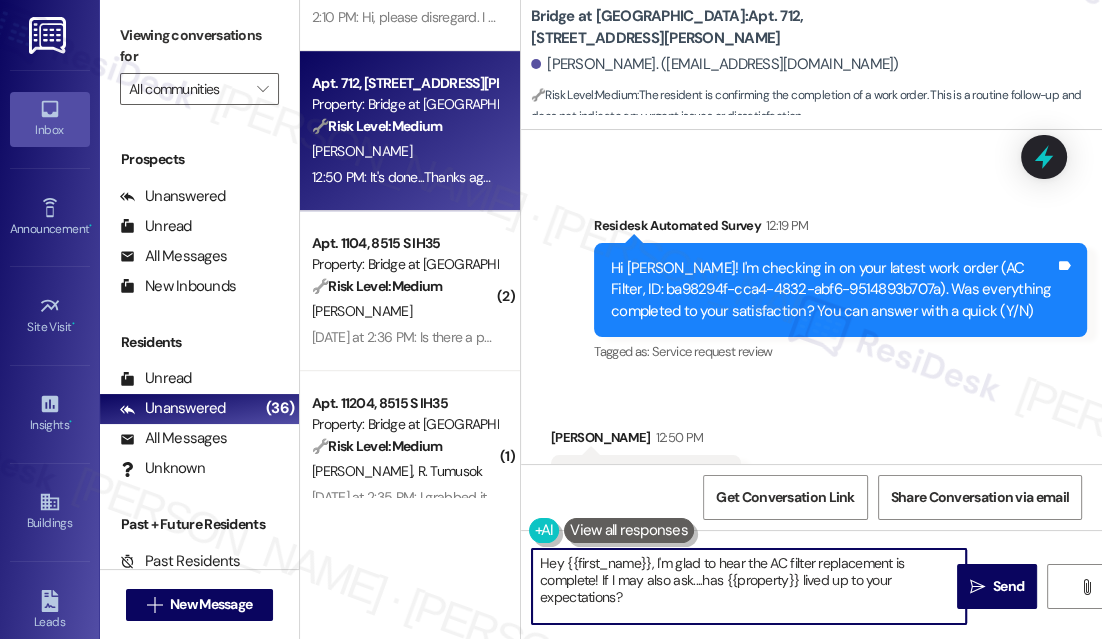 click on "Received via SMS [PERSON_NAME] 12:50 PM It's done...Thanks again  Tags and notes Tagged as:   Praise Click to highlight conversations about Praise" at bounding box center (811, 466) 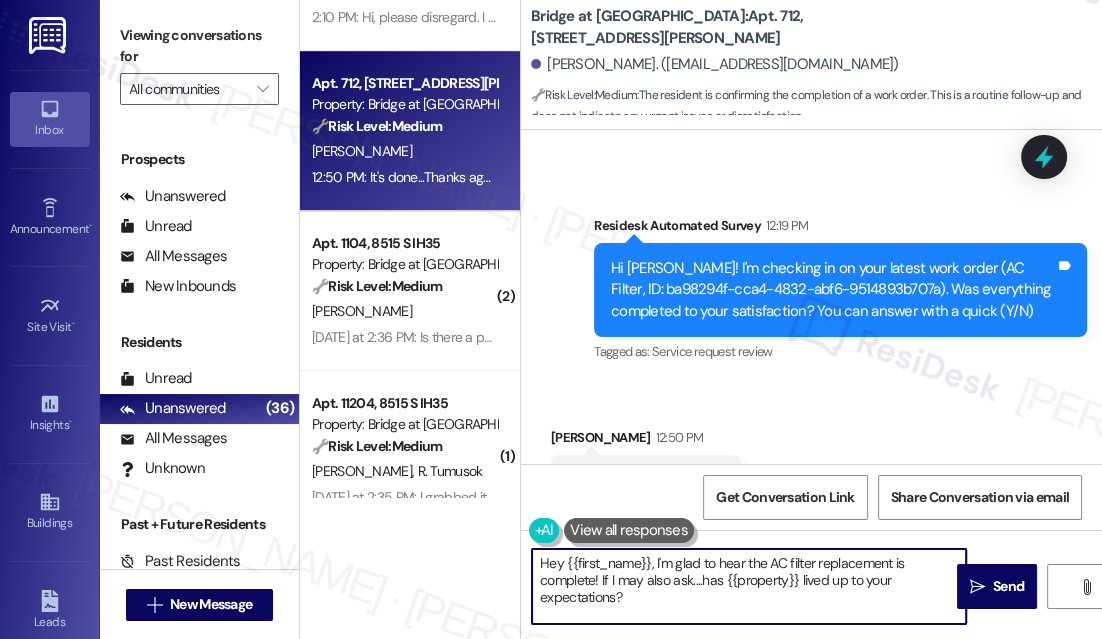 click on "Hey {{first_name}}, I'm glad to hear the AC filter replacement is complete! If I may also ask....has {{property}} lived up to your expectations?" at bounding box center [749, 586] 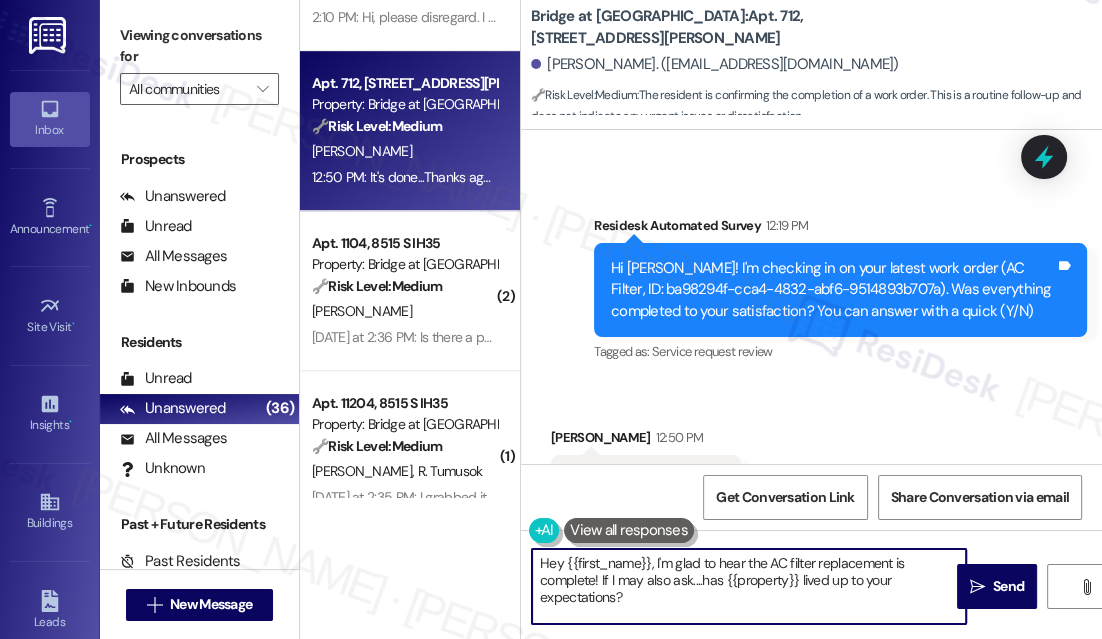 drag, startPoint x: 559, startPoint y: 563, endPoint x: 548, endPoint y: 560, distance: 11.401754 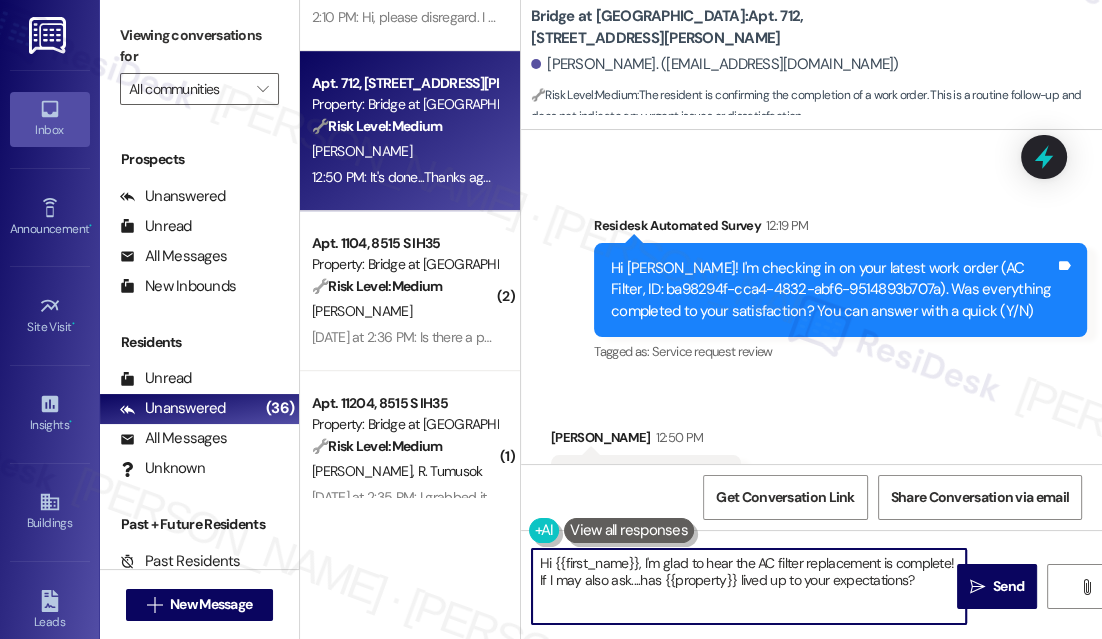 type on "Hi {{first_name}}, I'm glad to hear the AC filter replacement is complete! If I may also ask....has {{property}} lived up to your expectations?" 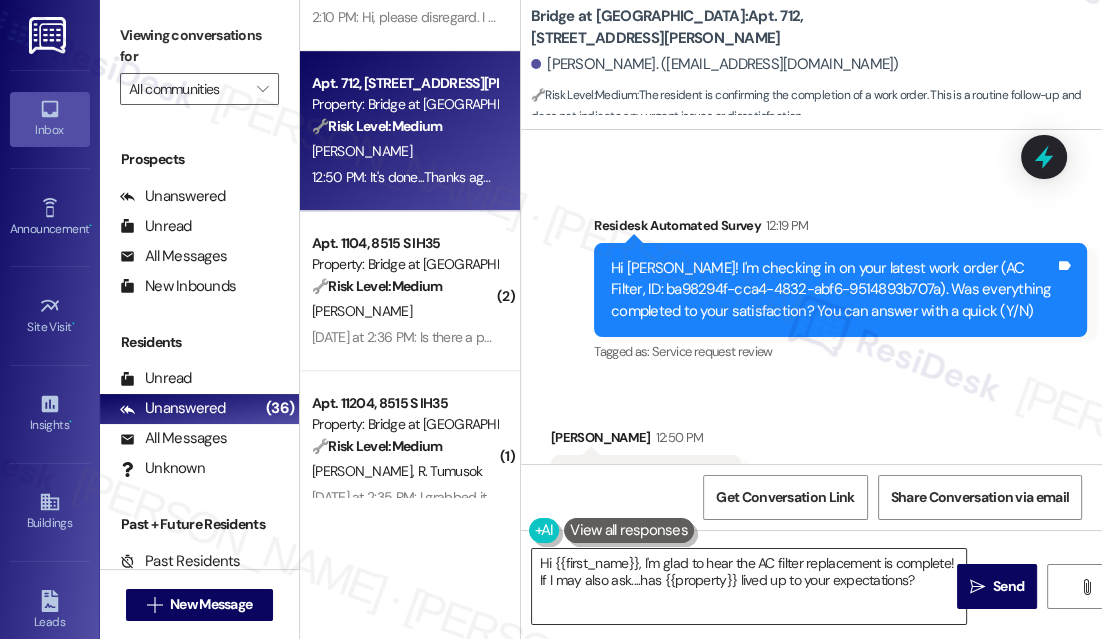 click on "Hi {{first_name}}, I'm glad to hear the AC filter replacement is complete! If I may also ask....has {{property}} lived up to your expectations?" at bounding box center [749, 586] 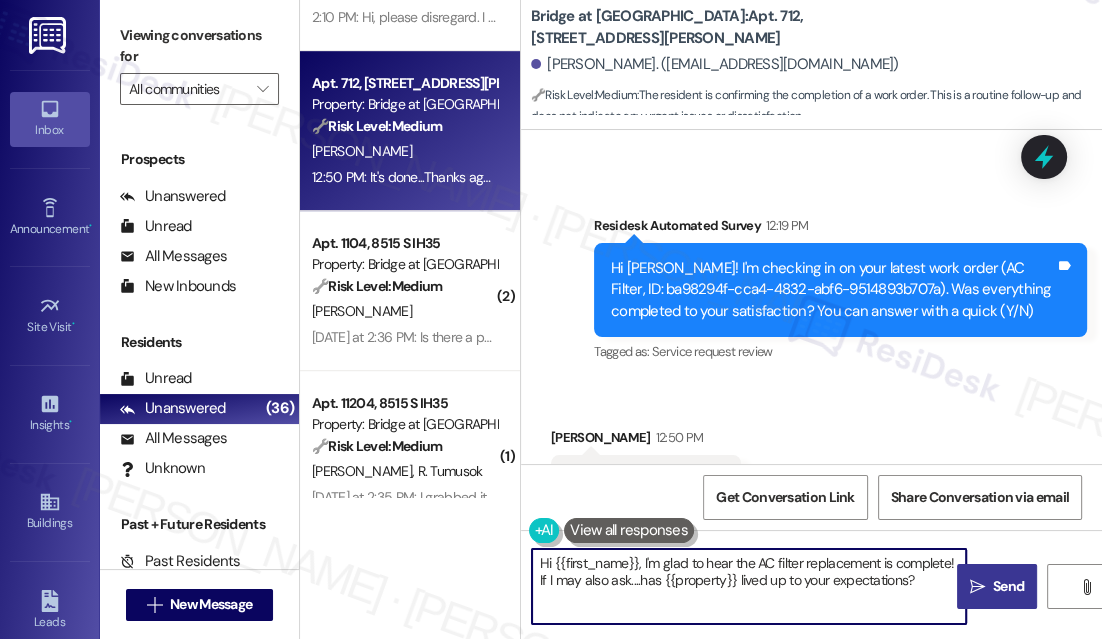 click on " Send" at bounding box center (997, 586) 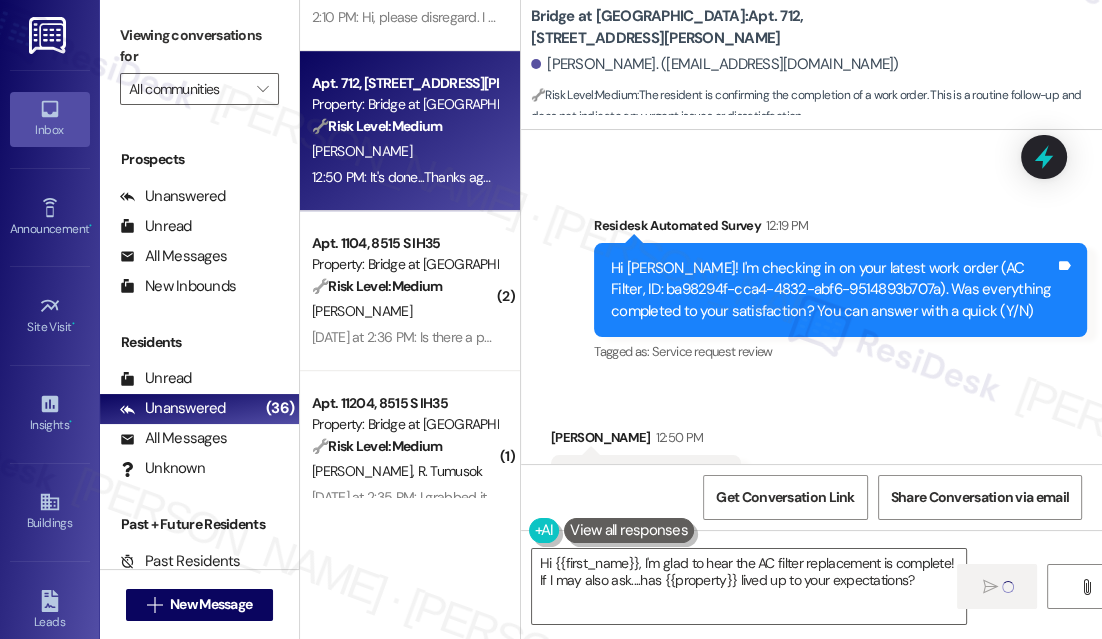 click on "Received via SMS [PERSON_NAME] 12:50 PM It's done...Thanks again  Tags and notes Tagged as:   Praise Click to highlight conversations about Praise" at bounding box center (811, 466) 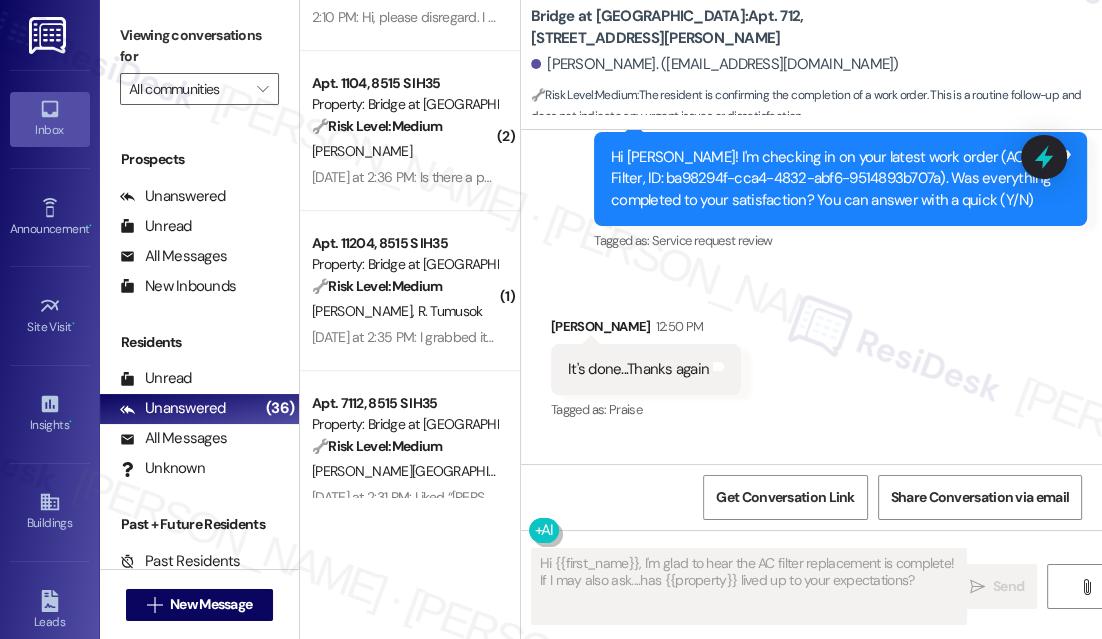 scroll, scrollTop: 3796, scrollLeft: 0, axis: vertical 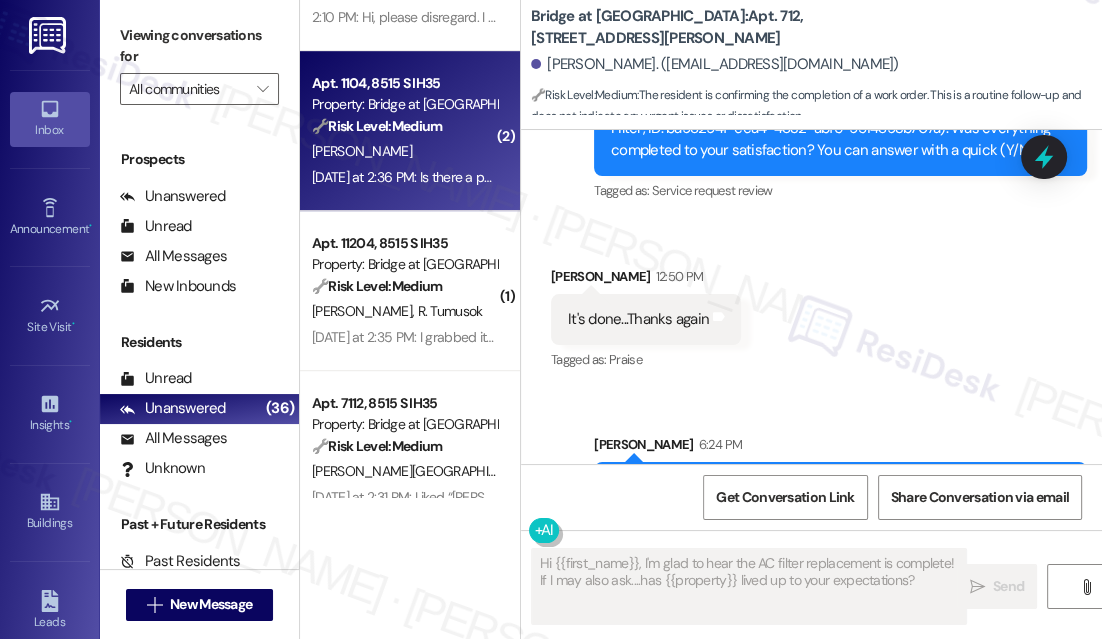 click on "[PERSON_NAME]" at bounding box center [404, 151] 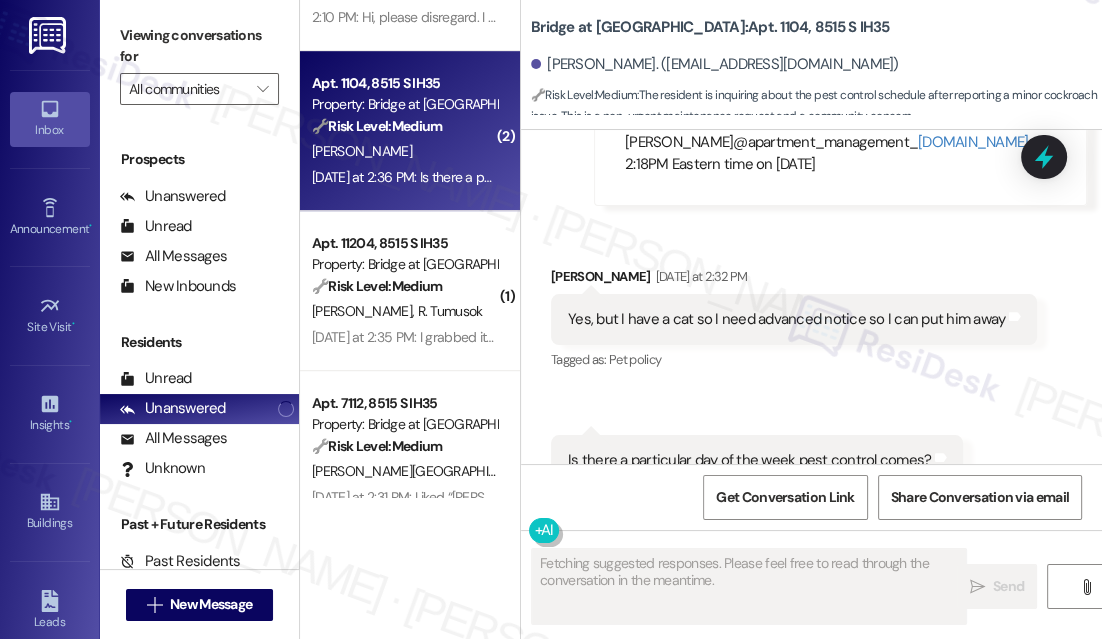 scroll, scrollTop: 2274, scrollLeft: 0, axis: vertical 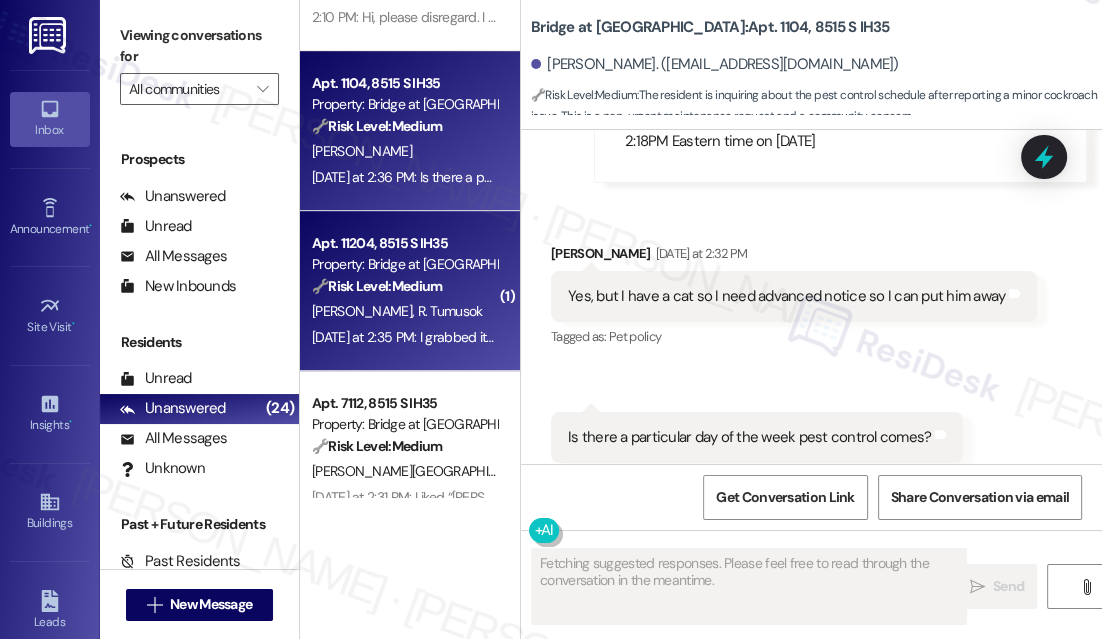 click on "[PERSON_NAME] [PERSON_NAME]" at bounding box center (404, 311) 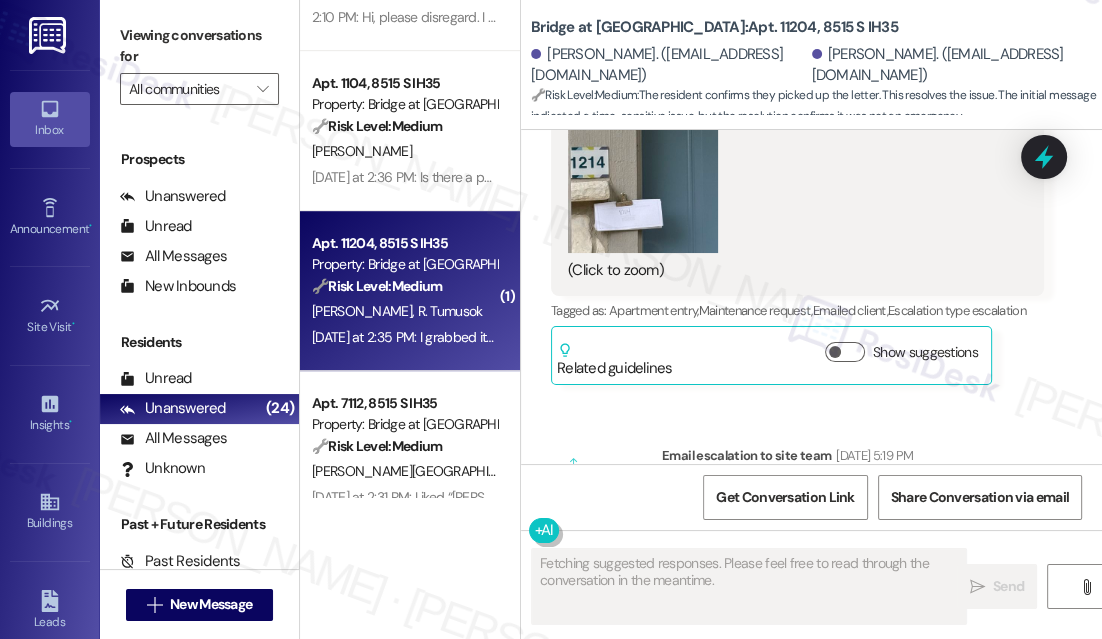 scroll, scrollTop: 6371, scrollLeft: 0, axis: vertical 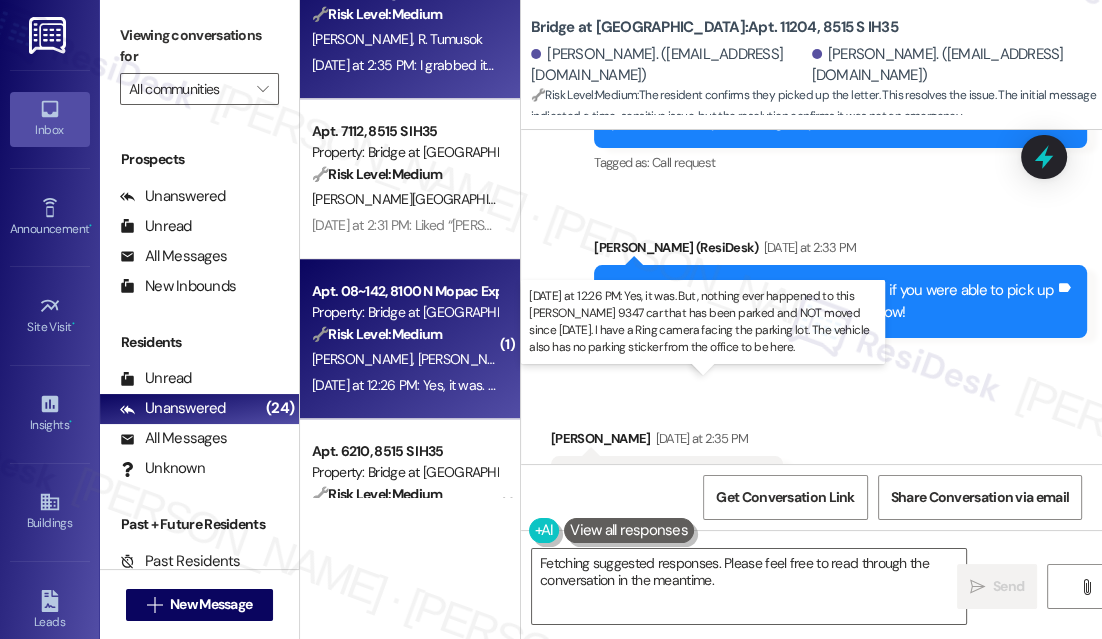 click on "[DATE] at 12:26 PM: Yes, it was. But, nothing ever happened to this [PERSON_NAME] 9347 car that has been parked and NOT moved since [DATE]. I have a Ring camera facing the parking lot. The vehicle also has no parking sticker from the office to be here.  [DATE] at 12:26 PM: Yes, it was. But, nothing ever happened to this [PERSON_NAME] 9347 car that has been parked and NOT moved since [DATE]. I have a Ring camera facing the parking lot. The vehicle also has no parking sticker from the office to be here." at bounding box center (1046, 385) 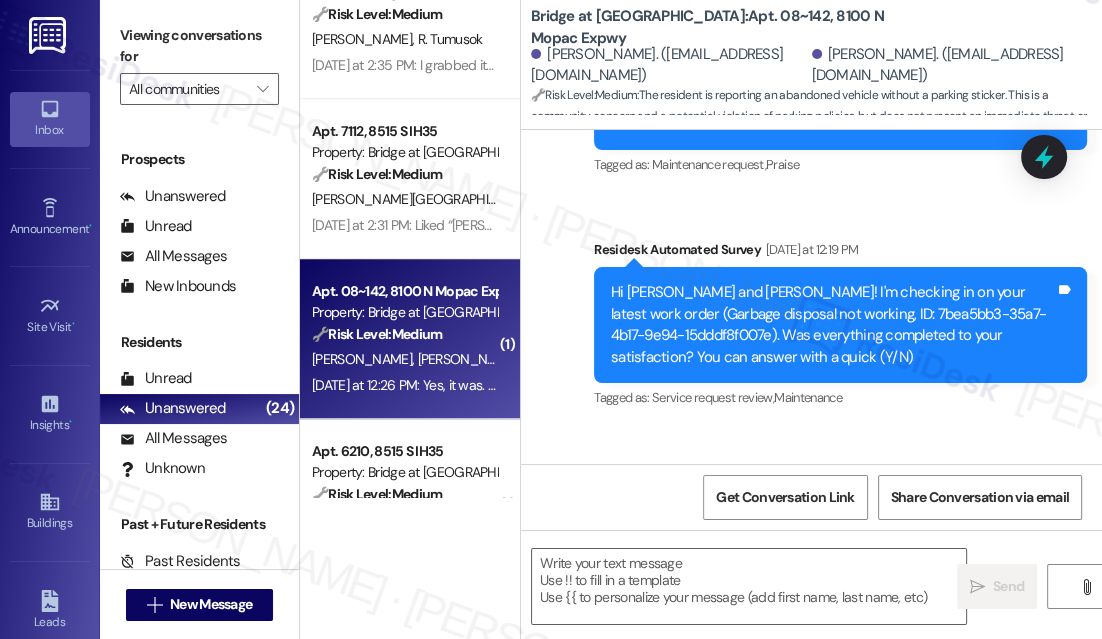 scroll, scrollTop: 3229, scrollLeft: 0, axis: vertical 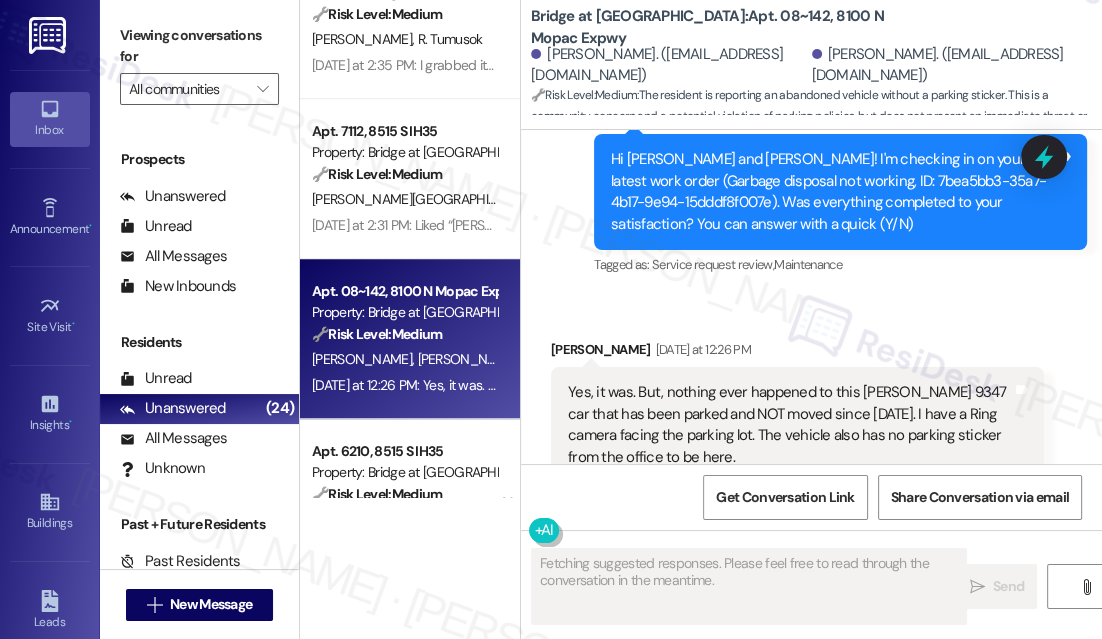 click on "Yes, it was. But, nothing ever happened to this [PERSON_NAME] 9347 car that has been parked and NOT moved since [DATE]. I have a Ring camera facing the parking lot. The vehicle also has no parking sticker from the office to be here." at bounding box center (790, 425) 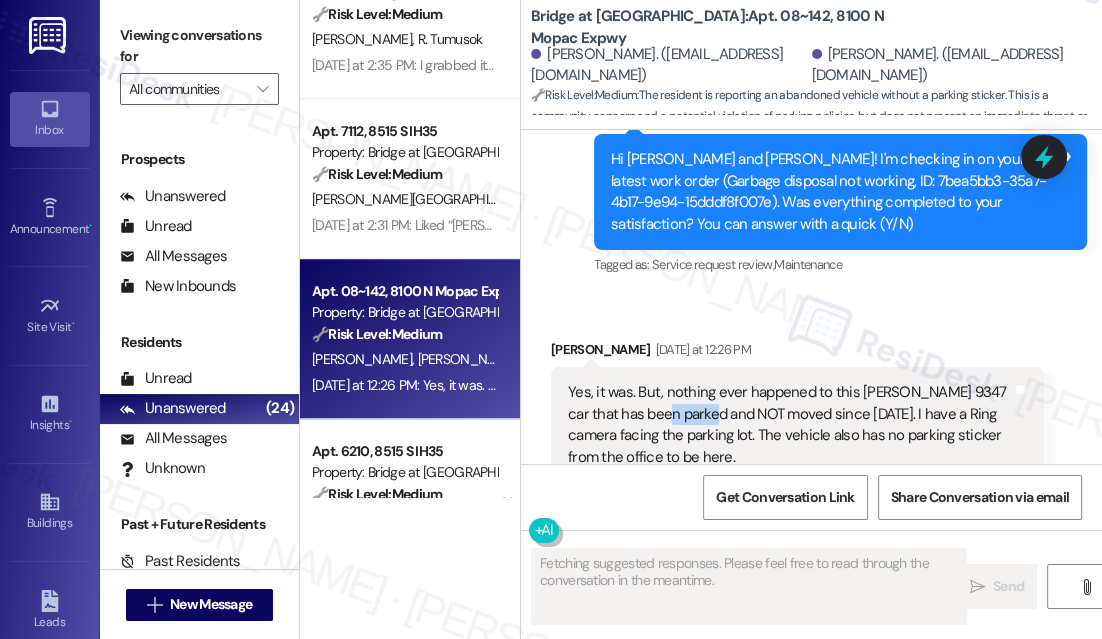 click on "Yes, it was. But, nothing ever happened to this [PERSON_NAME] 9347 car that has been parked and NOT moved since [DATE]. I have a Ring camera facing the parking lot. The vehicle also has no parking sticker from the office to be here." at bounding box center [790, 425] 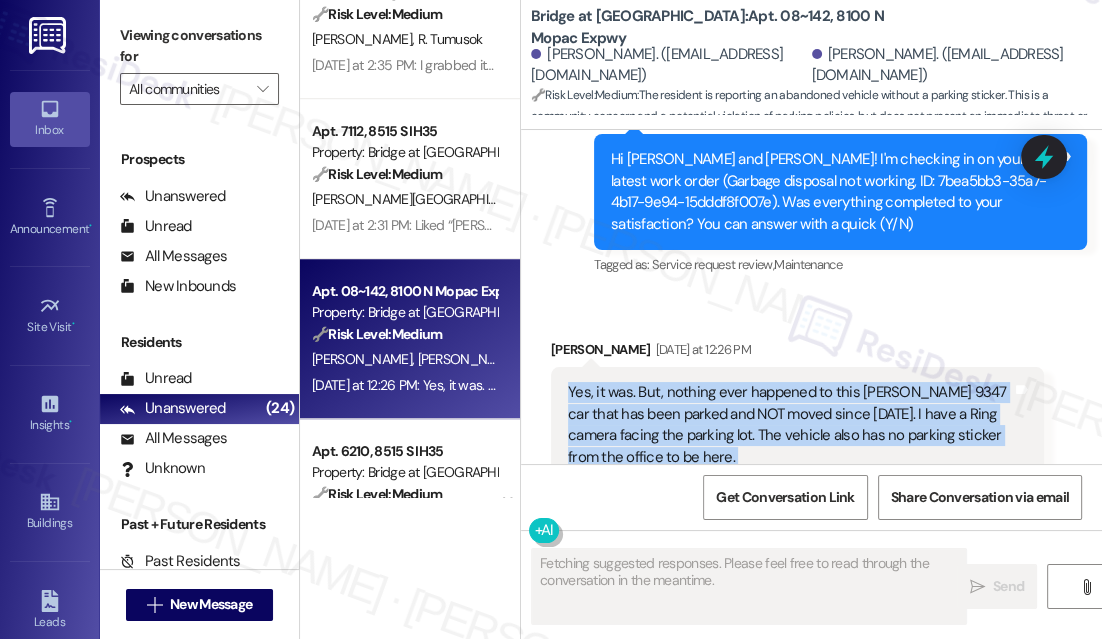 click on "Yes, it was. But, nothing ever happened to this [PERSON_NAME] 9347 car that has been parked and NOT moved since [DATE]. I have a Ring camera facing the parking lot. The vehicle also has no parking sticker from the office to be here." at bounding box center [790, 425] 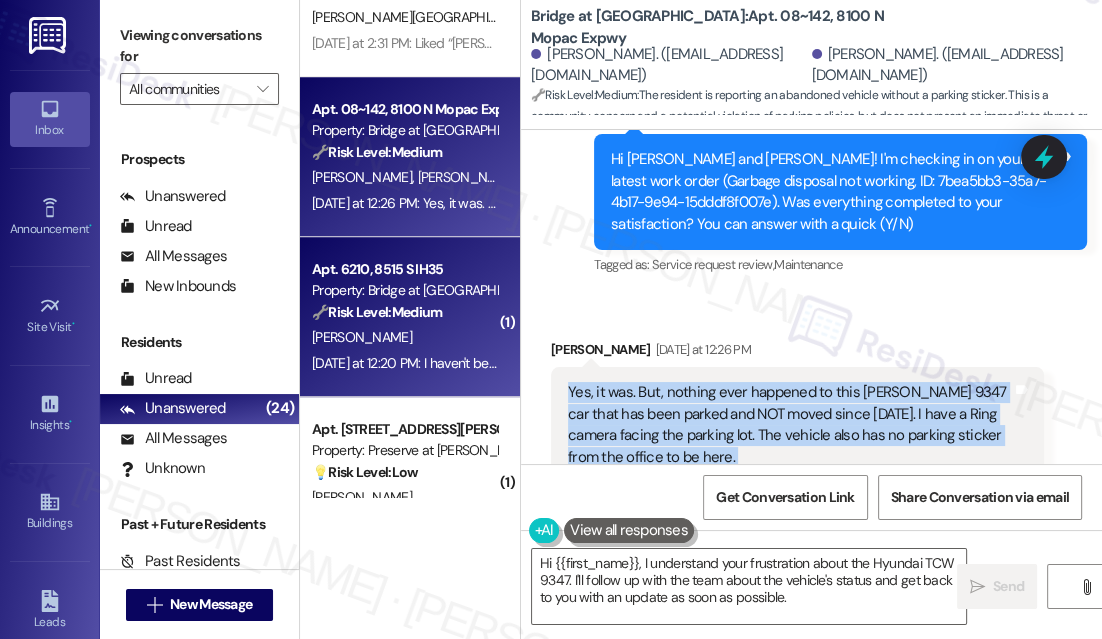 scroll, scrollTop: 1454, scrollLeft: 0, axis: vertical 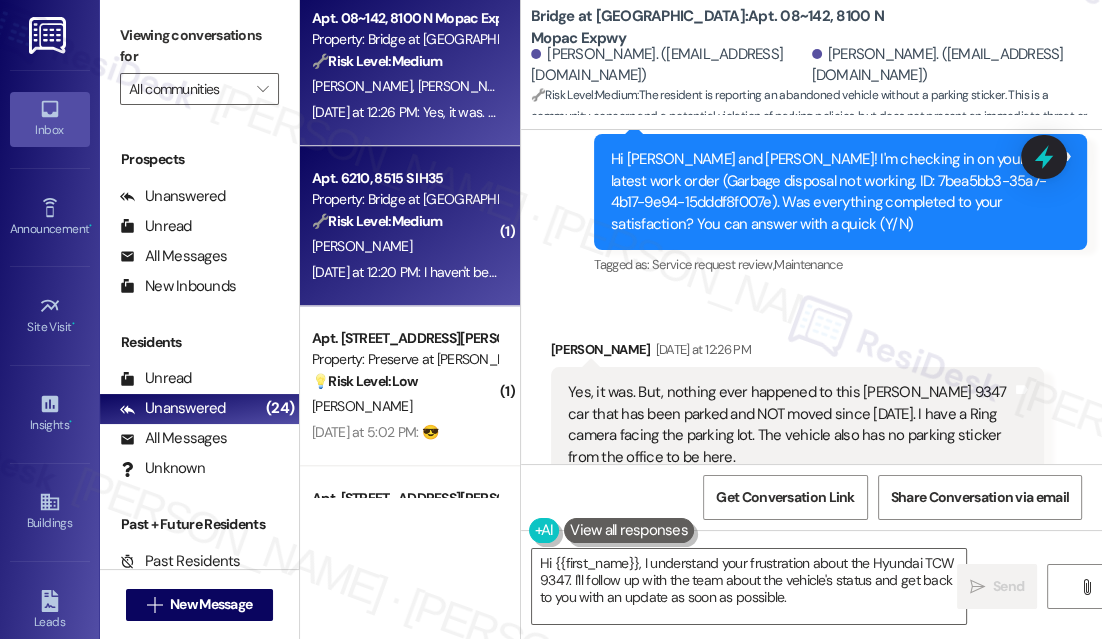 click on "[PERSON_NAME]" at bounding box center [404, 246] 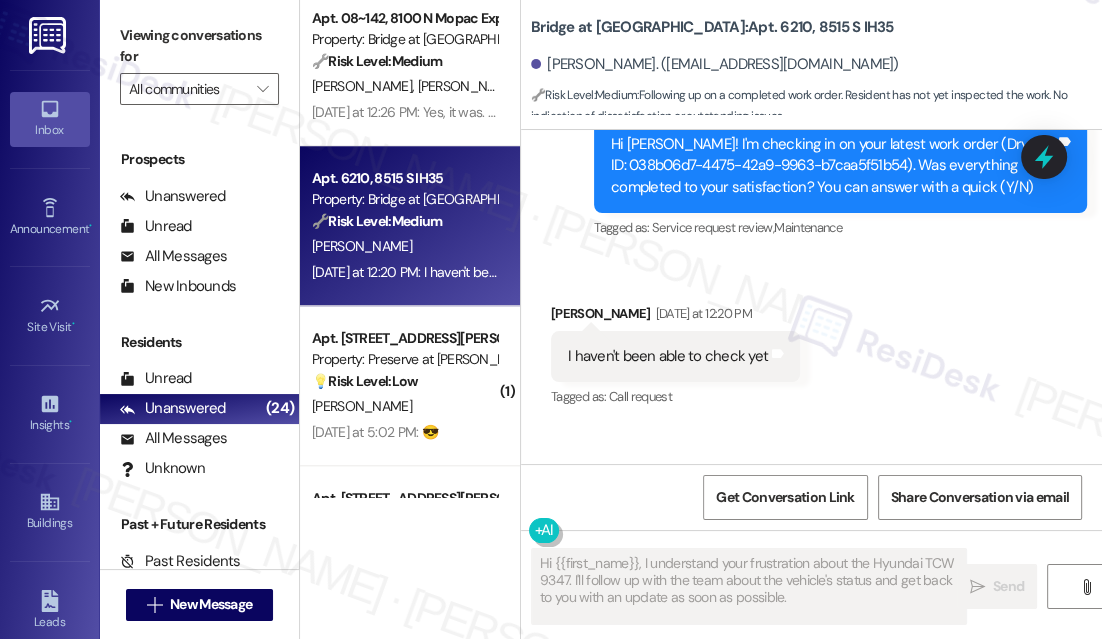 scroll, scrollTop: 579, scrollLeft: 0, axis: vertical 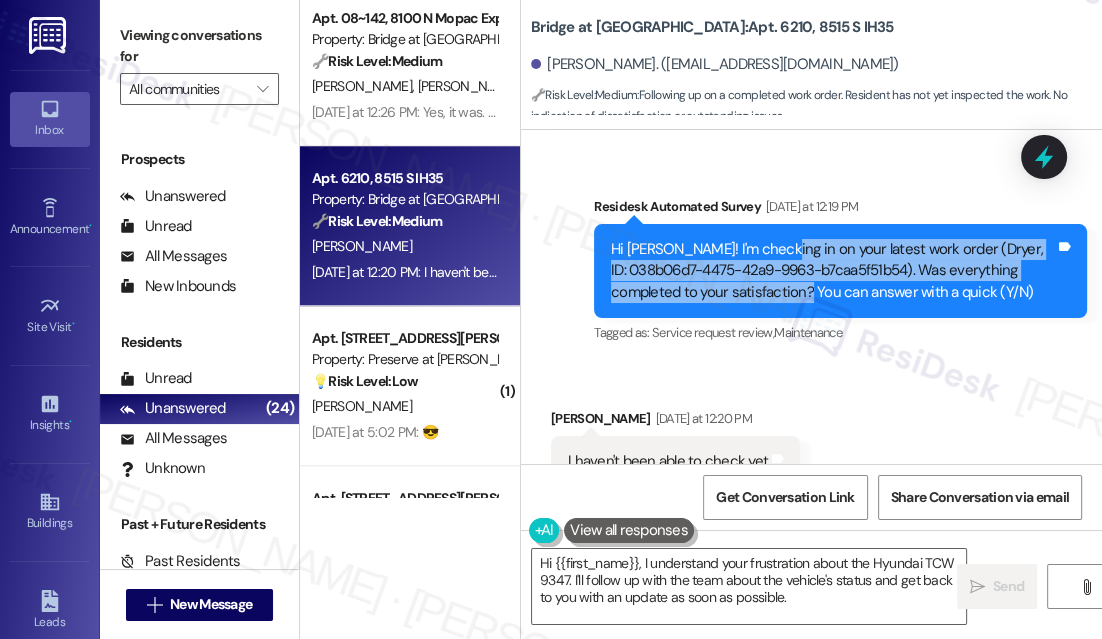 drag, startPoint x: 769, startPoint y: 259, endPoint x: 850, endPoint y: 286, distance: 85.3815 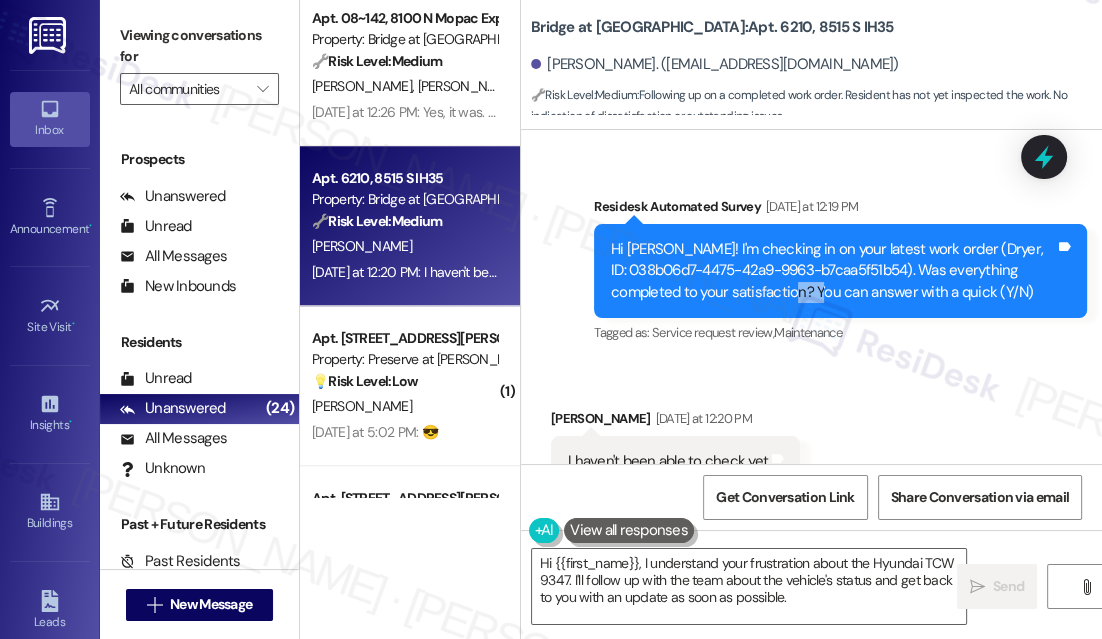 click on "Hi [PERSON_NAME]! I'm checking in on your latest work order (Dryer, ID: 038b06d7-4475-42a9-9963-b7caa5f51b54). Was everything completed to your satisfaction? You can answer with a quick (Y/N)" at bounding box center (833, 271) 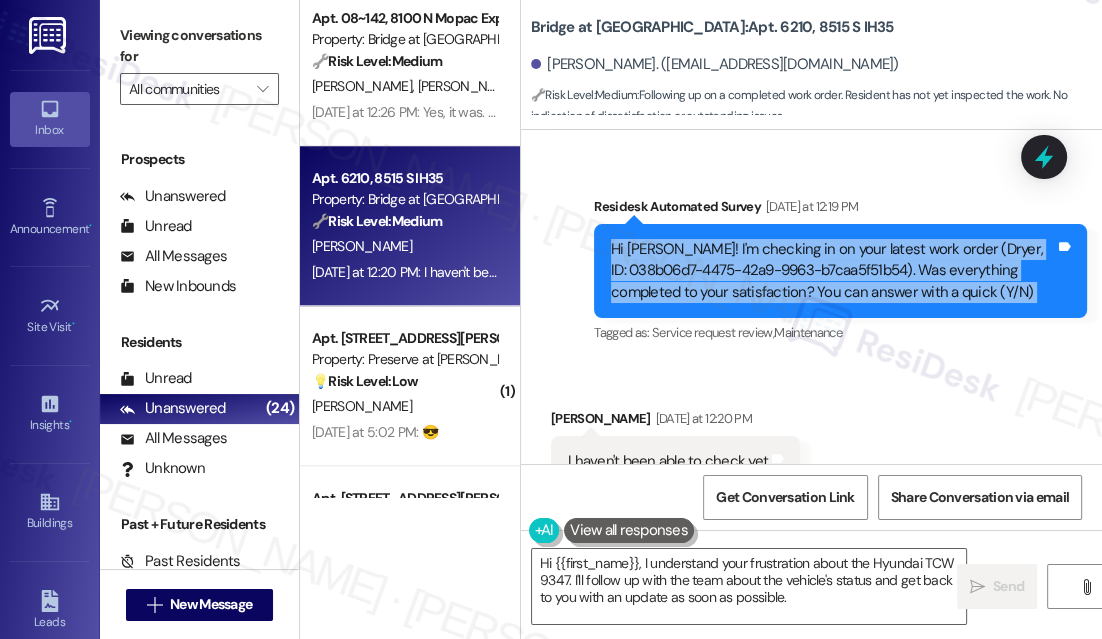 click on "Hi [PERSON_NAME]! I'm checking in on your latest work order (Dryer, ID: 038b06d7-4475-42a9-9963-b7caa5f51b54). Was everything completed to your satisfaction? You can answer with a quick (Y/N)" at bounding box center (833, 271) 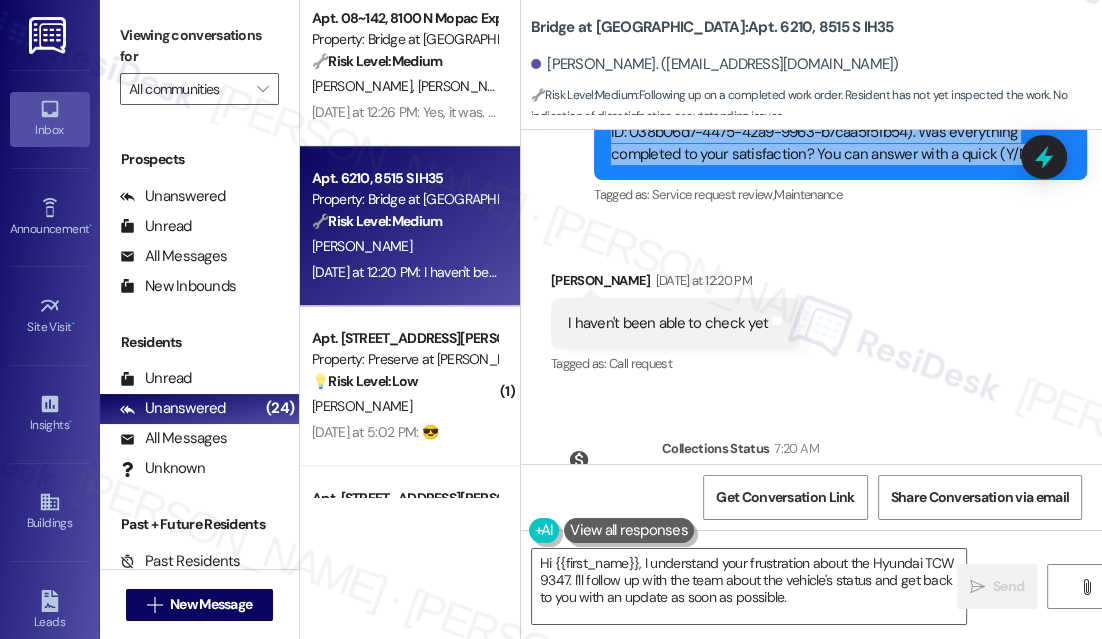 scroll, scrollTop: 852, scrollLeft: 0, axis: vertical 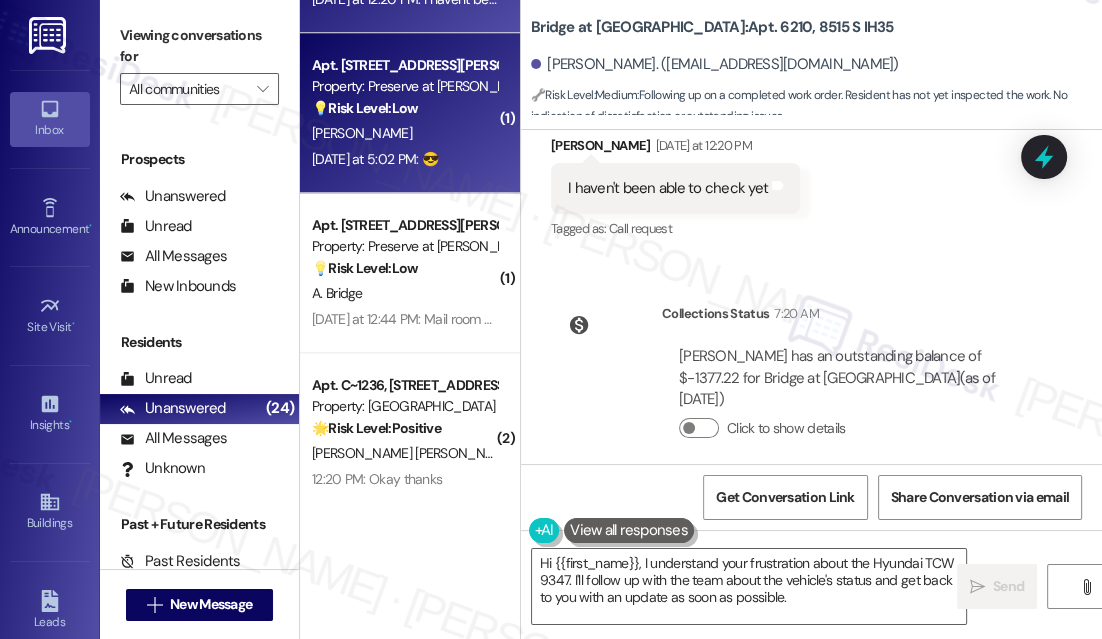click on "[DATE] at 5:02 PM: 😎 [DATE] at 5:02 PM: 😎" at bounding box center [375, 159] 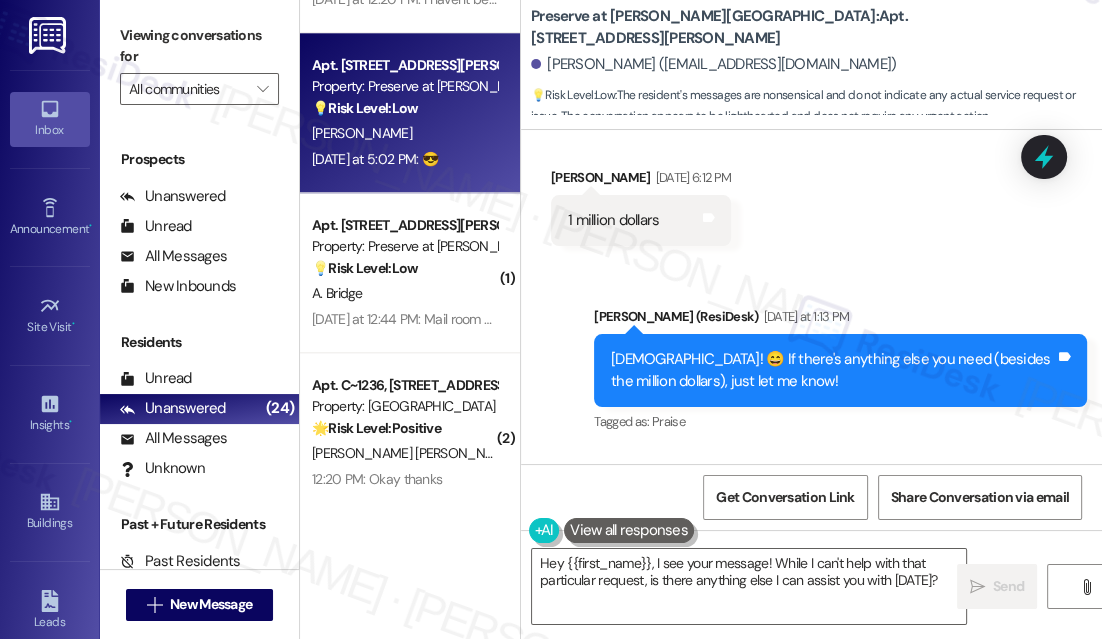 scroll, scrollTop: 5054, scrollLeft: 0, axis: vertical 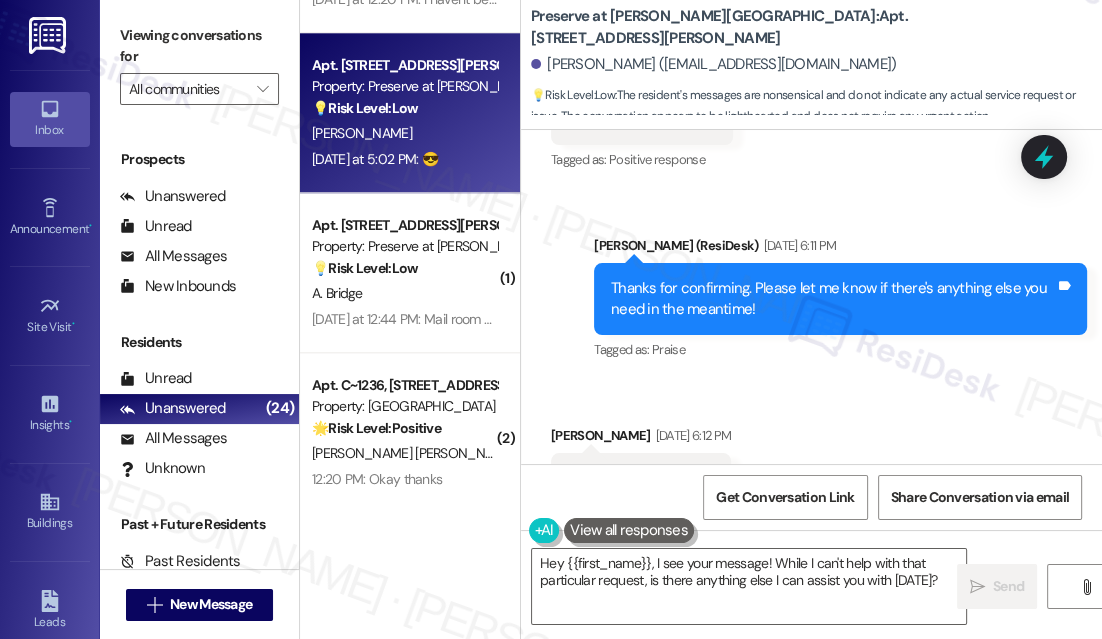 click on "Thanks for confirming. Please let me know if there's anything else you need in the meantime!" at bounding box center (833, 299) 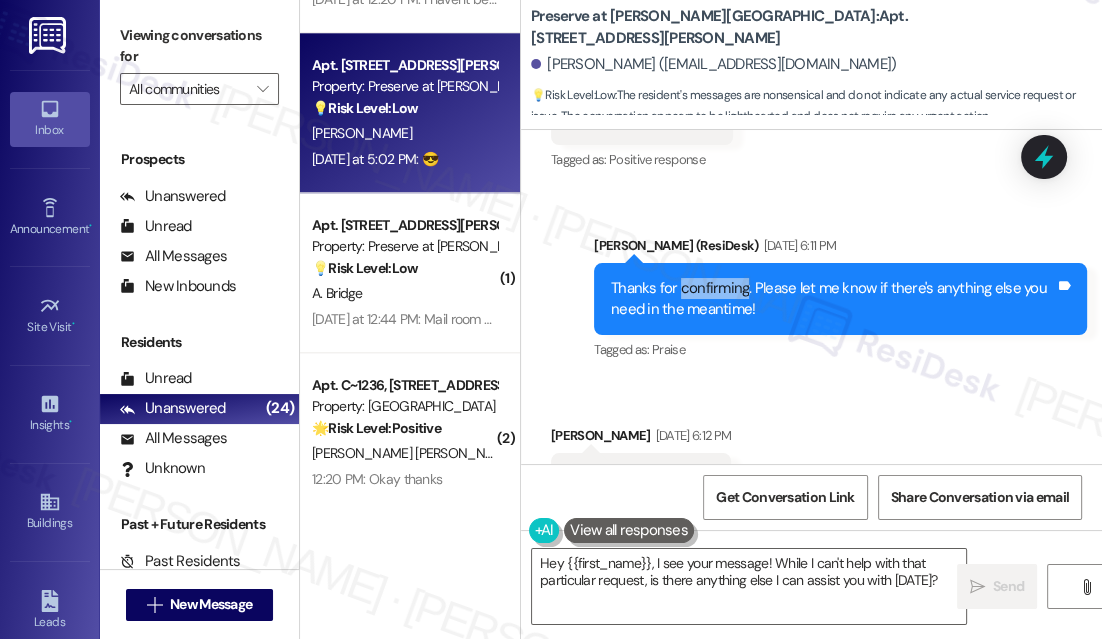 click on "Thanks for confirming. Please let me know if there's anything else you need in the meantime!" at bounding box center (833, 299) 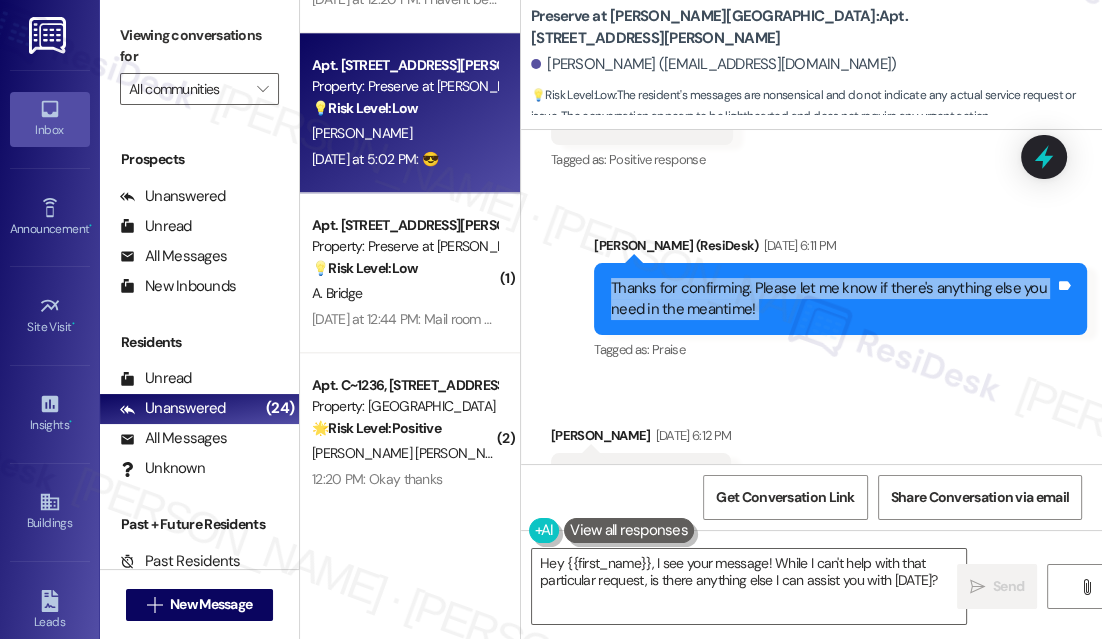 click on "Thanks for confirming. Please let me know if there's anything else you need in the meantime!" at bounding box center [833, 299] 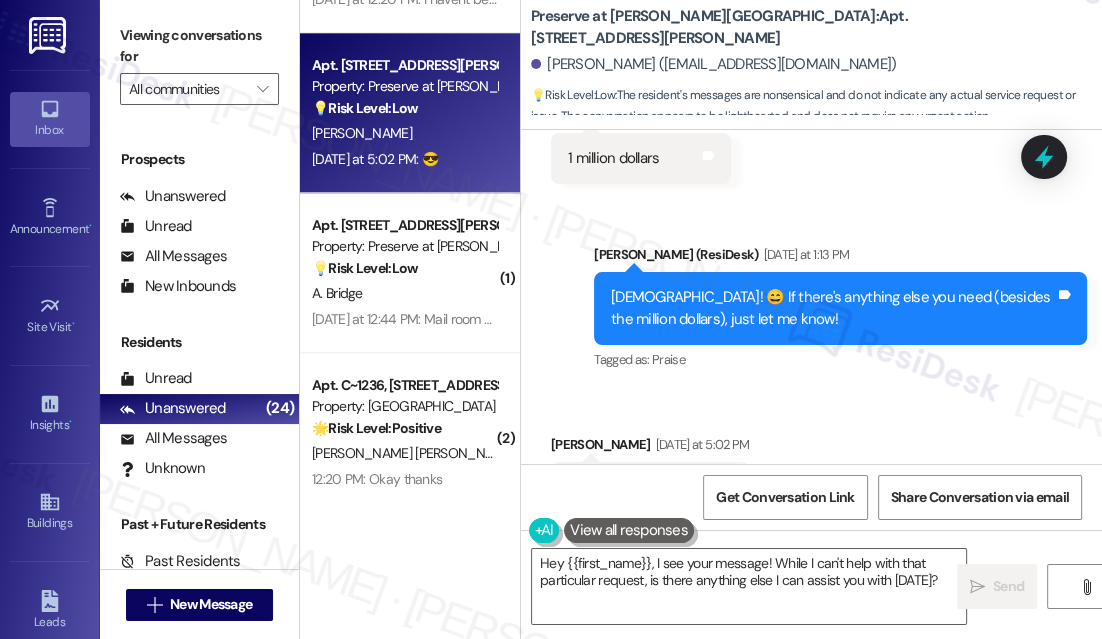 scroll, scrollTop: 5418, scrollLeft: 0, axis: vertical 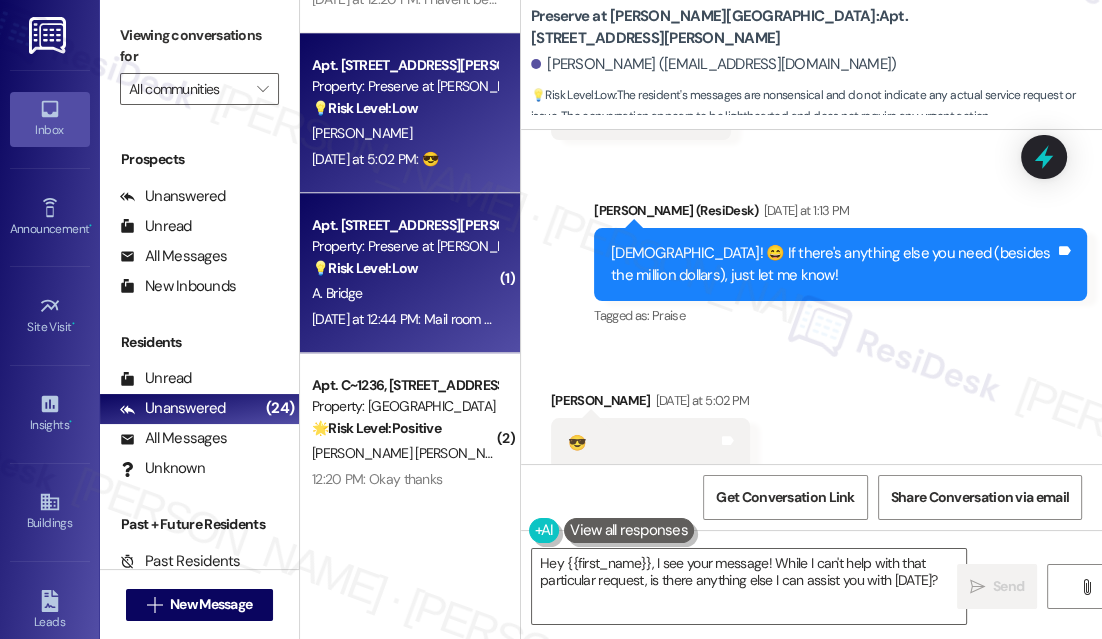 click on "A. Bridge" at bounding box center (404, 293) 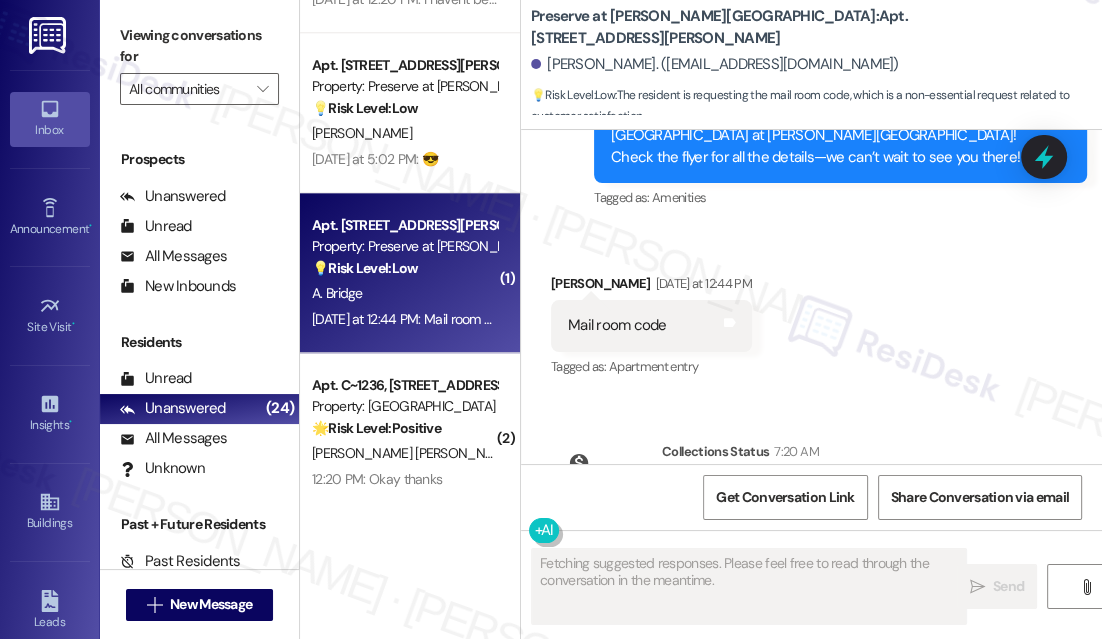scroll, scrollTop: 4939, scrollLeft: 0, axis: vertical 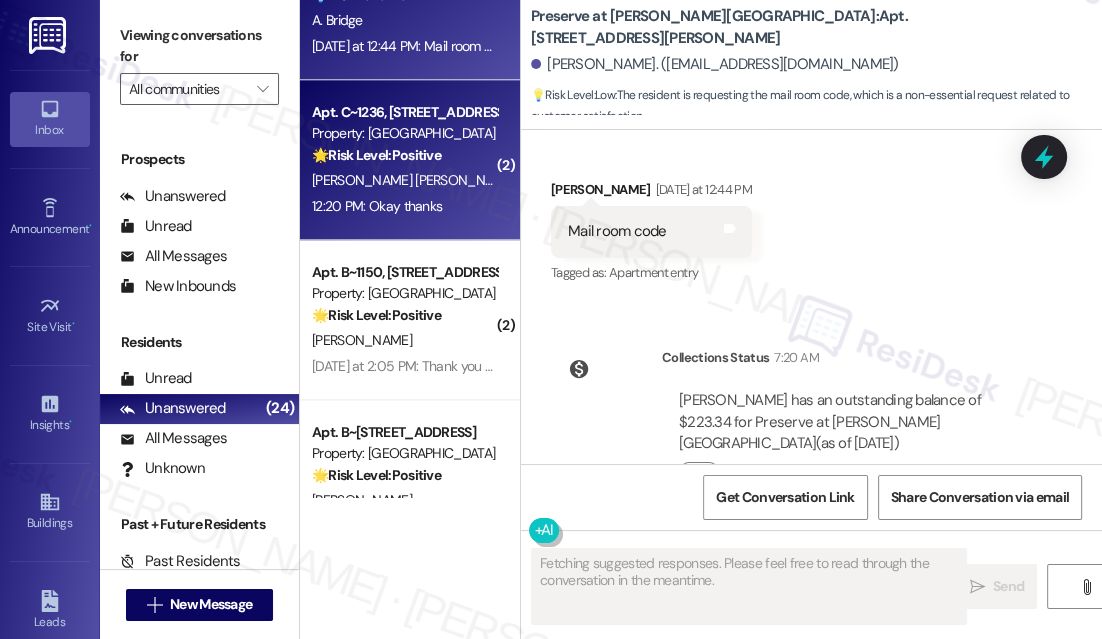 click on "12:20 PM: Okay thanks  12:20 PM: Okay thanks" at bounding box center (404, 206) 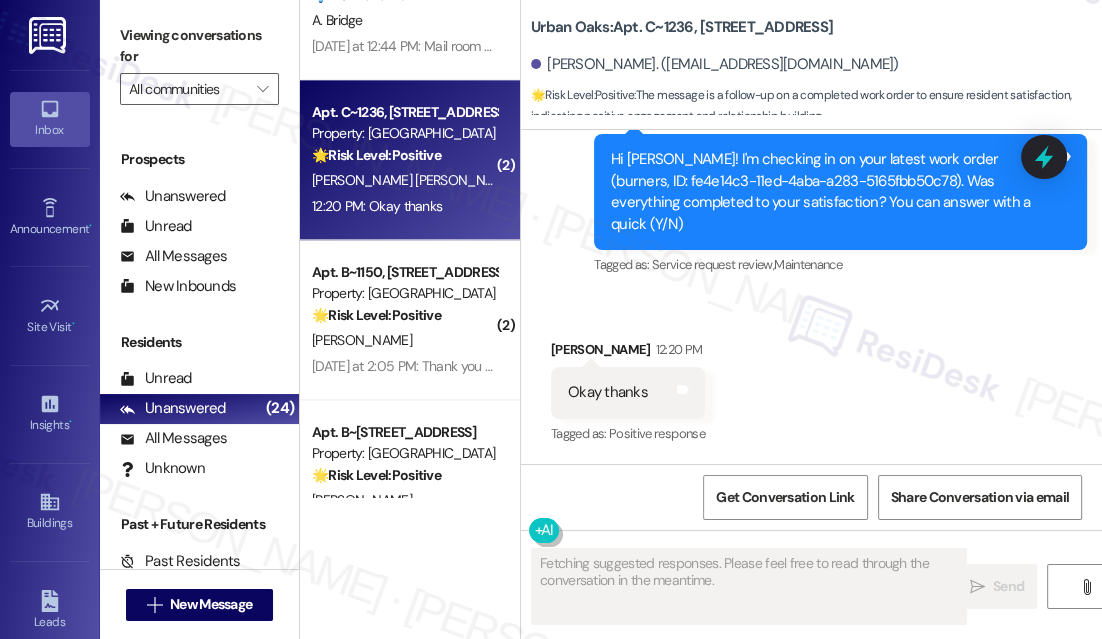 scroll, scrollTop: 1385, scrollLeft: 0, axis: vertical 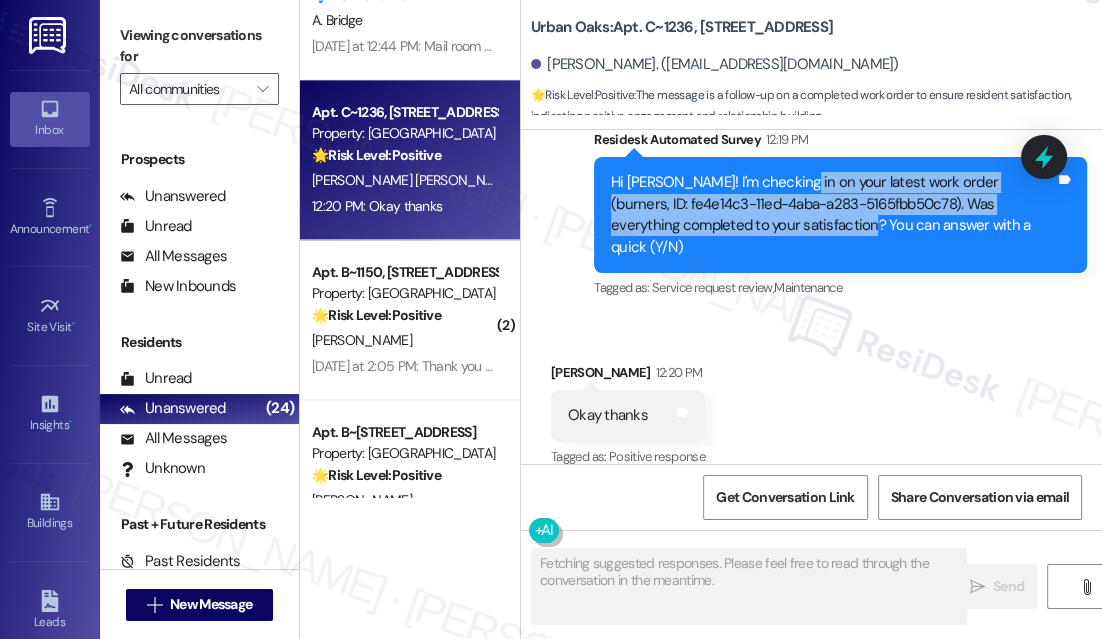 drag, startPoint x: 778, startPoint y: 190, endPoint x: 845, endPoint y: 221, distance: 73.82411 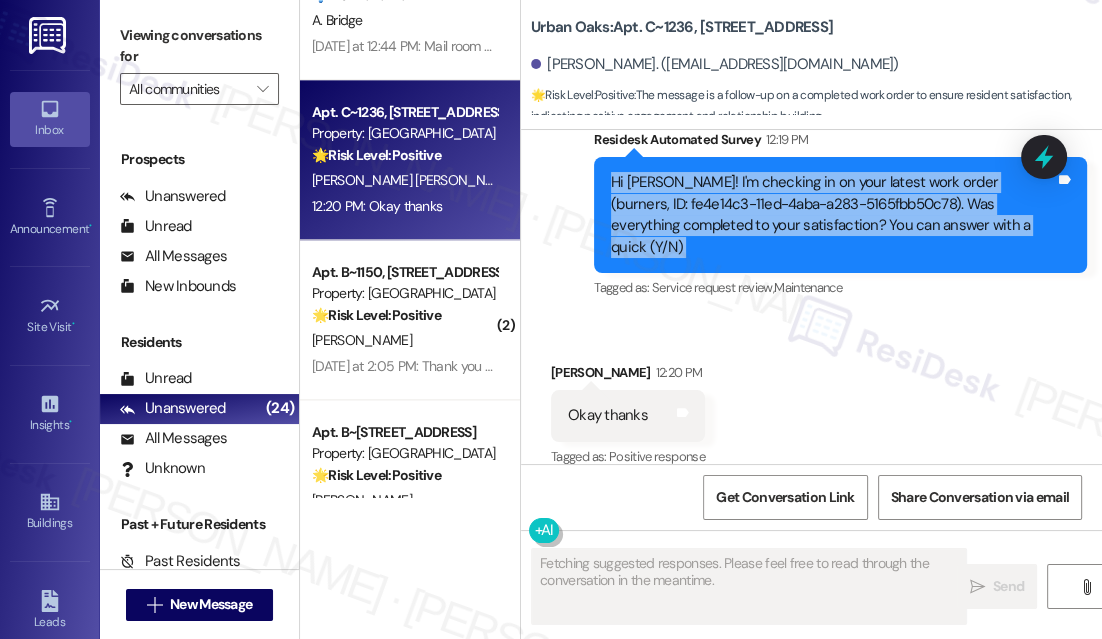 click on "Hi [PERSON_NAME]! I'm checking in on your latest work order (burners, ID: fe4e14c3-11ed-4aba-a283-5165fbb50c78). Was everything completed to your satisfaction? You can answer with a quick (Y/N)" at bounding box center (833, 215) 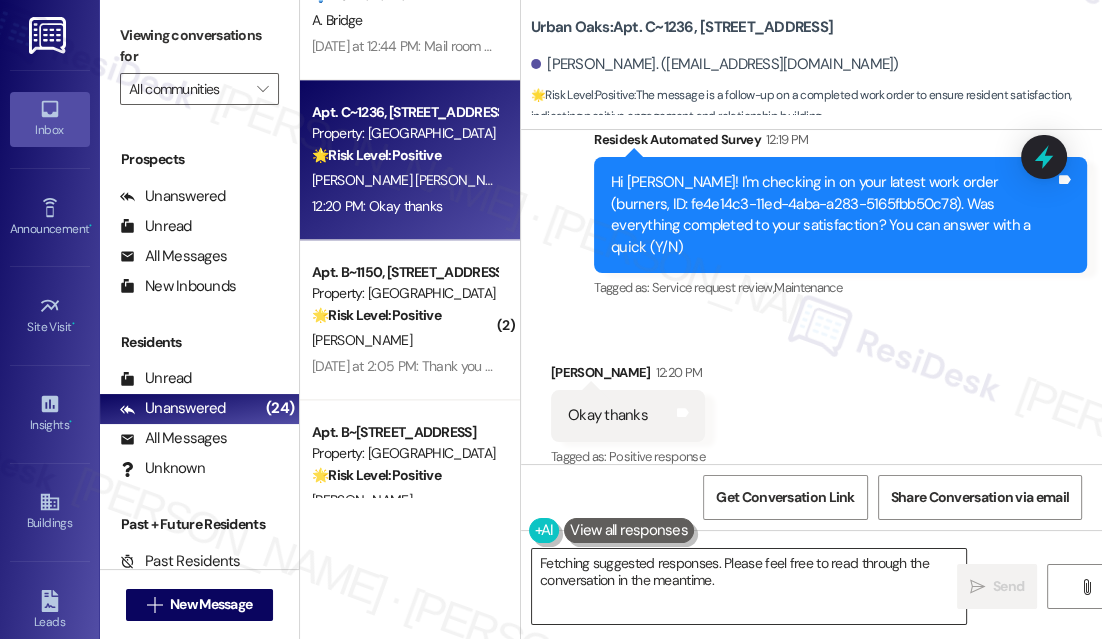 click on "Hi {{first_name}}, I'm glad to hear everything is okay! If you have any other questions or concerns, please don't hesitate to reach out. We're always happy to help!" at bounding box center (749, 586) 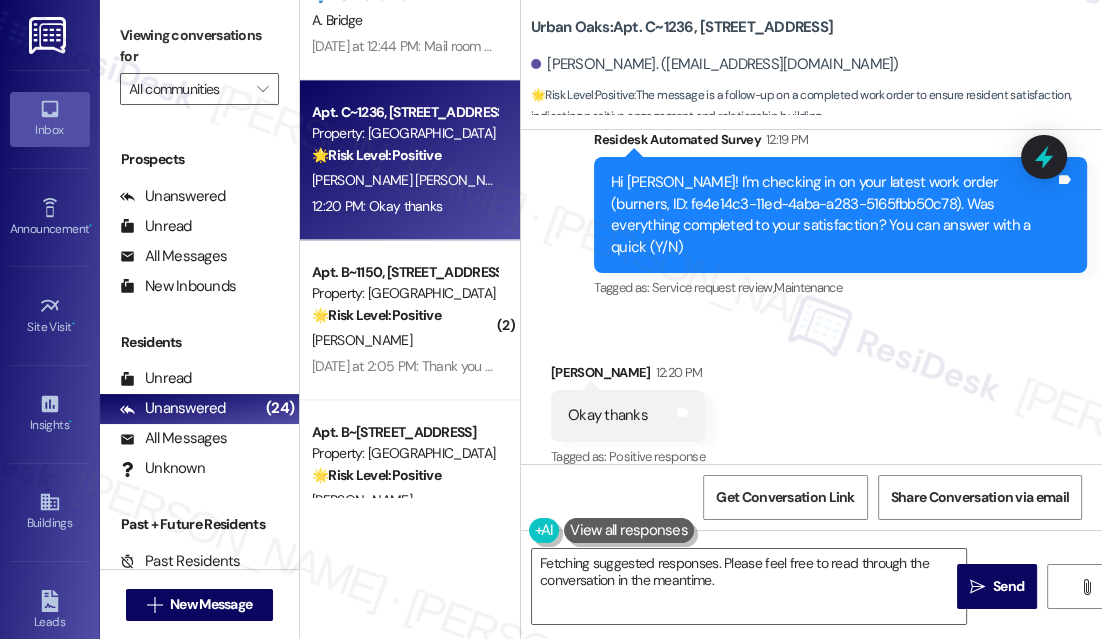 drag, startPoint x: 951, startPoint y: 377, endPoint x: 936, endPoint y: 416, distance: 41.785164 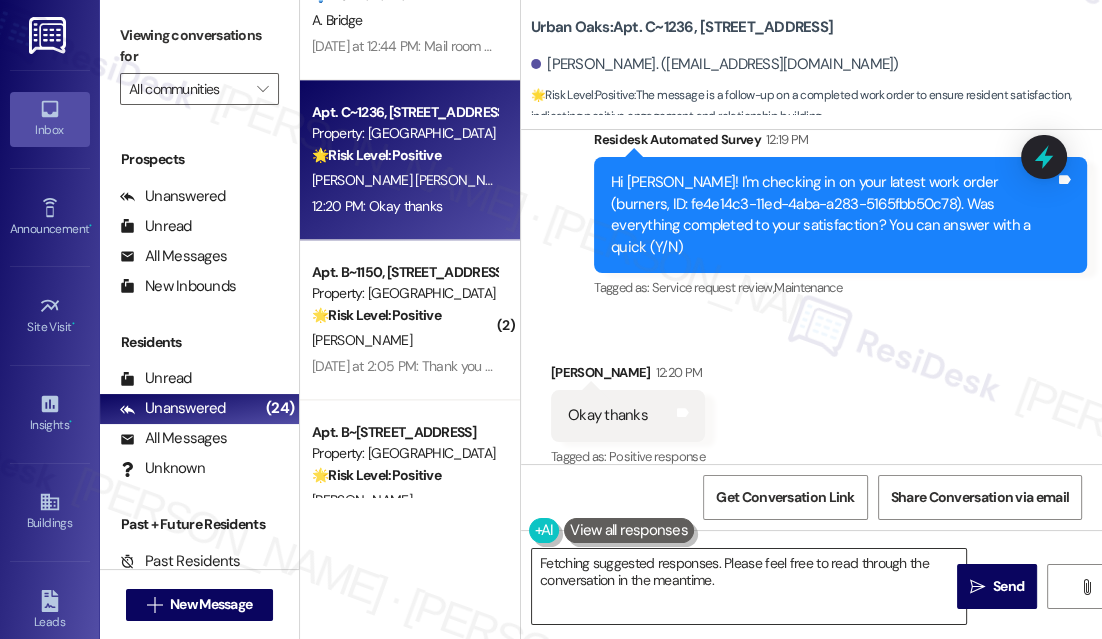 click on "Hi {{first_name}}, I'm glad to hear everything is okay! If you have any other questions or concerns, please don't hesitate to reach out. We're always happy to help!" at bounding box center (749, 586) 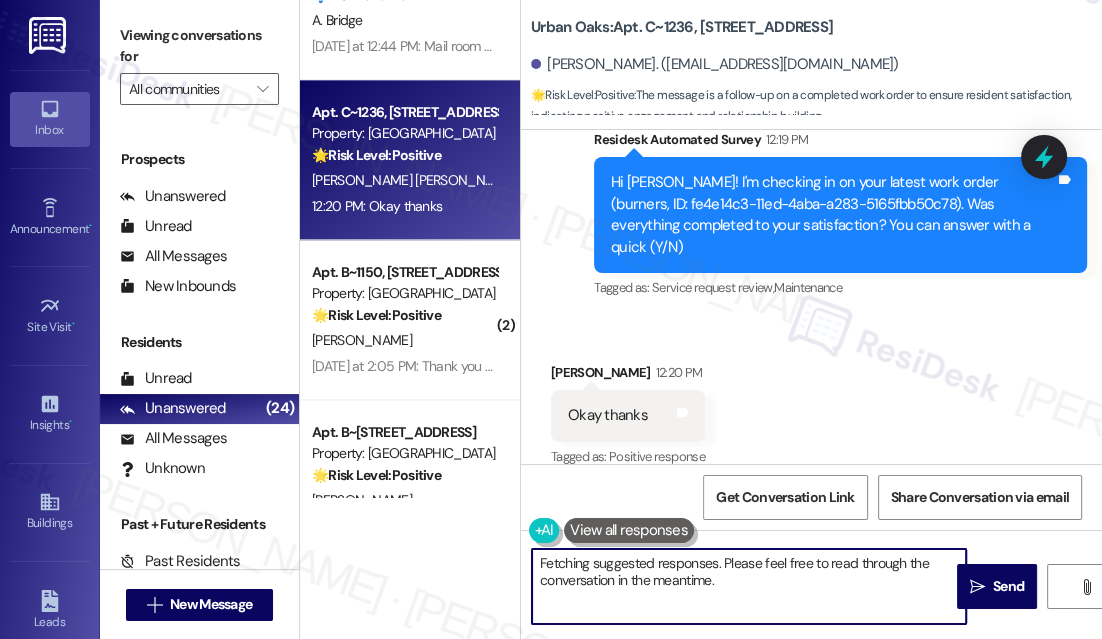 drag, startPoint x: 720, startPoint y: 598, endPoint x: 845, endPoint y: 549, distance: 134.26094 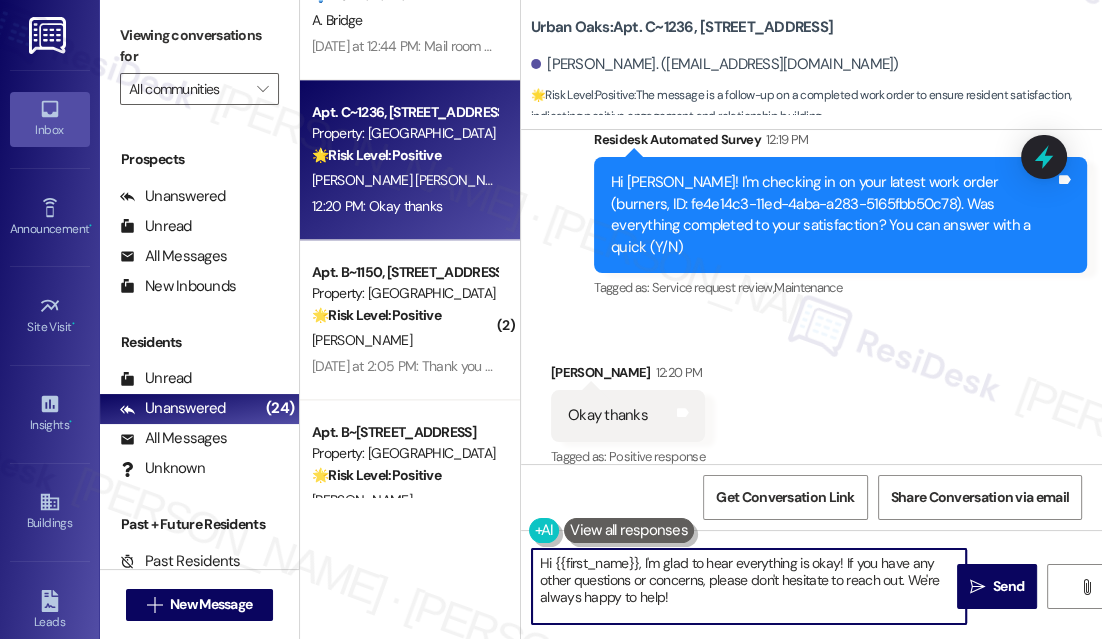 paste on "I may also ask....has {{property}} lived up to your expectations?" 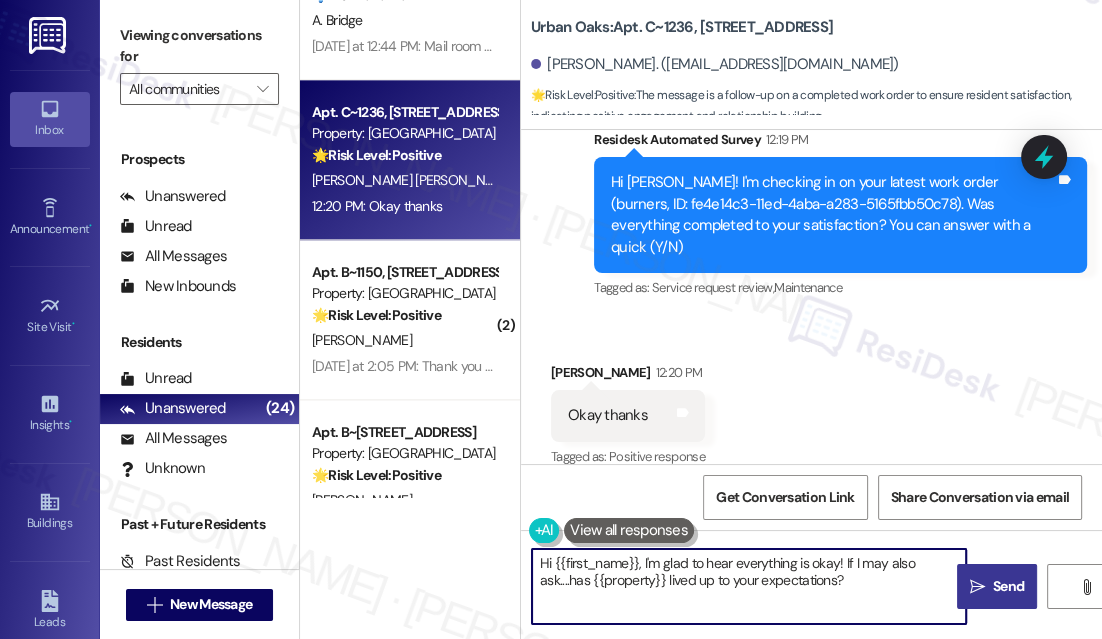 type on "Hi {{first_name}}, I'm glad to hear everything is okay! If I may also ask....has {{property}} lived up to your expectations?" 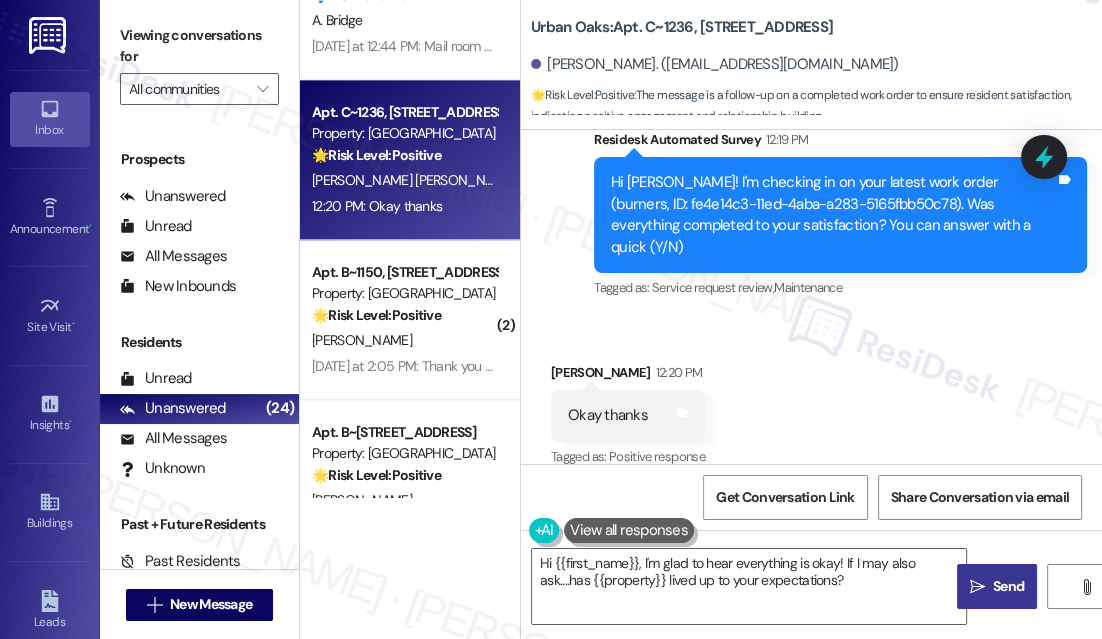 click on "Send" at bounding box center (1008, 586) 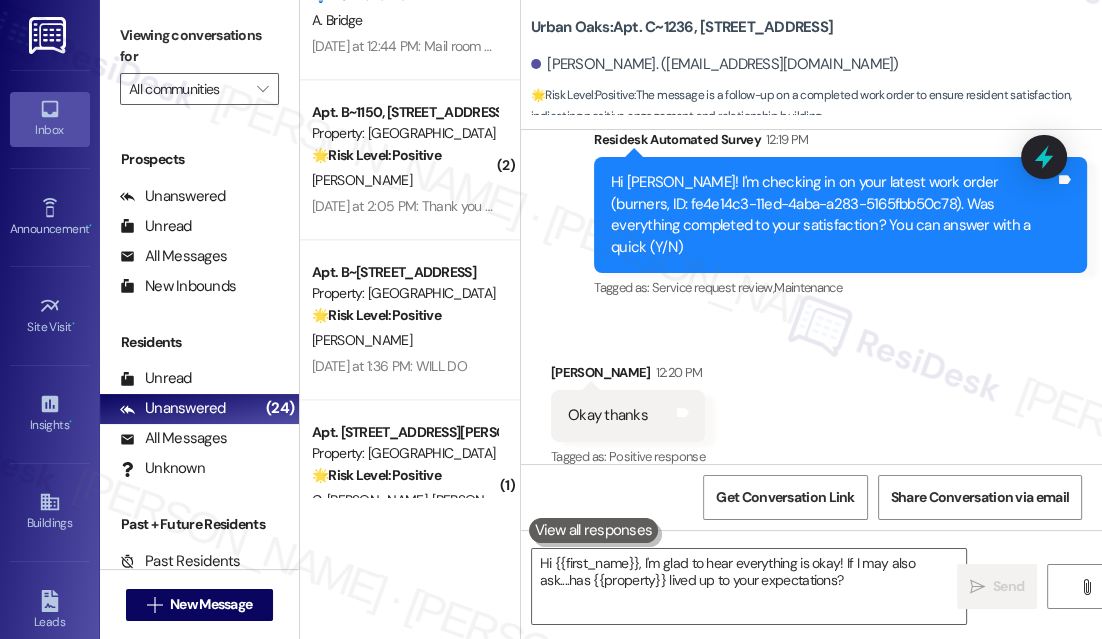 click on "Received via SMS [PERSON_NAME] 12:20 PM Okay thanks  Tags and notes Tagged as:   Positive response Click to highlight conversations about Positive response" at bounding box center (811, 401) 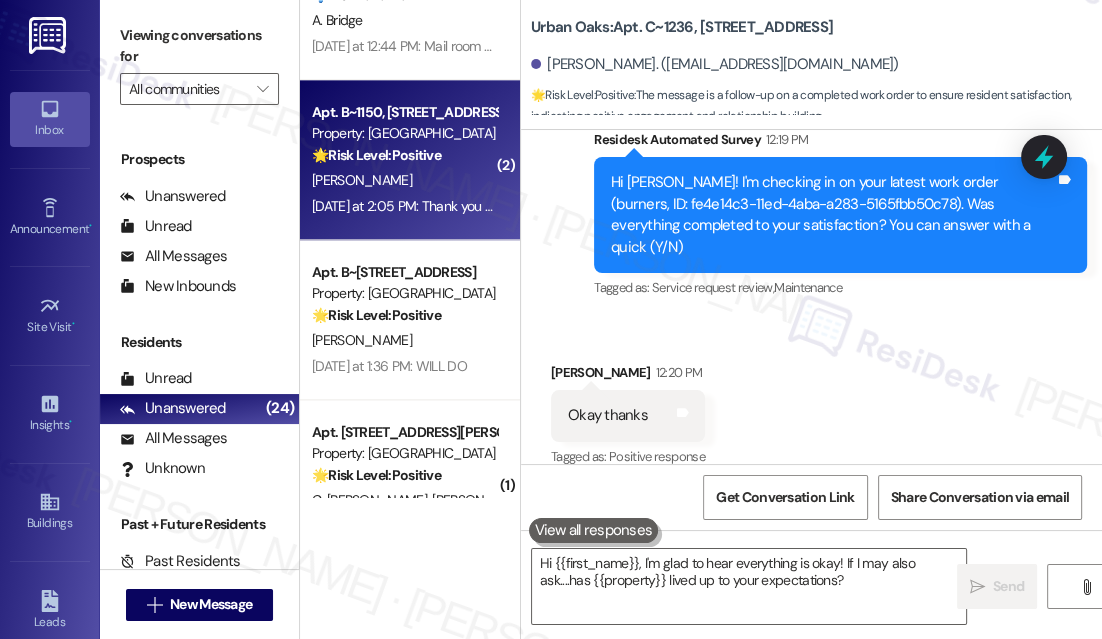 click on "[DATE] at 2:05 PM: Thank you 😊 [DATE] at 2:05 PM: Thank you 😊" at bounding box center (404, 206) 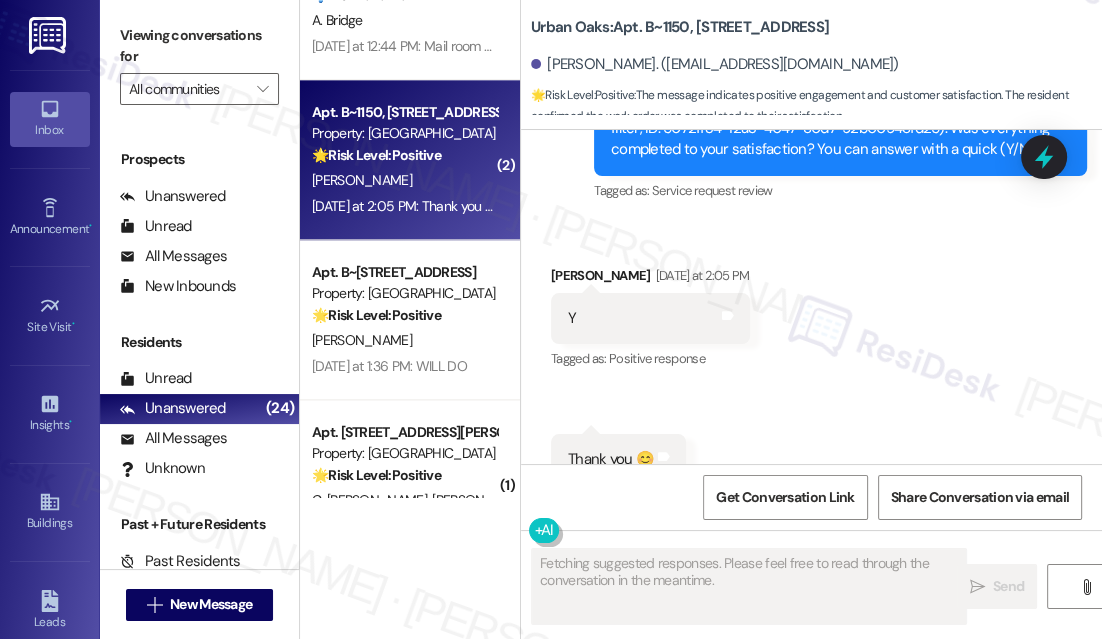 scroll, scrollTop: 4422, scrollLeft: 0, axis: vertical 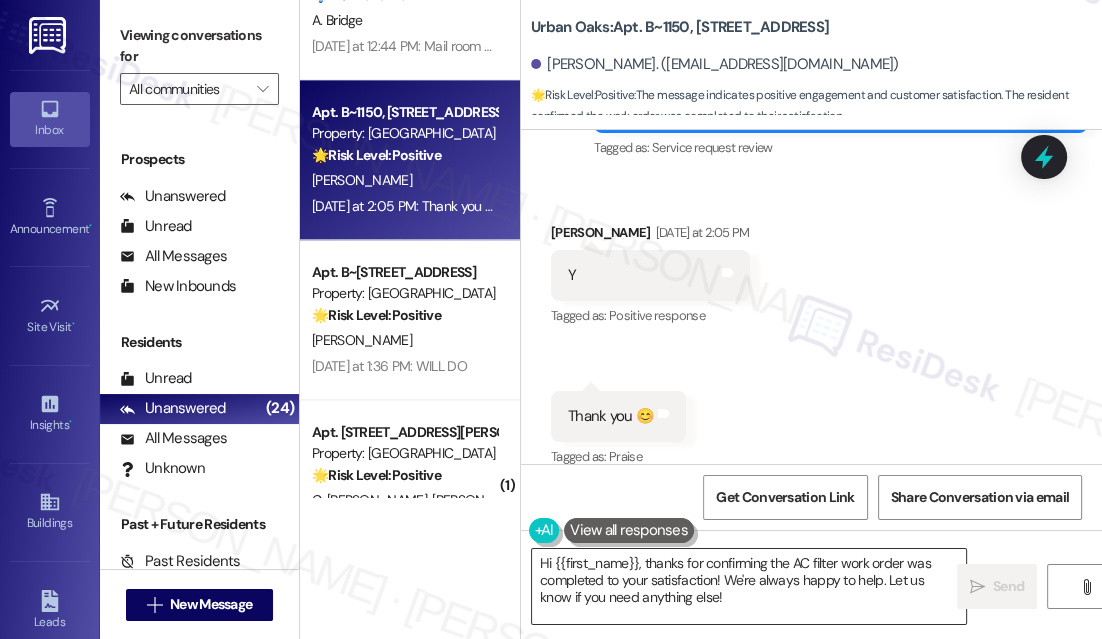 click on "Hi {{first_name}}, thanks for confirming the AC filter work order was completed to your satisfaction! We're always happy to help. Let us know if you need anything else!" at bounding box center (749, 586) 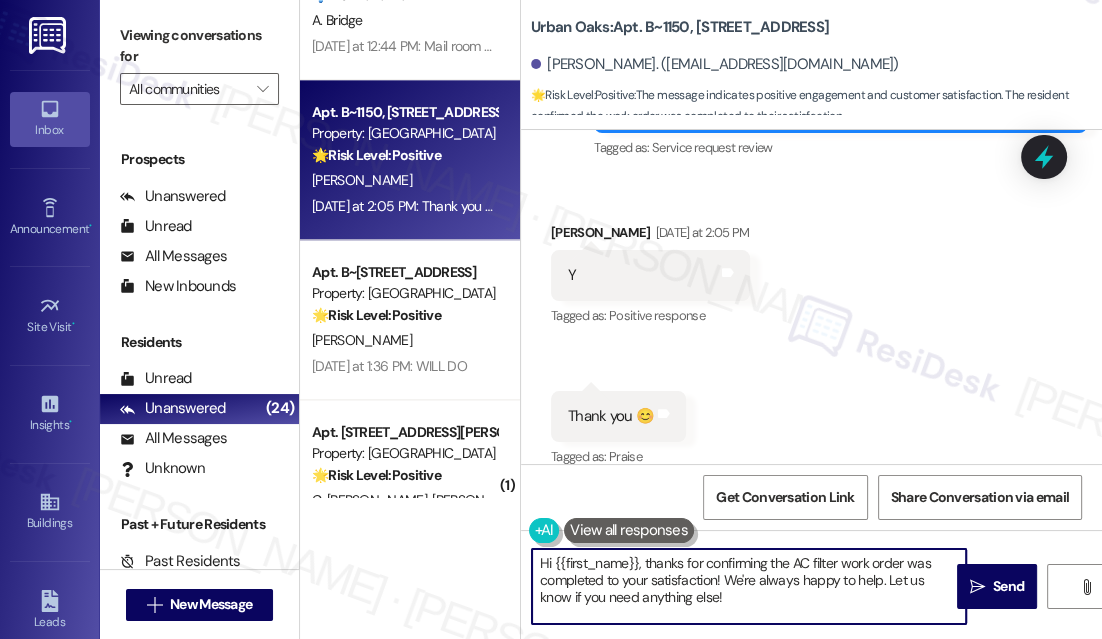 drag, startPoint x: 789, startPoint y: 603, endPoint x: 727, endPoint y: 576, distance: 67.62396 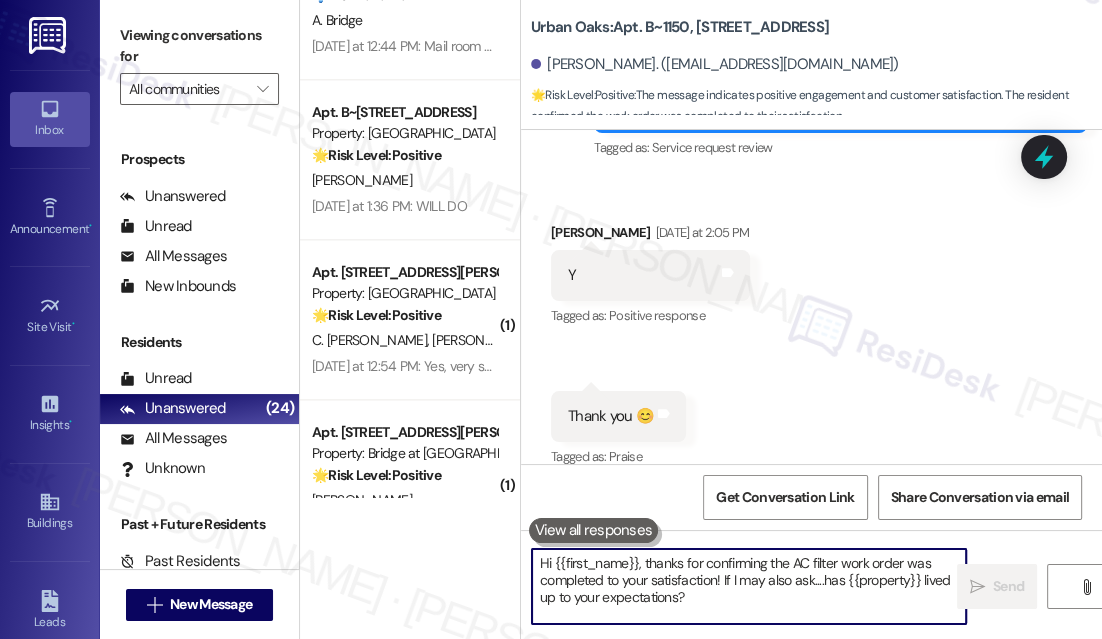 scroll, scrollTop: 4788, scrollLeft: 0, axis: vertical 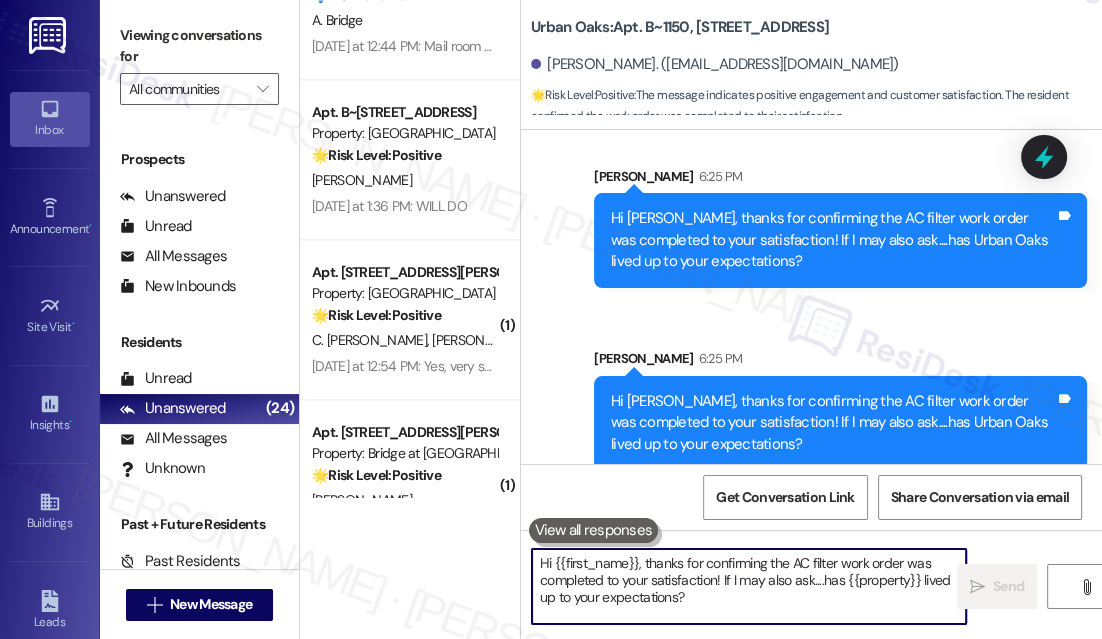 type 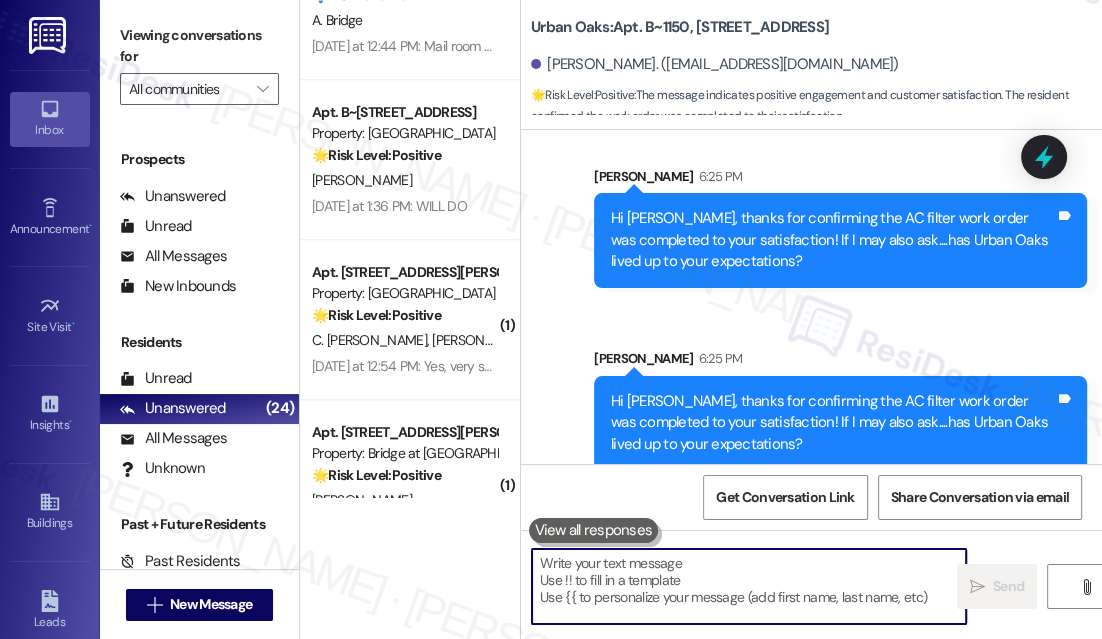 click on "Hi [PERSON_NAME], thanks for confirming the AC filter work order was completed to your satisfaction! If I may also ask....has Urban Oaks lived up to your expectations?" at bounding box center [833, 240] 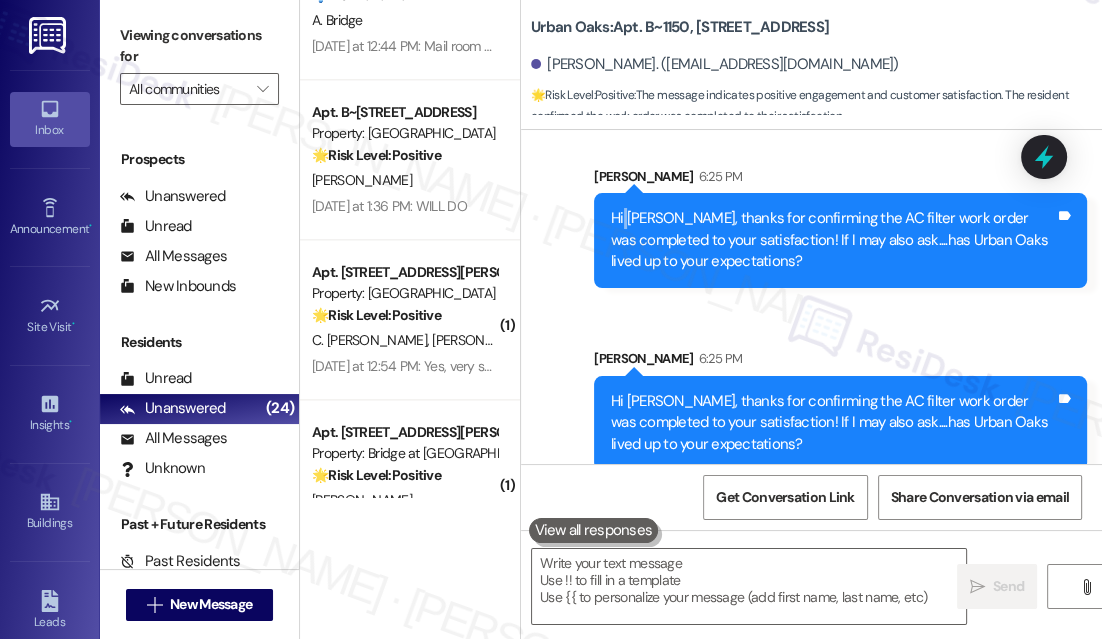 click on "Hi [PERSON_NAME], thanks for confirming the AC filter work order was completed to your satisfaction! If I may also ask....has Urban Oaks lived up to your expectations?" at bounding box center (833, 240) 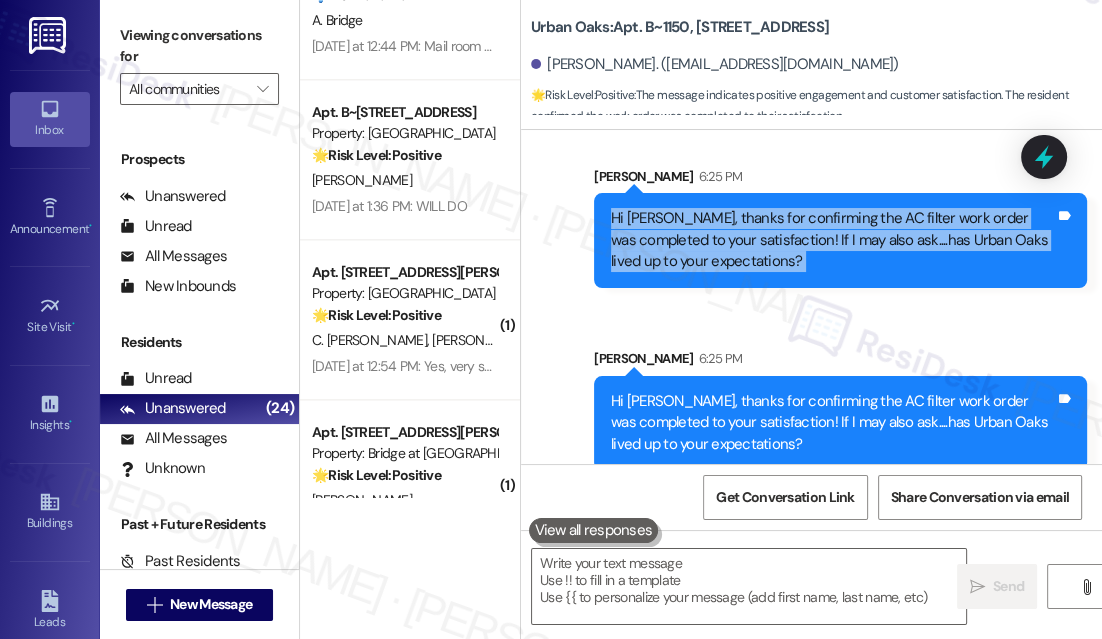 click on "Hi [PERSON_NAME], thanks for confirming the AC filter work order was completed to your satisfaction! If I may also ask....has Urban Oaks lived up to your expectations?" at bounding box center (833, 240) 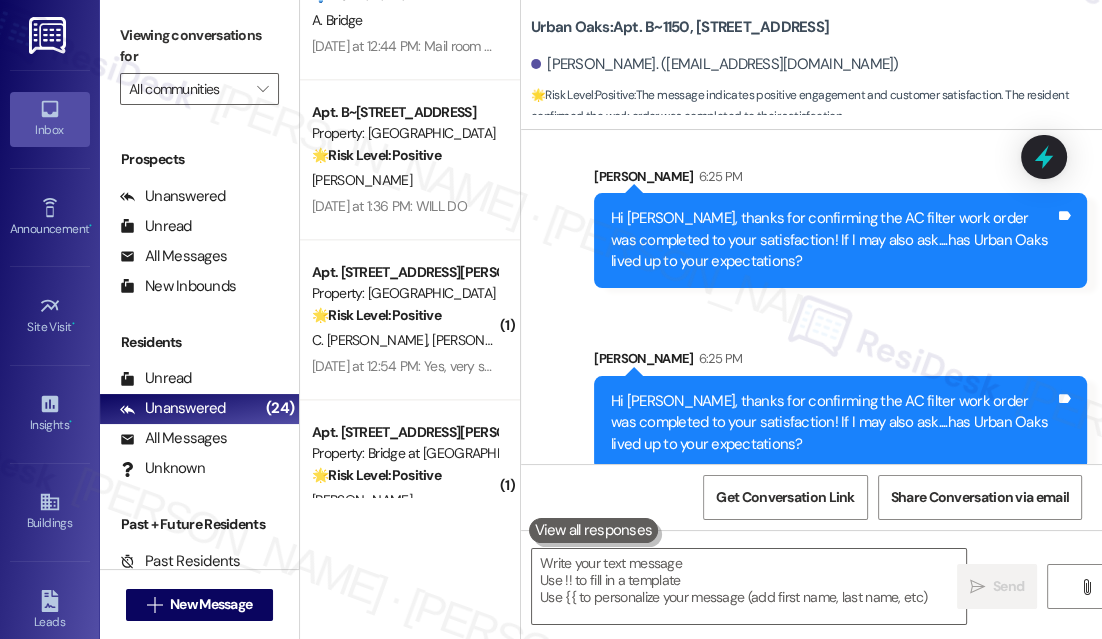 click on "Hi [PERSON_NAME], thanks for confirming the AC filter work order was completed to your satisfaction! If I may also ask....has Urban Oaks lived up to your expectations?" at bounding box center (833, 423) 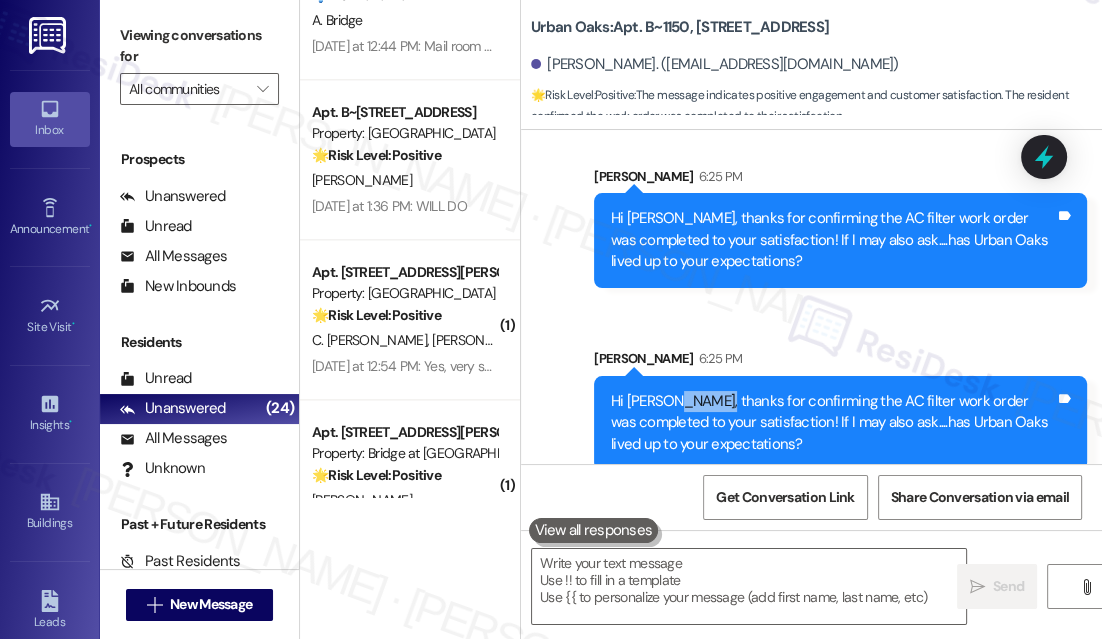 click on "Hi [PERSON_NAME], thanks for confirming the AC filter work order was completed to your satisfaction! If I may also ask....has Urban Oaks lived up to your expectations?" at bounding box center (833, 423) 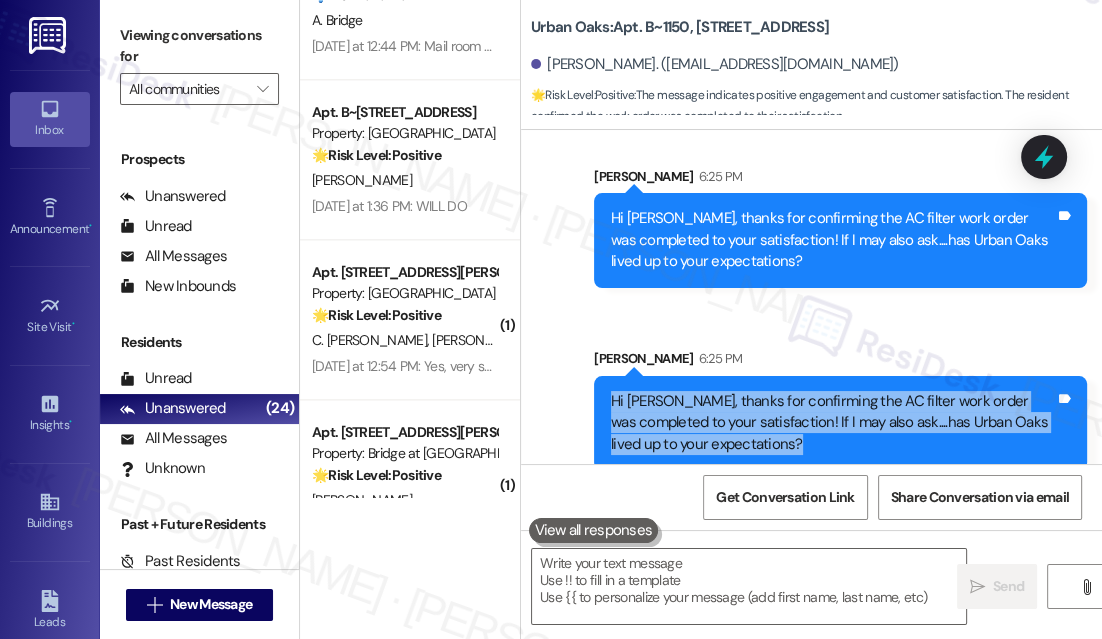 click on "Hi [PERSON_NAME], thanks for confirming the AC filter work order was completed to your satisfaction! If I may also ask....has Urban Oaks lived up to your expectations?" at bounding box center (833, 423) 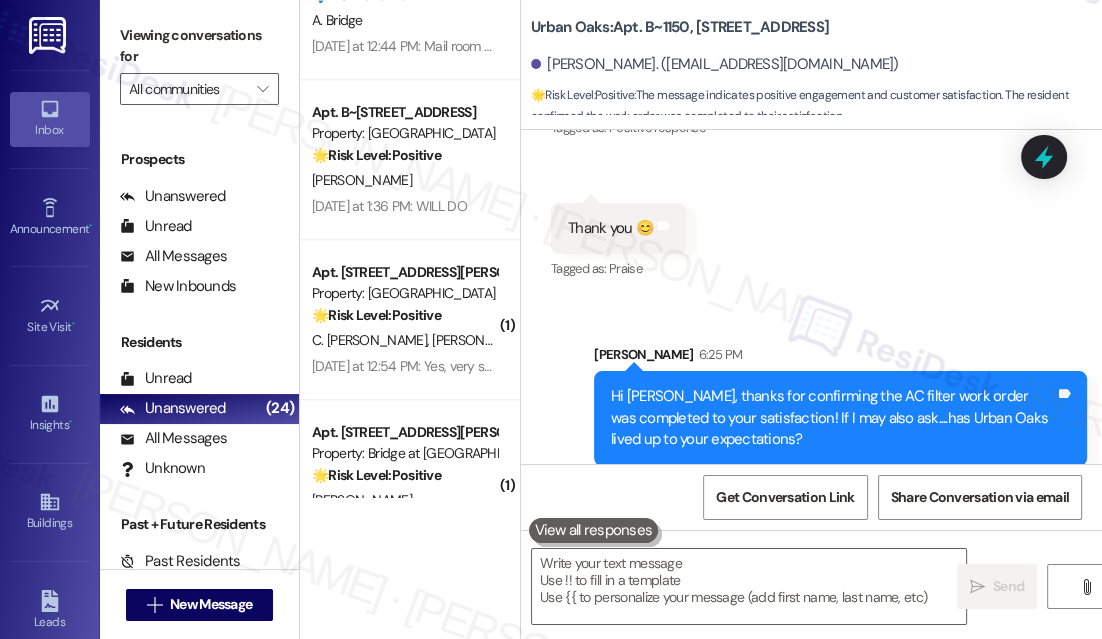 scroll, scrollTop: 4606, scrollLeft: 0, axis: vertical 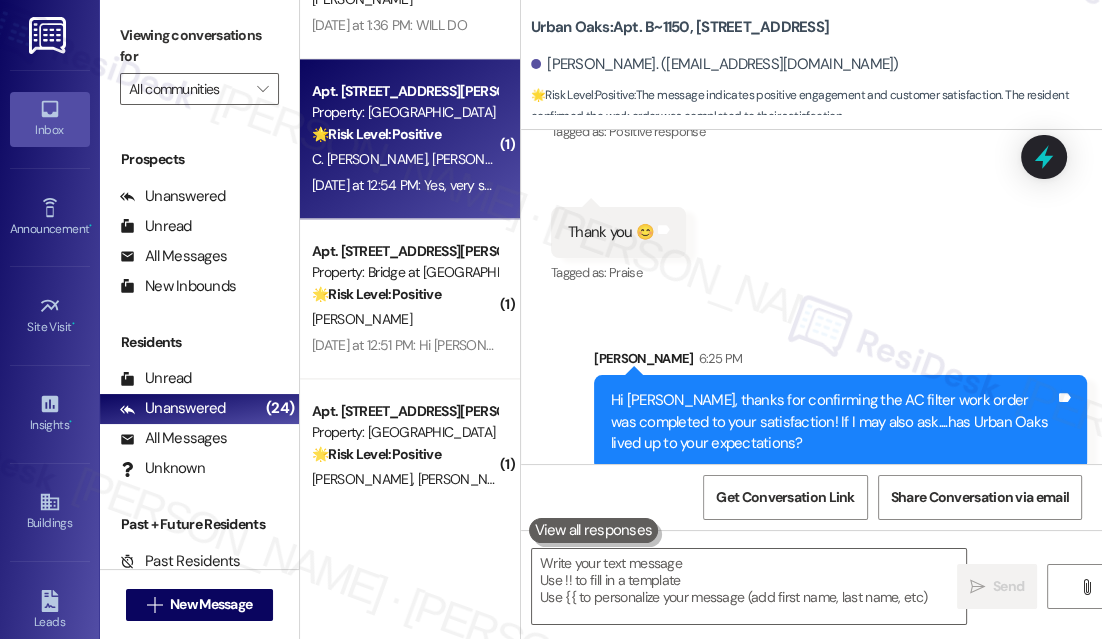 click on "[DATE] at 12:54 PM: Yes, very satisfying, it's a very quiet place [DATE] at 12:54 PM: Yes, very satisfying, it's a very quiet place" at bounding box center (486, 185) 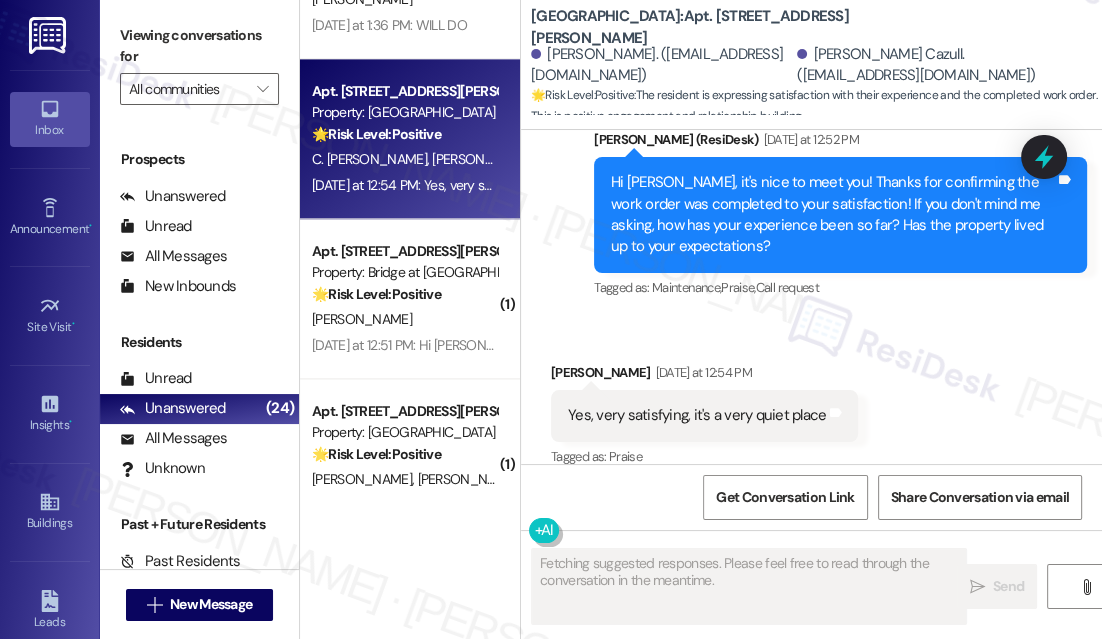 scroll, scrollTop: 1085, scrollLeft: 0, axis: vertical 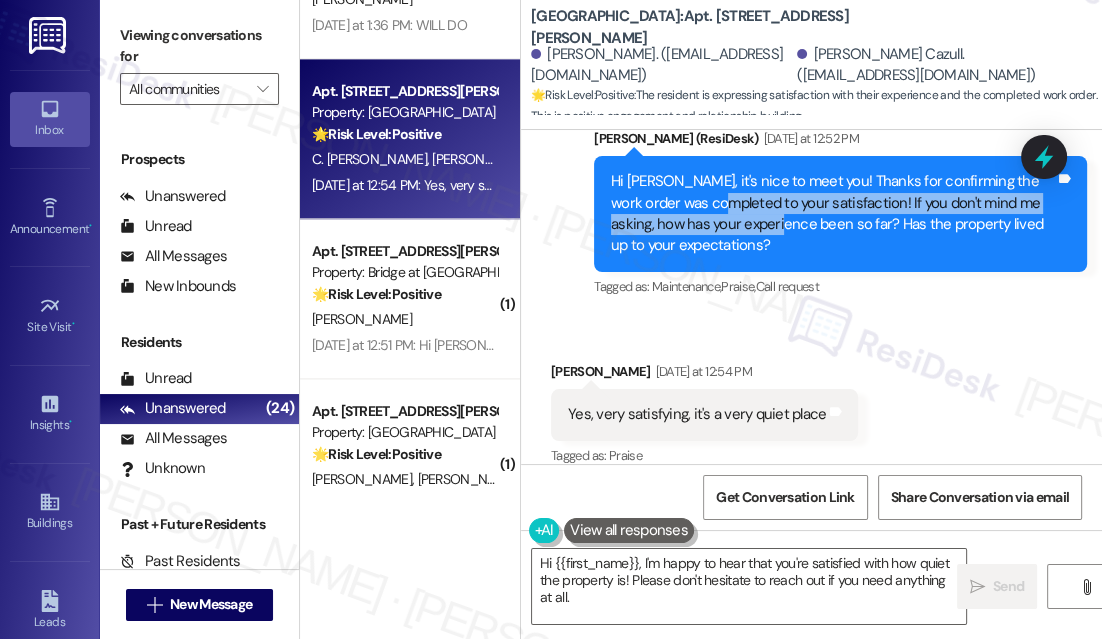 drag, startPoint x: 695, startPoint y: 190, endPoint x: 747, endPoint y: 211, distance: 56.0803 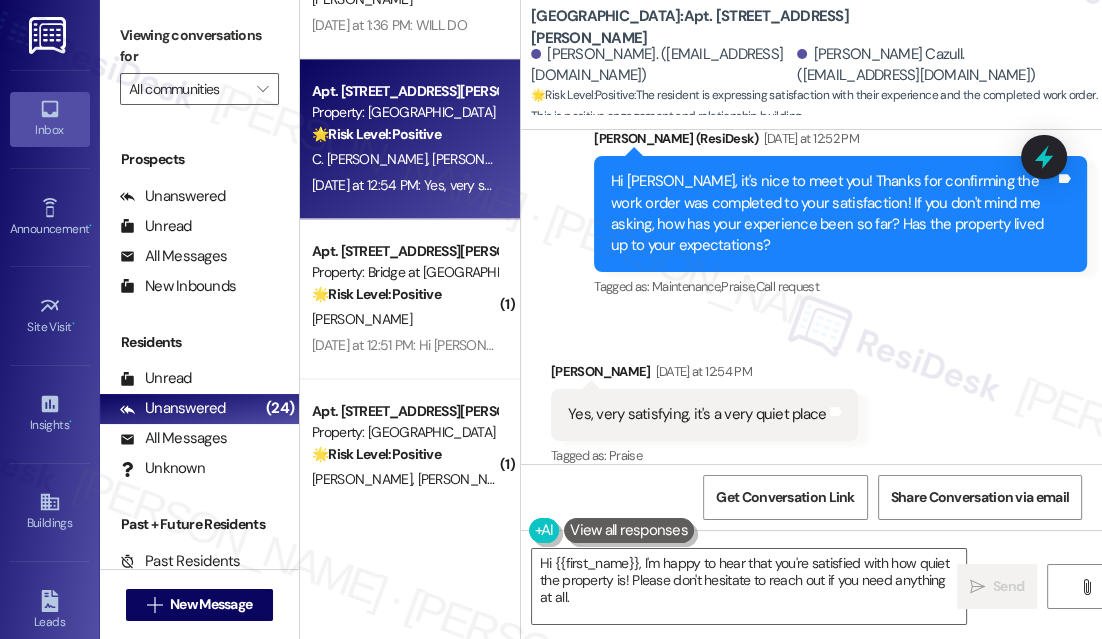 click on "Yes, very satisfying, it's a very quiet place" at bounding box center [697, 414] 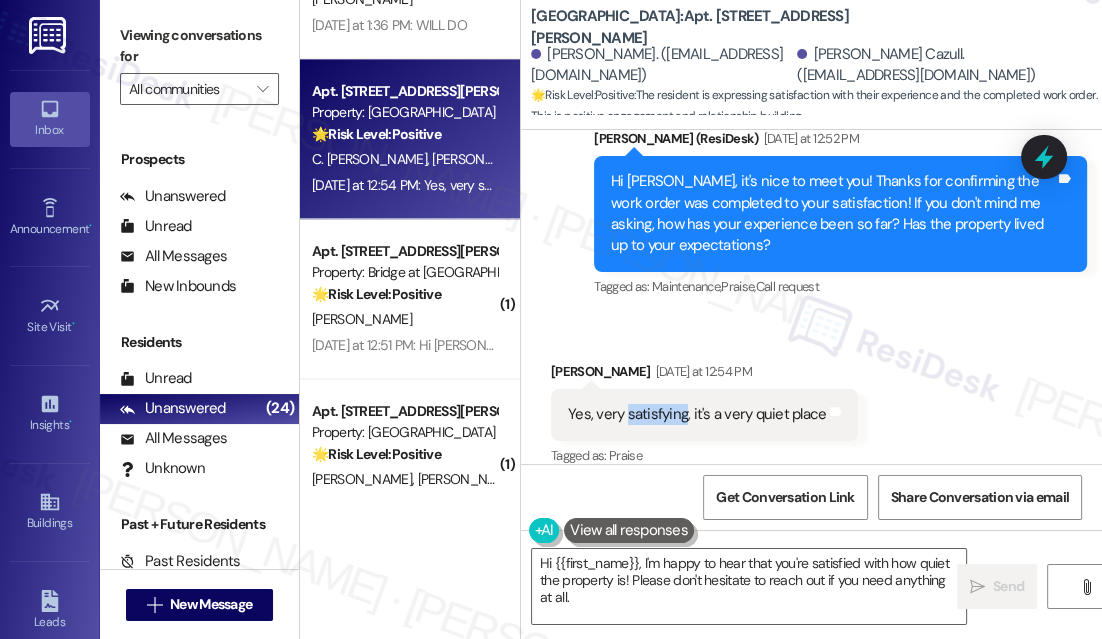 click on "Yes, very satisfying, it's a very quiet place" at bounding box center [697, 414] 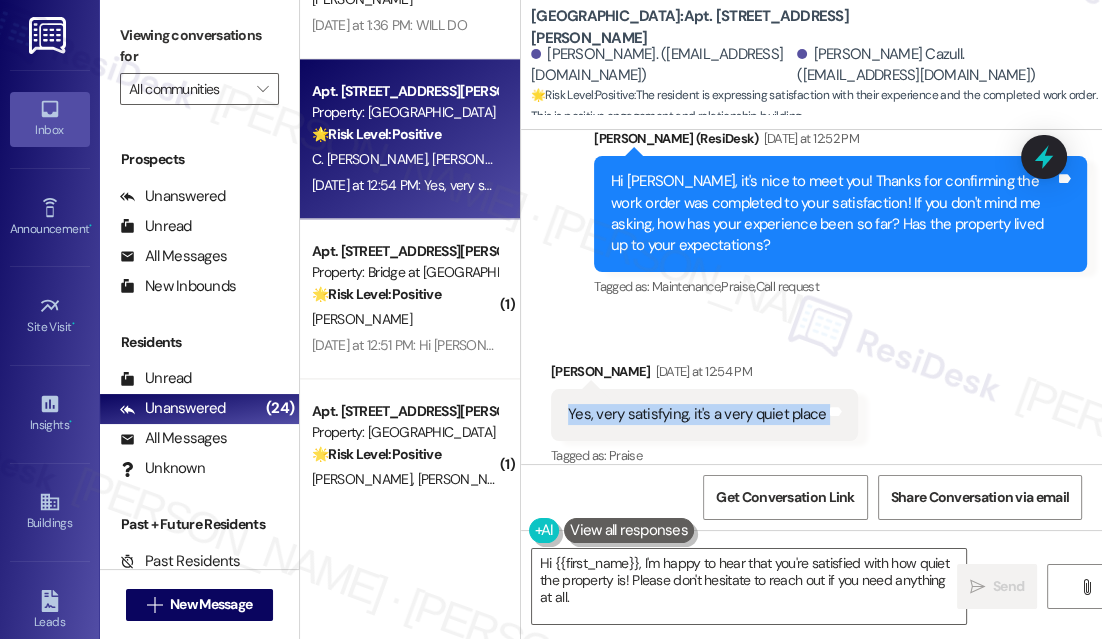 click on "Yes, very satisfying, it's a very quiet place" at bounding box center [697, 414] 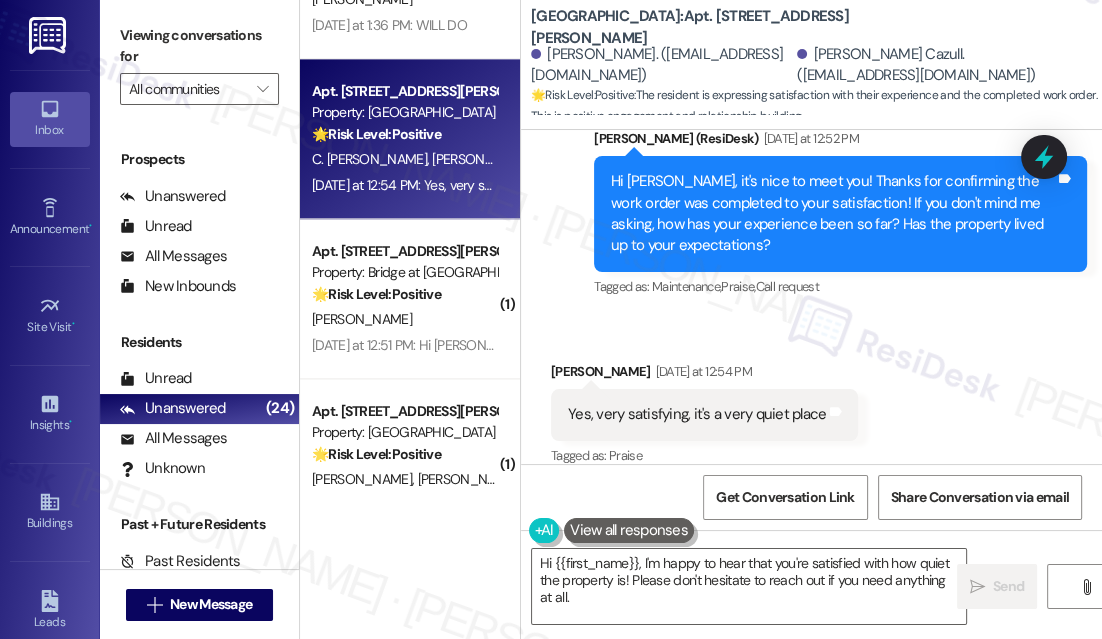 click on "Received via SMS [PERSON_NAME] [DATE] at 12:54 PM Yes, very satisfying, it's a very quiet place Tags and notes Tagged as:   Praise Click to highlight conversations about Praise" at bounding box center (811, 400) 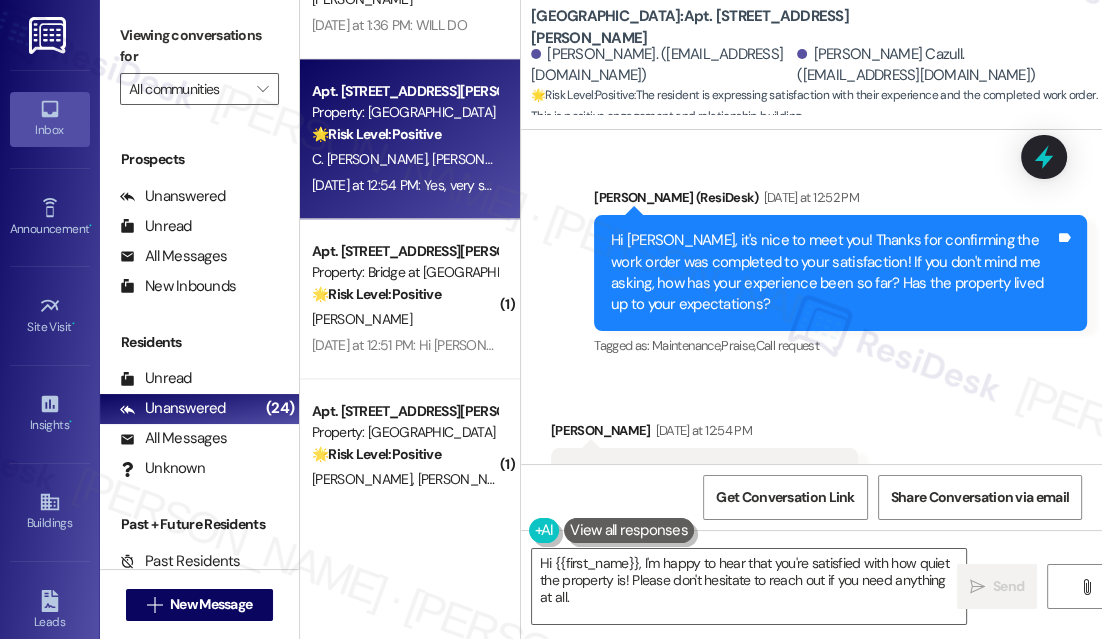 scroll, scrollTop: 994, scrollLeft: 0, axis: vertical 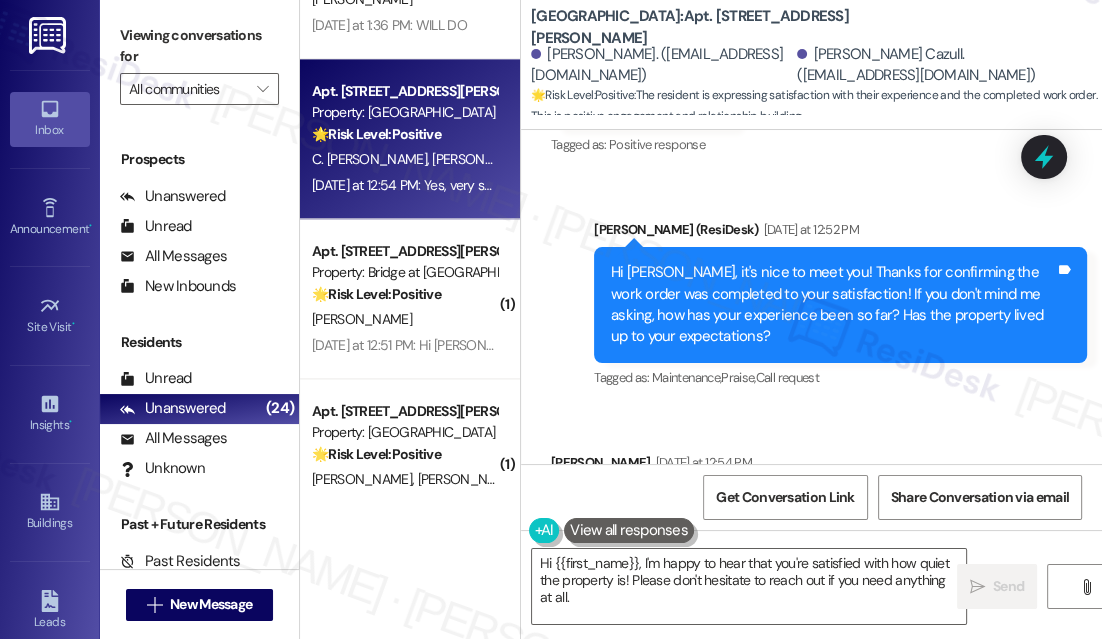 click on "Hi [PERSON_NAME], it's nice to meet you! Thanks for confirming the work order was completed to your satisfaction! If you don't mind me asking, how has your experience been so far? Has the property lived up to your expectations?" at bounding box center (833, 305) 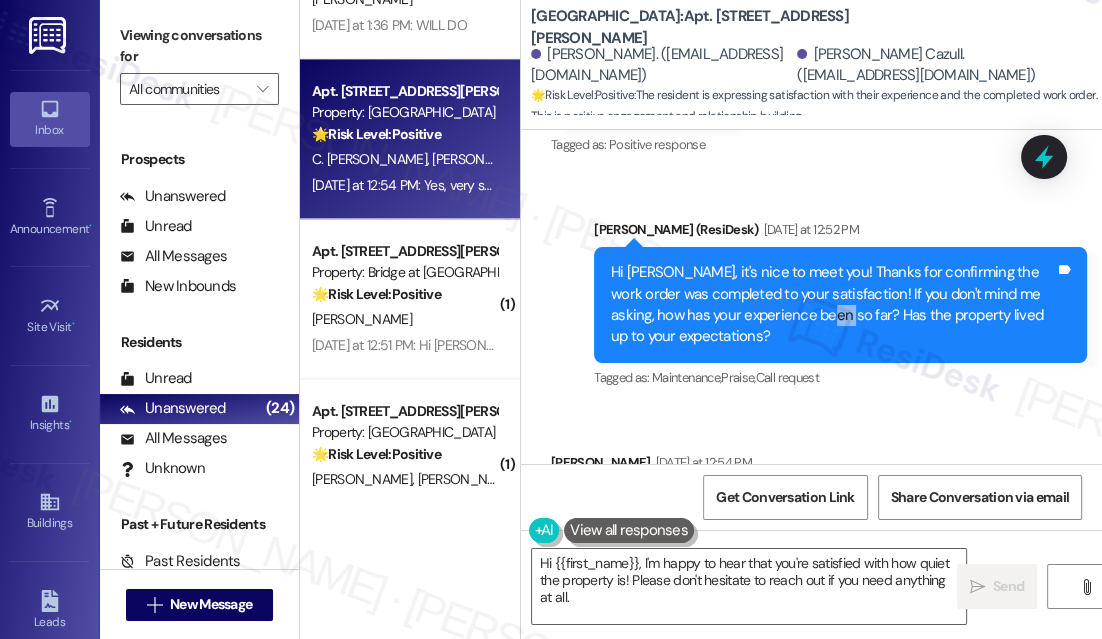 click on "Hi [PERSON_NAME], it's nice to meet you! Thanks for confirming the work order was completed to your satisfaction! If you don't mind me asking, how has your experience been so far? Has the property lived up to your expectations?" at bounding box center [833, 305] 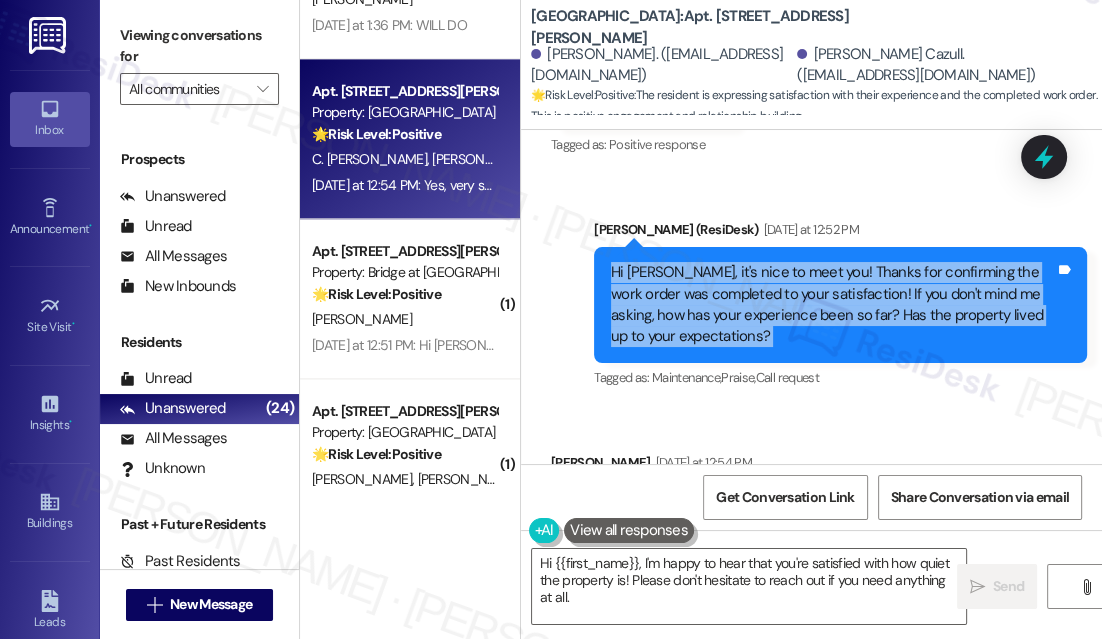 click on "Hi [PERSON_NAME], it's nice to meet you! Thanks for confirming the work order was completed to your satisfaction! If you don't mind me asking, how has your experience been so far? Has the property lived up to your expectations?" at bounding box center [833, 305] 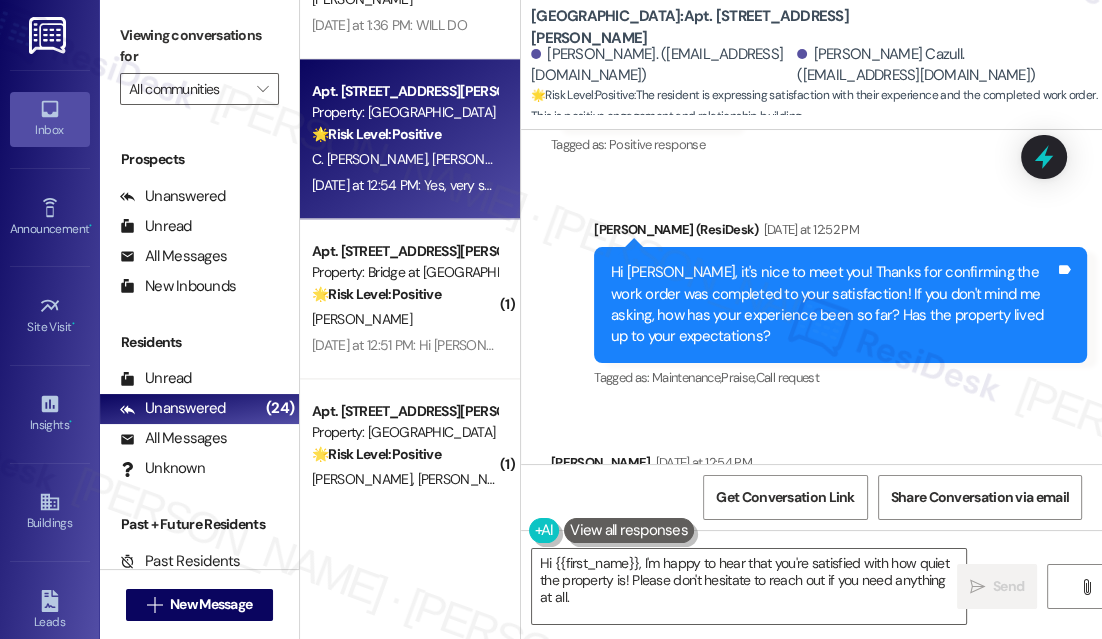 click on "Sent via SMS [PERSON_NAME]   (ResiDesk) [DATE] at 12:52 PM Hi [PERSON_NAME], it's nice to meet you! Thanks for confirming the work order was completed to your satisfaction! If you don't mind me asking, how has your experience been so far? Has the property lived up to your expectations? Tags and notes Tagged as:   Maintenance ,  Click to highlight conversations about Maintenance Praise ,  Click to highlight conversations about Praise Call request Click to highlight conversations about Call request" at bounding box center (840, 305) 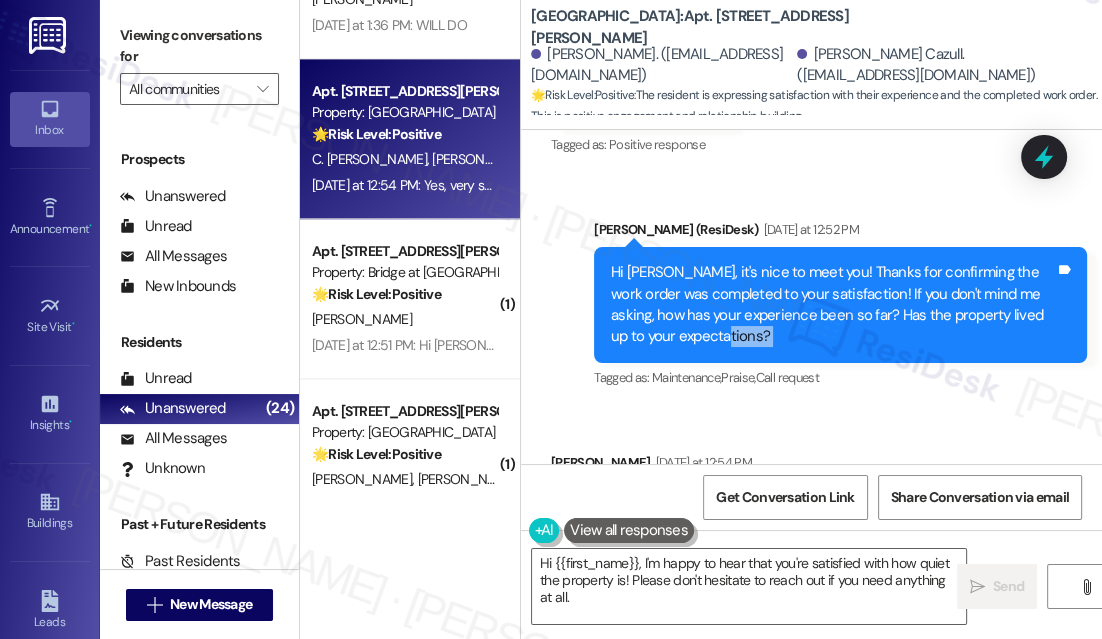 click on "Hi [PERSON_NAME], it's nice to meet you! Thanks for confirming the work order was completed to your satisfaction! If you don't mind me asking, how has your experience been so far? Has the property lived up to your expectations?" at bounding box center [833, 305] 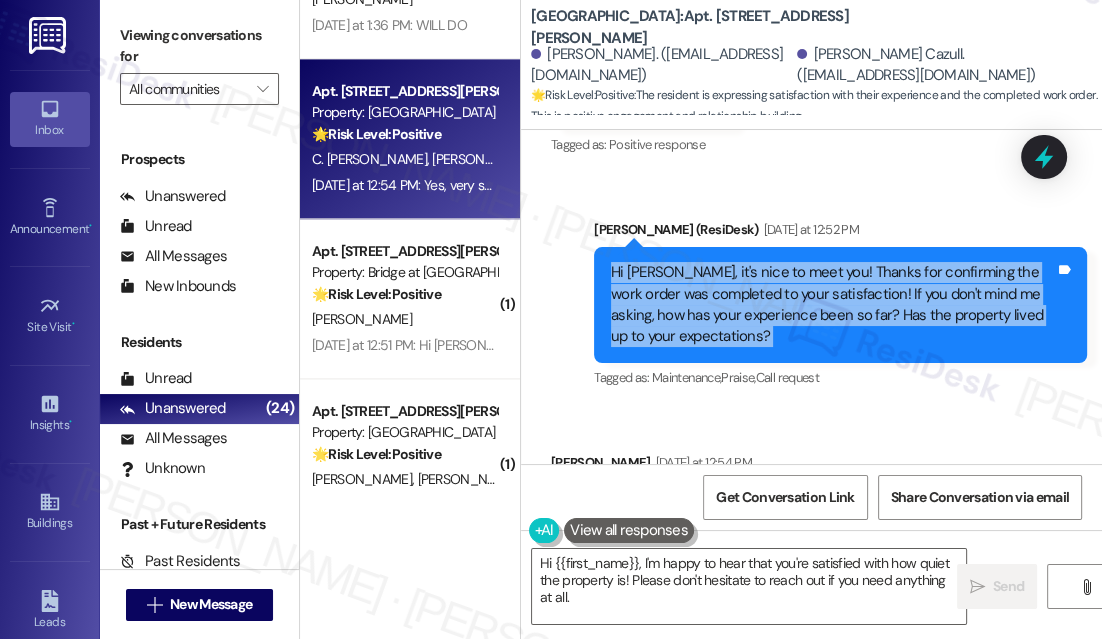click on "Hi [PERSON_NAME], it's nice to meet you! Thanks for confirming the work order was completed to your satisfaction! If you don't mind me asking, how has your experience been so far? Has the property lived up to your expectations?" at bounding box center (833, 305) 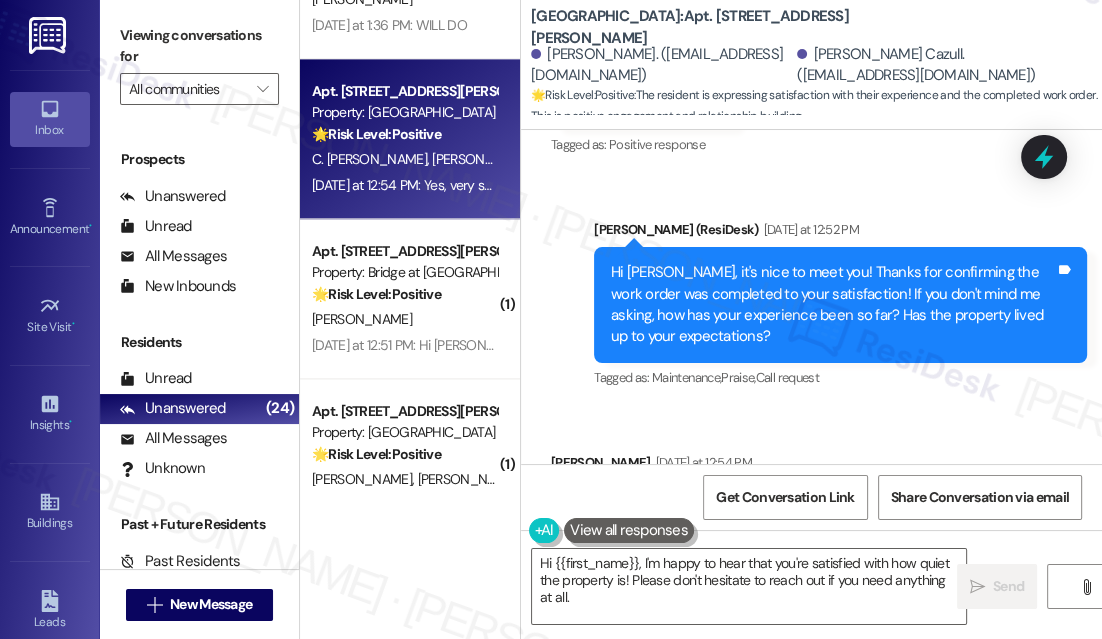 click on "Received via SMS [PERSON_NAME] [DATE] at 12:54 PM Yes, very satisfying, it's a very quiet place Tags and notes Tagged as:   Praise Click to highlight conversations about Praise" at bounding box center [811, 491] 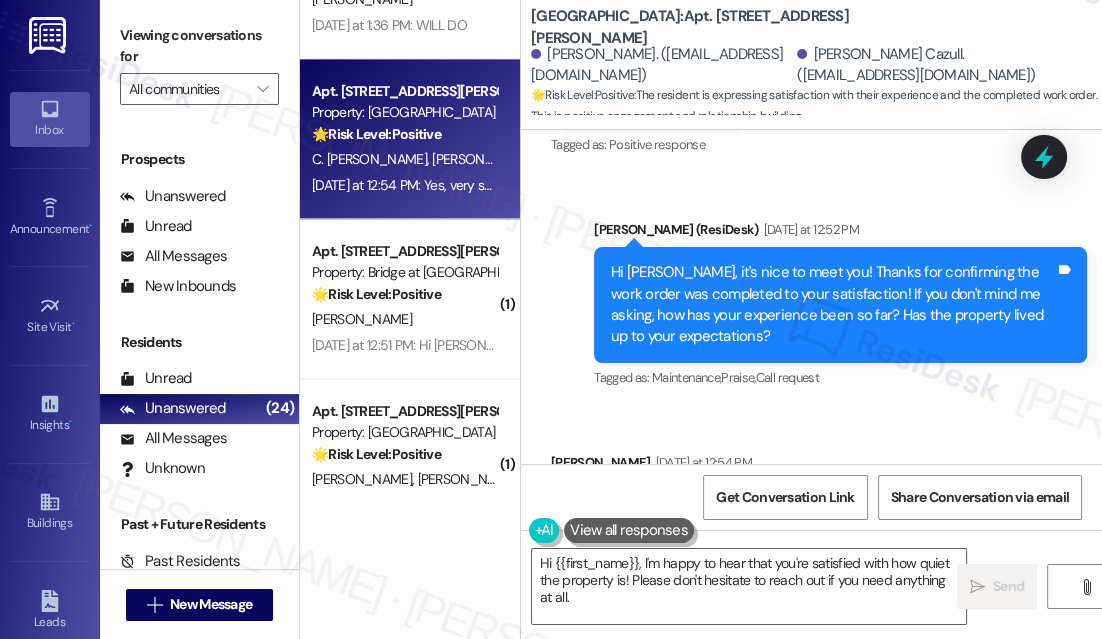 scroll, scrollTop: 1085, scrollLeft: 0, axis: vertical 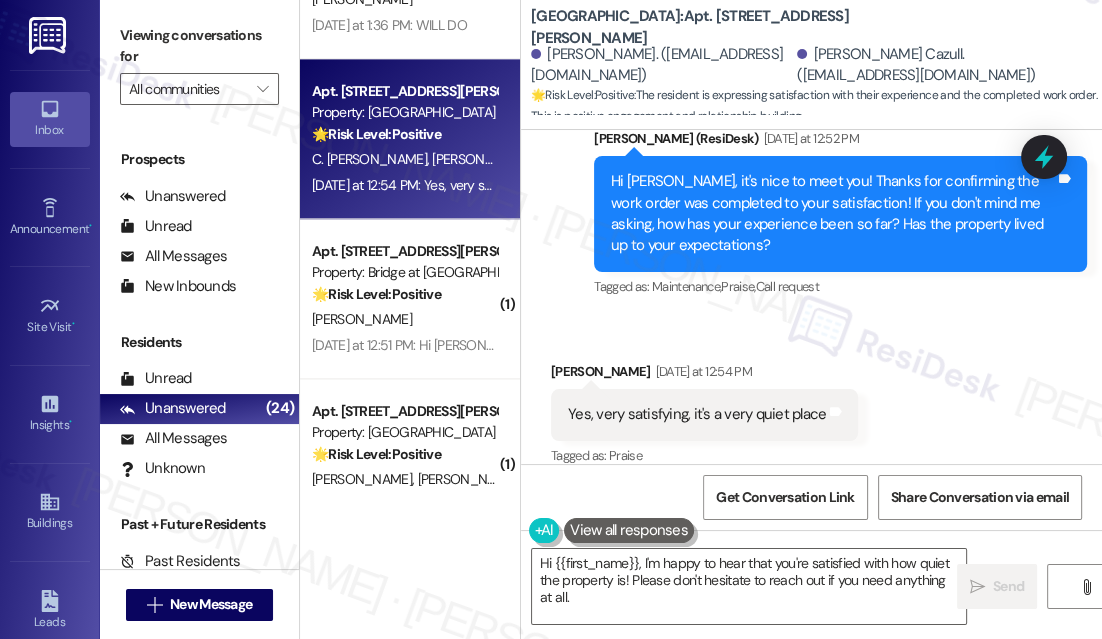 click on "[PERSON_NAME] [DATE] at 12:54 PM" at bounding box center [704, 375] 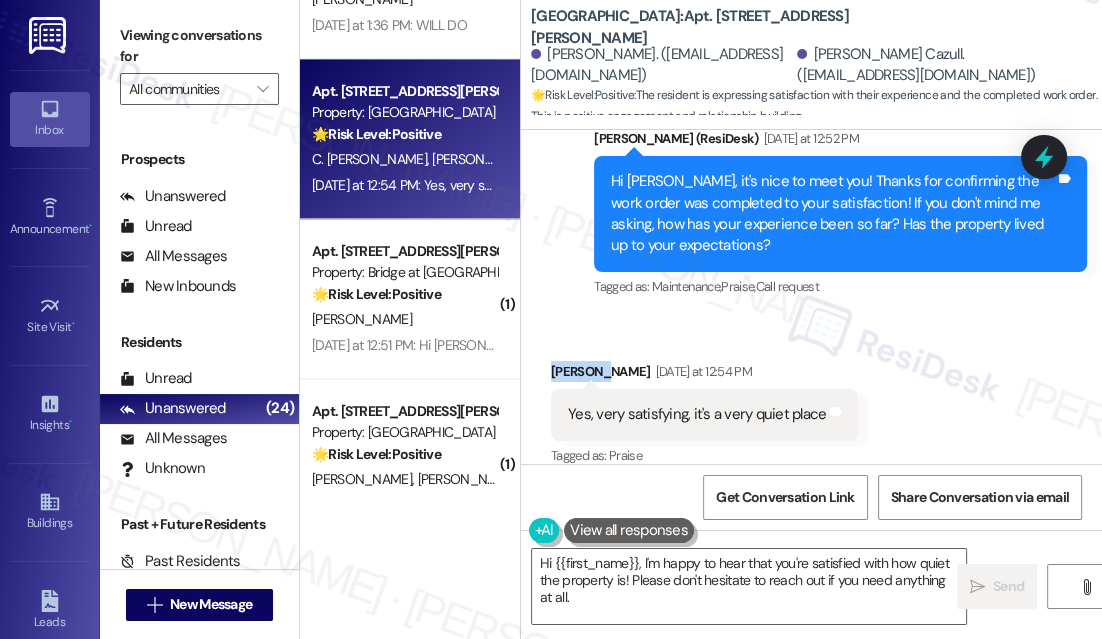 click on "[PERSON_NAME] [DATE] at 12:54 PM" at bounding box center (704, 375) 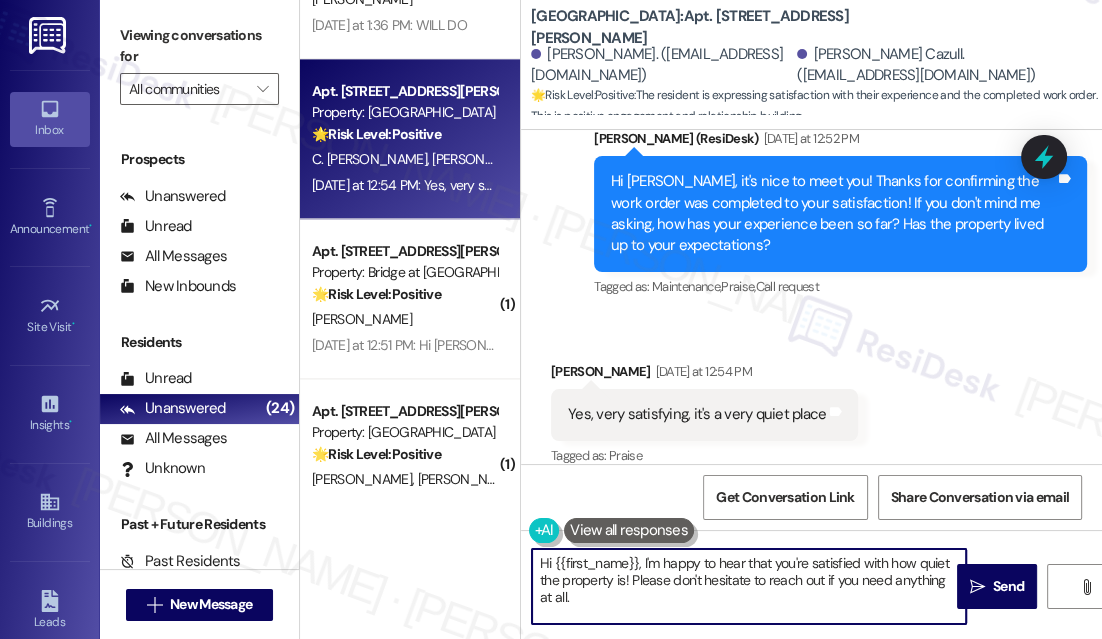 drag, startPoint x: 554, startPoint y: 558, endPoint x: 638, endPoint y: 542, distance: 85.51023 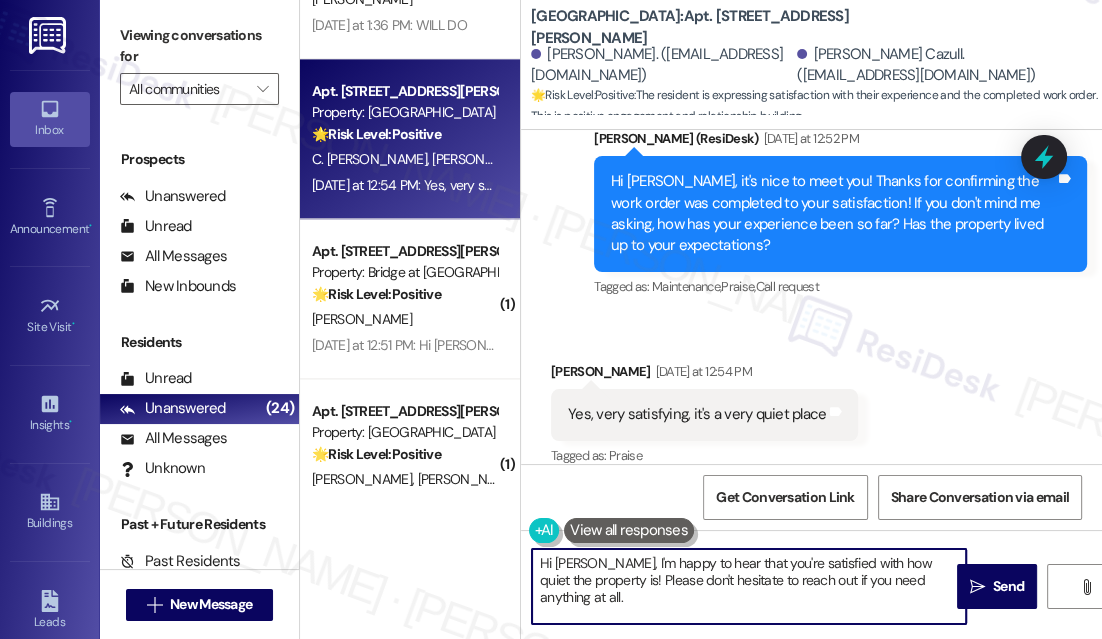 drag, startPoint x: 609, startPoint y: 583, endPoint x: 1037, endPoint y: 573, distance: 428.11682 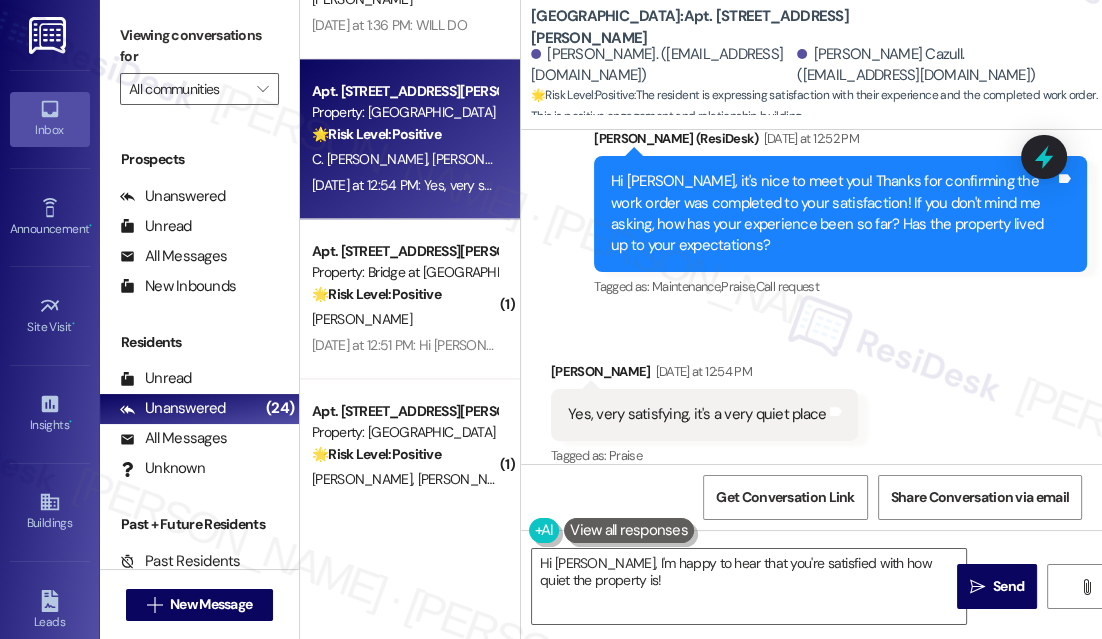 click on "Sent via SMS [PERSON_NAME]   (ResiDesk) [DATE] at 12:52 PM Hi [PERSON_NAME], it's nice to meet you! Thanks for confirming the work order was completed to your satisfaction! If you don't mind me asking, how has your experience been so far? Has the property lived up to your expectations? Tags and notes Tagged as:   Maintenance ,  Click to highlight conversations about Maintenance Praise ,  Click to highlight conversations about Praise Call request Click to highlight conversations about Call request" at bounding box center [840, 214] 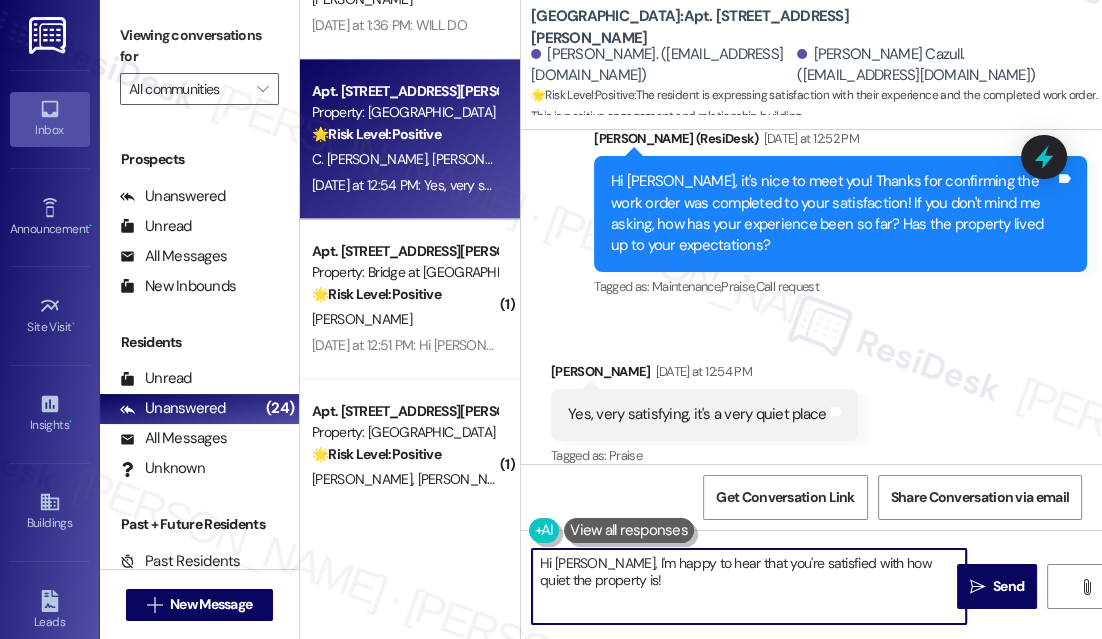 click on "Hi [PERSON_NAME], I'm happy to hear that you're satisfied with how quiet the property is!" at bounding box center [749, 586] 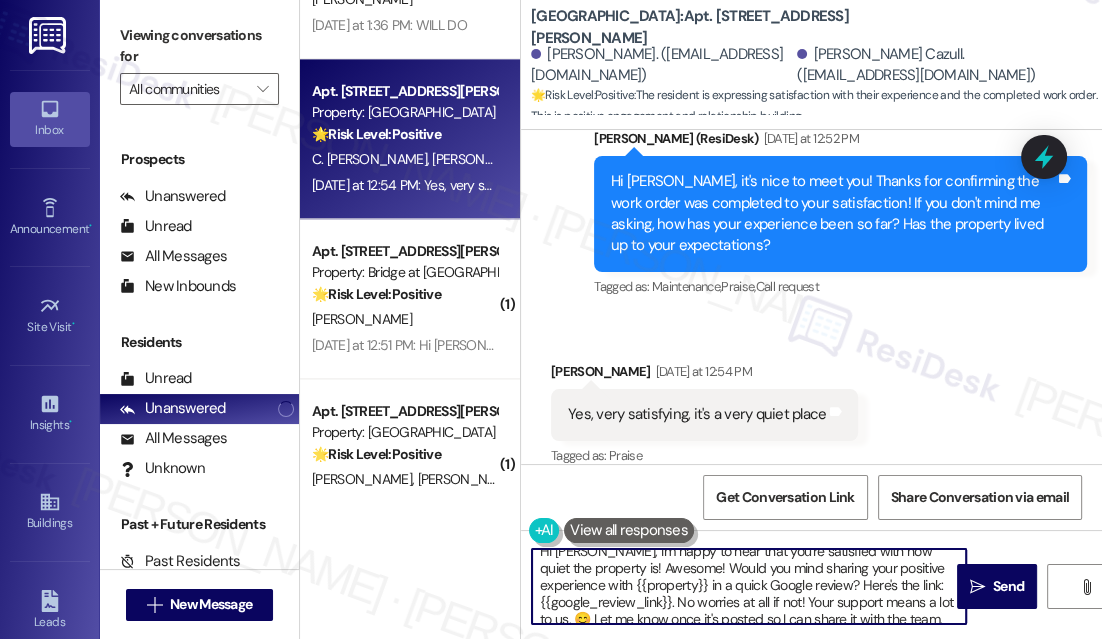 scroll, scrollTop: 0, scrollLeft: 0, axis: both 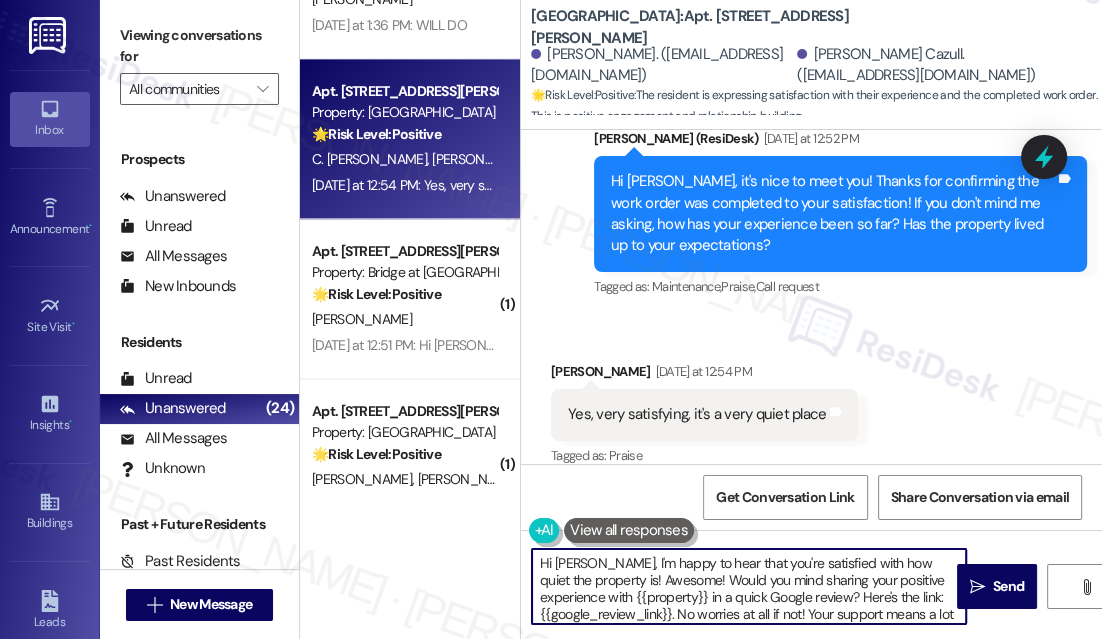 drag, startPoint x: 676, startPoint y: 575, endPoint x: 612, endPoint y: 579, distance: 64.12488 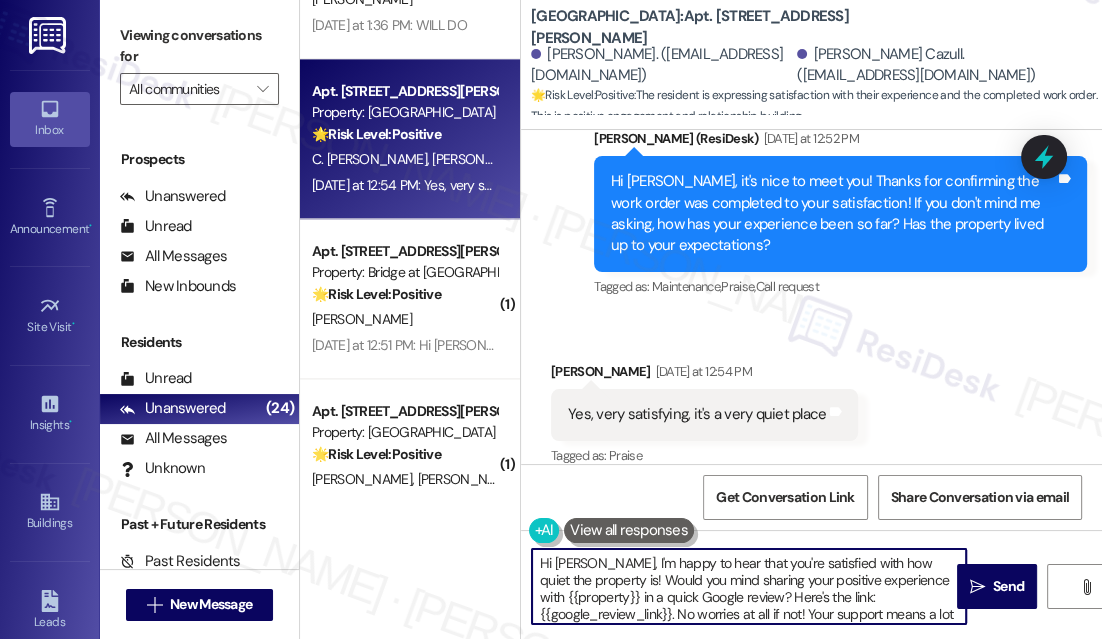type on "Hi [PERSON_NAME], I'm happy to hear that you're satisfied with how quiet the property is! Would you mind sharing your positive experience with {{property}} in a quick Google review? Here's the link: {{google_review_link}}. No worries at all if not! Your support means a lot to us. 😊 Let me know once it's posted so I can share it with the team." 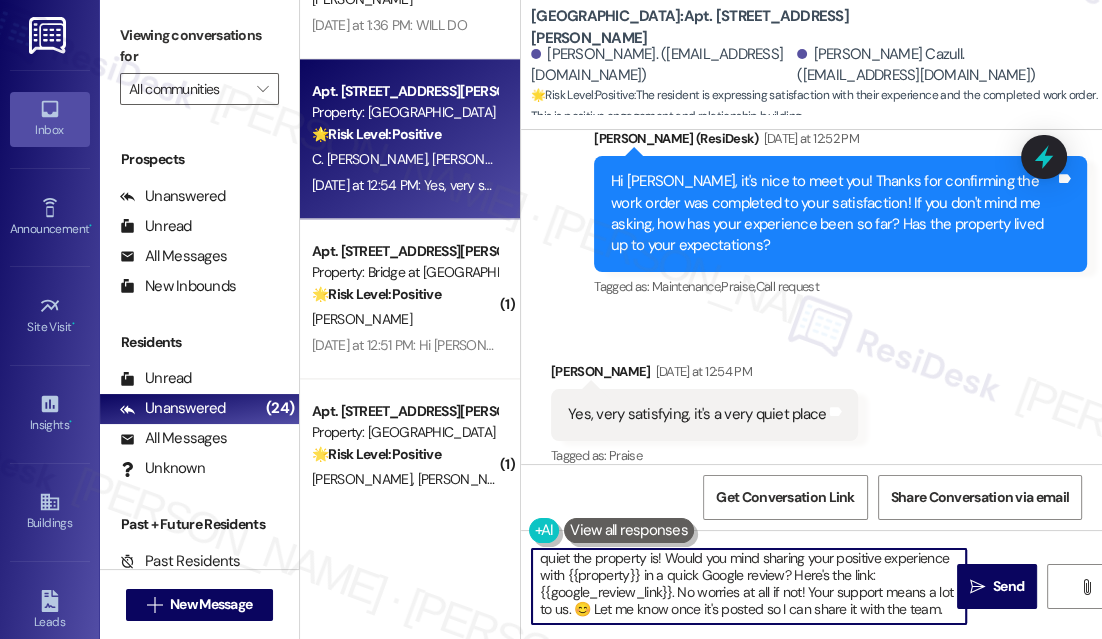 drag, startPoint x: 685, startPoint y: 578, endPoint x: 800, endPoint y: 600, distance: 117.08544 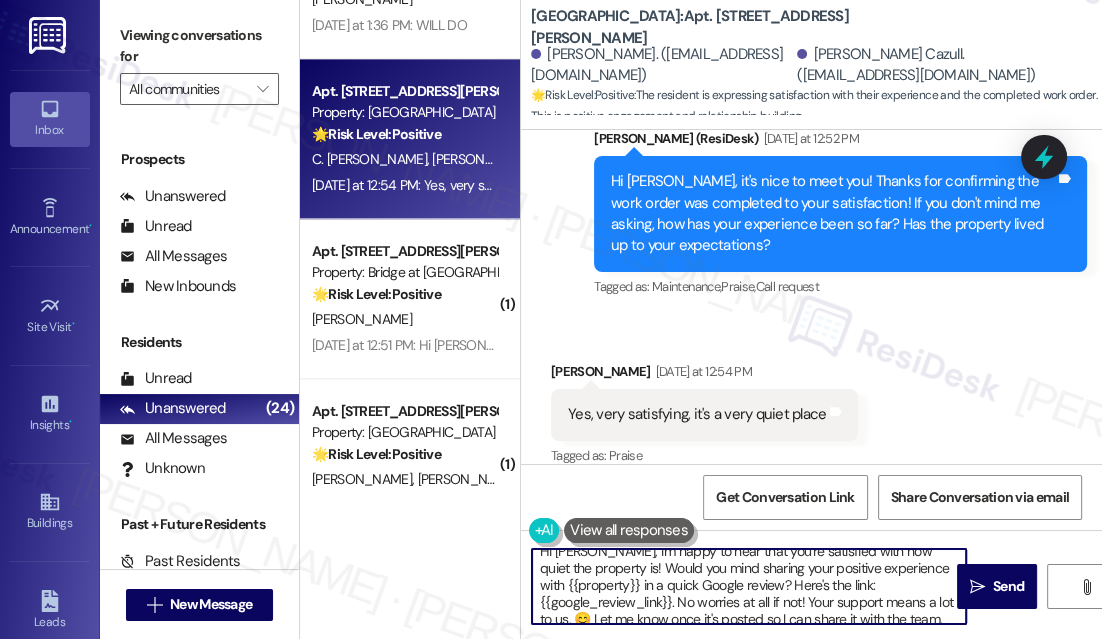scroll, scrollTop: 0, scrollLeft: 0, axis: both 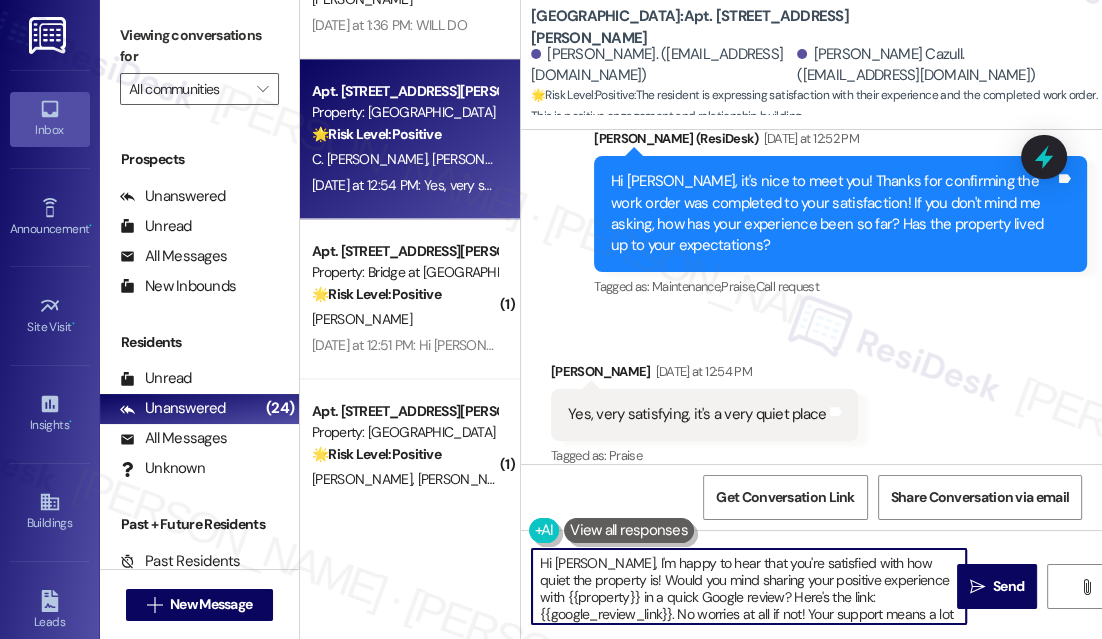 click on "Hi [PERSON_NAME], I'm happy to hear that you're satisfied with how quiet the property is! Would you mind sharing your positive experience with {{property}} in a quick Google review? Here's the link: {{google_review_link}}. No worries at all if not! Your support means a lot to us. 😊 Let me know once it's posted so I can share it with the team." at bounding box center [749, 586] 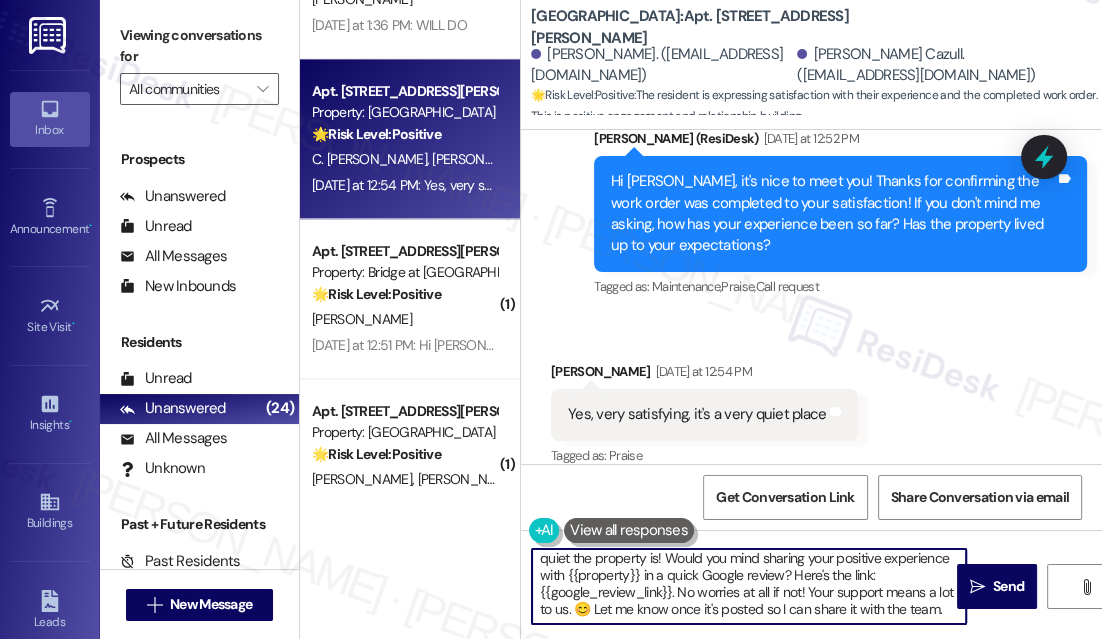 scroll, scrollTop: 39, scrollLeft: 0, axis: vertical 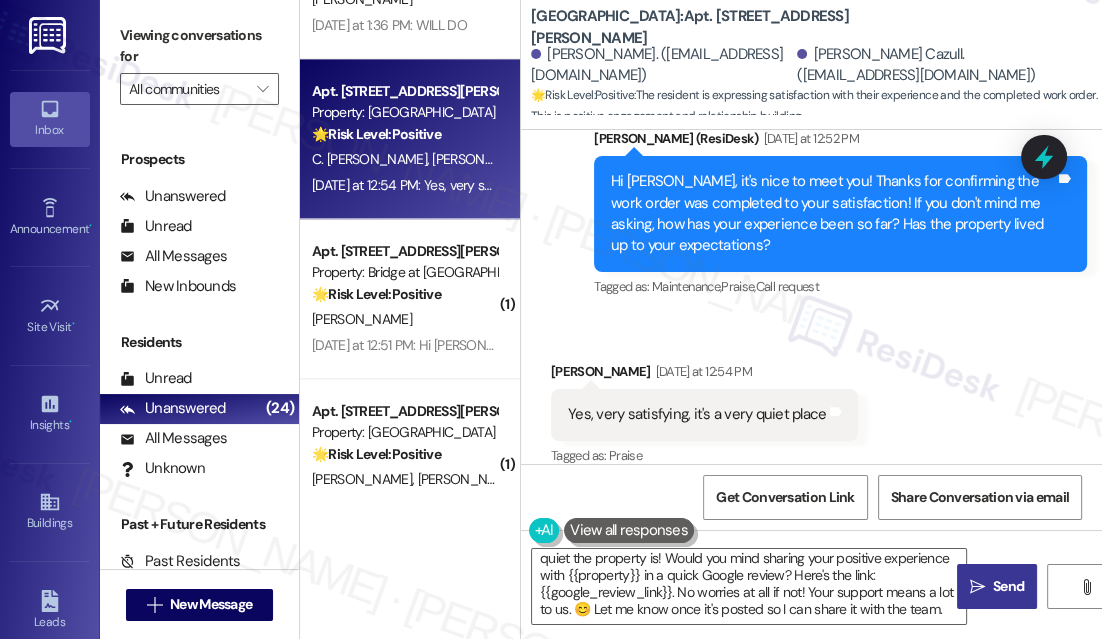 click on " Send" at bounding box center (997, 586) 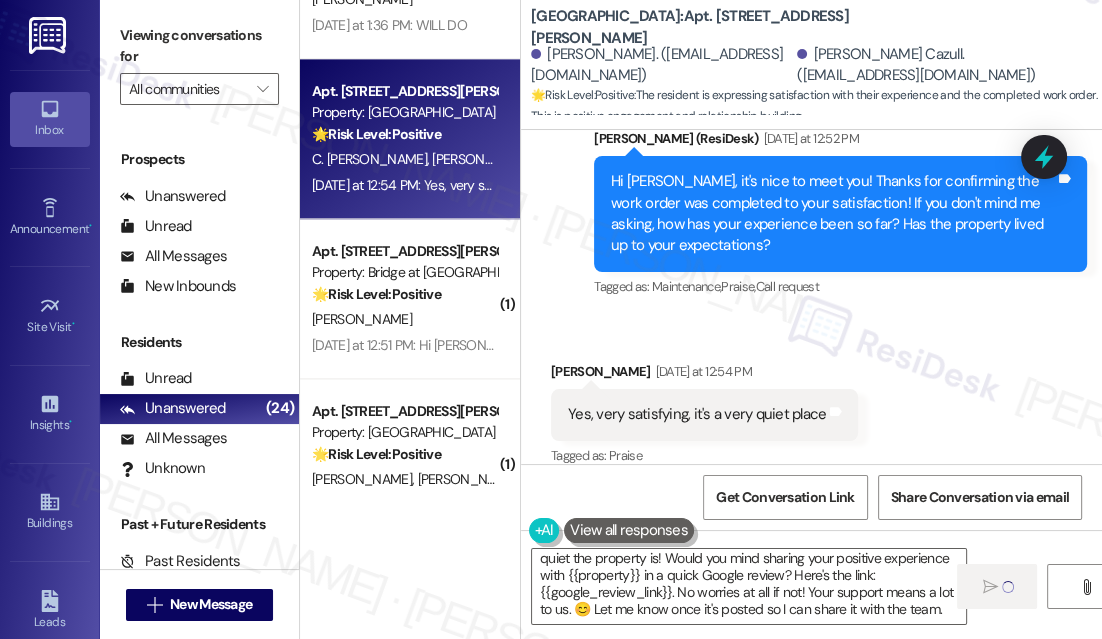 scroll, scrollTop: 1084, scrollLeft: 0, axis: vertical 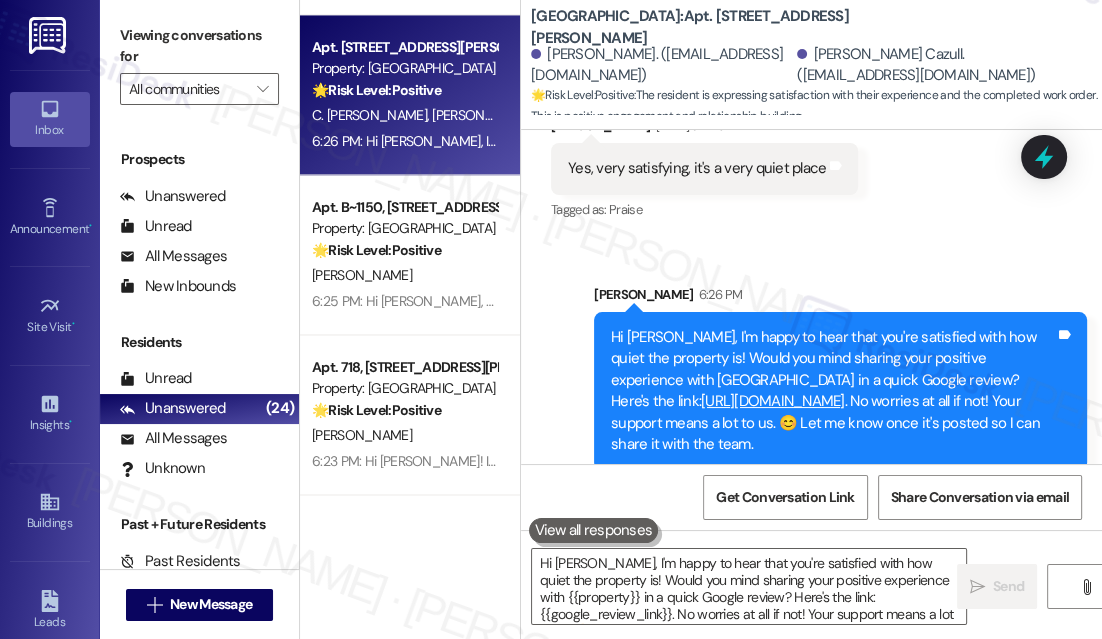 click on "( 1 ) Apt. 218, [STREET_ADDRESS][PERSON_NAME] Property: Bridge at Volente 🌟  Risk Level:  Positive The resident is providing positive feedback about the property and staff. The comment about market prices is a general observation, not a complaint requiring action. [PERSON_NAME] [DATE] at 12:51 PM: Hi [PERSON_NAME]. I've been on property since [DATE] when it was "Marquis at [GEOGRAPHIC_DATA]". I've definitely stayed for a reason. The maintenance staff is not only quick to respond but super attentive and resolve issues rapidly. And even through the slight language barrier, we always get it figured out. The property is nice and quiet, and little to no crime over the past decade. The only "complaint" I have is one shared by most everyone that is renting in [GEOGRAPHIC_DATA]......market prices.😓  It only hurts when you see the price go from $905 for a 2bd w/garage to almost $1750 for the same setup. But that's just the world we are in. Thanks for the inquiry. ( 1 ) Apt. 903, [STREET_ADDRESS][PERSON_NAME] Property: [GEOGRAPHIC_DATA] 🌟  Risk Level:  Positive" at bounding box center [410, 248] 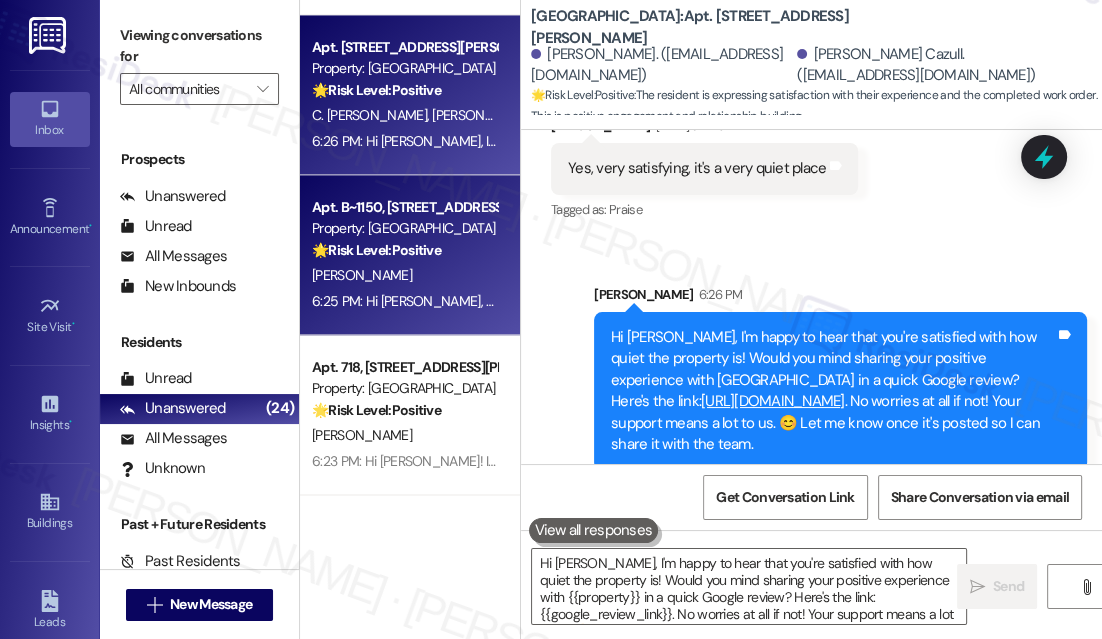 click on "🌟  Risk Level:  Positive" at bounding box center (376, 250) 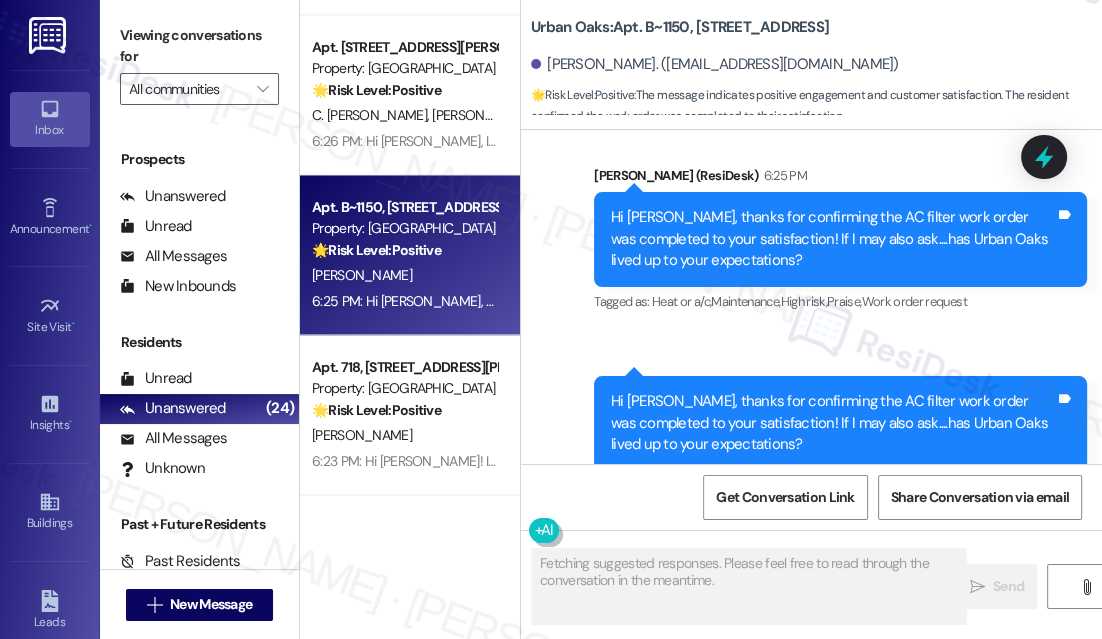 scroll, scrollTop: 4818, scrollLeft: 0, axis: vertical 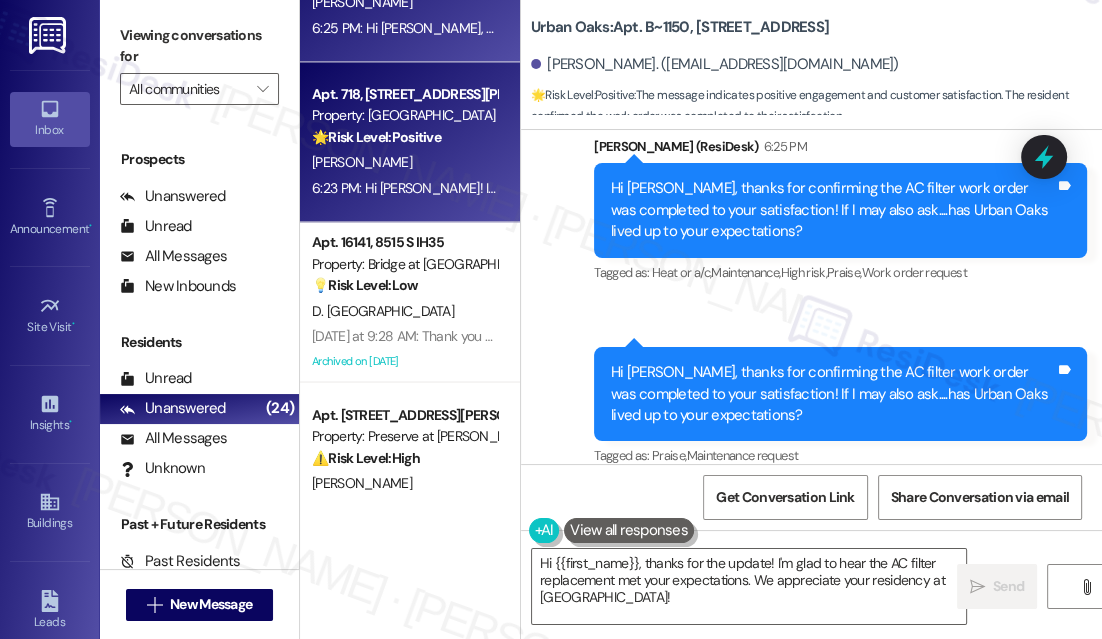 click on "6:23 PM: Hi [PERSON_NAME]! I'm glad to hear that the maintenance work order was completed to your satisfaction. Could I also take this chance to ask if has Lexington Hills lived up to your expectations? 6:23 PM: Hi [PERSON_NAME]! I'm glad to hear that the maintenance work order was completed to your satisfaction. Could I also take this chance to ask if has Lexington Hills lived up to your expectations?" at bounding box center (896, 188) 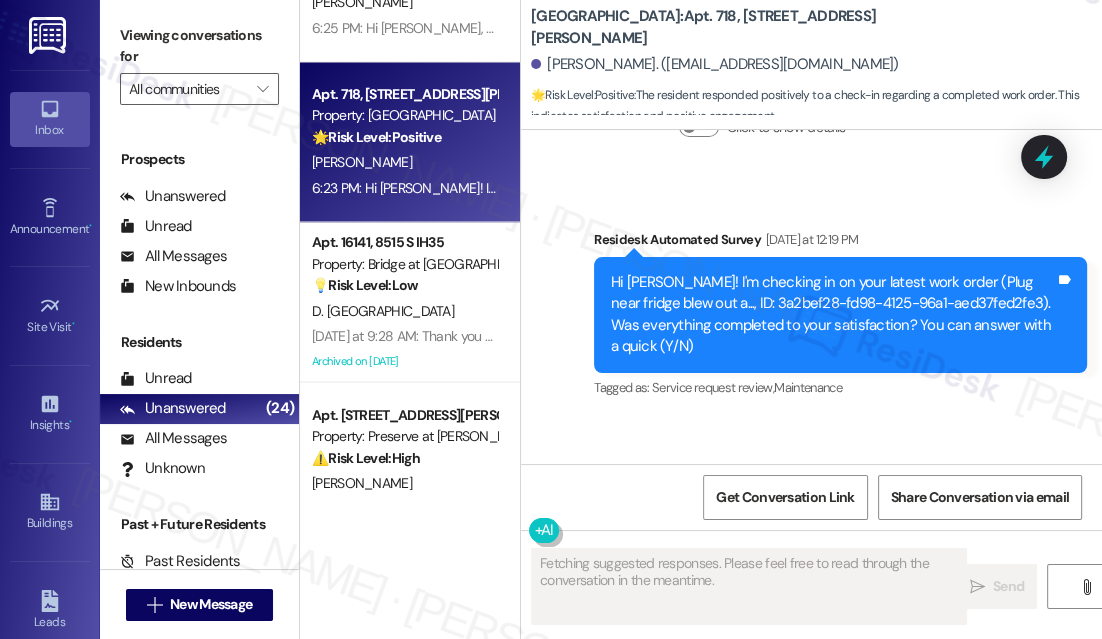 scroll, scrollTop: 661, scrollLeft: 0, axis: vertical 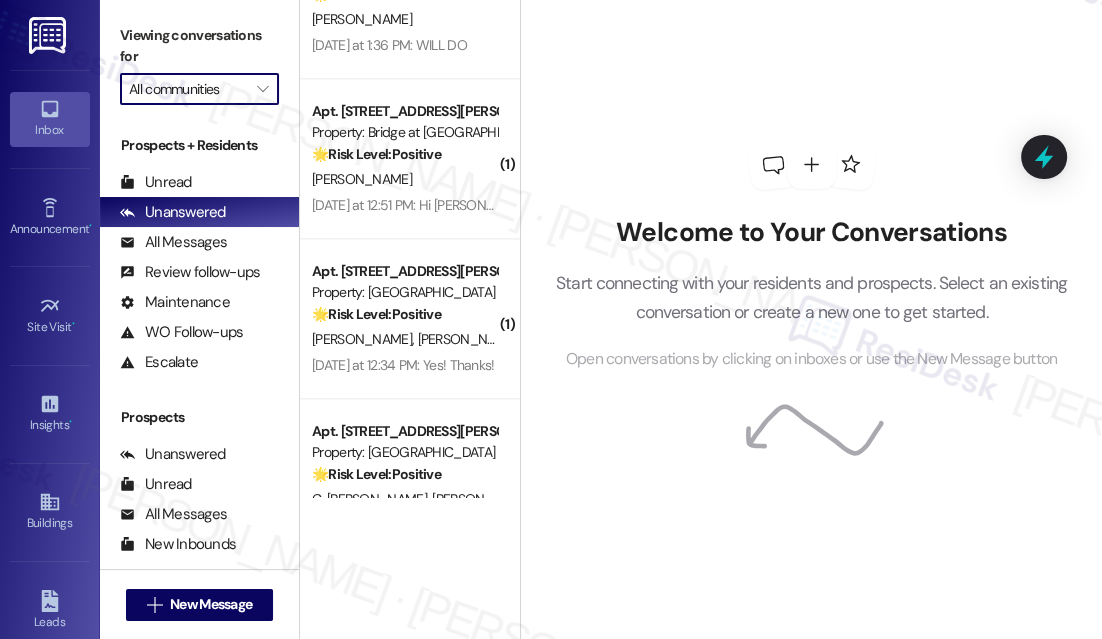 click on "All communities" at bounding box center (188, 89) 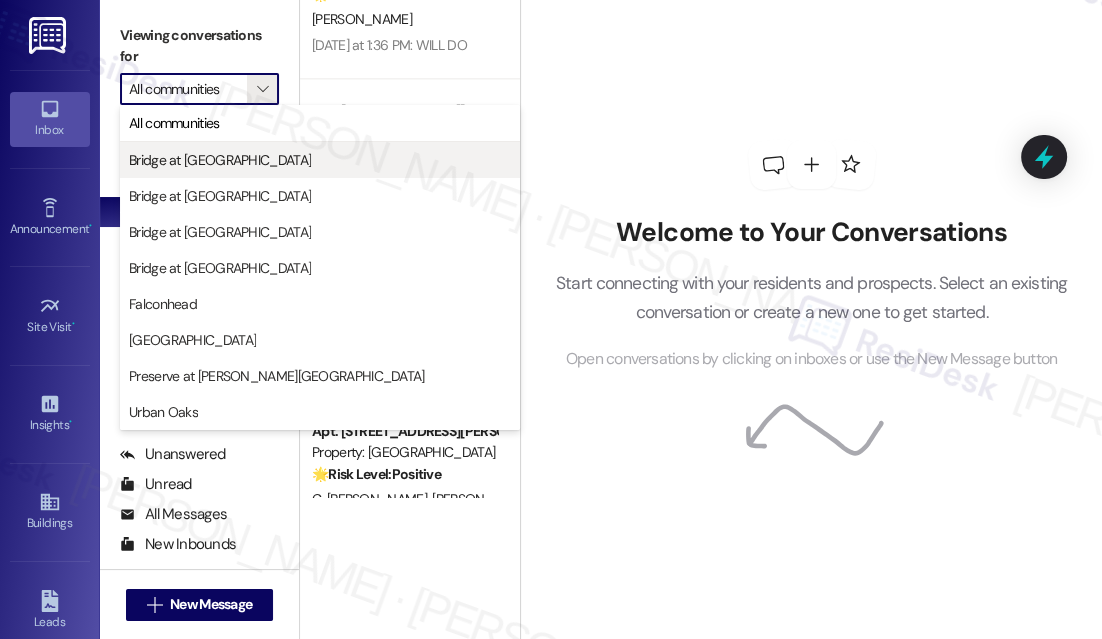 click on "Bridge at Monarch Bluffs" at bounding box center [220, 160] 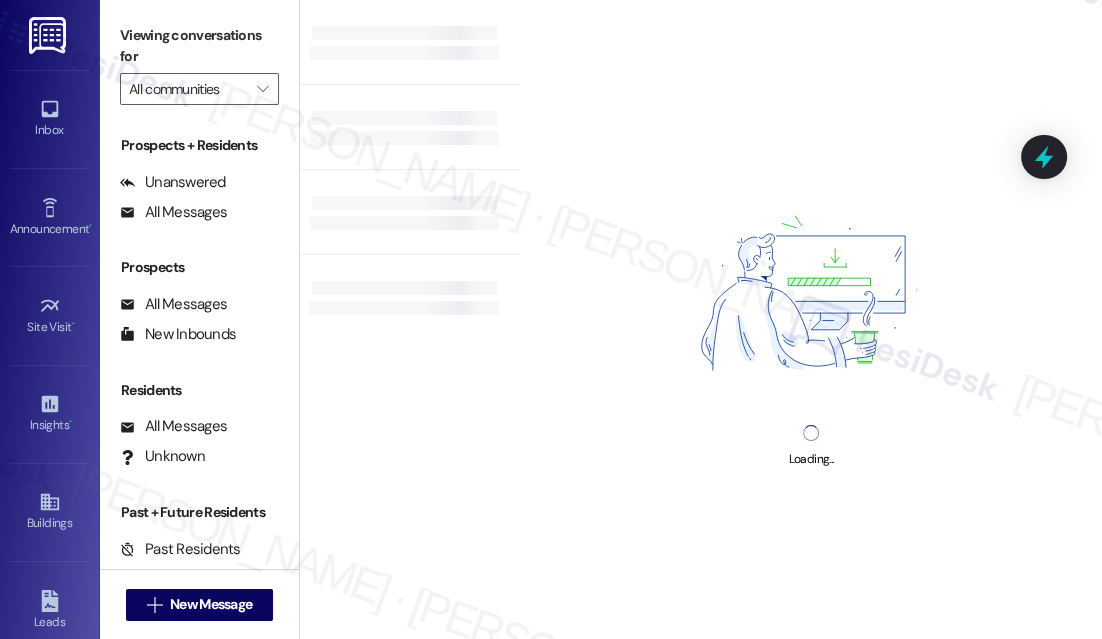 type on "Bridge at Monarch Bluffs" 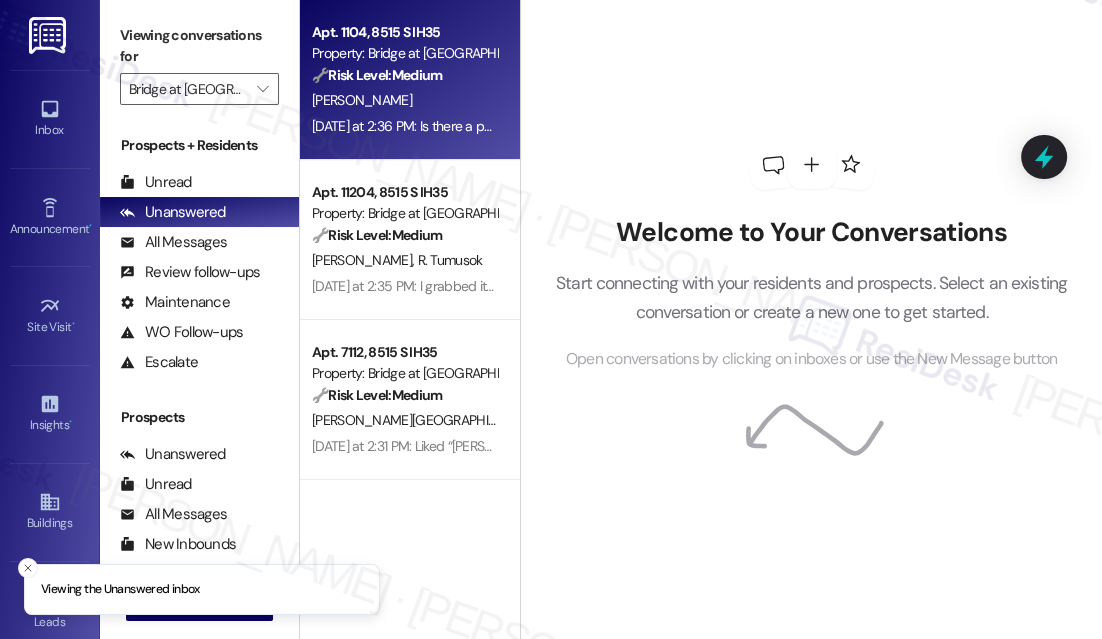 click on "Yesterday at 2:36 PM: Is there a particular day of the week pest control comes?  Yesterday at 2:36 PM: Is there a particular day of the week pest control comes?" at bounding box center (404, 126) 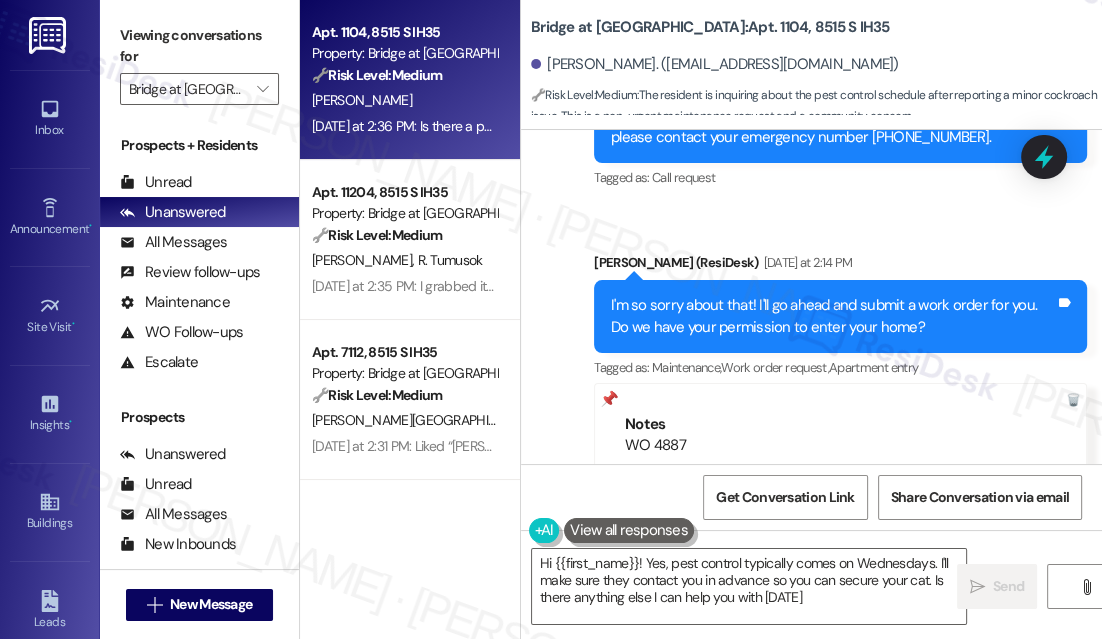 type on "Hi {{first_name}}! Yes, pest control typically comes on Wednesdays. I'll make sure they contact you in advance so you can secure your cat. Is there anything else I can help you with today?" 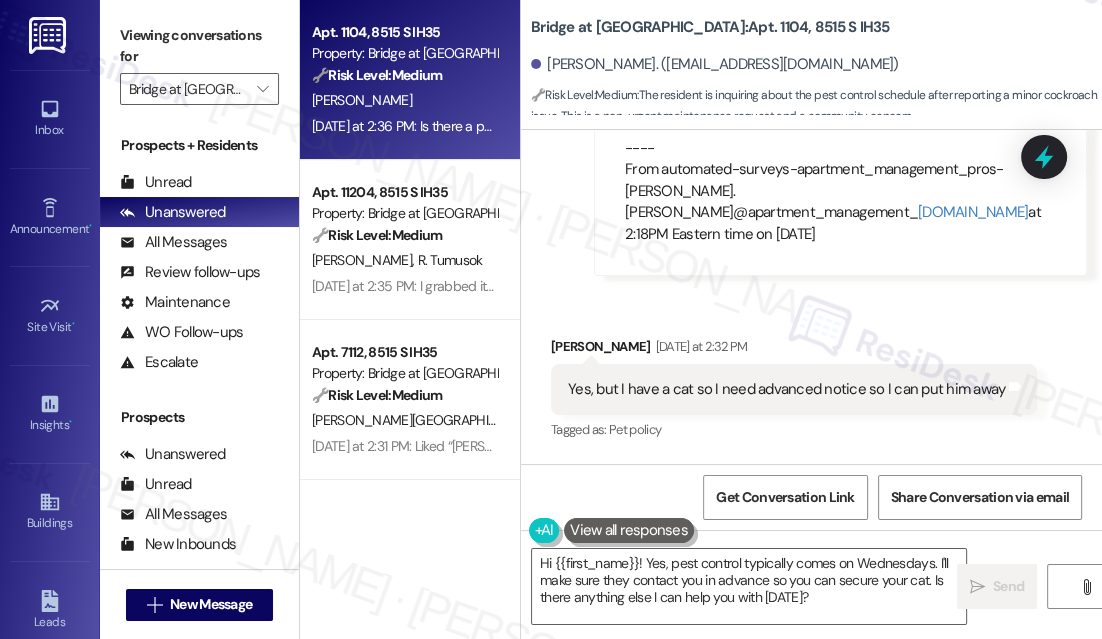 scroll, scrollTop: 2274, scrollLeft: 0, axis: vertical 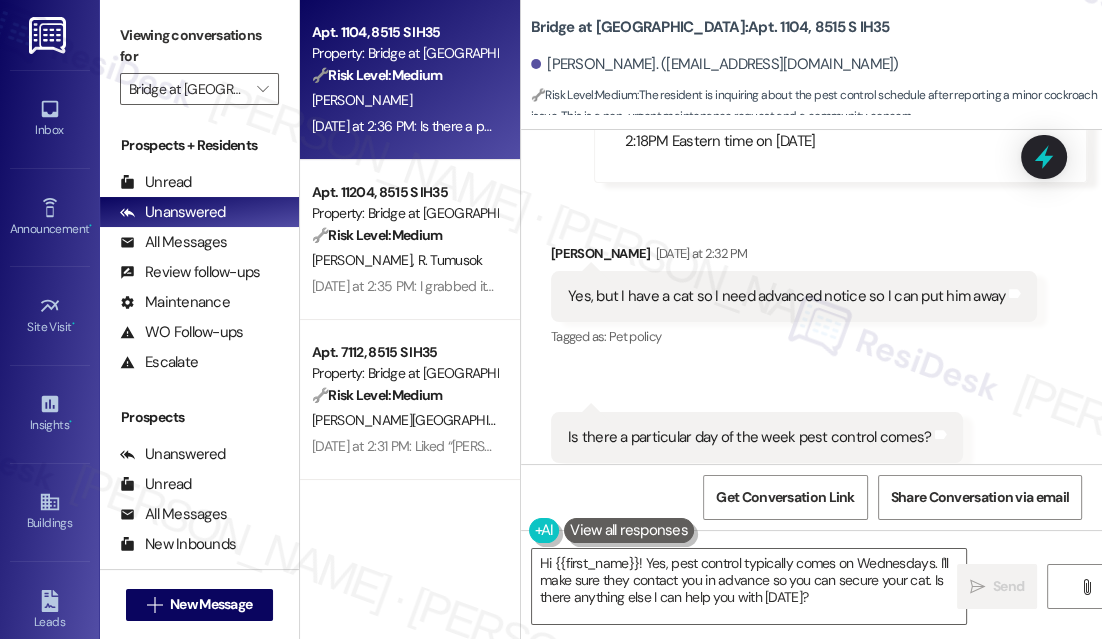 click on "Yes, but I have a cat so I need advanced notice so I can put him away" at bounding box center (786, 296) 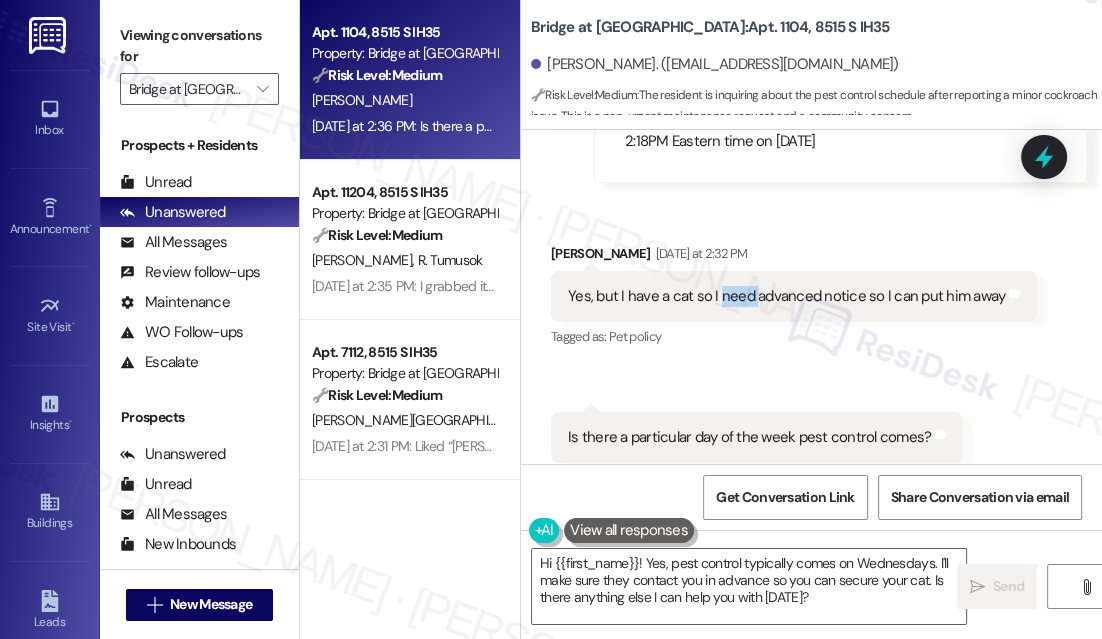 click on "Yes, but I have a cat so I need advanced notice so I can put him away" at bounding box center (786, 296) 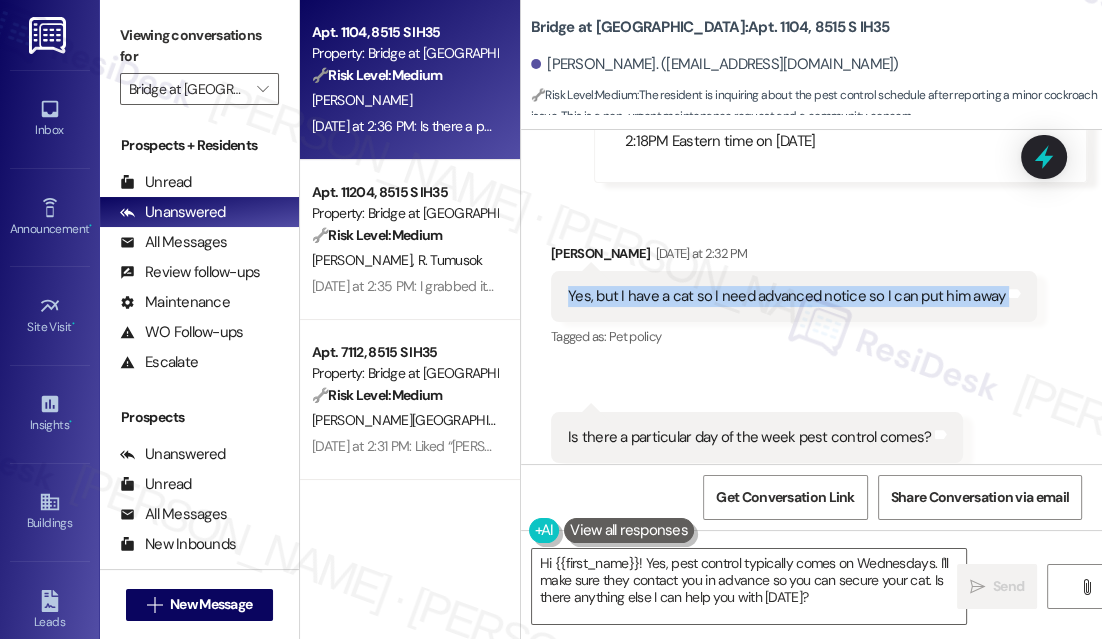 click on "Yes, but I have a cat so I need advanced notice so I can put him away" at bounding box center [786, 296] 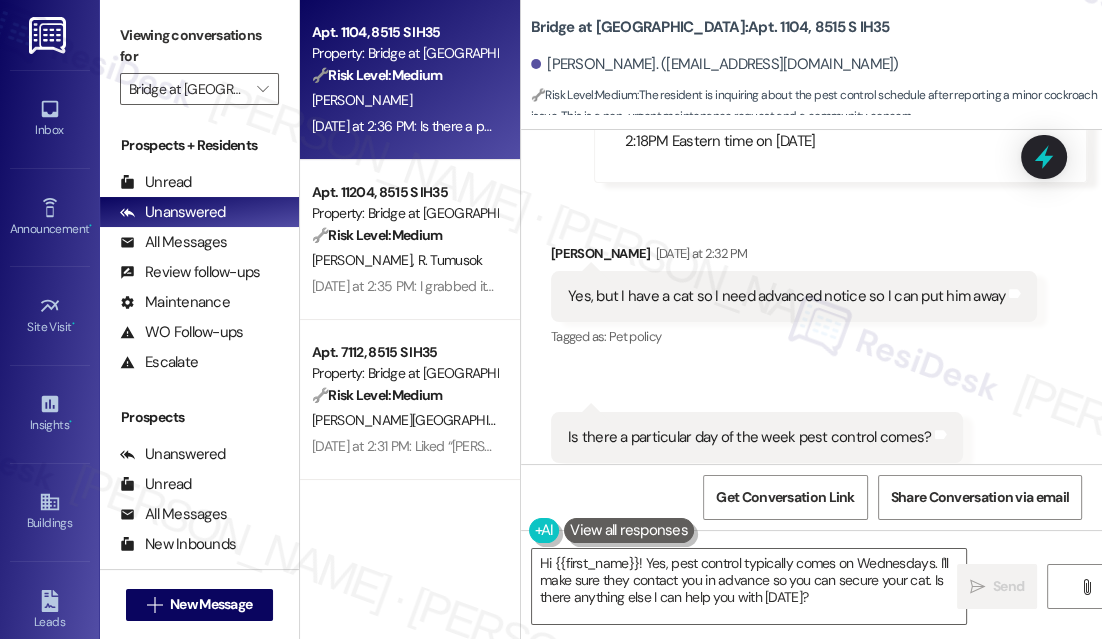 click on "Is there a particular day of the week pest control comes?  Tags and notes" at bounding box center (757, 437) 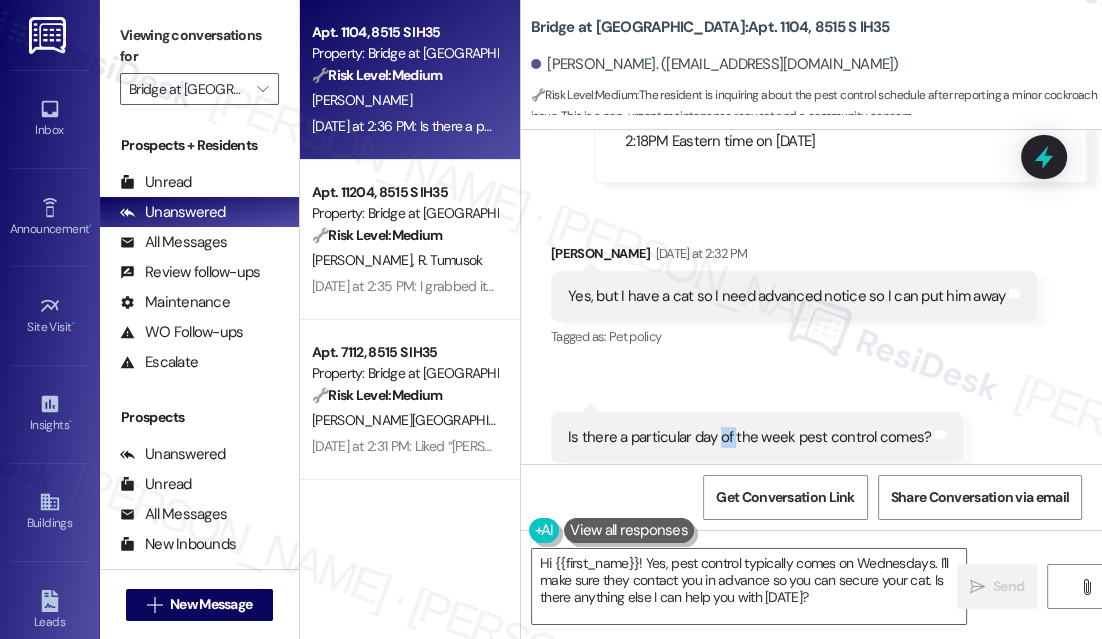 click on "Is there a particular day of the week pest control comes?  Tags and notes" at bounding box center (757, 437) 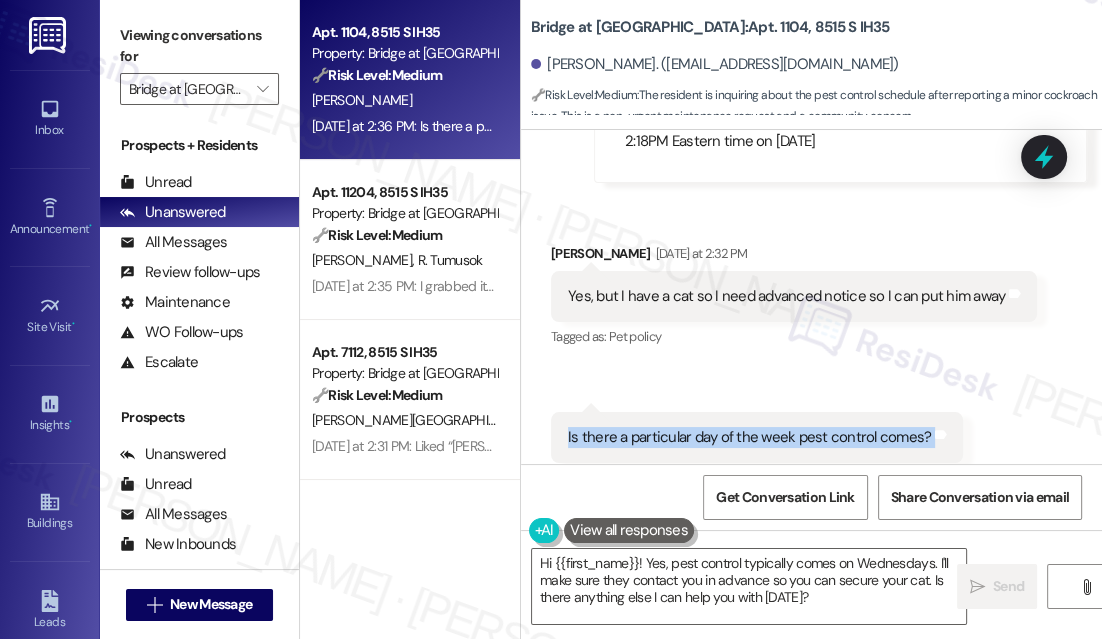click on "Is there a particular day of the week pest control comes?  Tags and notes" at bounding box center [757, 437] 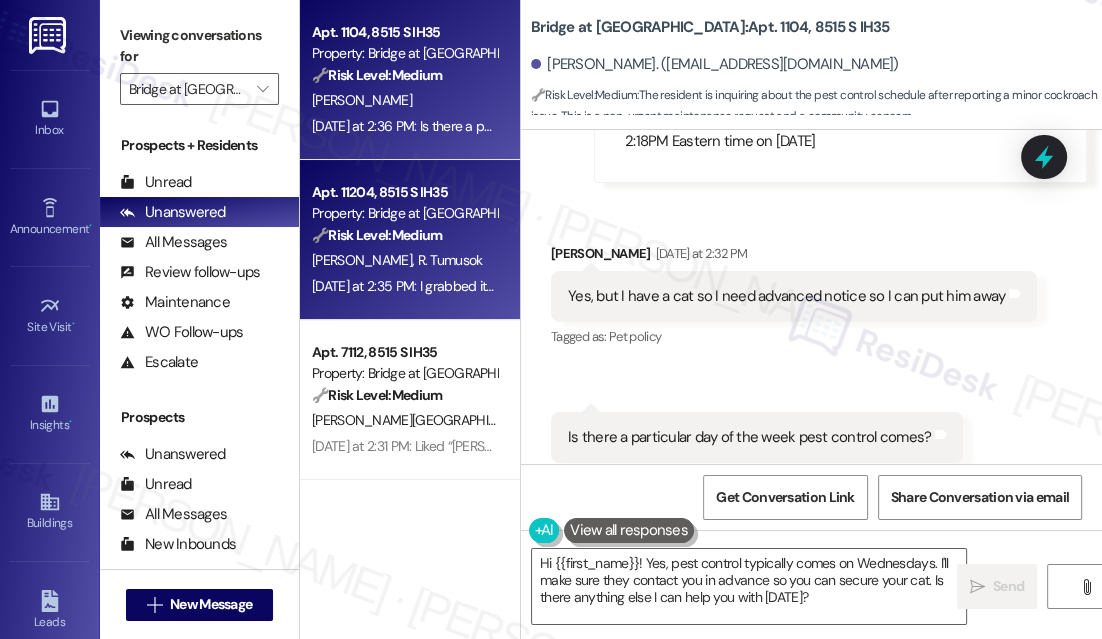 click on "🔧  Risk Level:  Medium The resident confirms they picked up the letter. This resolves the issue. The initial message indicated a time-sensitive issue, but the resolution confirms it was not an emergency." at bounding box center (404, 235) 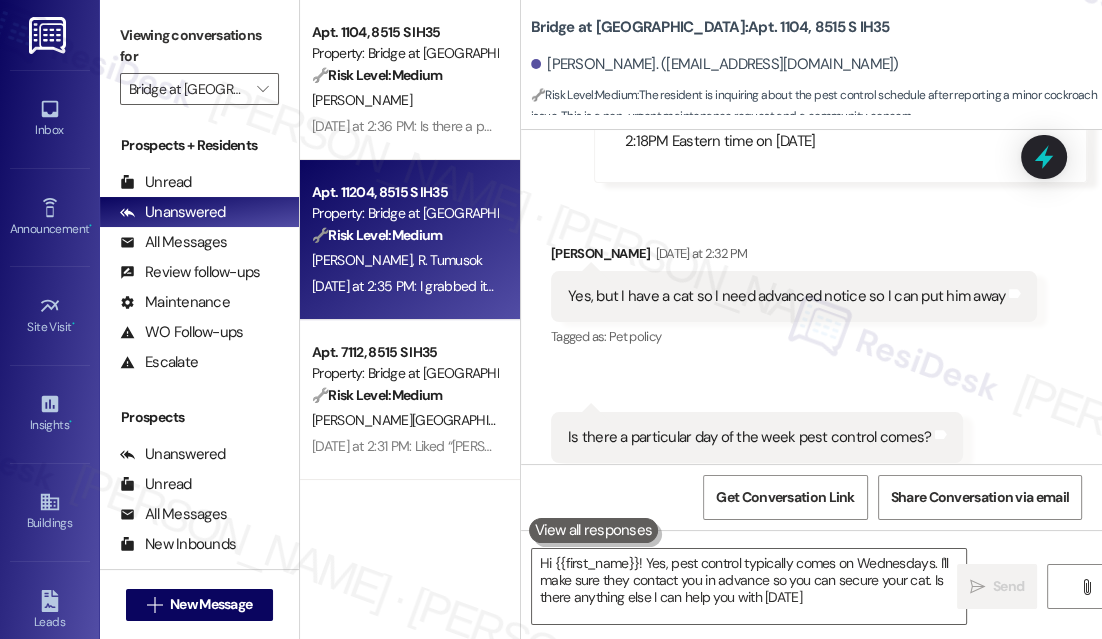 type on "Hi {{first_name}}! Yes, pest control typically comes on Wednesdays. I'll make sure they contact you in advance so you can secure your cat. Is there anything else I can help you with today?" 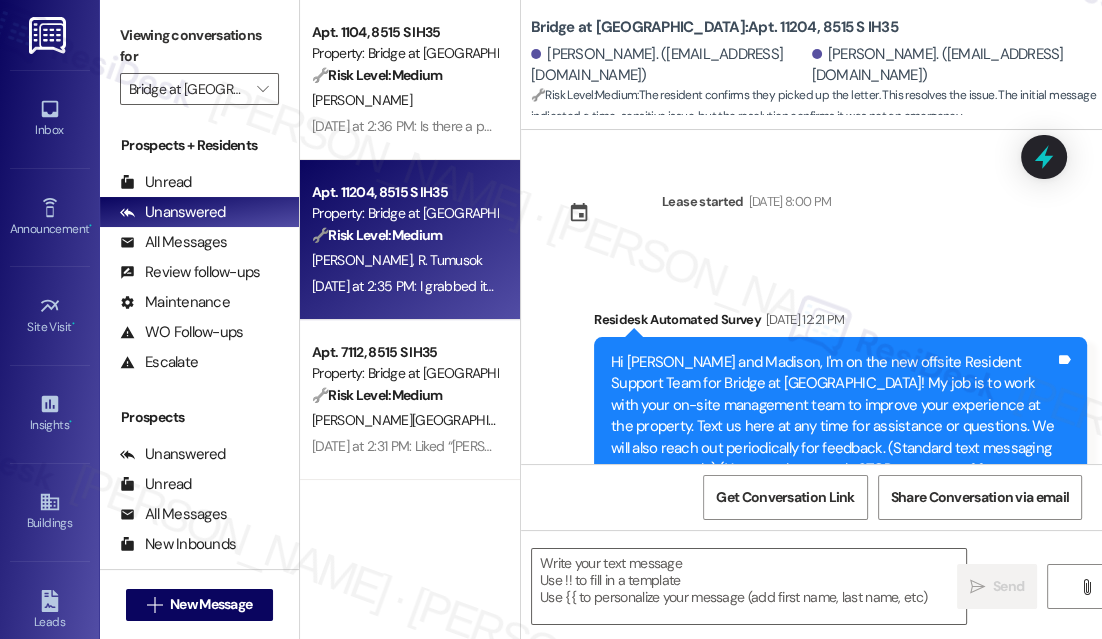 scroll, scrollTop: 6371, scrollLeft: 0, axis: vertical 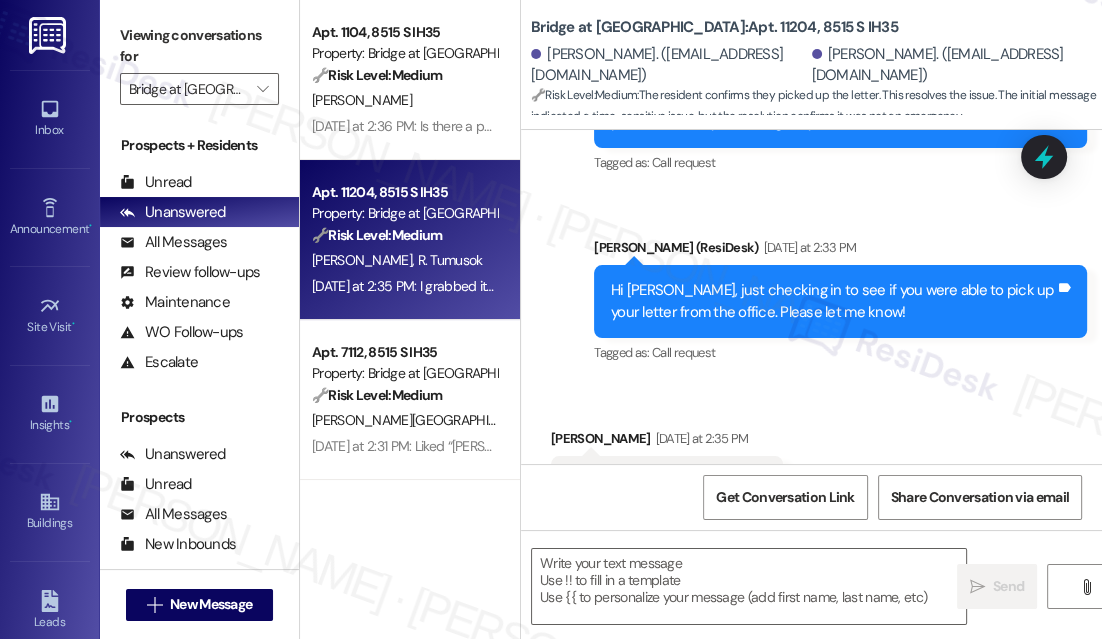 type on "Fetching suggested responses. Please feel free to read through the conversation in the meantime." 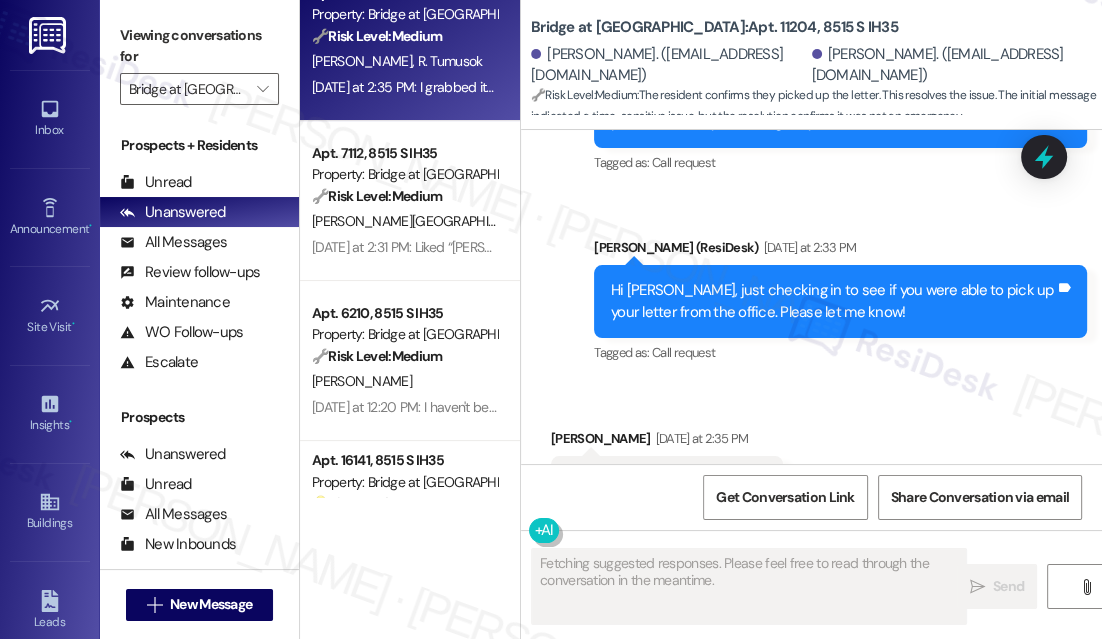 scroll, scrollTop: 121, scrollLeft: 0, axis: vertical 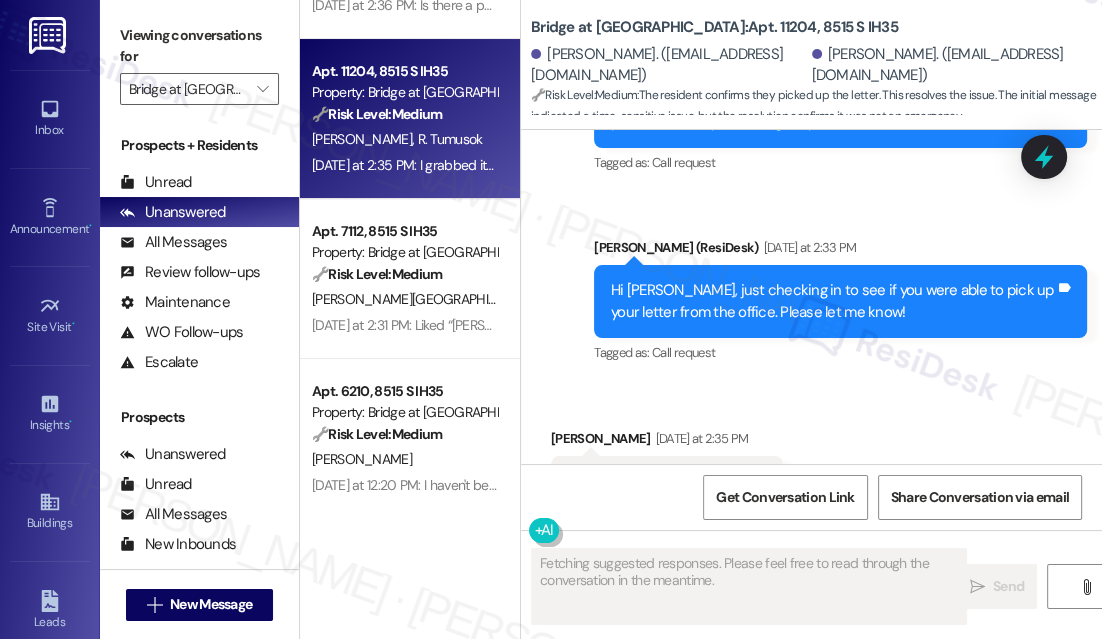 click on "Property: Bridge at [GEOGRAPHIC_DATA]" at bounding box center (404, 252) 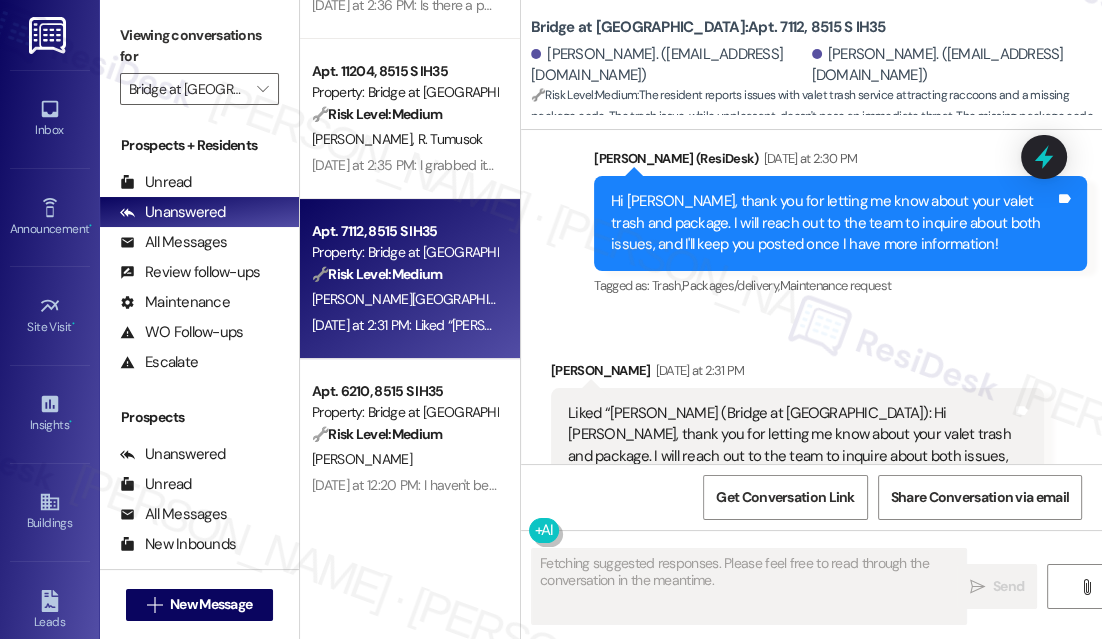 scroll, scrollTop: 5896, scrollLeft: 0, axis: vertical 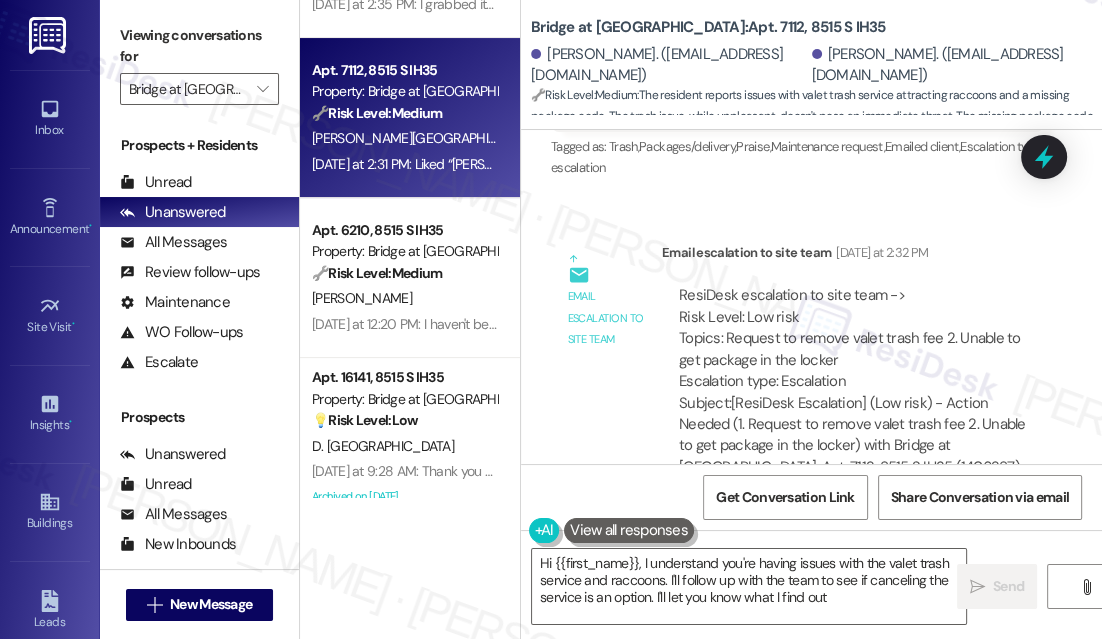 type on "Hi {{first_name}}, I understand you're having issues with the valet trash service and raccoons. I'll follow up with the team to see if canceling the service is an option. I'll let you know what I find out!" 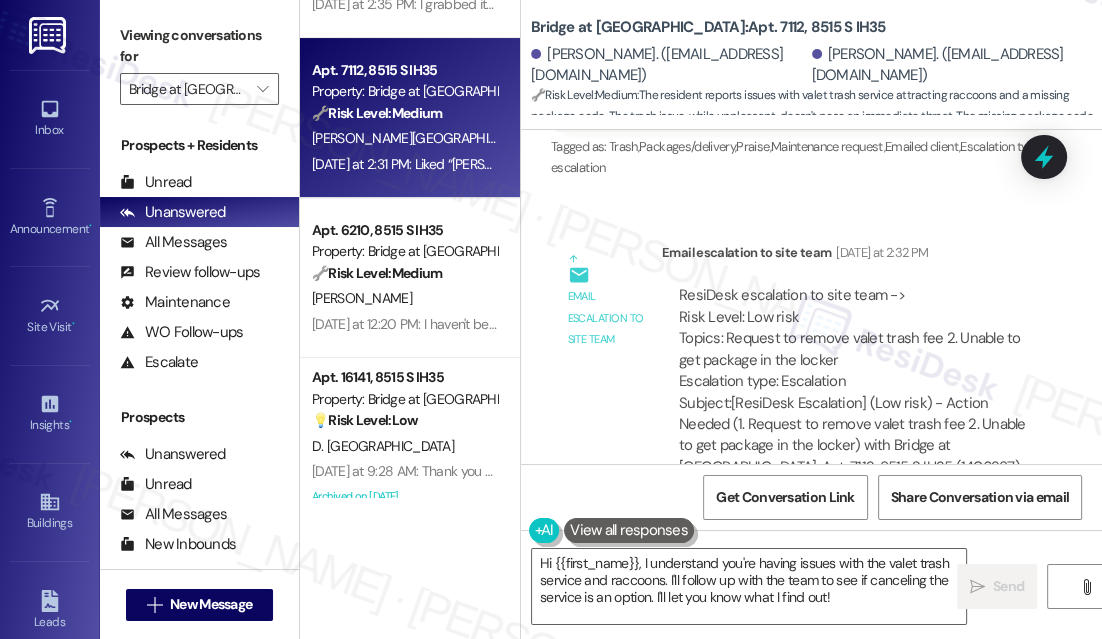 scroll, scrollTop: 303, scrollLeft: 0, axis: vertical 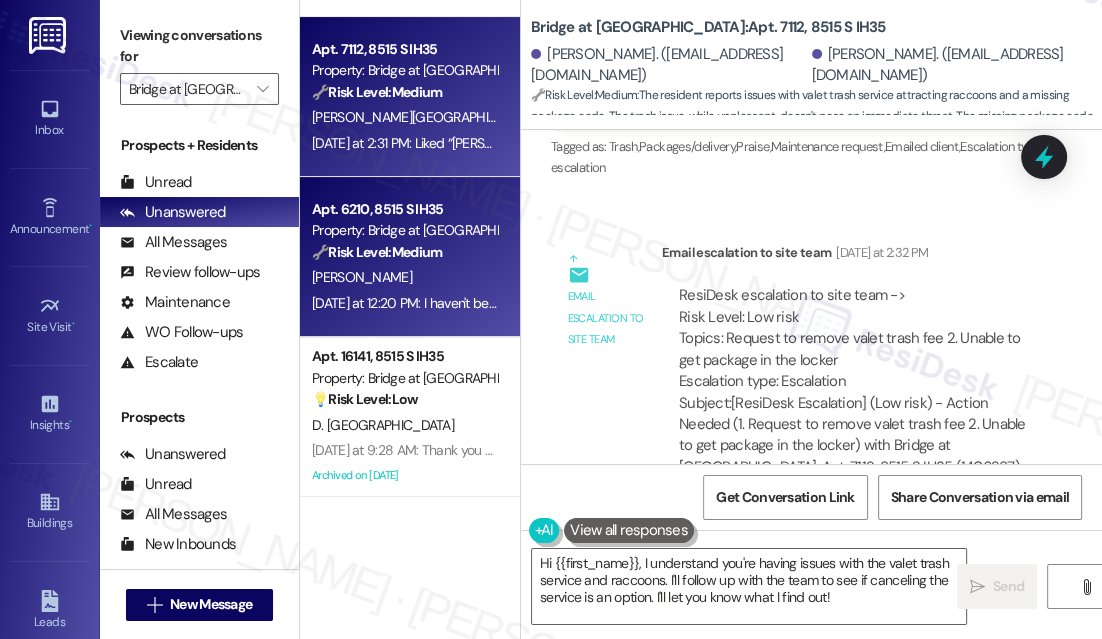 click on "[PERSON_NAME]" at bounding box center (404, 277) 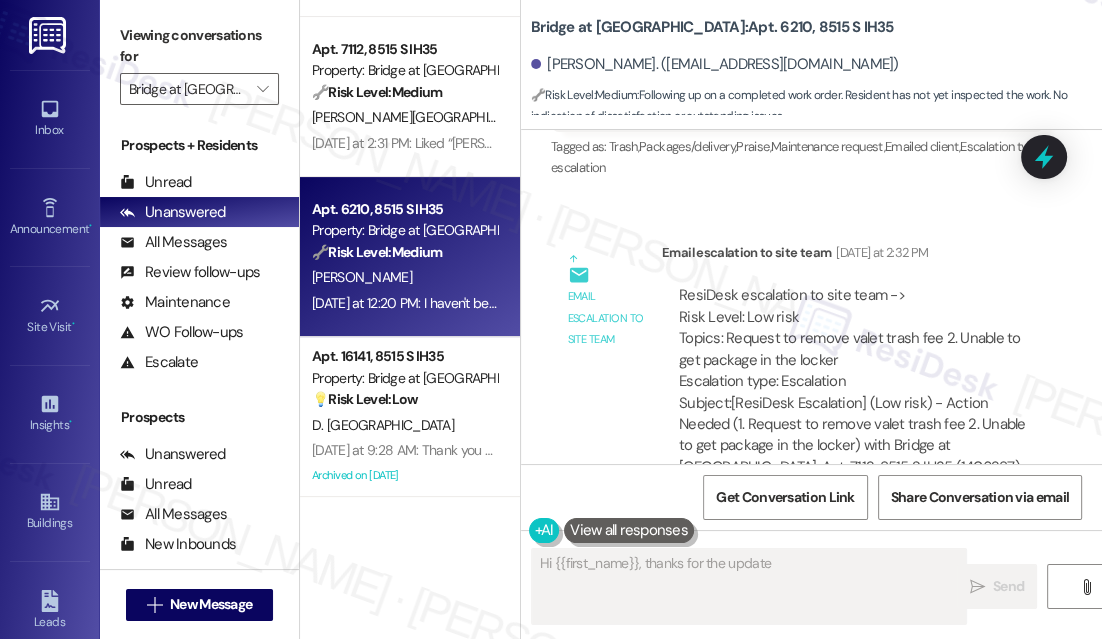 scroll, scrollTop: 852, scrollLeft: 0, axis: vertical 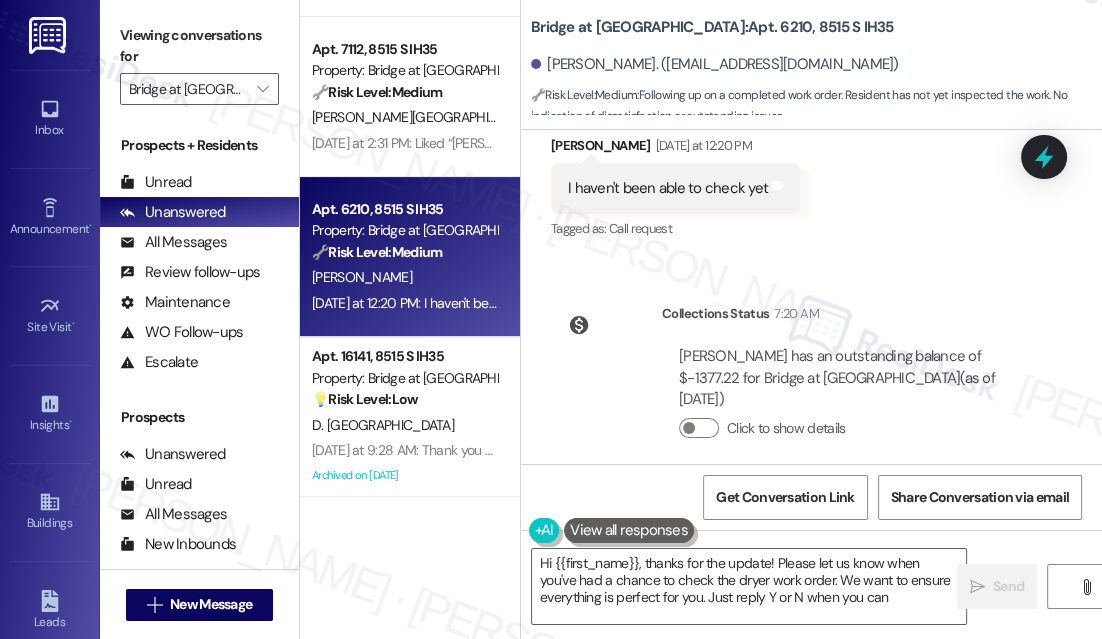 type on "Hi {{first_name}}, thanks for the update! Please let us know when you've had a chance to check the dryer work order. We want to ensure everything is perfect for you. Just reply Y or N when you can!" 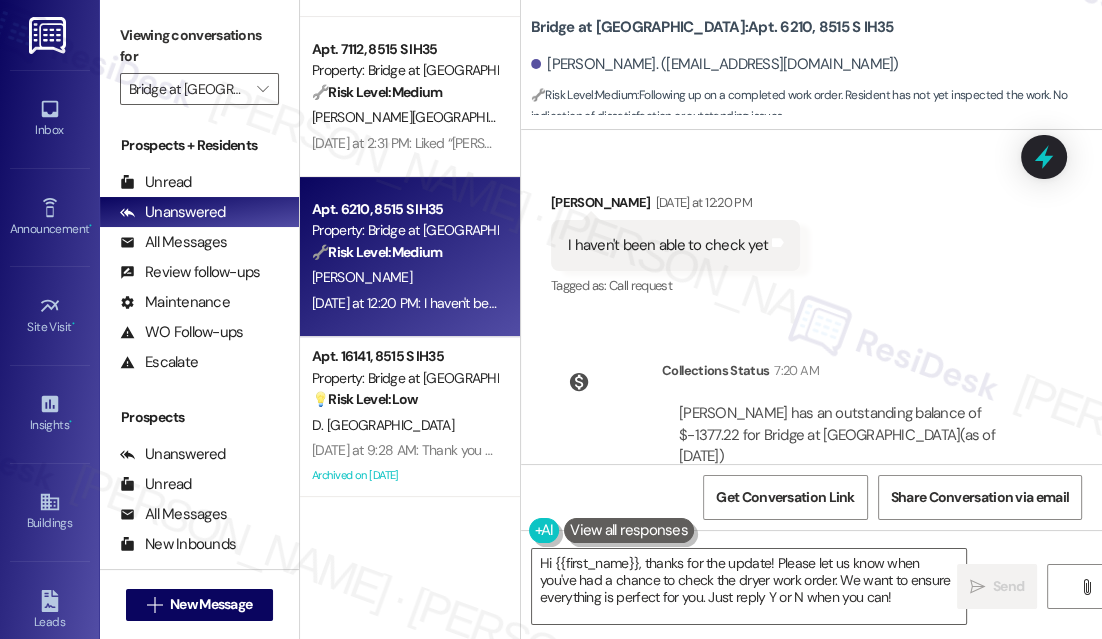 scroll, scrollTop: 671, scrollLeft: 0, axis: vertical 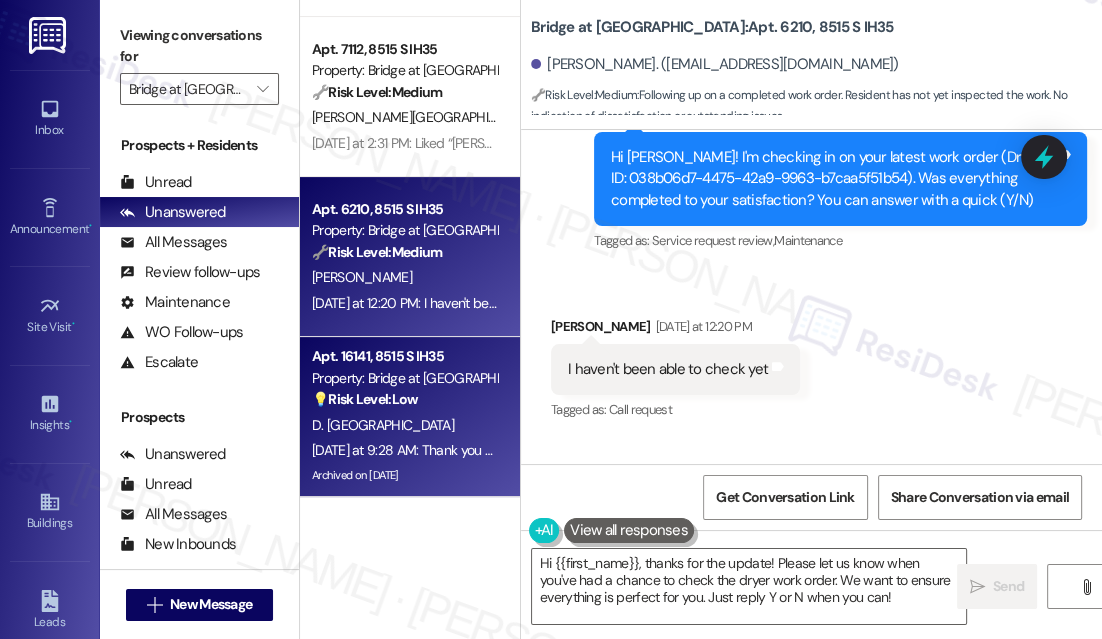click on "Apt. 16141, 8515 S IH35 Property: Bridge at Monarch Bluffs 💡  Risk Level:  Low The resident is inquiring about the availability of the hot tub, which is a non-essential amenity request." at bounding box center [404, 378] 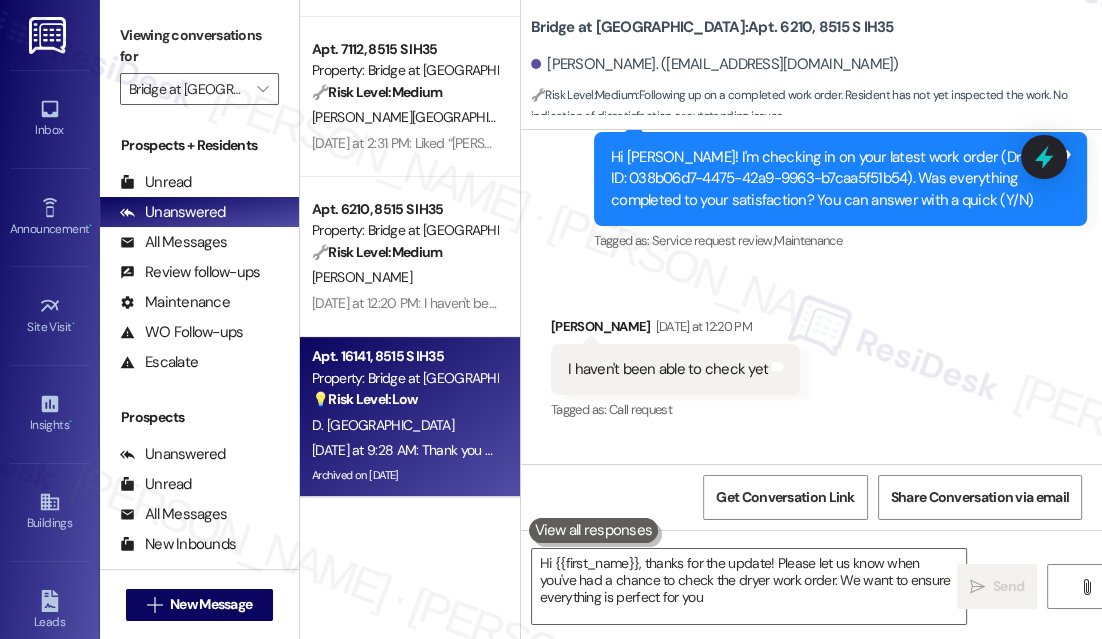 type on "Hi {{first_name}}, thanks for the update! Please let us know when you've had a chance to check the dryer work order. We want to ensure everything is perfect for you!" 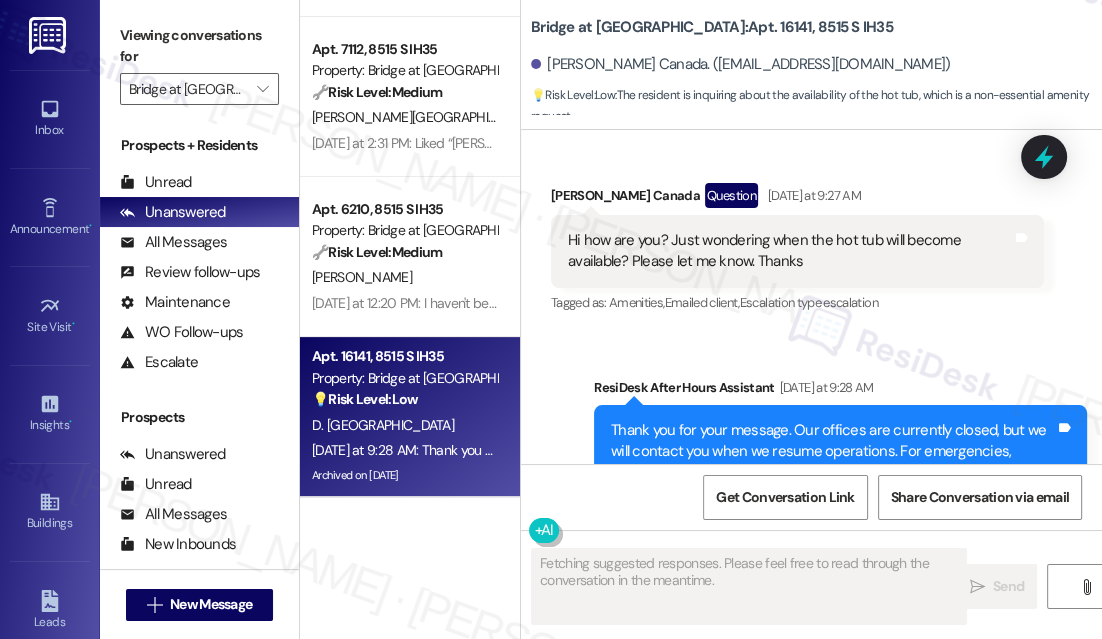 scroll, scrollTop: 2456, scrollLeft: 0, axis: vertical 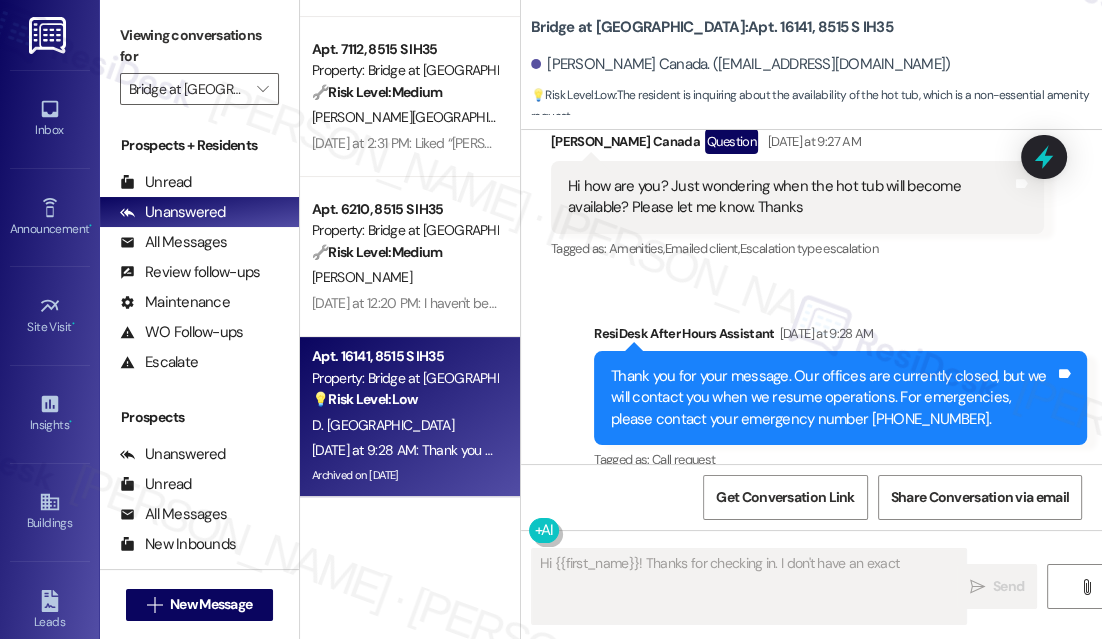 click on "Thank you for your message. Our offices are currently closed, but we will contact you when we resume operations. For emergencies, please contact your emergency number [PHONE_NUMBER]." at bounding box center (833, 398) 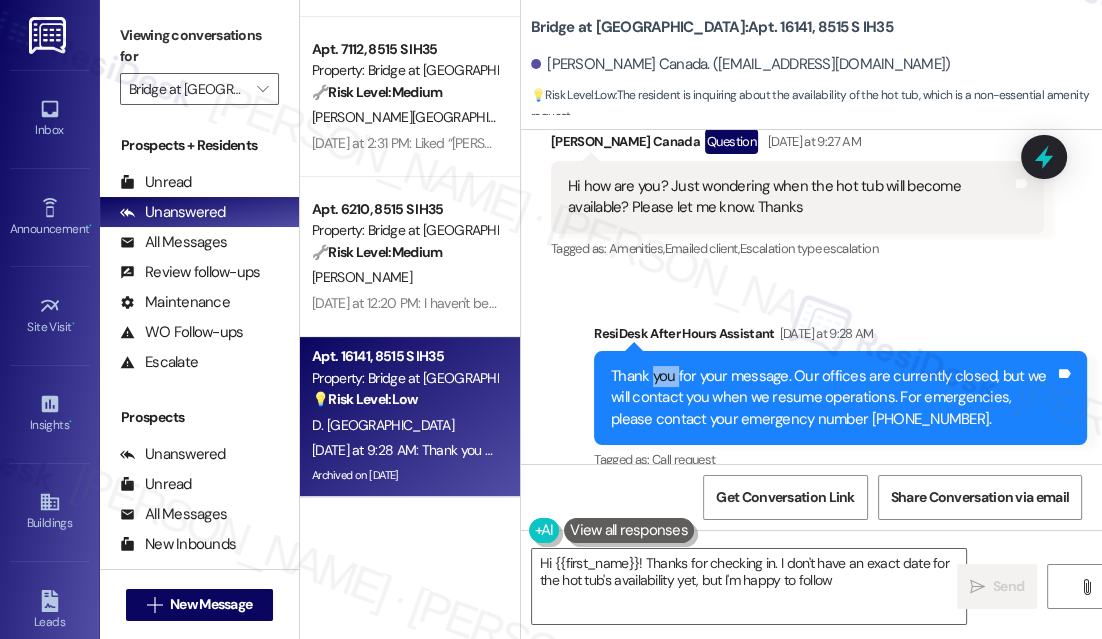 click on "Thank you for your message. Our offices are currently closed, but we will contact you when we resume operations. For emergencies, please contact your emergency number [PHONE_NUMBER]." at bounding box center (833, 398) 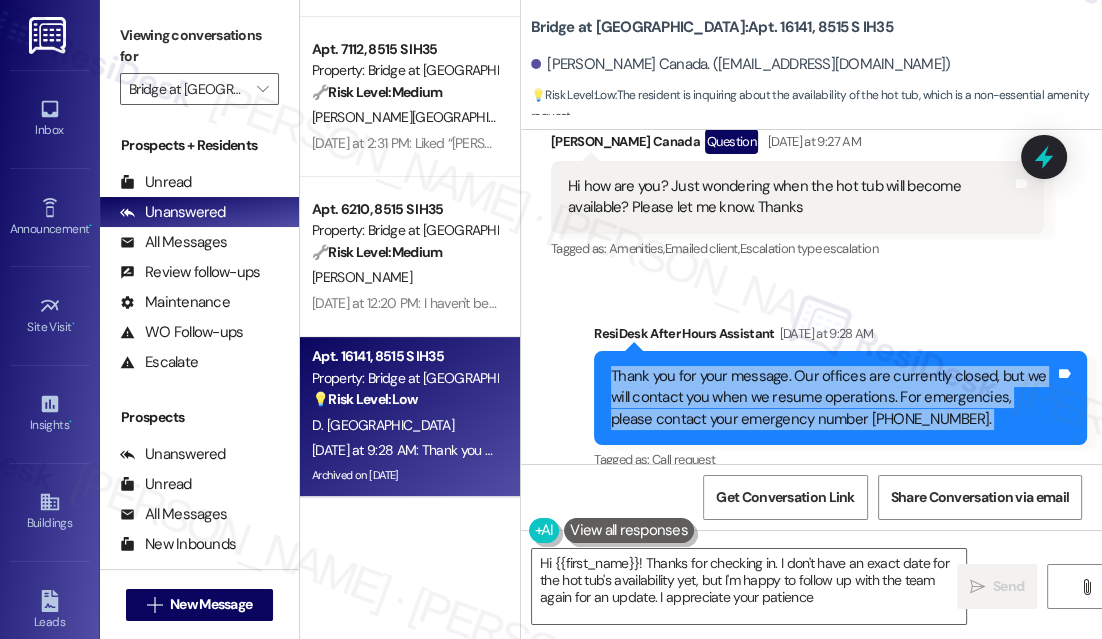 click on "Thank you for your message. Our offices are currently closed, but we will contact you when we resume operations. For emergencies, please contact your emergency number [PHONE_NUMBER]." at bounding box center (833, 398) 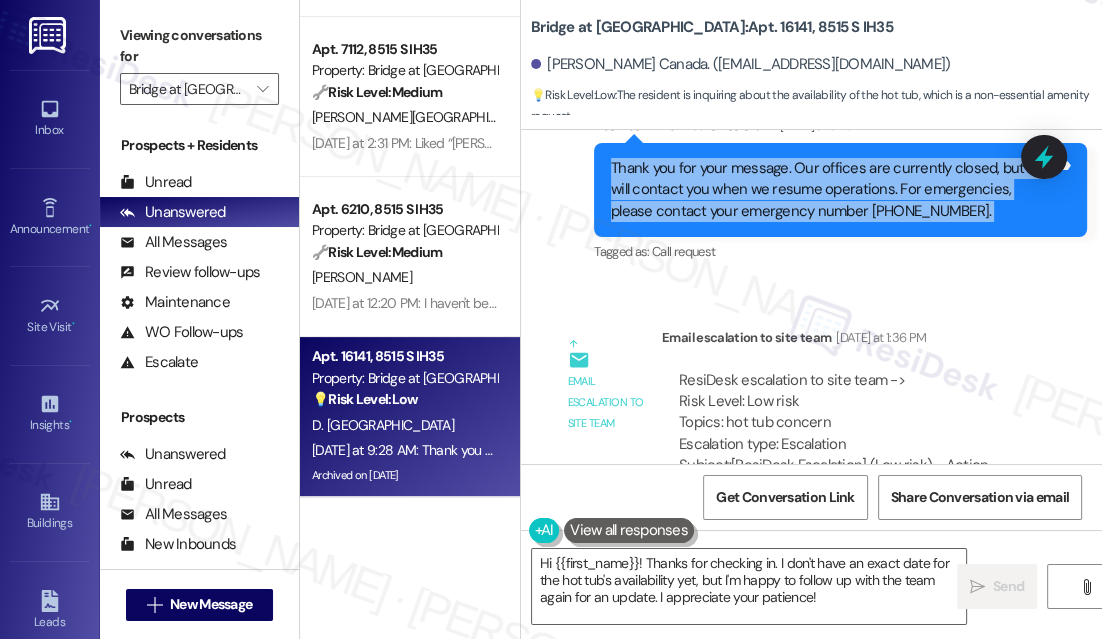 scroll, scrollTop: 2728, scrollLeft: 0, axis: vertical 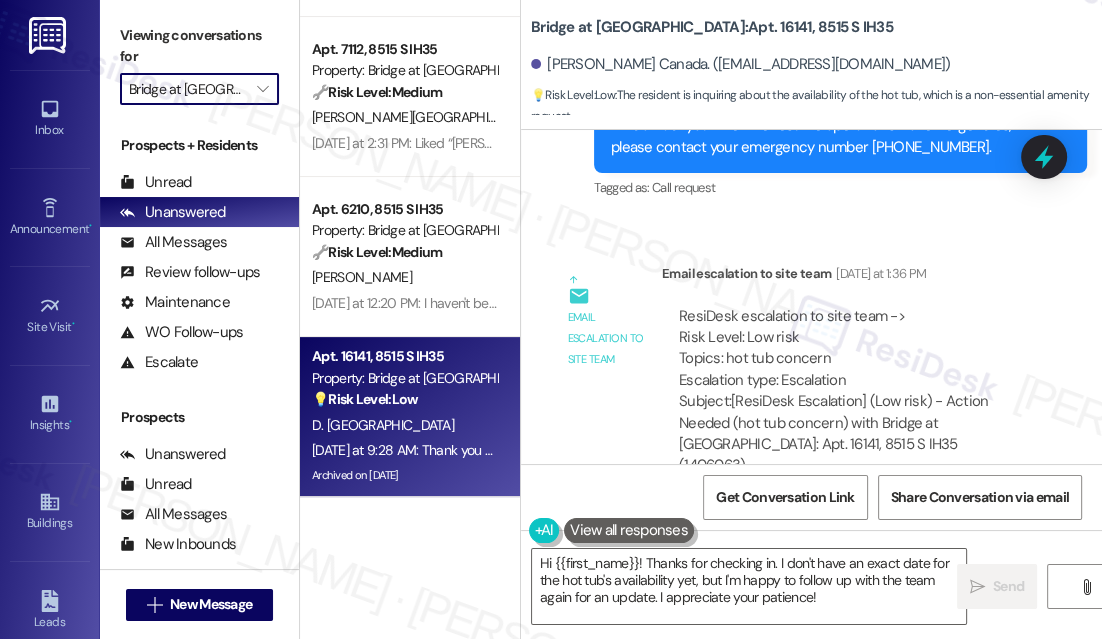 click on "Bridge at Monarch Bluffs" at bounding box center (188, 89) 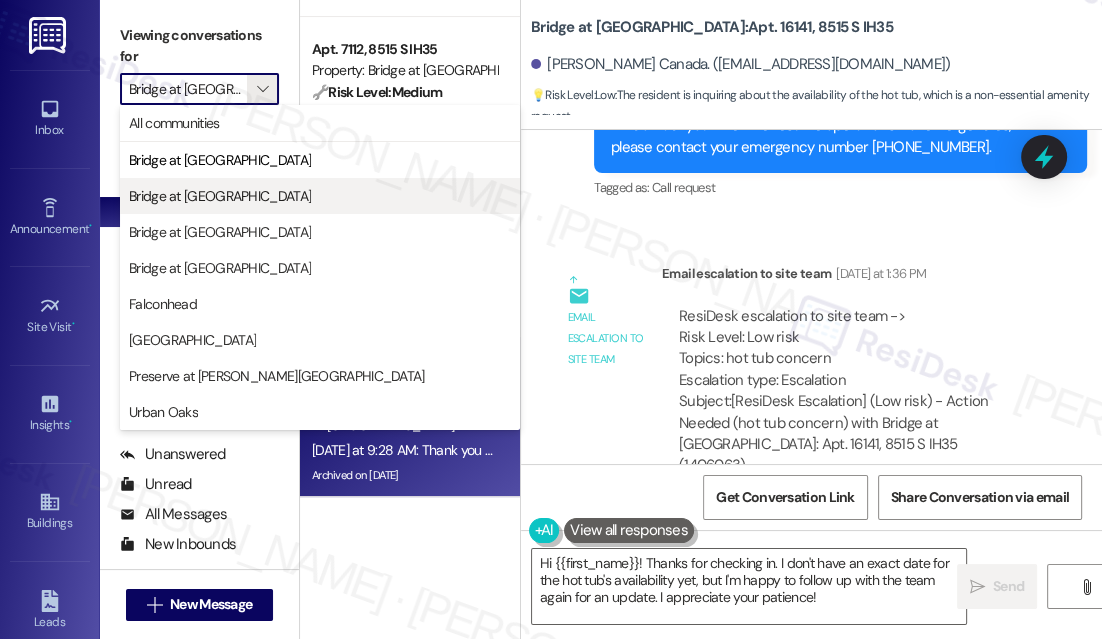 click on "Bridge at South Point" at bounding box center (220, 196) 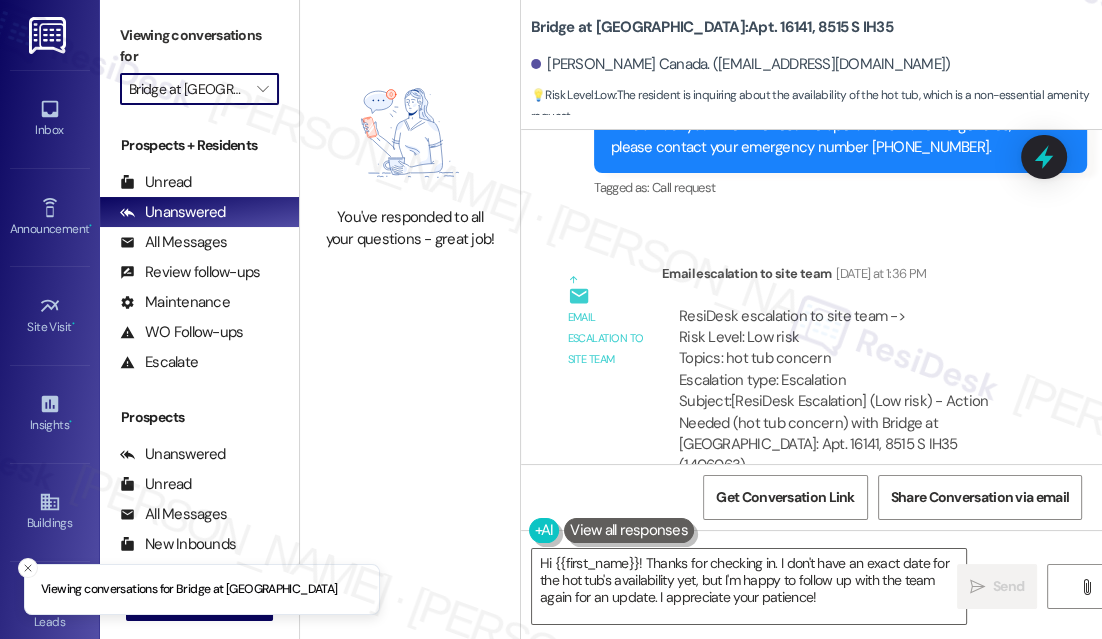 click on "Bridge at South Point" at bounding box center (188, 89) 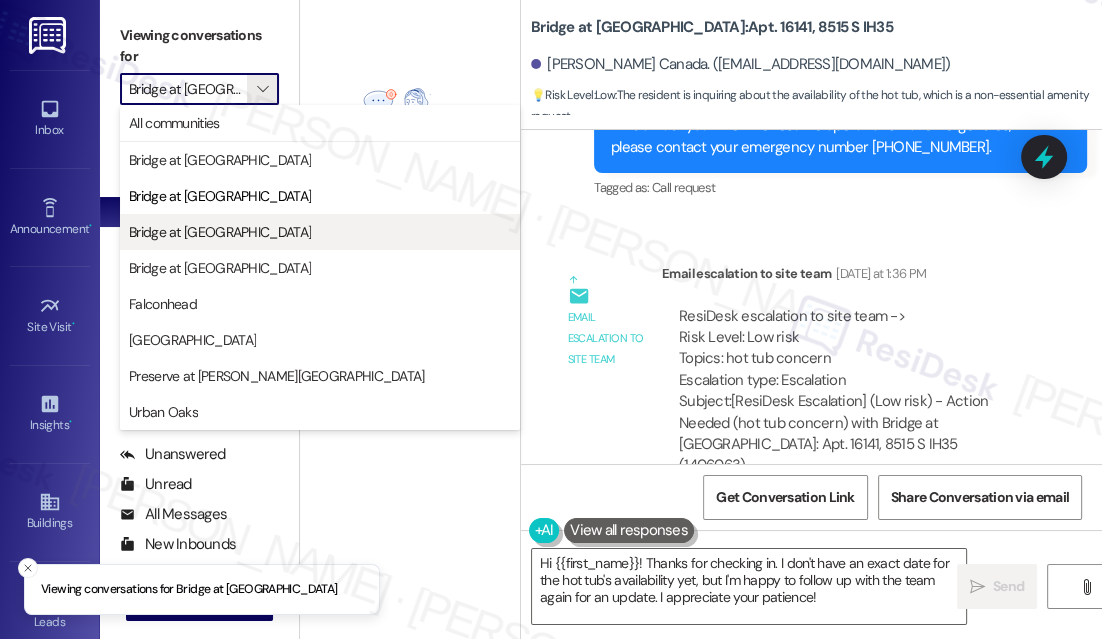 click on "Bridge at Terracina" at bounding box center (320, 232) 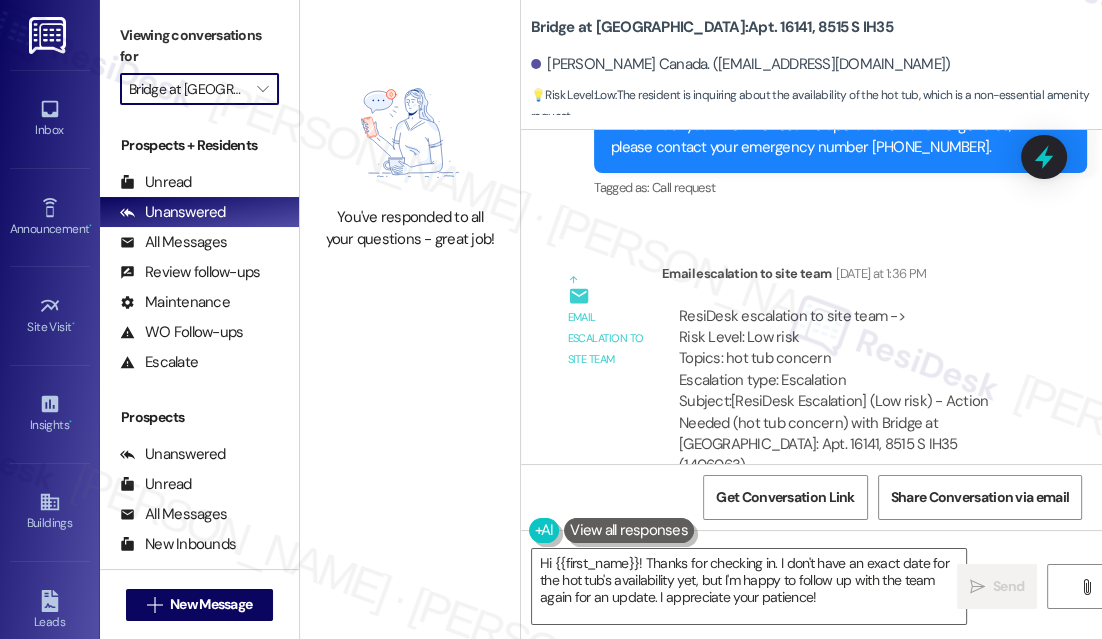 type on "Bridge at Terracina" 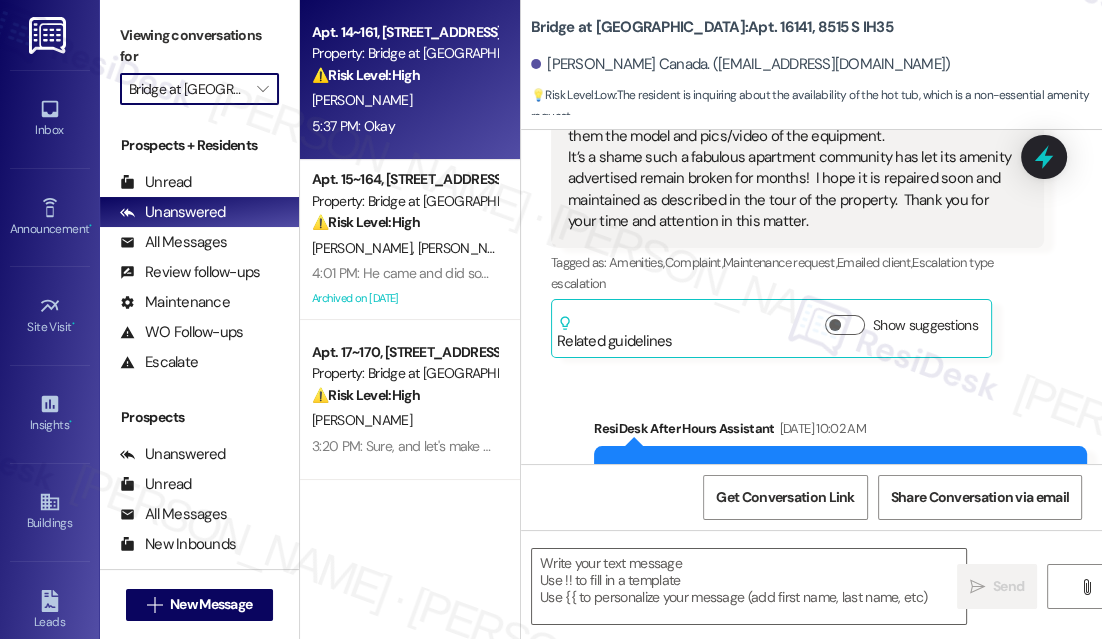 type on "Fetching suggested responses. Please feel free to read through the conversation in the meantime." 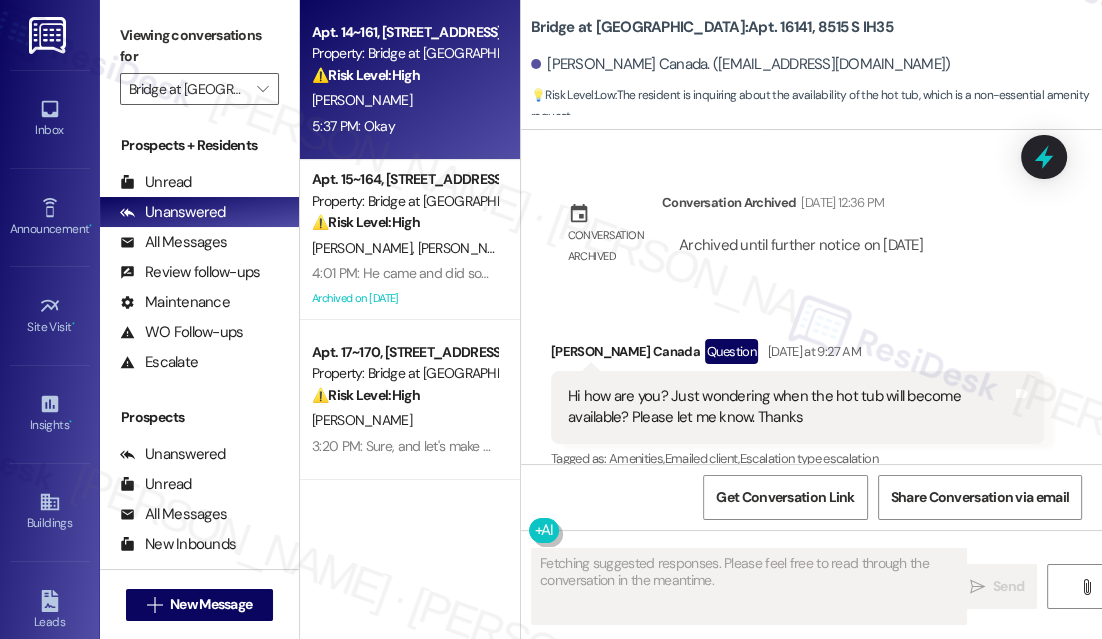 scroll, scrollTop: 2248, scrollLeft: 0, axis: vertical 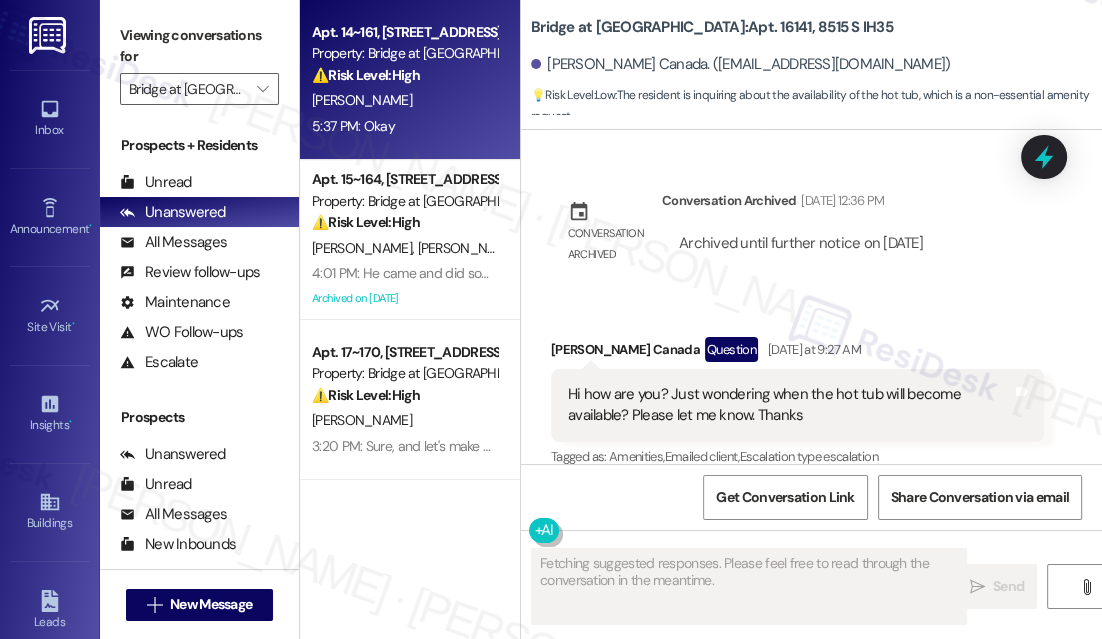 click on "5:37 PM: Okay  5:37 PM: Okay" at bounding box center (404, 126) 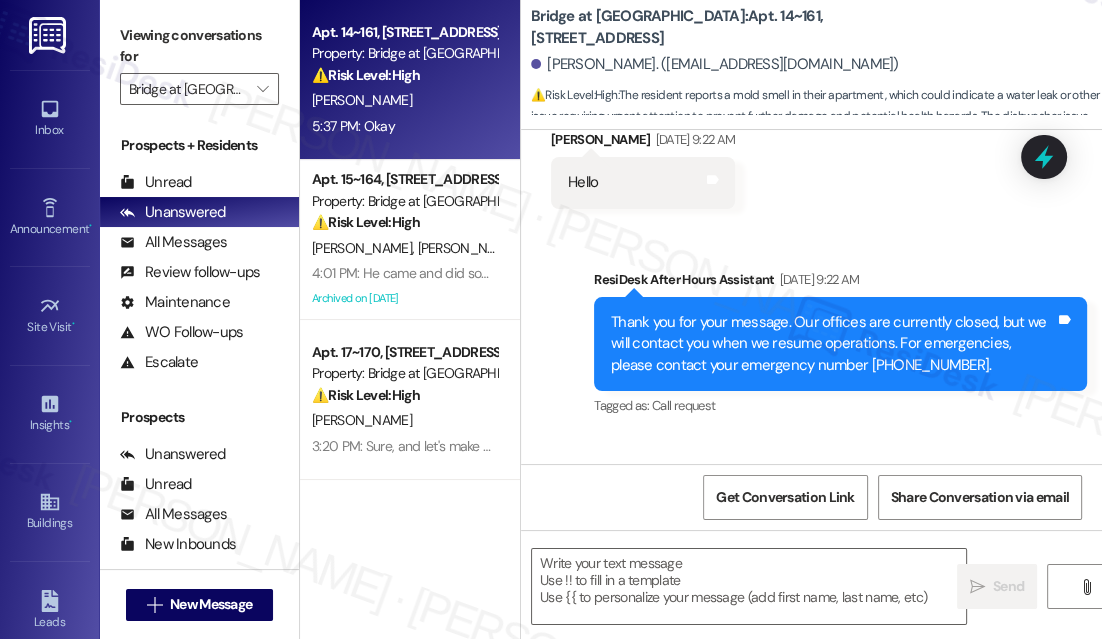 type on "Fetching suggested responses. Please feel free to read through the conversation in the meantime." 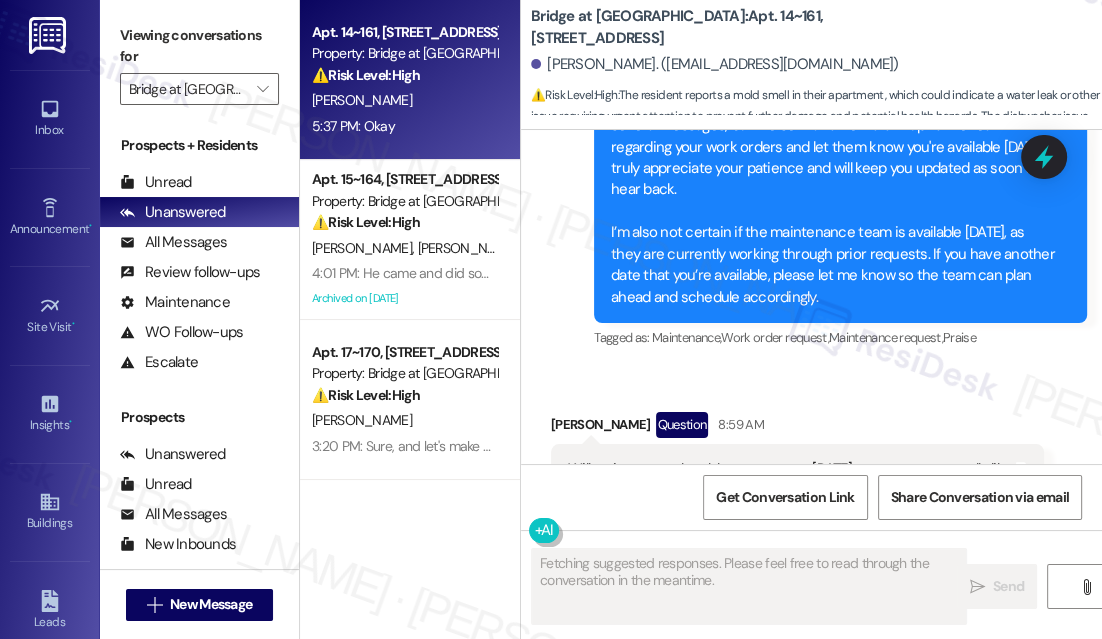 scroll, scrollTop: 6548, scrollLeft: 0, axis: vertical 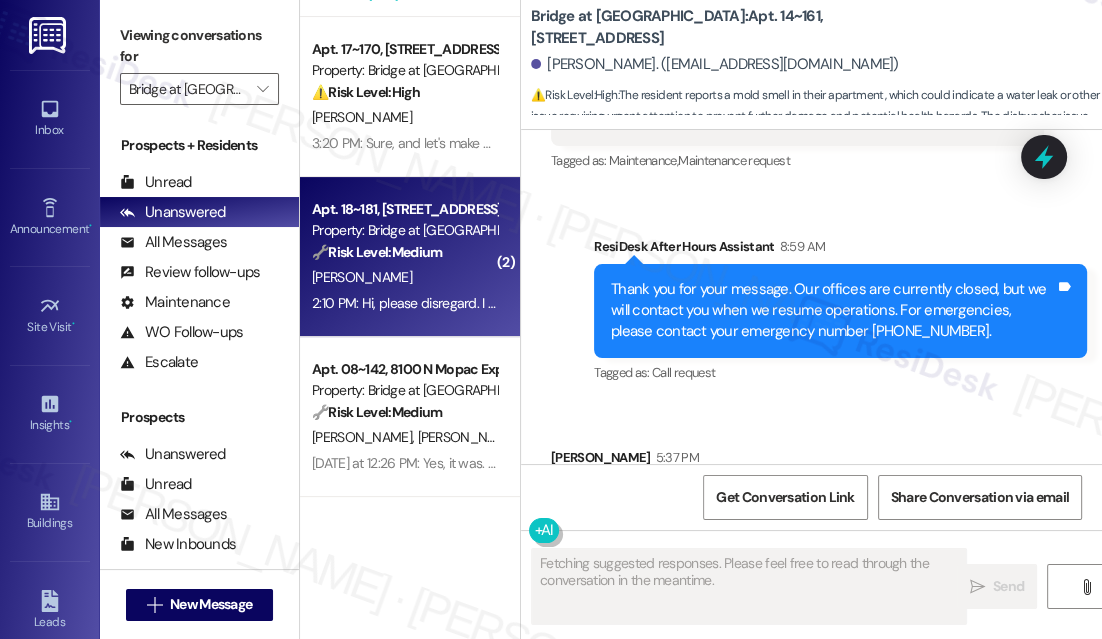 click on "[PERSON_NAME]" at bounding box center [404, 277] 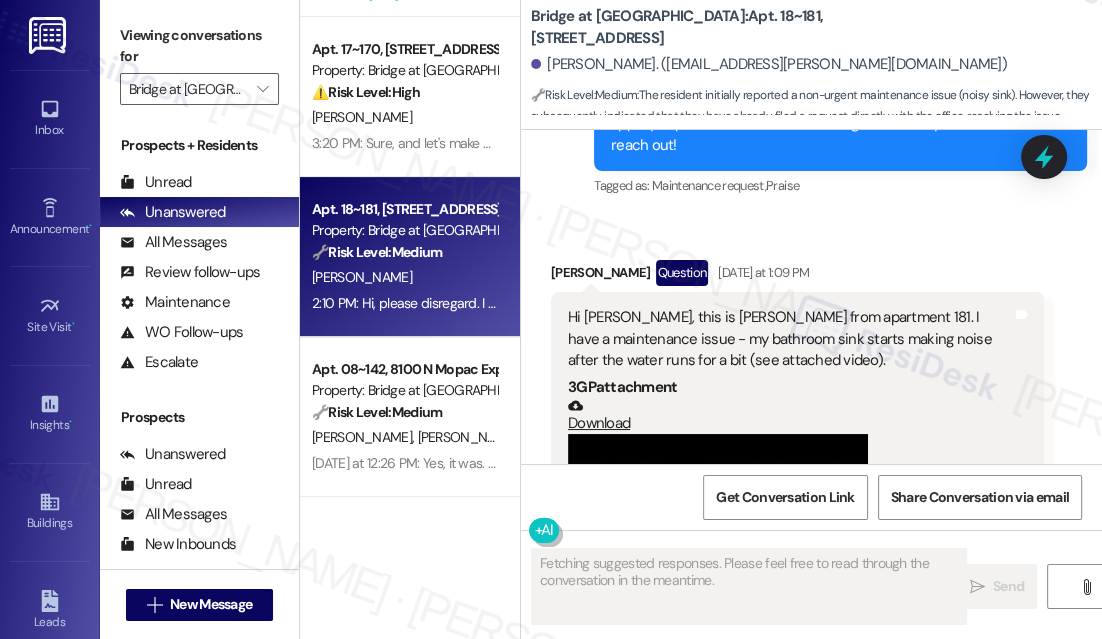 scroll, scrollTop: 1102, scrollLeft: 0, axis: vertical 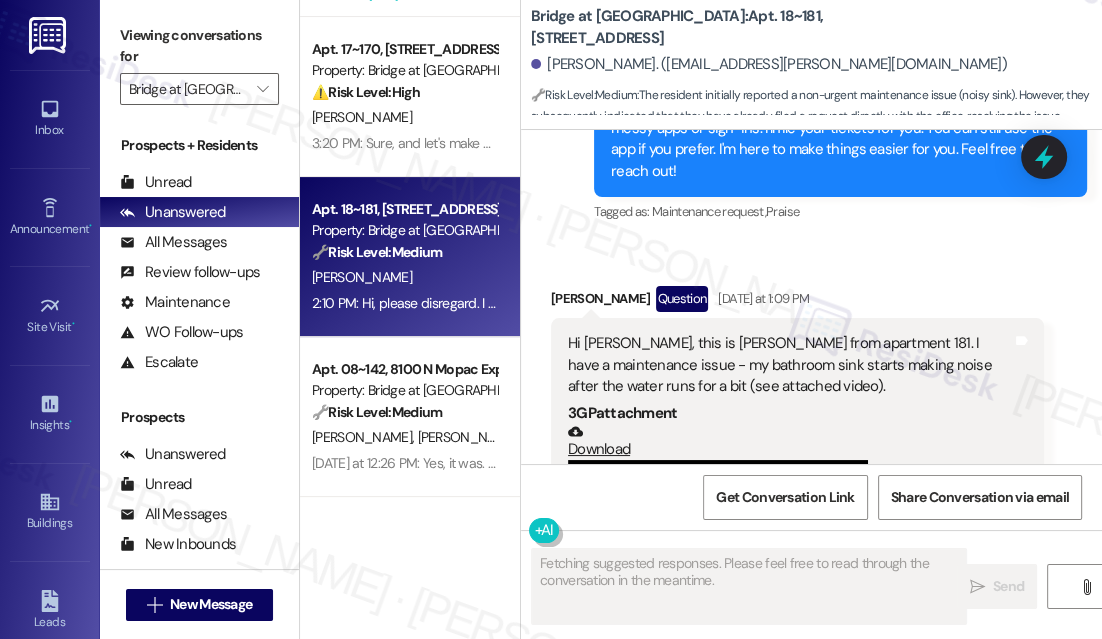 click on "Hi Sarah, this is Bryan from apartment 181. I have a maintenance issue - my bathroom sink starts making noise after the water runs for a bit (see attached video)." at bounding box center [790, 365] 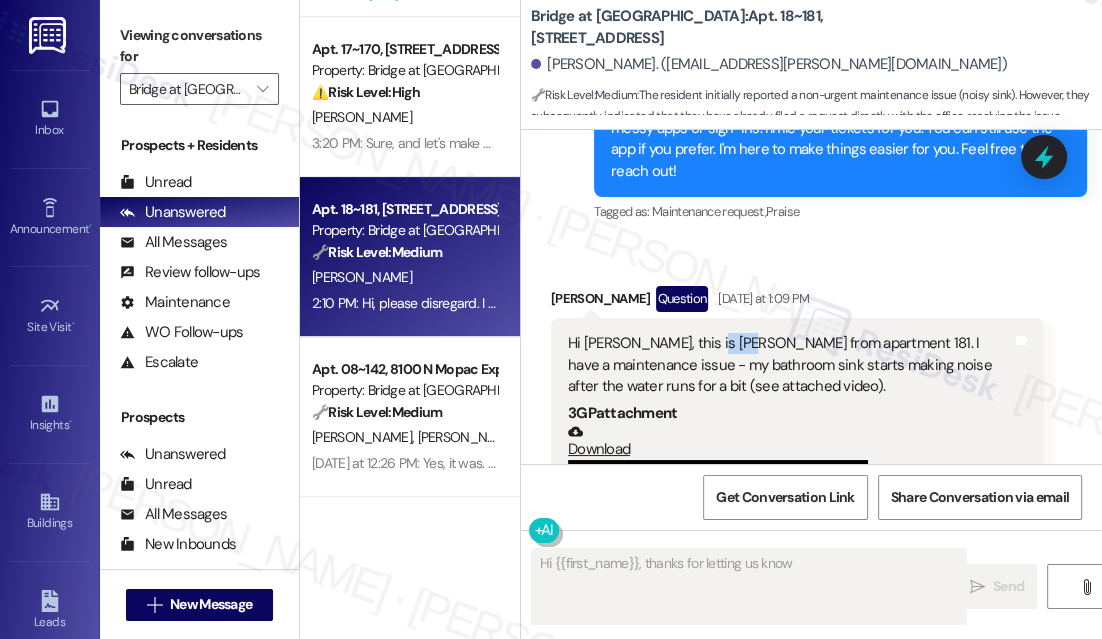 click on "Hi Sarah, this is Bryan from apartment 181. I have a maintenance issue - my bathroom sink starts making noise after the water runs for a bit (see attached video)." at bounding box center (790, 365) 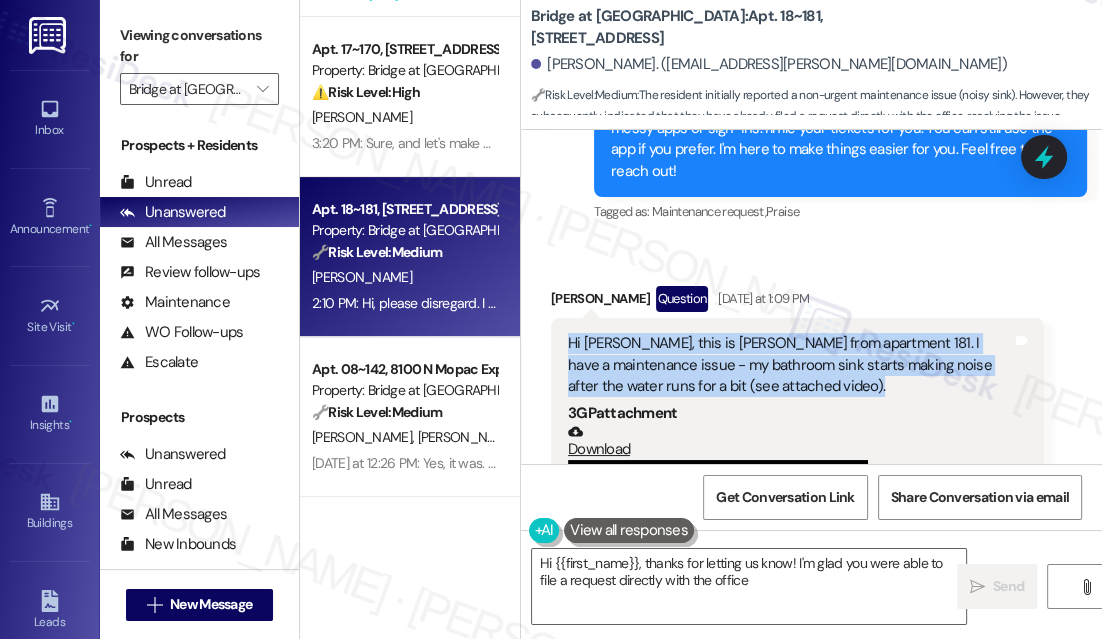 click on "Hi Sarah, this is Bryan from apartment 181. I have a maintenance issue - my bathroom sink starts making noise after the water runs for a bit (see attached video)." at bounding box center [790, 365] 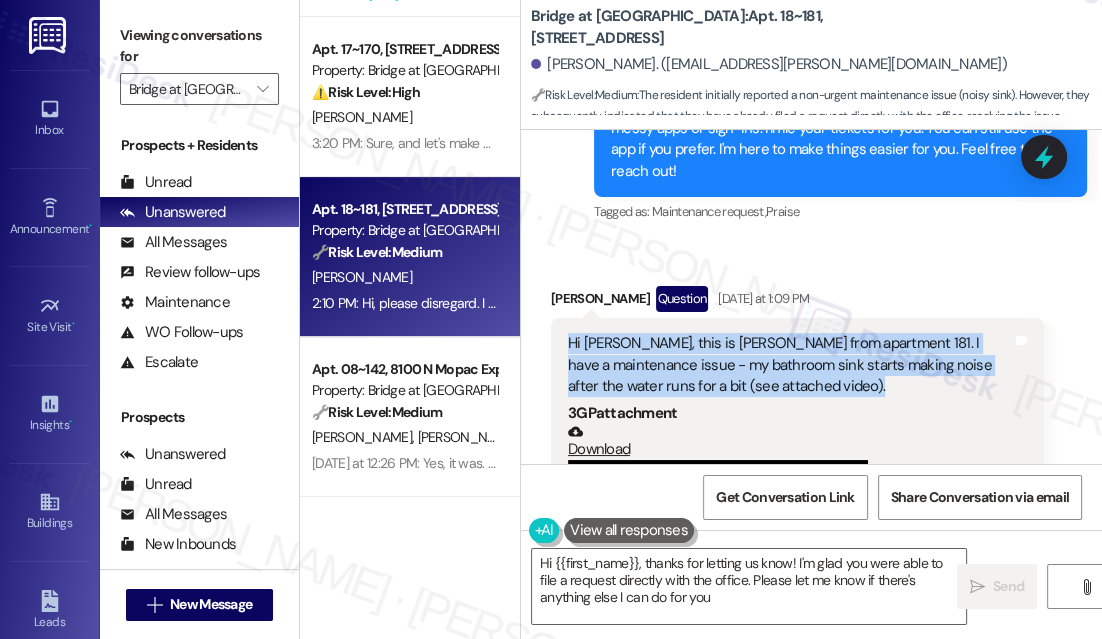 type on "Hi {{first_name}}, thanks for letting us know! I'm glad you were able to file a request directly with the office. Please let me know if there's anything else I can do for you!" 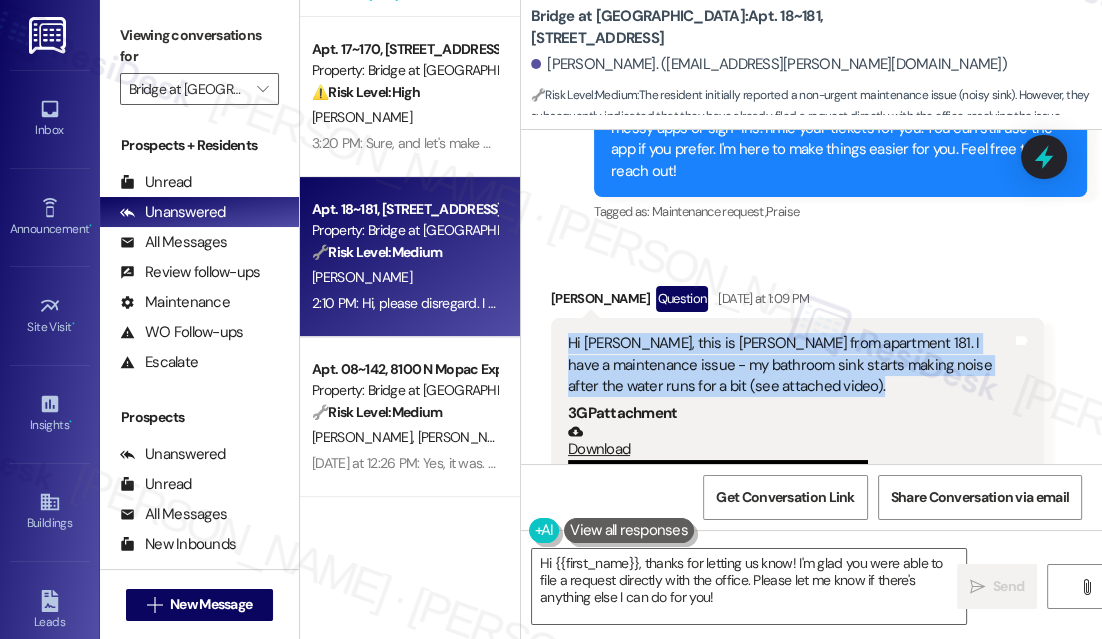 click on "Hi Sarah, this is Bryan from apartment 181. I have a maintenance issue - my bathroom sink starts making noise after the water runs for a bit (see attached video)." at bounding box center (790, 365) 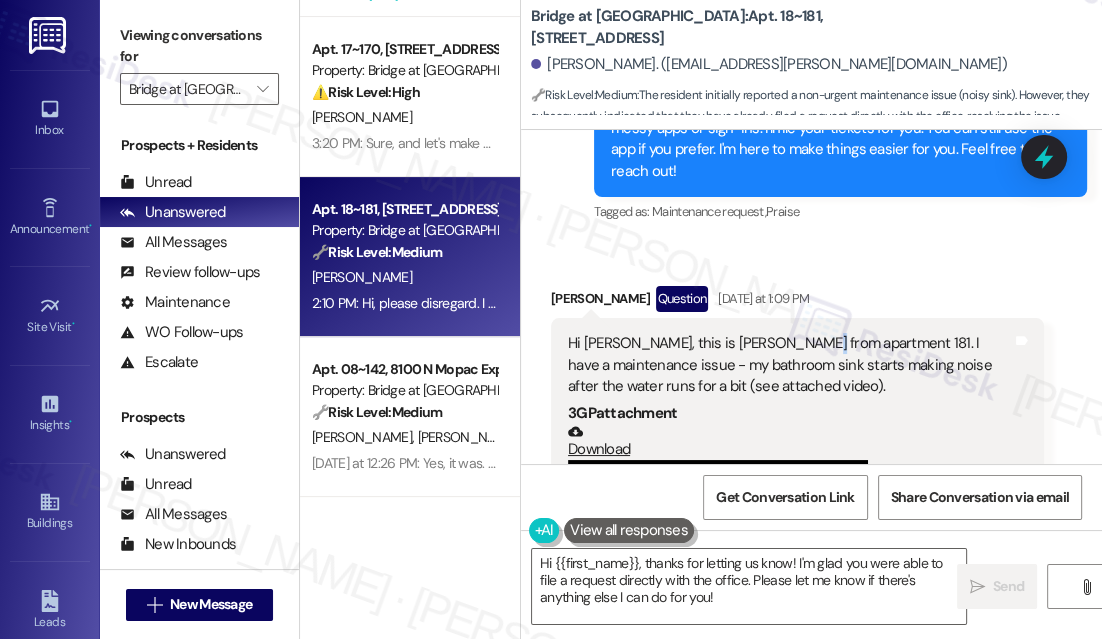 click on "Hi Sarah, this is Bryan from apartment 181. I have a maintenance issue - my bathroom sink starts making noise after the water runs for a bit (see attached video)." at bounding box center (790, 365) 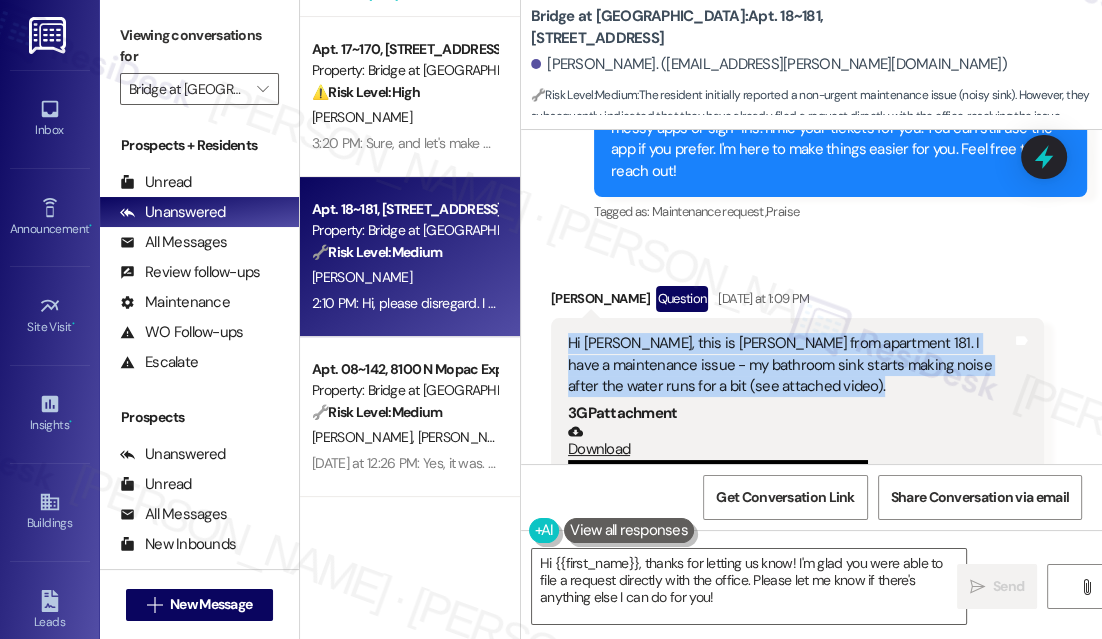 click on "Hi Sarah, this is Bryan from apartment 181. I have a maintenance issue - my bathroom sink starts making noise after the water runs for a bit (see attached video)." at bounding box center [790, 365] 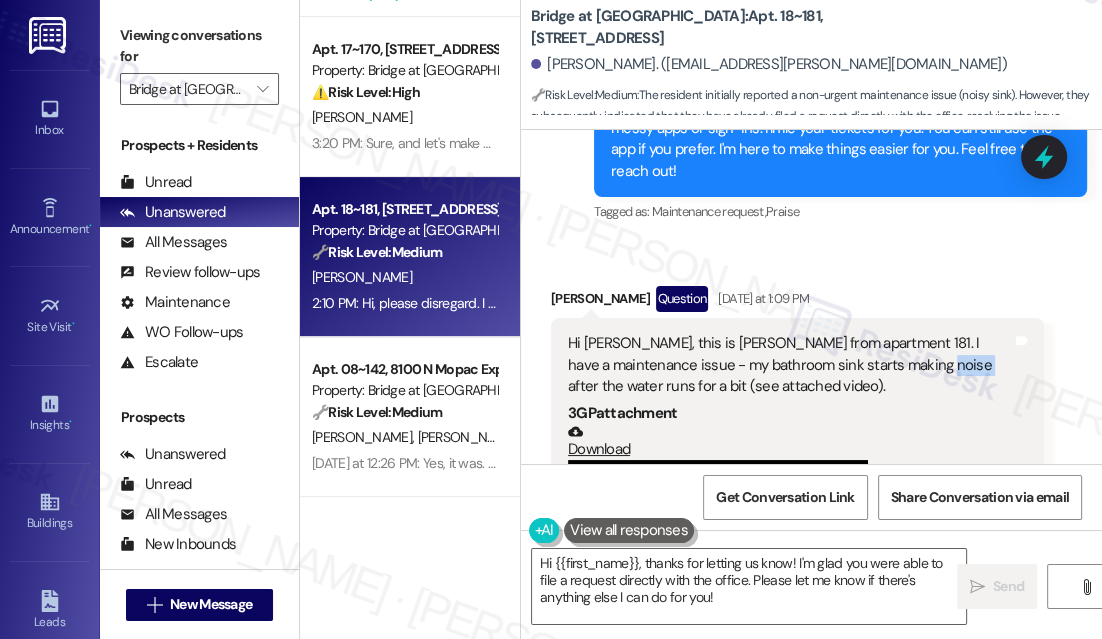 click on "Hi Sarah, this is Bryan from apartment 181. I have a maintenance issue - my bathroom sink starts making noise after the water runs for a bit (see attached video)." at bounding box center (790, 365) 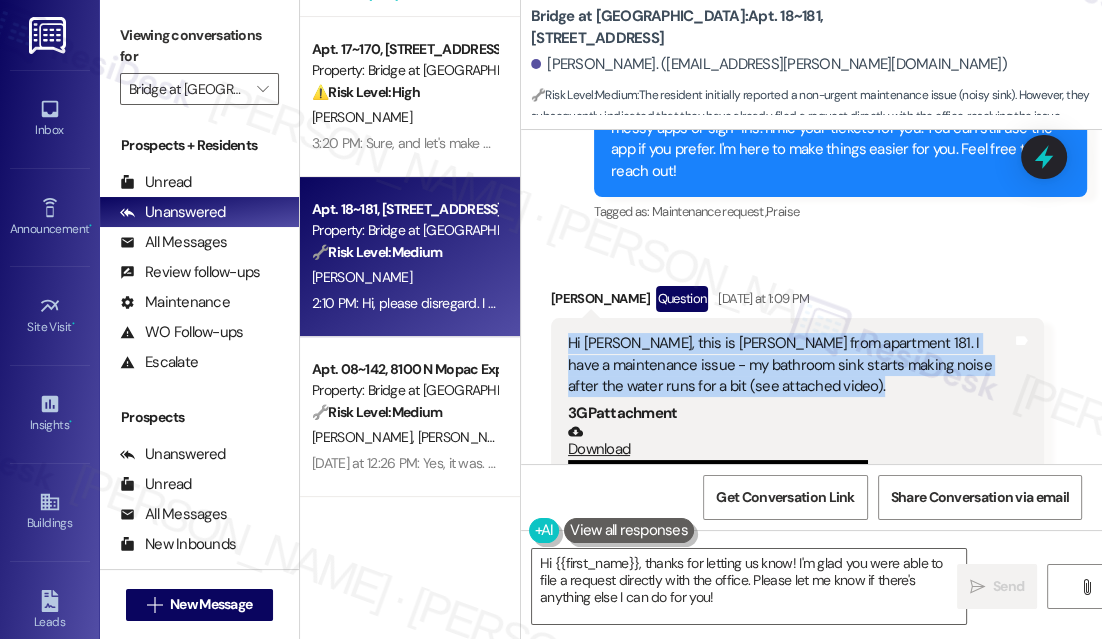 click on "Hi Sarah, this is Bryan from apartment 181. I have a maintenance issue - my bathroom sink starts making noise after the water runs for a bit (see attached video)." at bounding box center (790, 365) 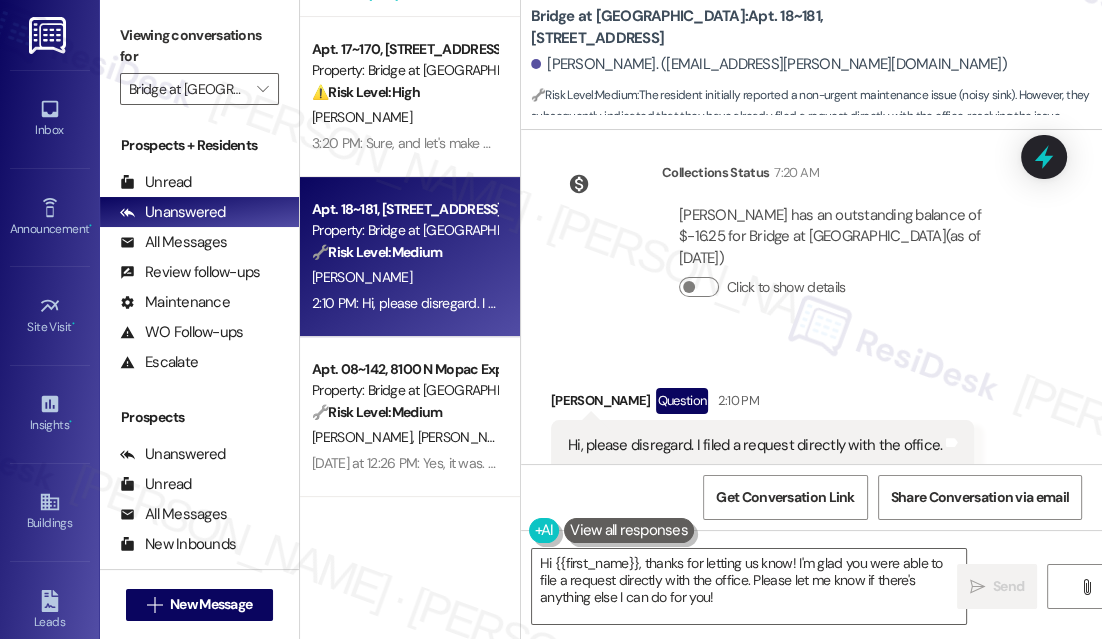 scroll, scrollTop: 1761, scrollLeft: 0, axis: vertical 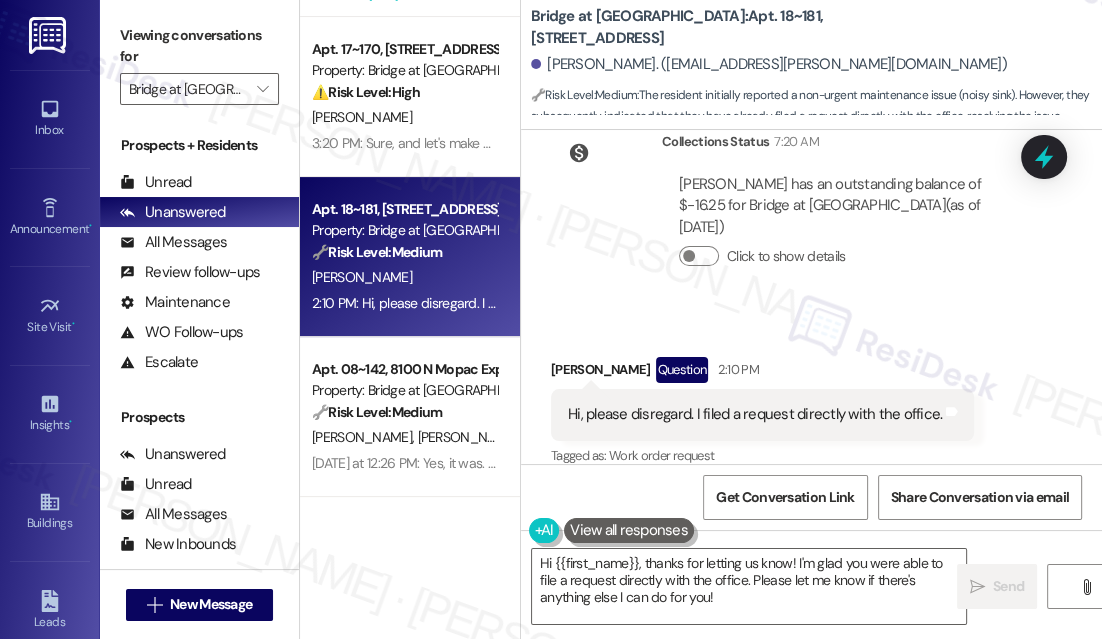 click on "Hi, please disregard. I filed a request directly with the office." at bounding box center [755, 414] 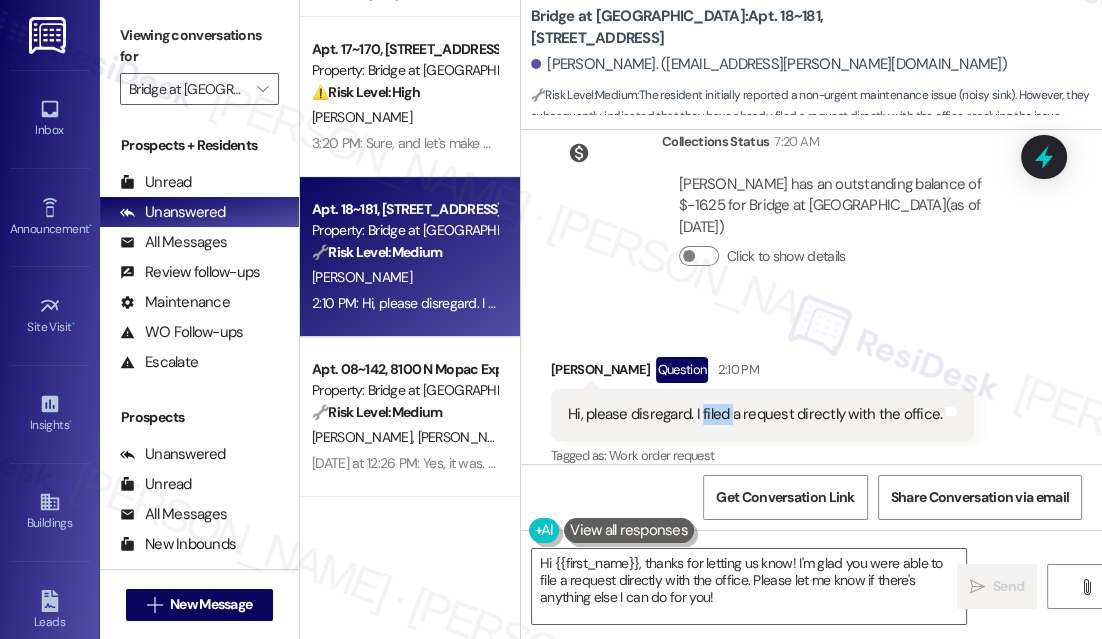 click on "Hi, please disregard. I filed a request directly with the office." at bounding box center (755, 414) 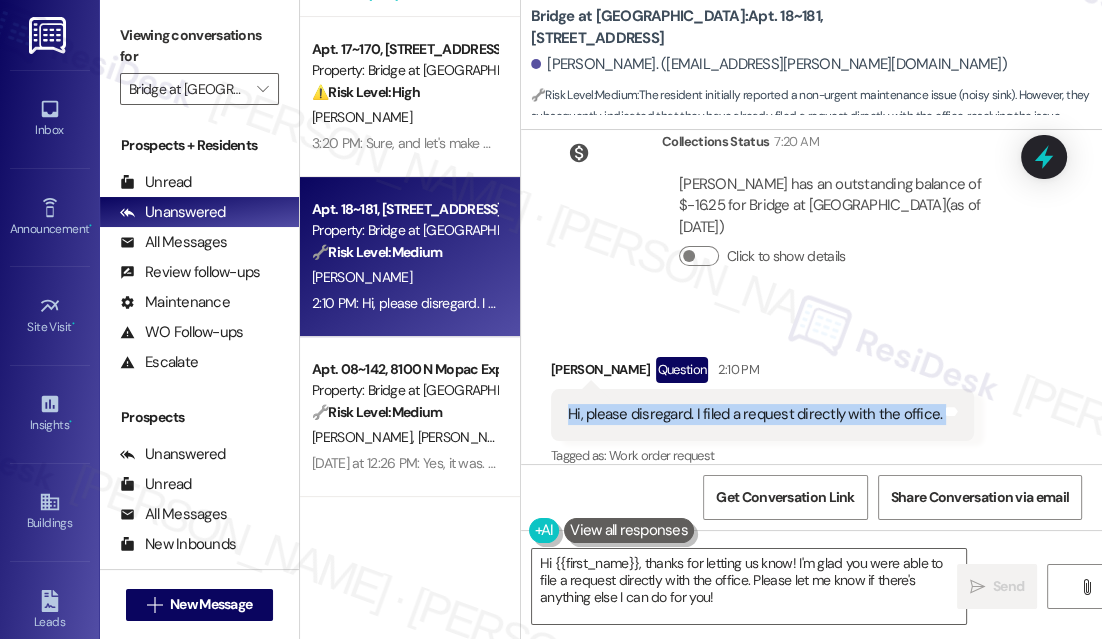 click on "Hi, please disregard. I filed a request directly with the office." at bounding box center (755, 414) 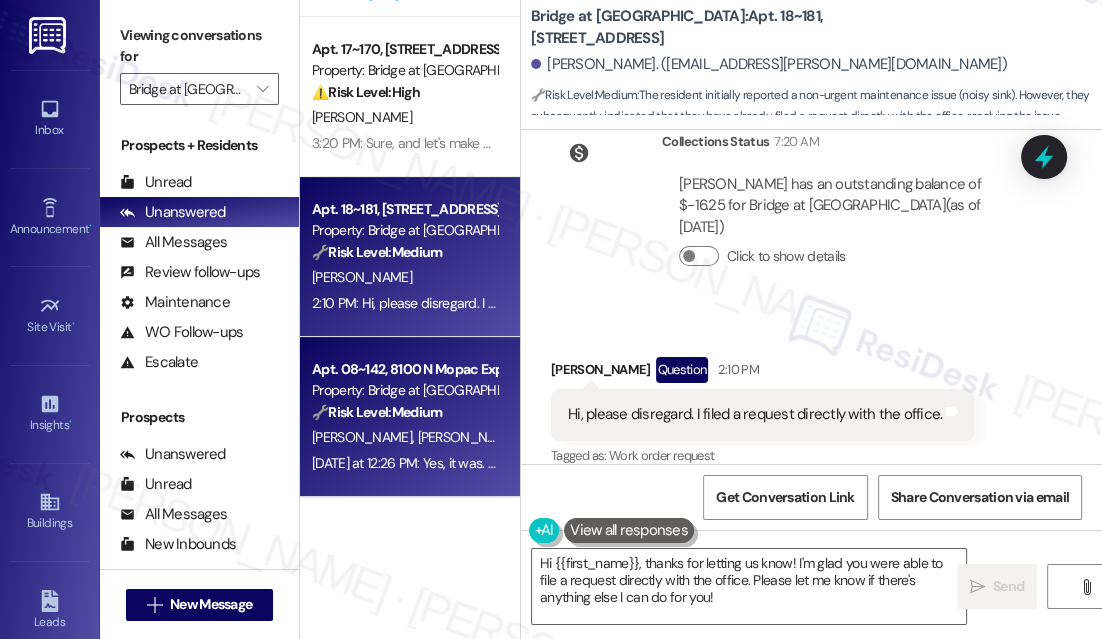 click on "C. Frutos R. Frutos" at bounding box center [404, 437] 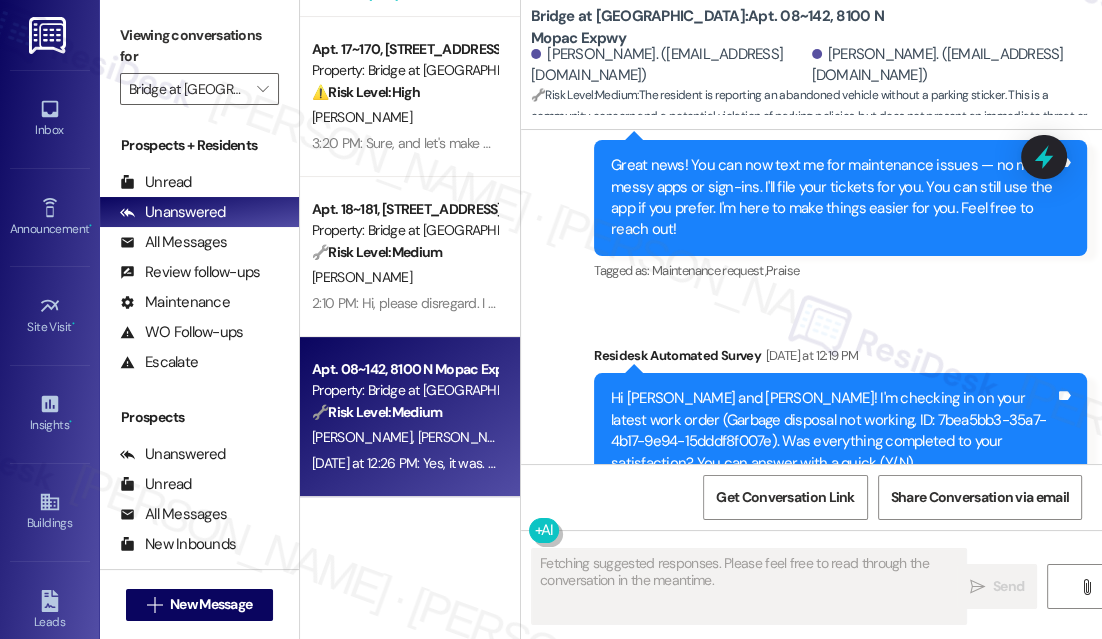 scroll, scrollTop: 3229, scrollLeft: 0, axis: vertical 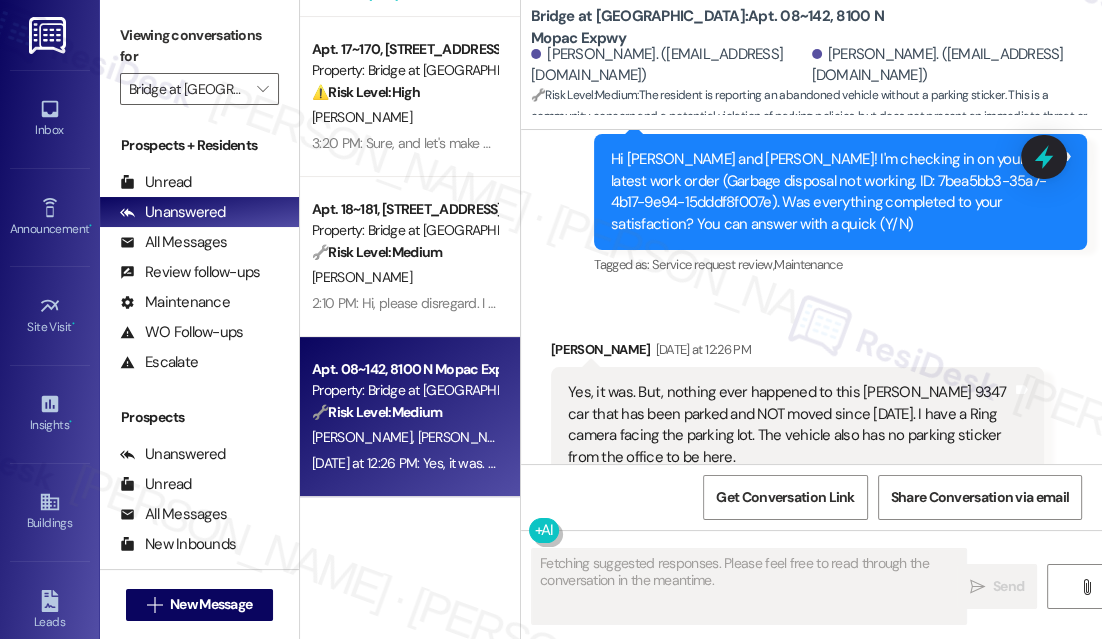 click on "Yes, it was. But, nothing ever happened to this [PERSON_NAME] 9347 car that has been parked and NOT moved since [DATE]. I have a Ring camera facing the parking lot. The vehicle also has no parking sticker from the office to be here." at bounding box center [790, 425] 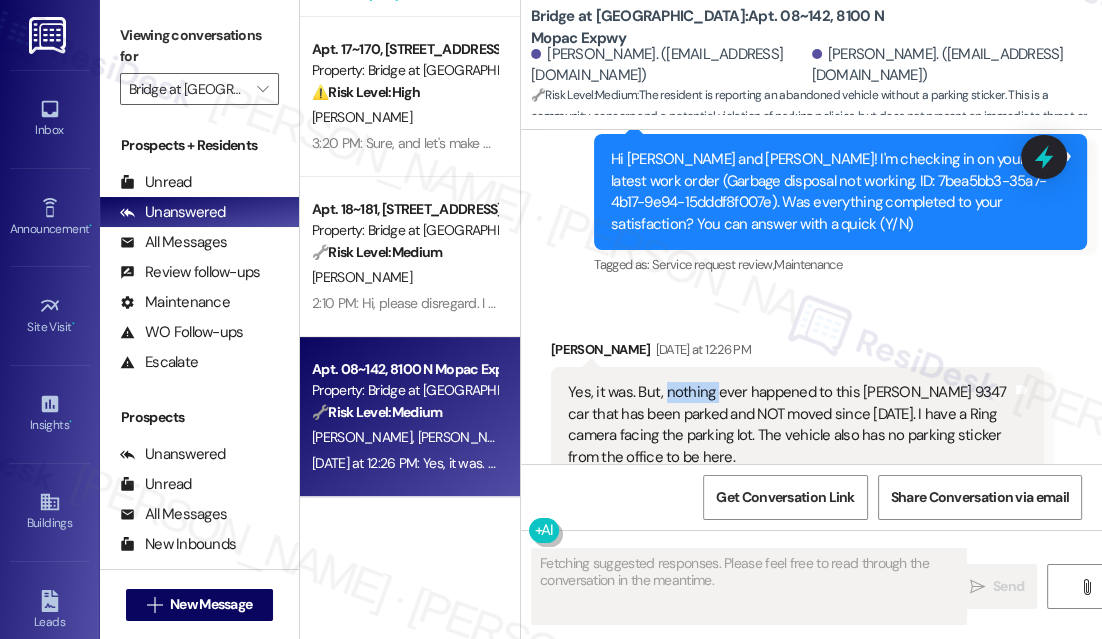 click on "Yes, it was. But, nothing ever happened to this [PERSON_NAME] 9347 car that has been parked and NOT moved since [DATE]. I have a Ring camera facing the parking lot. The vehicle also has no parking sticker from the office to be here." at bounding box center (790, 425) 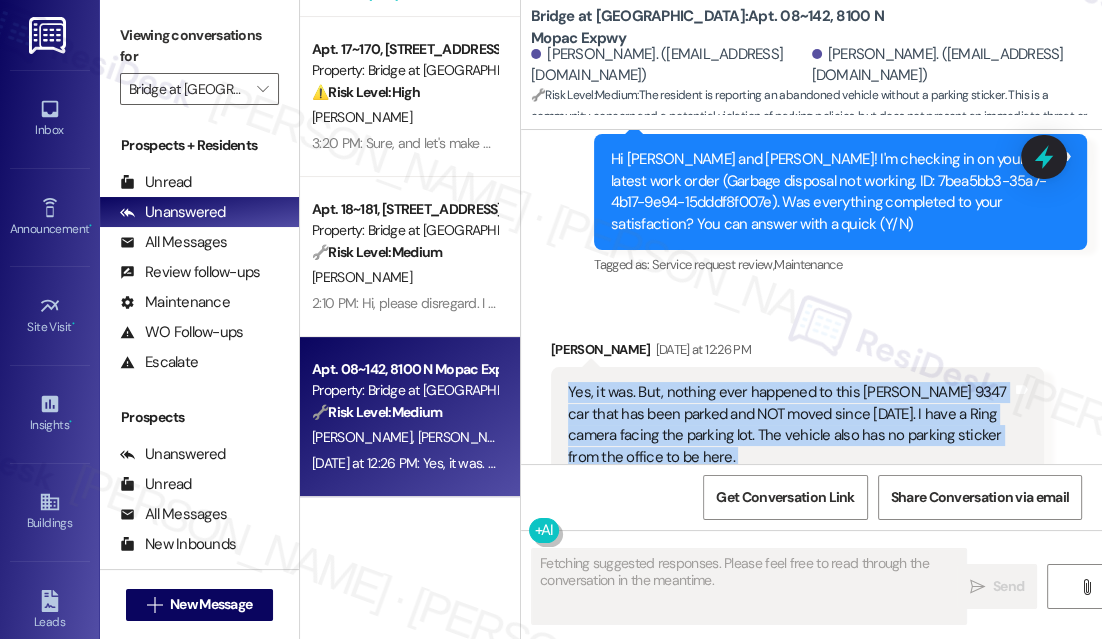 click on "Yes, it was. But, nothing ever happened to this [PERSON_NAME] 9347 car that has been parked and NOT moved since [DATE]. I have a Ring camera facing the parking lot. The vehicle also has no parking sticker from the office to be here." at bounding box center [790, 425] 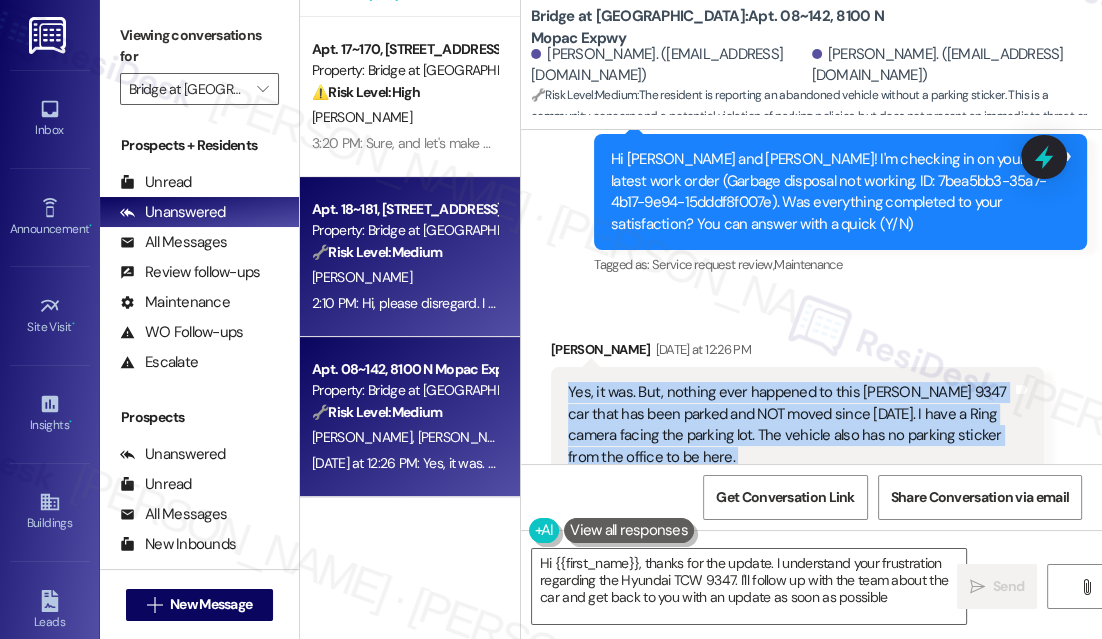 type on "Hi {{first_name}}, thanks for the update. I understand your frustration regarding the Hyundai TCW 9347. I'll follow up with the team about the car and get back to you with an update as soon as possible." 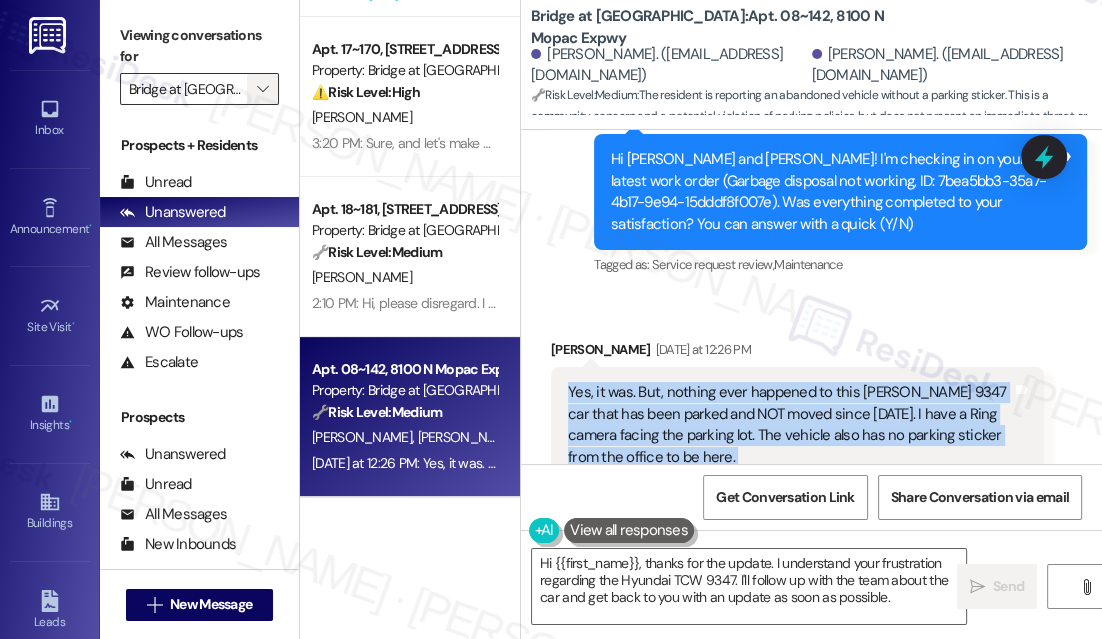 click on "" at bounding box center (262, 89) 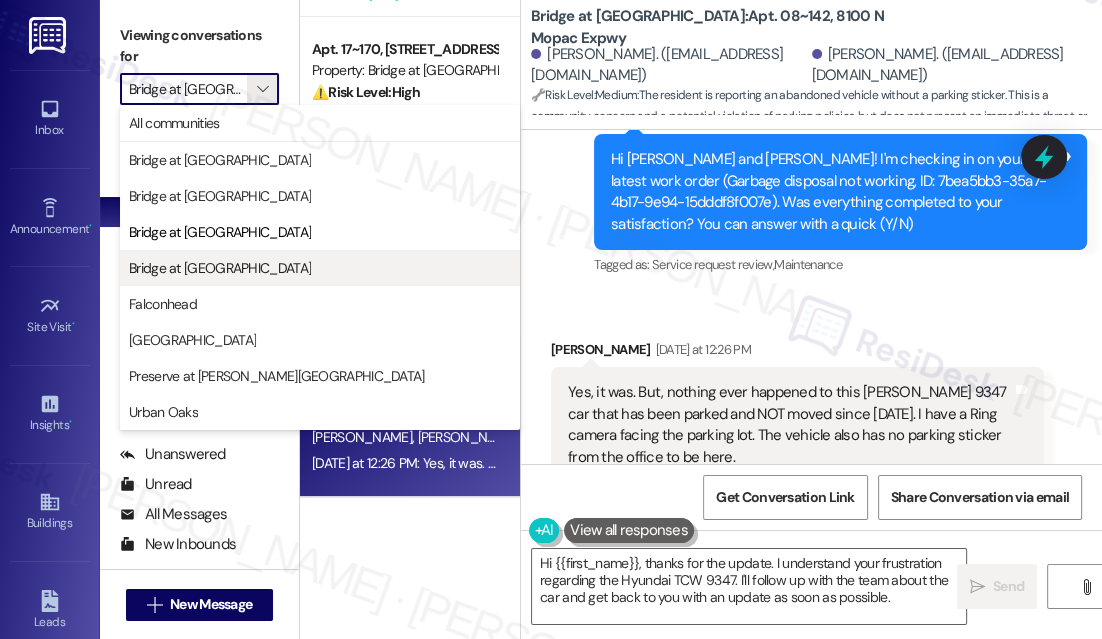 click on "Bridge at Volente" at bounding box center [320, 268] 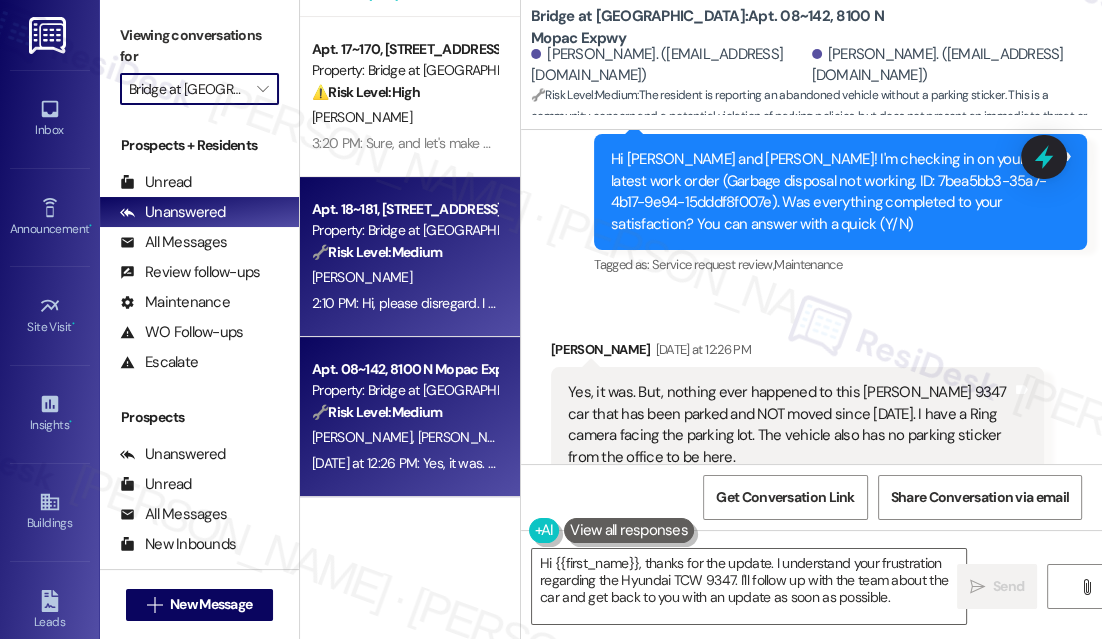type on "Bridge at Volente" 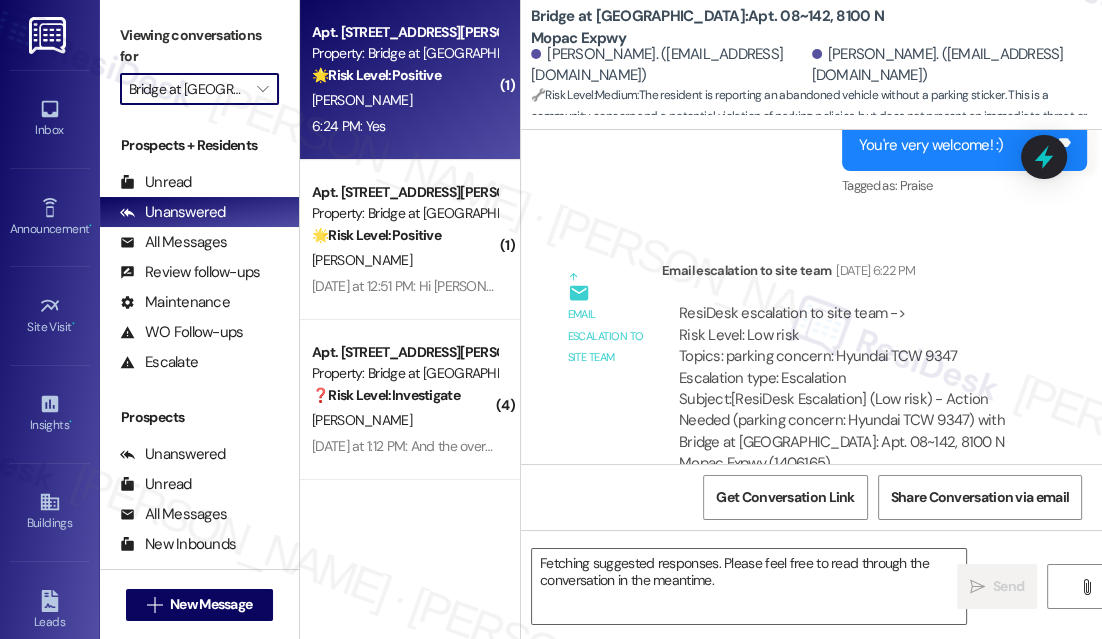 click on "6:24 PM: Yes 6:24 PM: Yes" at bounding box center (404, 126) 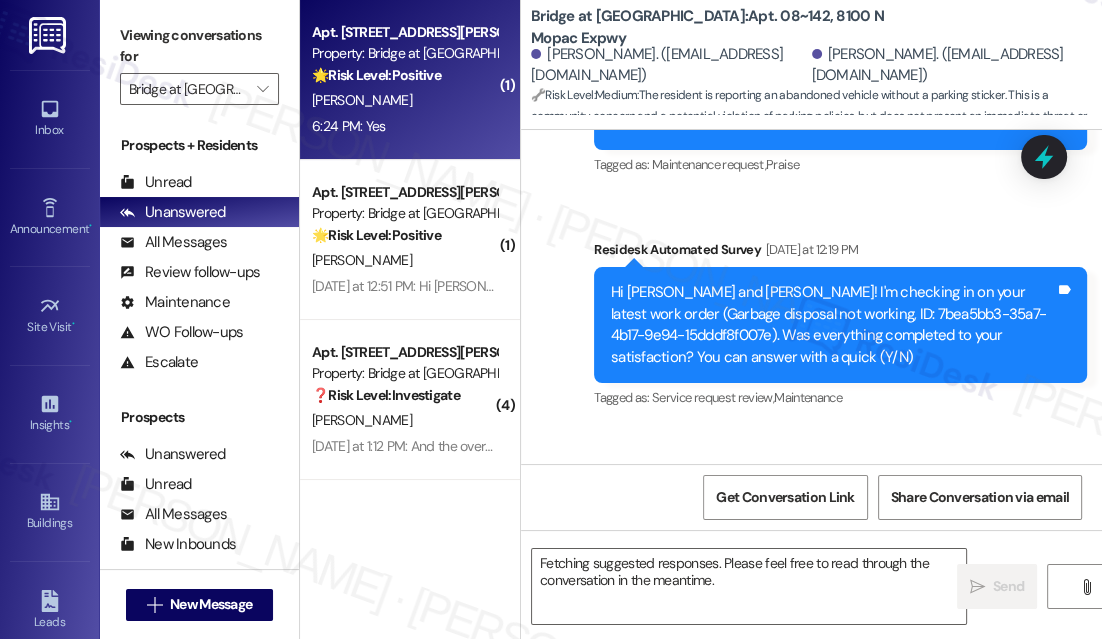 scroll, scrollTop: 3229, scrollLeft: 0, axis: vertical 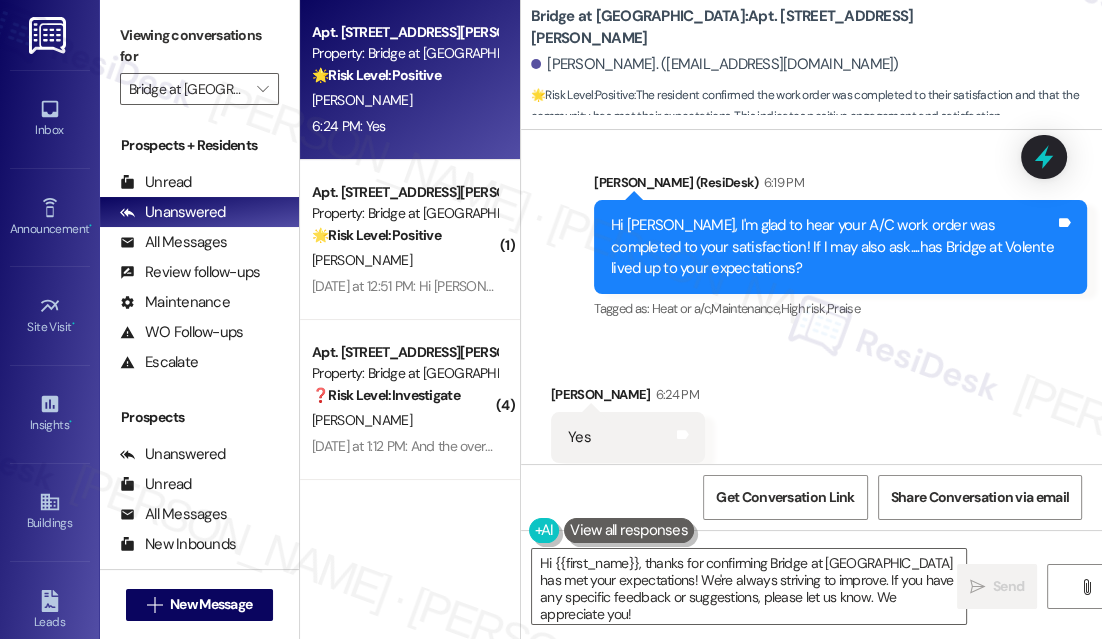 click on "Received via SMS Christian Desilva 6:24 PM Yes Tags and notes Tagged as:   Positive response Click to highlight conversations about Positive response" at bounding box center [811, 423] 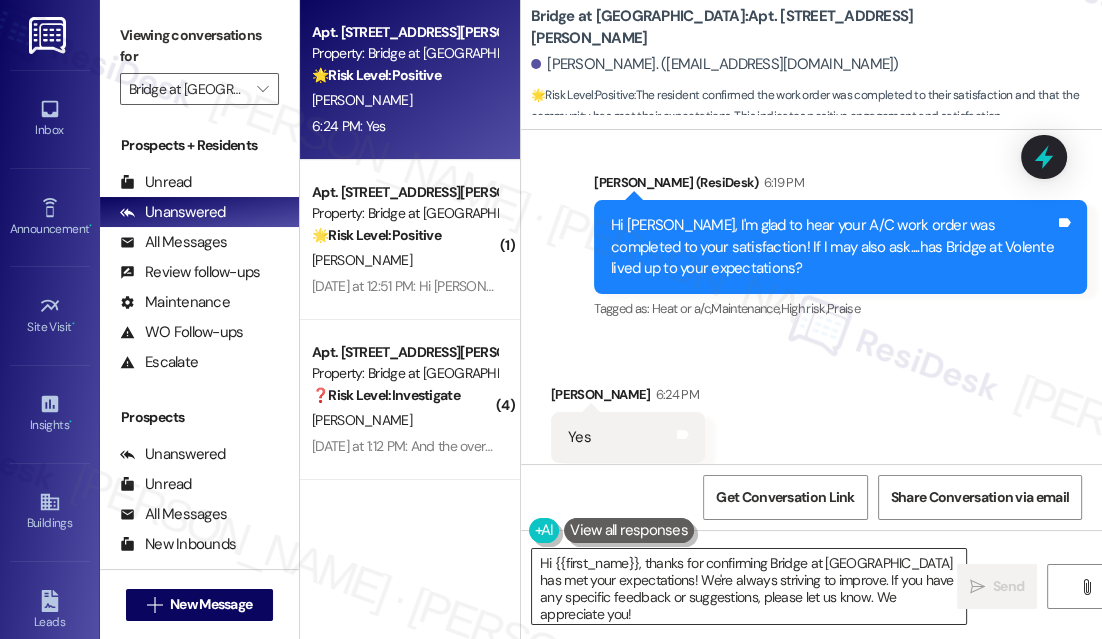 click on "Hi {{first_name}}, thanks for confirming Bridge at Volente has met your expectations! We're always striving to improve. If you have any specific feedback or suggestions, please let us know. We appreciate you!" at bounding box center [749, 586] 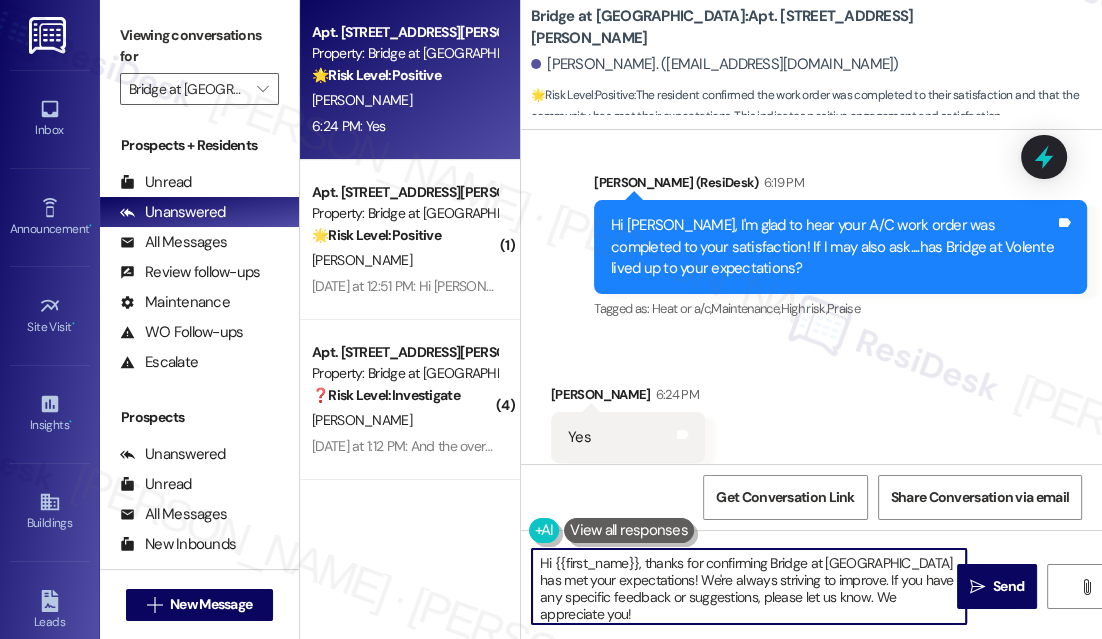 paste on "Awesome! Would you mind sharing your positive experience with {{property}} in a quick Google review? Here's the link: {{google_review_link}}. No worries at all if not! Your support means a lot to us. 😊 Let me know once it's posted so I can share it with the team." 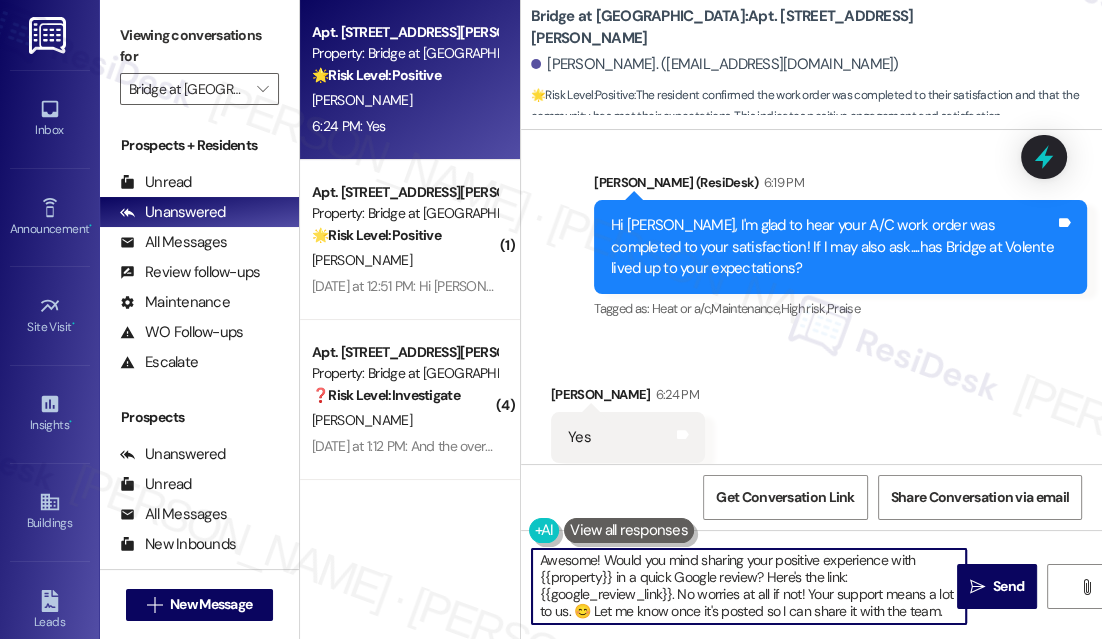 scroll, scrollTop: 0, scrollLeft: 0, axis: both 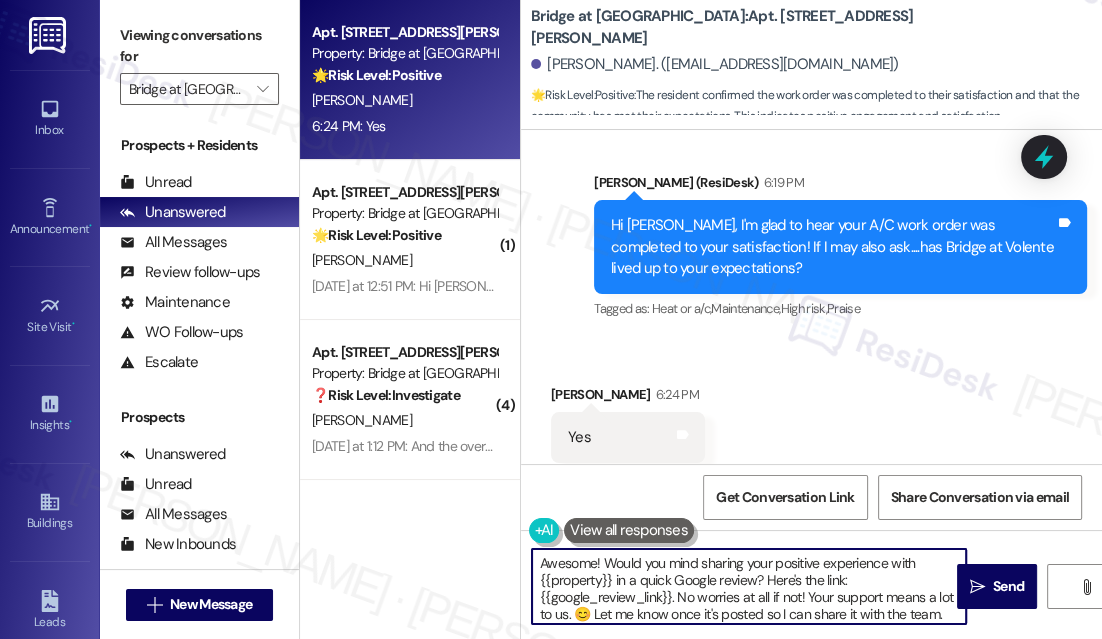 click on "Christian Desilva 6:24 PM" at bounding box center [628, 398] 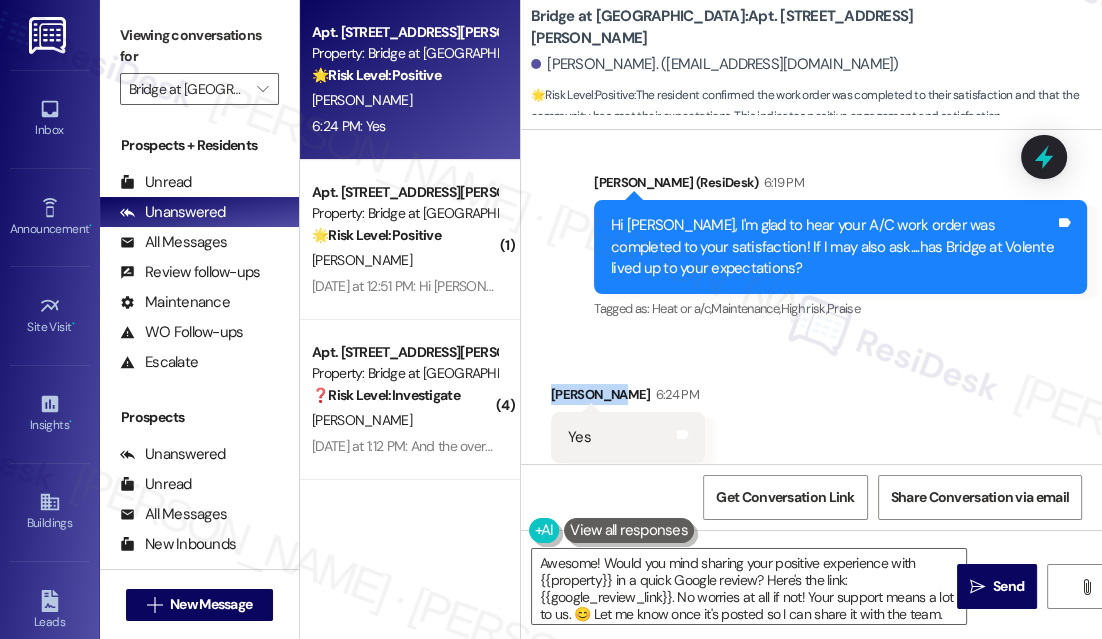 click on "Christian Desilva 6:24 PM" at bounding box center (628, 398) 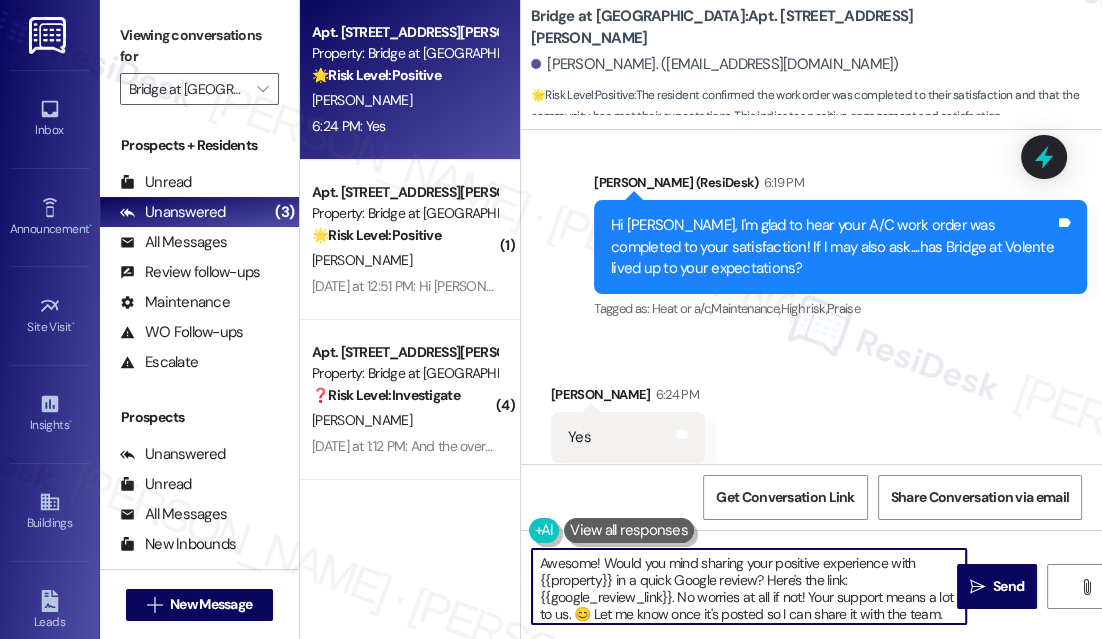 click on "Awesome! Would you mind sharing your positive experience with {{property}} in a quick Google review? Here's the link: {{google_review_link}}. No worries at all if not! Your support means a lot to us. 😊 Let me know once it's posted so I can share it with the team." at bounding box center (749, 586) 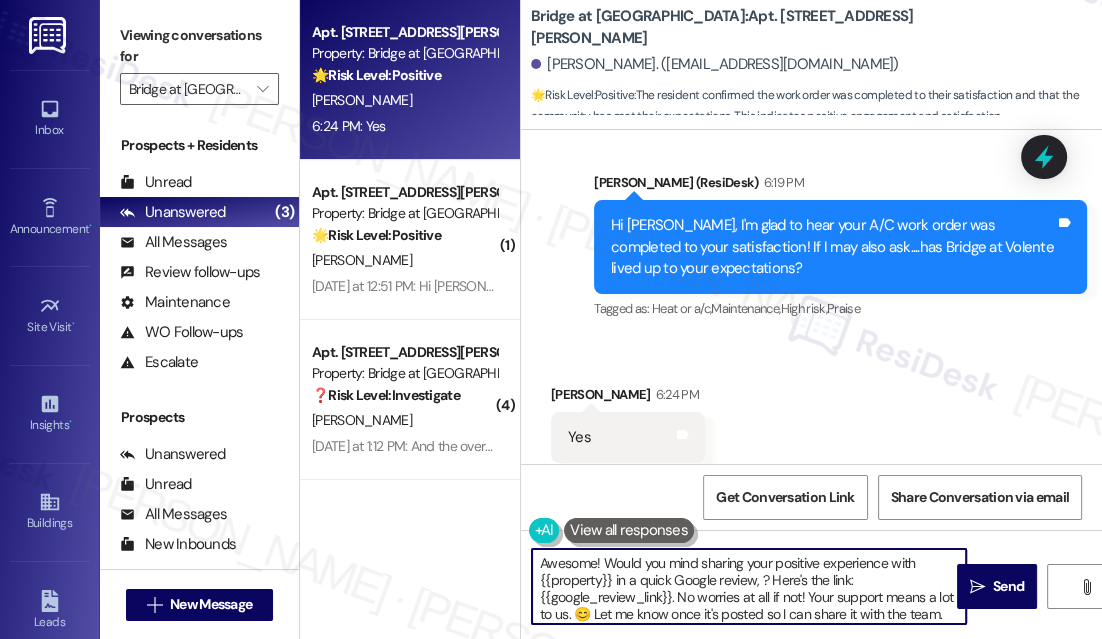 paste on "Christian" 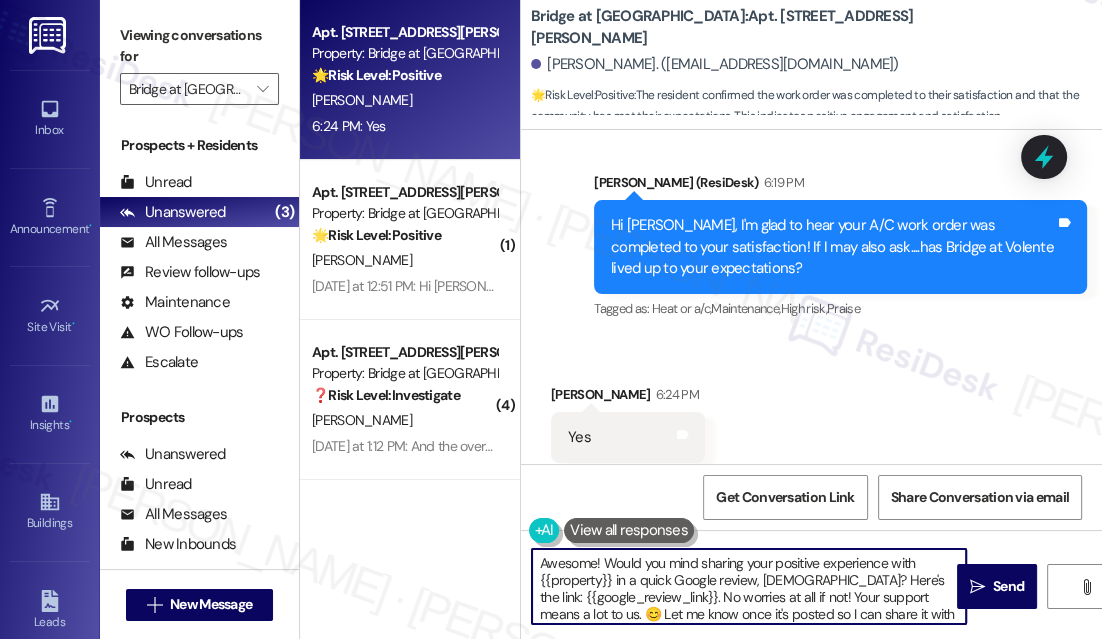 scroll, scrollTop: 21, scrollLeft: 0, axis: vertical 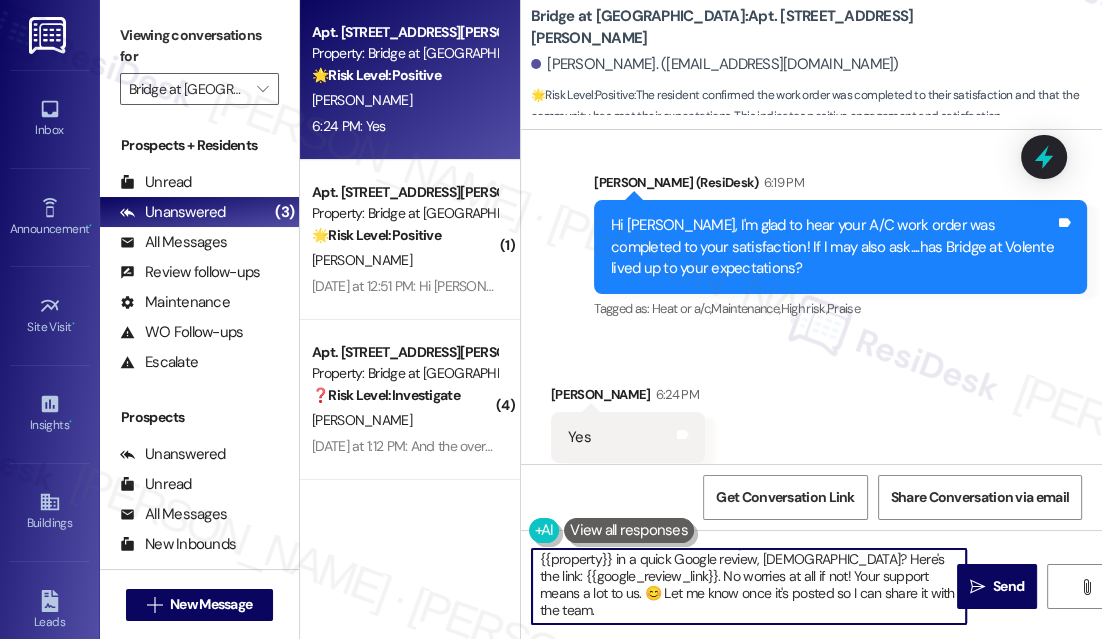 drag, startPoint x: 709, startPoint y: 597, endPoint x: 809, endPoint y: 617, distance: 101.98039 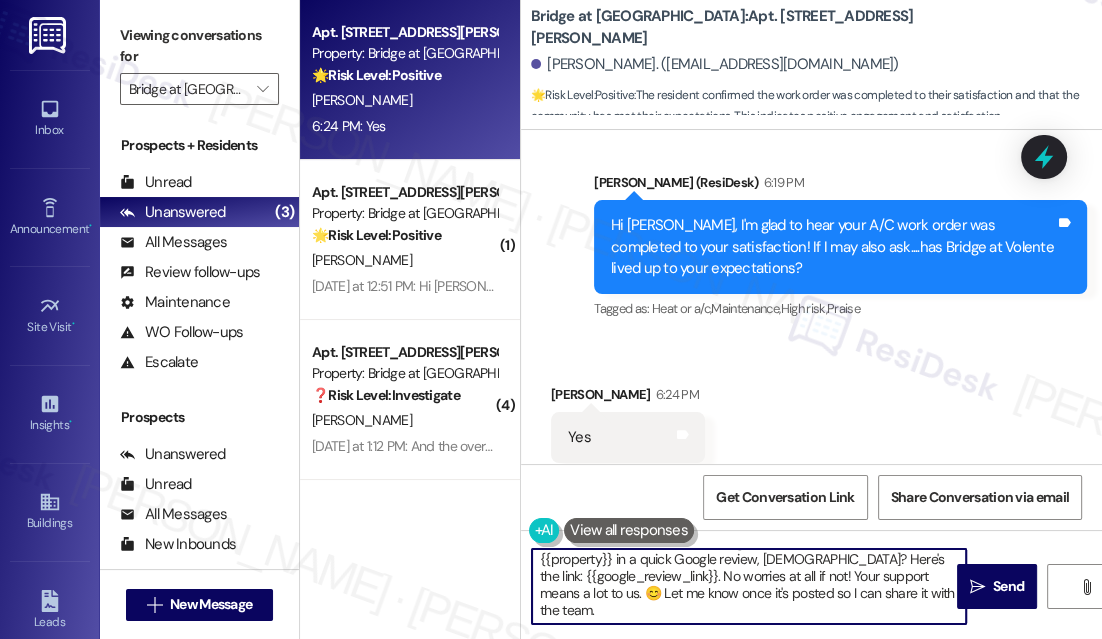 click on "Awesome! Would you mind sharing your positive experience with {{property}} in a quick Google review, Christian? Here's the link: {{google_review_link}}. No worries at all if not! Your support means a lot to us. 😊 Let me know once it's posted so I can share it with the team." at bounding box center [749, 586] 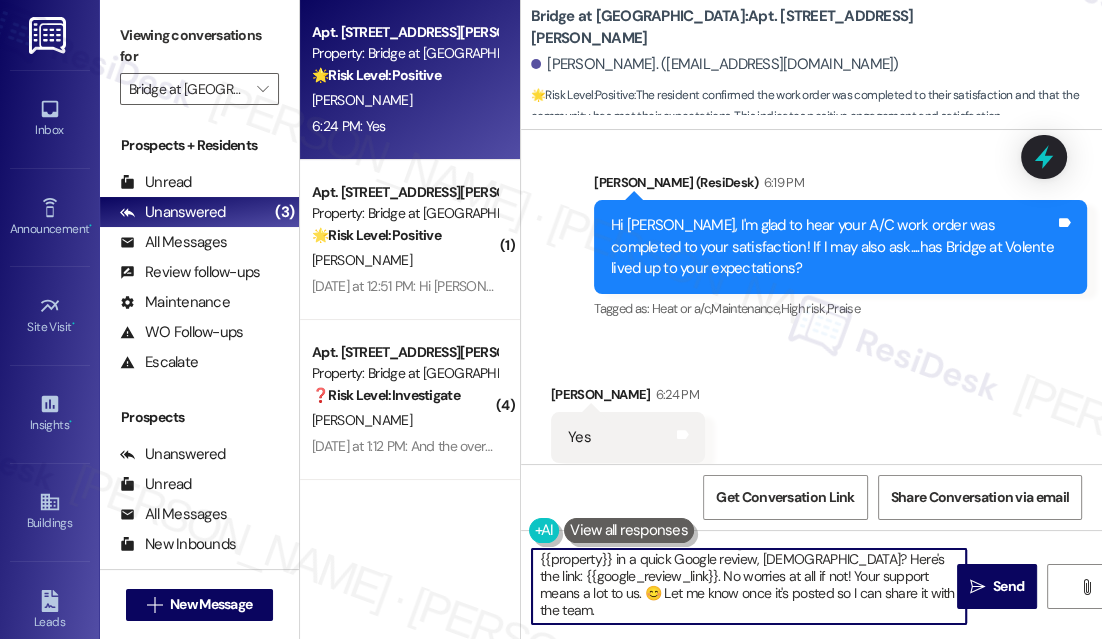 scroll, scrollTop: 0, scrollLeft: 0, axis: both 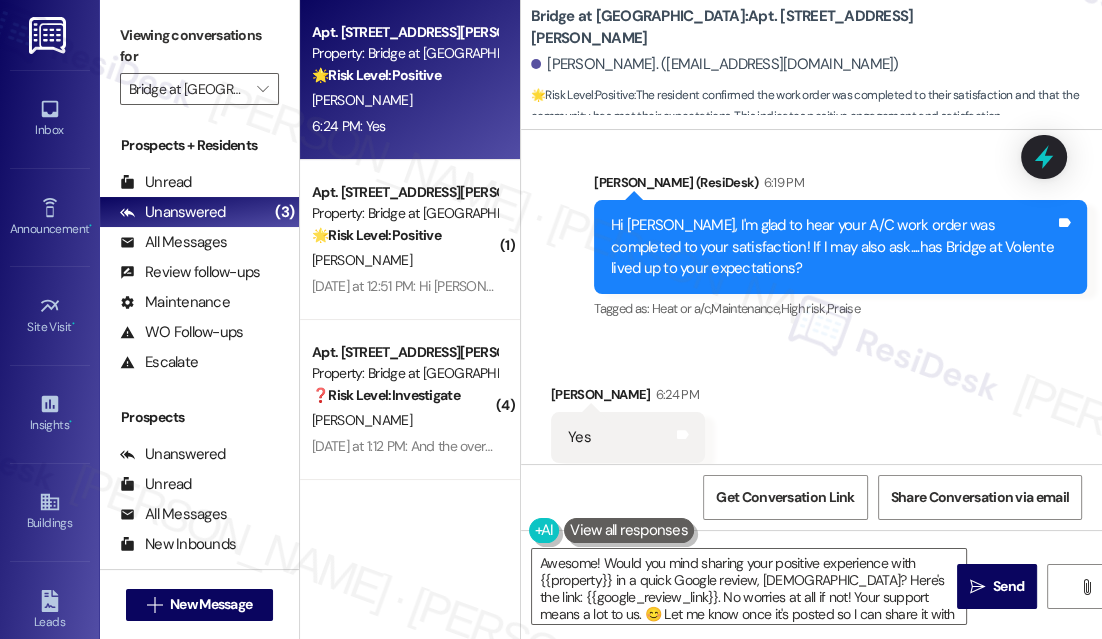 click on "Received via SMS Christian Desilva 6:24 PM Yes Tags and notes Tagged as:   Positive response Click to highlight conversations about Positive response" at bounding box center [811, 423] 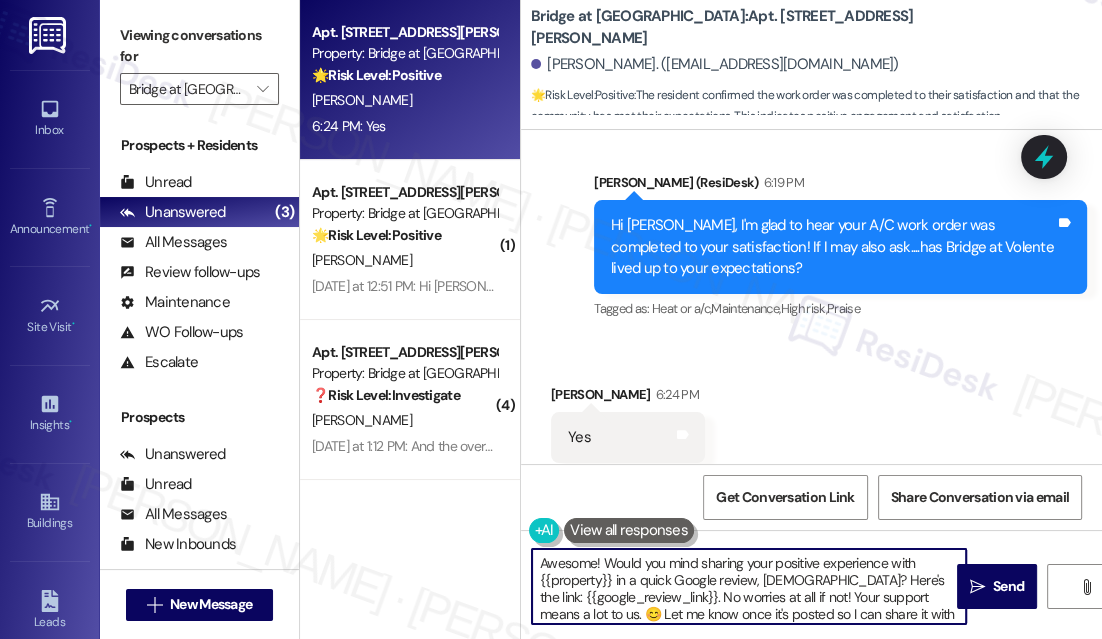 click on "Awesome! Would you mind sharing your positive experience with {{property}} in a quick Google review, Christian? Here's the link: {{google_review_link}}. No worries at all if not! Your support means a lot to us. 😊 Let me know once it's posted so I can share it with the team." at bounding box center [749, 586] 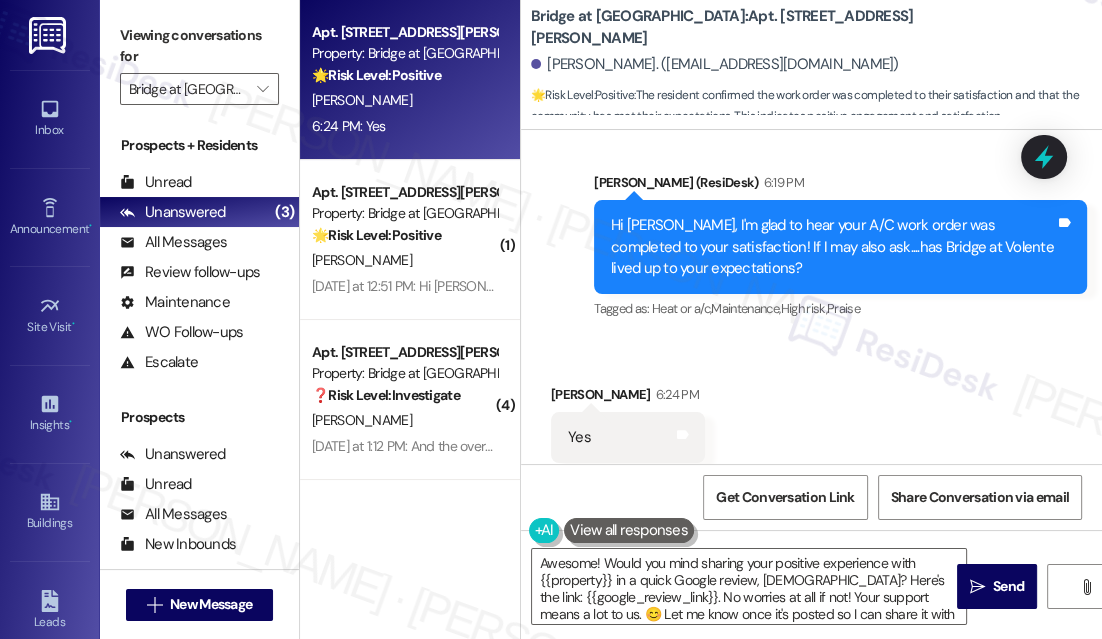 click on "Received via SMS Christian Desilva 6:24 PM Yes Tags and notes Tagged as:   Positive response Click to highlight conversations about Positive response" at bounding box center (811, 423) 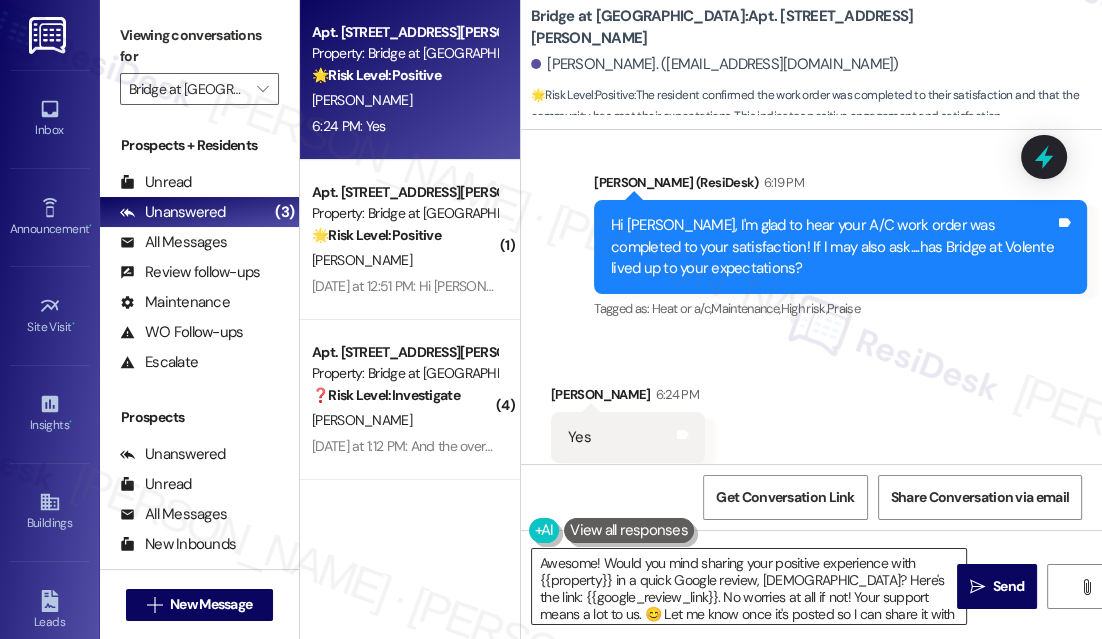 click on "Awesome! Would you mind sharing your positive experience with {{property}} in a quick Google review, Christian? Here's the link: {{google_review_link}}. No worries at all if not! Your support means a lot to us. 😊 Let me know once it's posted so I can share it with the team." at bounding box center (749, 586) 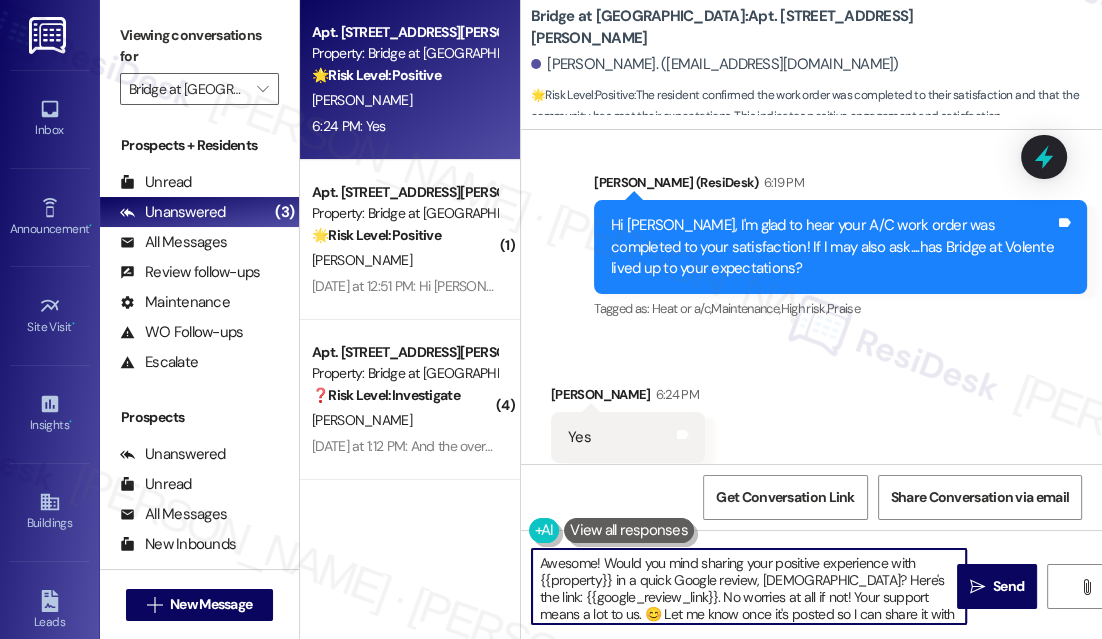 click on "Awesome! Would you mind sharing your positive experience with {{property}} in a quick Google review, Christian? Here's the link: {{google_review_link}}. No worries at all if not! Your support means a lot to us. 😊 Let me know once it's posted so I can share it with the team." at bounding box center [749, 586] 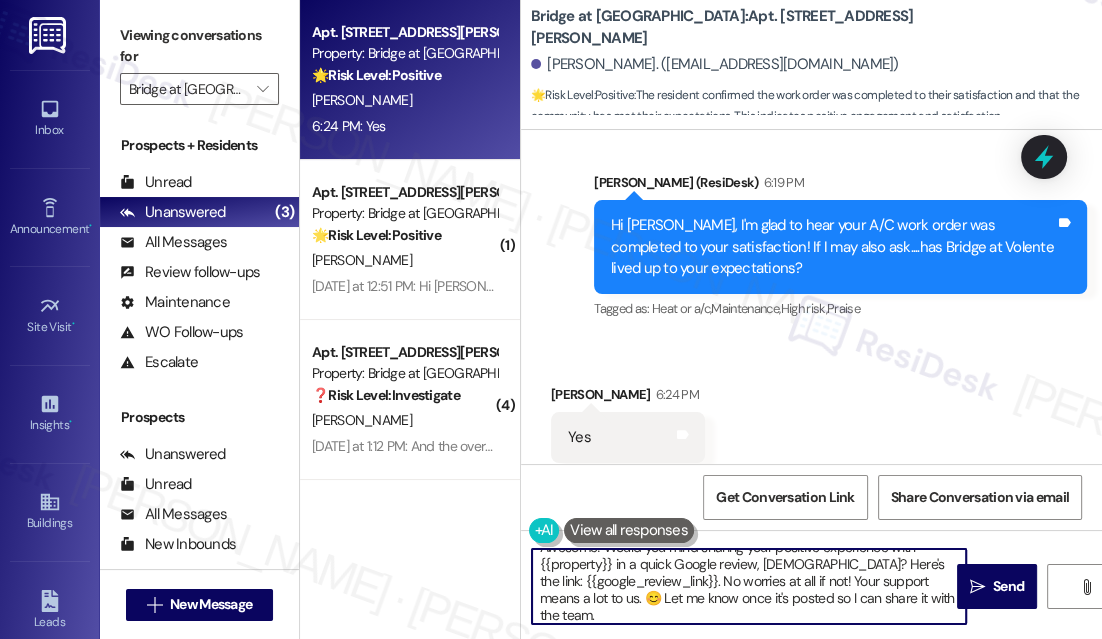 scroll, scrollTop: 21, scrollLeft: 0, axis: vertical 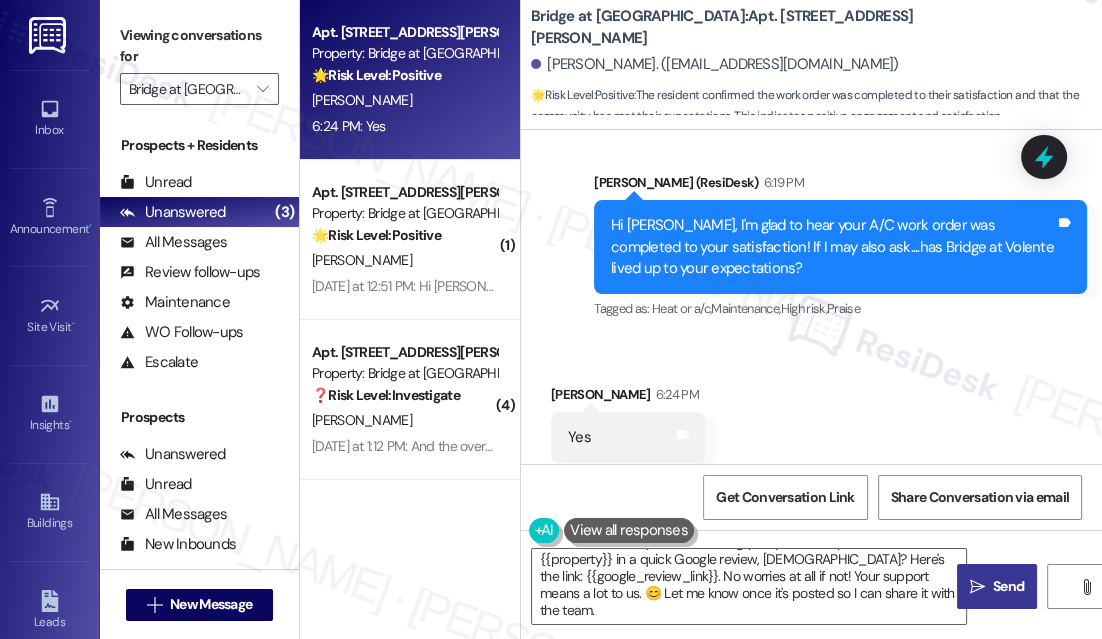click on "" at bounding box center (977, 587) 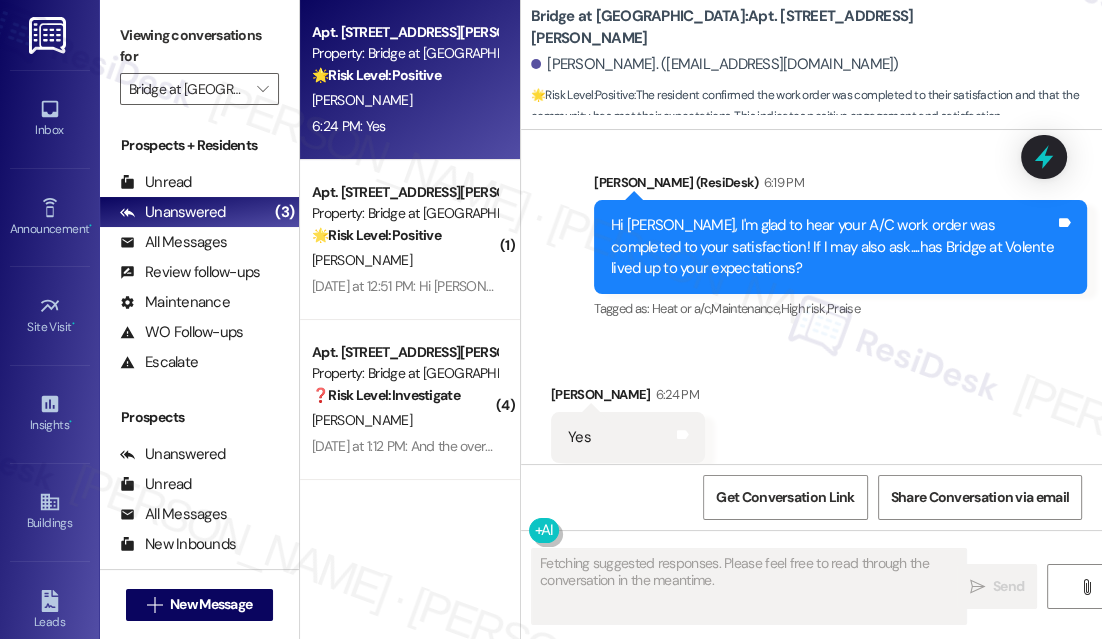 scroll, scrollTop: 0, scrollLeft: 0, axis: both 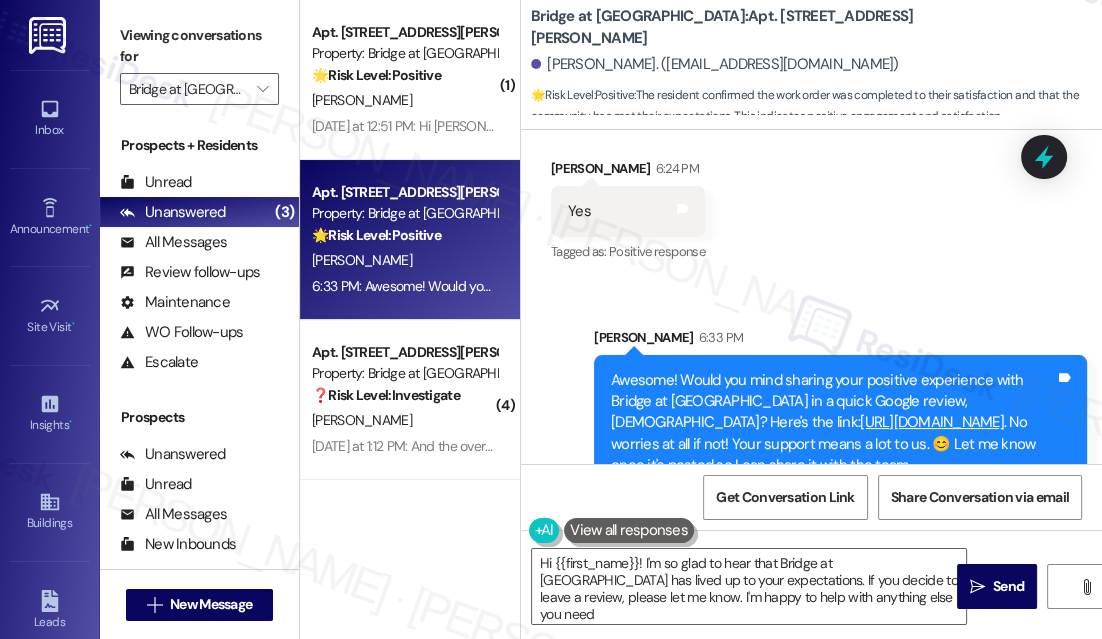 type on "Hi {{first_name}}! I'm so glad to hear that Bridge at Volente has lived up to your expectations. If you decide to leave a review, please let me know. I'm happy to help with anything else you need!" 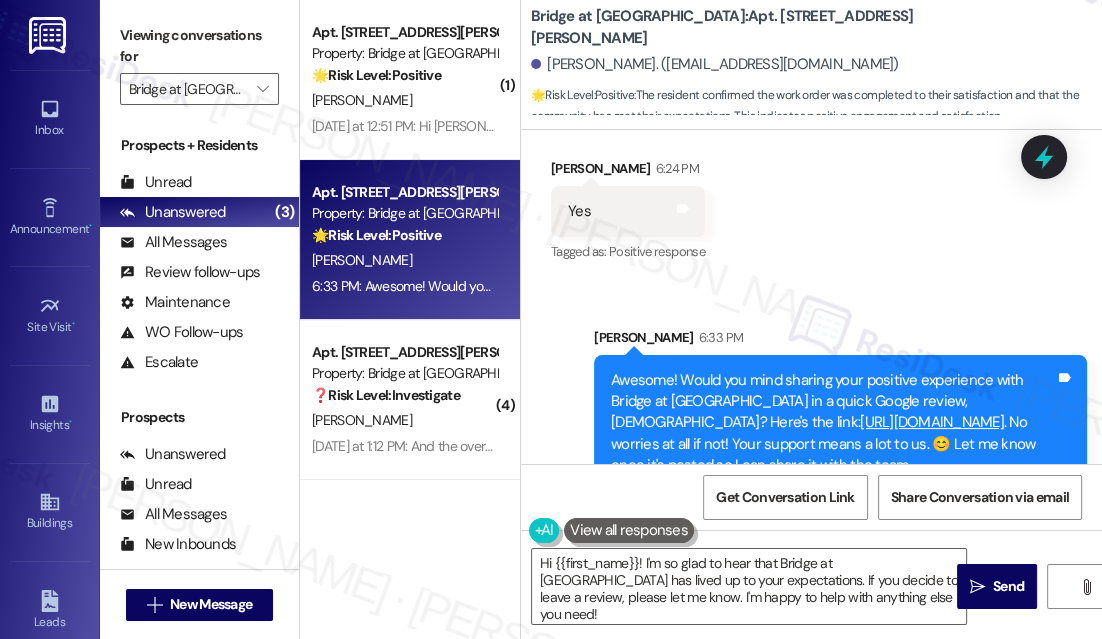click on "Awesome! Would you mind sharing your positive experience with Bridge at Volente in a quick Google review, Christian? Here's the link:  https://www.theresidesk.com/links/review-j-QeWiivk . No worries at all if not! Your support means a lot to us. 😊 Let me know once it's posted so I can share it with the team." at bounding box center (833, 423) 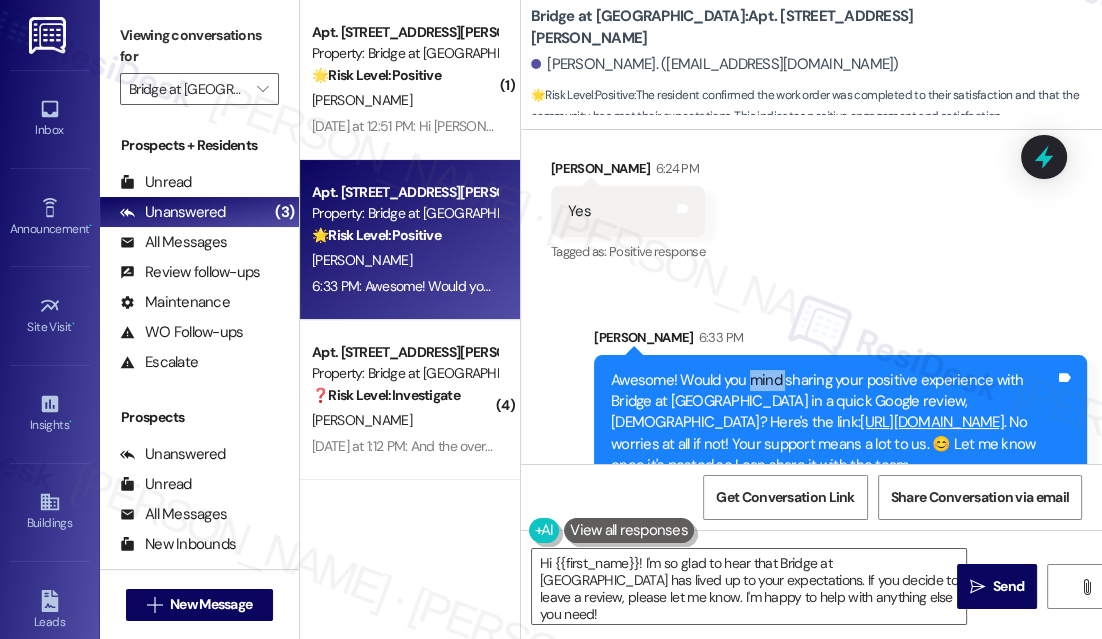 click on "Awesome! Would you mind sharing your positive experience with Bridge at Volente in a quick Google review, Christian? Here's the link:  https://www.theresidesk.com/links/review-j-QeWiivk . No worries at all if not! Your support means a lot to us. 😊 Let me know once it's posted so I can share it with the team." at bounding box center (833, 423) 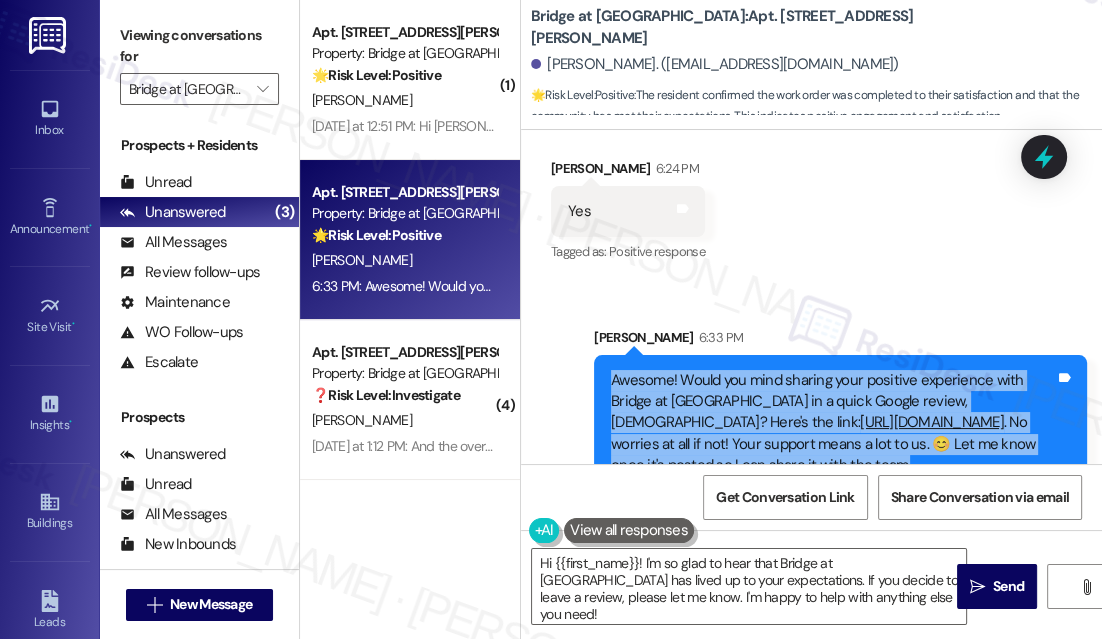 click on "Awesome! Would you mind sharing your positive experience with Bridge at Volente in a quick Google review, Christian? Here's the link:  https://www.theresidesk.com/links/review-j-QeWiivk . No worries at all if not! Your support means a lot to us. 😊 Let me know once it's posted so I can share it with the team." at bounding box center [833, 423] 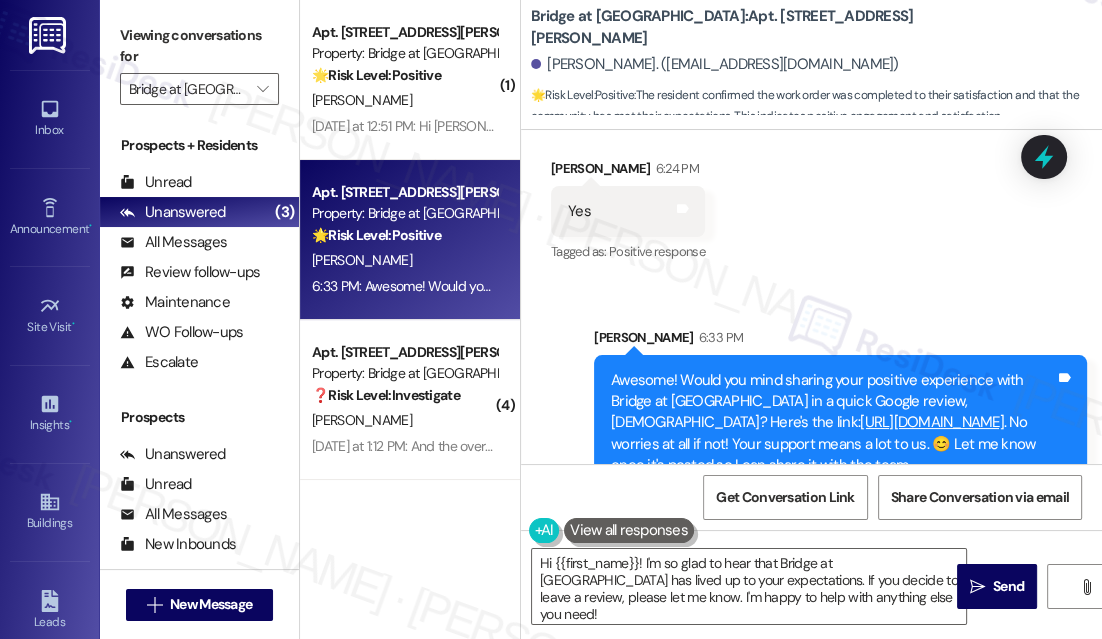 click on "Sent via SMS Sarah 6:33 PM Awesome! Would you mind sharing your positive experience with Bridge at Volente in a quick Google review, Christian? Here's the link:  https://www.theresidesk.com/links/review-j-QeWiivk . No worries at all if not! Your support means a lot to us. 😊 Let me know once it's posted so I can share it with the team. Tags and notes" at bounding box center [840, 409] 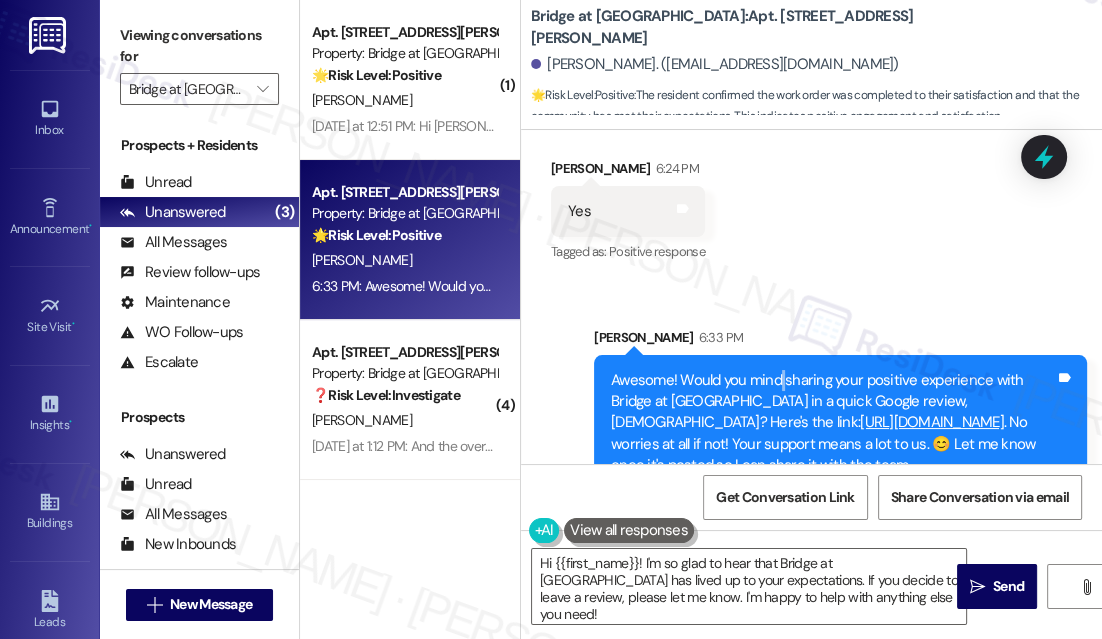 click on "Awesome! Would you mind sharing your positive experience with Bridge at Volente in a quick Google review, Christian? Here's the link:  https://www.theresidesk.com/links/review-j-QeWiivk . No worries at all if not! Your support means a lot to us. 😊 Let me know once it's posted so I can share it with the team." at bounding box center [833, 423] 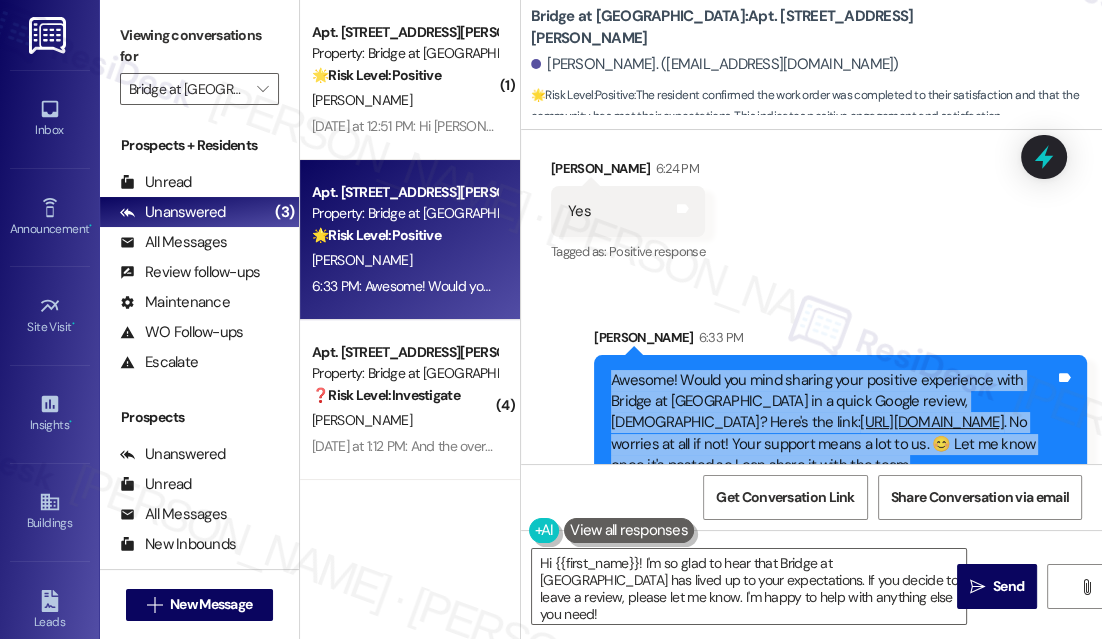 click on "Awesome! Would you mind sharing your positive experience with Bridge at Volente in a quick Google review, Christian? Here's the link:  https://www.theresidesk.com/links/review-j-QeWiivk . No worries at all if not! Your support means a lot to us. 😊 Let me know once it's posted so I can share it with the team." at bounding box center [833, 423] 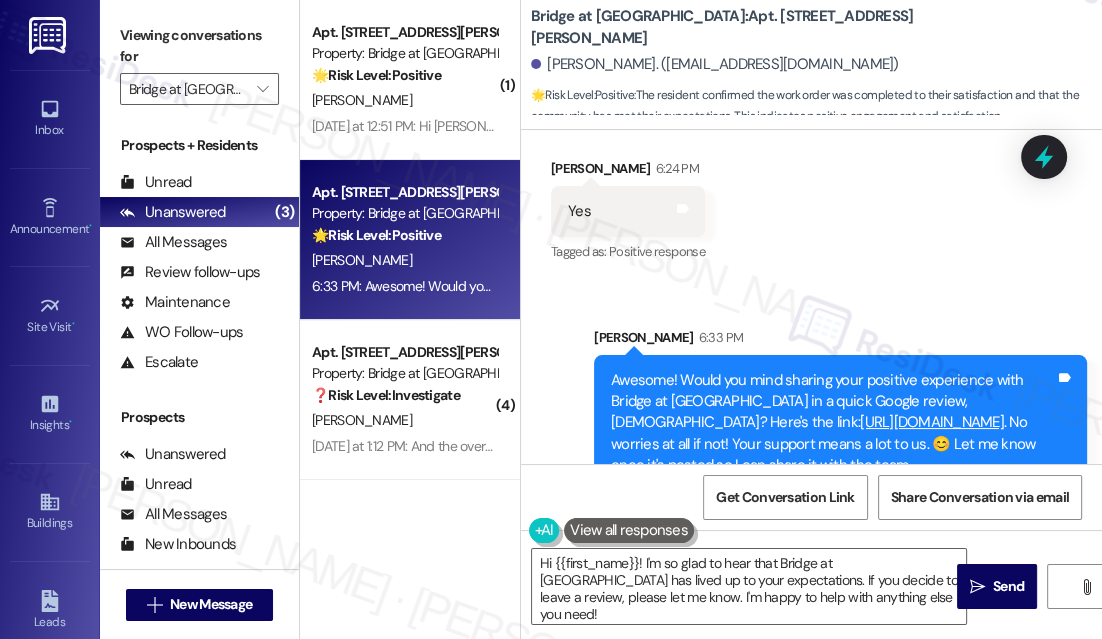 click on "Sent via SMS Sarah 6:33 PM Awesome! Would you mind sharing your positive experience with Bridge at Volente in a quick Google review, Christian? Here's the link:  https://www.theresidesk.com/links/review-j-QeWiivk . No worries at all if not! Your support means a lot to us. 😊 Let me know once it's posted so I can share it with the team. Tags and notes" at bounding box center [811, 394] 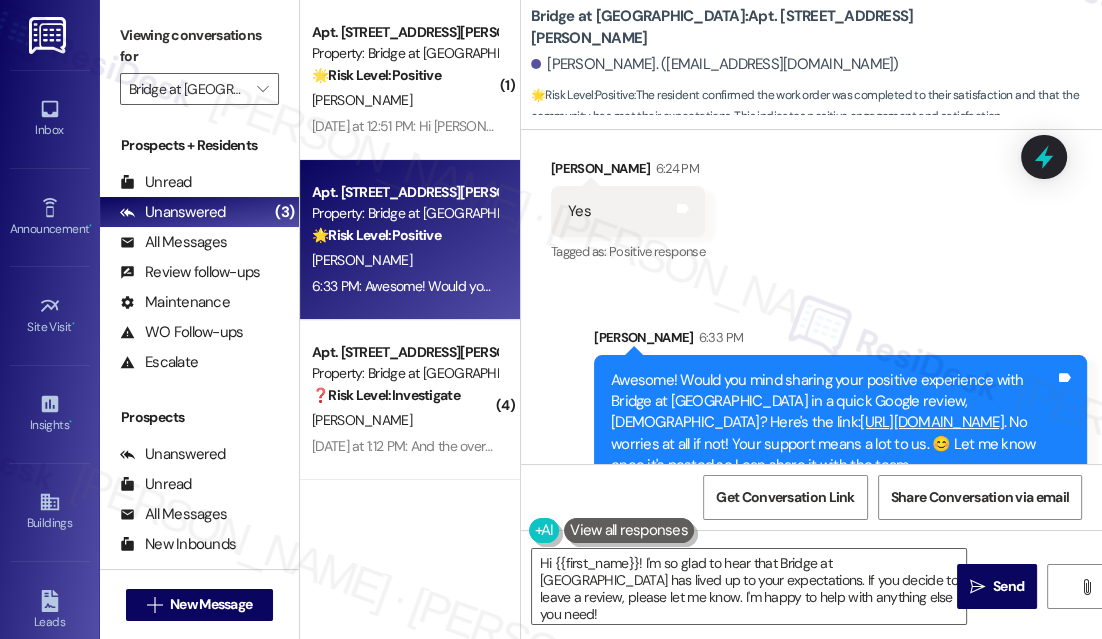 scroll, scrollTop: 1176, scrollLeft: 0, axis: vertical 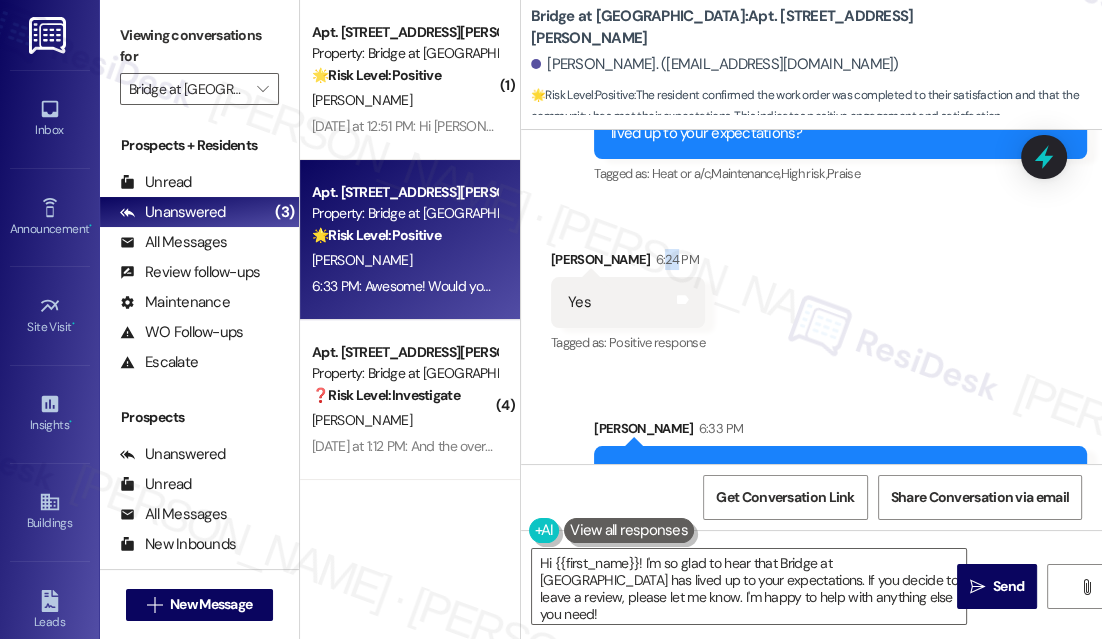 drag, startPoint x: 663, startPoint y: 215, endPoint x: 674, endPoint y: 214, distance: 11.045361 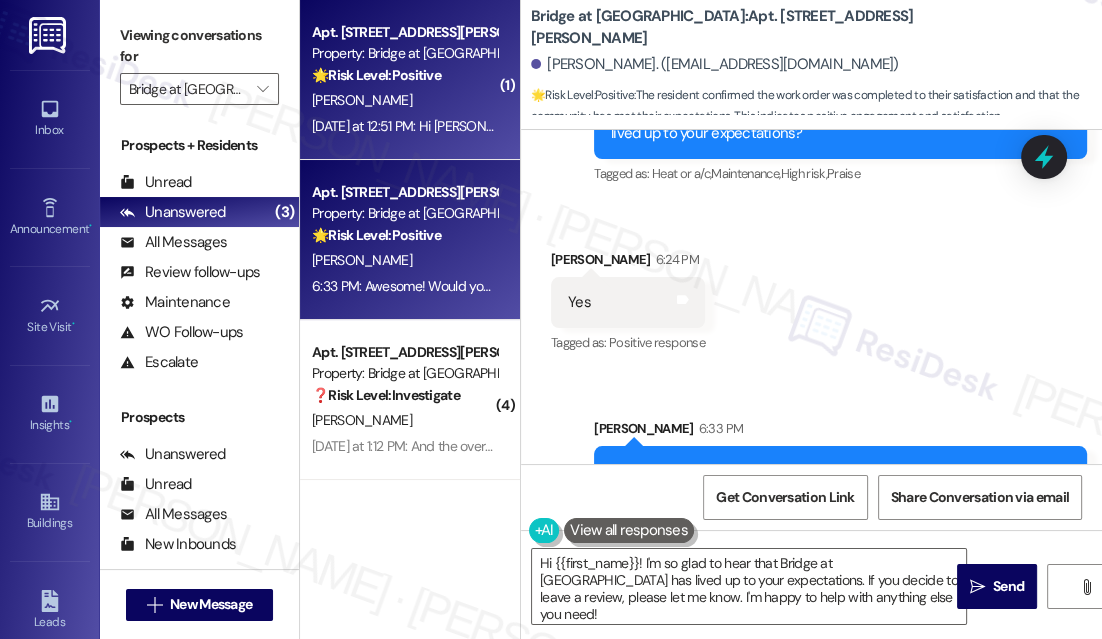 click on "[DATE] at 12:51 PM: Hi [PERSON_NAME]. I've been on property since [DATE] when it was "Marquis at [GEOGRAPHIC_DATA]". I've definitely stayed for a reason. The maintenance staff is not only quick to respond but super attentive and resolve issues rapidly. And even through the slight language barrier, we always get it figured out. The property is nice and quiet, and little to no crime over the past decade. The only "complaint" I have is one shared by most everyone that is renting in [GEOGRAPHIC_DATA]......market prices.😓  It only hurts when you see the price go from $905 for a 2bd w/garage to almost $1750 for the same setup. But that's just the world we are in. Thanks for the inquiry." at bounding box center (2289, 126) 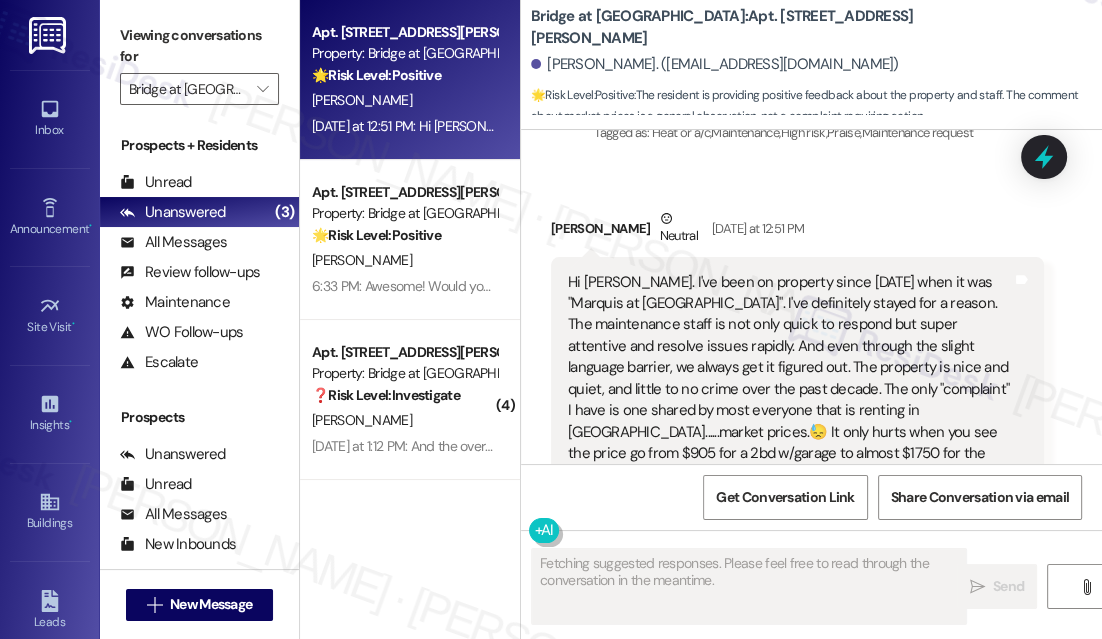 scroll, scrollTop: 1234, scrollLeft: 0, axis: vertical 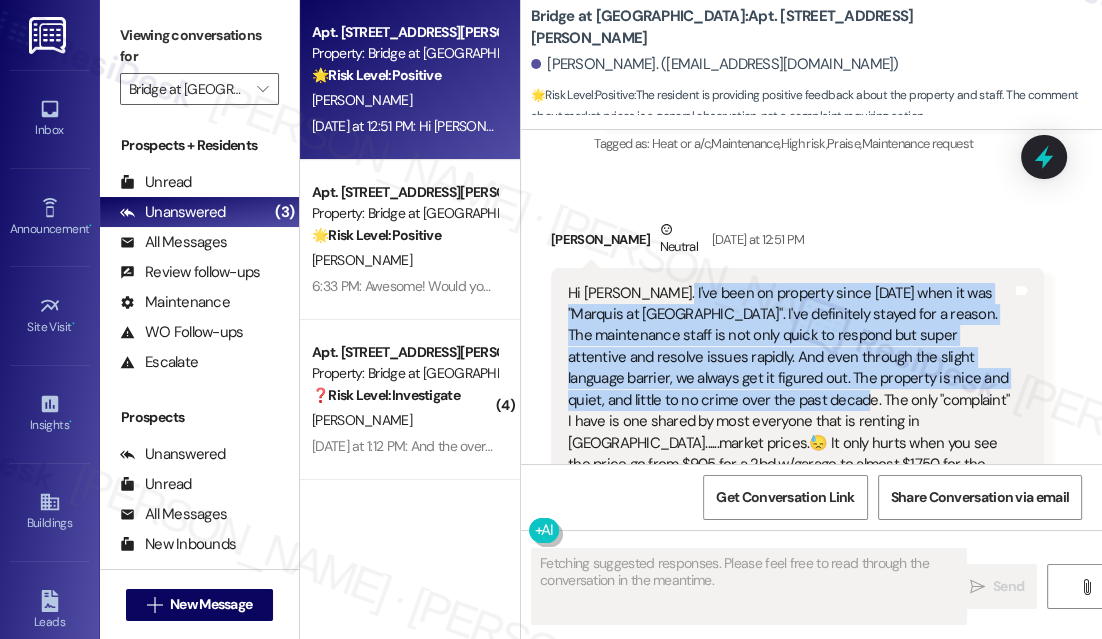 drag, startPoint x: 658, startPoint y: 246, endPoint x: 785, endPoint y: 353, distance: 166.06625 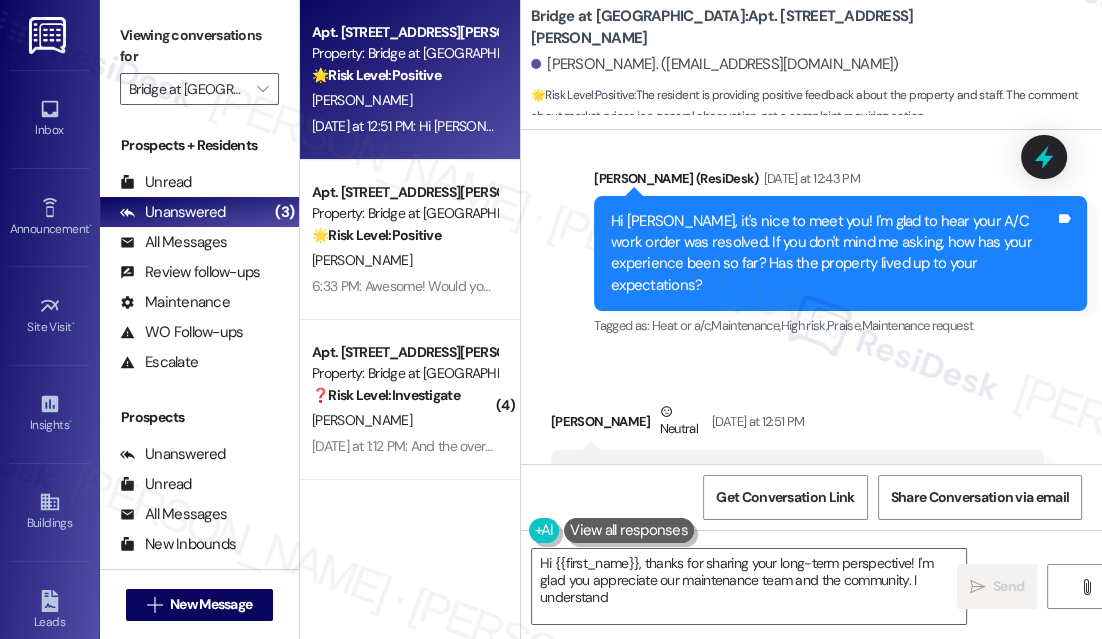 click on "Hi Jason, it's nice to meet you! I'm glad to hear your A/C work order was resolved. If you don't mind me asking, how has your experience been so far? Has the property lived up to your expectations?" at bounding box center (833, 254) 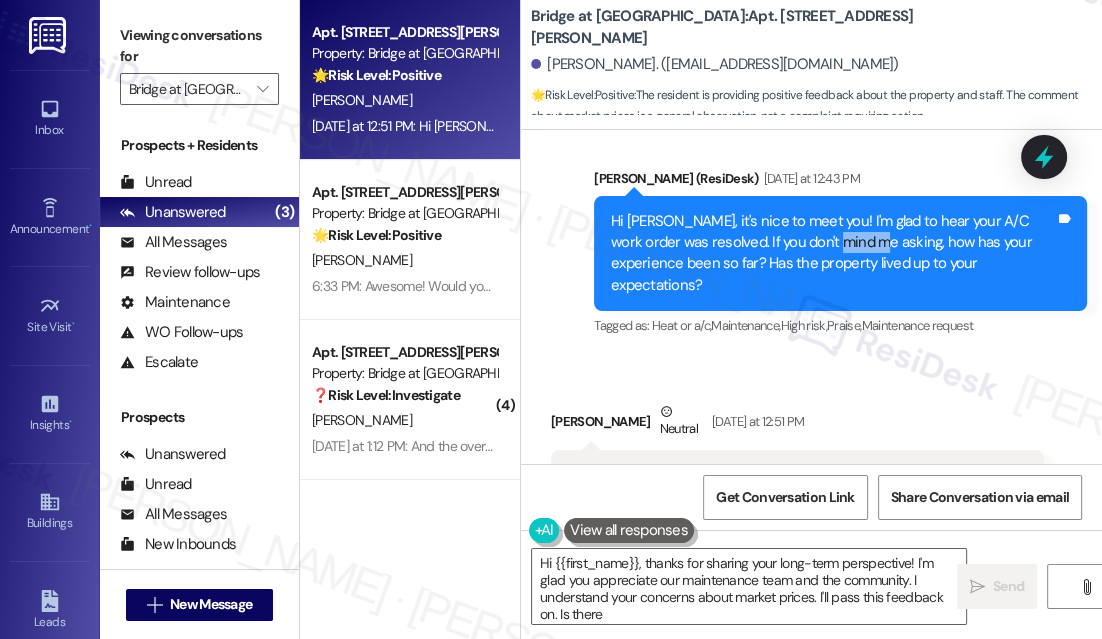 click on "Hi Jason, it's nice to meet you! I'm glad to hear your A/C work order was resolved. If you don't mind me asking, how has your experience been so far? Has the property lived up to your expectations?" at bounding box center (833, 254) 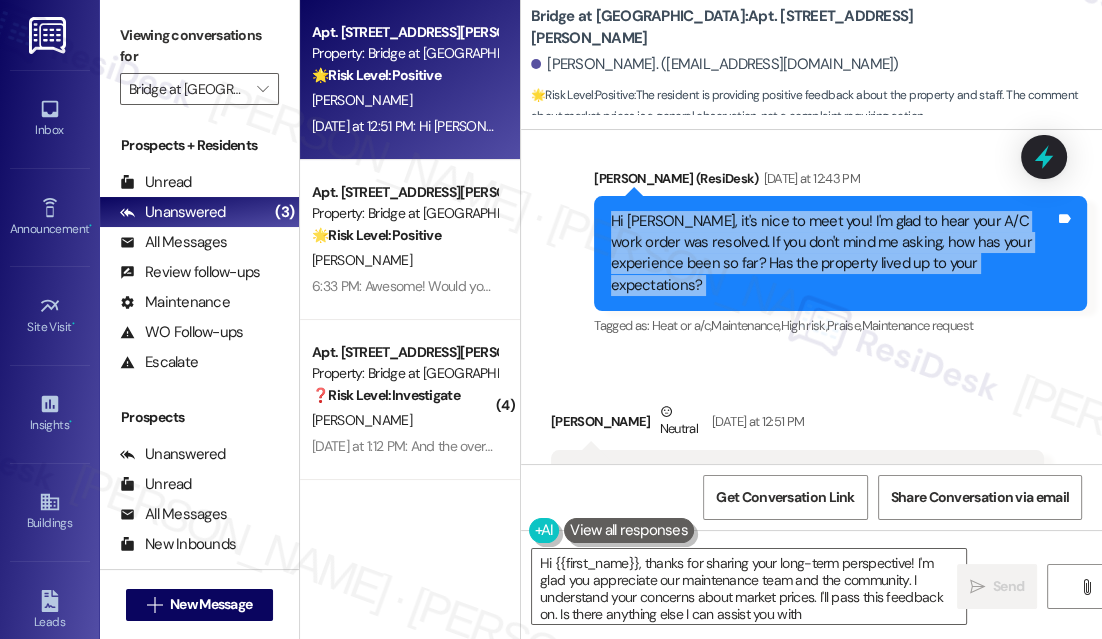 type on "Hi {{first_name}}, thanks for sharing your long-term perspective! I'm glad you appreciate our maintenance team and the community. I understand your concerns about market prices. I'll pass this feedback on. Is there anything else I can assist you with?" 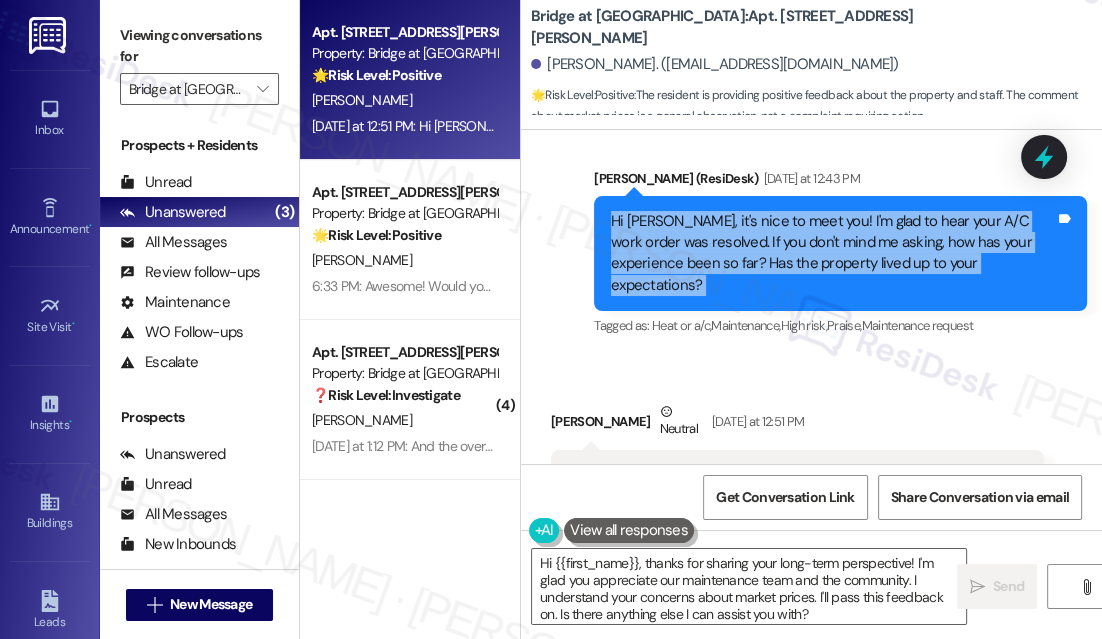 click on "Hi Jason, it's nice to meet you! I'm glad to hear your A/C work order was resolved. If you don't mind me asking, how has your experience been so far? Has the property lived up to your expectations?" at bounding box center (833, 254) 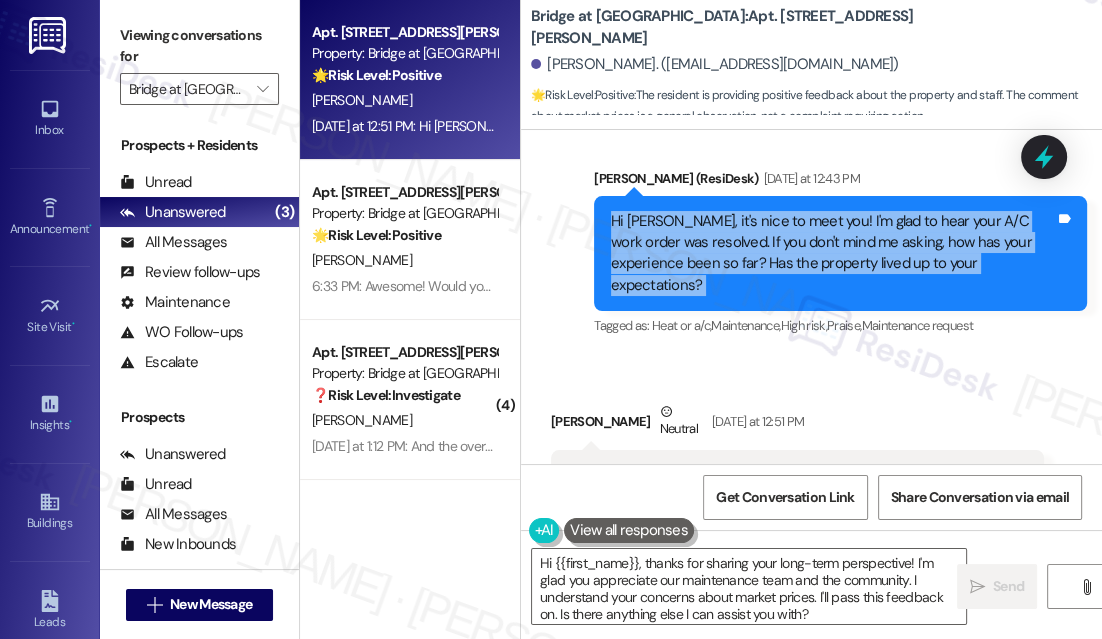 scroll, scrollTop: 1143, scrollLeft: 0, axis: vertical 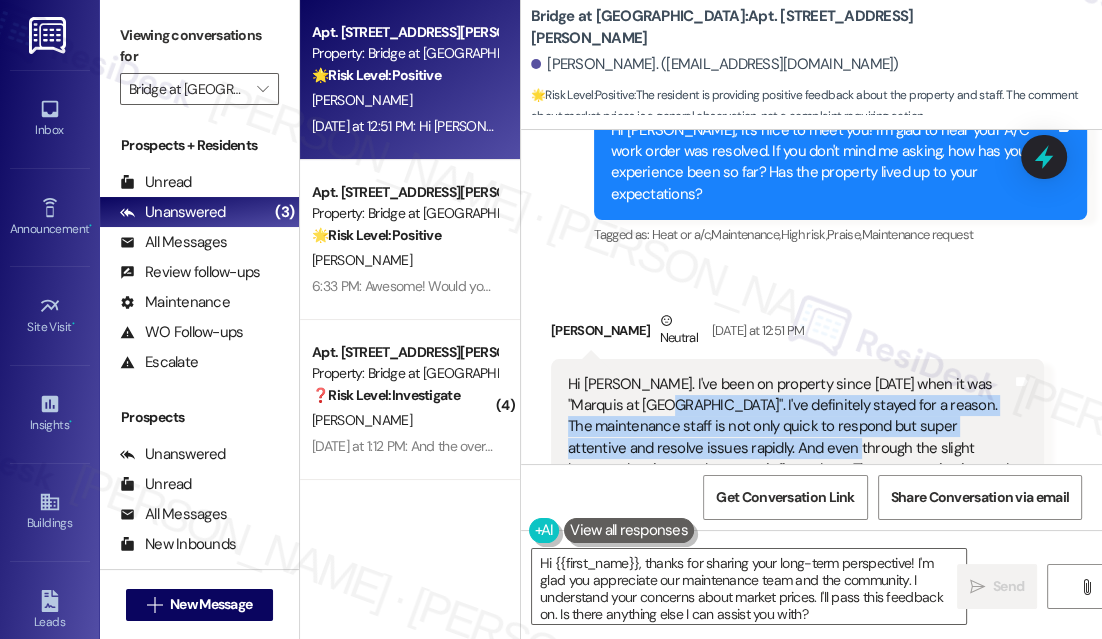 drag, startPoint x: 639, startPoint y: 354, endPoint x: 793, endPoint y: 399, distance: 160.44002 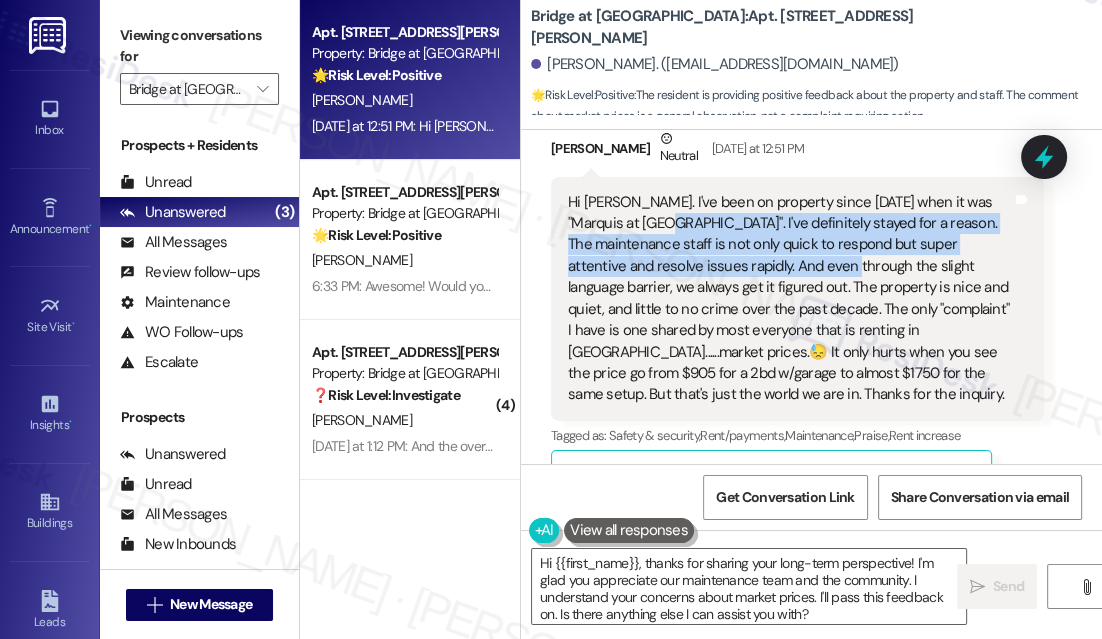 click on "Hi Sarah. I've been on property since 2015 when it was "Marquis at Volente". I've definitely stayed for a reason. The maintenance staff is not only quick to respond but super attentive and resolve issues rapidly. And even through the slight language barrier, we always get it figured out. The property is nice and quiet, and little to no crime over the past decade. The only "complaint" I have is one shared by most everyone that is renting in Austin......market prices.😓  It only hurts when you see the price go from $905 for a 2bd w/garage to almost $1750 for the same setup. But that's just the world we are in. Thanks for the inquiry." at bounding box center (790, 299) 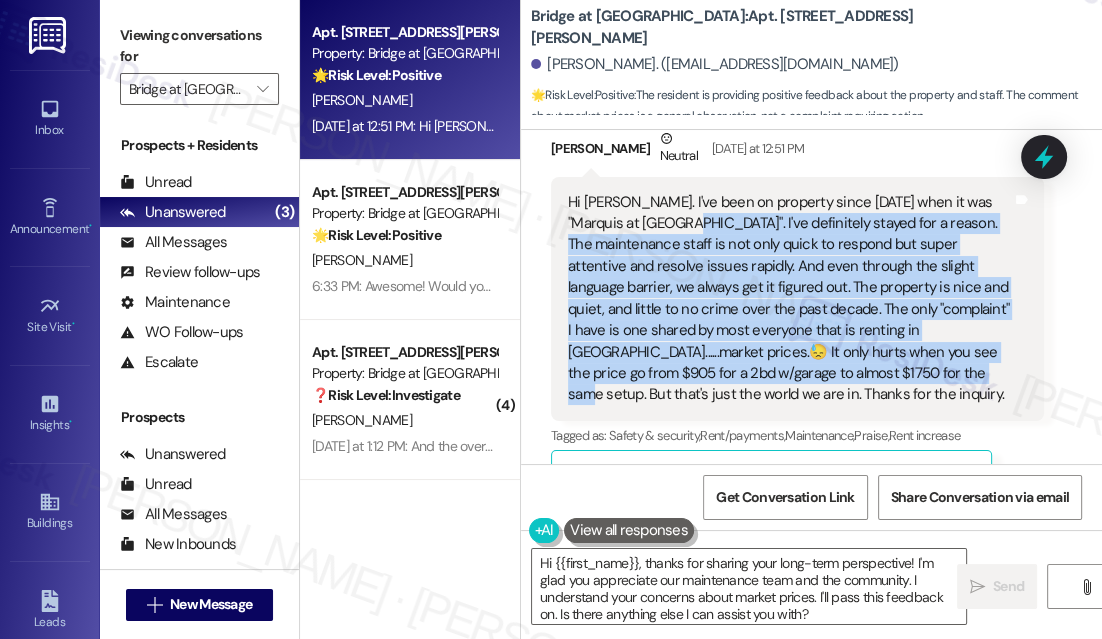 drag, startPoint x: 663, startPoint y: 180, endPoint x: 818, endPoint y: 338, distance: 221.3346 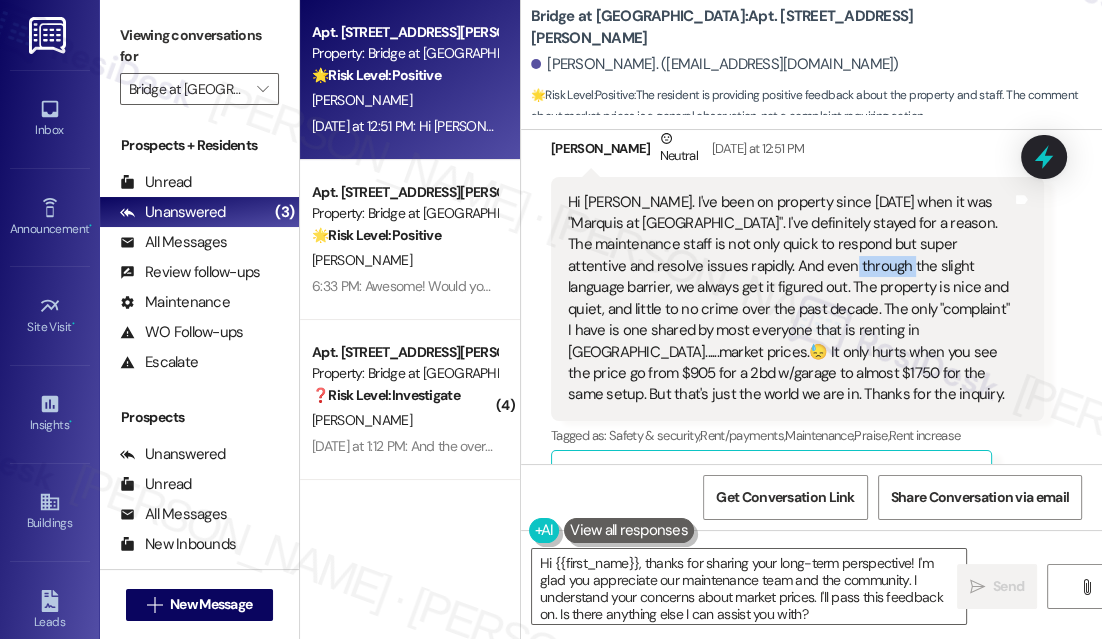 click on "Hi Sarah. I've been on property since 2015 when it was "Marquis at Volente". I've definitely stayed for a reason. The maintenance staff is not only quick to respond but super attentive and resolve issues rapidly. And even through the slight language barrier, we always get it figured out. The property is nice and quiet, and little to no crime over the past decade. The only "complaint" I have is one shared by most everyone that is renting in Austin......market prices.😓  It only hurts when you see the price go from $905 for a 2bd w/garage to almost $1750 for the same setup. But that's just the world we are in. Thanks for the inquiry." at bounding box center [790, 299] 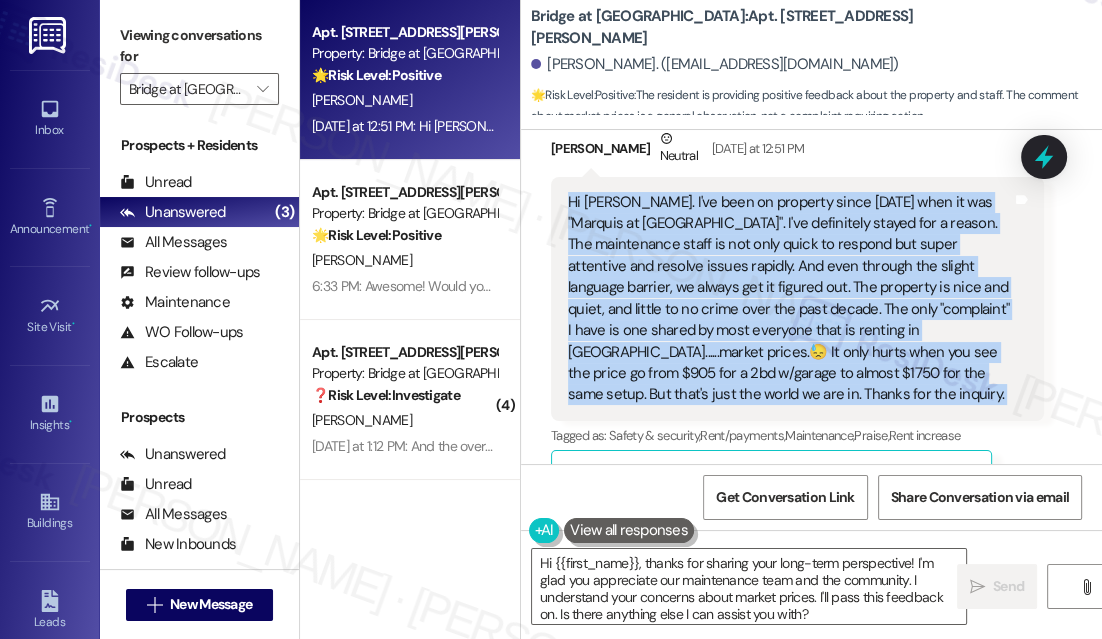 click on "Hi Sarah. I've been on property since 2015 when it was "Marquis at Volente". I've definitely stayed for a reason. The maintenance staff is not only quick to respond but super attentive and resolve issues rapidly. And even through the slight language barrier, we always get it figured out. The property is nice and quiet, and little to no crime over the past decade. The only "complaint" I have is one shared by most everyone that is renting in Austin......market prices.😓  It only hurts when you see the price go from $905 for a 2bd w/garage to almost $1750 for the same setup. But that's just the world we are in. Thanks for the inquiry." at bounding box center (790, 299) 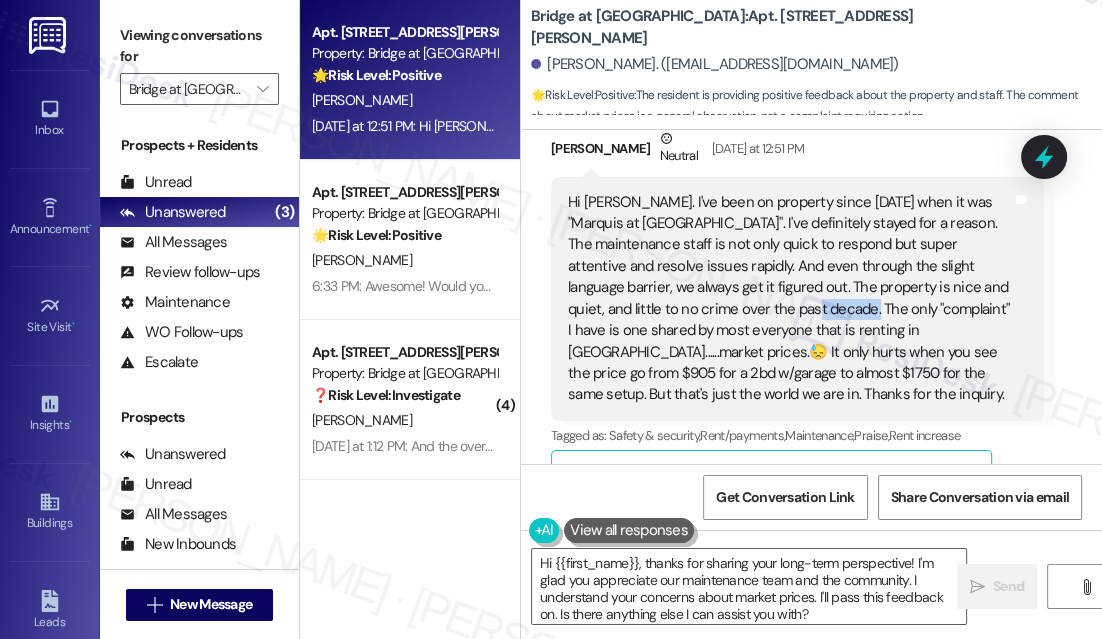 click on "Hi Sarah. I've been on property since 2015 when it was "Marquis at Volente". I've definitely stayed for a reason. The maintenance staff is not only quick to respond but super attentive and resolve issues rapidly. And even through the slight language barrier, we always get it figured out. The property is nice and quiet, and little to no crime over the past decade. The only "complaint" I have is one shared by most everyone that is renting in Austin......market prices.😓  It only hurts when you see the price go from $905 for a 2bd w/garage to almost $1750 for the same setup. But that's just the world we are in. Thanks for the inquiry." at bounding box center (790, 299) 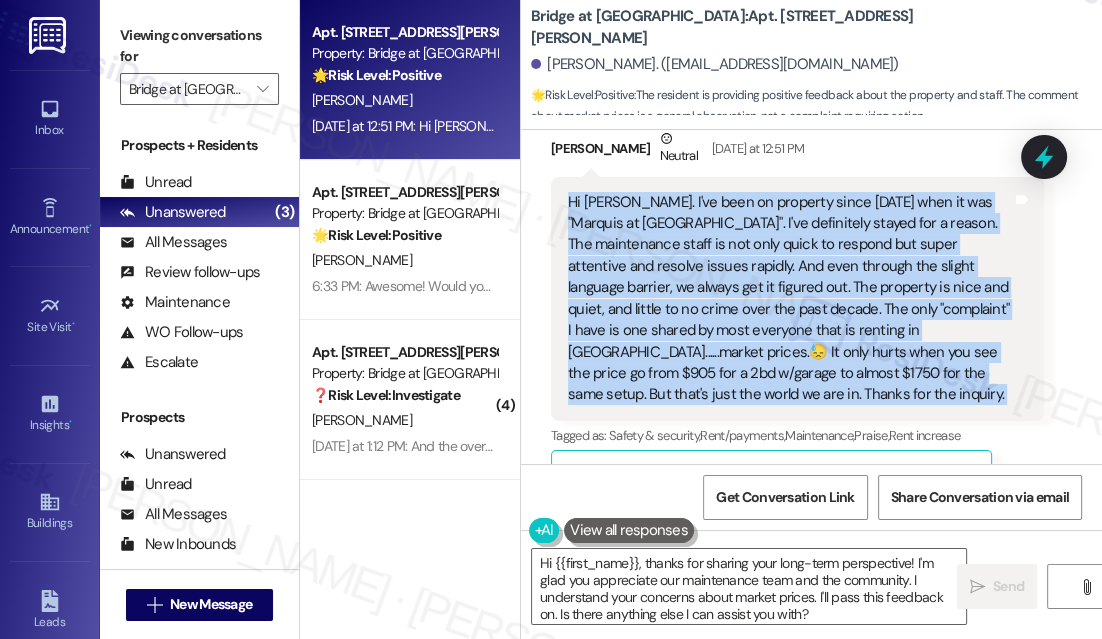 click on "Hi Sarah. I've been on property since 2015 when it was "Marquis at Volente". I've definitely stayed for a reason. The maintenance staff is not only quick to respond but super attentive and resolve issues rapidly. And even through the slight language barrier, we always get it figured out. The property is nice and quiet, and little to no crime over the past decade. The only "complaint" I have is one shared by most everyone that is renting in Austin......market prices.😓  It only hurts when you see the price go from $905 for a 2bd w/garage to almost $1750 for the same setup. But that's just the world we are in. Thanks for the inquiry." at bounding box center (790, 299) 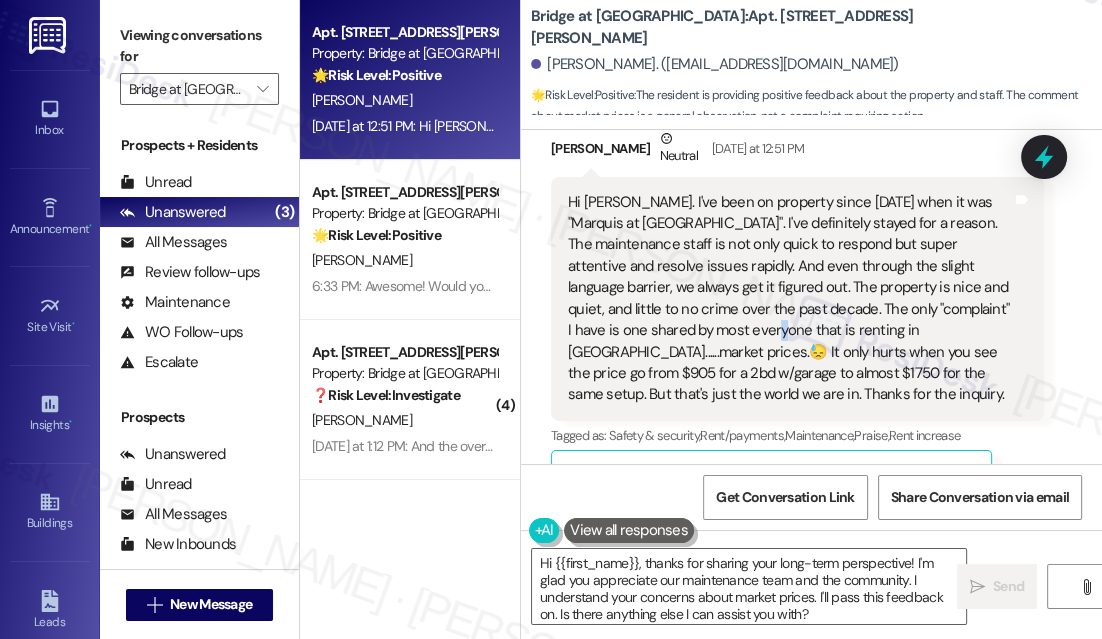 click on "Hi Sarah. I've been on property since 2015 when it was "Marquis at Volente". I've definitely stayed for a reason. The maintenance staff is not only quick to respond but super attentive and resolve issues rapidly. And even through the slight language barrier, we always get it figured out. The property is nice and quiet, and little to no crime over the past decade. The only "complaint" I have is one shared by most everyone that is renting in Austin......market prices.😓  It only hurts when you see the price go from $905 for a 2bd w/garage to almost $1750 for the same setup. But that's just the world we are in. Thanks for the inquiry." at bounding box center [790, 299] 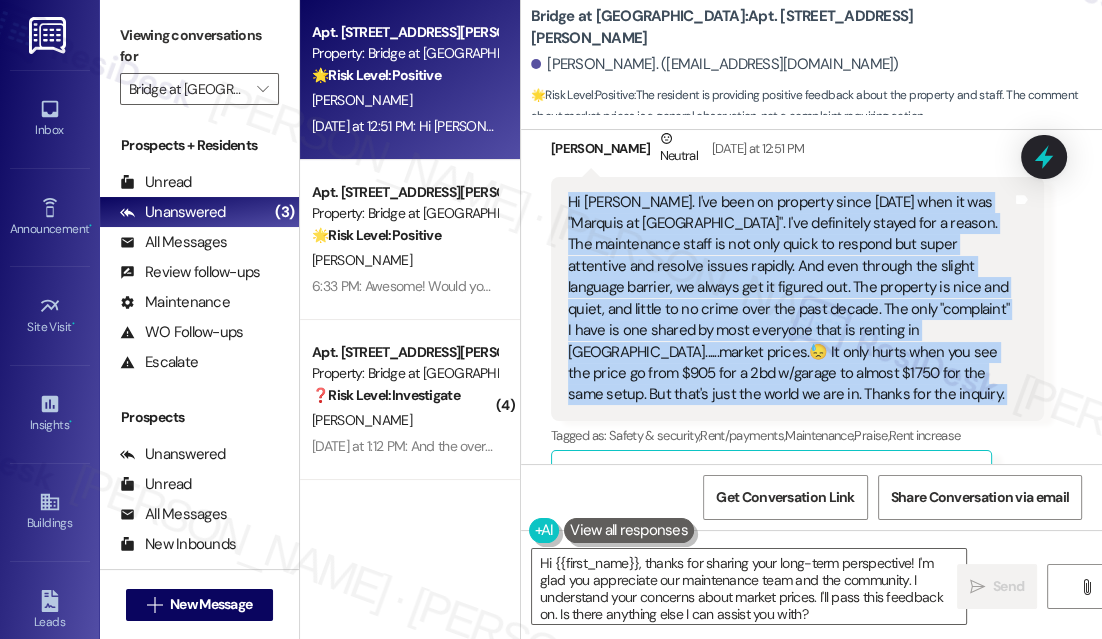 click on "Hi Sarah. I've been on property since 2015 when it was "Marquis at Volente". I've definitely stayed for a reason. The maintenance staff is not only quick to respond but super attentive and resolve issues rapidly. And even through the slight language barrier, we always get it figured out. The property is nice and quiet, and little to no crime over the past decade. The only "complaint" I have is one shared by most everyone that is renting in Austin......market prices.😓  It only hurts when you see the price go from $905 for a 2bd w/garage to almost $1750 for the same setup. But that's just the world we are in. Thanks for the inquiry." at bounding box center [790, 299] 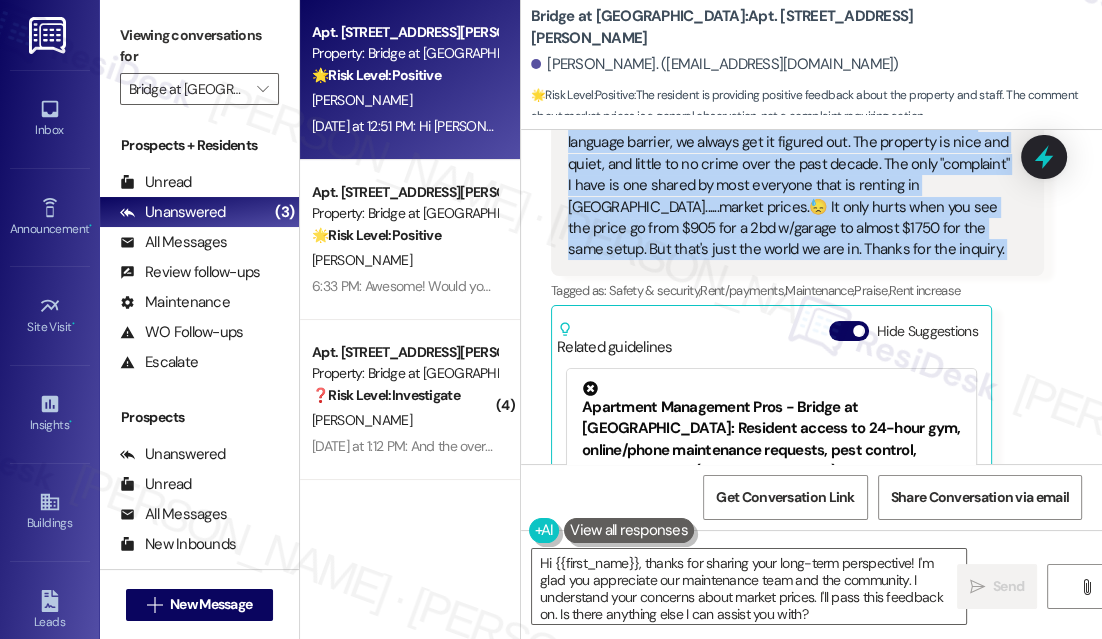 scroll, scrollTop: 1598, scrollLeft: 0, axis: vertical 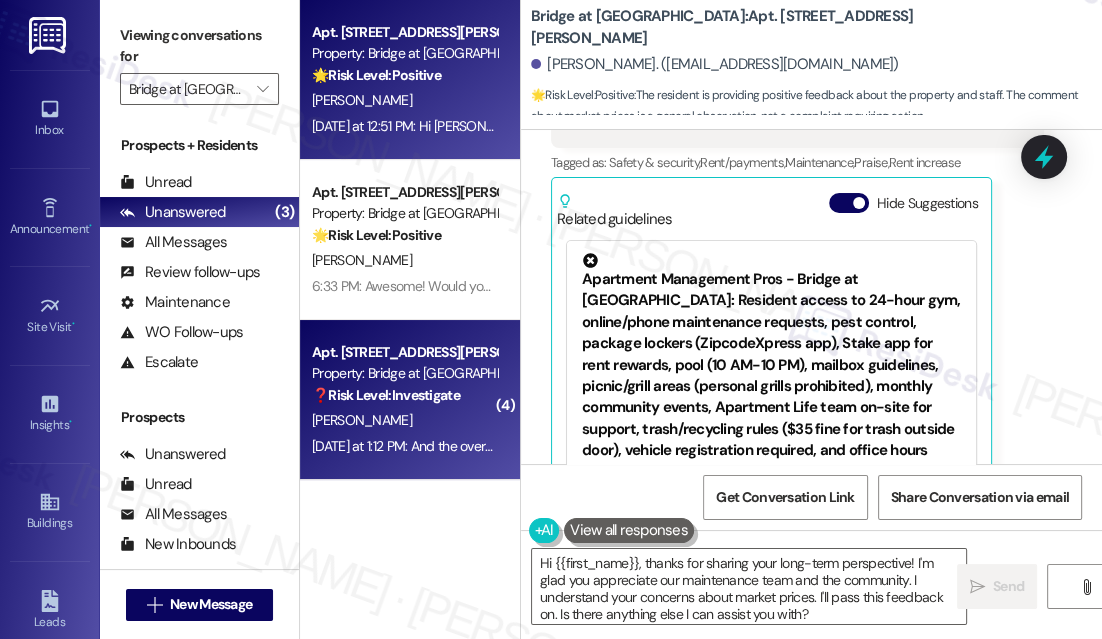 click on "[PERSON_NAME]" at bounding box center (404, 420) 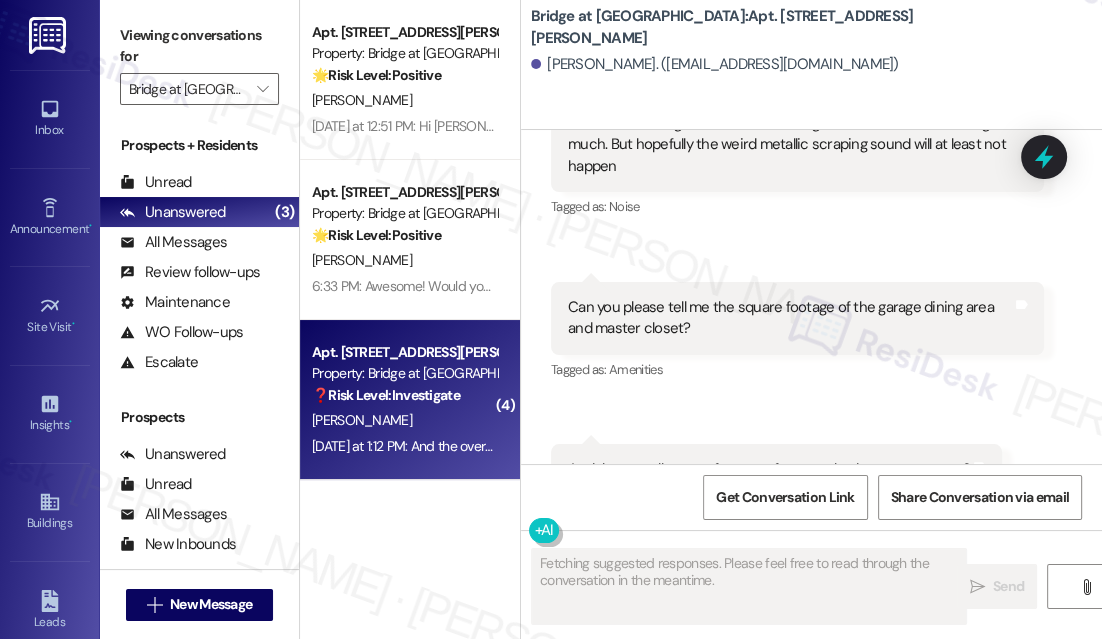scroll, scrollTop: 12842, scrollLeft: 0, axis: vertical 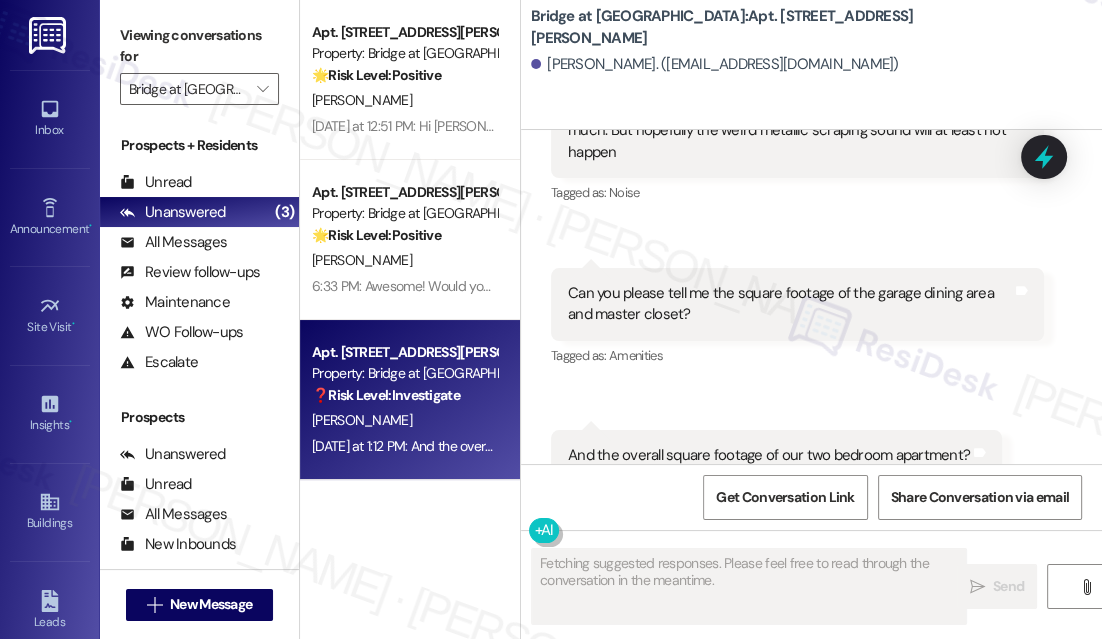 click on "Can you please tell me the square footage of the garage dining area and master closet?" at bounding box center [790, 304] 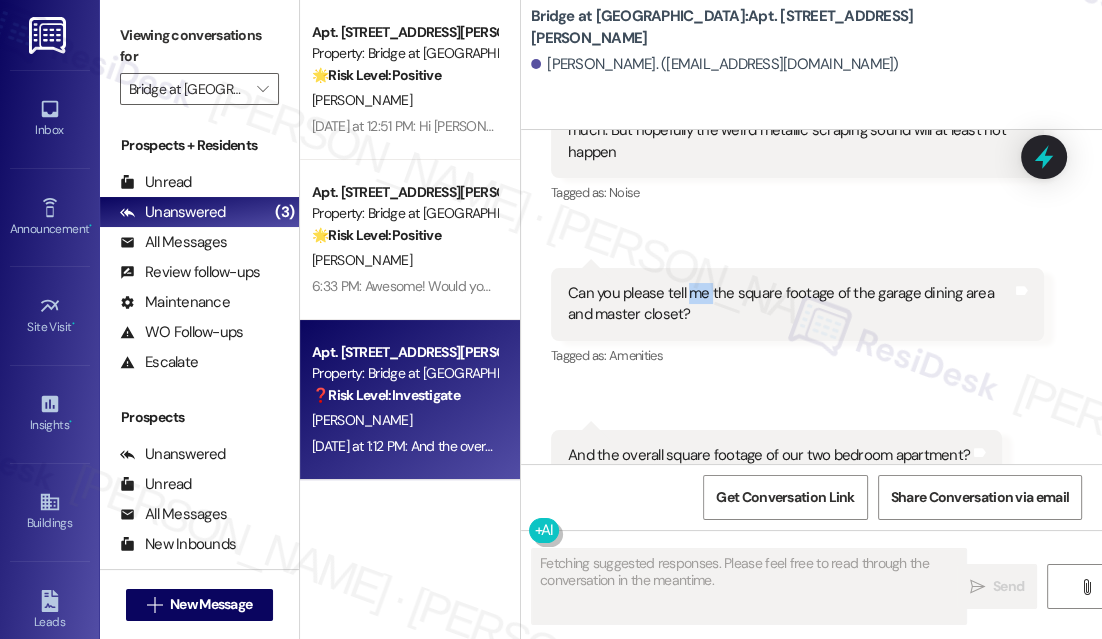 click on "Can you please tell me the square footage of the garage dining area and master closet?" at bounding box center (790, 304) 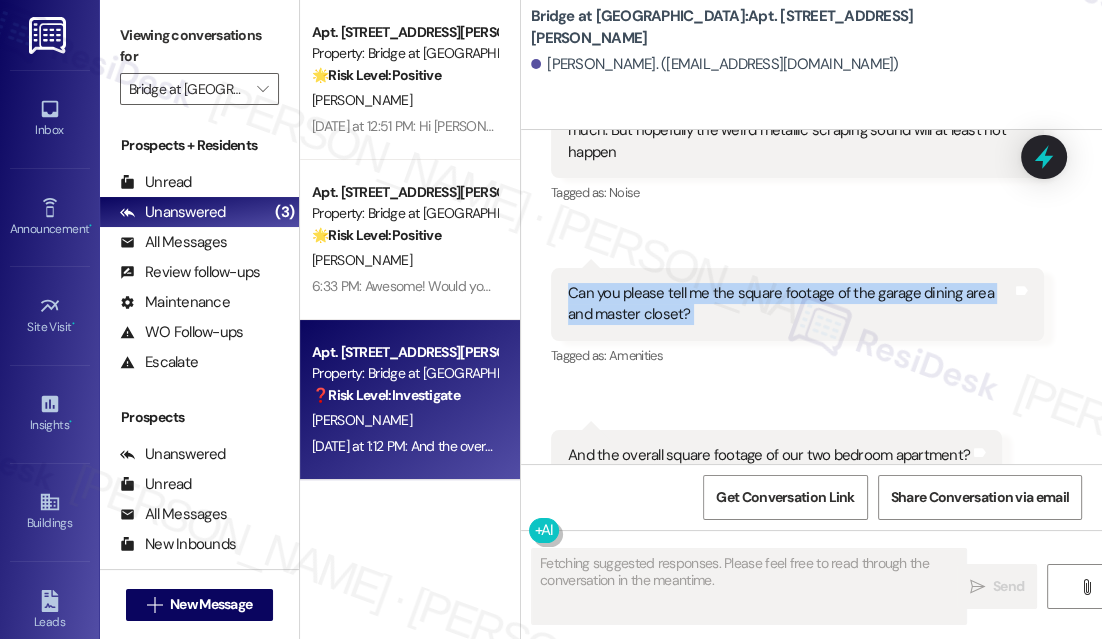click on "Can you please tell me the square footage of the garage dining area and master closet?" at bounding box center [790, 304] 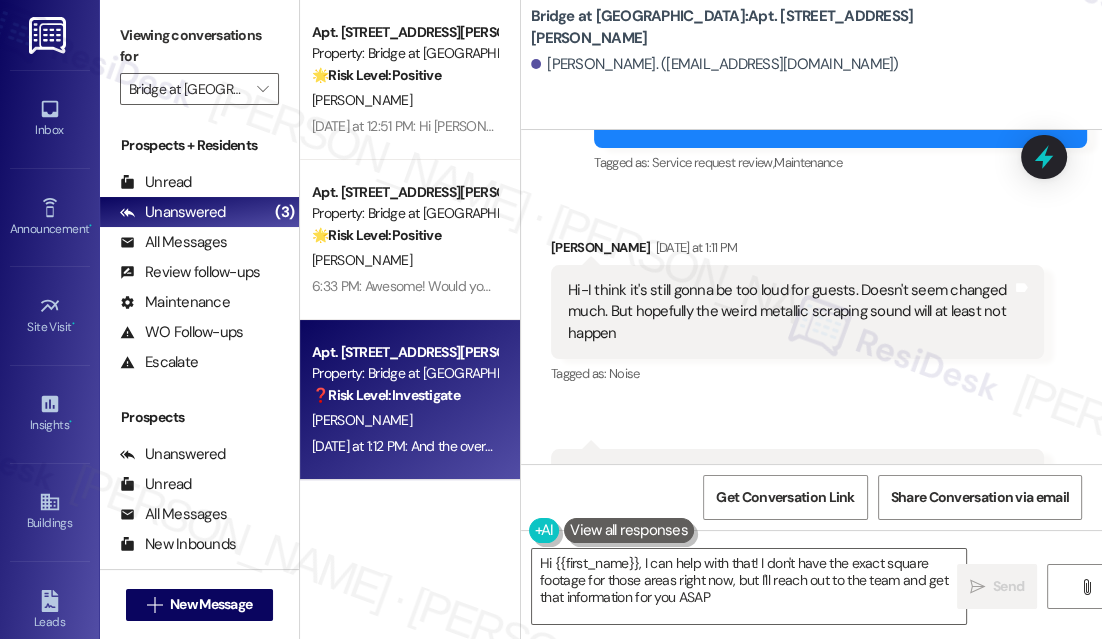 type on "Hi {{first_name}}, I can help with that! I don't have the exact square footage for those areas right now, but I'll reach out to the team and get that information for you ASAP." 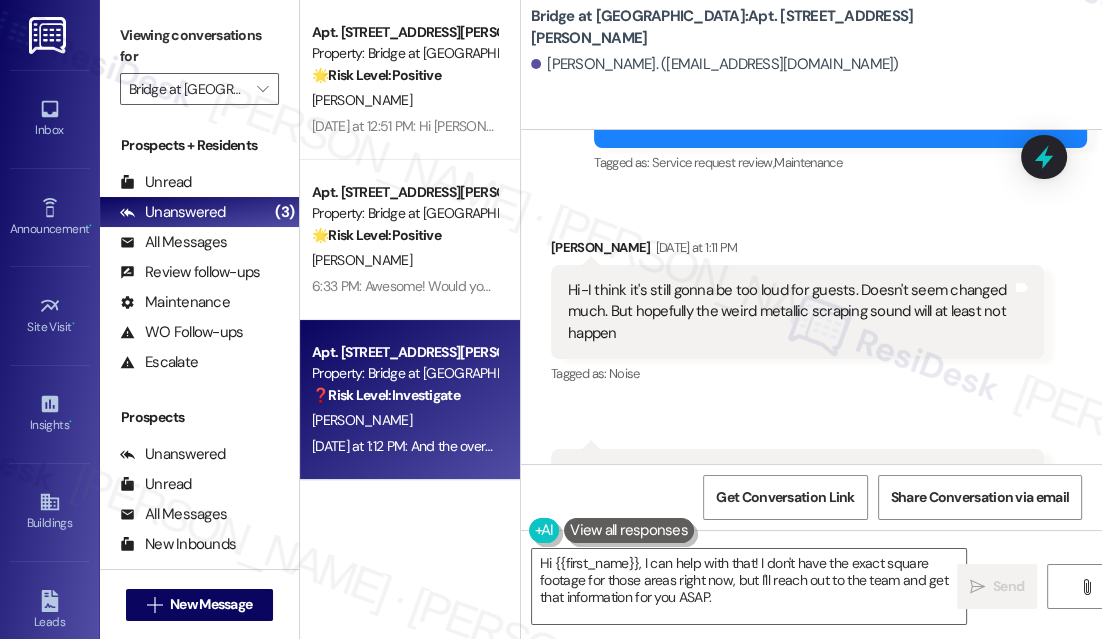 scroll, scrollTop: 12660, scrollLeft: 0, axis: vertical 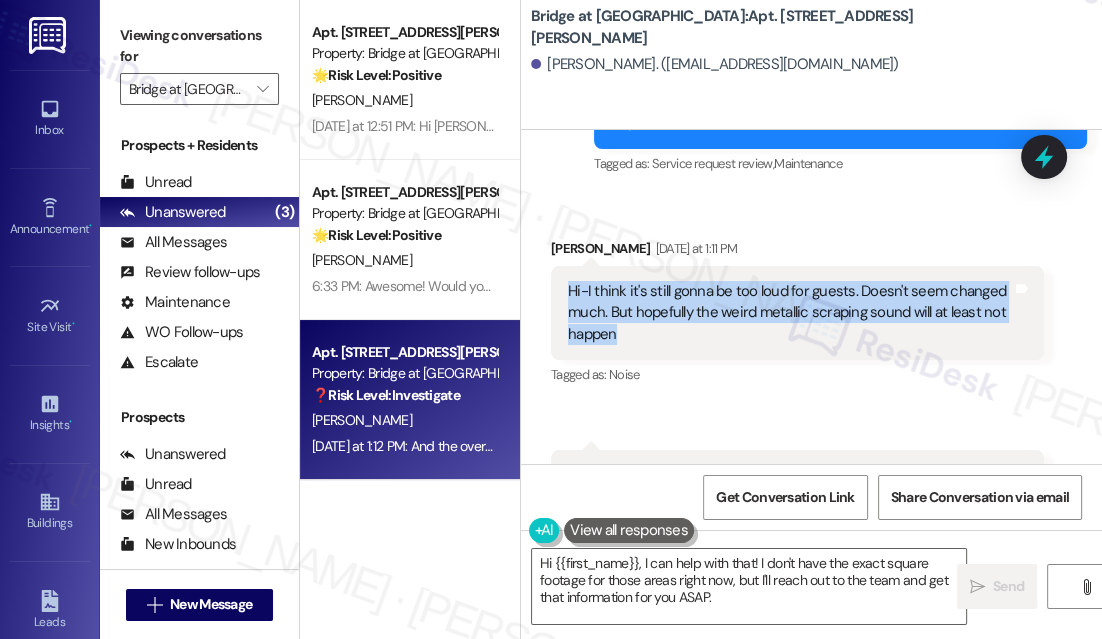drag, startPoint x: 571, startPoint y: 230, endPoint x: 725, endPoint y: 280, distance: 161.91356 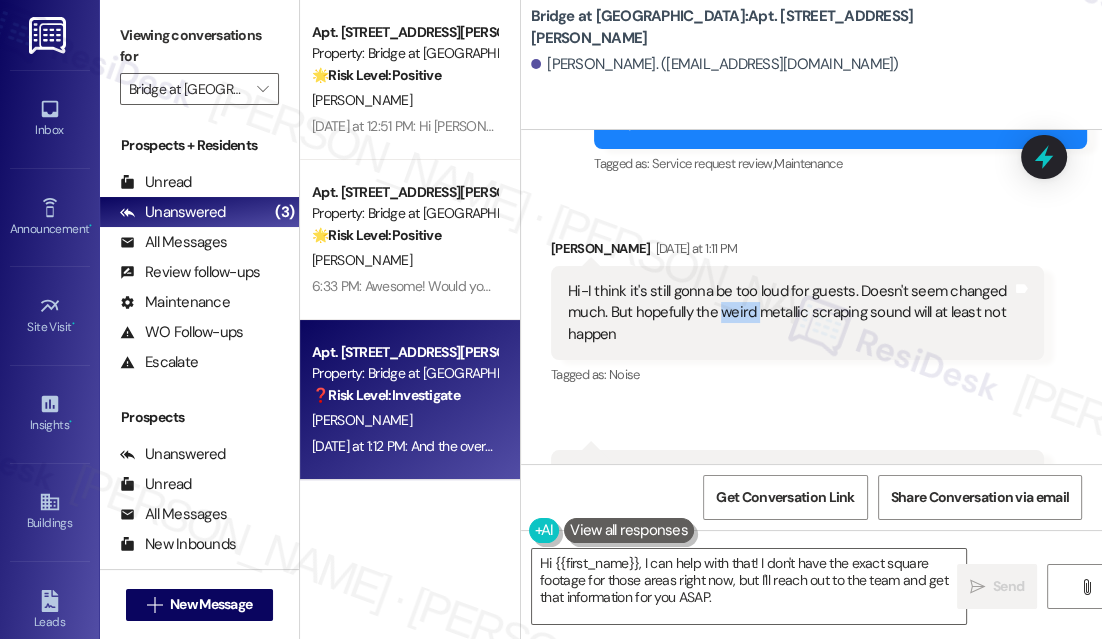 click on "Hi-I think it's still gonna be too loud for guests. Doesn't seem changed much. But hopefully the weird metallic scraping sound will at least not happen" at bounding box center [790, 313] 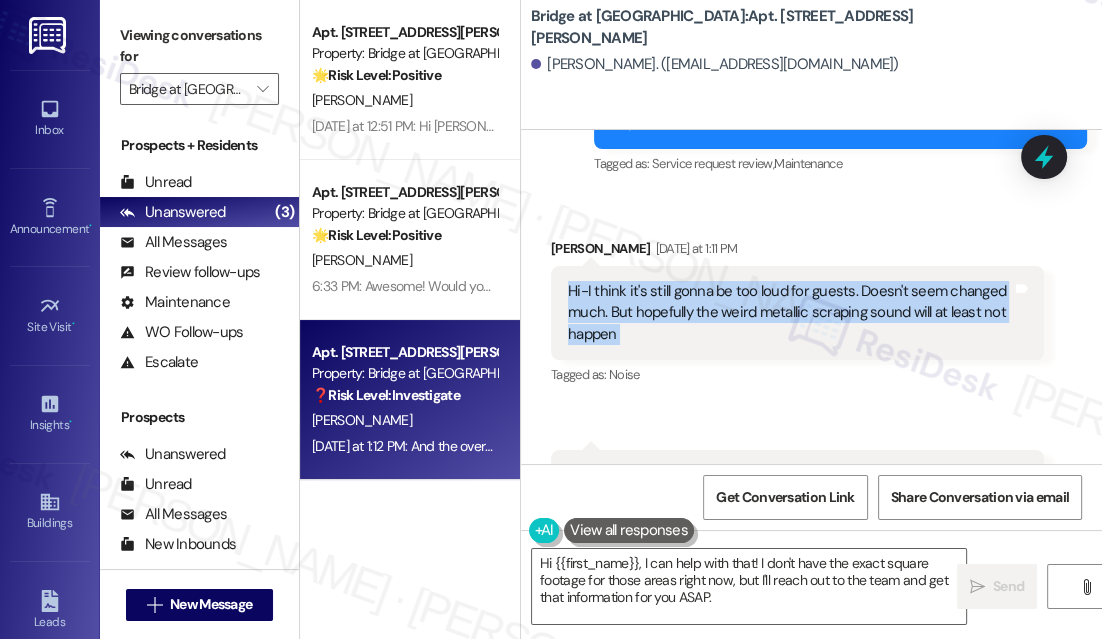 click on "Hi-I think it's still gonna be too loud for guests. Doesn't seem changed much. But hopefully the weird metallic scraping sound will at least not happen" at bounding box center [790, 313] 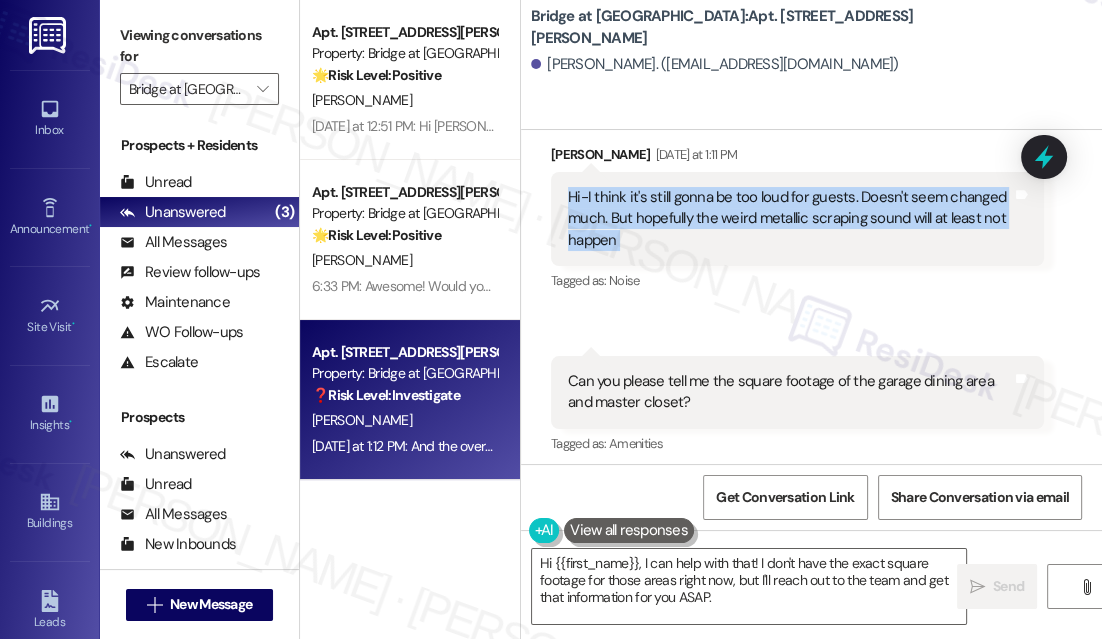 scroll, scrollTop: 12842, scrollLeft: 0, axis: vertical 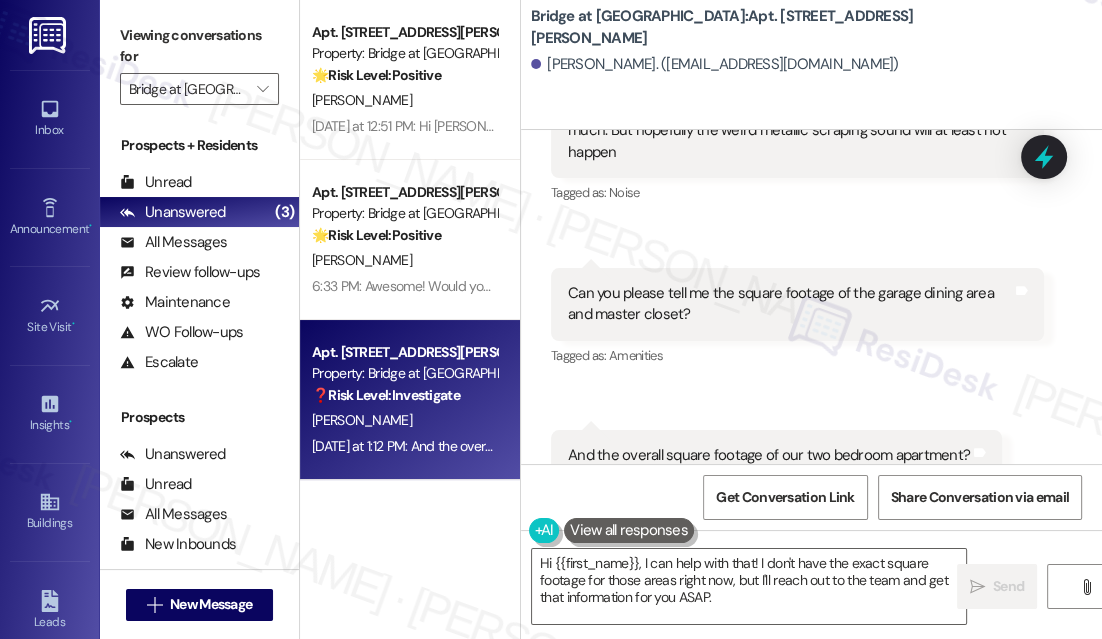 click on "Viewing conversations for Bridge at Volente " at bounding box center [199, 62] 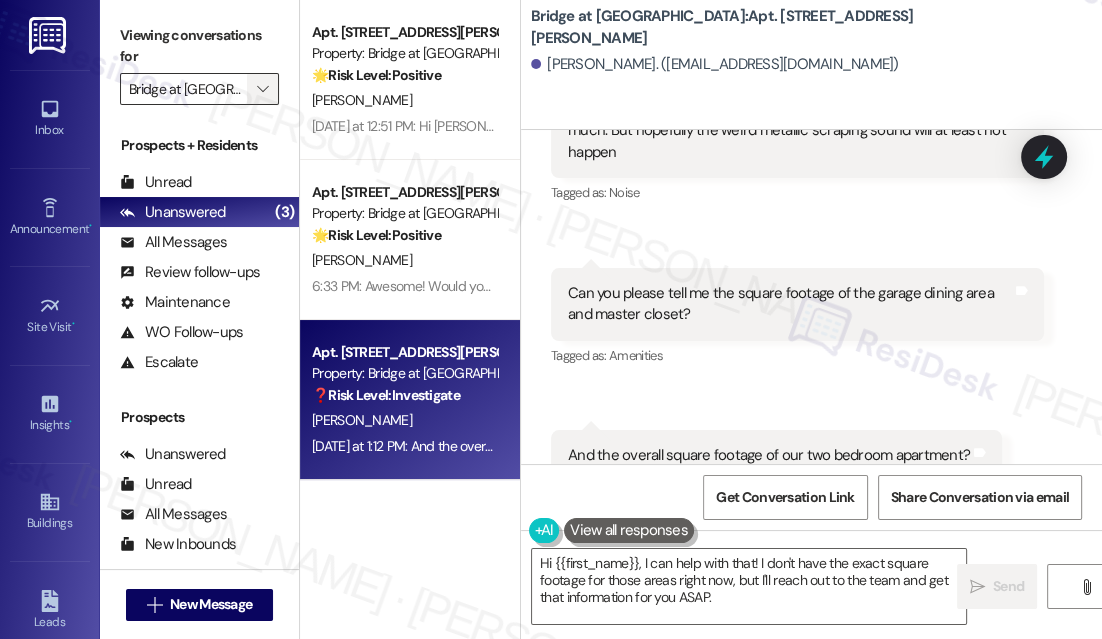 click on "" at bounding box center (262, 89) 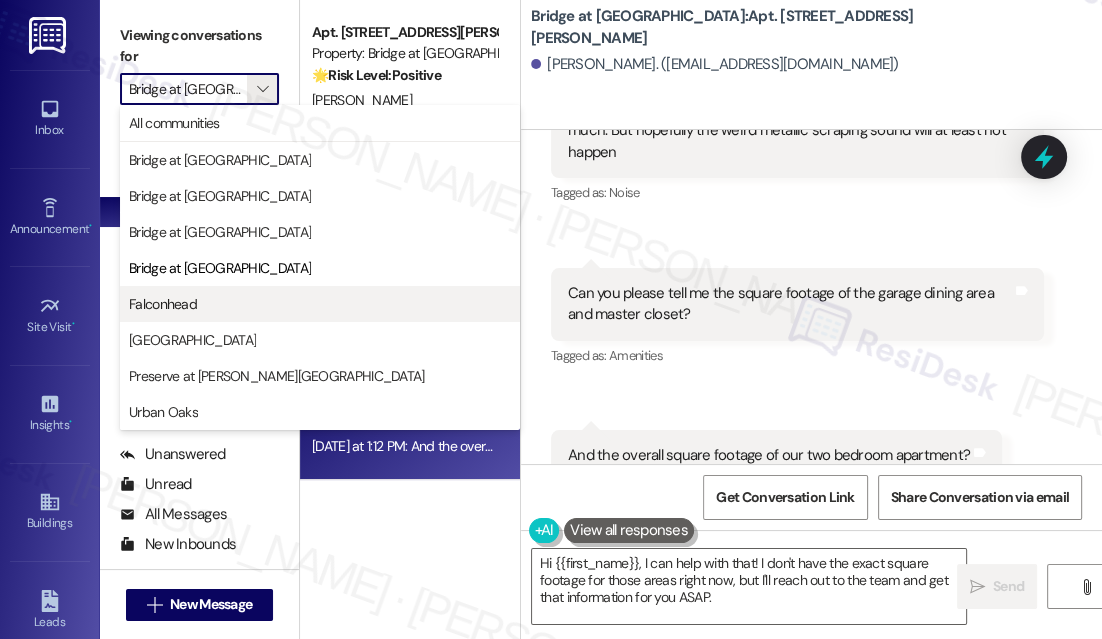 click on "Falconhead" at bounding box center [320, 304] 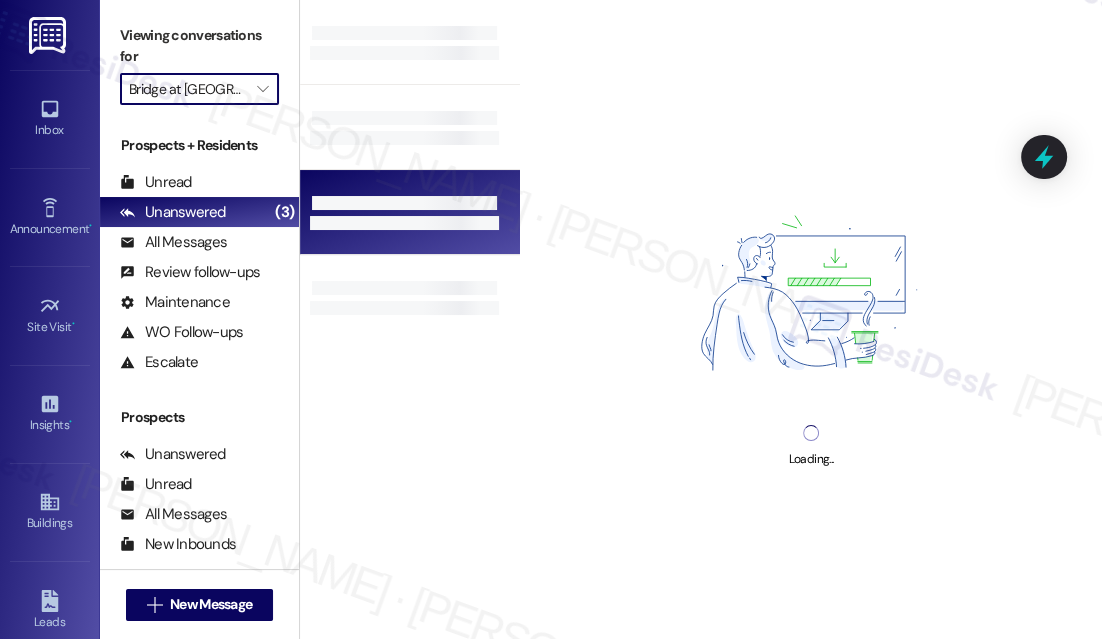 type on "Falconhead" 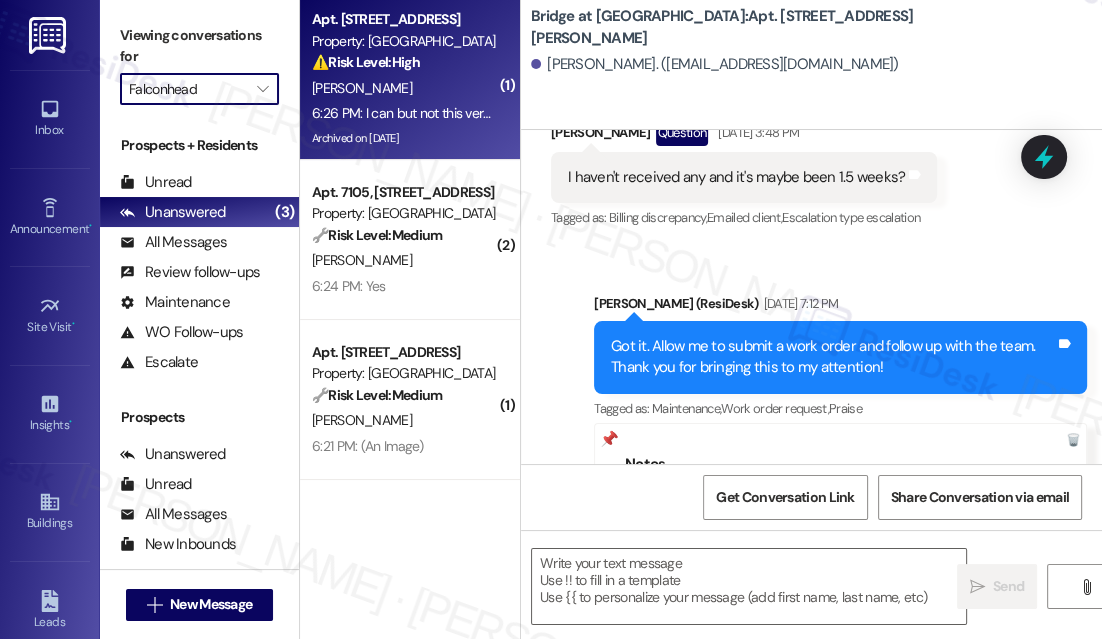 type on "Fetching suggested responses. Please feel free to read through the conversation in the meantime." 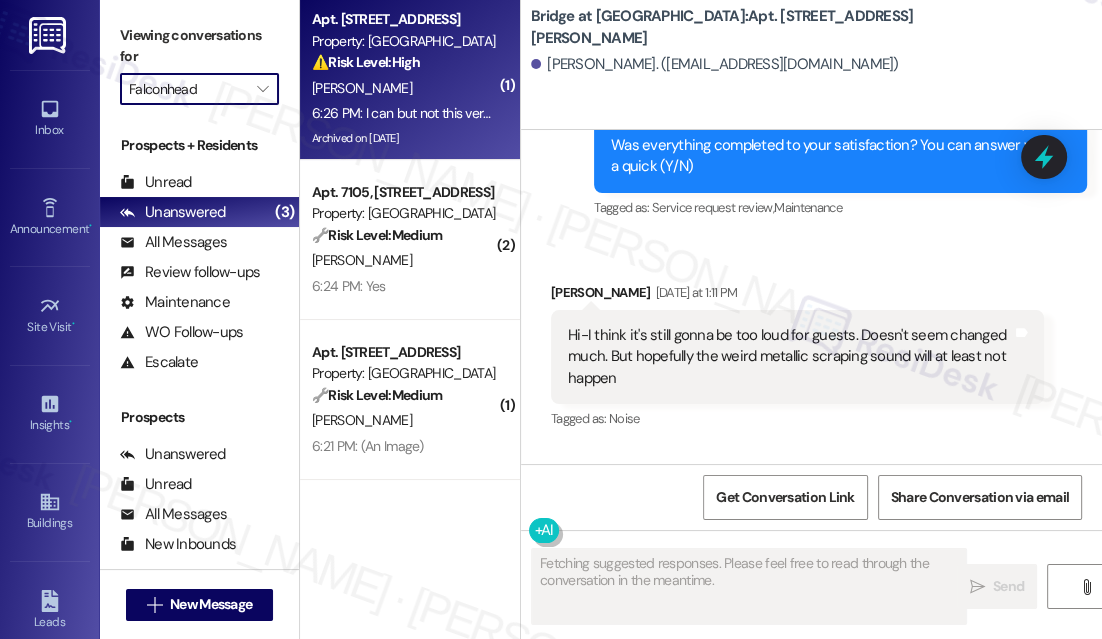scroll, scrollTop: 12842, scrollLeft: 0, axis: vertical 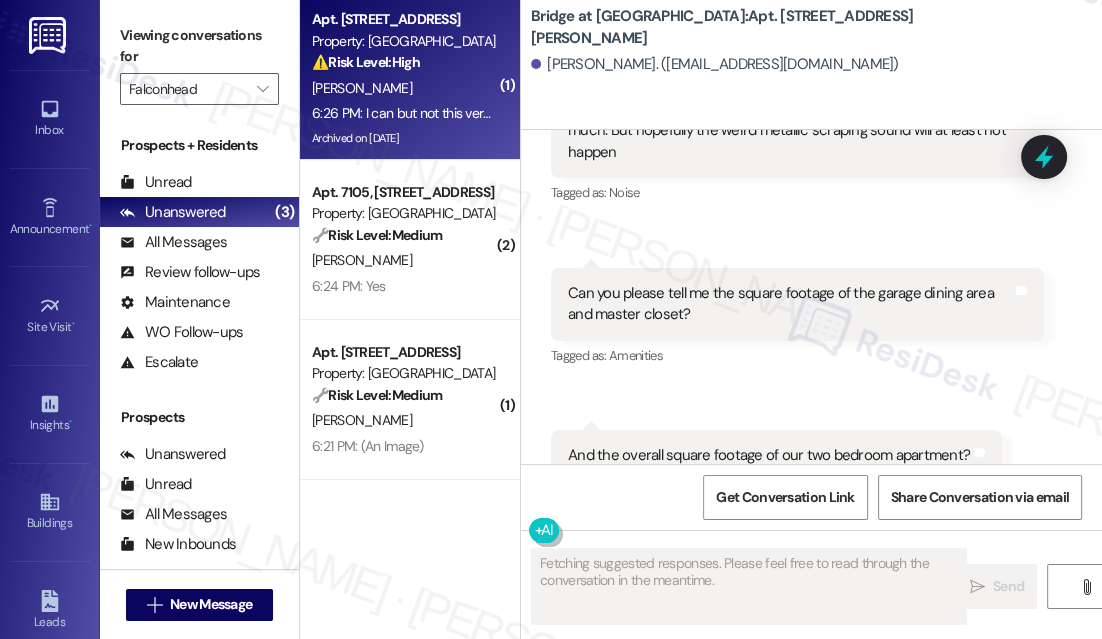 click on "6:26 PM: I can but not this very second.  6:26 PM: I can but not this very second." at bounding box center (426, 113) 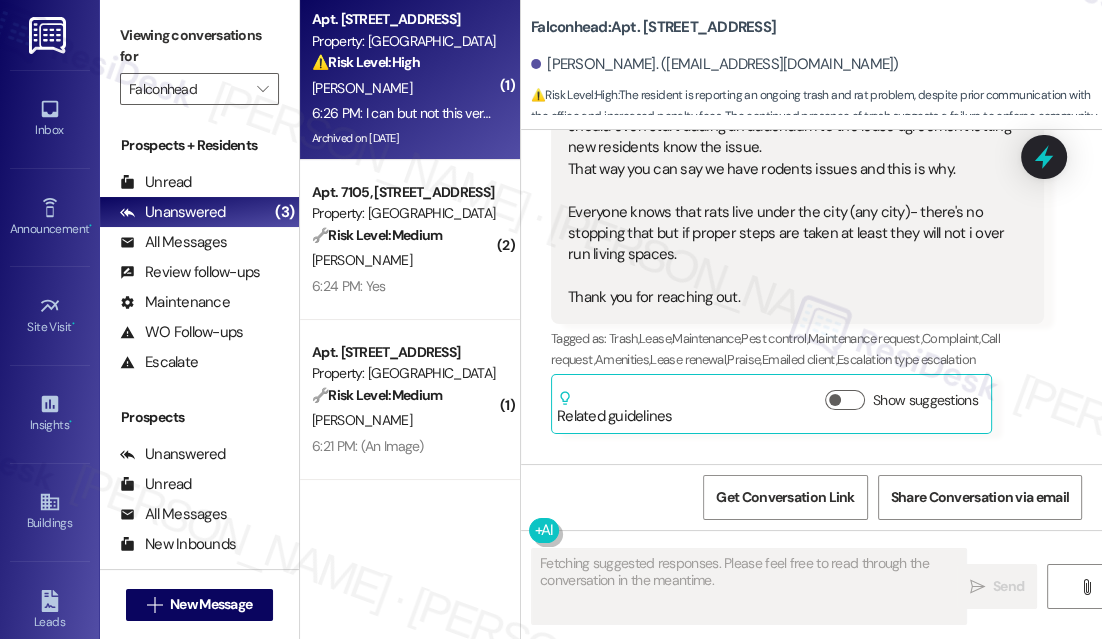 type on "Fetching suggested responses. Please feel free to read through the conversation in the meantime." 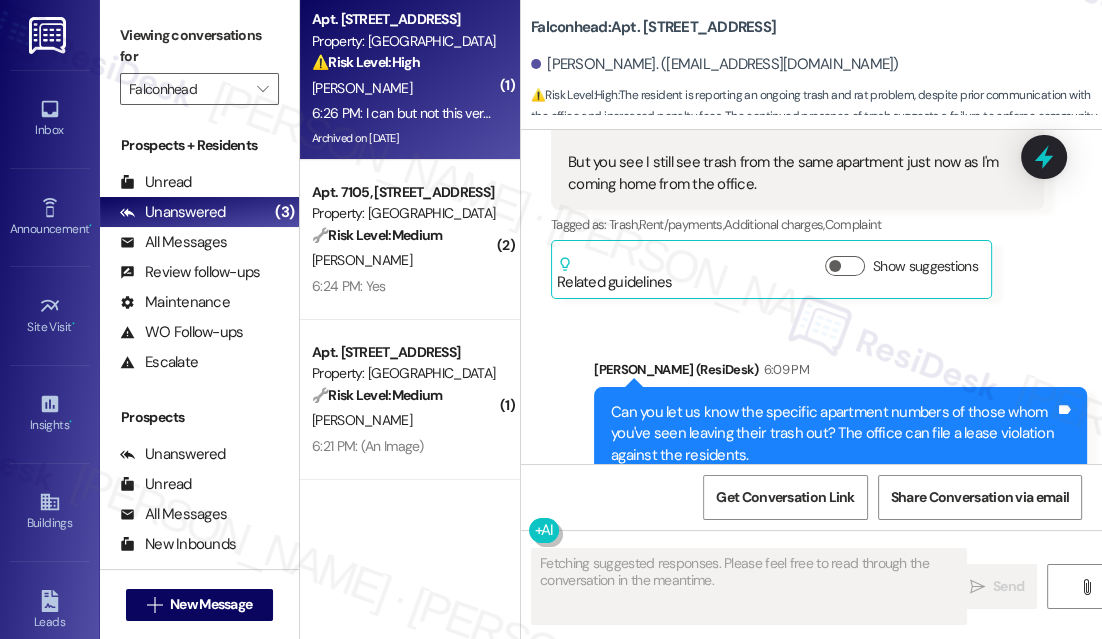 scroll, scrollTop: 6390, scrollLeft: 0, axis: vertical 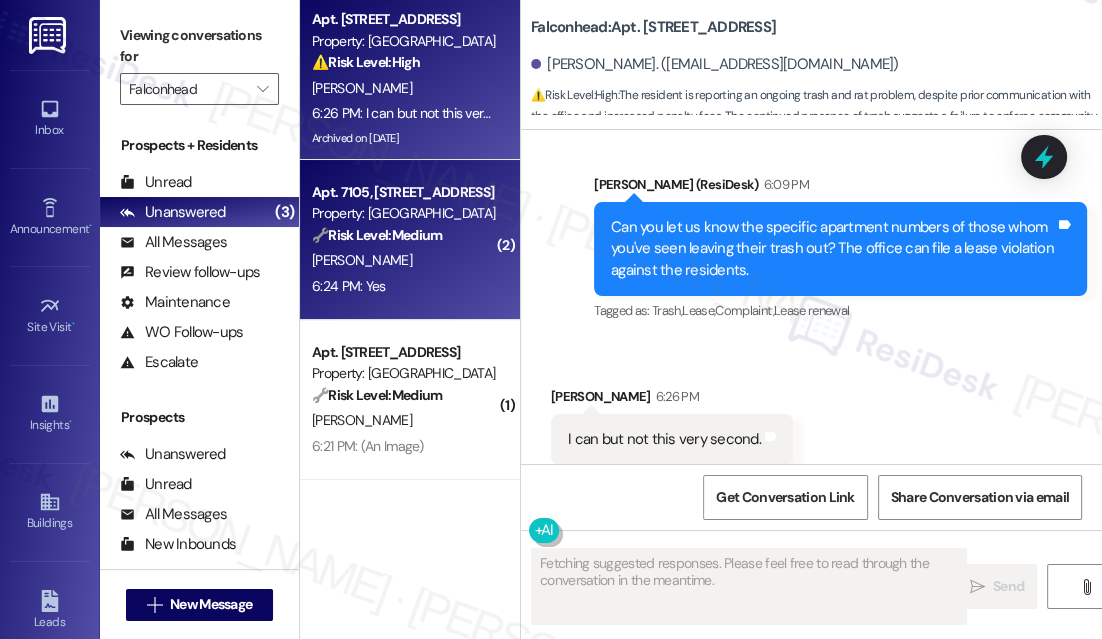 click on "[PERSON_NAME]" at bounding box center (404, 260) 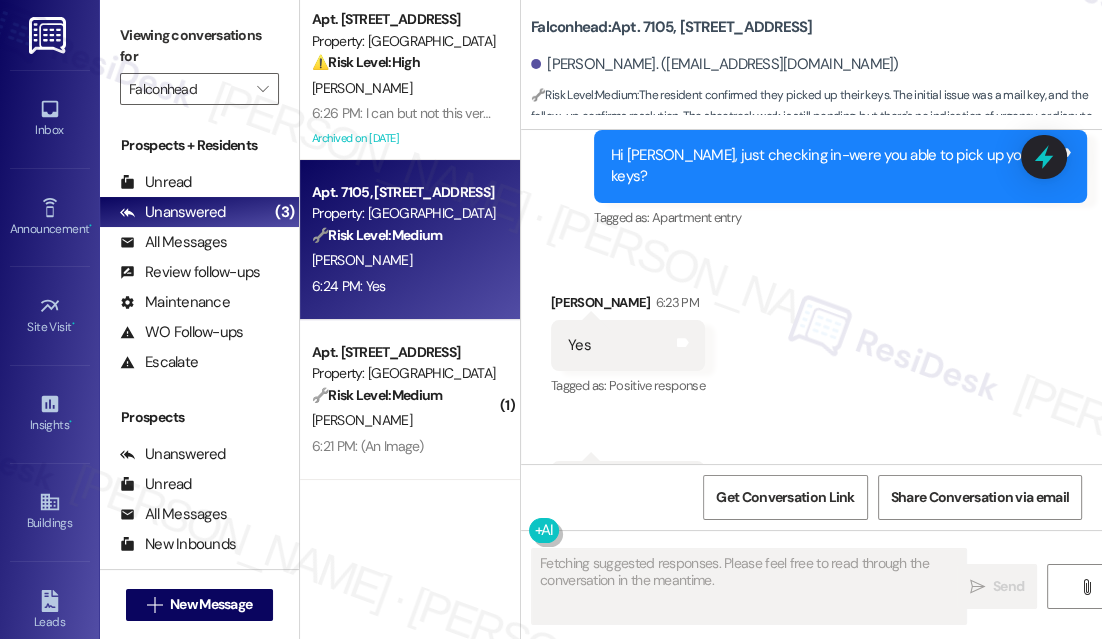 scroll, scrollTop: 3913, scrollLeft: 0, axis: vertical 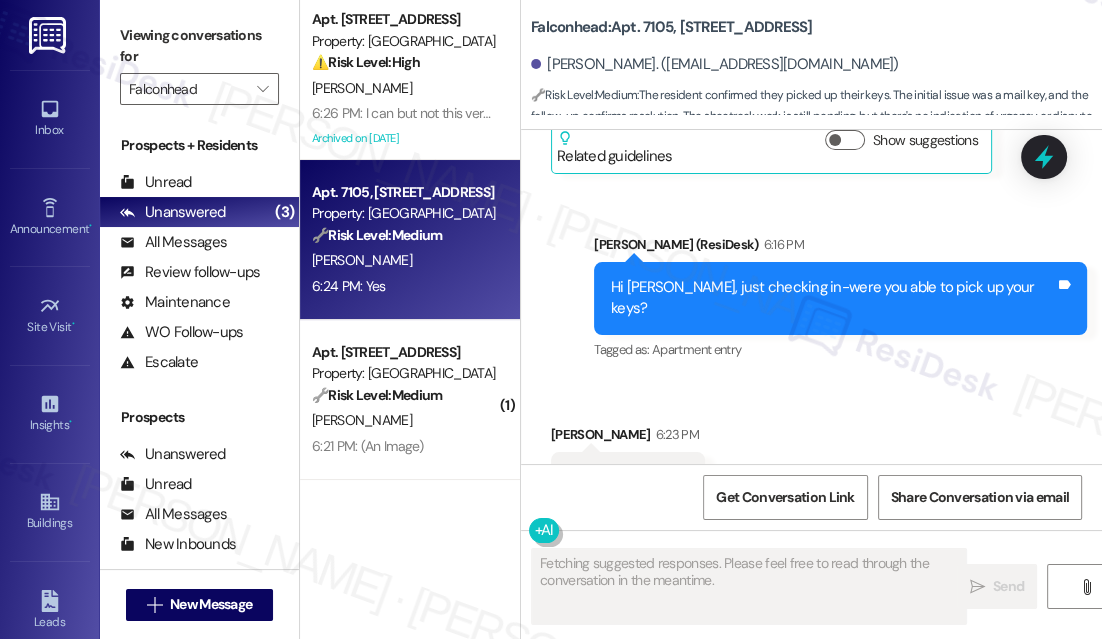 click on "Hi Minleesha, just checking in-were you able to pick up your keys?" at bounding box center [833, 298] 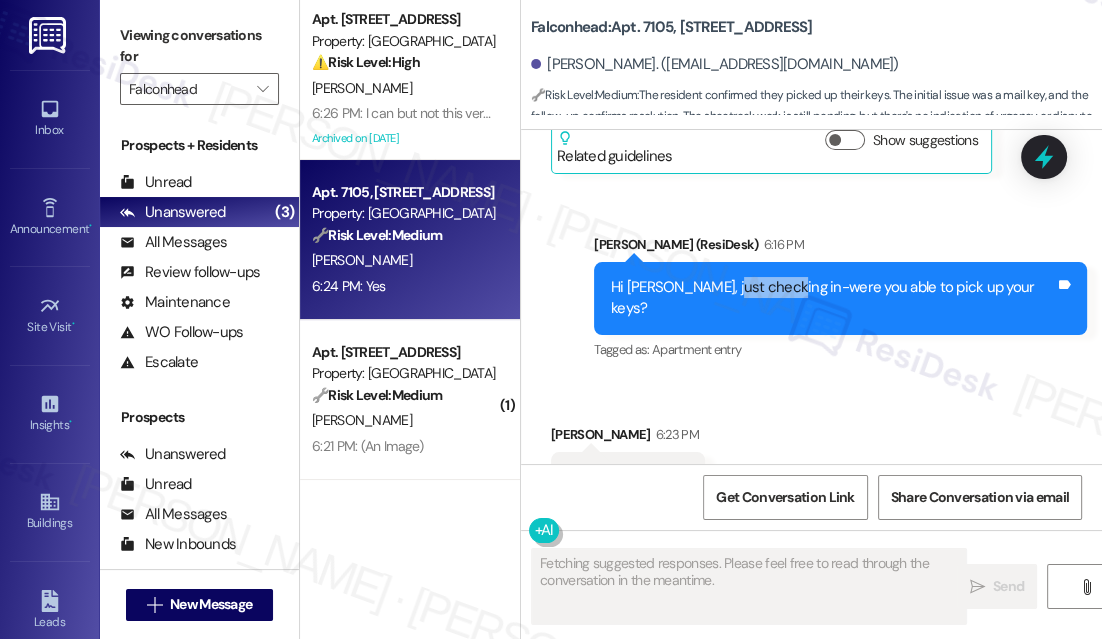 click on "Hi Minleesha, just checking in-were you able to pick up your keys?" at bounding box center [833, 298] 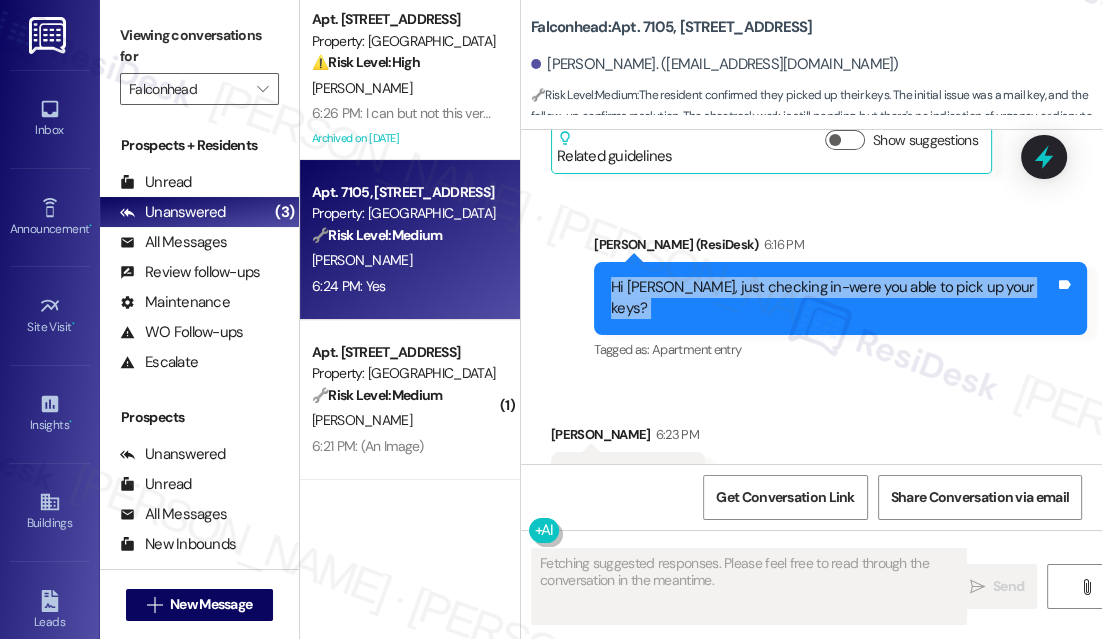 click on "Hi Minleesha, just checking in-were you able to pick up your keys?" at bounding box center [833, 298] 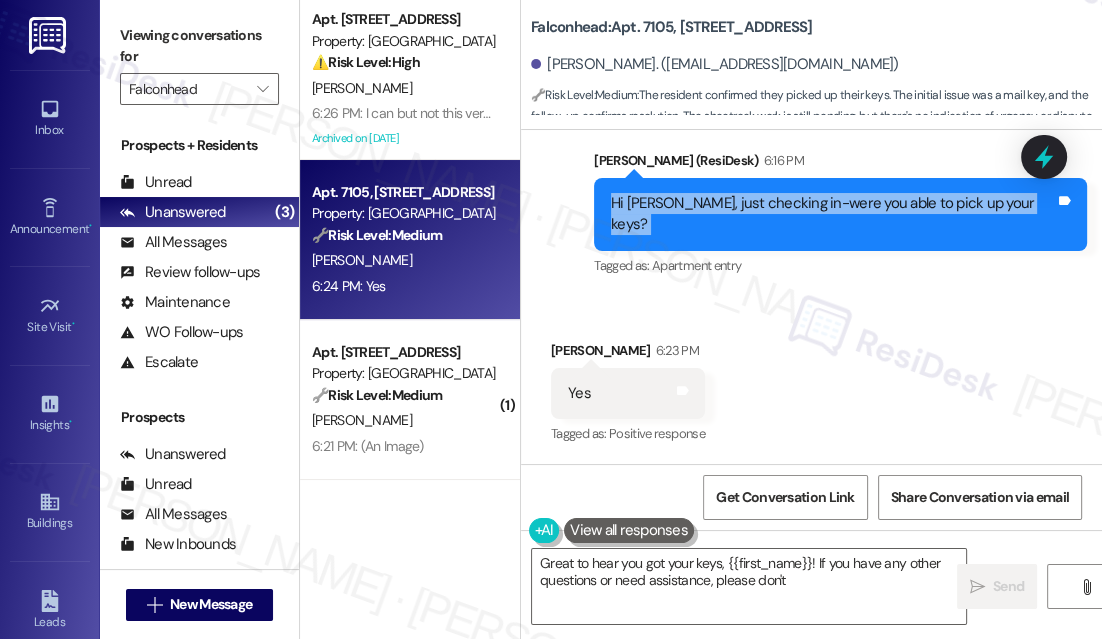 scroll, scrollTop: 4096, scrollLeft: 0, axis: vertical 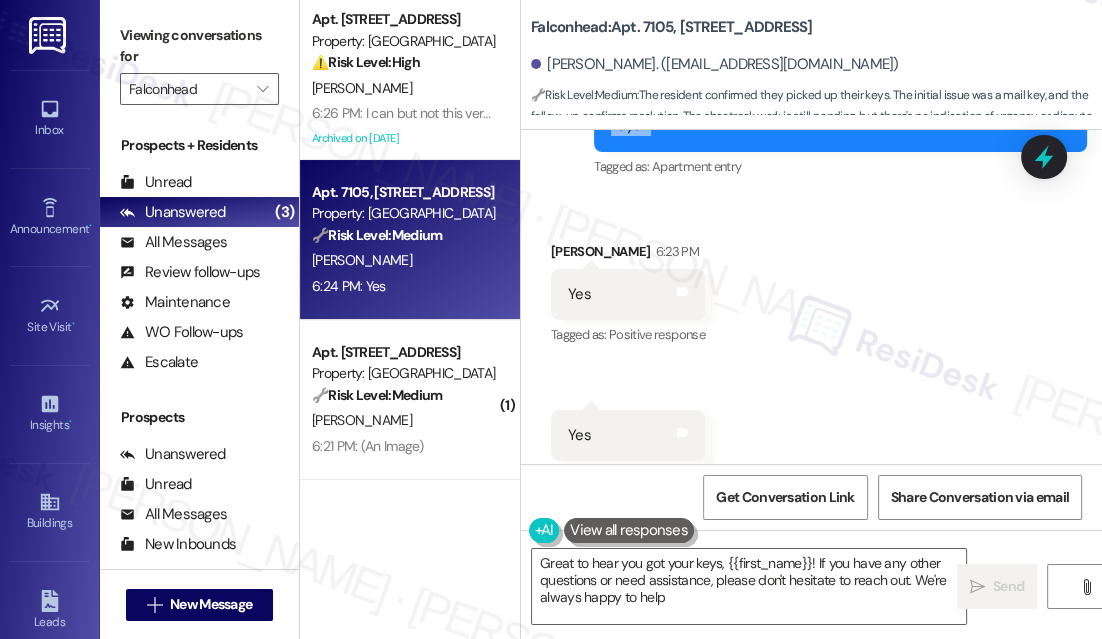 type on "Great to hear you got your keys, {{first_name}}! If you have any other questions or need assistance, please don't hesitate to reach out. We're always happy to help!" 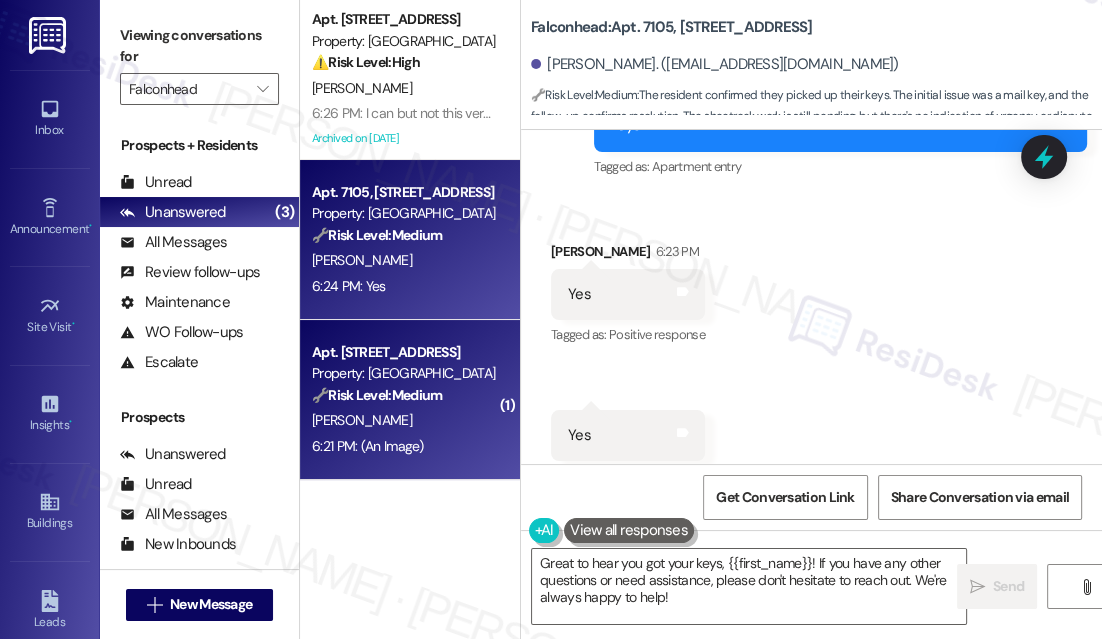 click on "🔧  Risk Level:  Medium The resident is seeking clarification on conflicting information regarding trash pick-up times. This is a community concern and a request for information, but does not indicate an immediate threat or policy violation. The resident provided context from a community email." at bounding box center [404, 395] 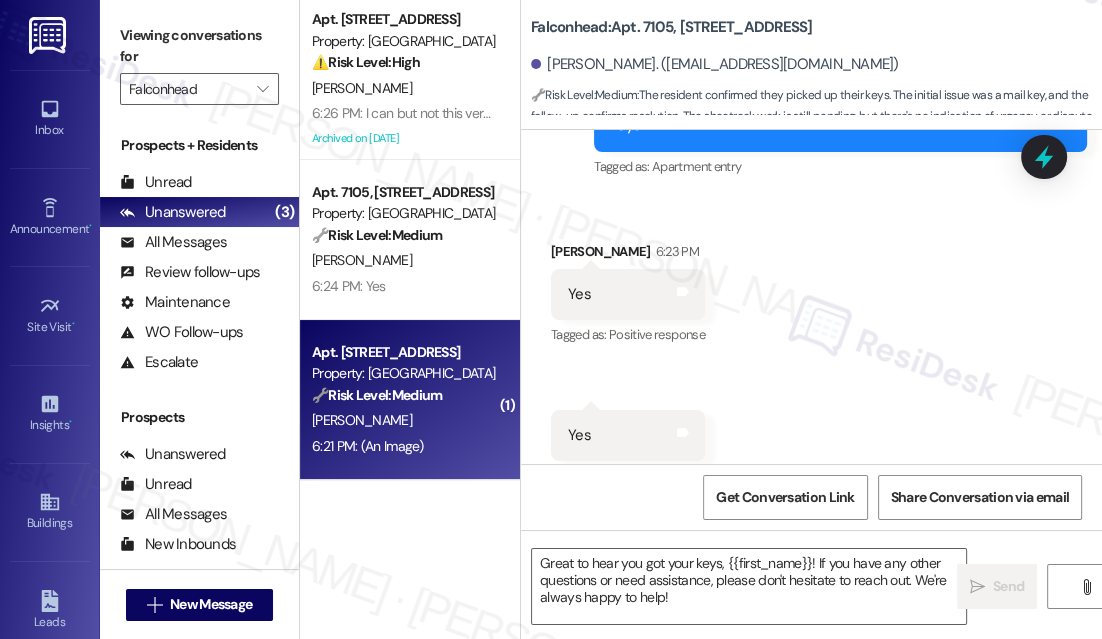 type on "Fetching suggested responses. Please feel free to read through the conversation in the meantime." 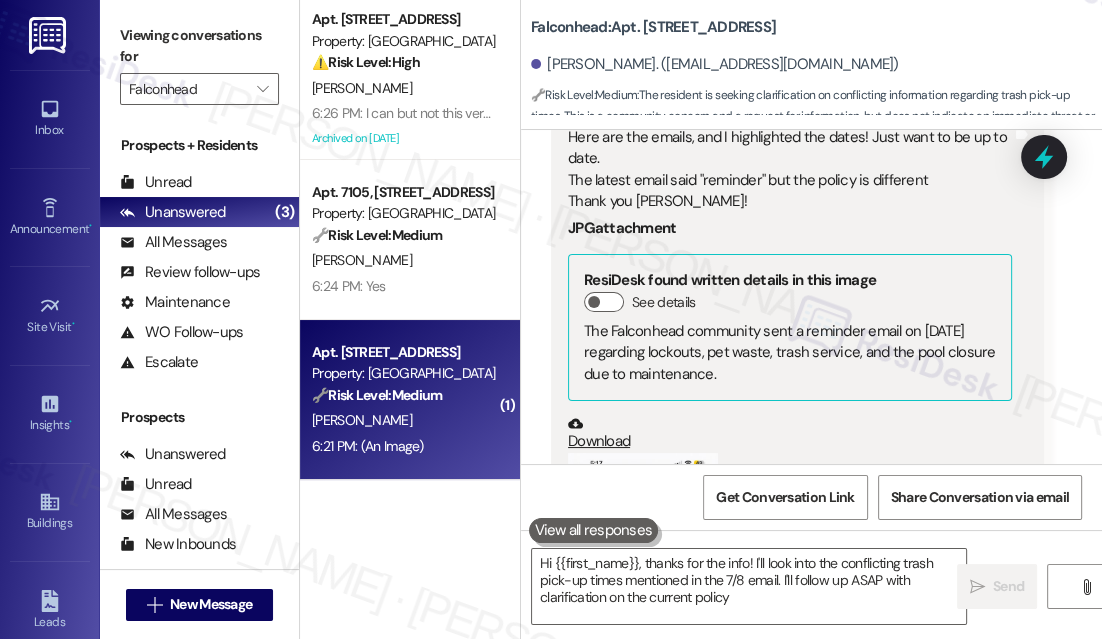 type on "Hi {{first_name}}, thanks for the info! I'll look into the conflicting trash pick-up times mentioned in the 7/8 email. I'll follow up ASAP with clarification on the current policy!" 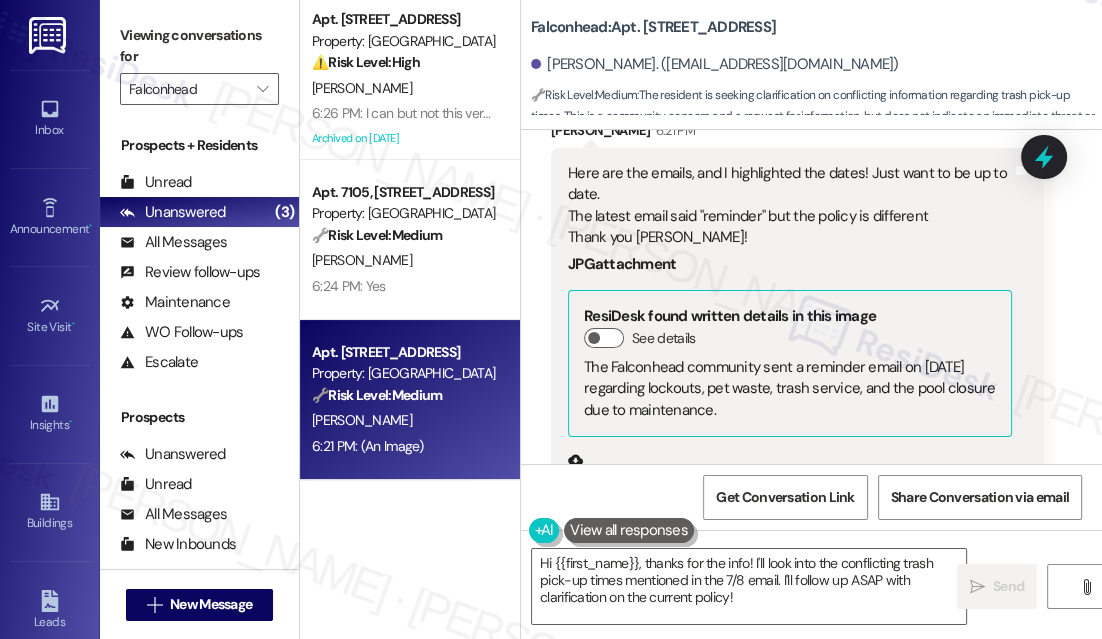 scroll, scrollTop: 736, scrollLeft: 0, axis: vertical 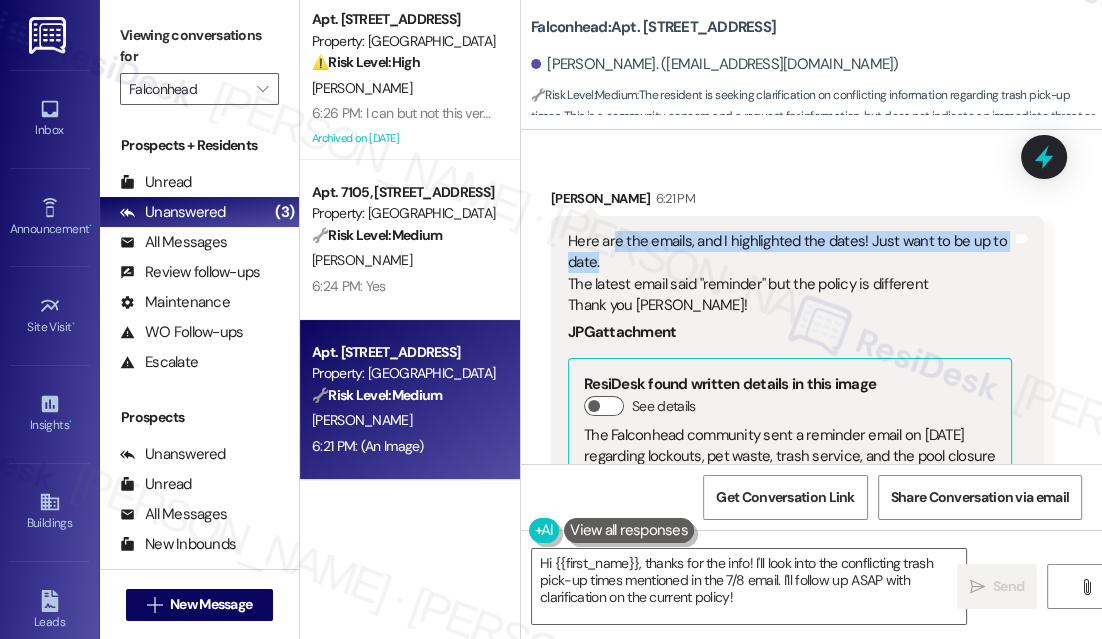 drag, startPoint x: 615, startPoint y: 222, endPoint x: 792, endPoint y: 271, distance: 183.65729 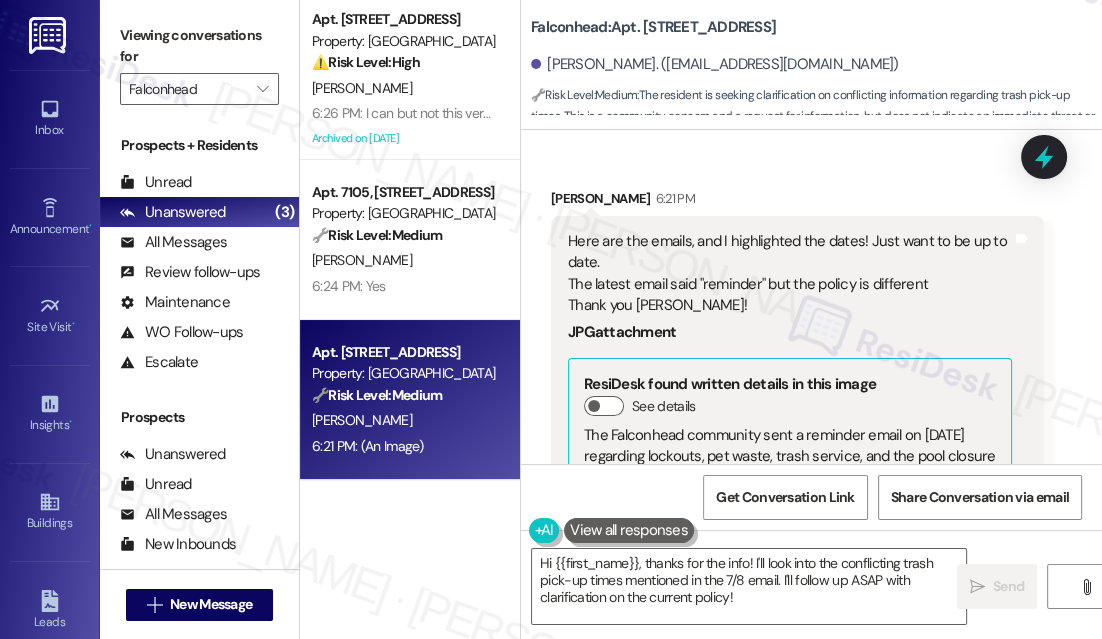 click on "Here are the emails, and I highlighted the dates! Just want to be up to date.
The latest email said "reminder" but the policy is different
Thank you Sarah!" at bounding box center (790, 274) 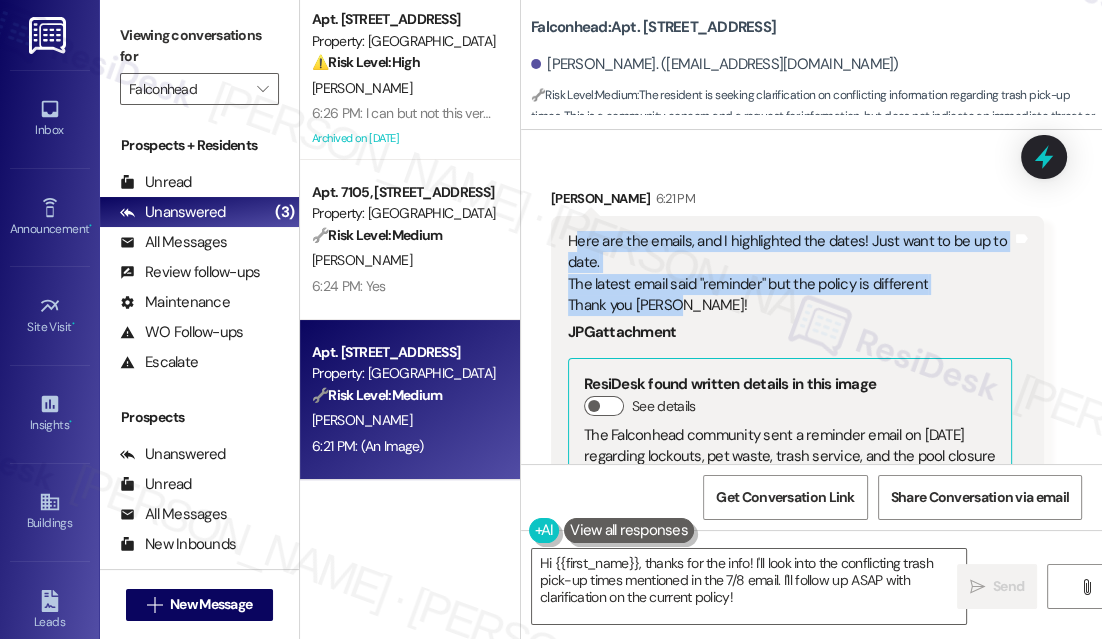 drag, startPoint x: 790, startPoint y: 302, endPoint x: 576, endPoint y: 248, distance: 220.70795 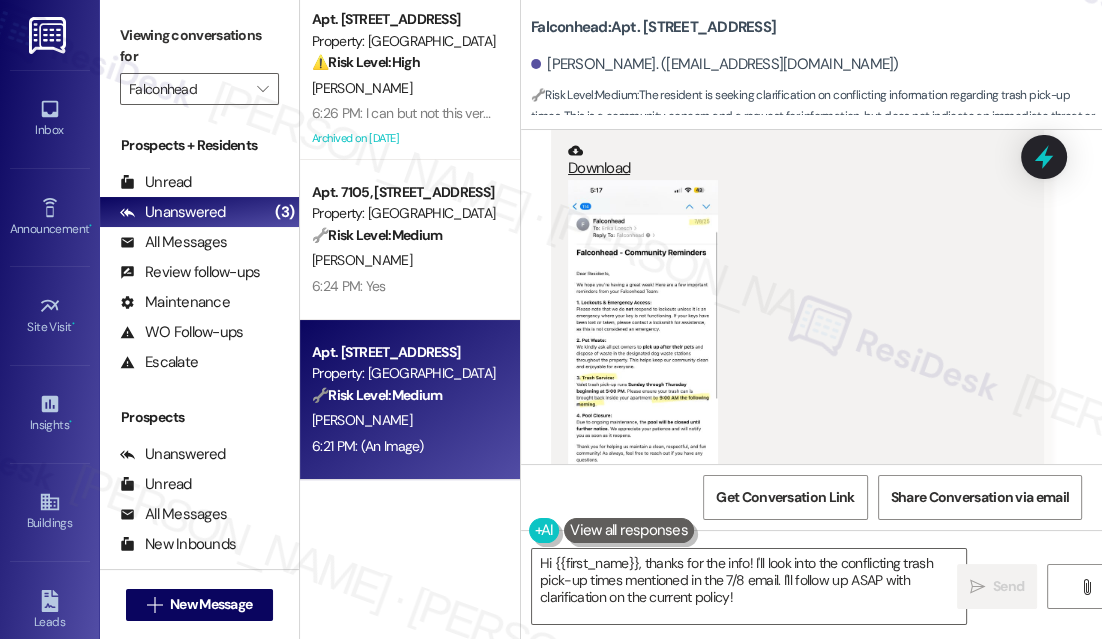 scroll, scrollTop: 1373, scrollLeft: 0, axis: vertical 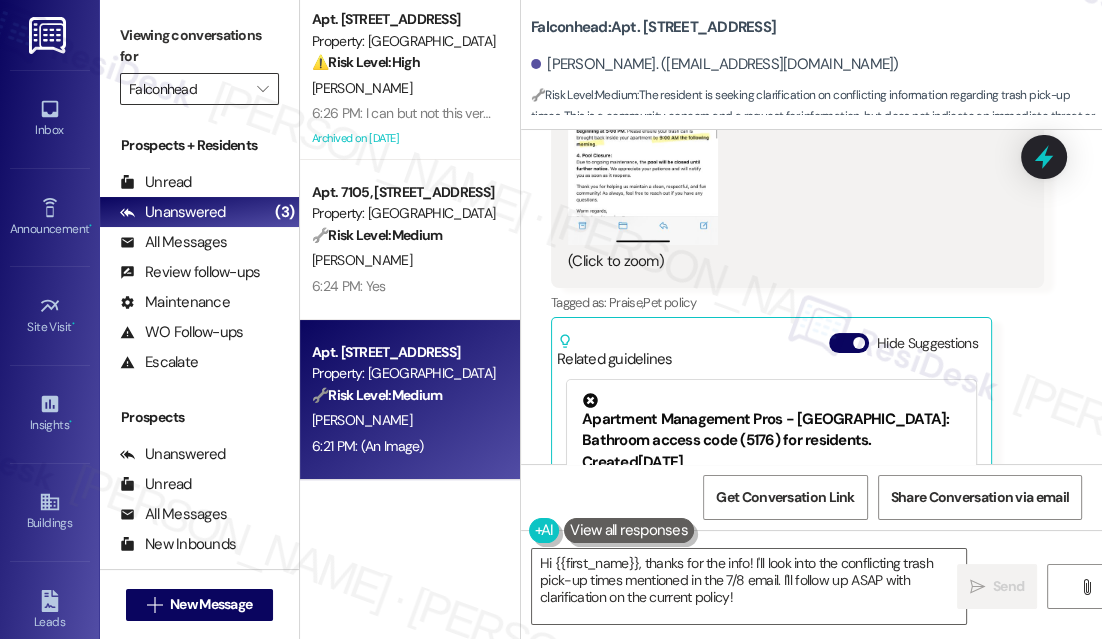 click on "Falconhead" at bounding box center [188, 89] 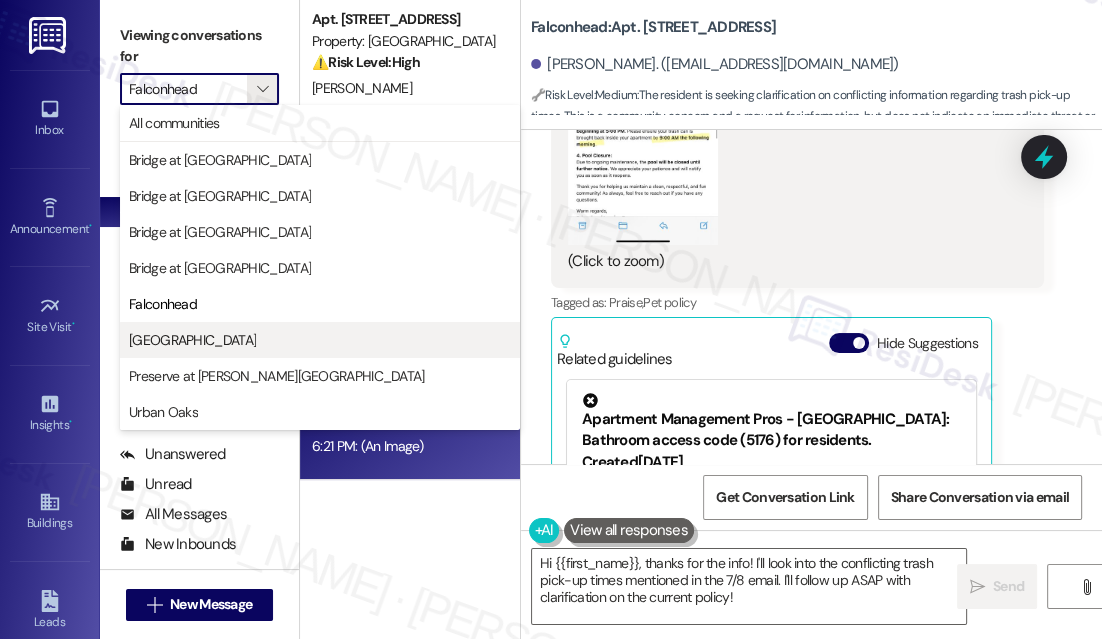 click on "Lexington Hills" at bounding box center (320, 340) 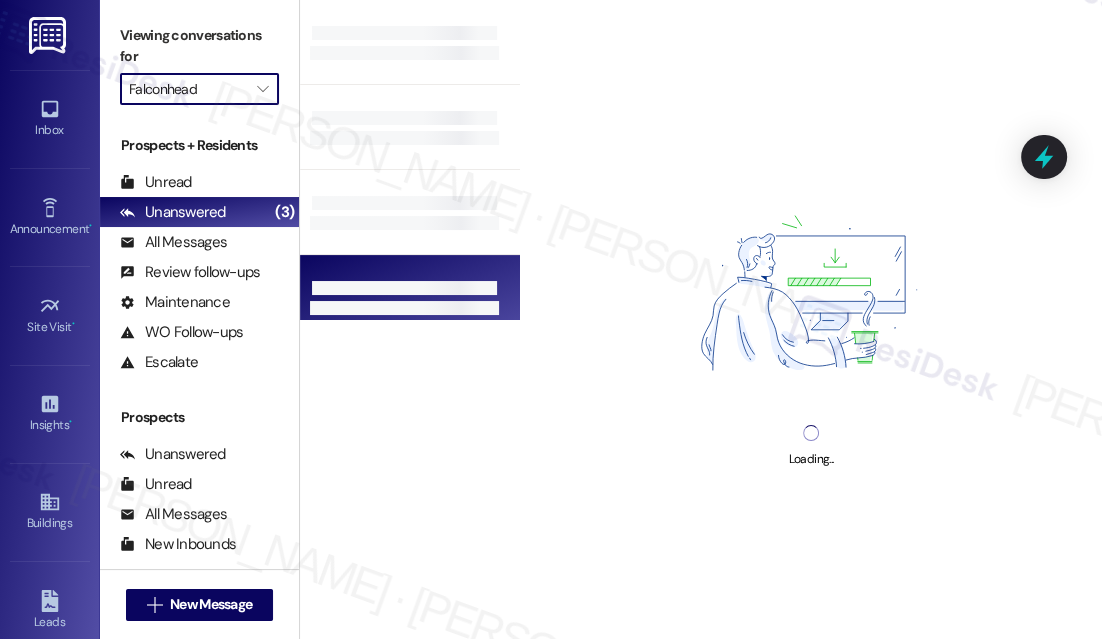 type on "Lexington Hills" 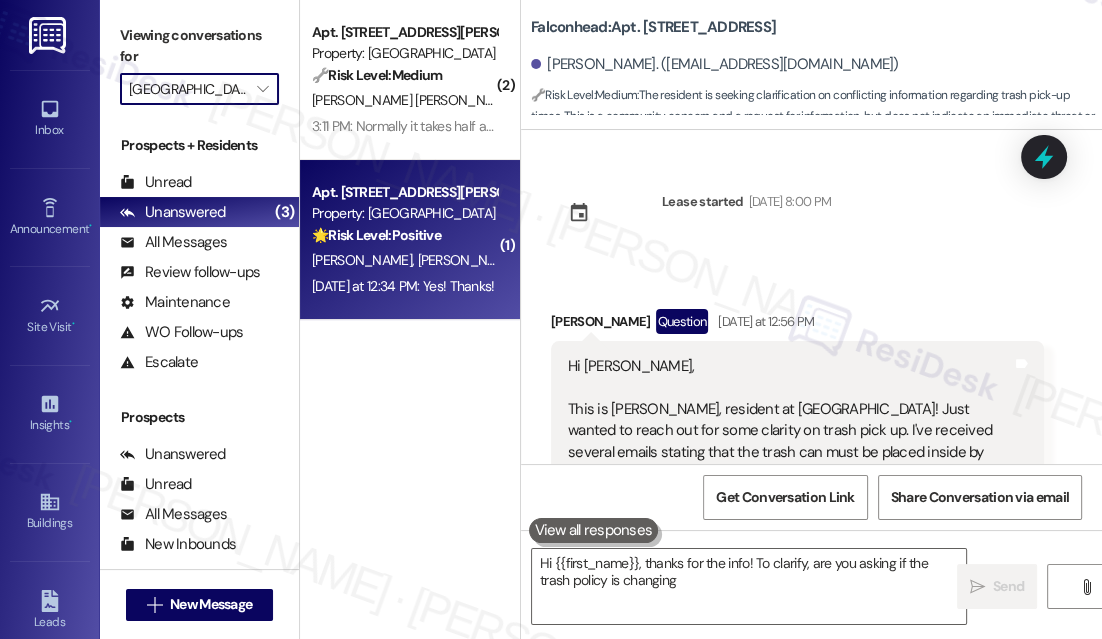 type on "Hi {{first_name}}, thanks for the info! To clarify, are you asking if the trash policy is changing from" 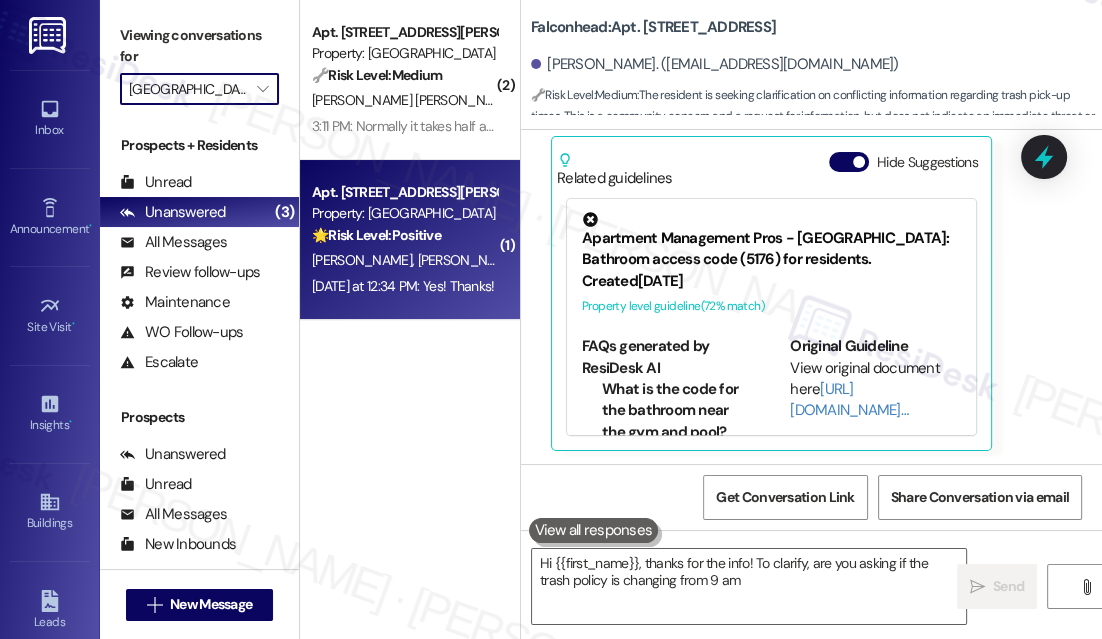 click on "J. Xu E. Rubio" at bounding box center [404, 260] 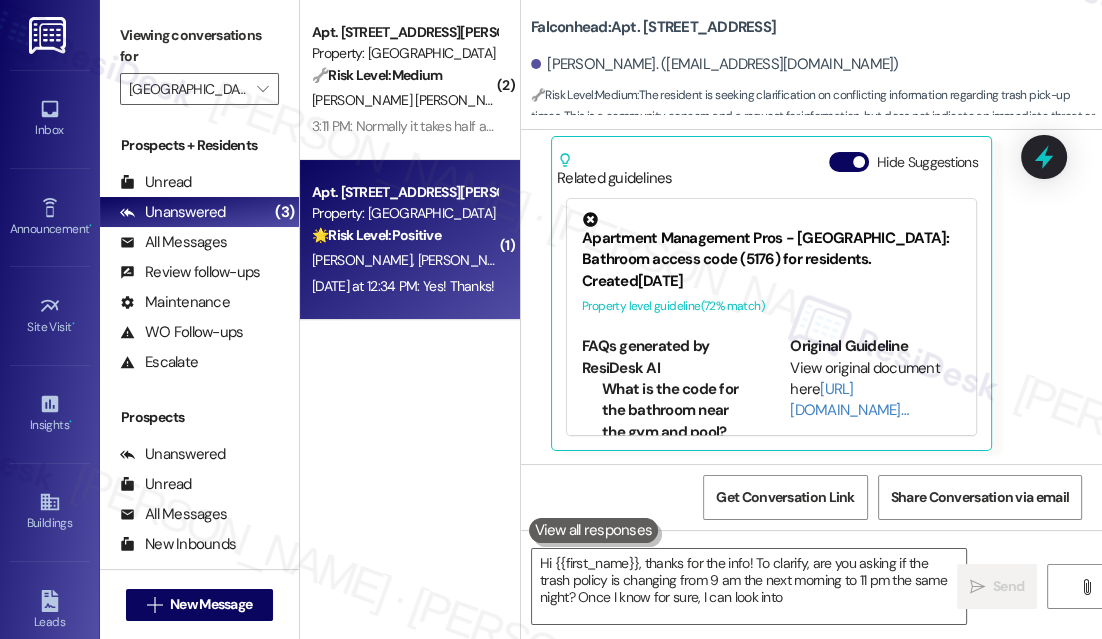 scroll, scrollTop: 682, scrollLeft: 0, axis: vertical 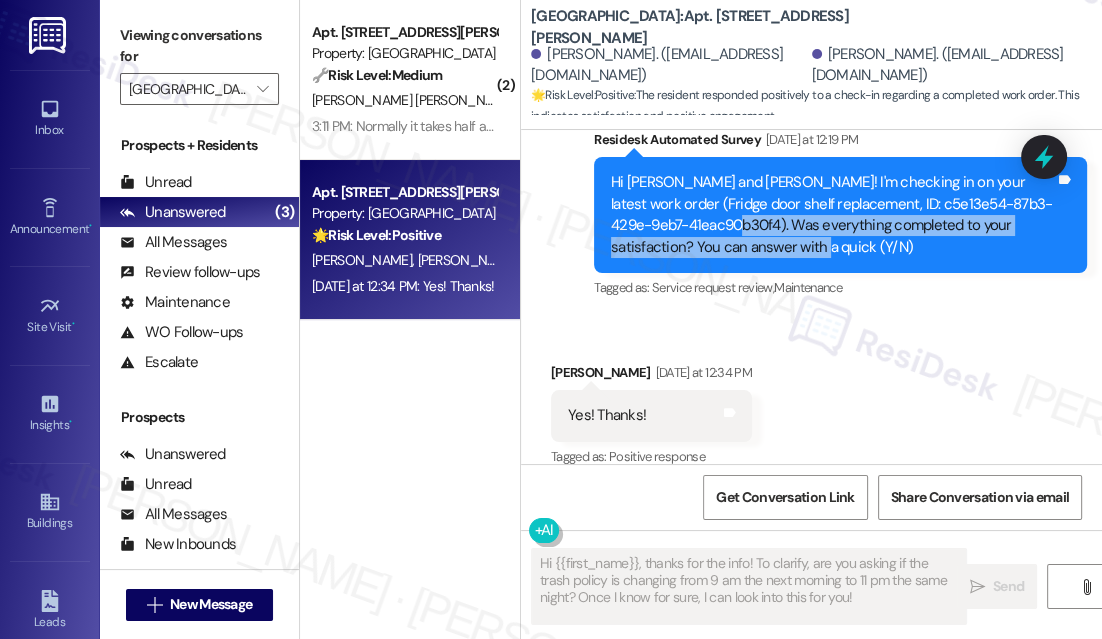 drag, startPoint x: 818, startPoint y: 224, endPoint x: 752, endPoint y: 205, distance: 68.68042 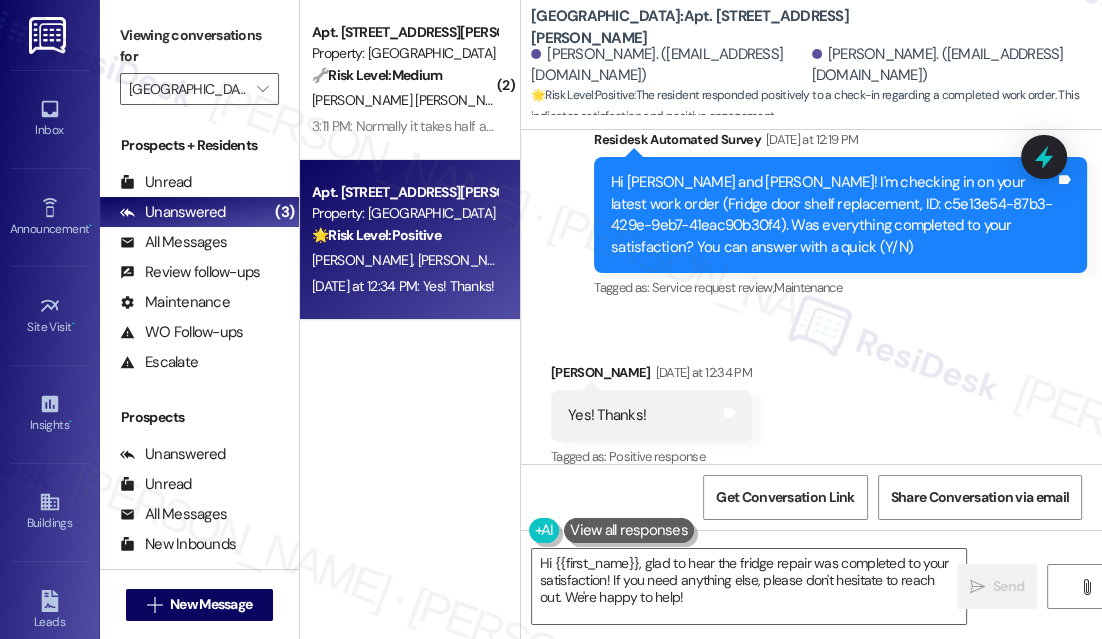 click on "Received via SMS Jiayan Xu Yesterday at 12:34 PM Yes! Thanks! Tags and notes Tagged as:   Positive response Click to highlight conversations about Positive response" at bounding box center [811, 401] 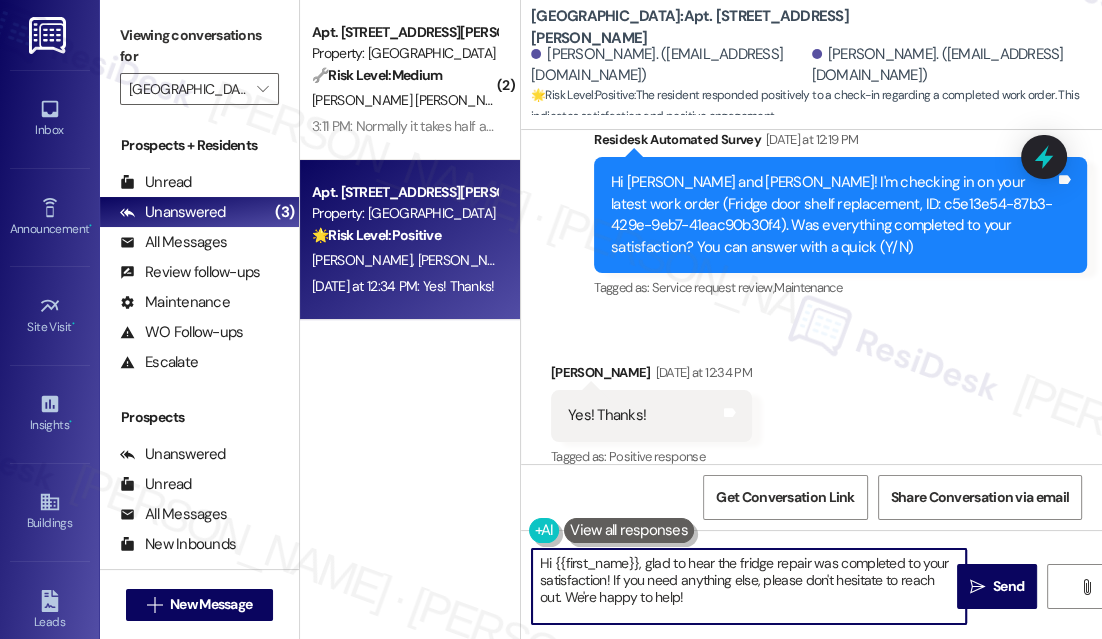 drag, startPoint x: 680, startPoint y: 604, endPoint x: 613, endPoint y: 578, distance: 71.867935 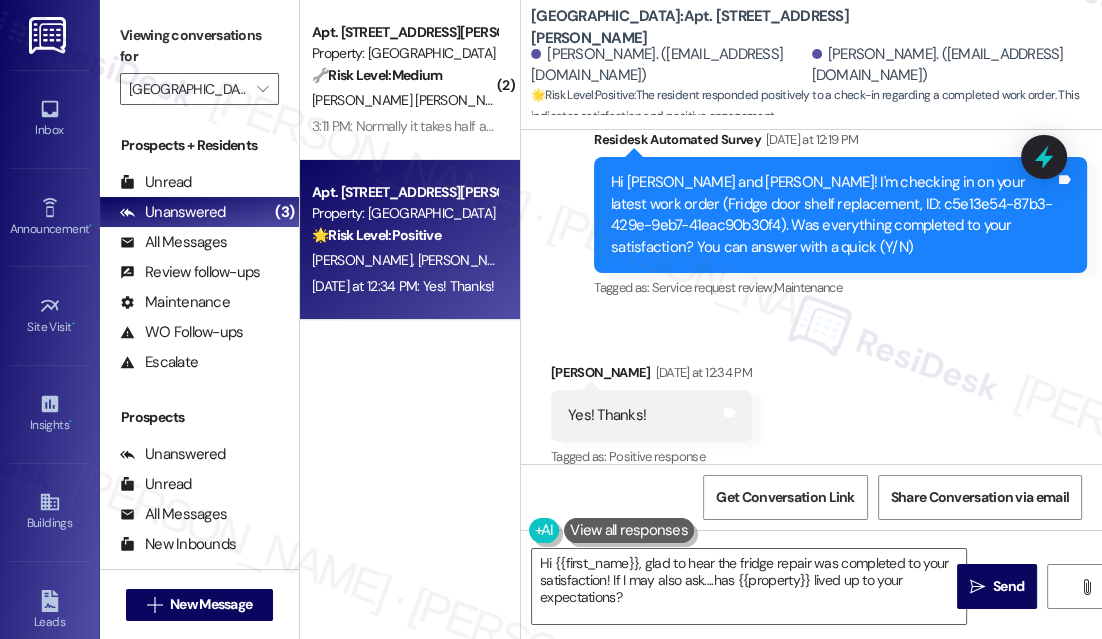 click on "Yes! Thanks! Tags and notes" at bounding box center [651, 415] 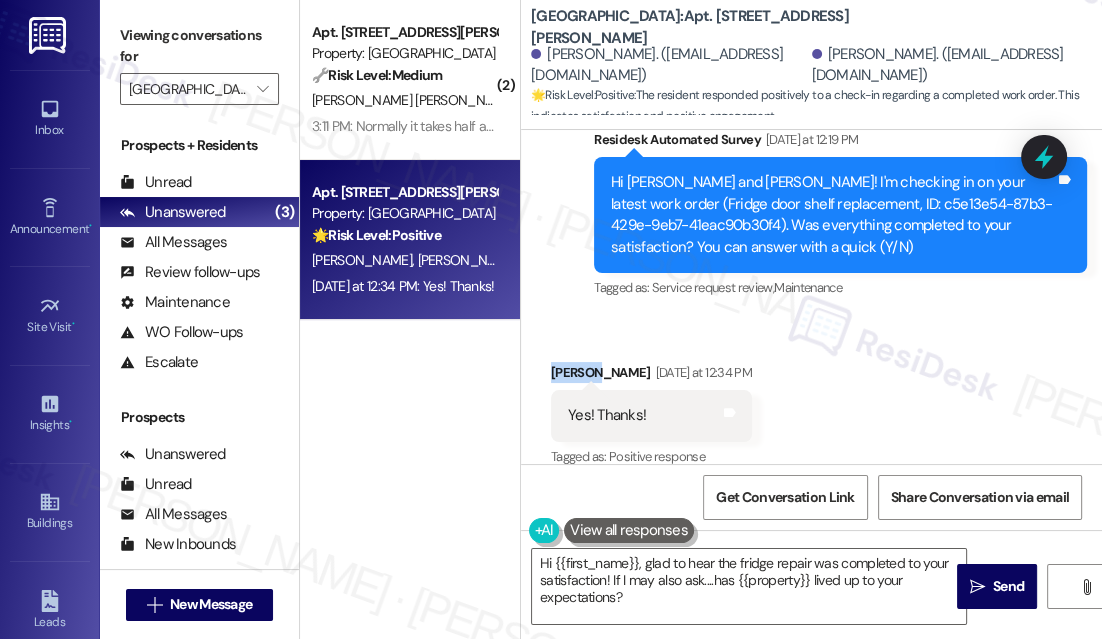 click on "Jiayan Xu Yesterday at 12:34 PM" at bounding box center [651, 376] 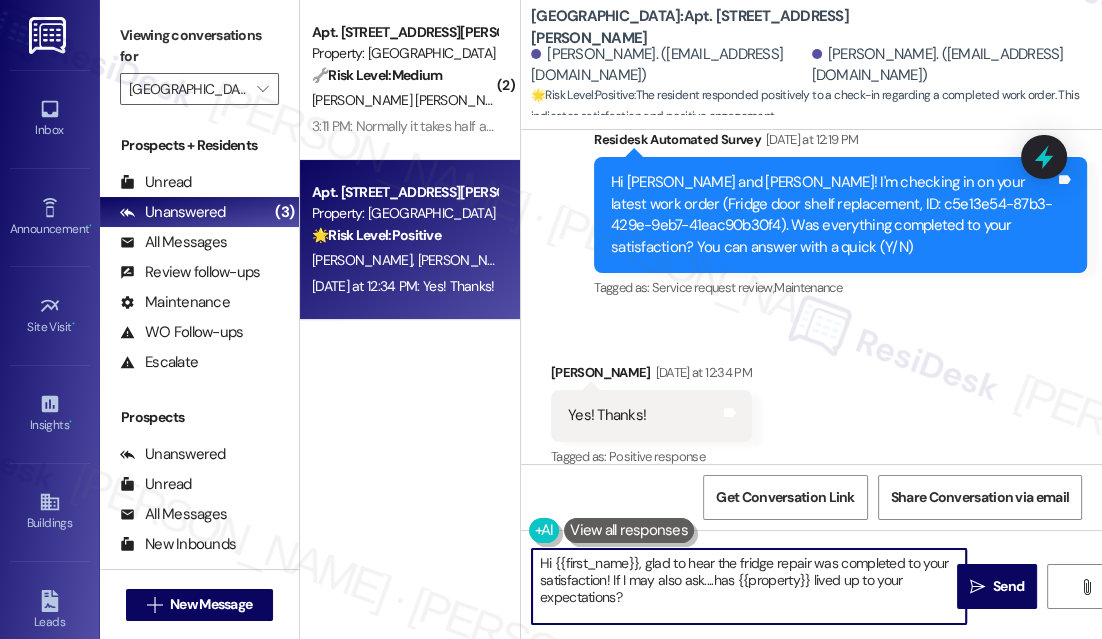drag, startPoint x: 554, startPoint y: 564, endPoint x: 636, endPoint y: 556, distance: 82.38932 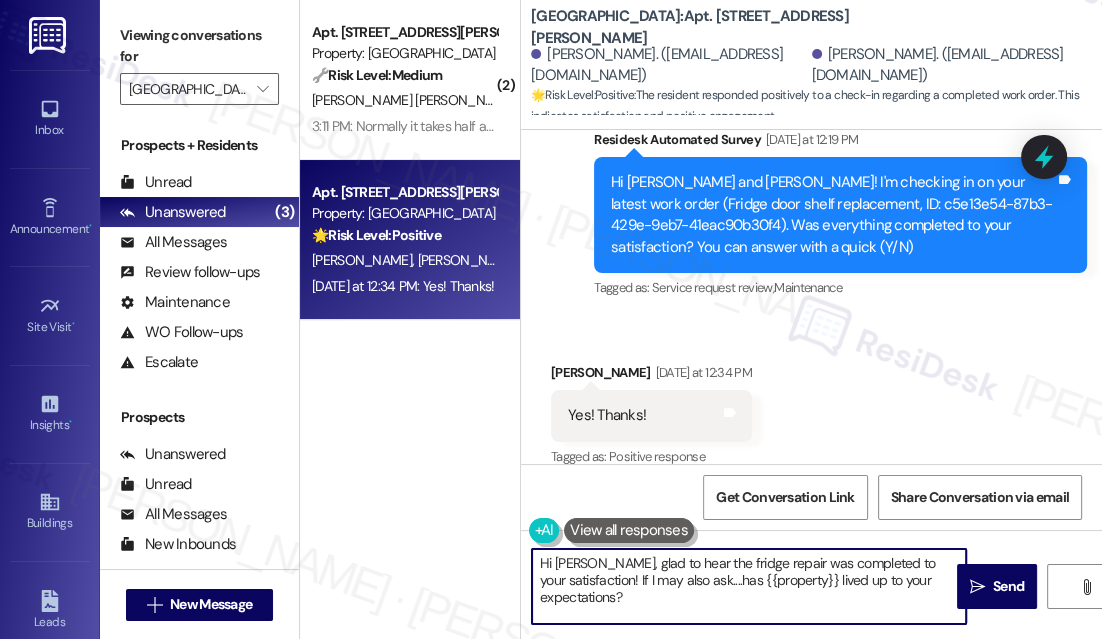 click on "Hi Jiayan, glad to hear the fridge repair was completed to your satisfaction! If I may also ask....has {{property}} lived up to your expectations?" at bounding box center (749, 586) 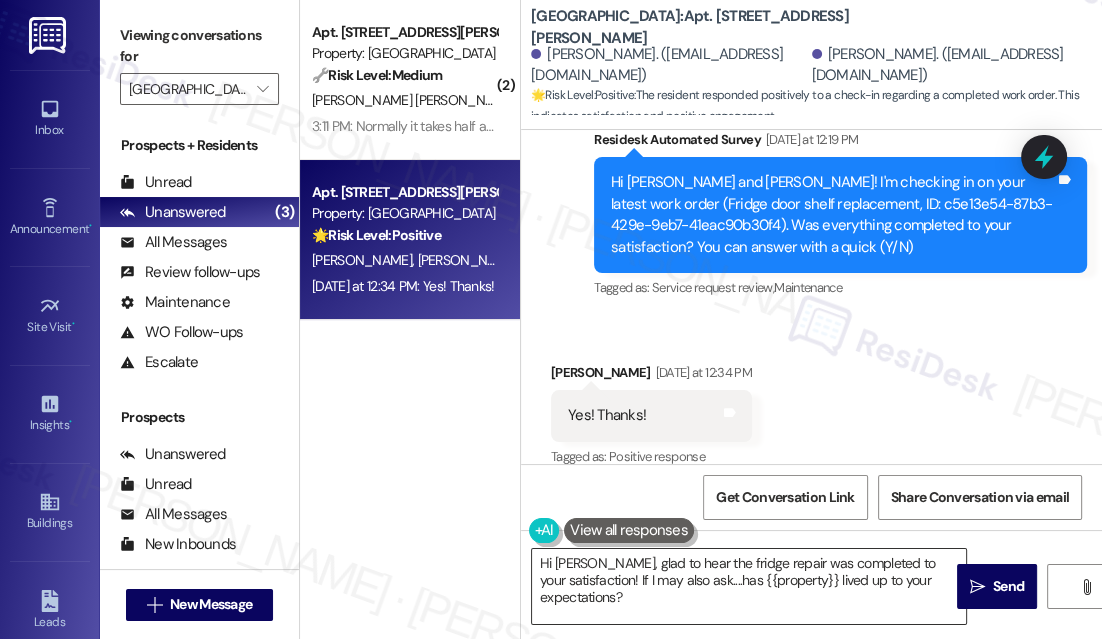 click on "Hi Jiayan, glad to hear the fridge repair was completed to your satisfaction! If I may also ask....has {{property}} lived up to your expectations?" at bounding box center (749, 586) 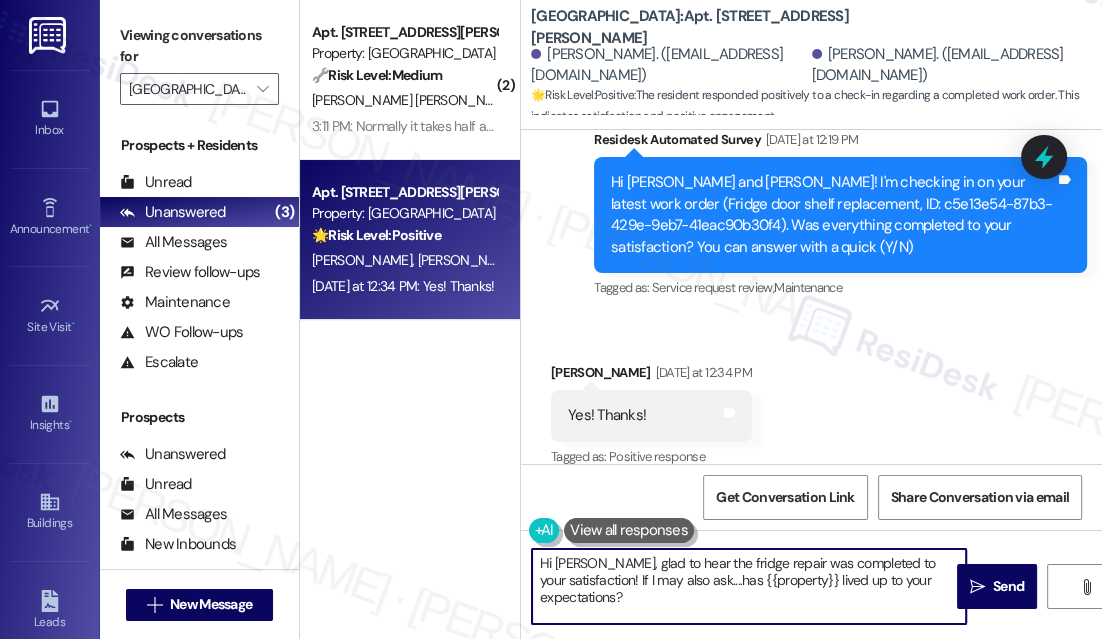 click on "Hi Jiayan, glad to hear the fridge repair was completed to your satisfaction! If I may also ask....has {{property}} lived up to your expectations?" at bounding box center (749, 586) 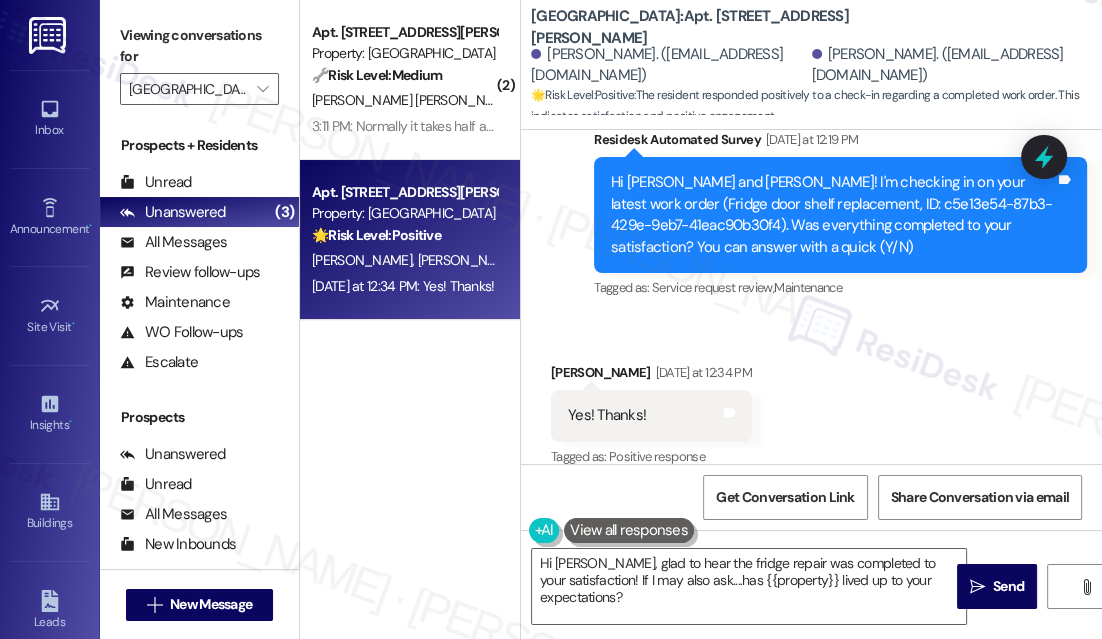 click on "Received via SMS Jiayan Xu Yesterday at 12:34 PM Yes! Thanks! Tags and notes Tagged as:   Positive response Click to highlight conversations about Positive response" at bounding box center (811, 401) 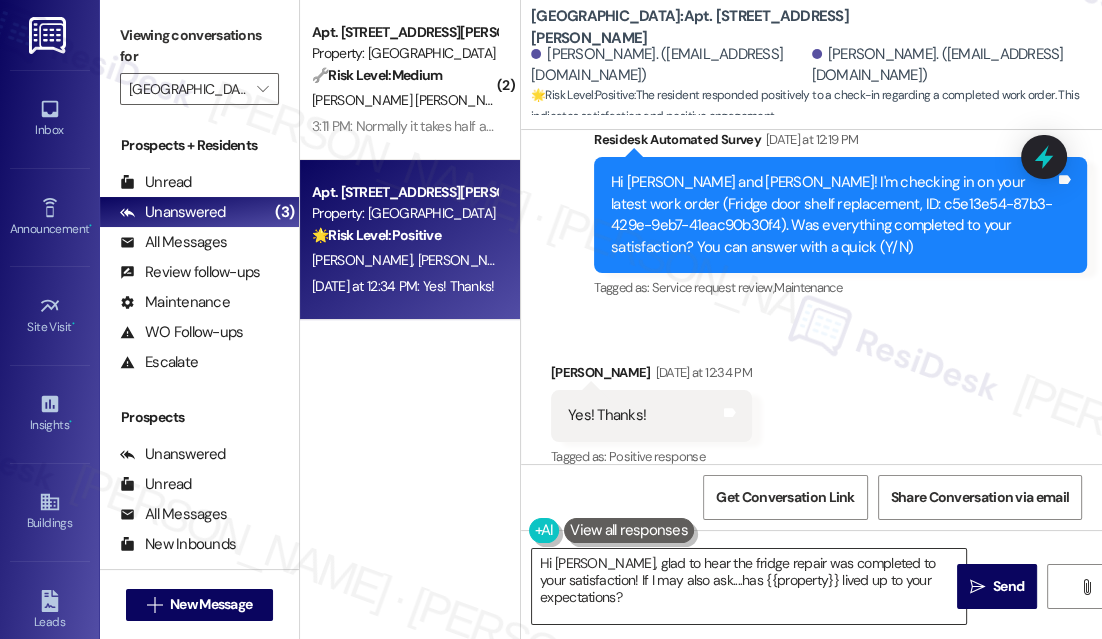 click on "Hi Jiayan, glad to hear the fridge repair was completed to your satisfaction! If I may also ask....has {{property}} lived up to your expectations?" at bounding box center (749, 586) 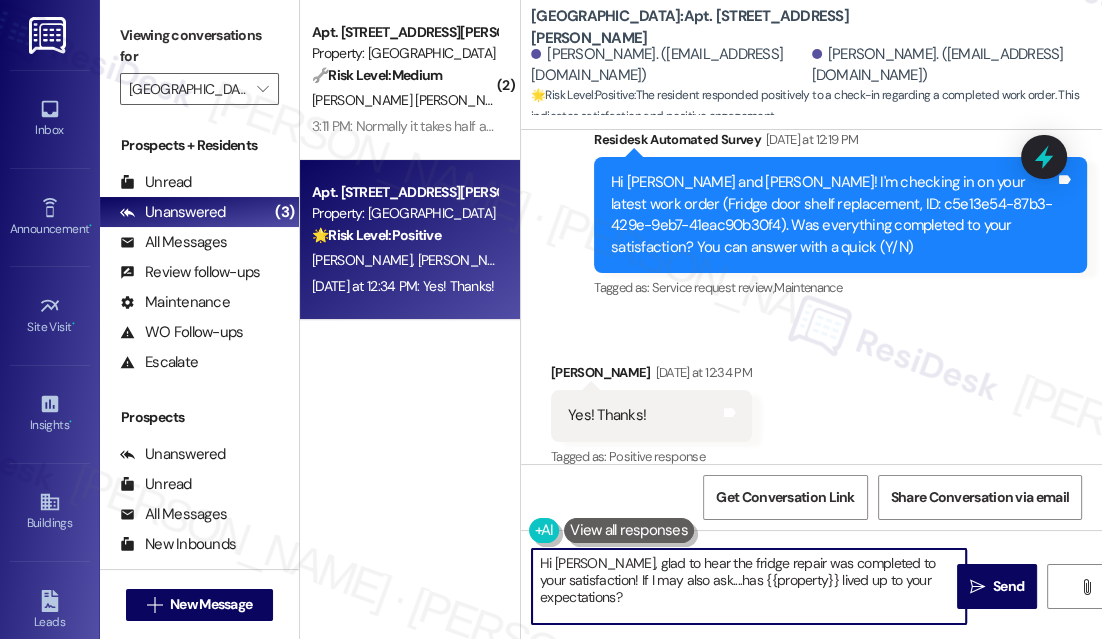 click on "Received via SMS Jiayan Xu Yesterday at 12:34 PM Yes! Thanks! Tags and notes Tagged as:   Positive response Click to highlight conversations about Positive response" at bounding box center (811, 401) 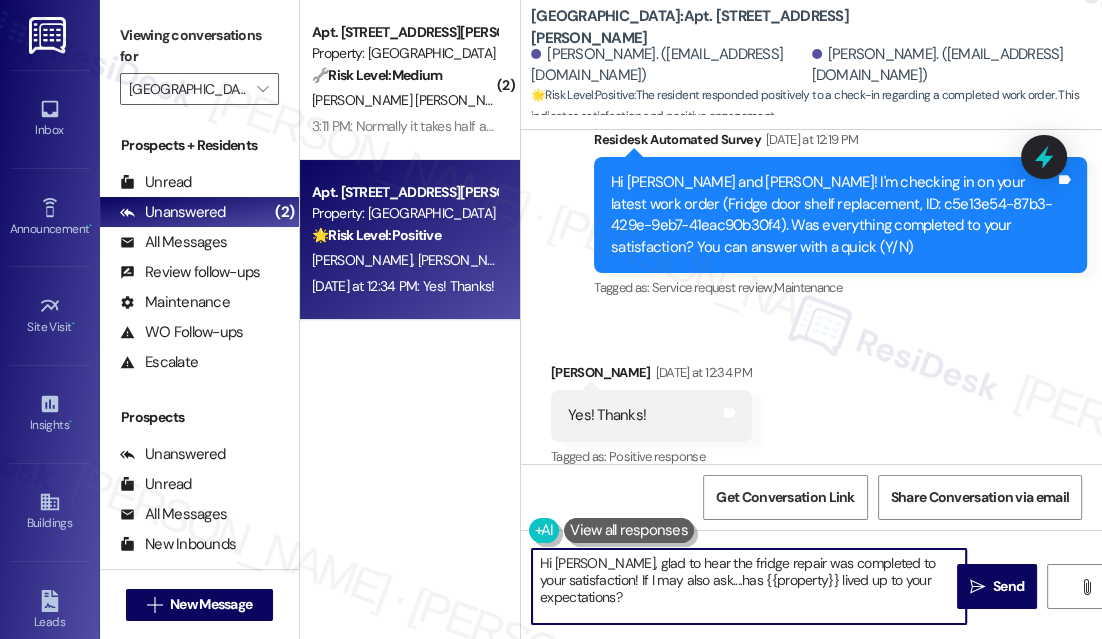 click on "Hi Jiayan, glad to hear the fridge repair was completed to your satisfaction! If I may also ask....has {{property}} lived up to your expectations?" at bounding box center [749, 586] 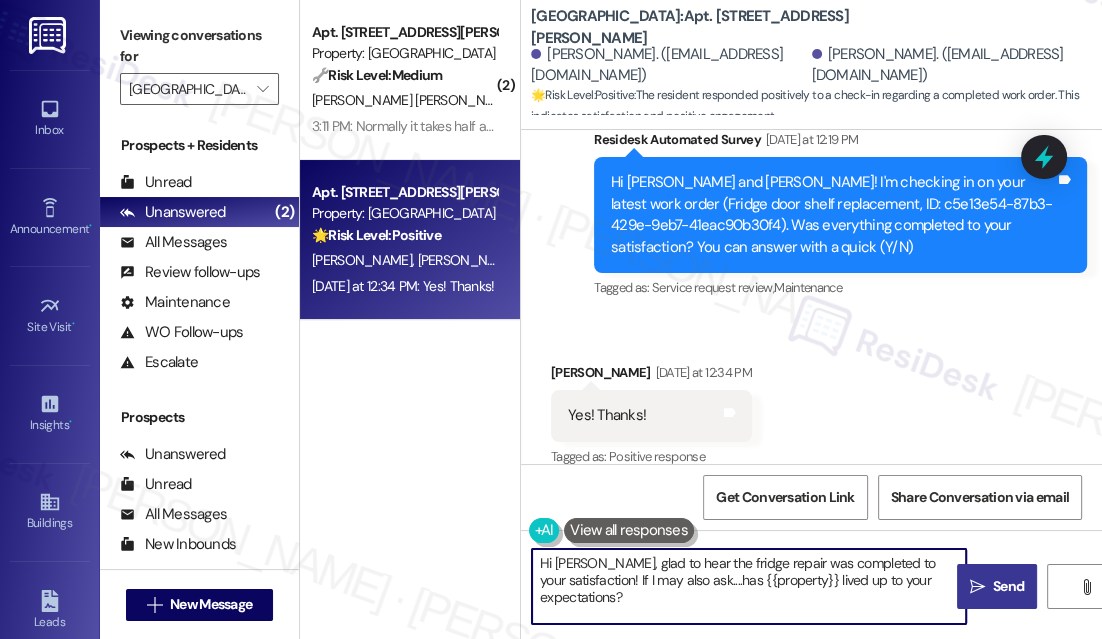 click on "Send" at bounding box center (1008, 586) 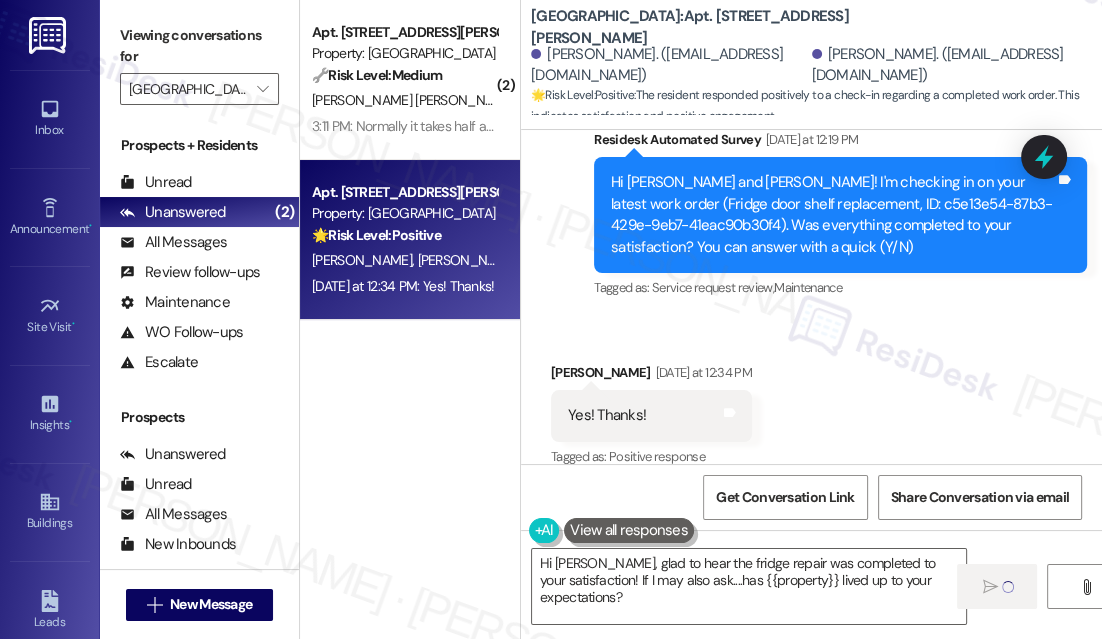 type 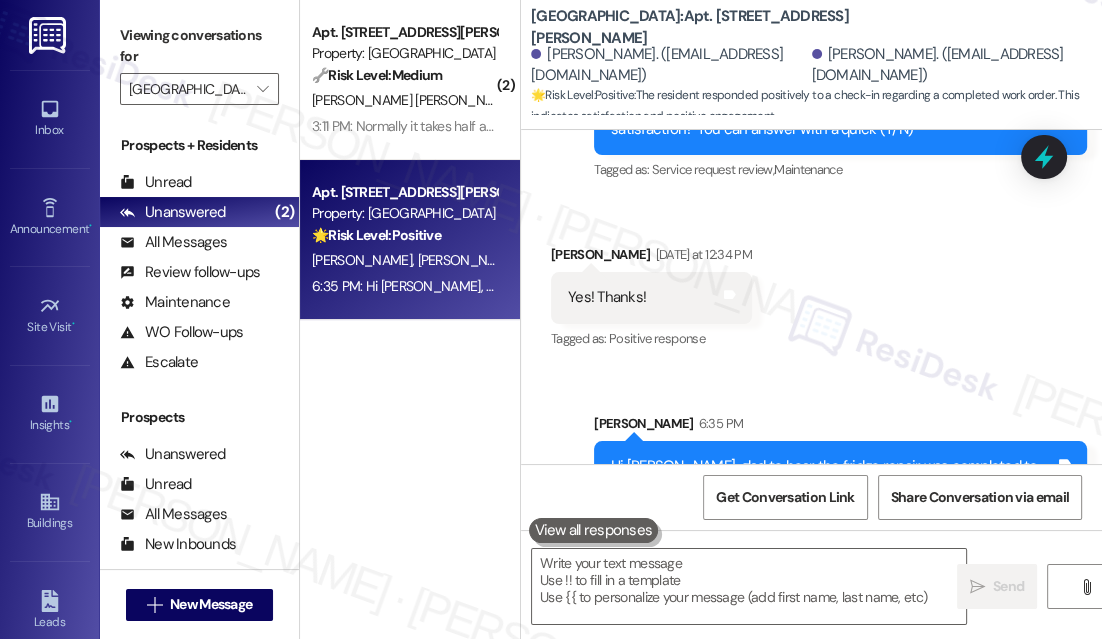 scroll, scrollTop: 865, scrollLeft: 0, axis: vertical 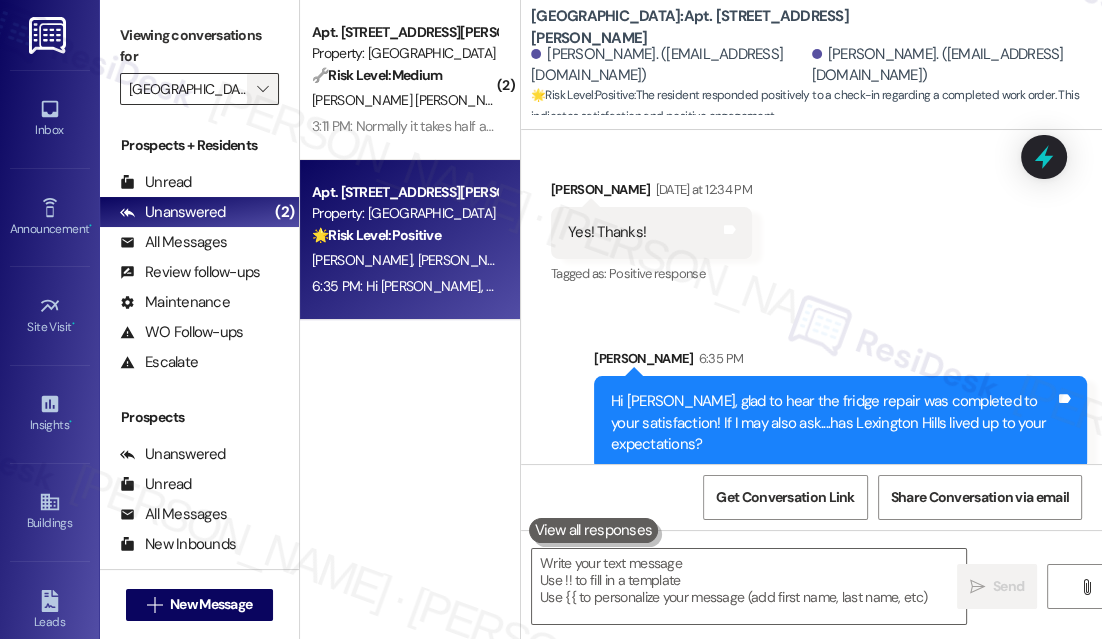 click on "" at bounding box center (262, 89) 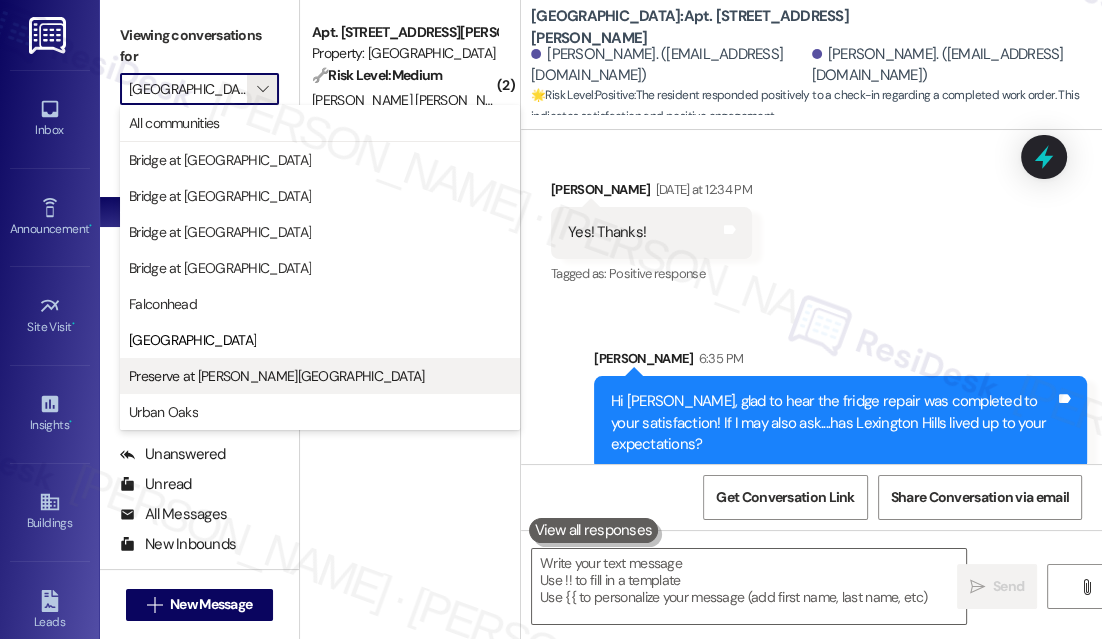 click on "Preserve at Wells Branch" at bounding box center (320, 376) 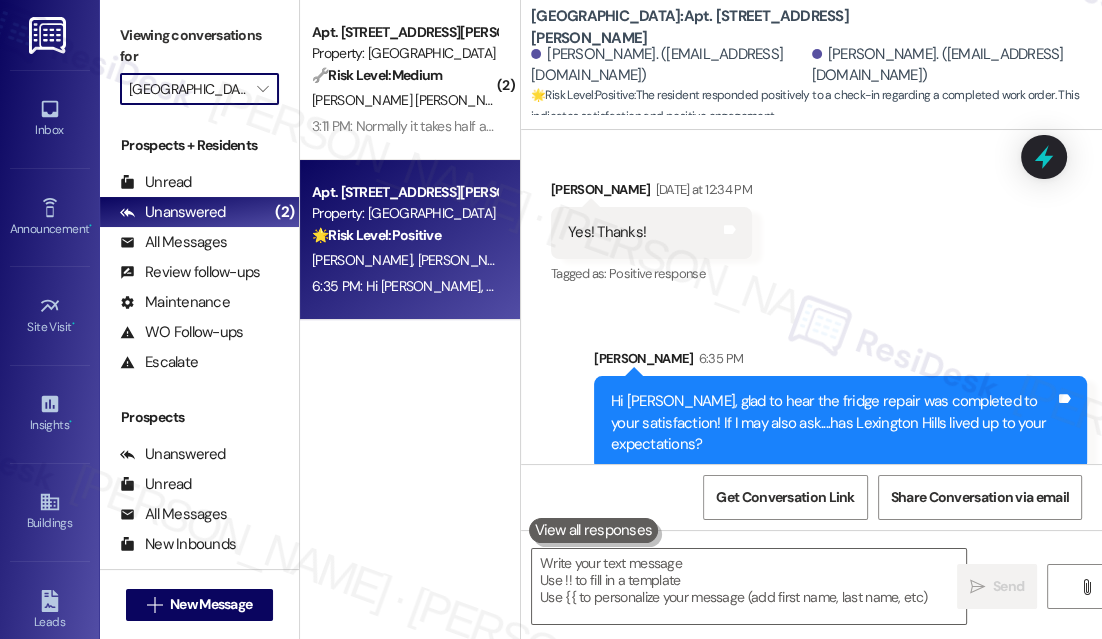 type on "Preserve at Wells Branch" 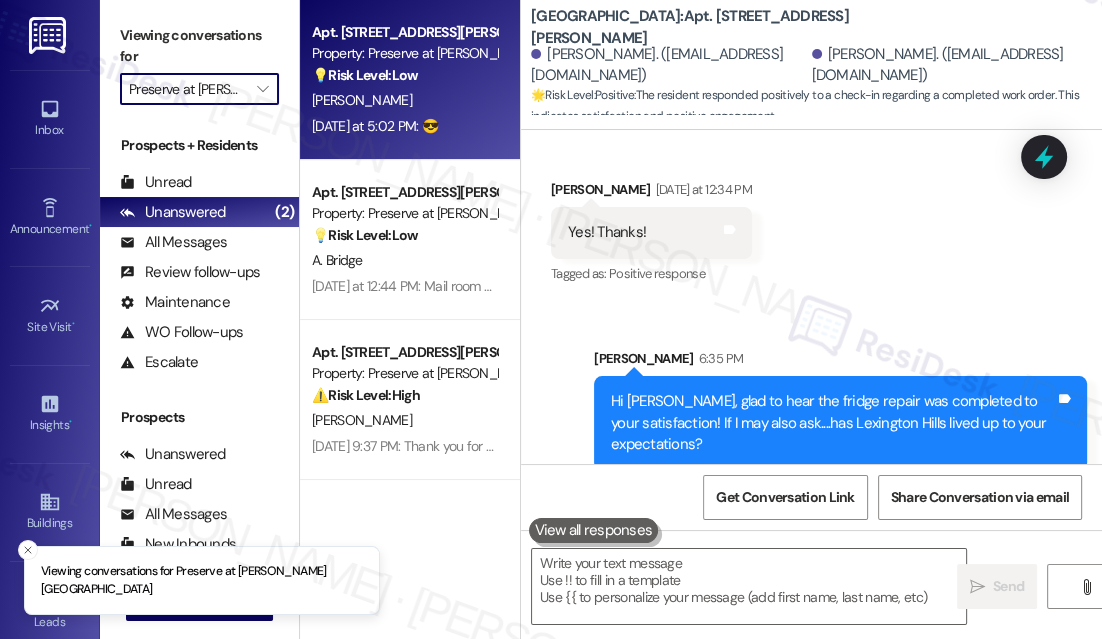 click on "[PERSON_NAME]" at bounding box center (404, 100) 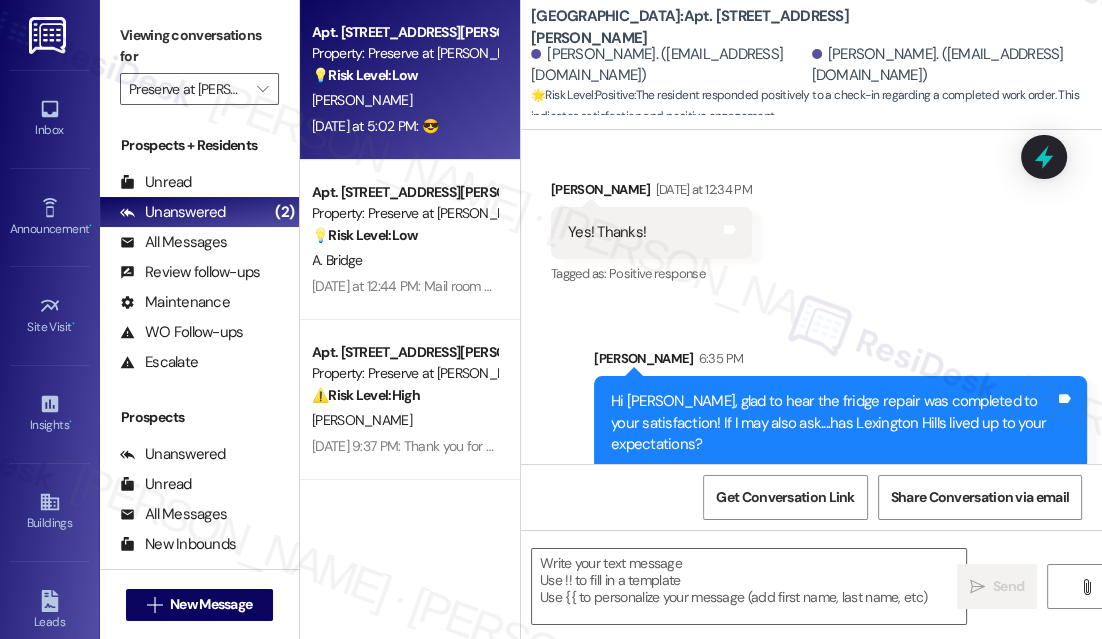 type on "Fetching suggested responses. Please feel free to read through the conversation in the meantime." 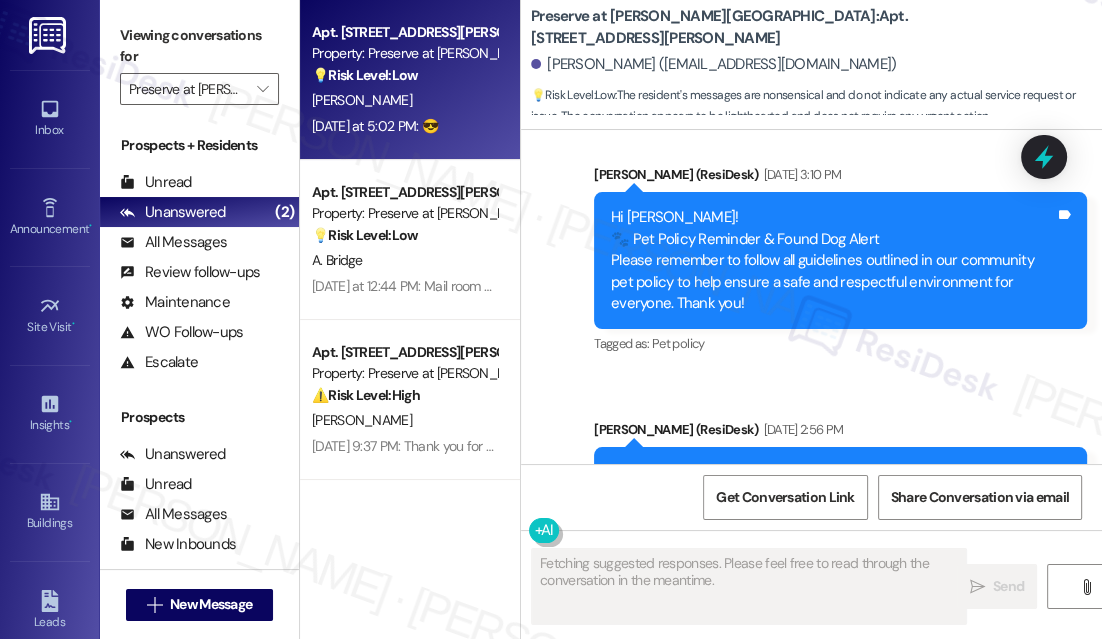 scroll, scrollTop: 5418, scrollLeft: 0, axis: vertical 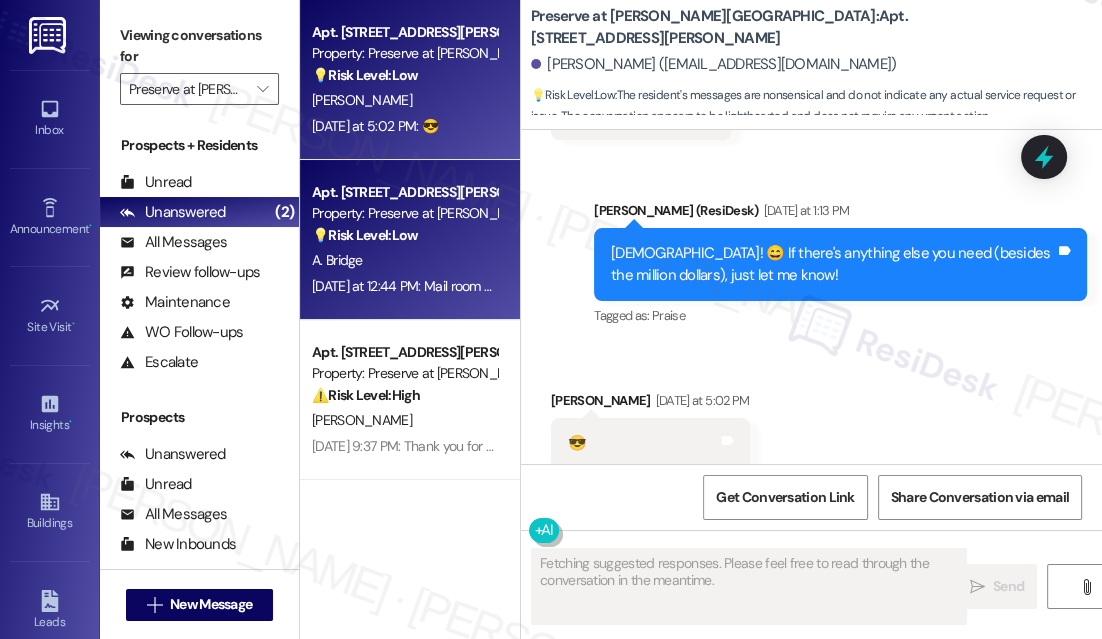 click on "A. Bridge" at bounding box center [404, 260] 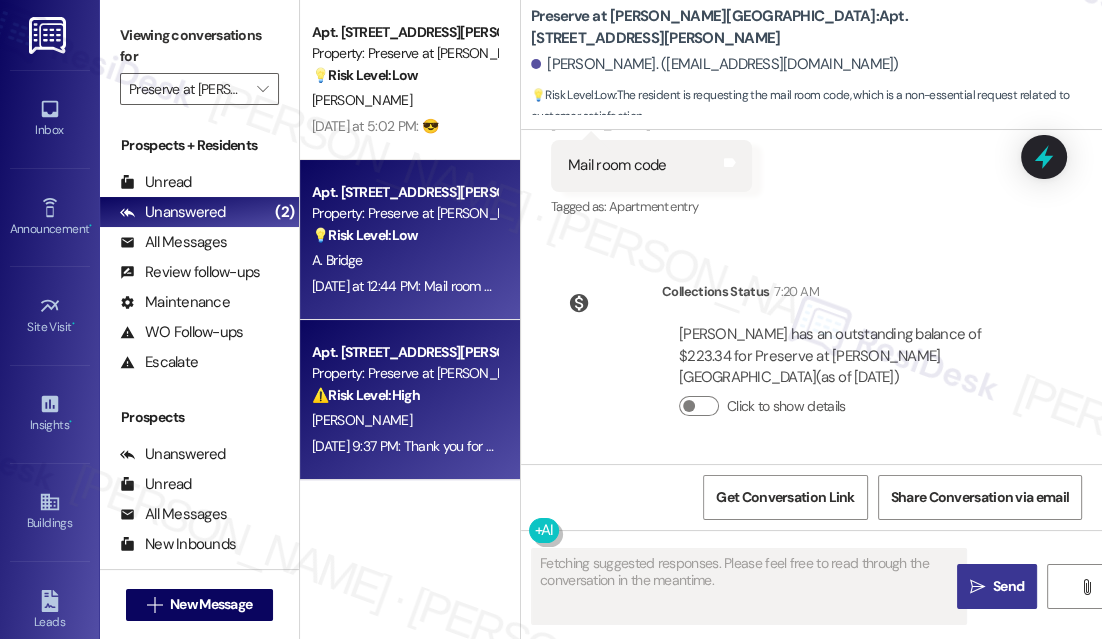 scroll, scrollTop: 4938, scrollLeft: 0, axis: vertical 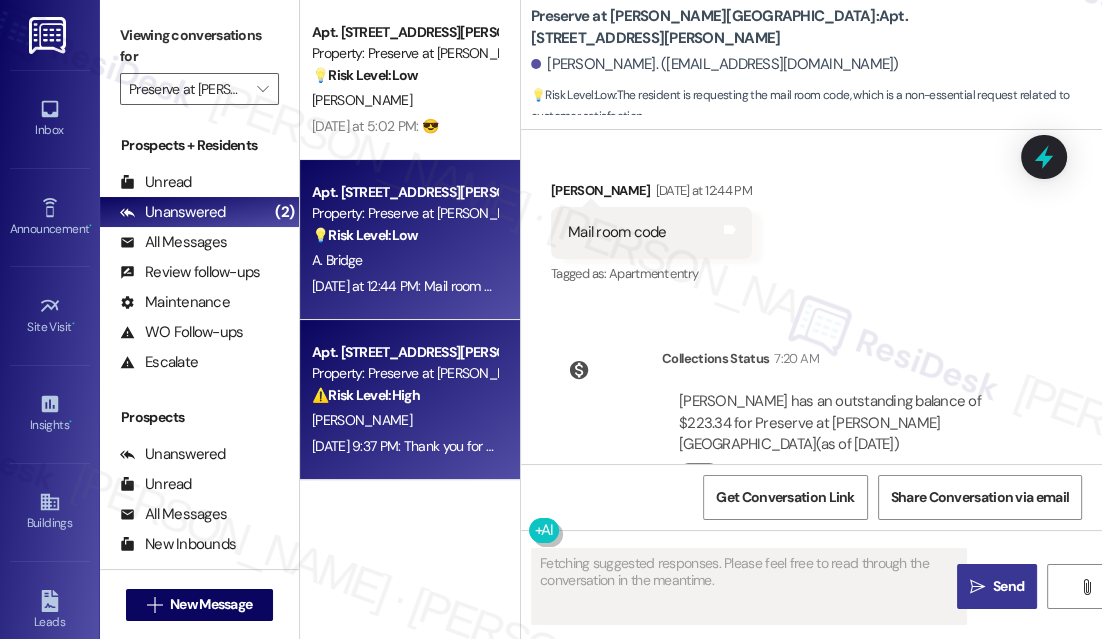 click on "⚠️  Risk Level:  High The resident is disputing a charge from 2015 related to a gate fob. While the initial response indicated the charge was not applied, the resident is now claiming it was applied at move-in. This constitutes a financial concern requiring investigation and potential refund, thus escalating to Tier 2." at bounding box center [404, 395] 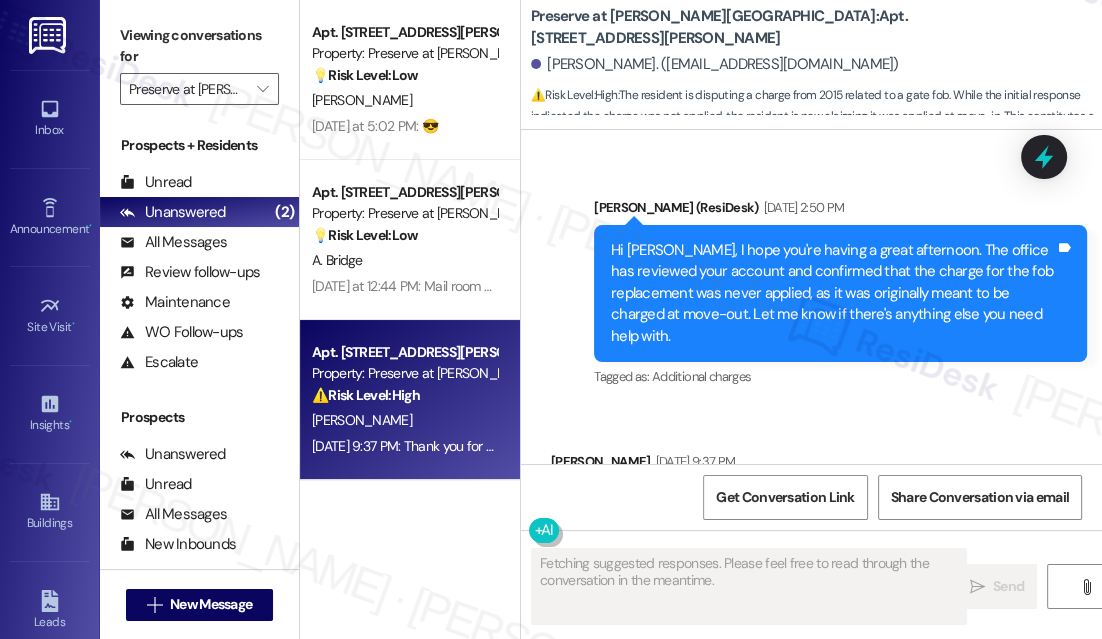 scroll, scrollTop: 24015, scrollLeft: 0, axis: vertical 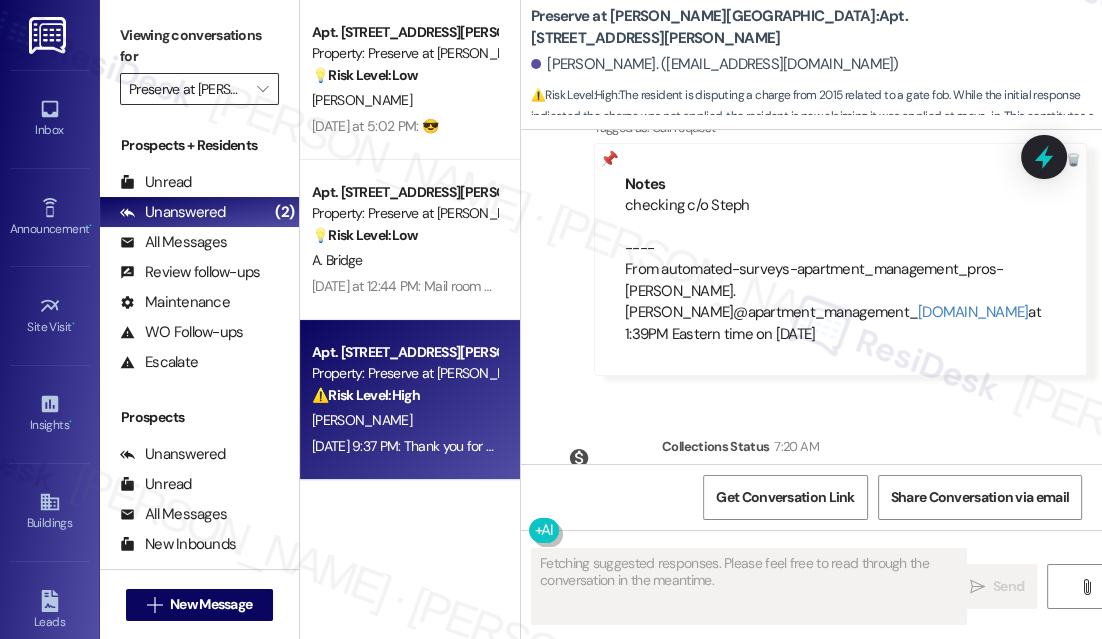 click on "Preserve at Wells Branch" at bounding box center [188, 89] 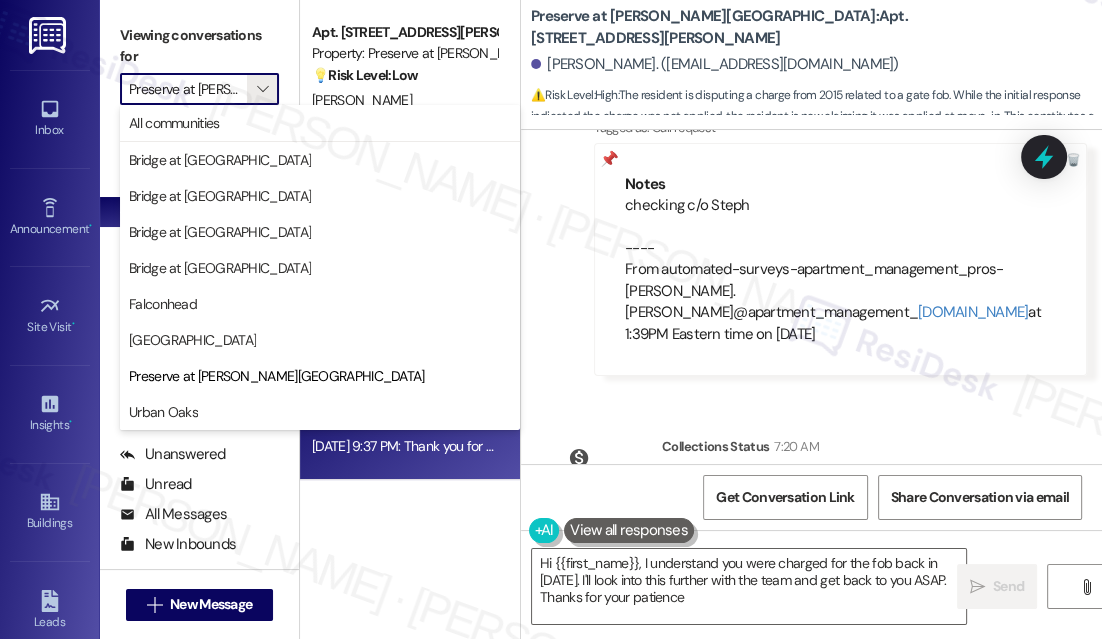 type on "Hi {{first_name}}, I understand you were charged for the fob back in 2015. I'll look into this further with the team and get back to you ASAP. Thanks for your patience!" 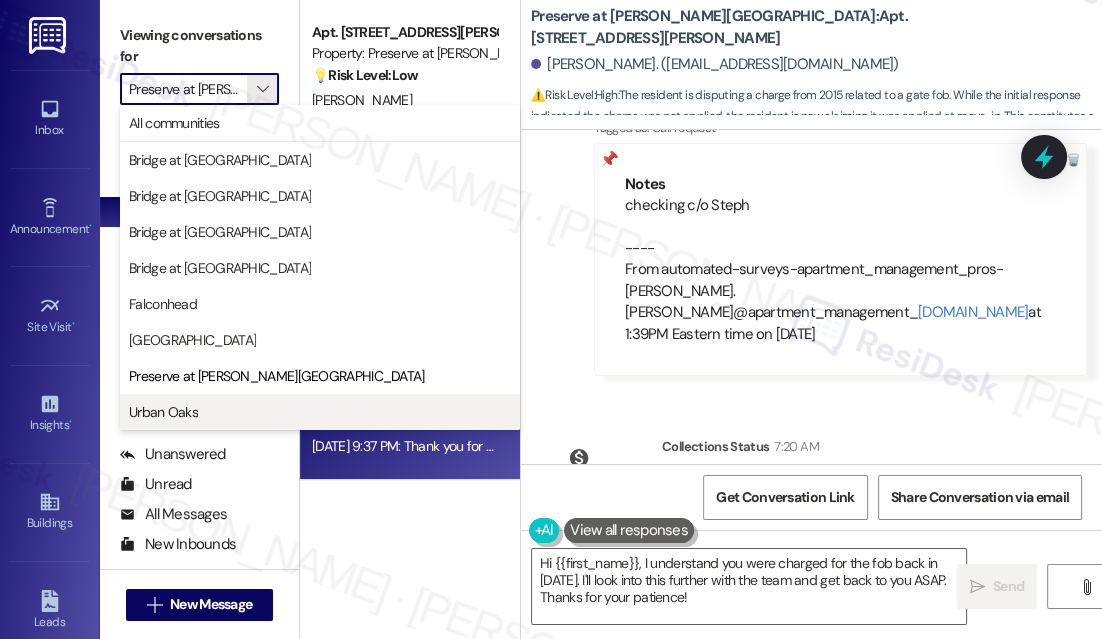 click on "Urban Oaks" at bounding box center (320, 412) 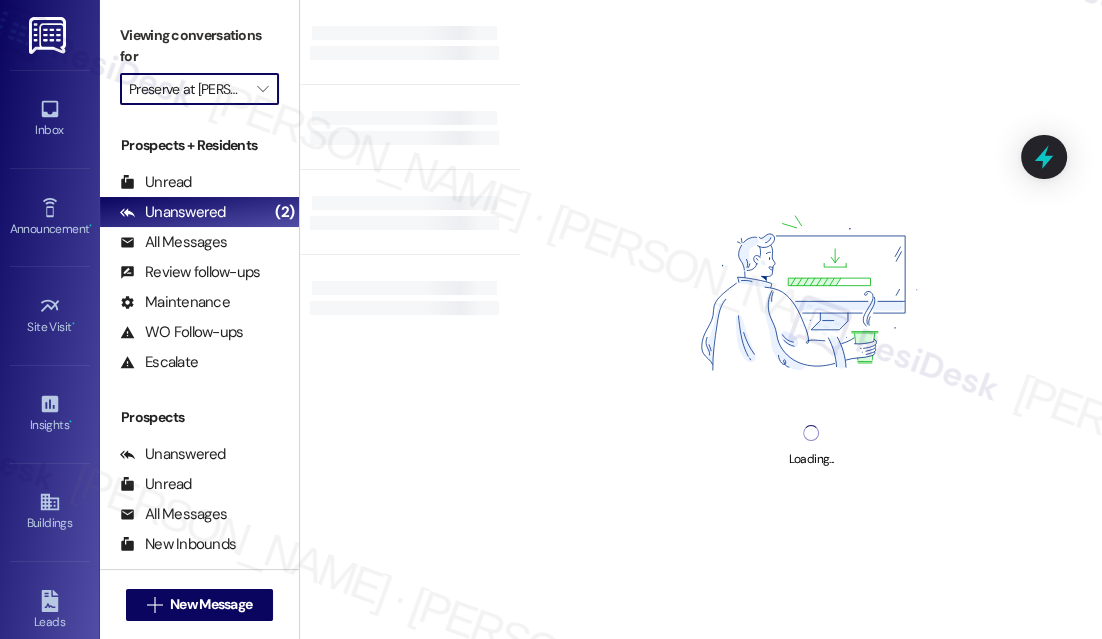 type on "Urban Oaks" 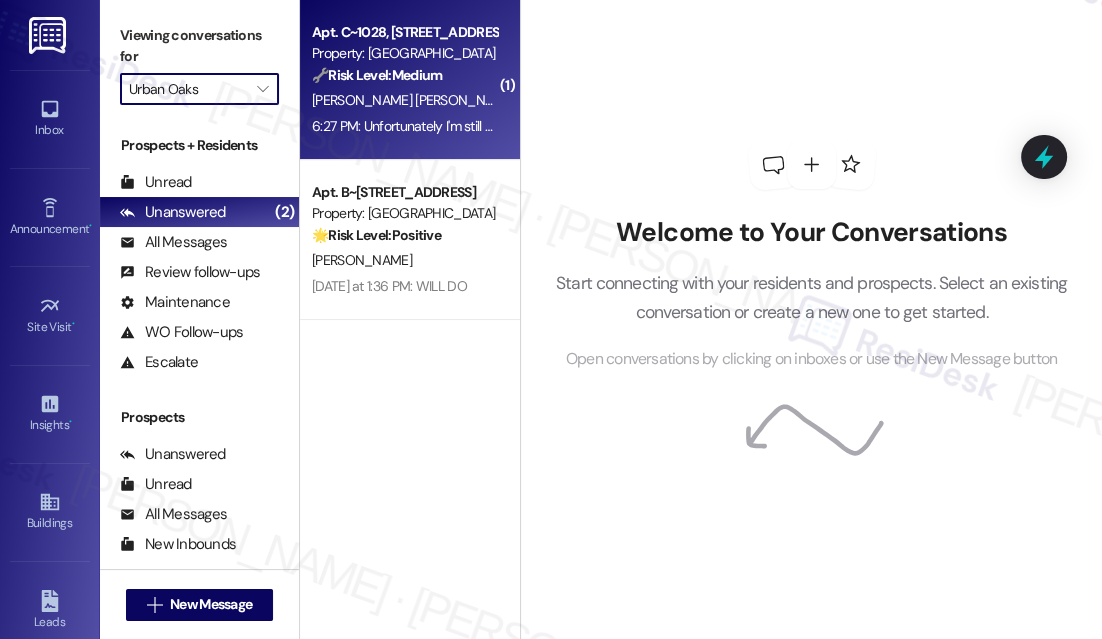 click on "6:27 PM: Unfortunately I'm still having upstairs neighbor issues! It hasn't stopped & in fact it's every night! Not sure if it's purposely done since I had already contacted management about issues & I'm guessing they were given violation! I don't think there's really much that can be done so I'm just dealing with it as best I can!  6:27 PM: Unfortunately I'm still having upstairs neighbor issues! It hasn't stopped & in fact it's every night! Not sure if it's purposely done since I had already contacted management about issues & I'm guessing they were given violation! I don't think there's really much that can be done so I'm just dealing with it as best I can!" at bounding box center [1235, 126] 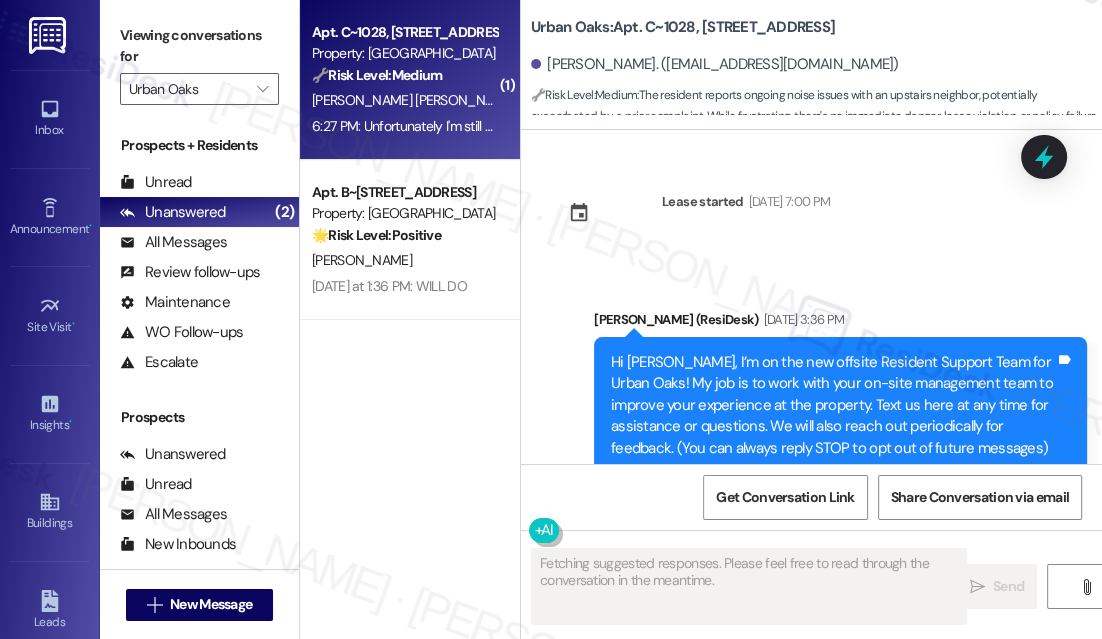 type on "Fetching suggested responses. Please feel free to read through the conversation in the meantime." 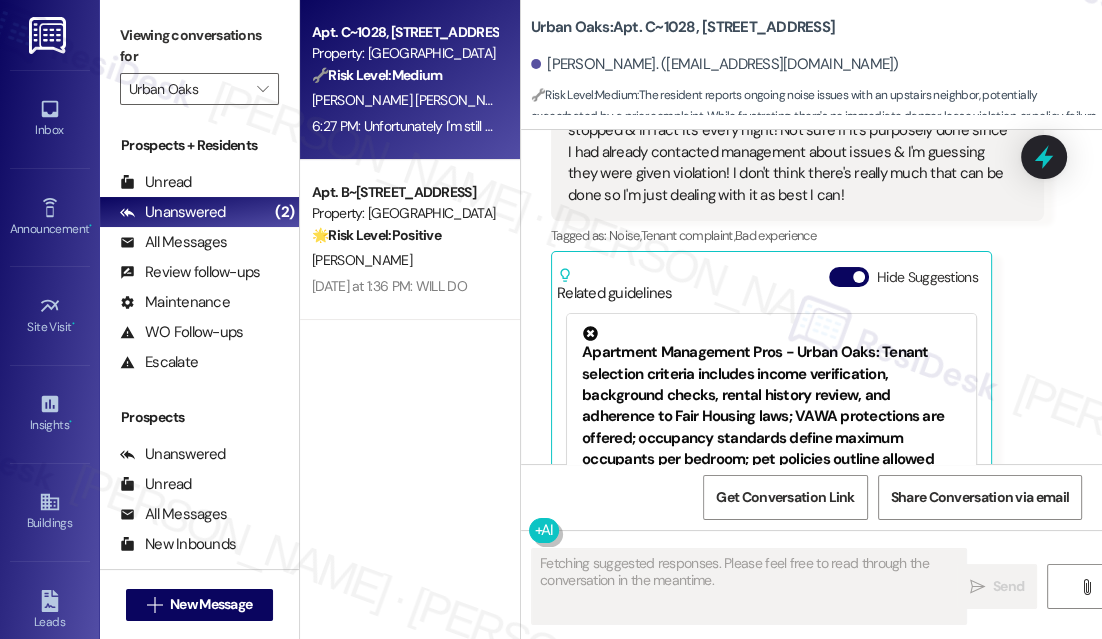 scroll, scrollTop: 5488, scrollLeft: 0, axis: vertical 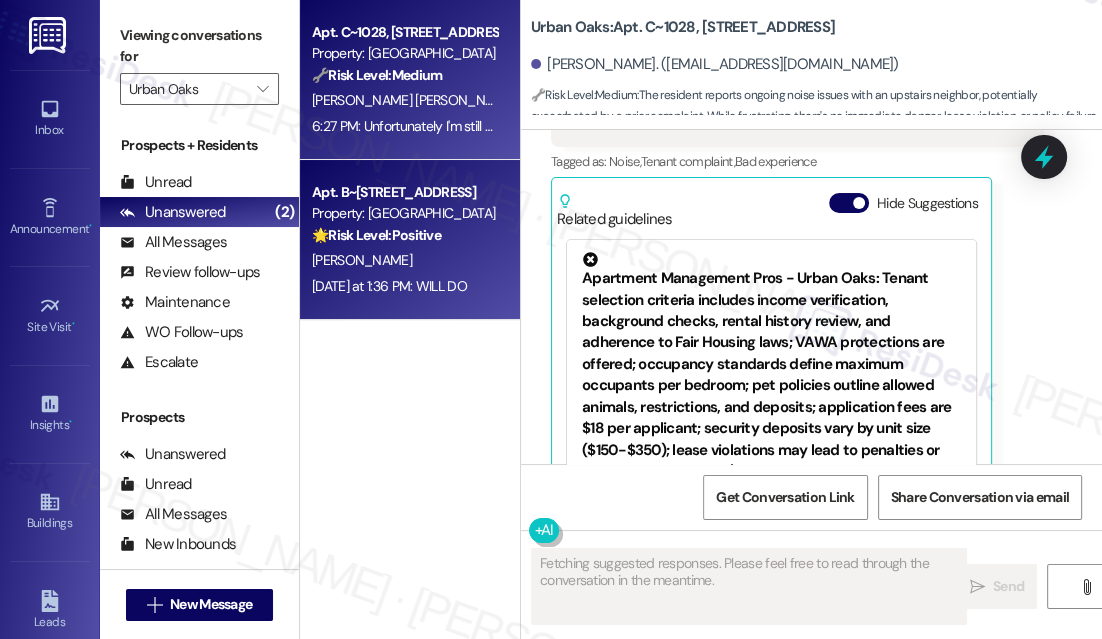 click on "Yesterday at 1:36 PM: WILL DO  Yesterday at 1:36 PM: WILL DO" at bounding box center [389, 286] 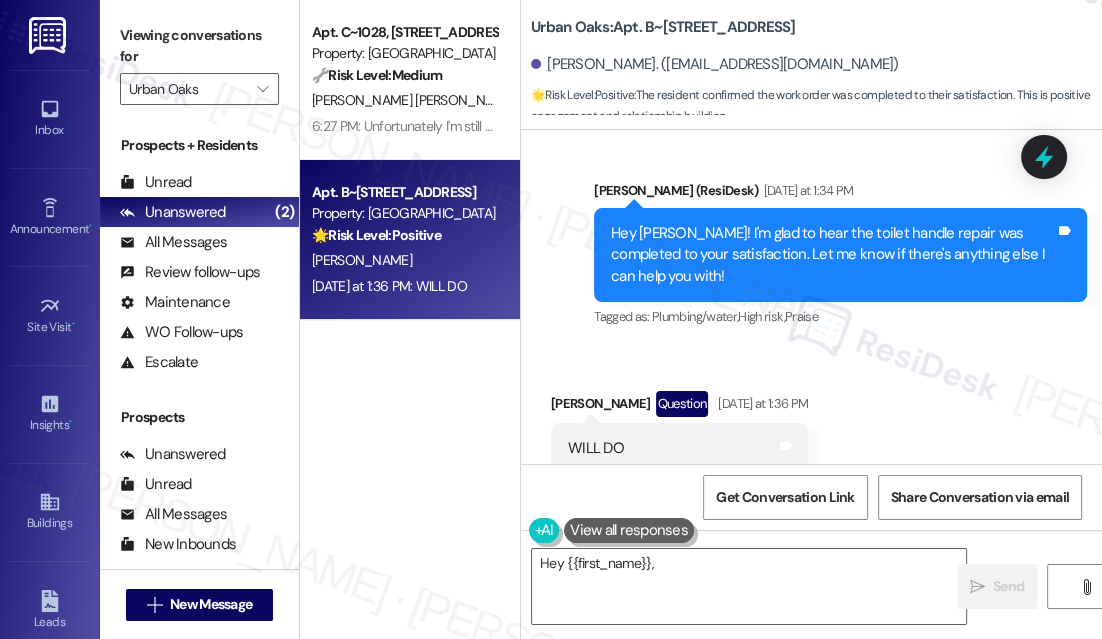 scroll, scrollTop: 2214, scrollLeft: 0, axis: vertical 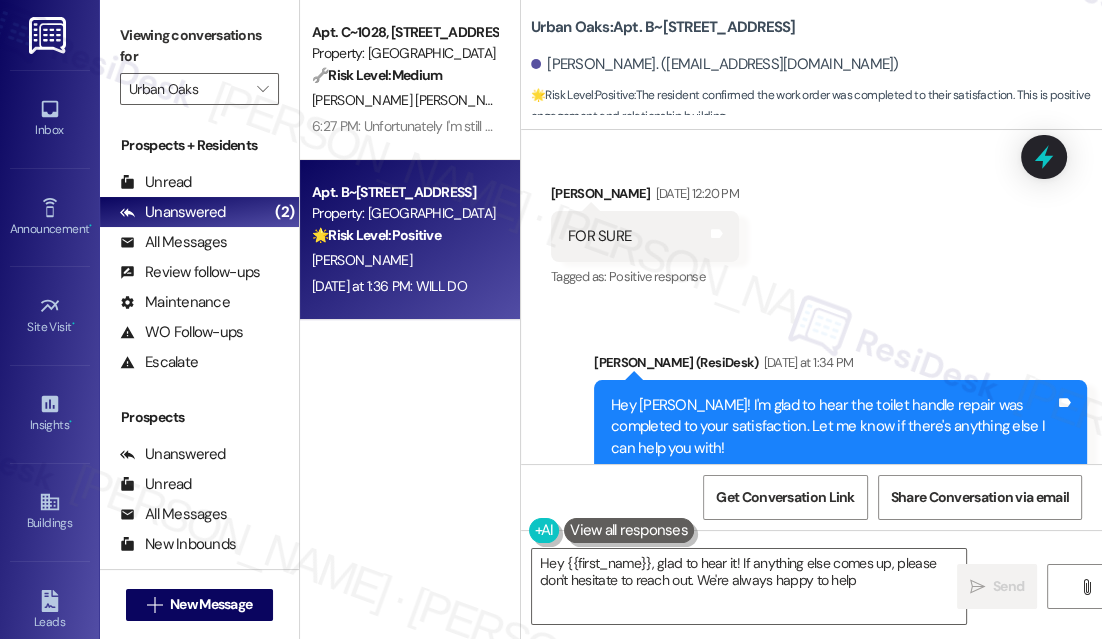type on "Hey {{first_name}}, glad to hear it! If anything else comes up, please don't hesitate to reach out. We're always happy to help!" 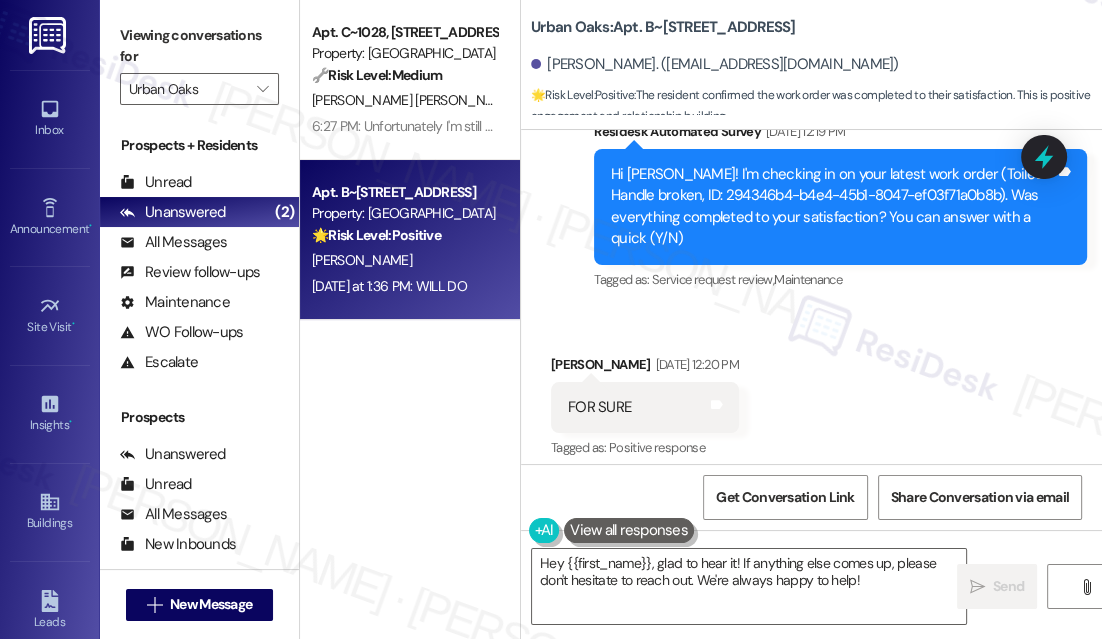 scroll, scrollTop: 1850, scrollLeft: 0, axis: vertical 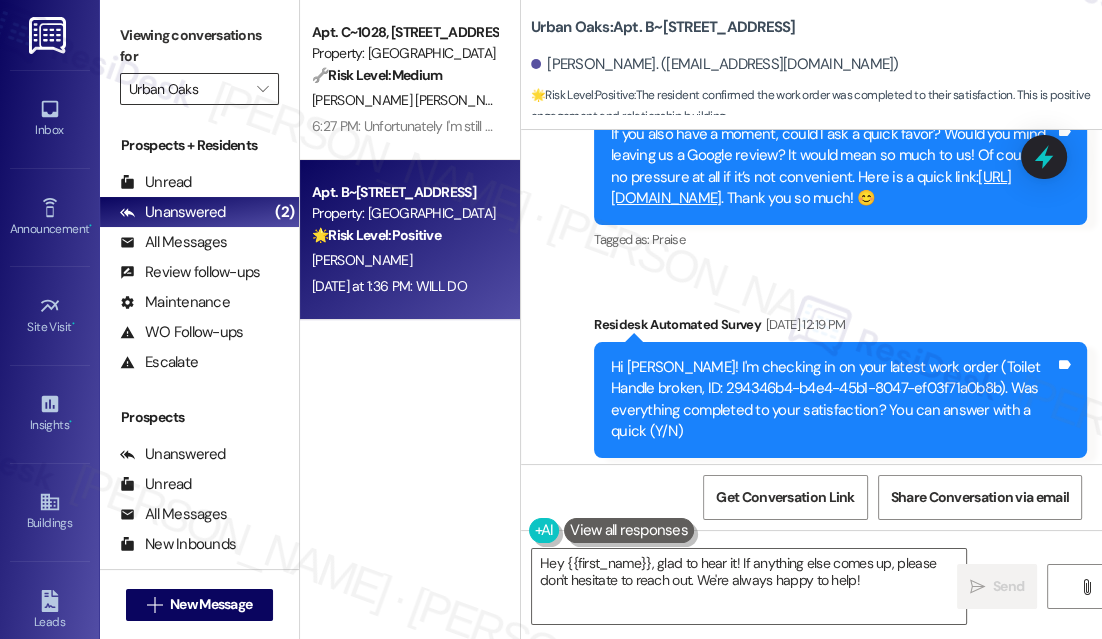 click on "Urban Oaks" at bounding box center [188, 89] 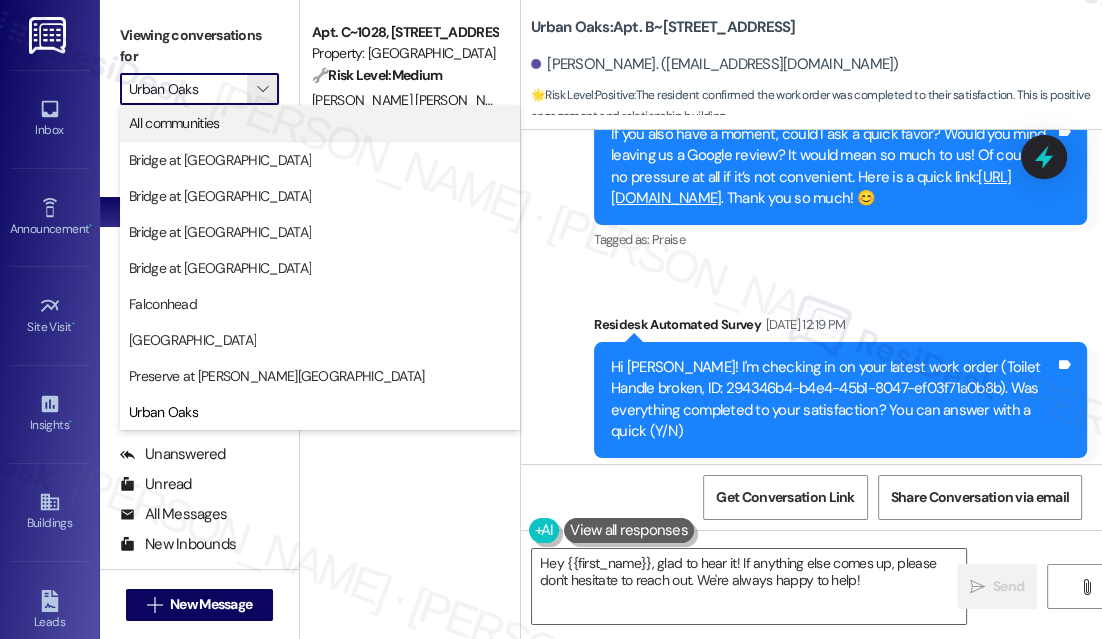 click on "All communities" at bounding box center [174, 123] 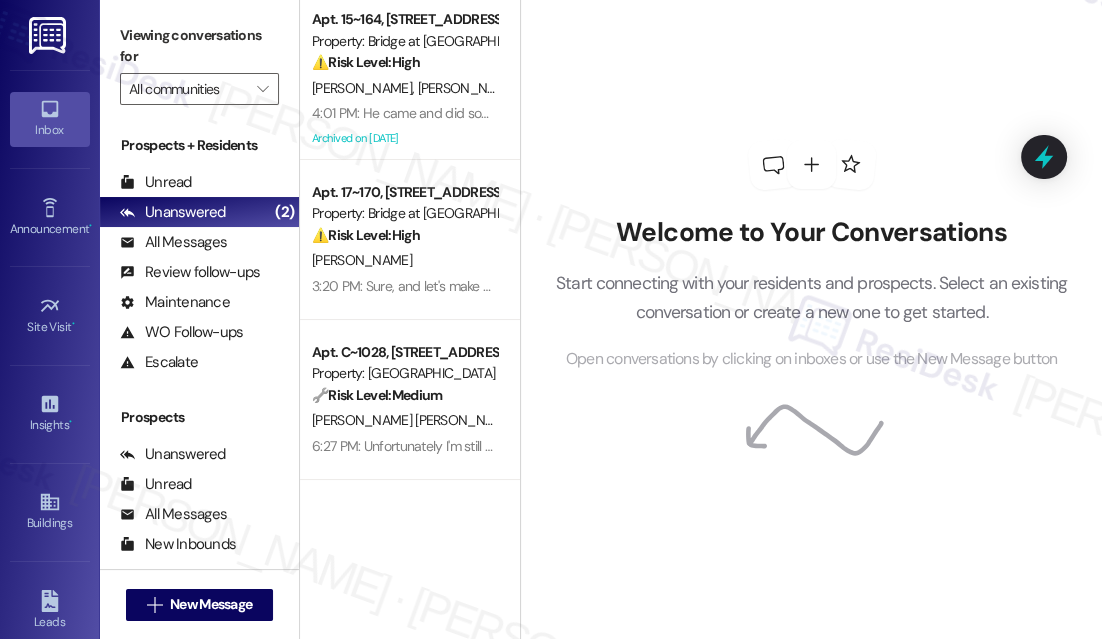click on "Welcome to Your Conversations Start connecting with your residents and prospects. Select an existing conversation or create a new one to get started. Open conversations by clicking on inboxes or use the New Message button" at bounding box center [811, 255] 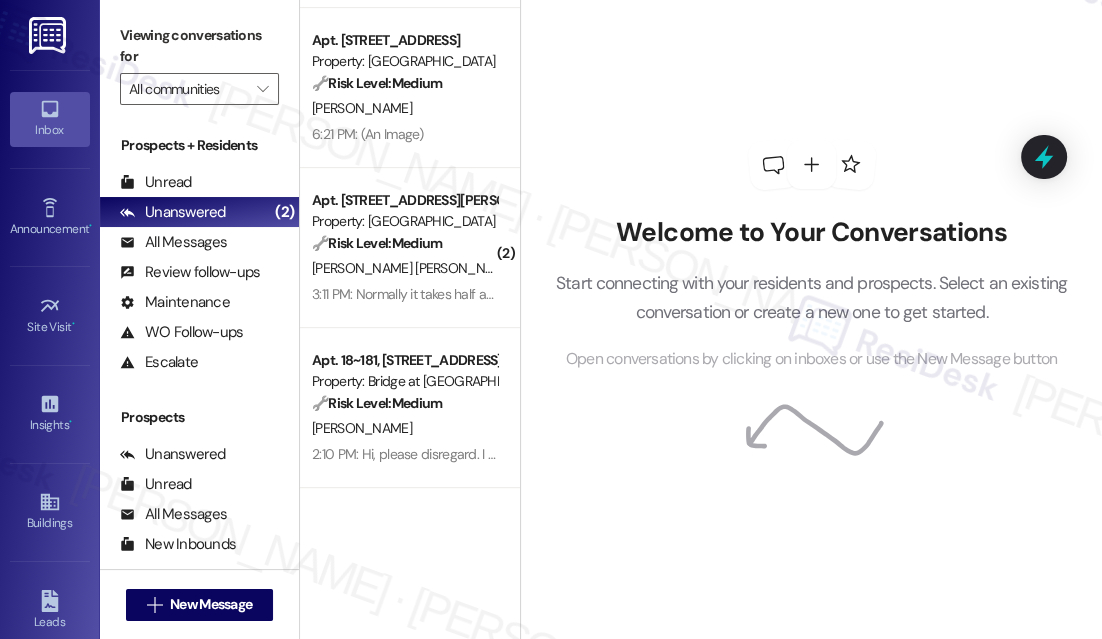 scroll, scrollTop: 545, scrollLeft: 0, axis: vertical 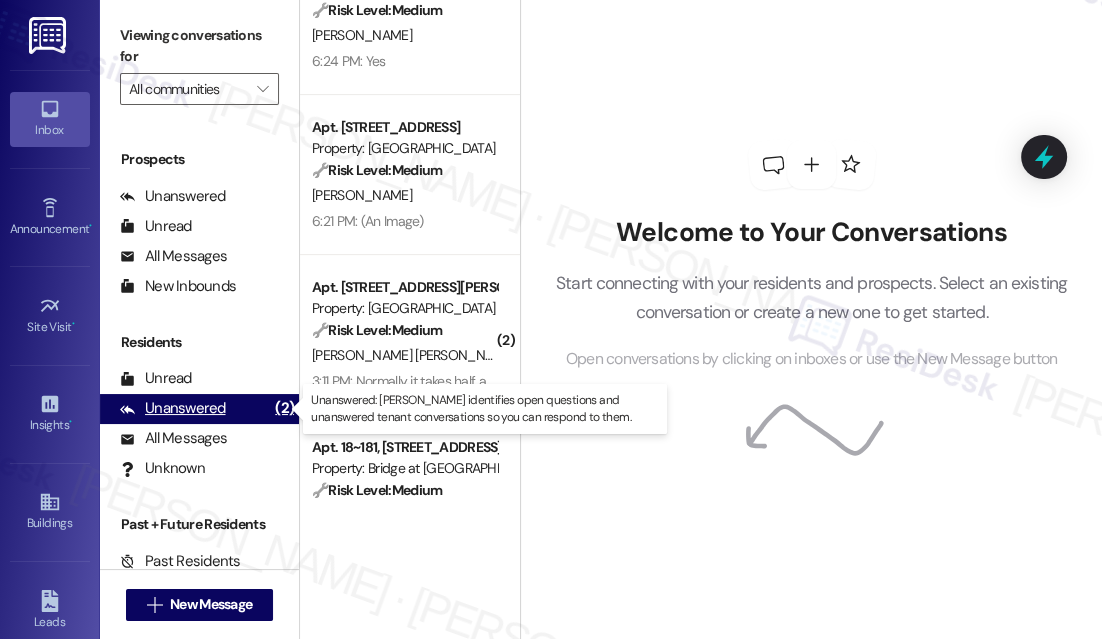 click on "Unanswered" at bounding box center [173, 408] 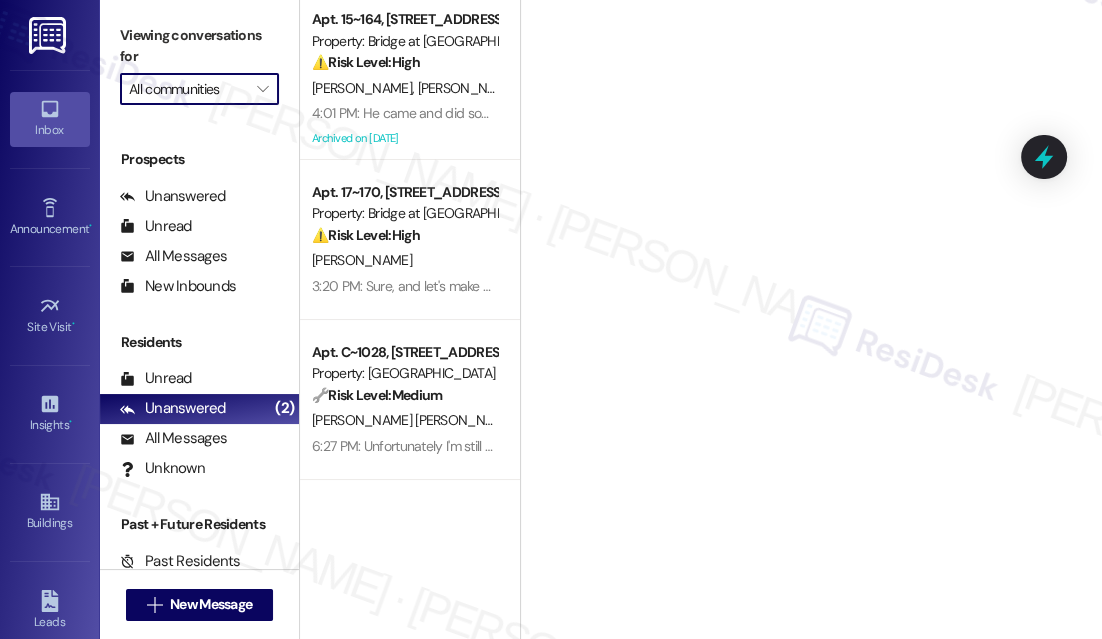click on "All communities" at bounding box center [188, 89] 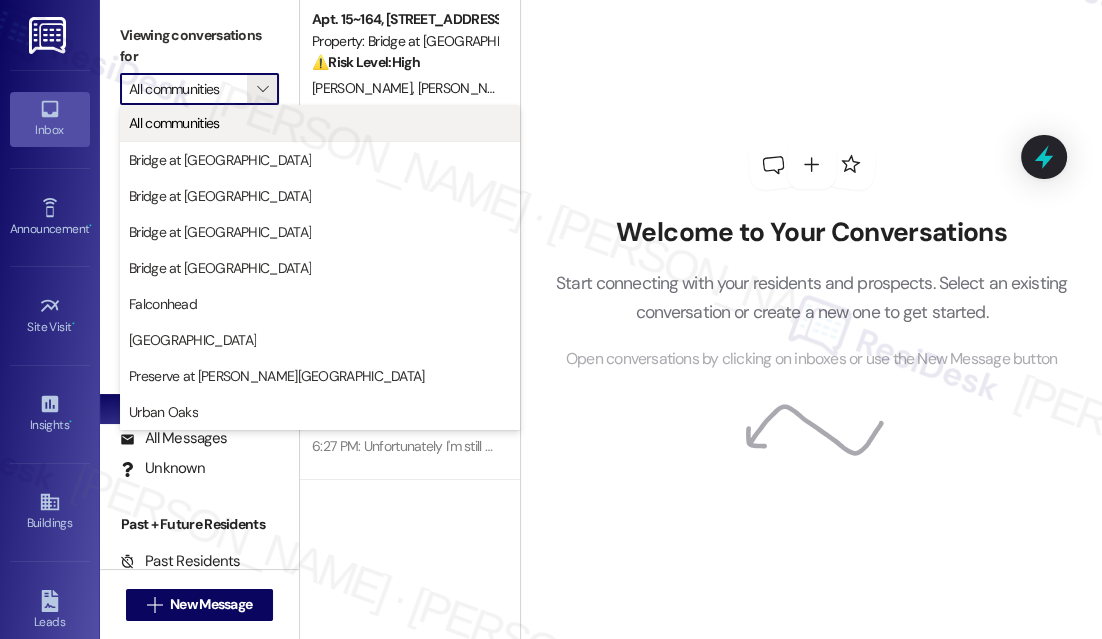 click on "All communities" at bounding box center (174, 123) 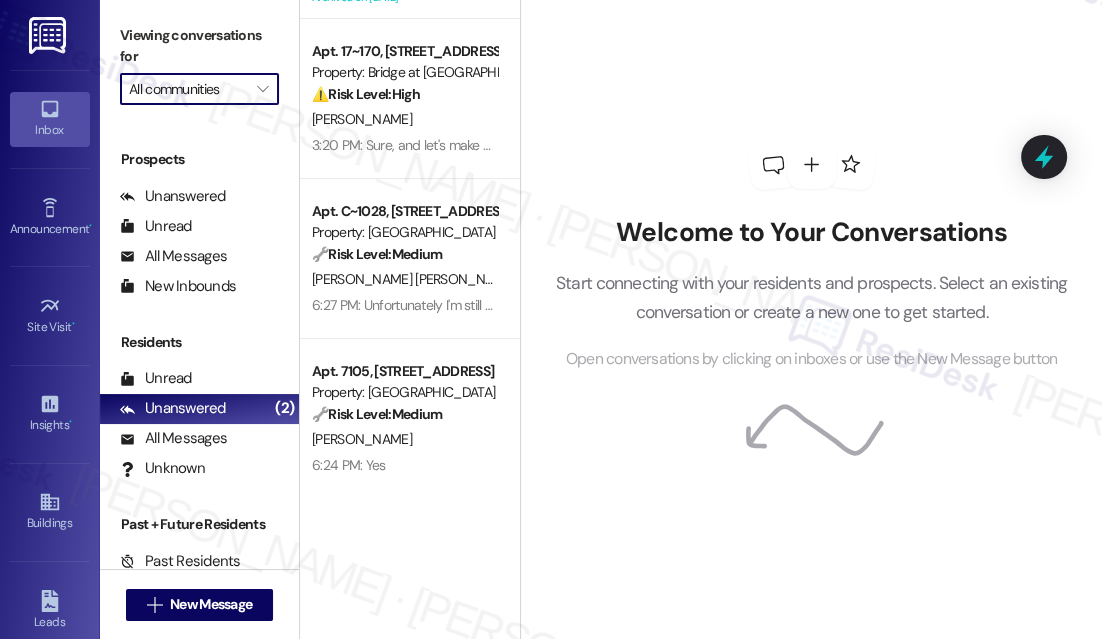 scroll, scrollTop: 272, scrollLeft: 0, axis: vertical 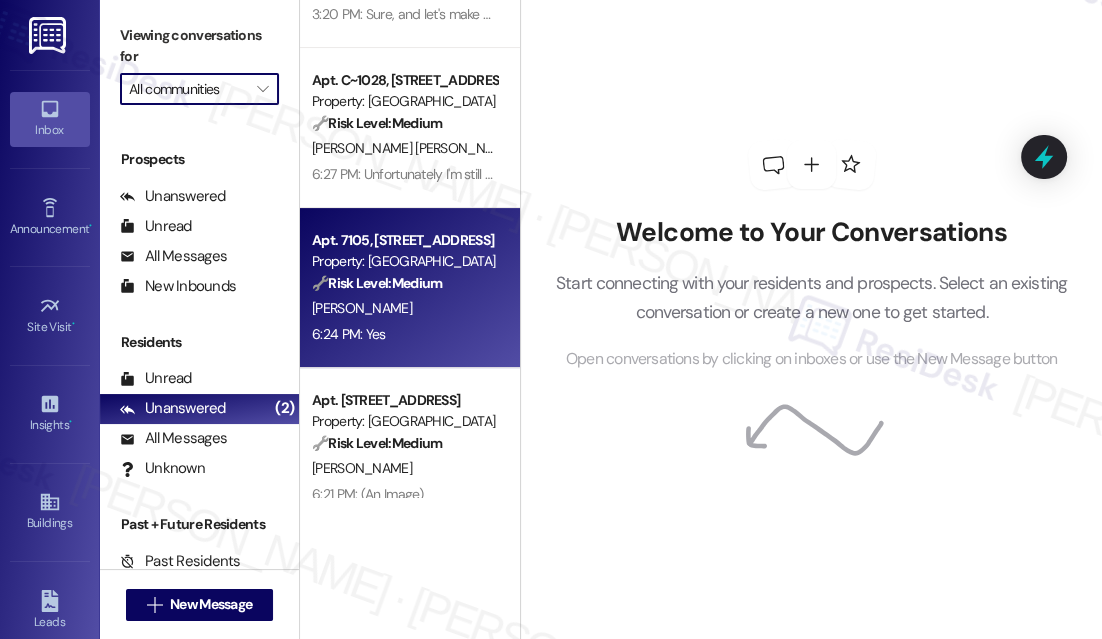 click on "6:24 PM: Yes 6:24 PM: Yes" at bounding box center [404, 334] 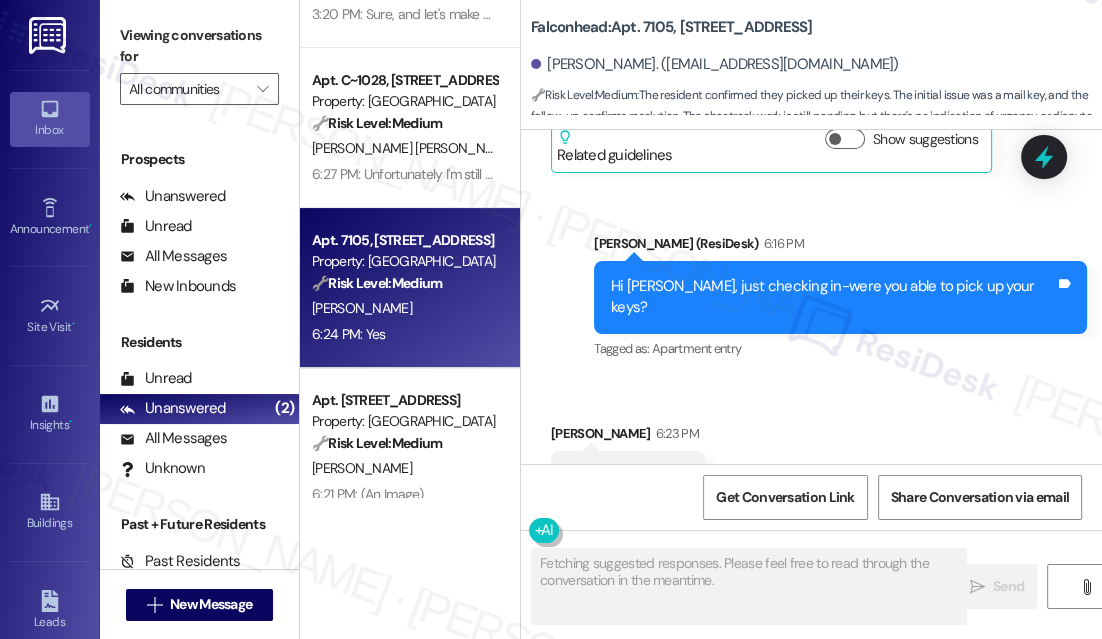 scroll, scrollTop: 4096, scrollLeft: 0, axis: vertical 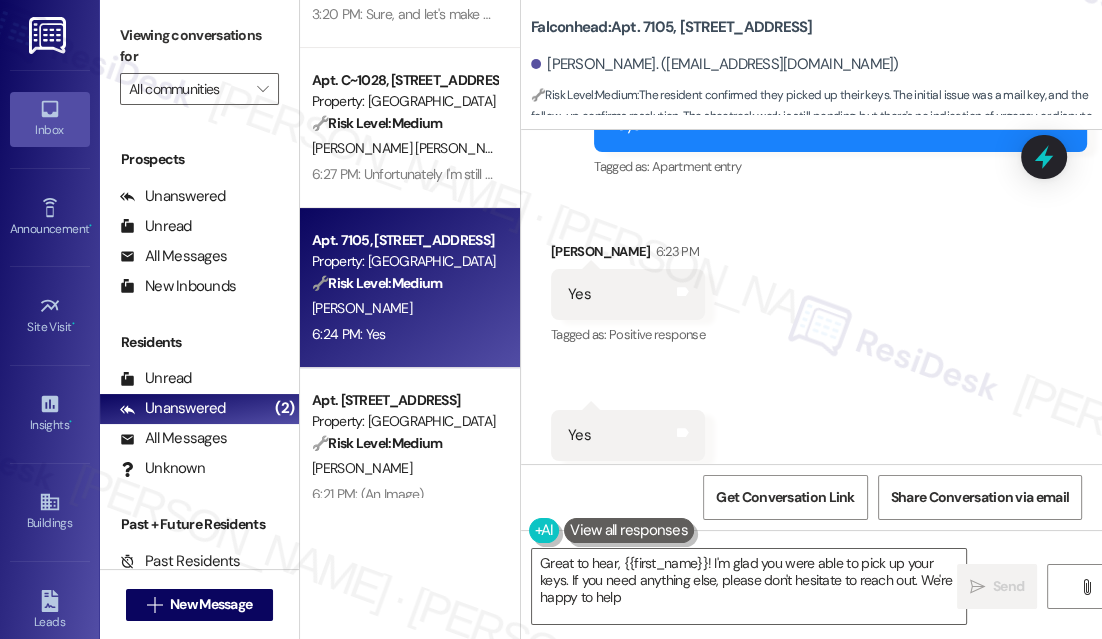 type on "Great to hear, {{first_name}}! I'm glad you were able to pick up your keys. If you need anything else, please don't hesitate to reach out. We're happy to help!" 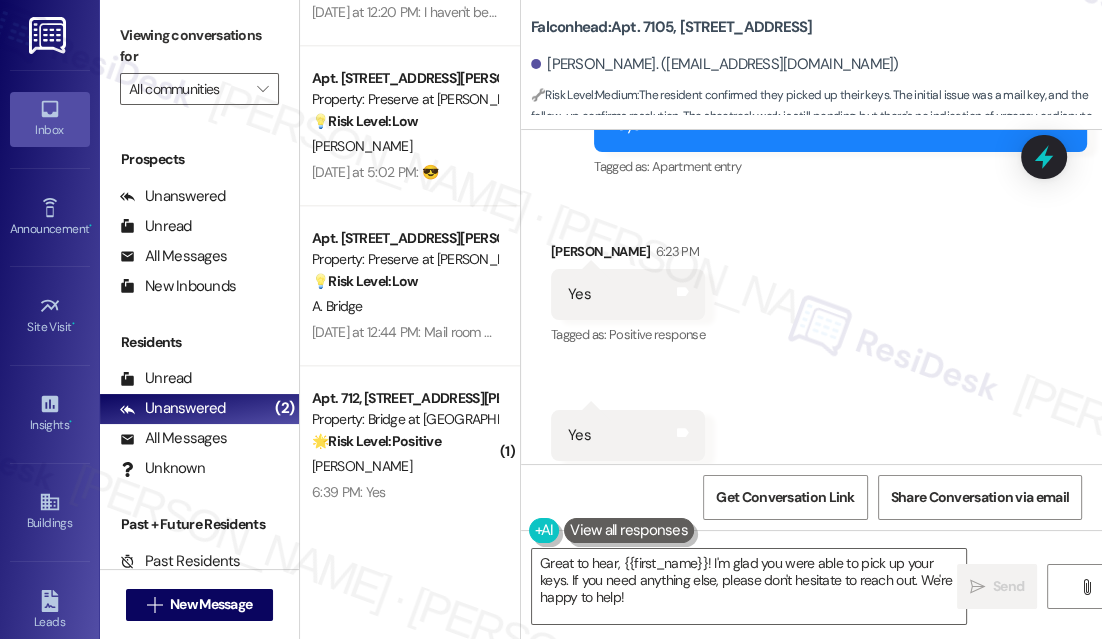scroll, scrollTop: 2000, scrollLeft: 0, axis: vertical 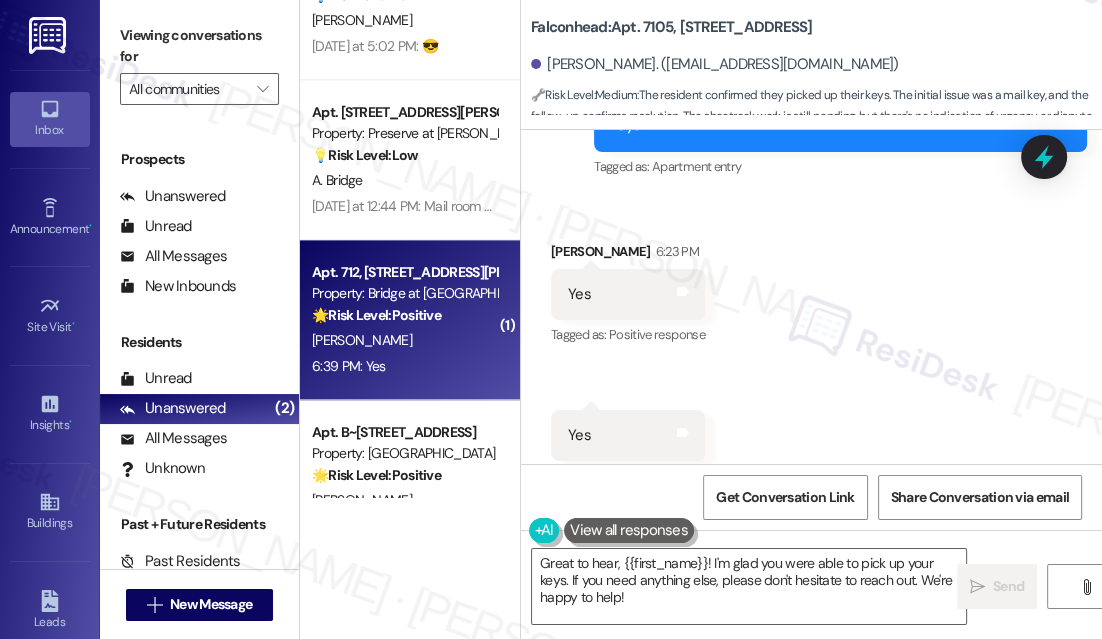 click on "[PERSON_NAME]" at bounding box center (404, 340) 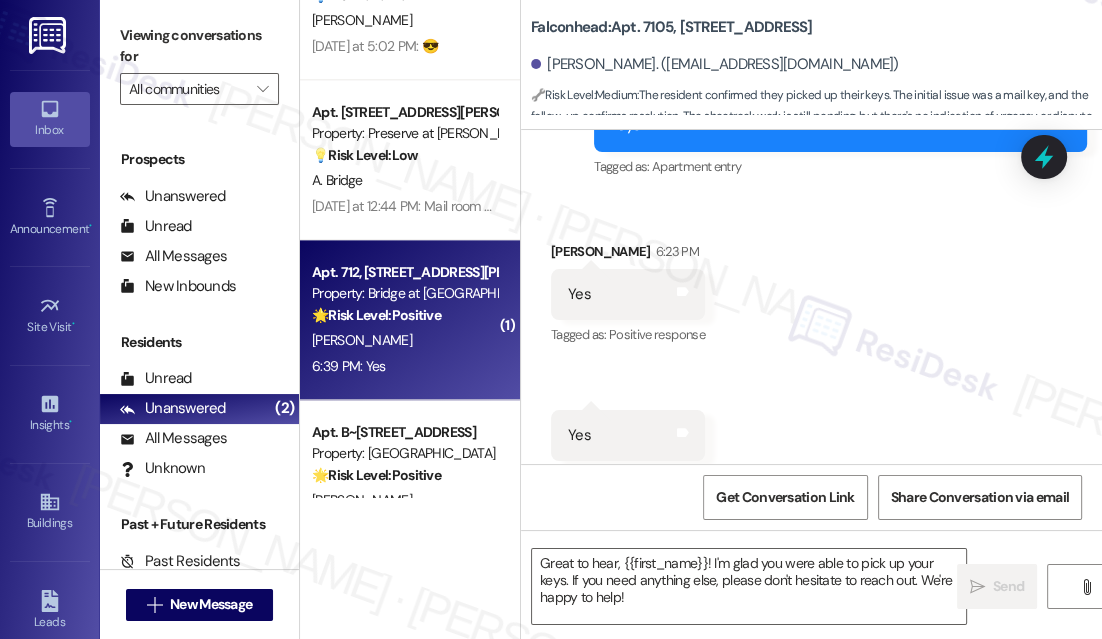 type on "Fetching suggested responses. Please feel free to read through the conversation in the meantime." 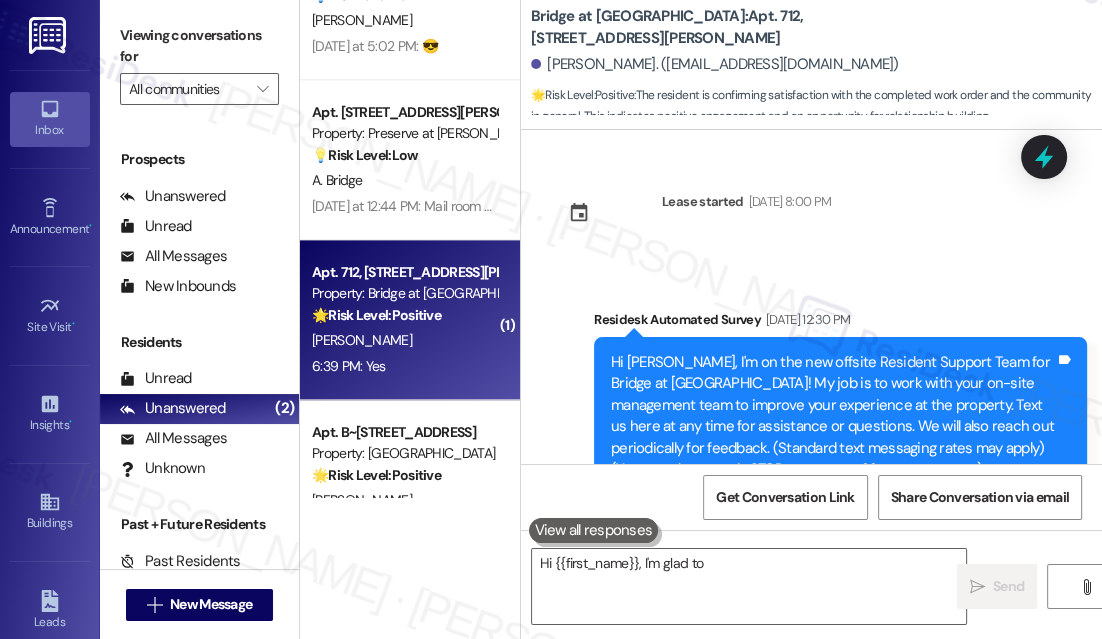 scroll, scrollTop: 3994, scrollLeft: 0, axis: vertical 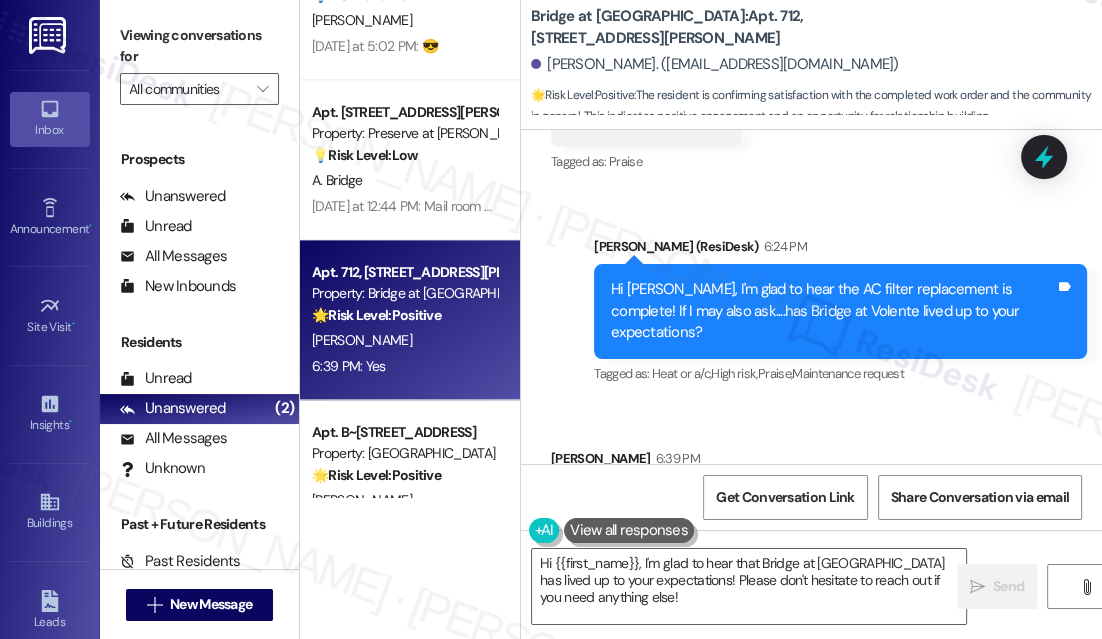 click on "Hi [PERSON_NAME], I'm glad to hear the AC filter replacement is complete! If I may also ask....has Bridge at Volente lived up to your expectations?" at bounding box center [833, 311] 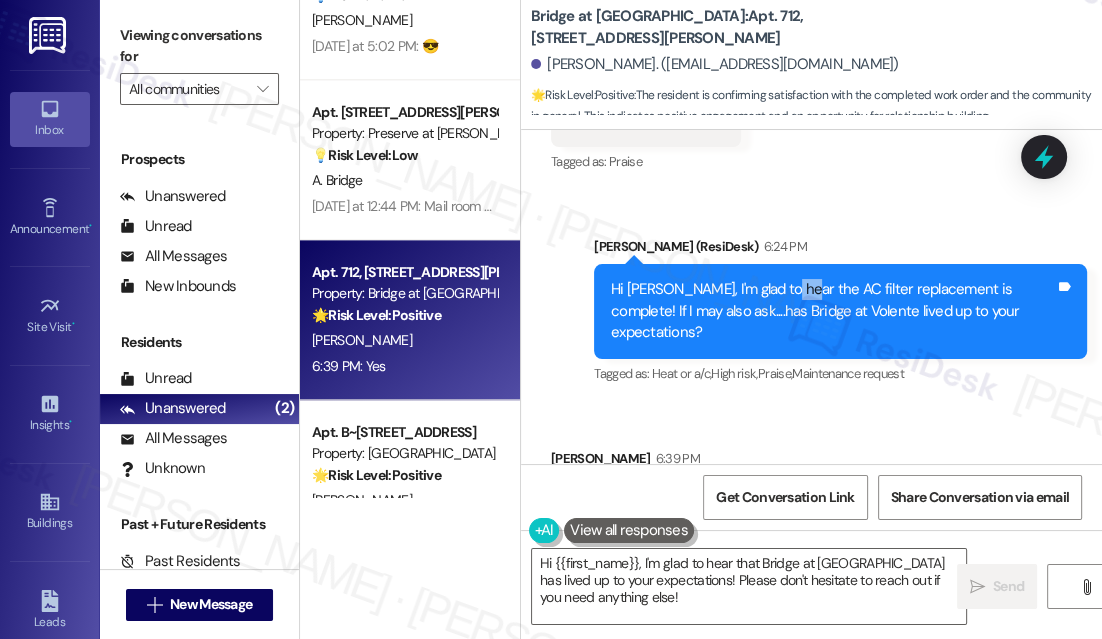 click on "Hi [PERSON_NAME], I'm glad to hear the AC filter replacement is complete! If I may also ask....has Bridge at Volente lived up to your expectations?" at bounding box center [833, 311] 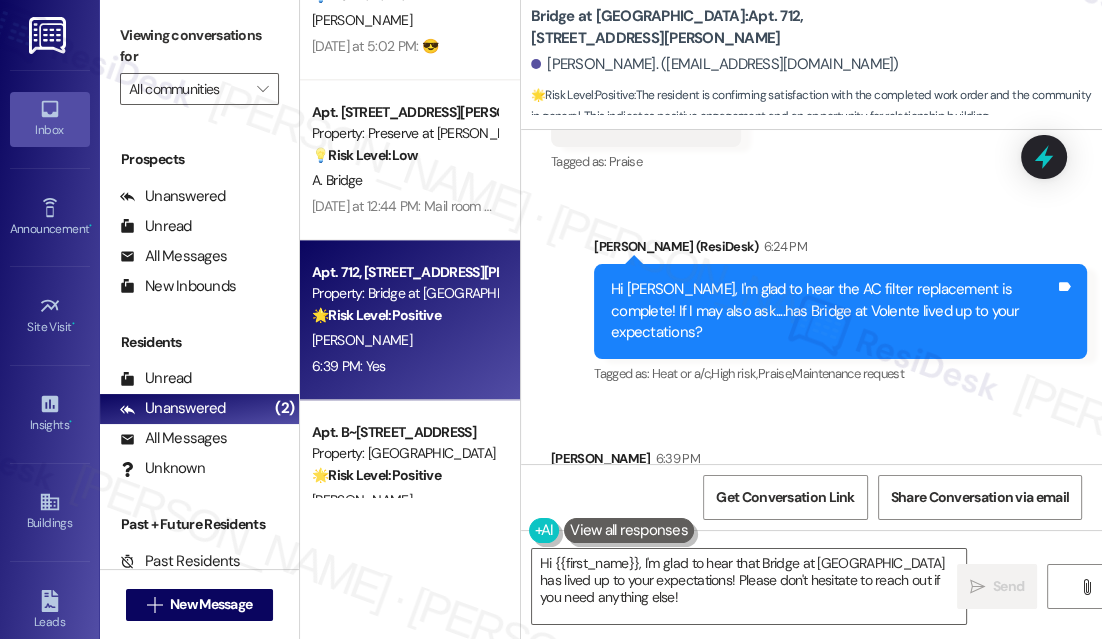 click on "Sent via SMS Sarah   (ResiDesk) 6:24 PM Hi Kim, I'm glad to hear the AC filter replacement is complete! If I may also ask....has Bridge at Volente lived up to your expectations? Tags and notes Tagged as:   Heat or a/c ,  Click to highlight conversations about Heat or a/c High risk ,  Click to highlight conversations about High risk Praise ,  Click to highlight conversations about Praise Maintenance request Click to highlight conversations about Maintenance request" at bounding box center [840, 312] 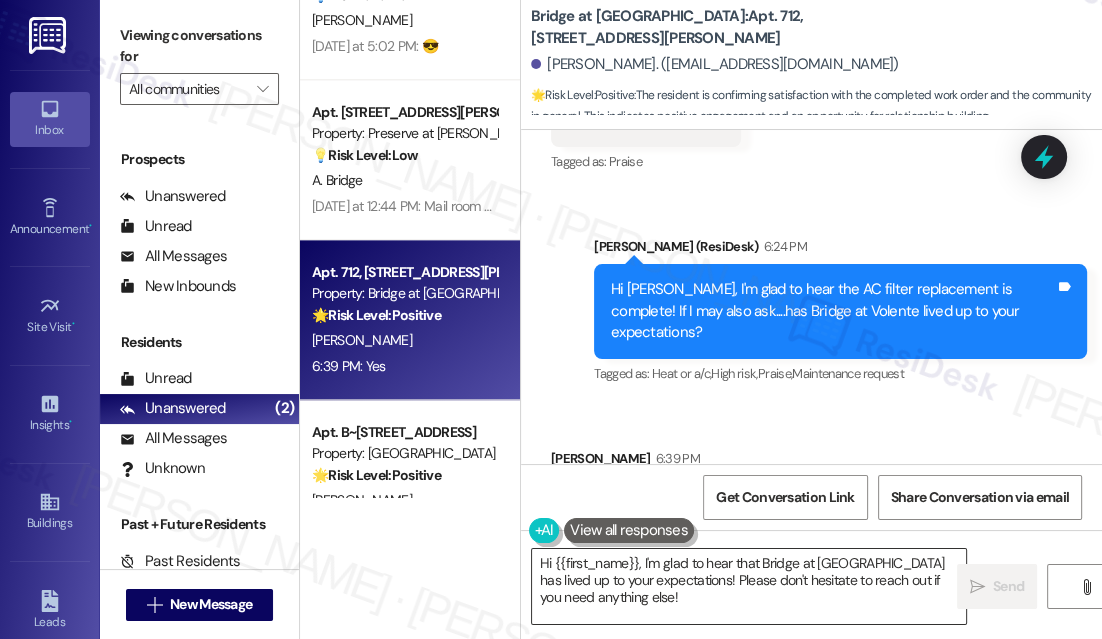 click on "Hi {{first_name}}, I'm glad to hear that Bridge at Volente has lived up to your expectations! Please don't hesitate to reach out if you need anything else!" at bounding box center (749, 586) 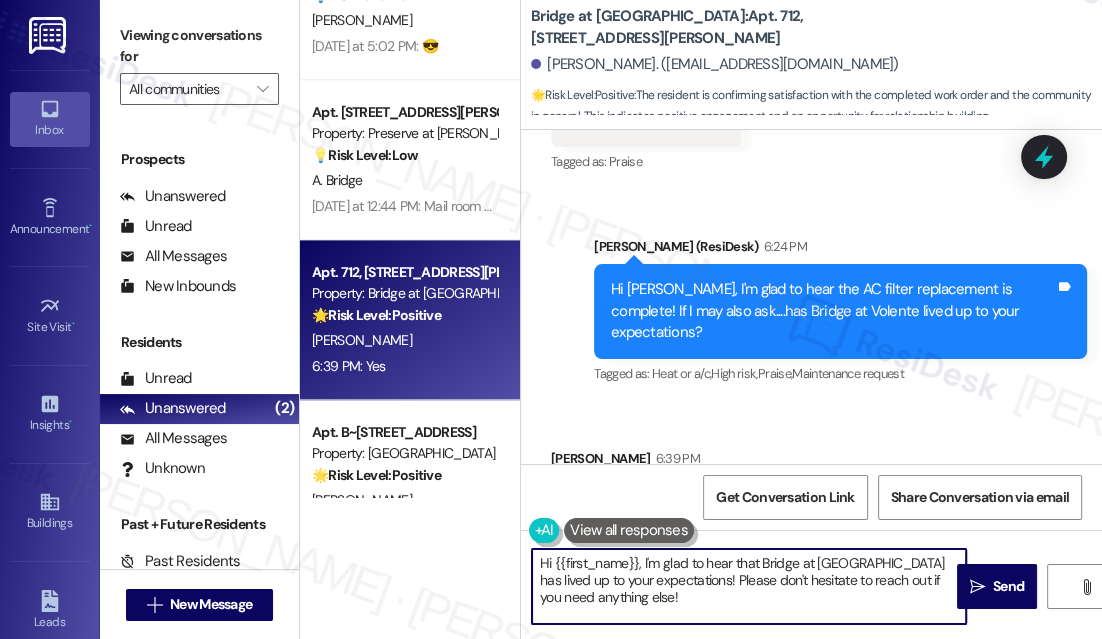 click on "Hi {{first_name}}, I'm glad to hear that Bridge at Volente has lived up to your expectations! Please don't hesitate to reach out if you need anything else!" at bounding box center (749, 586) 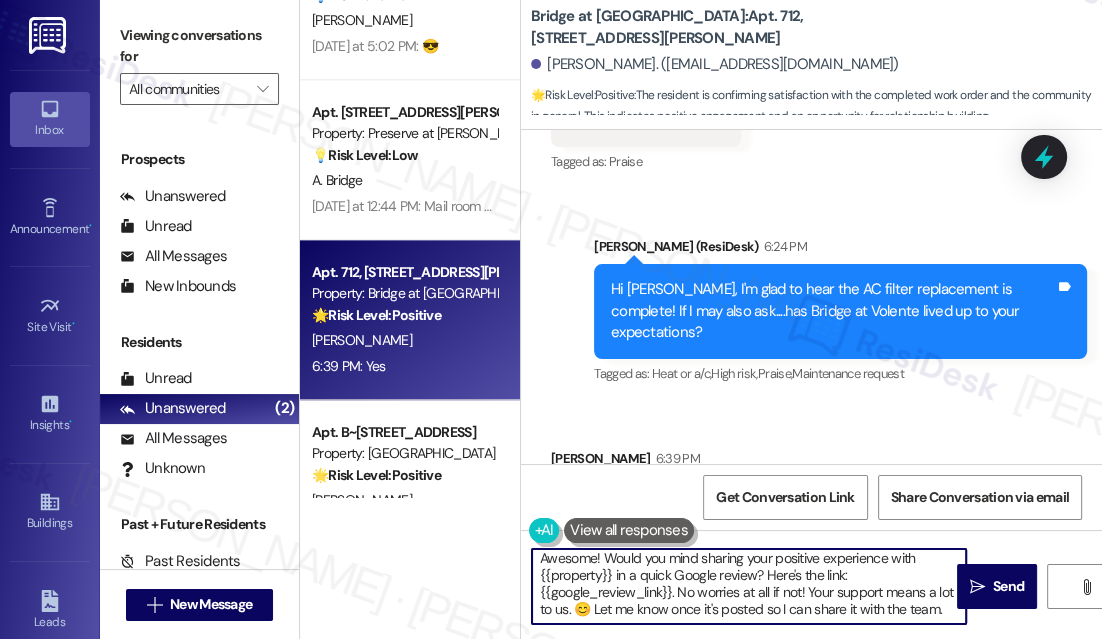 scroll, scrollTop: 0, scrollLeft: 0, axis: both 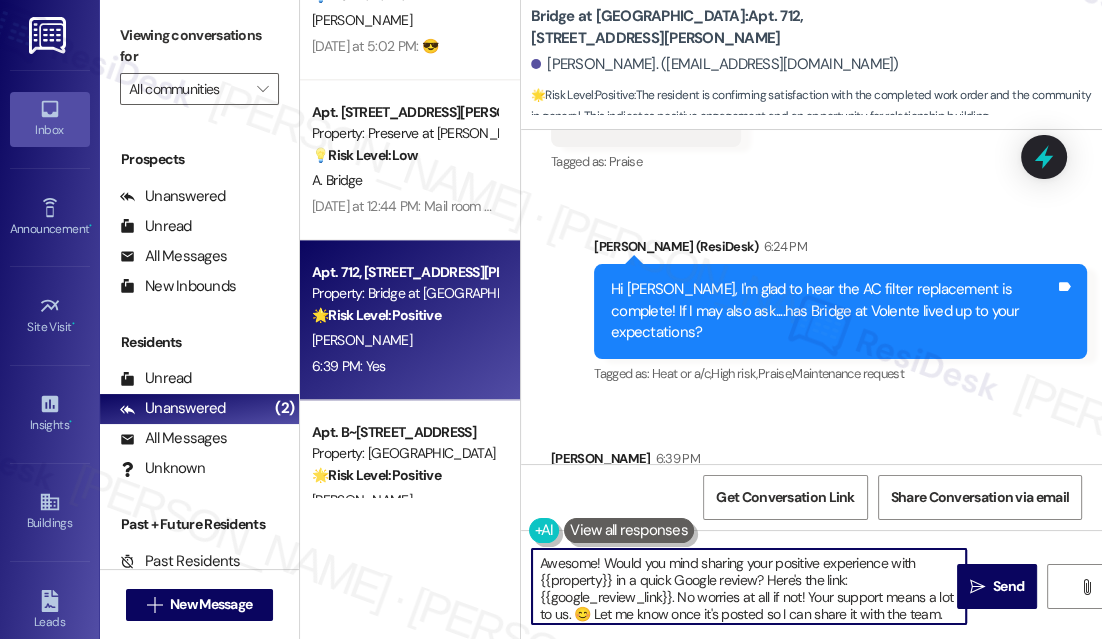 click on "Awesome! Would you mind sharing your positive experience with {{property}} in a quick Google review? Here's the link: {{google_review_link}}. No worries at all if not! Your support means a lot to us. 😊 Let me know once it's posted so I can share it with the team." at bounding box center [749, 586] 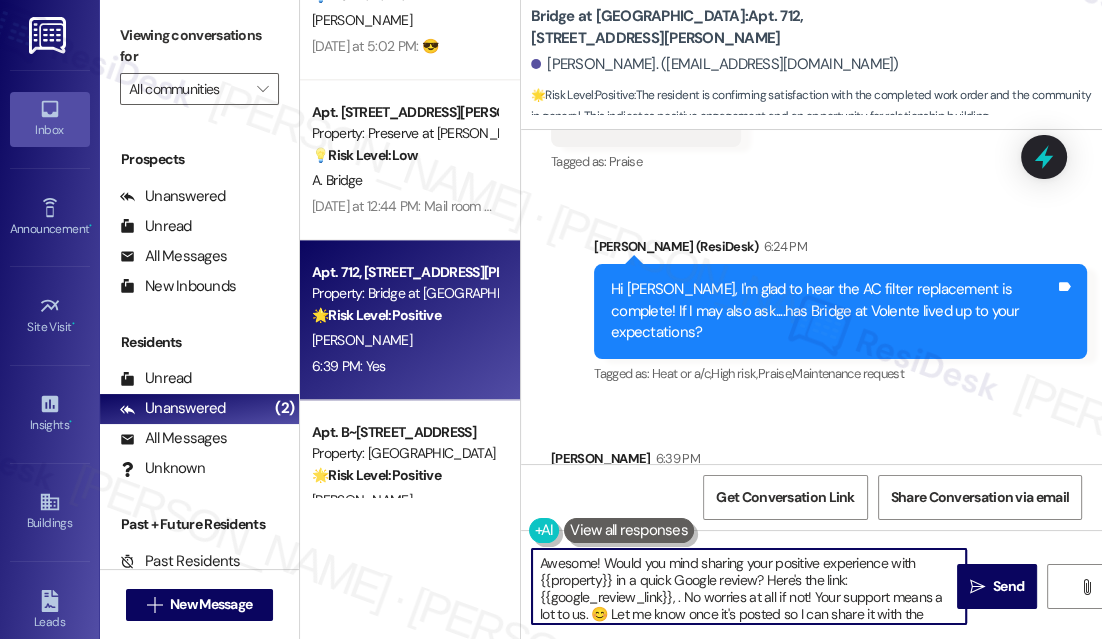 click on "Kim Dixon 6:39 PM" at bounding box center [628, 462] 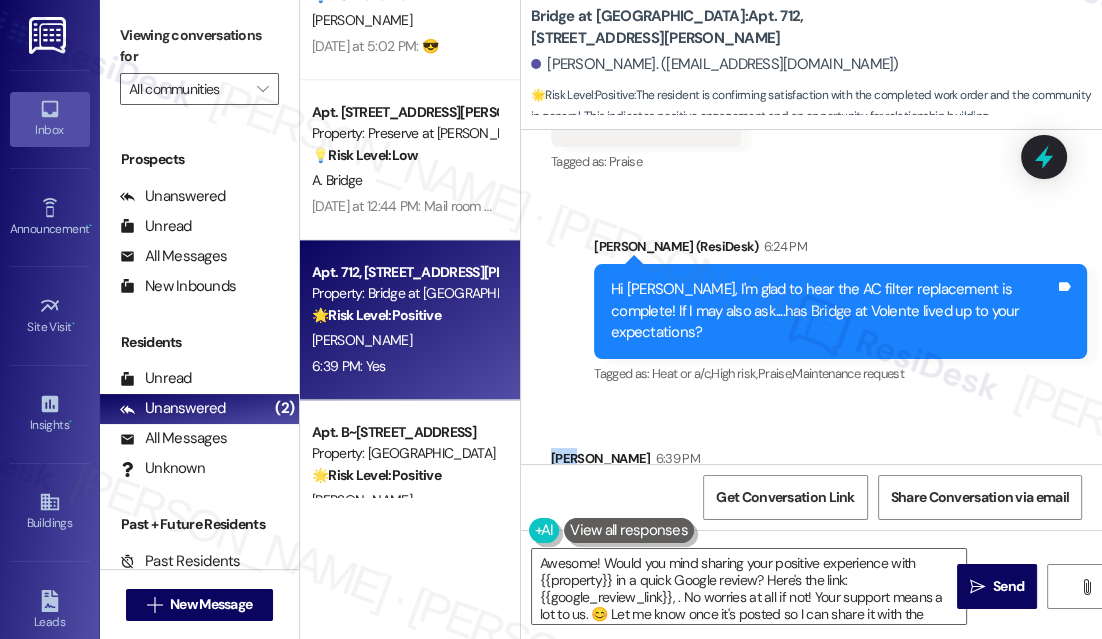click on "Kim Dixon 6:39 PM" at bounding box center (628, 462) 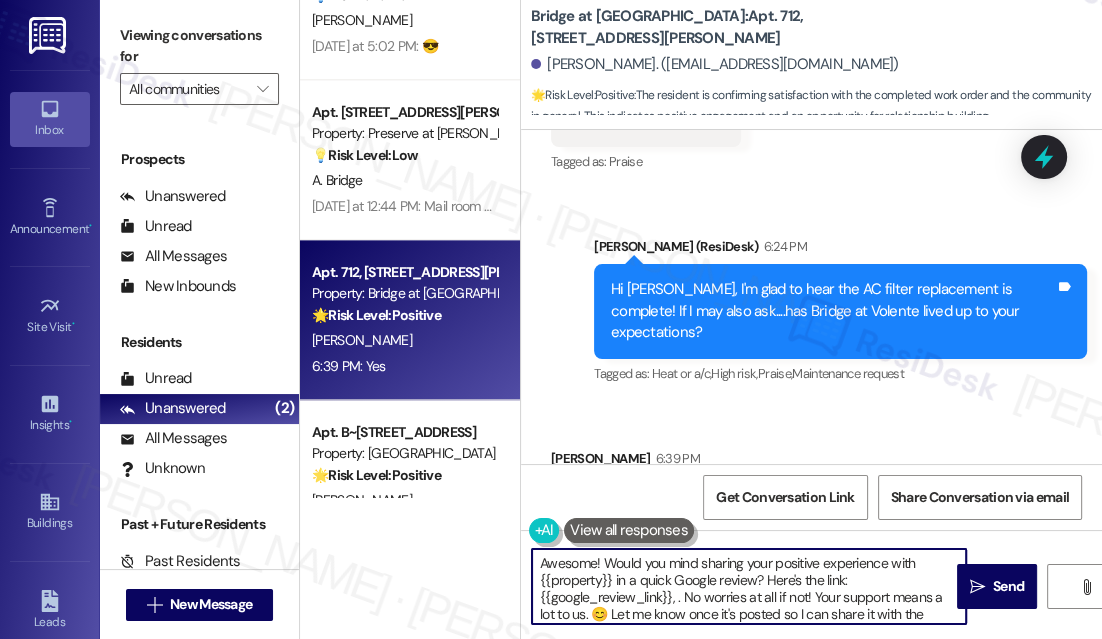 click on "Awesome! Would you mind sharing your positive experience with {{property}} in a quick Google review? Here's the link: {{google_review_link}}, . No worries at all if not! Your support means a lot to us. 😊 Let me know once it's posted so I can share it with the team." at bounding box center (749, 586) 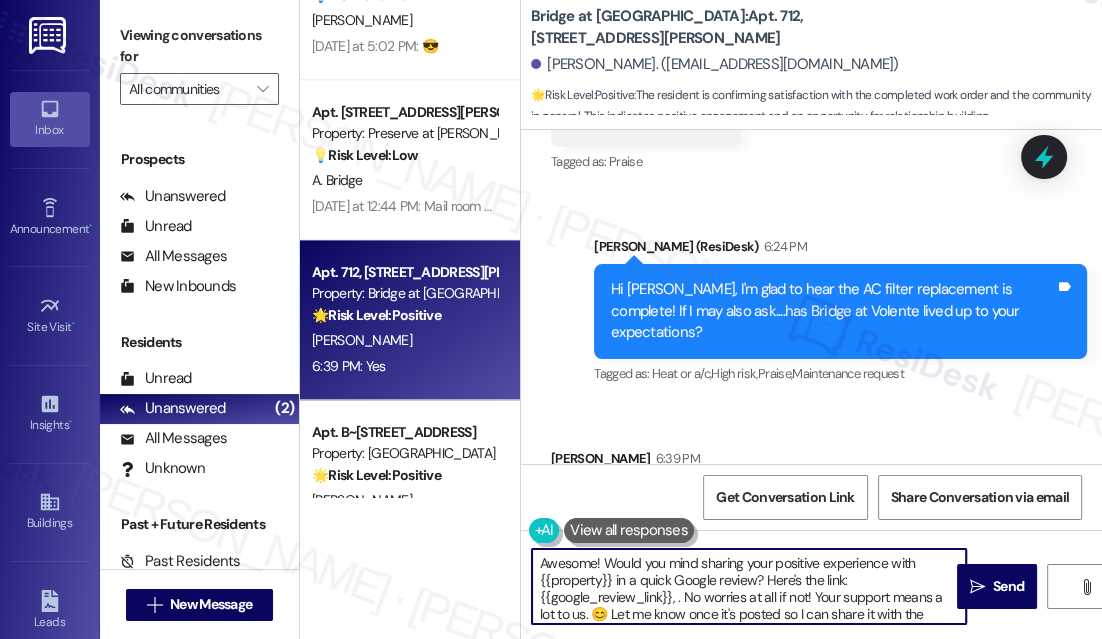 paste on "Kim" 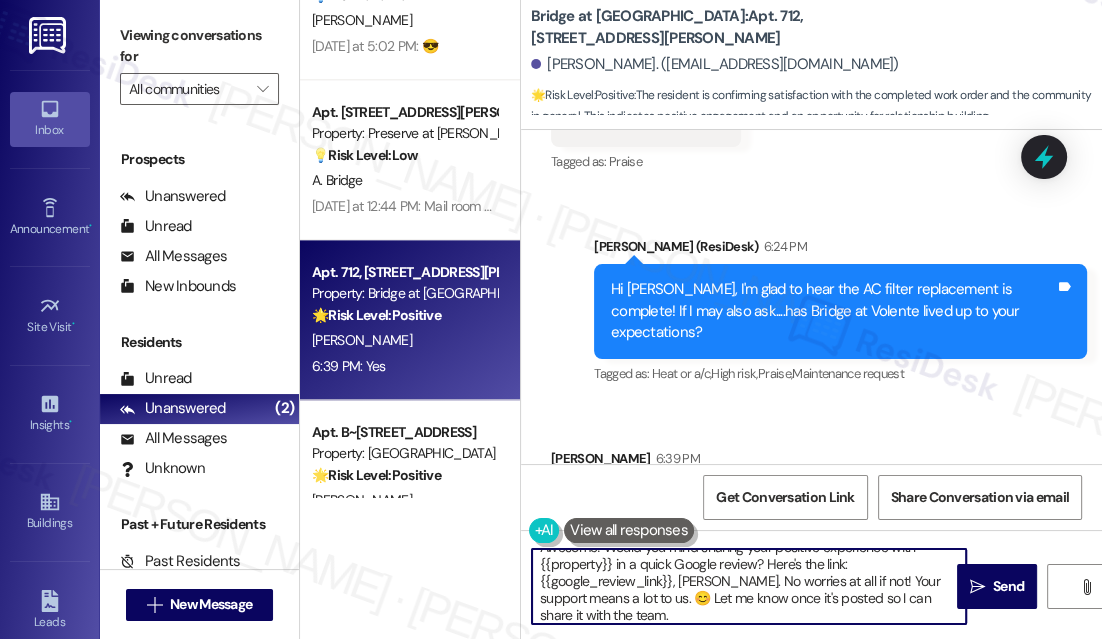 scroll, scrollTop: 21, scrollLeft: 0, axis: vertical 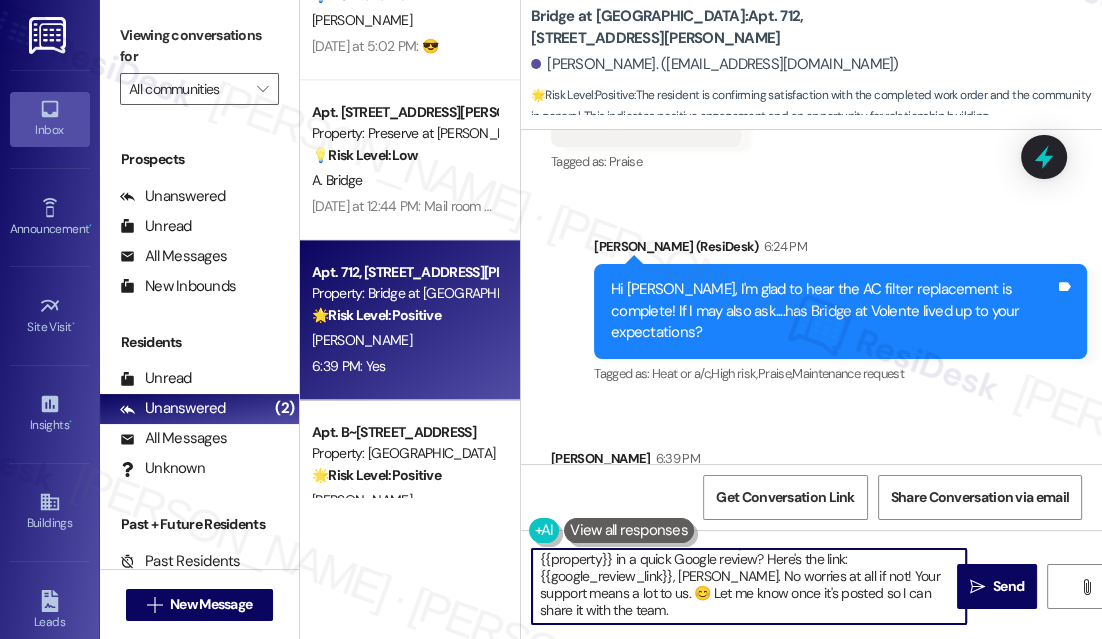 click on "Awesome! Would you mind sharing your positive experience with {{property}} in a quick Google review? Here's the link: {{google_review_link}}, Kim. No worries at all if not! Your support means a lot to us. 😊 Let me know once it's posted so I can share it with the team." at bounding box center [749, 586] 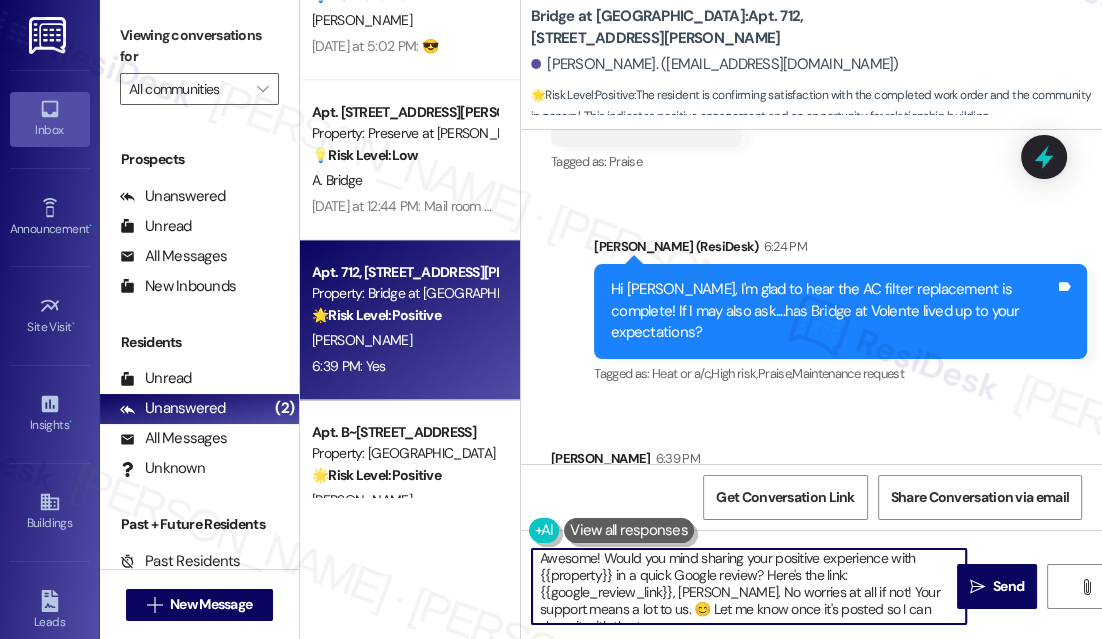 scroll, scrollTop: 0, scrollLeft: 0, axis: both 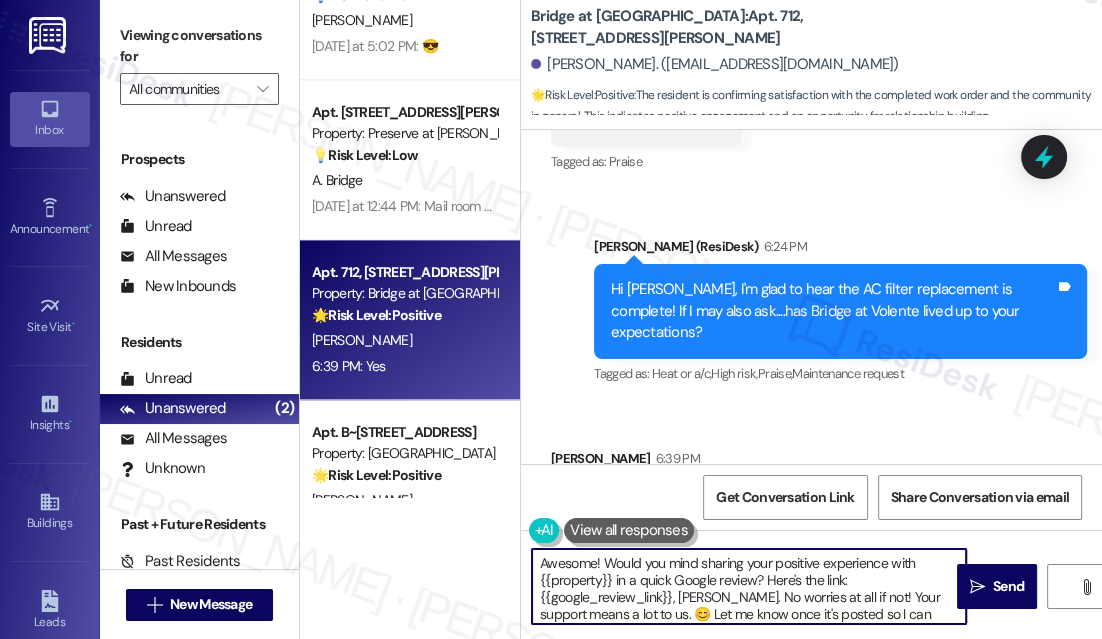 click on "Awesome! Would you mind sharing your positive experience with {{property}} in a quick Google review? Here's the link: {{google_review_link}}, Kim. No worries at all if not! Your support means a lot to us. 😊 Let me know once it's posted so I can share it with the team." at bounding box center (749, 586) 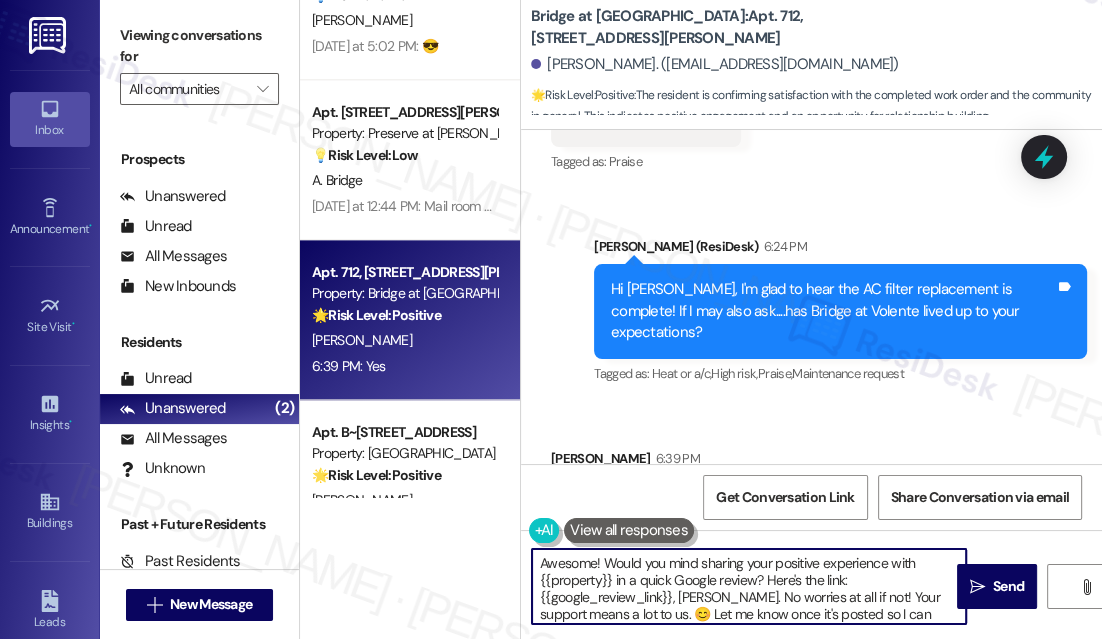 click on "Awesome! Would you mind sharing your positive experience with {{property}} in a quick Google review? Here's the link: {{google_review_link}}, Kim. No worries at all if not! Your support means a lot to us. 😊 Let me know once it's posted so I can share it with the team." at bounding box center (749, 586) 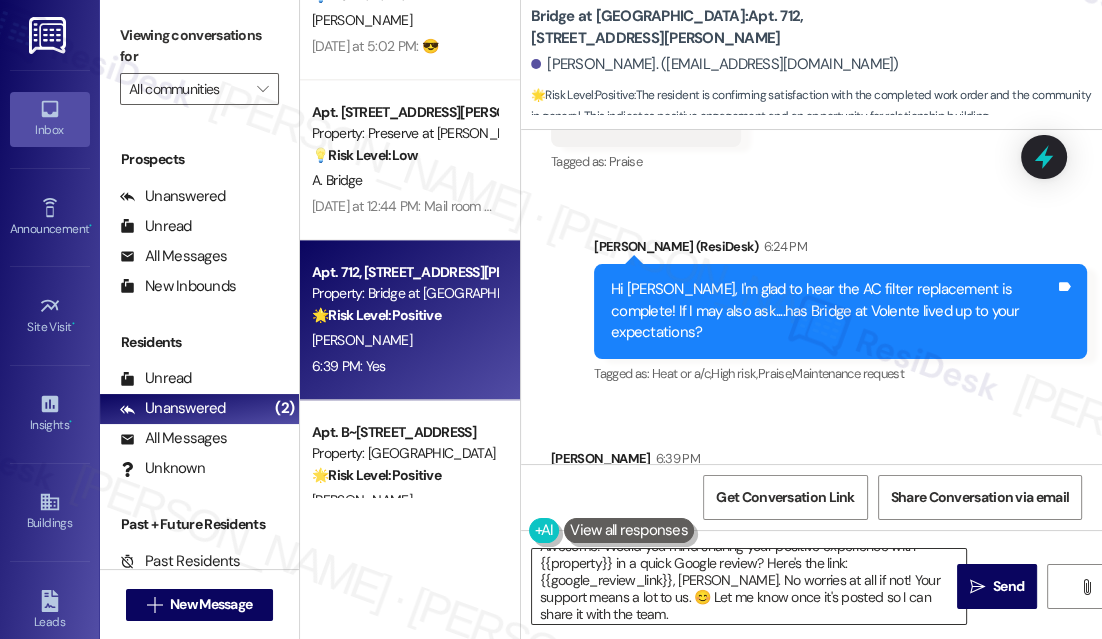 scroll, scrollTop: 21, scrollLeft: 0, axis: vertical 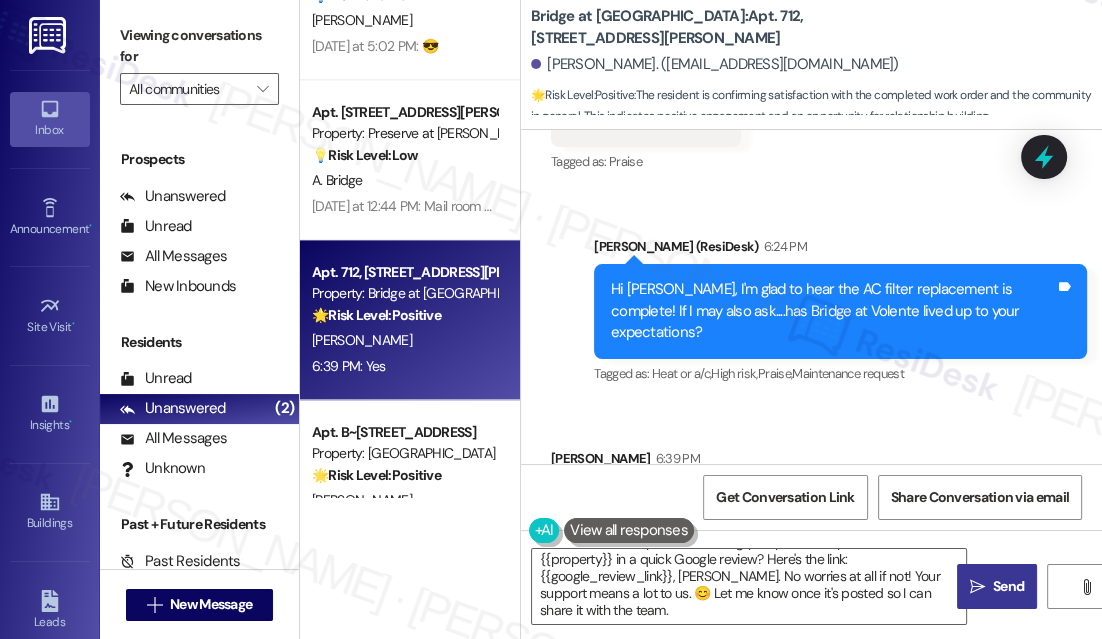 click on "Send" at bounding box center (1008, 586) 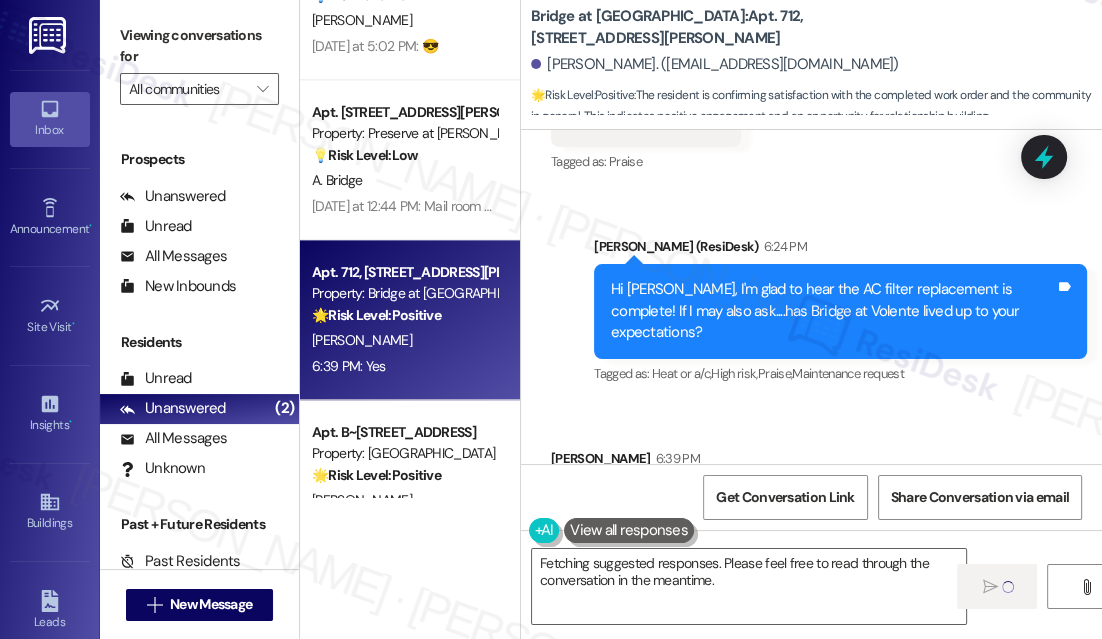 scroll, scrollTop: 0, scrollLeft: 0, axis: both 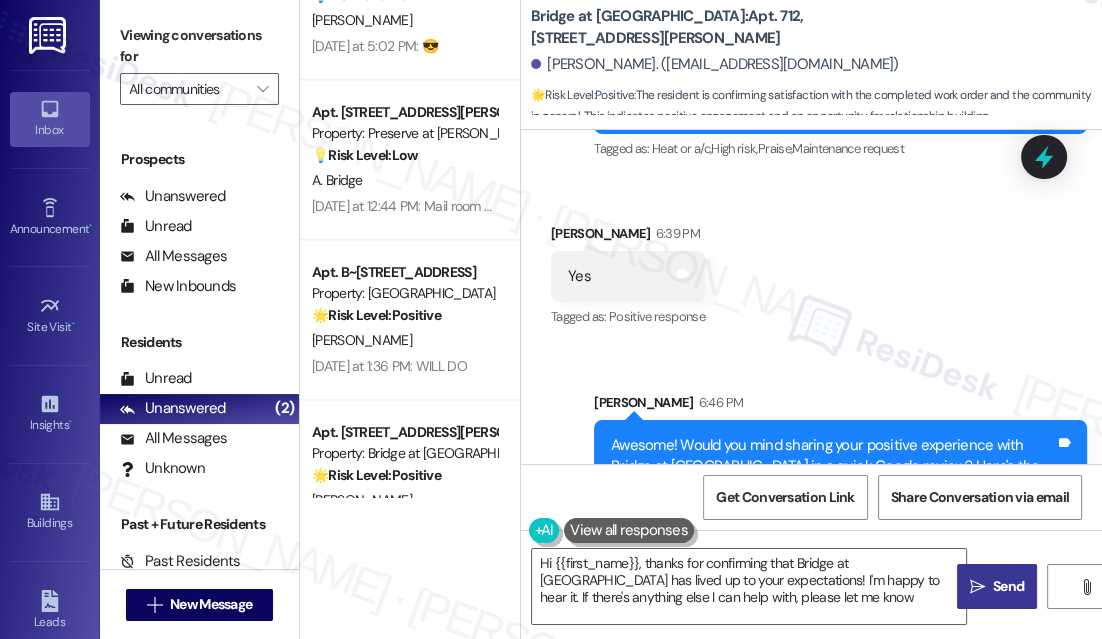 type on "Hi {{first_name}}, thanks for confirming that Bridge at Volente has lived up to your expectations! I'm happy to hear it. If there's anything else I can help with, please let me know!" 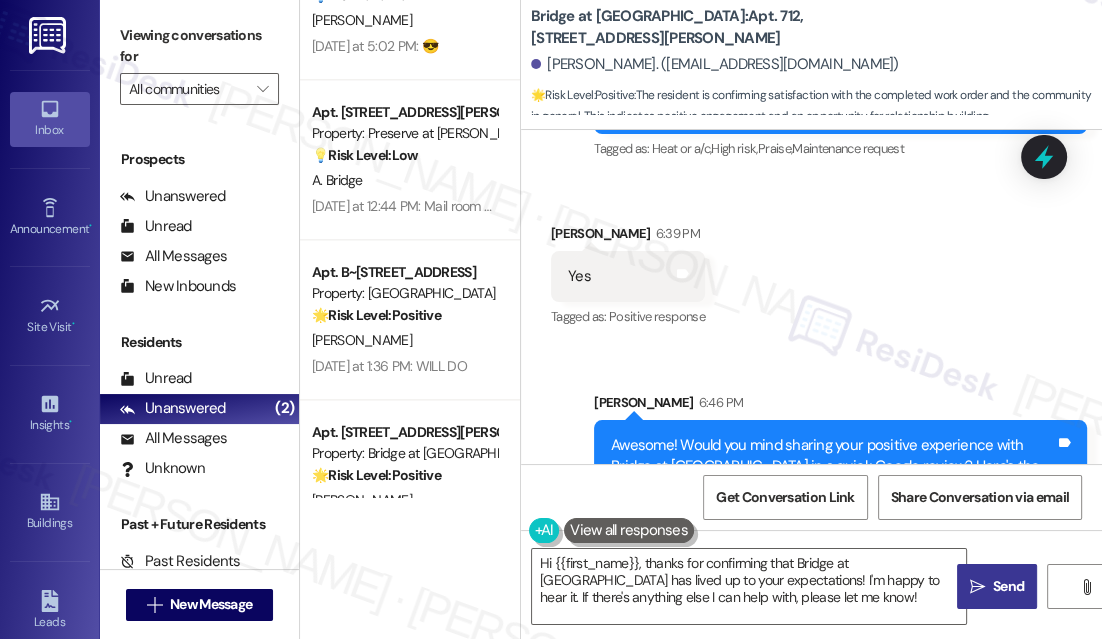 click on "Awesome! Would you mind sharing your positive experience with Bridge at Volente in a quick Google review? Here's the link:  https://www.theresidesk.com/links/review-cRDcSXn5m , Kim. No worries at all if not! Your support means a lot to us. 😊 Let me know once it's posted so I can share it with the team." at bounding box center [833, 488] 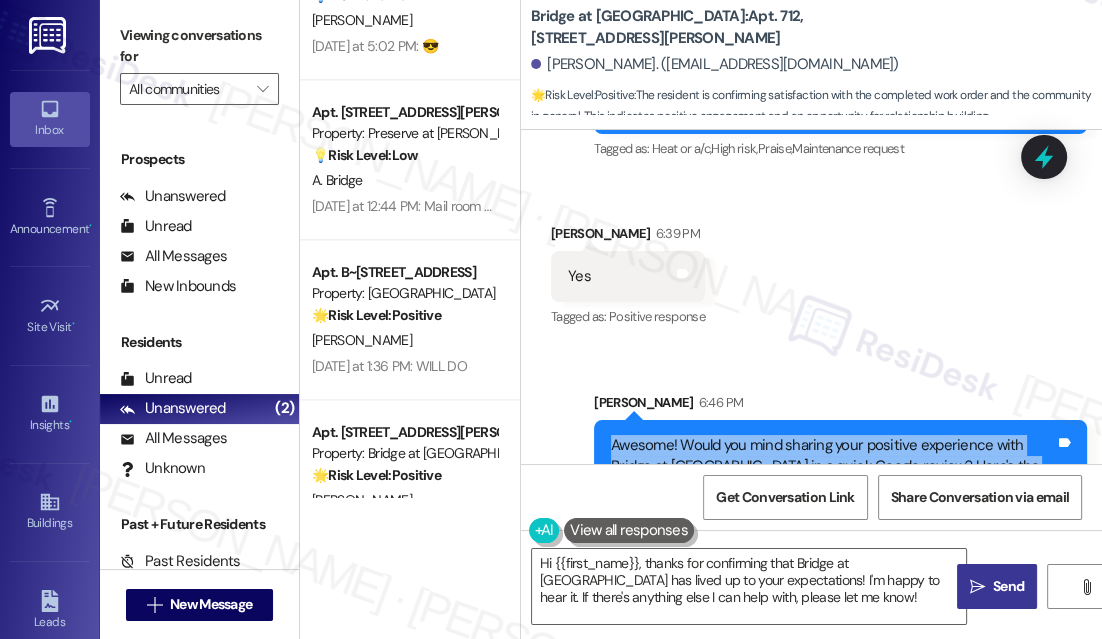 click on "Awesome! Would you mind sharing your positive experience with Bridge at Volente in a quick Google review? Here's the link:  https://www.theresidesk.com/links/review-cRDcSXn5m , Kim. No worries at all if not! Your support means a lot to us. 😊 Let me know once it's posted so I can share it with the team." at bounding box center (833, 488) 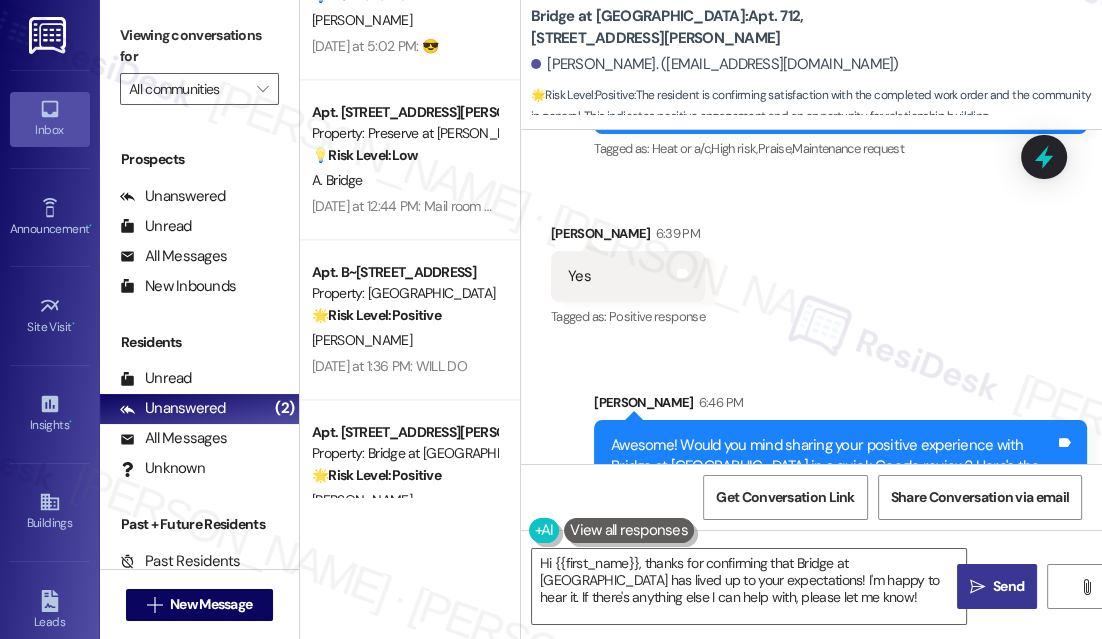 click on "Sent via SMS Sarah 6:46 PM Awesome! Would you mind sharing your positive experience with Bridge at Volente in a quick Google review? Here's the link:  https://www.theresidesk.com/links/review-cRDcSXn5m , Kim. No worries at all if not! Your support means a lot to us. 😊 Let me know once it's posted so I can share it with the team. Tags and notes" at bounding box center [811, 459] 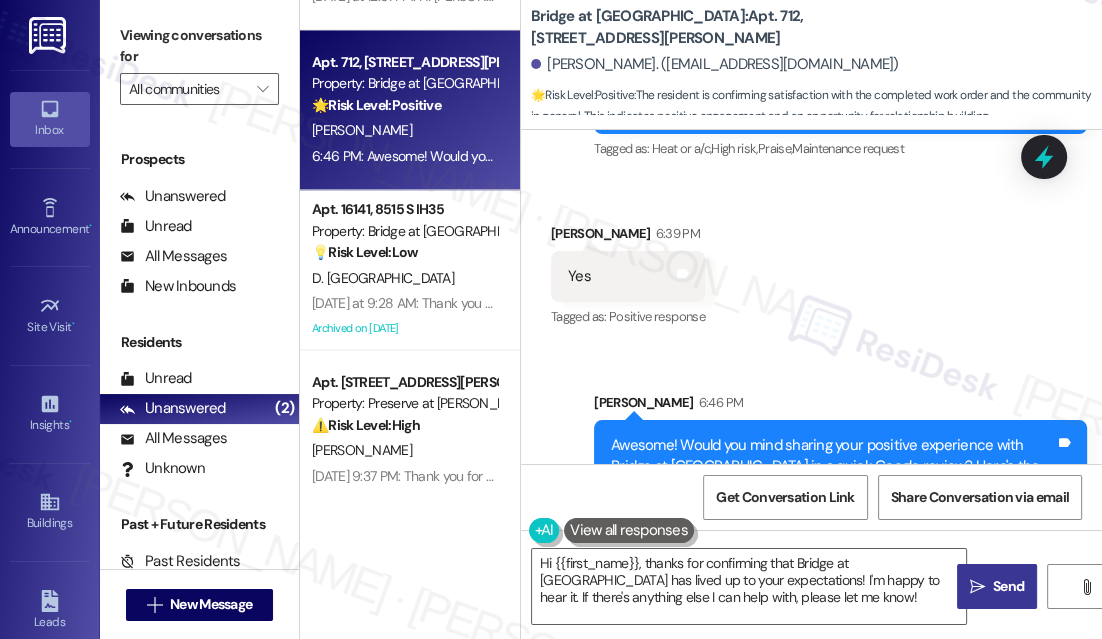 scroll, scrollTop: 2636, scrollLeft: 0, axis: vertical 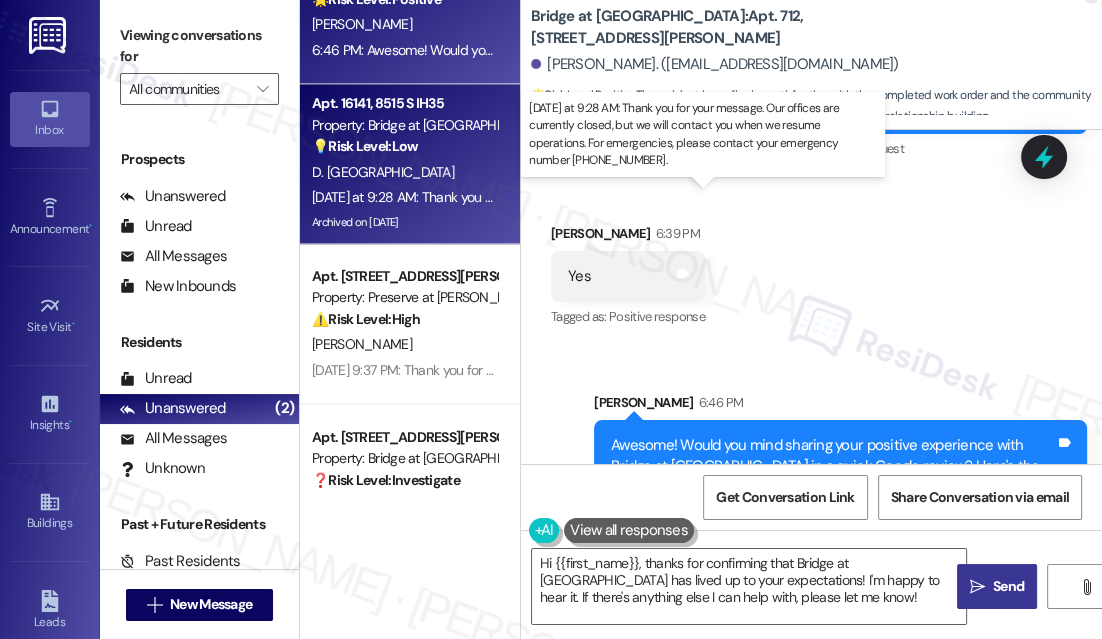 click on "Yesterday at 9:28 AM: Thank you for your message. Our offices are currently closed, but we will contact you when we resume operations. For emergencies, please contact your emergency number 512-280-3774. Yesterday at 9:28 AM: Thank you for your message. Our offices are currently closed, but we will contact you when we resume operations. For emergencies, please contact your emergency number 512-280-3774." at bounding box center (926, 197) 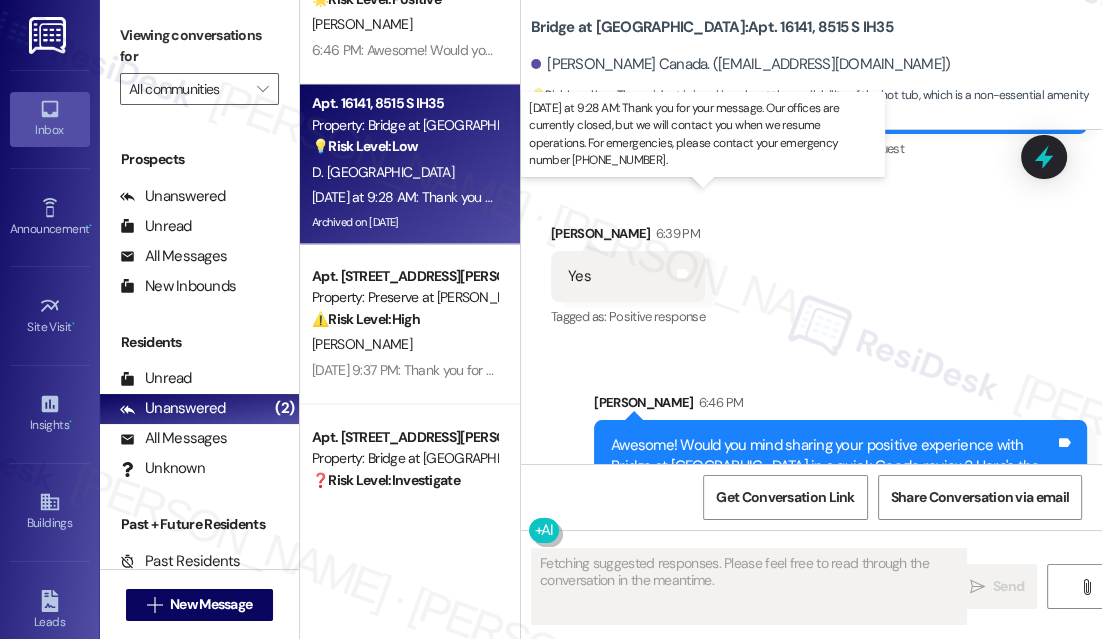 scroll, scrollTop: 2728, scrollLeft: 0, axis: vertical 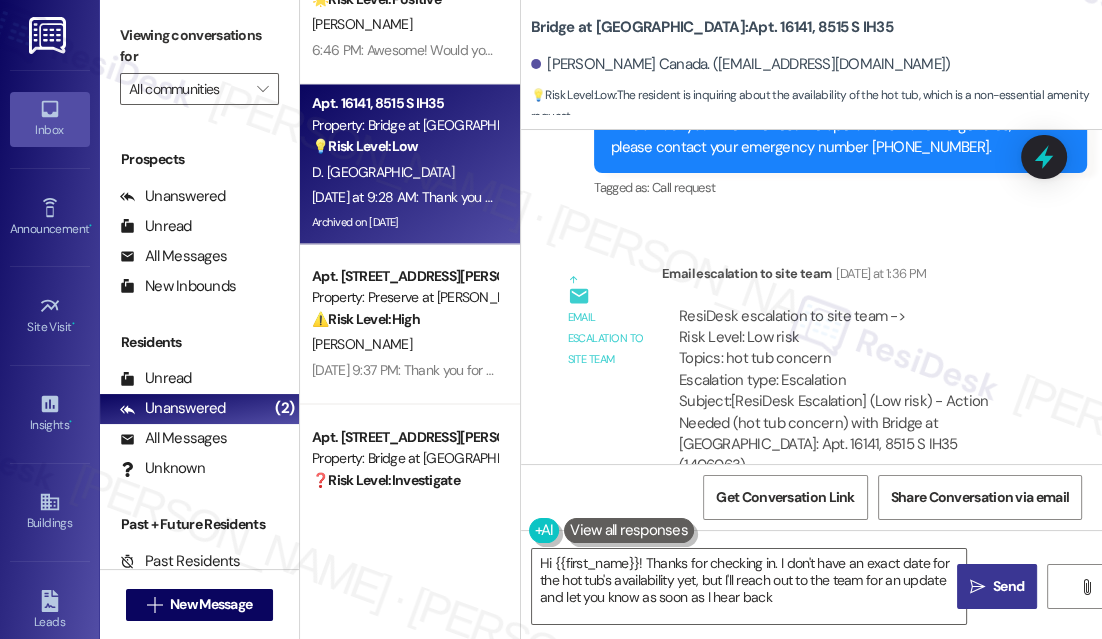 type on "Hi {{first_name}}! Thanks for checking in. I don't have an exact date for the hot tub's availability yet, but I'll reach out to the team for an update and let you know as soon as I hear back!" 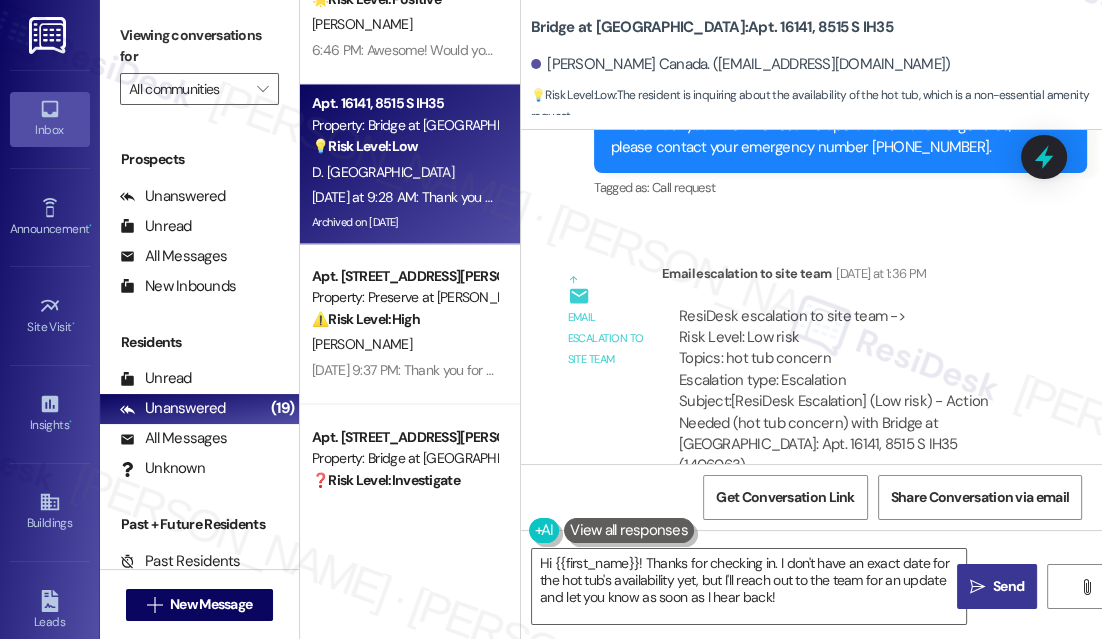 click on "Donna Canada. (dcanada7@gmail.com)" at bounding box center [816, 65] 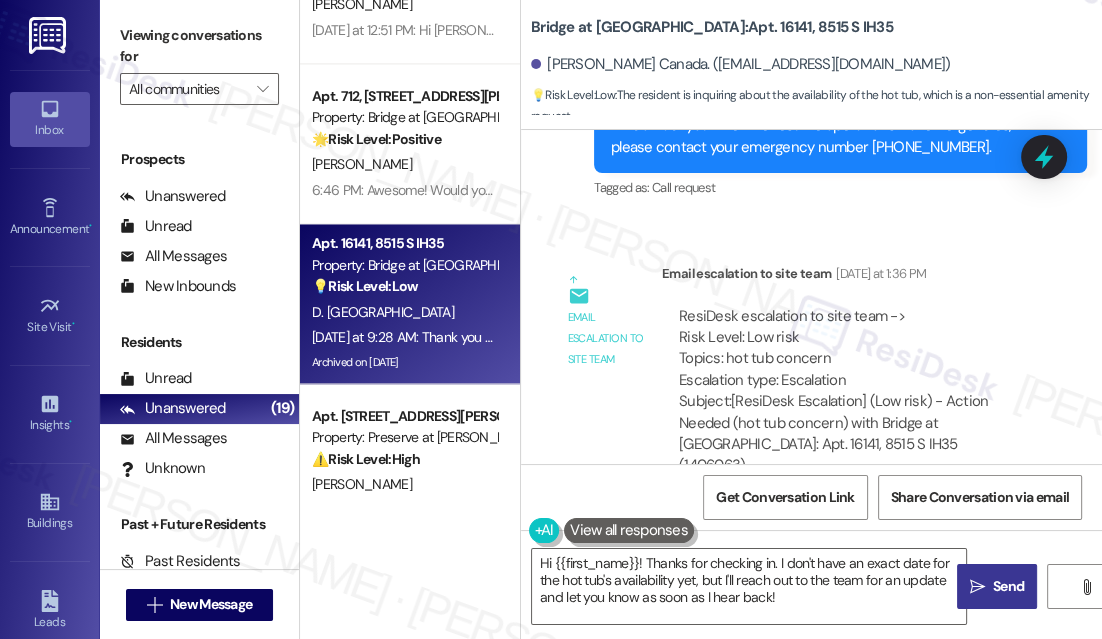 scroll, scrollTop: 2363, scrollLeft: 0, axis: vertical 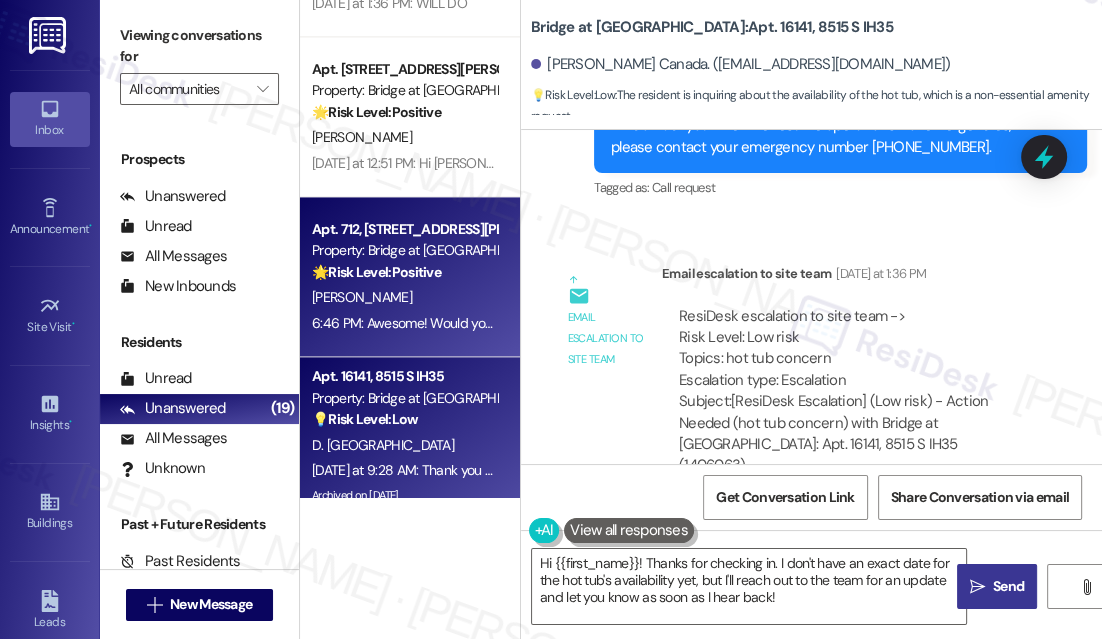 click on "🌟  Risk Level:  Positive" at bounding box center (376, 272) 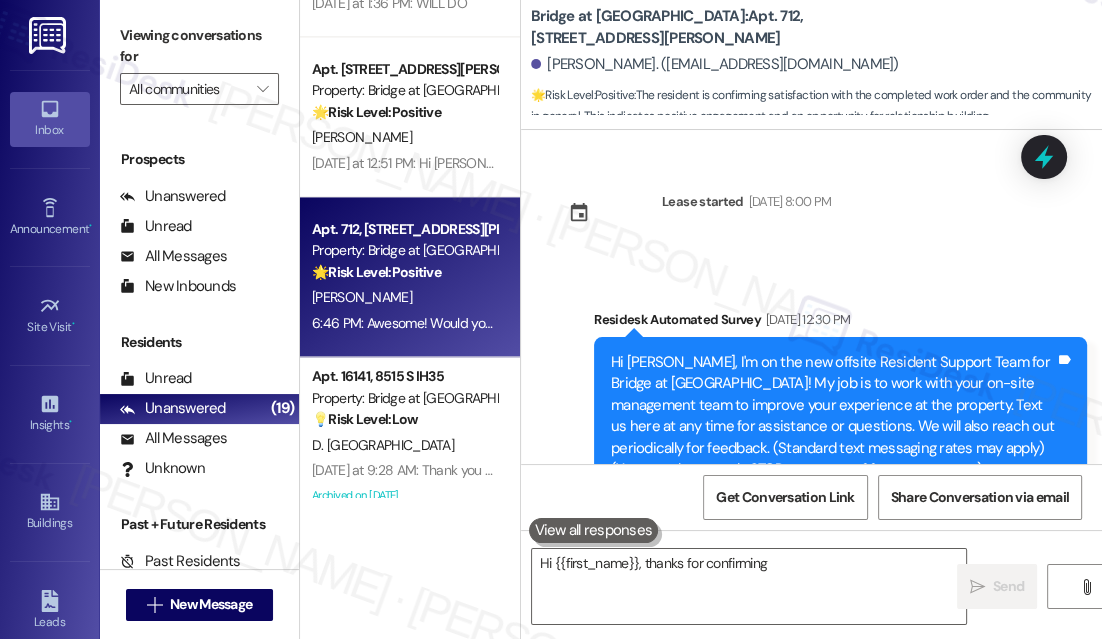 scroll, scrollTop: 4313, scrollLeft: 0, axis: vertical 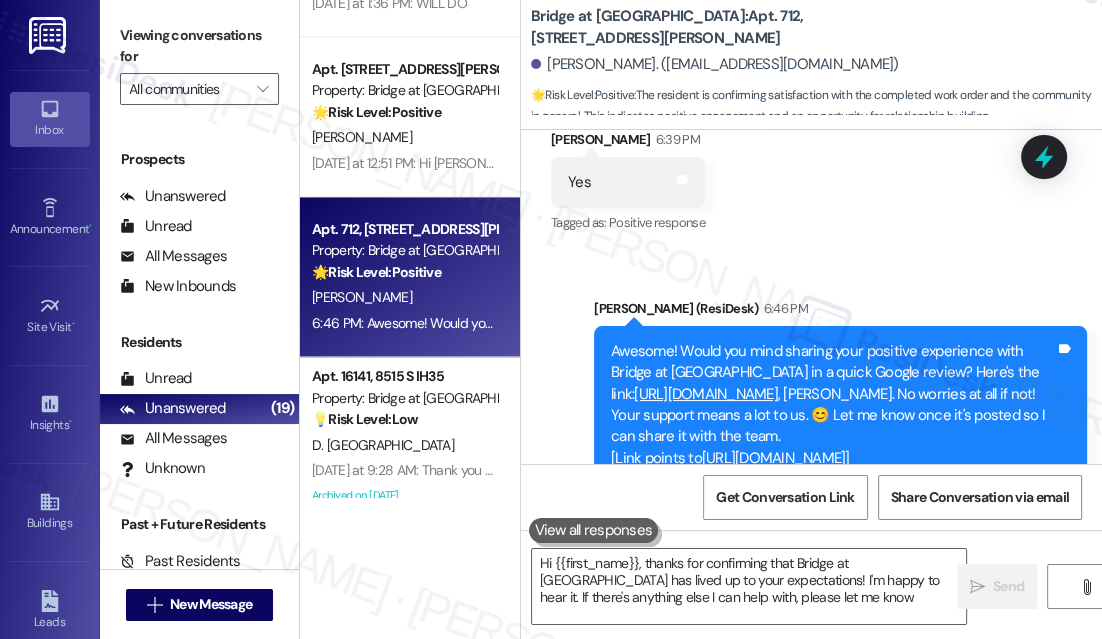 type on "Hi {{first_name}}, thanks for confirming that Bridge at Volente has lived up to your expectations! I'm happy to hear it. If there's anything else I can help with, please let me know!" 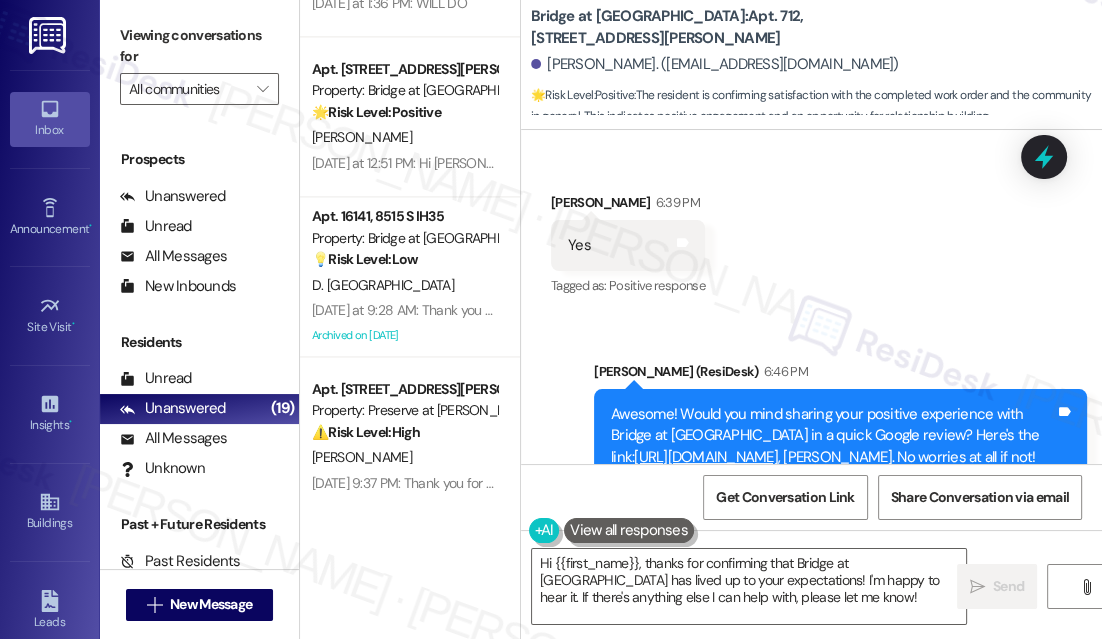 scroll, scrollTop: 4313, scrollLeft: 0, axis: vertical 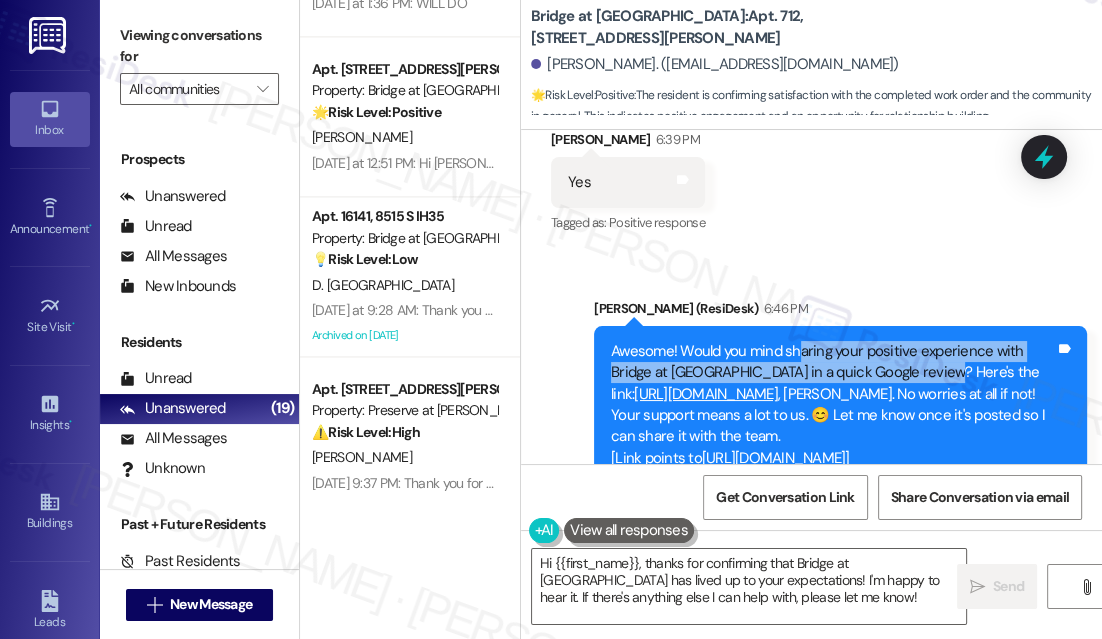 drag, startPoint x: 794, startPoint y: 245, endPoint x: 922, endPoint y: 258, distance: 128.65846 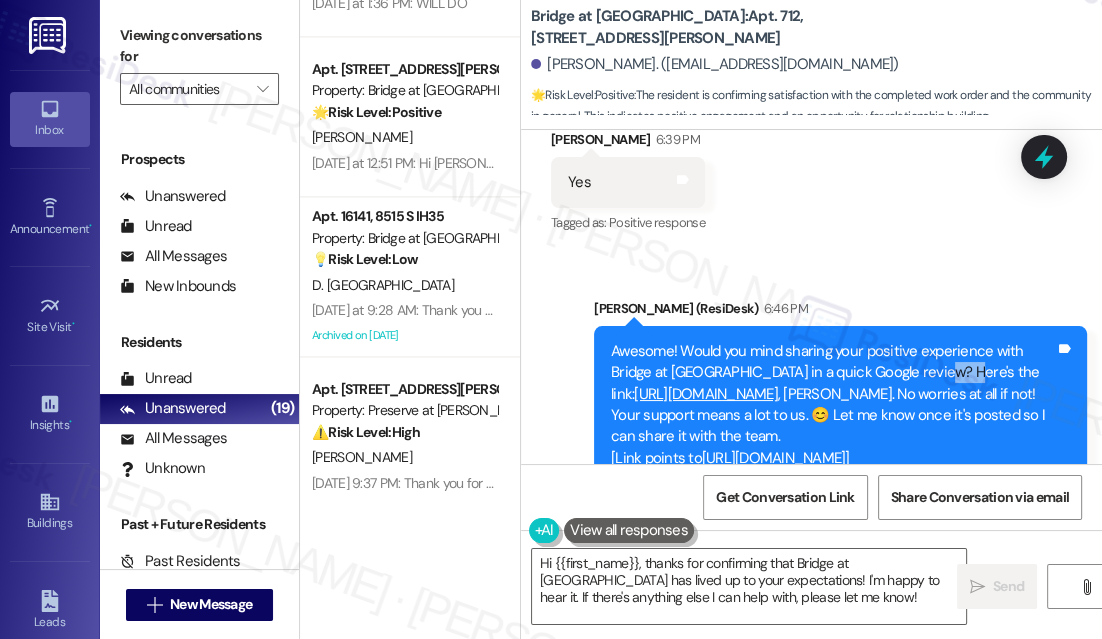 click on "Awesome! Would you mind sharing your positive experience with Bridge at Volente in a quick Google review? Here's the link:  https://www.theresidesk.com/links/review-cRDcSXn5m , Kim. No worries at all if not! Your support means a lot to us. 😊 Let me know once it's posted so I can share it with the team.
[Link points to  https://search.google.com/local/writereview?placeid=ChIJ8zz-aIoyW4YRNXsrr7AzWz8 ]
[No clicks yet]" at bounding box center [833, 416] 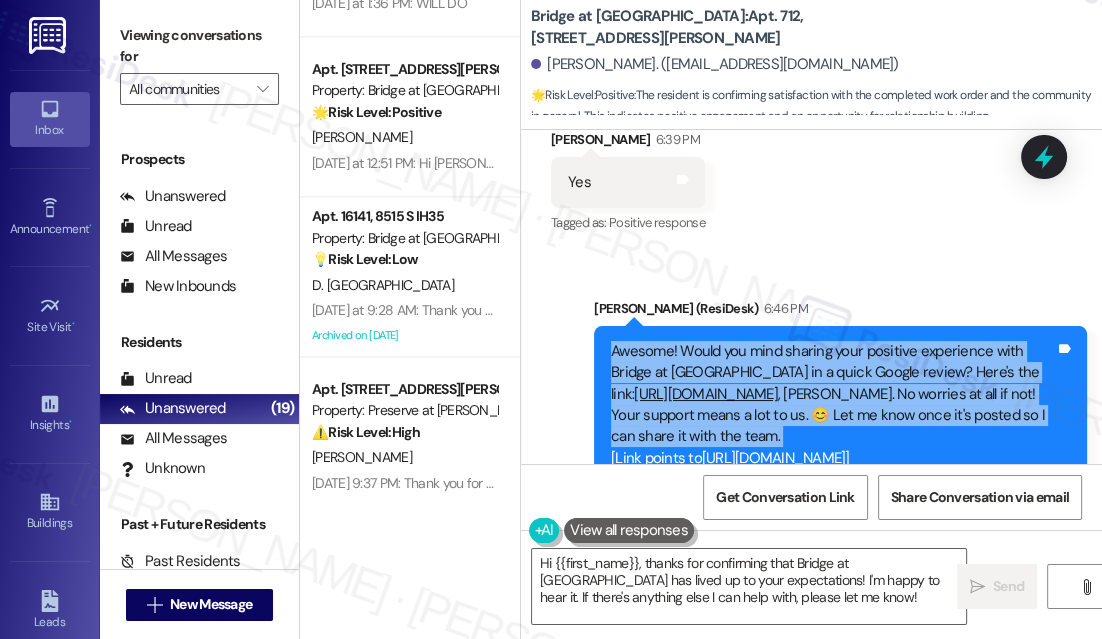 click on "Awesome! Would you mind sharing your positive experience with Bridge at Volente in a quick Google review? Here's the link:  https://www.theresidesk.com/links/review-cRDcSXn5m , Kim. No worries at all if not! Your support means a lot to us. 😊 Let me know once it's posted so I can share it with the team.
[Link points to  https://search.google.com/local/writereview?placeid=ChIJ8zz-aIoyW4YRNXsrr7AzWz8 ]
[No clicks yet]" at bounding box center (833, 416) 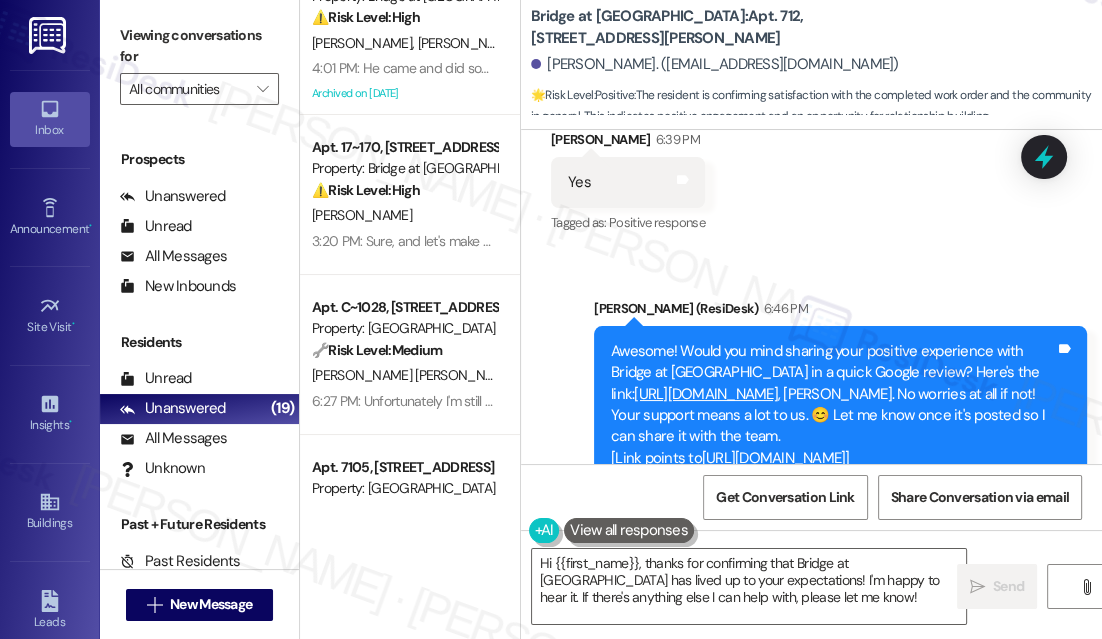 scroll, scrollTop: 0, scrollLeft: 0, axis: both 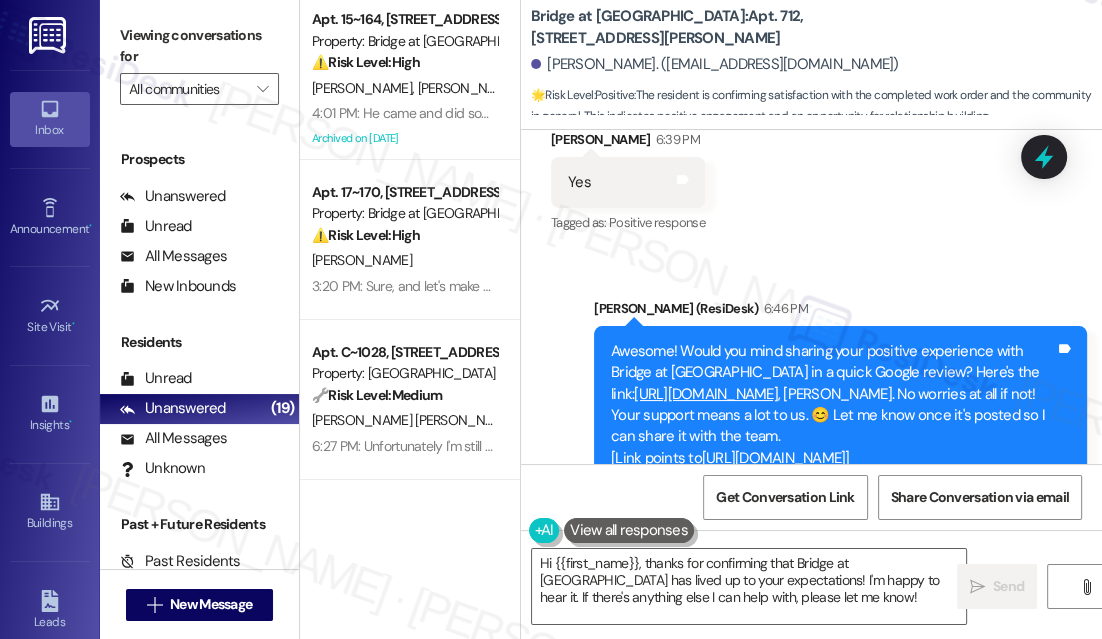 click on "Viewing conversations for" at bounding box center [199, 46] 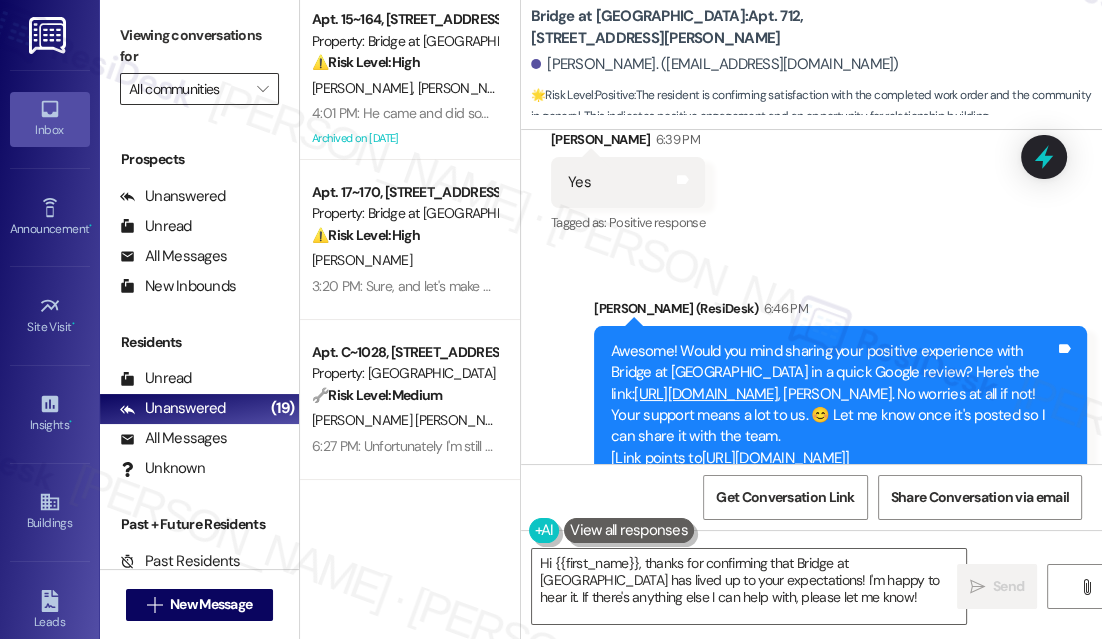 click on "All communities" at bounding box center [188, 89] 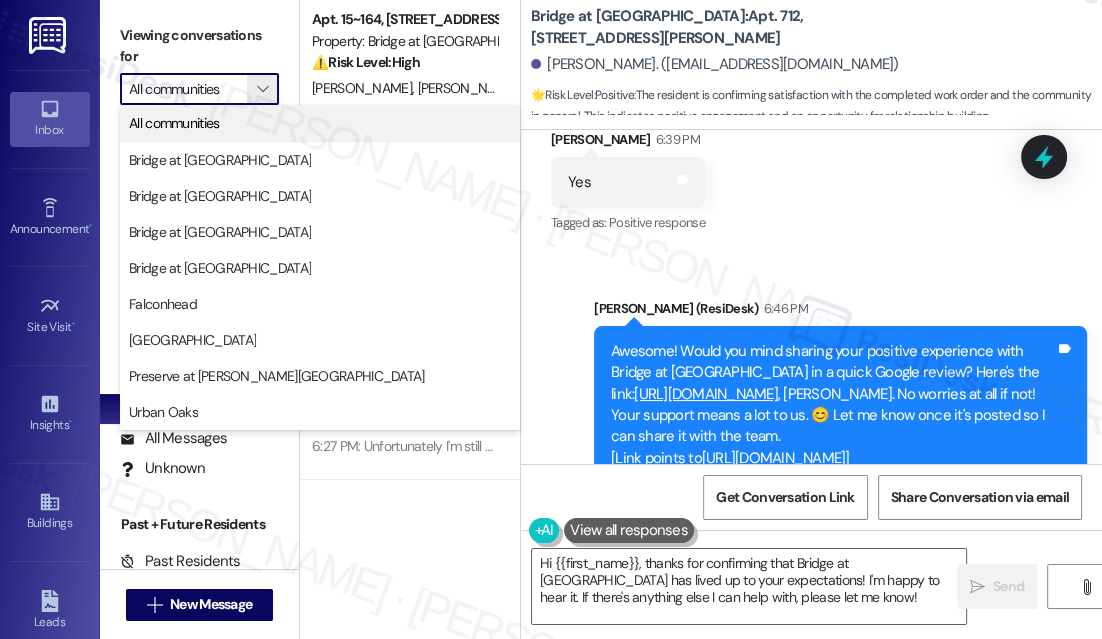 click on "All communities" at bounding box center (320, 123) 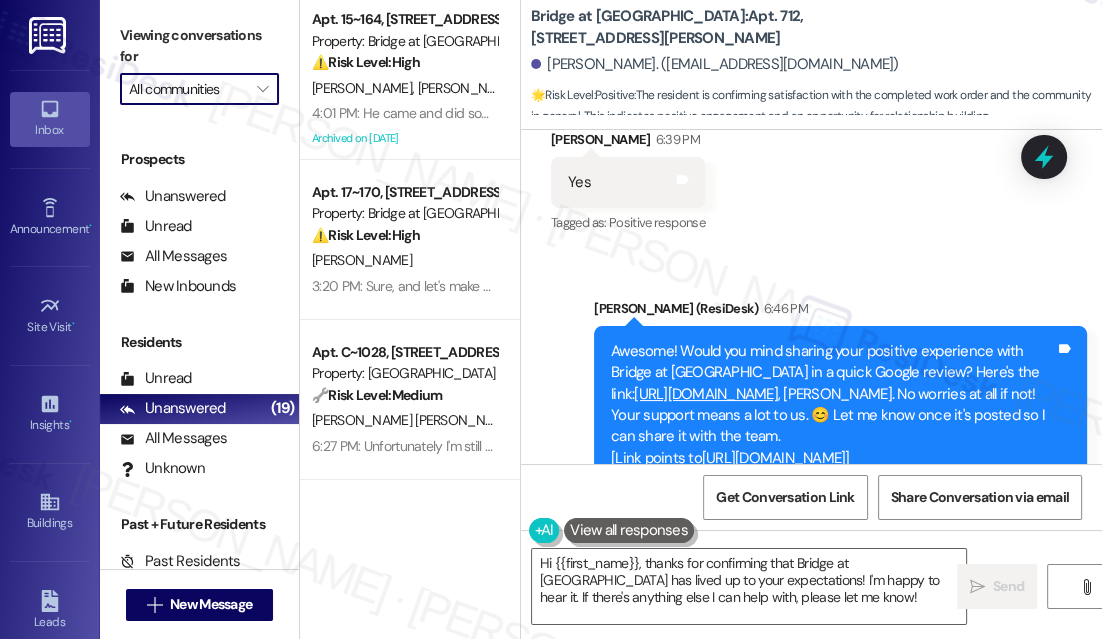 click on "All communities" at bounding box center [188, 89] 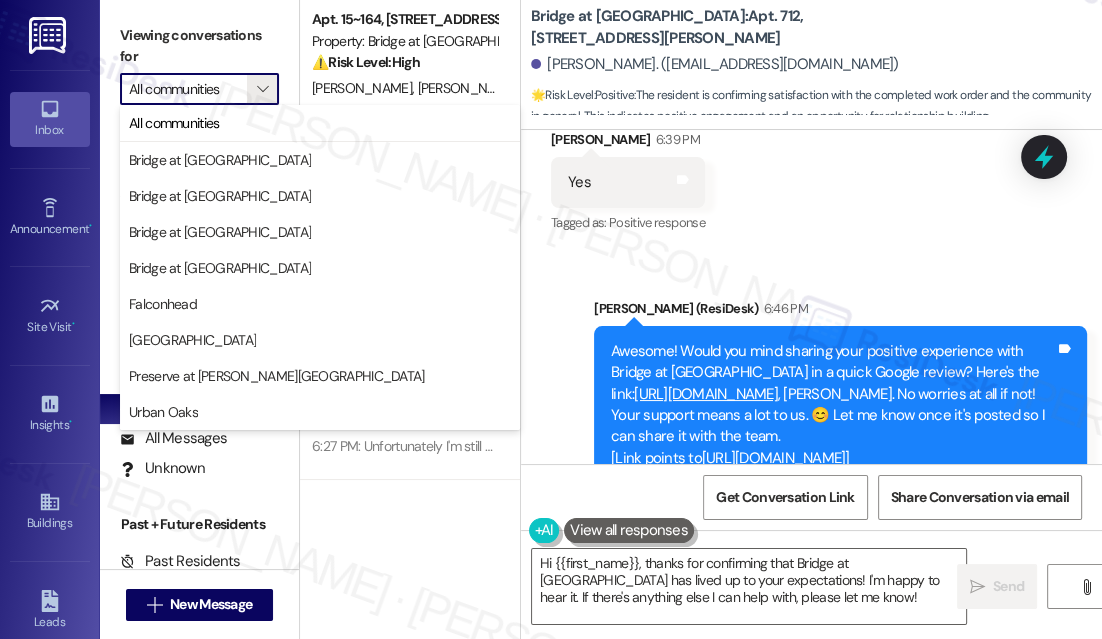click on "Viewing conversations for" at bounding box center (199, 46) 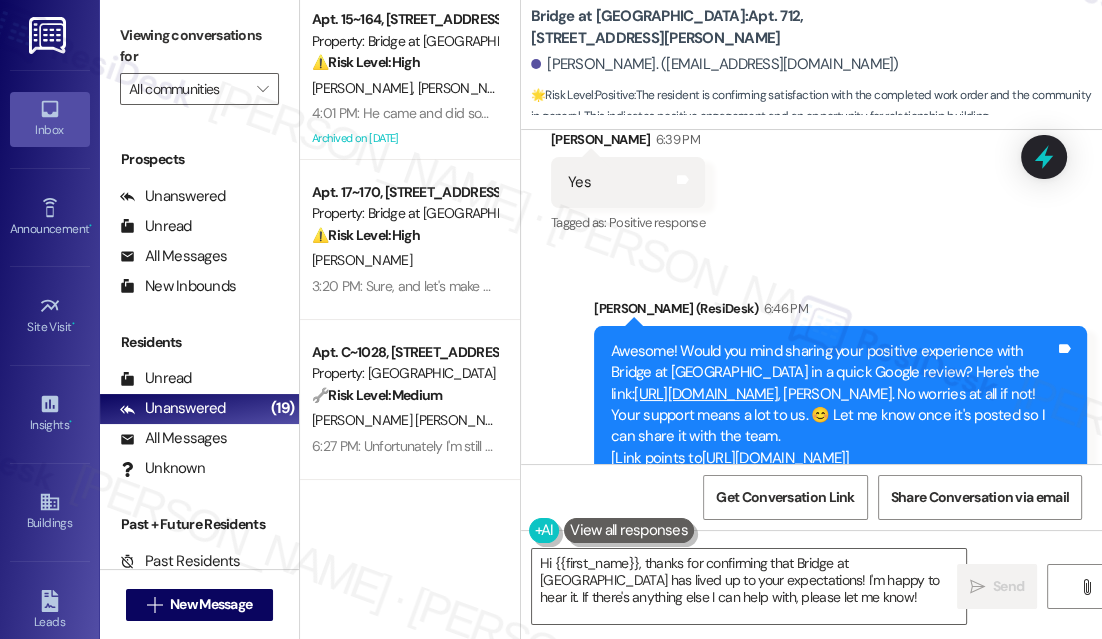 click on "Viewing conversations for" at bounding box center (199, 46) 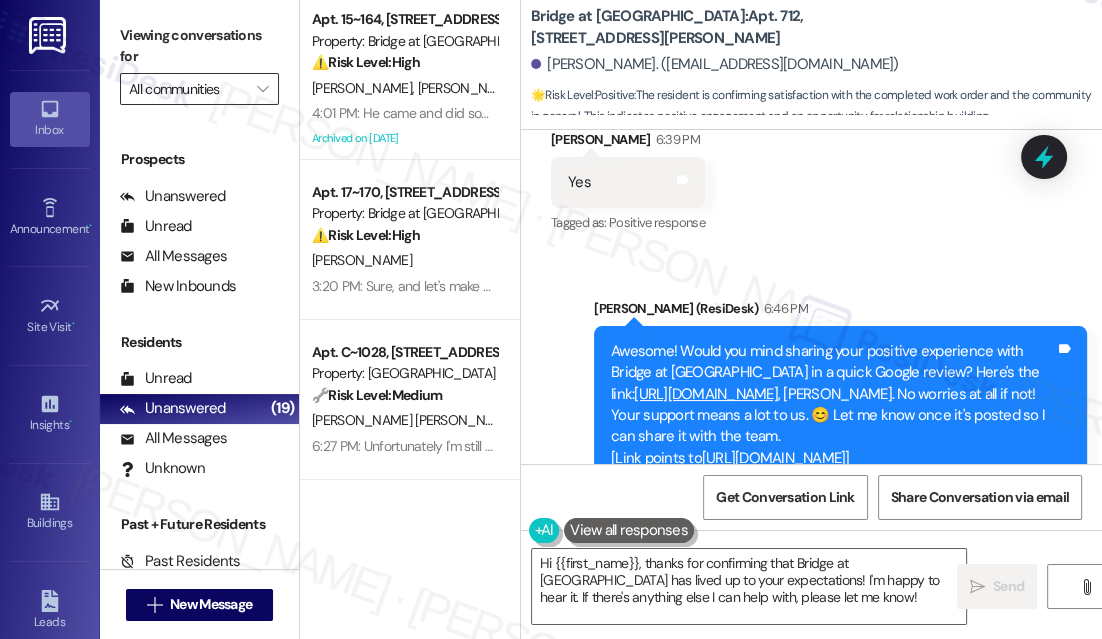 click on "All communities" at bounding box center [188, 89] 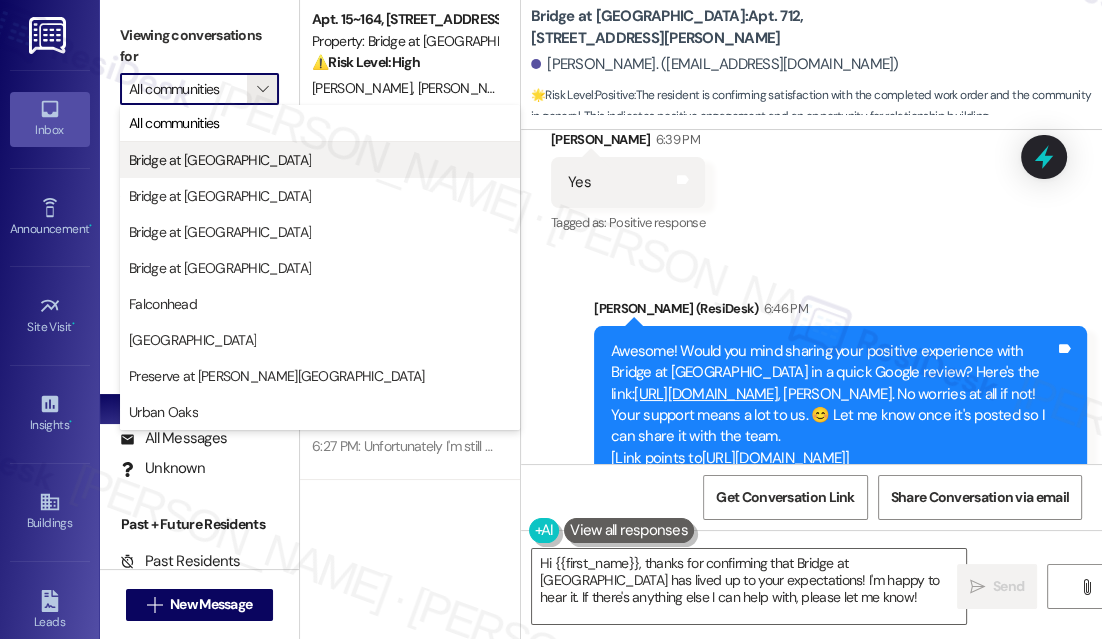 click on "Bridge at Monarch Bluffs" at bounding box center (220, 160) 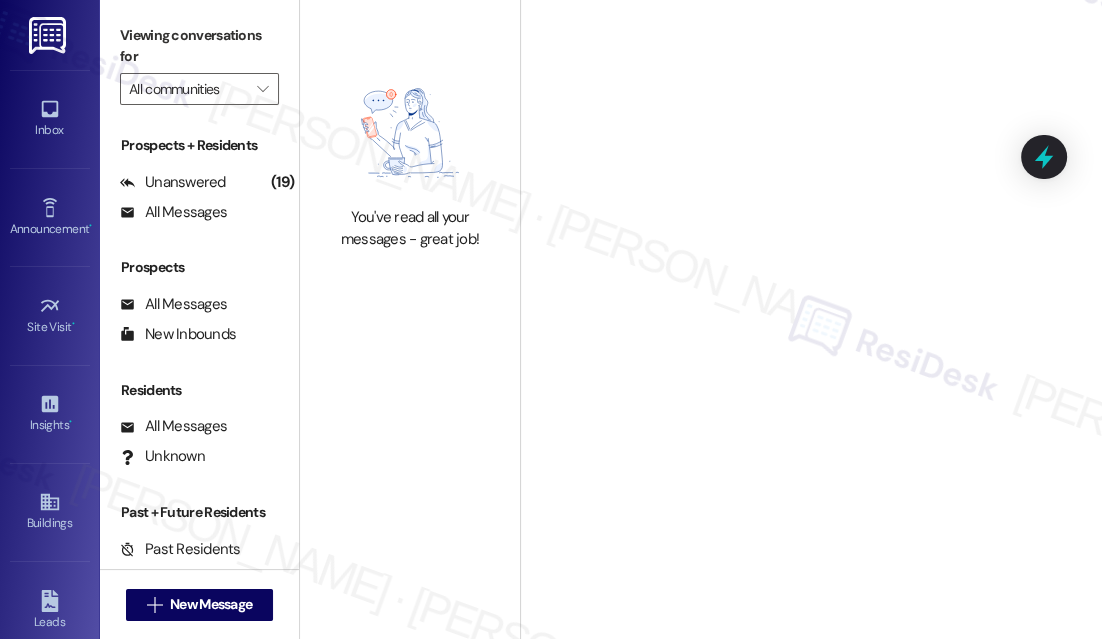 type on "Bridge at Monarch Bluffs" 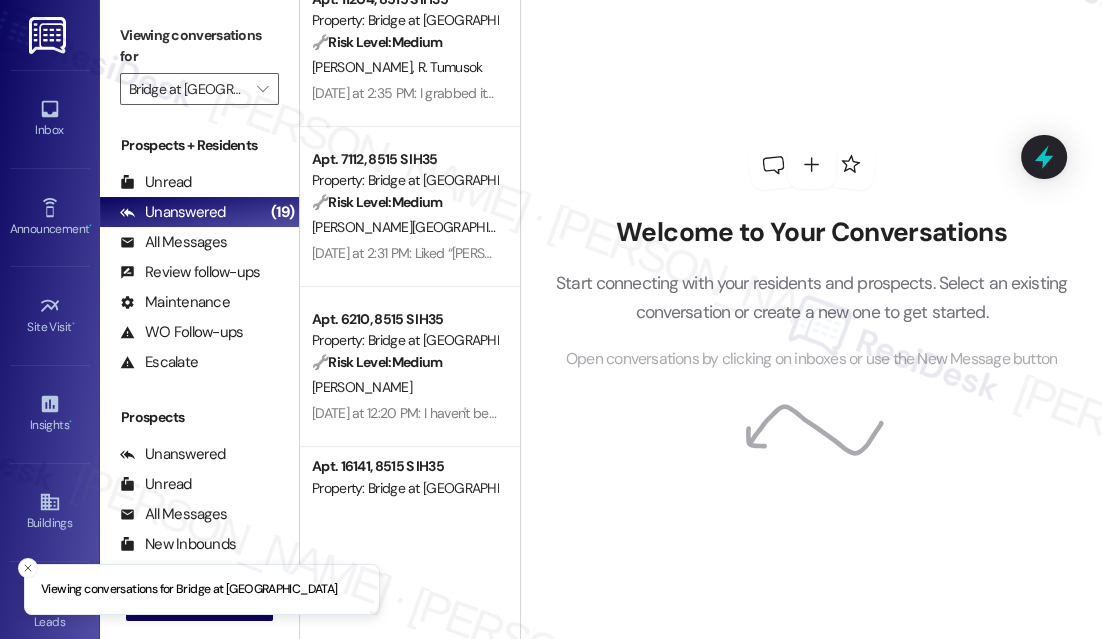 scroll, scrollTop: 272, scrollLeft: 0, axis: vertical 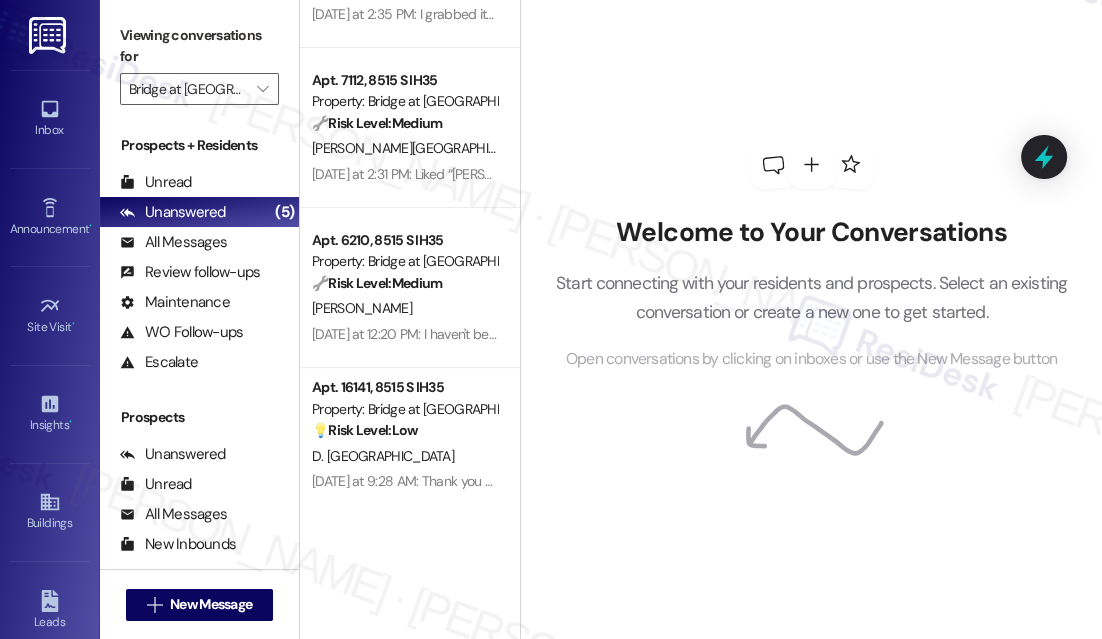click on "Welcome to Your Conversations Start connecting with your residents and prospects. Select an existing conversation or create a new one to get started. Open conversations by clicking on inboxes or use the New Message button" at bounding box center [811, 255] 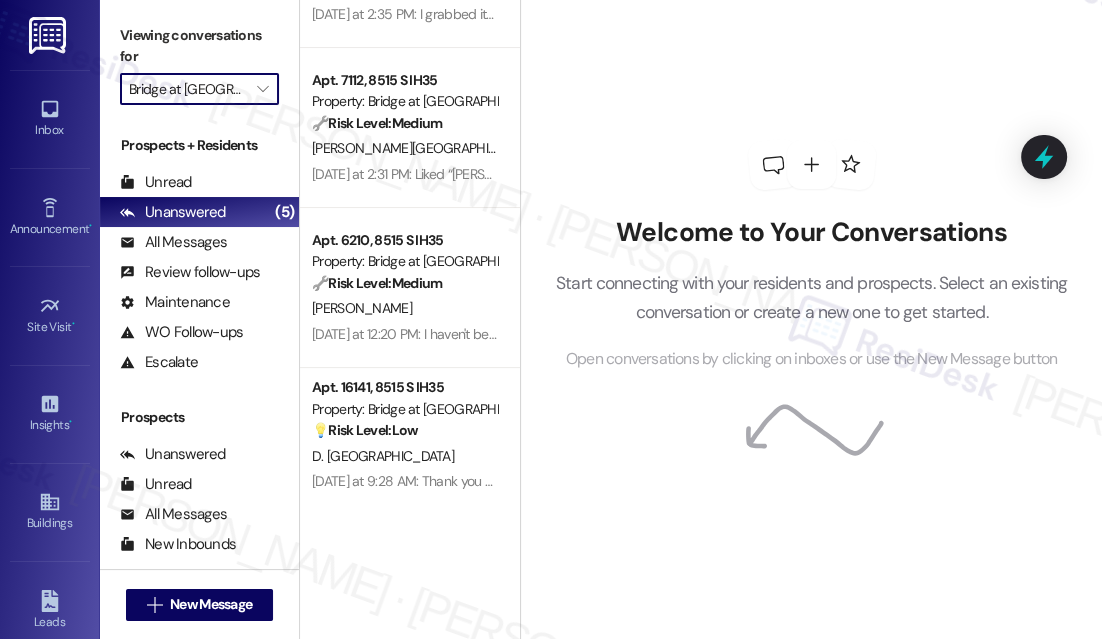 click on "Bridge at Monarch Bluffs" at bounding box center [188, 89] 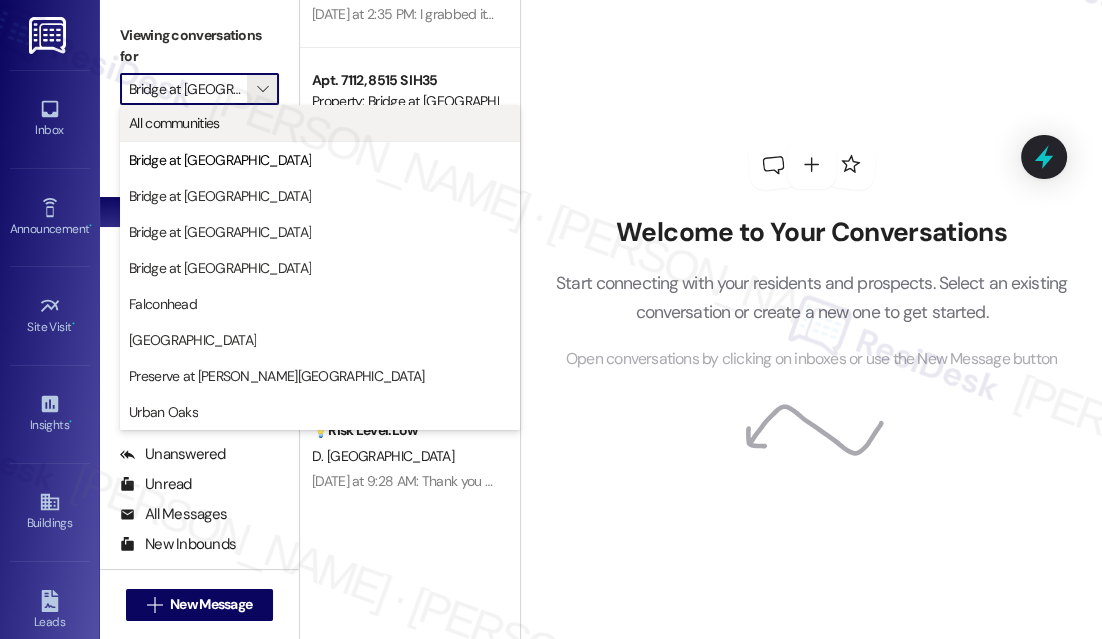 click on "All communities" at bounding box center [320, 123] 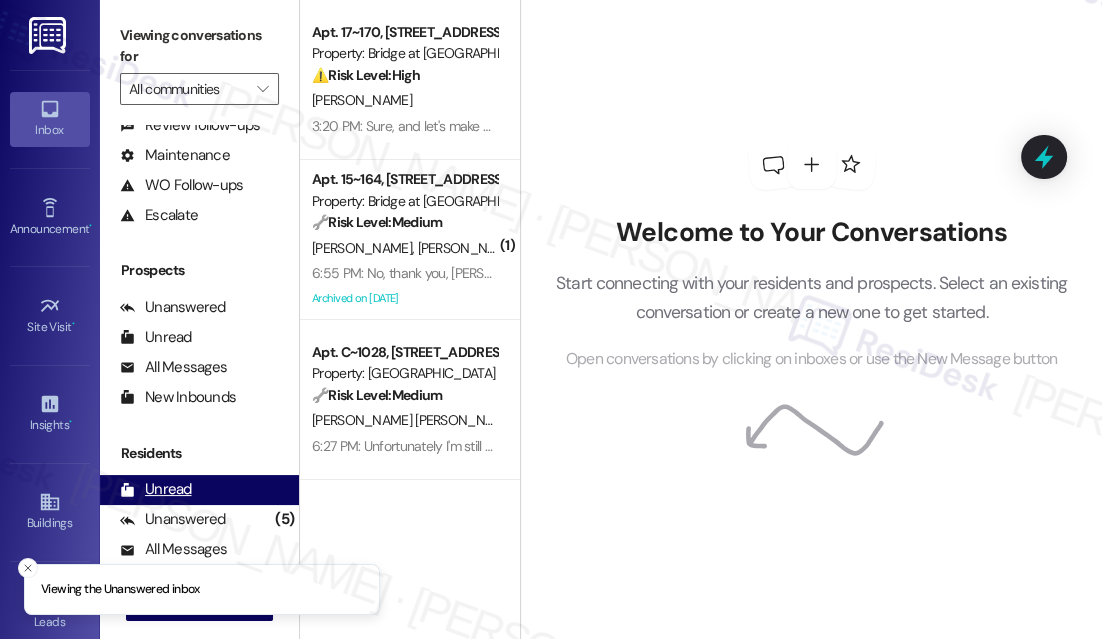 scroll, scrollTop: 258, scrollLeft: 0, axis: vertical 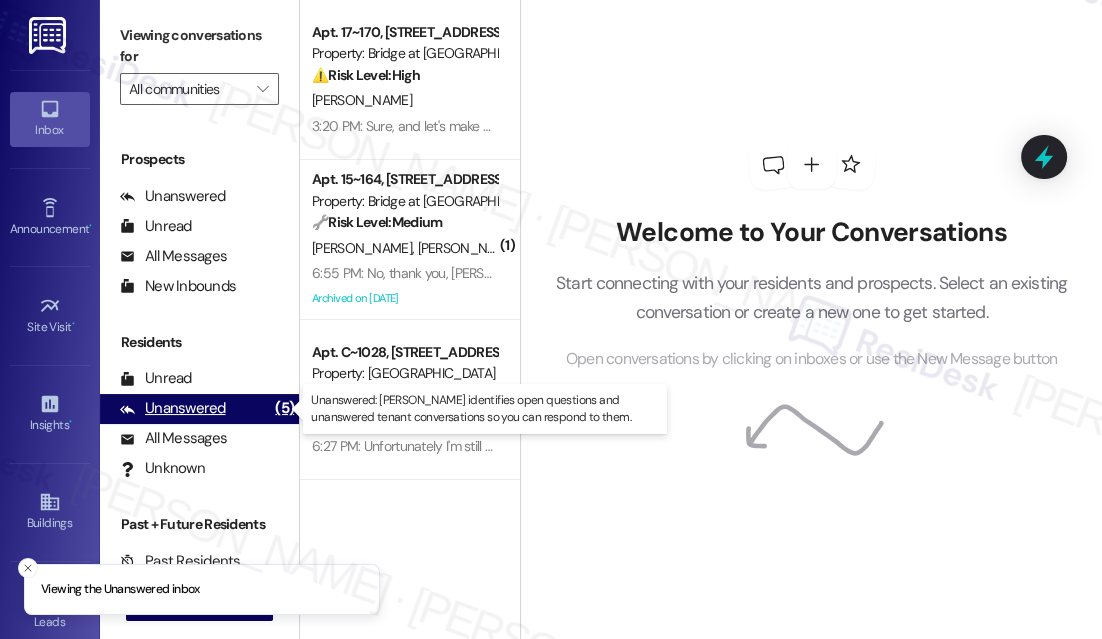 click on "Unanswered (5)" at bounding box center [199, 409] 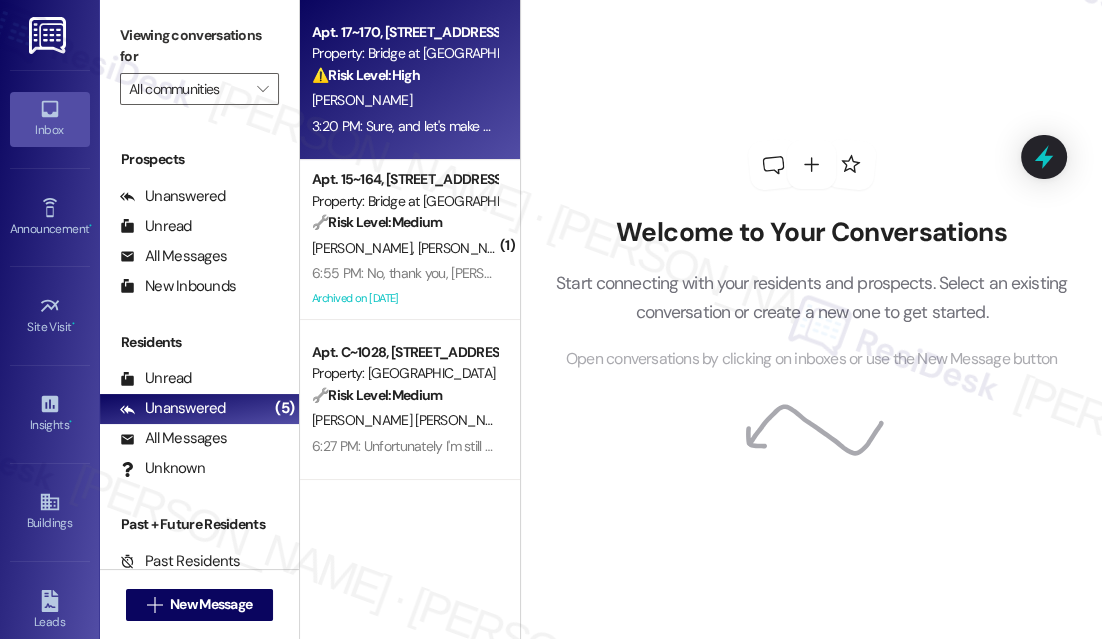 click on "3:20 PM: Sure, and let's make sure my other request for my shower drain, towel rack, and stove are still in the mix  3:20 PM: Sure, and let's make sure my other request for my shower drain, towel rack, and stove are still in the mix" at bounding box center (404, 126) 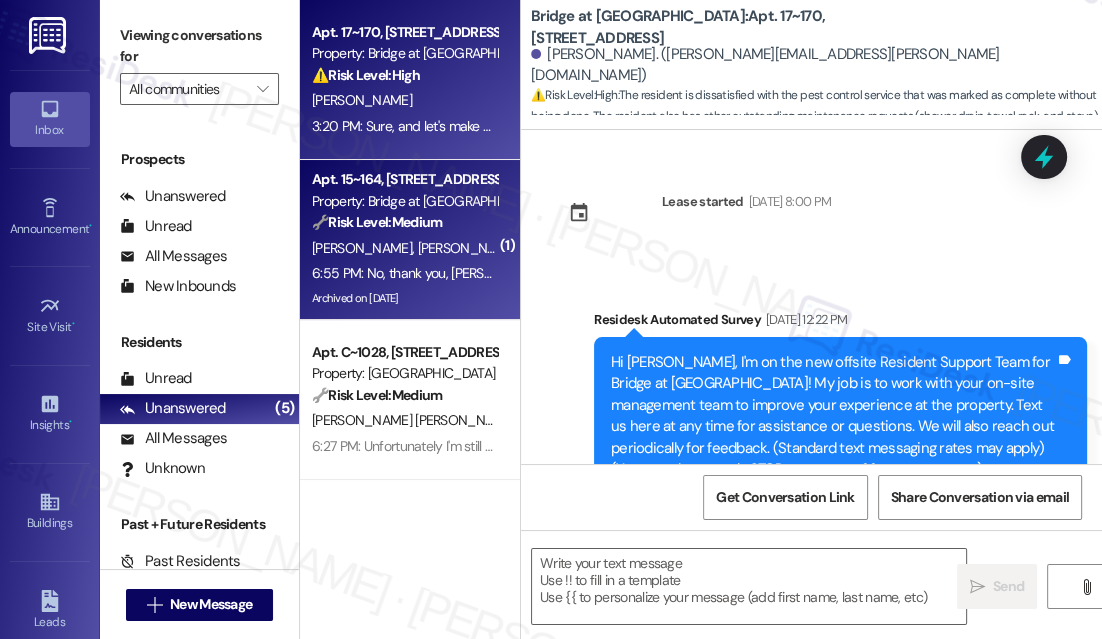 scroll, scrollTop: 8679, scrollLeft: 0, axis: vertical 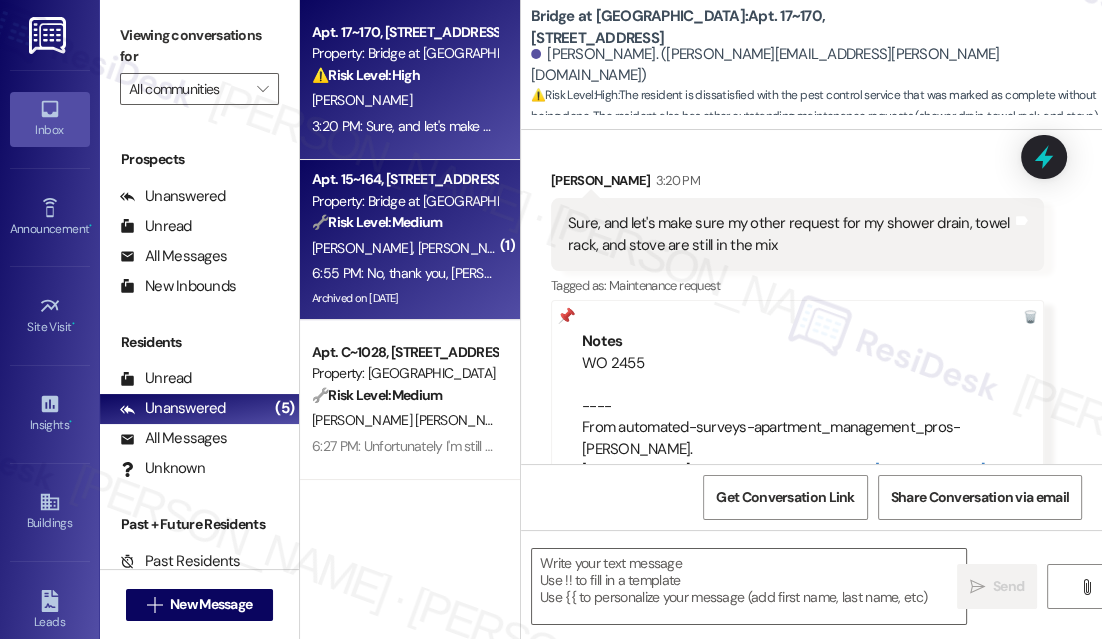 type on "Fetching suggested responses. Please feel free to read through the conversation in the meantime." 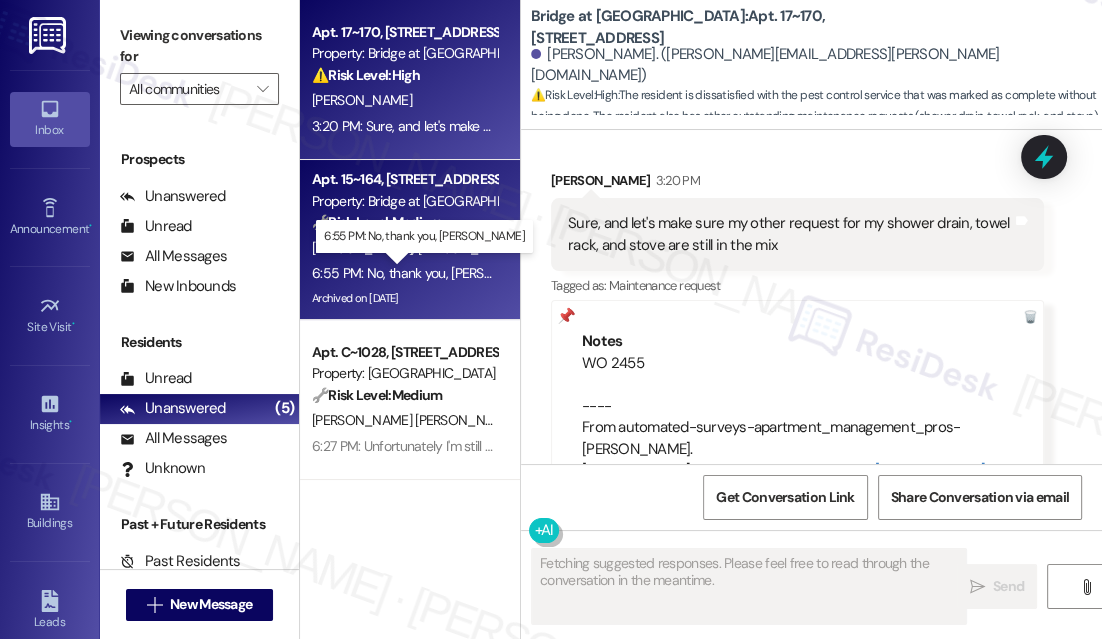 click on "6:55 PM: No, thank you, Sarah  6:55 PM: No, thank you, Sarah" at bounding box center [431, 273] 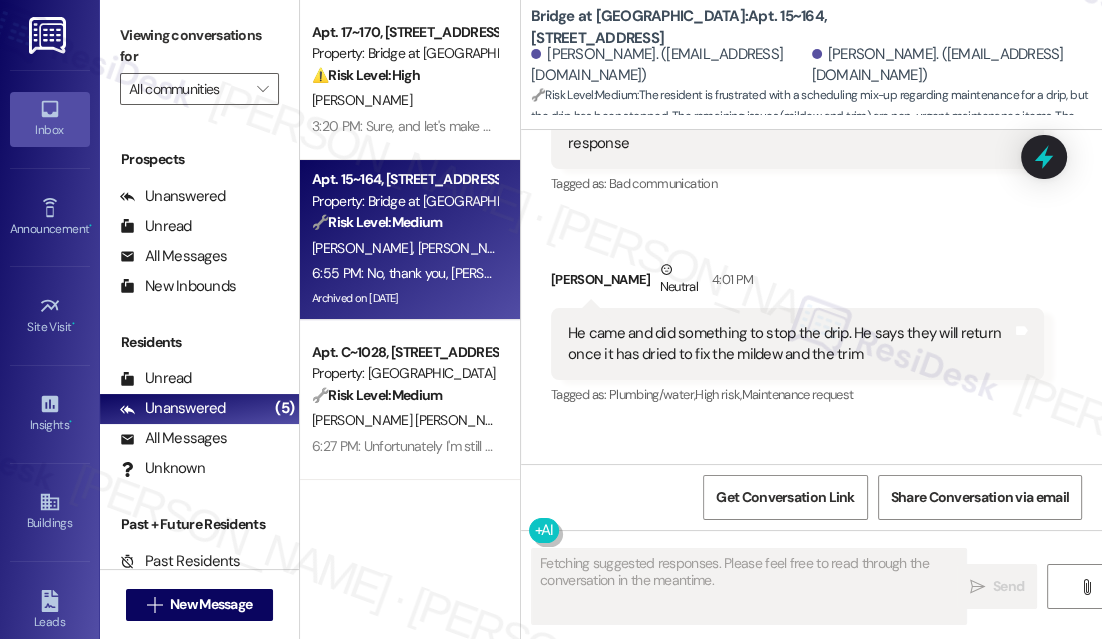 scroll, scrollTop: 22682, scrollLeft: 0, axis: vertical 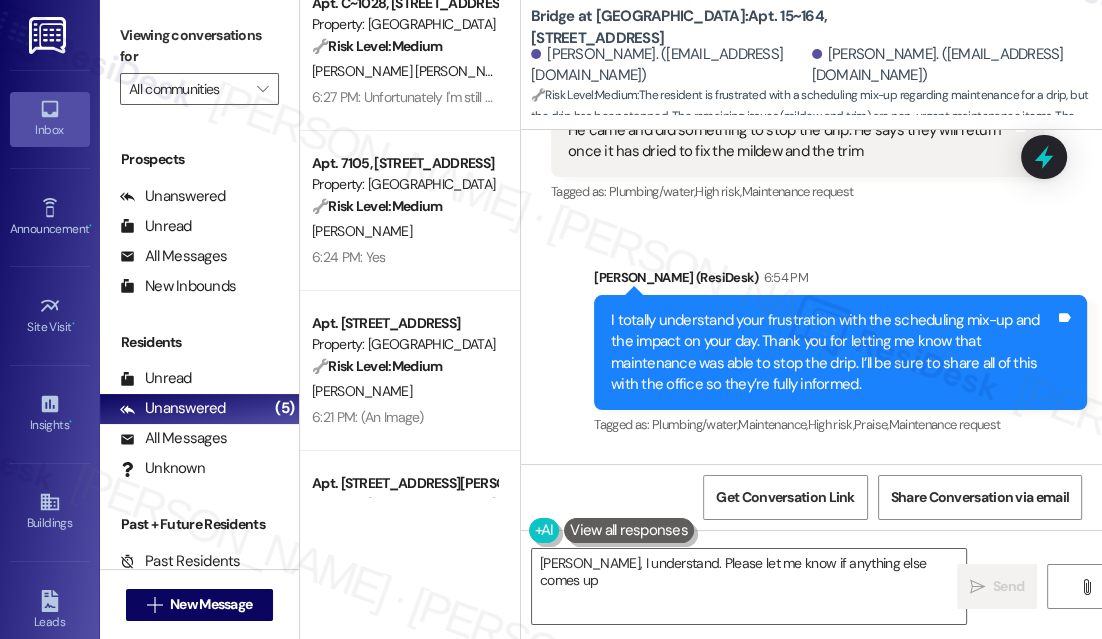 type on "Okay Brandon, I understand. Please let me know if anything else comes up!" 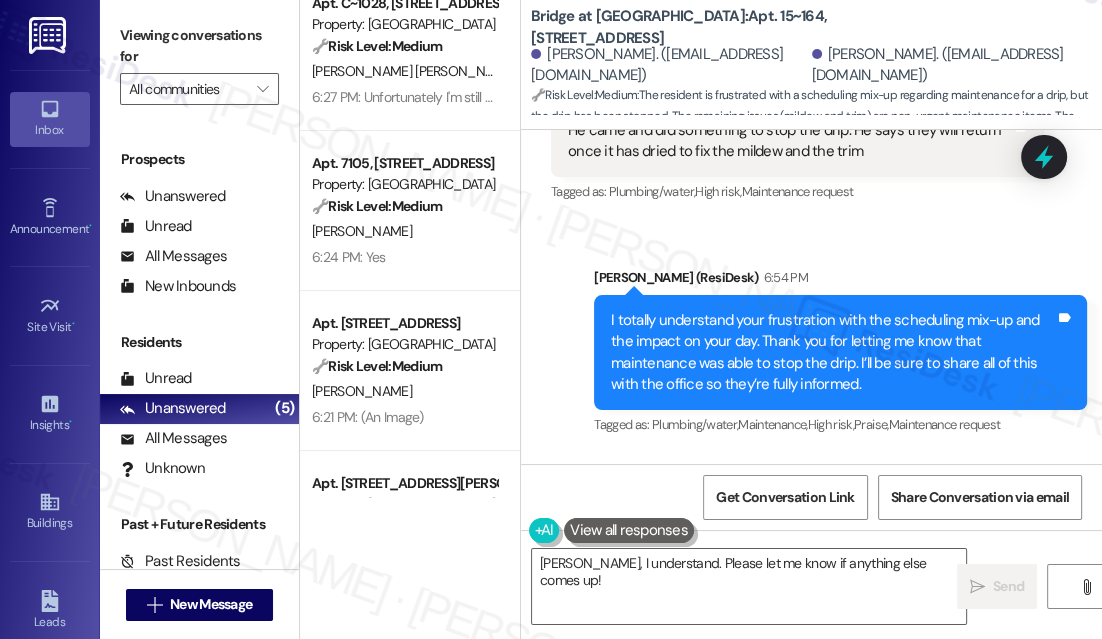 scroll, scrollTop: 363, scrollLeft: 0, axis: vertical 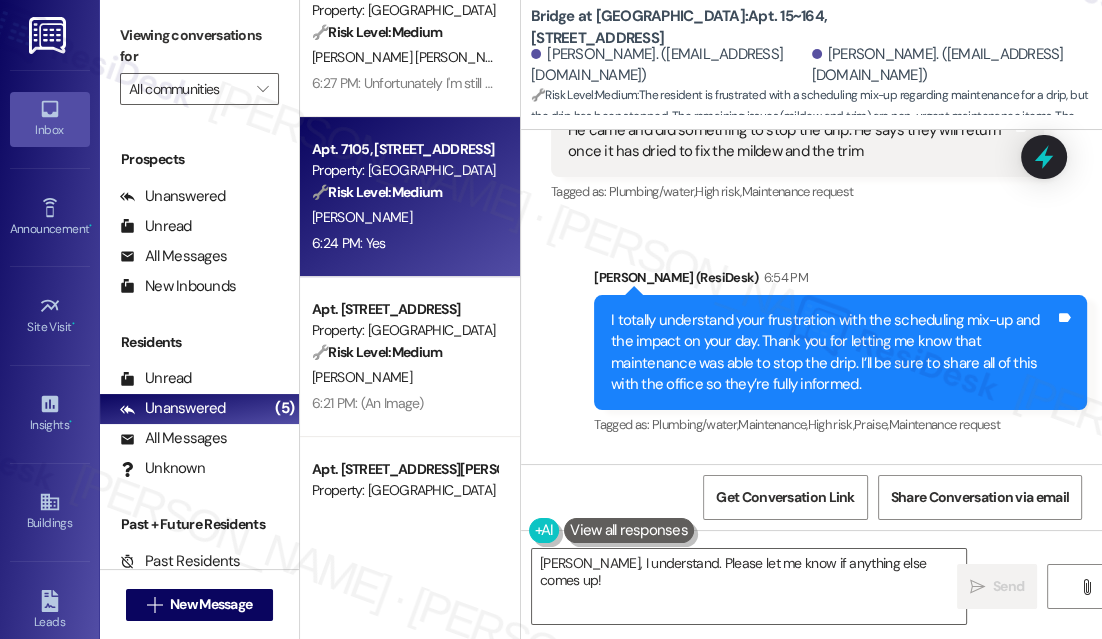 click on "[PERSON_NAME]" at bounding box center [404, 217] 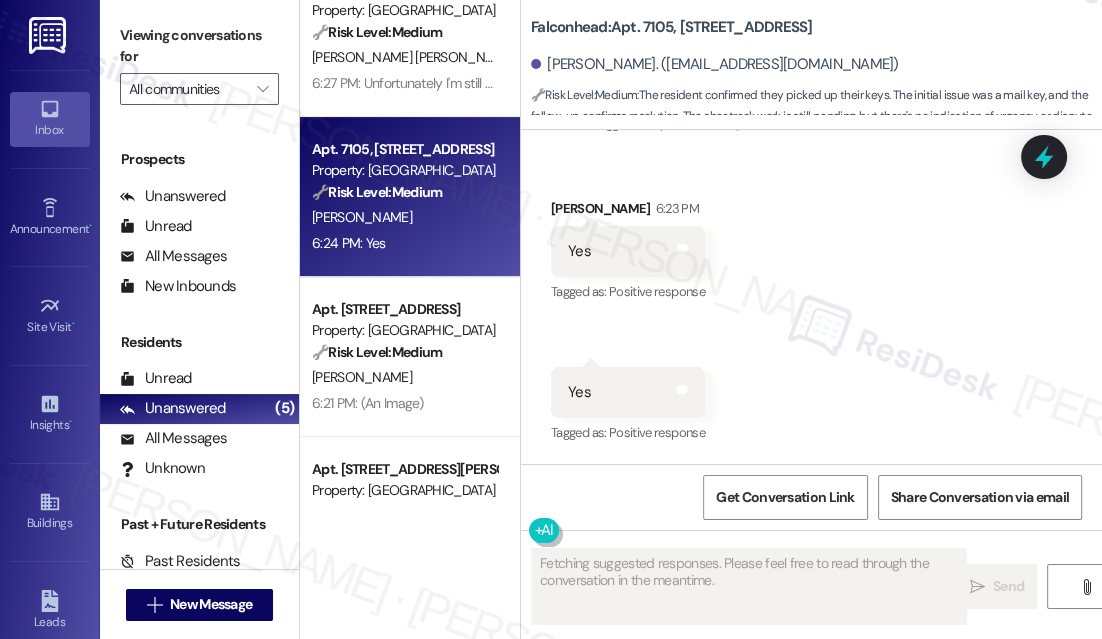 scroll, scrollTop: 4095, scrollLeft: 0, axis: vertical 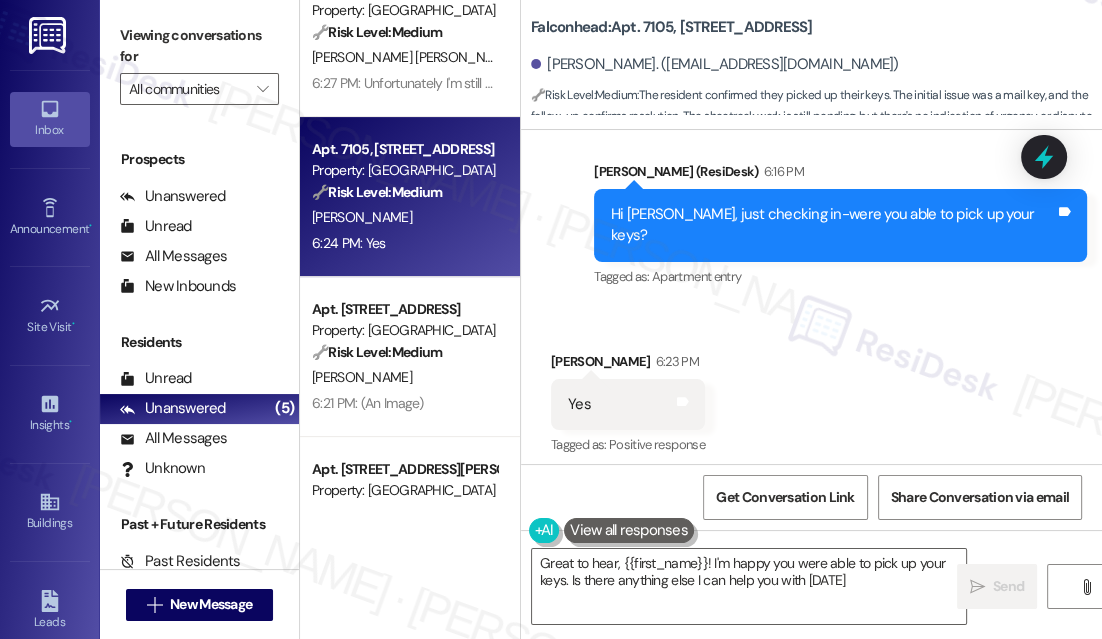 type on "Great to hear, {{first_name}}! I'm happy you were able to pick up your keys. Is there anything else I can help you with today?" 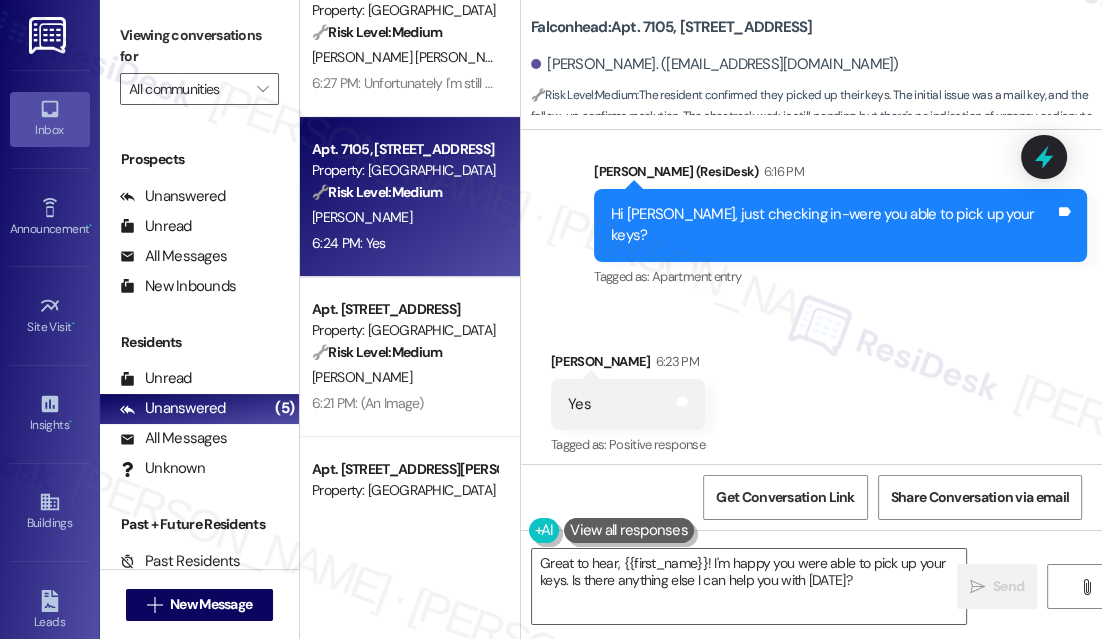 scroll, scrollTop: 3823, scrollLeft: 0, axis: vertical 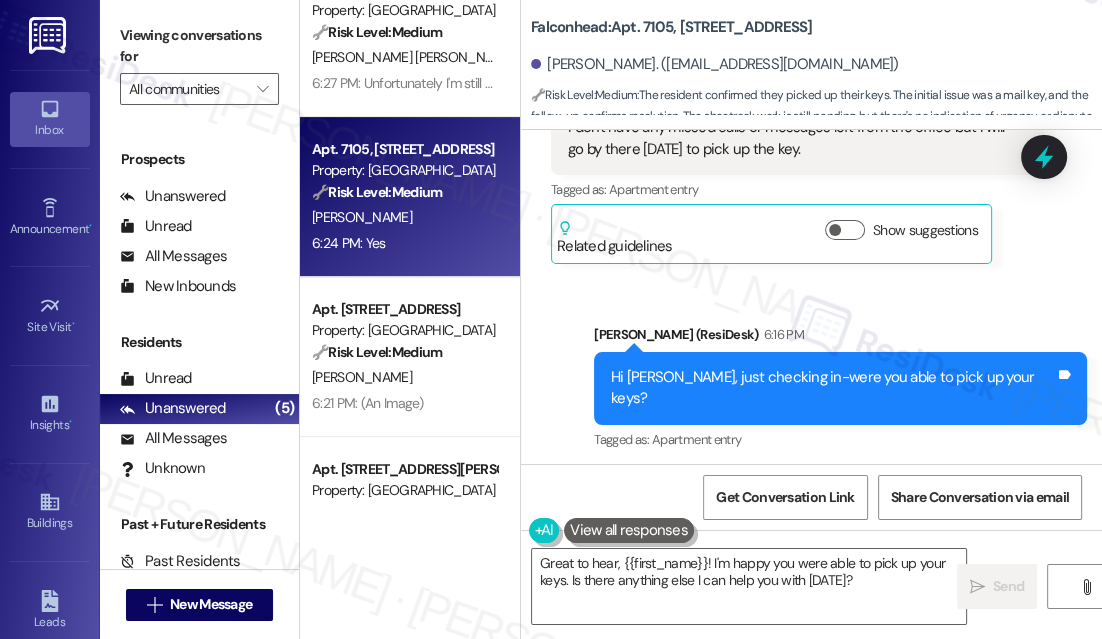 click on "Hi Minleesha, just checking in-were you able to pick up your keys?" at bounding box center (833, 388) 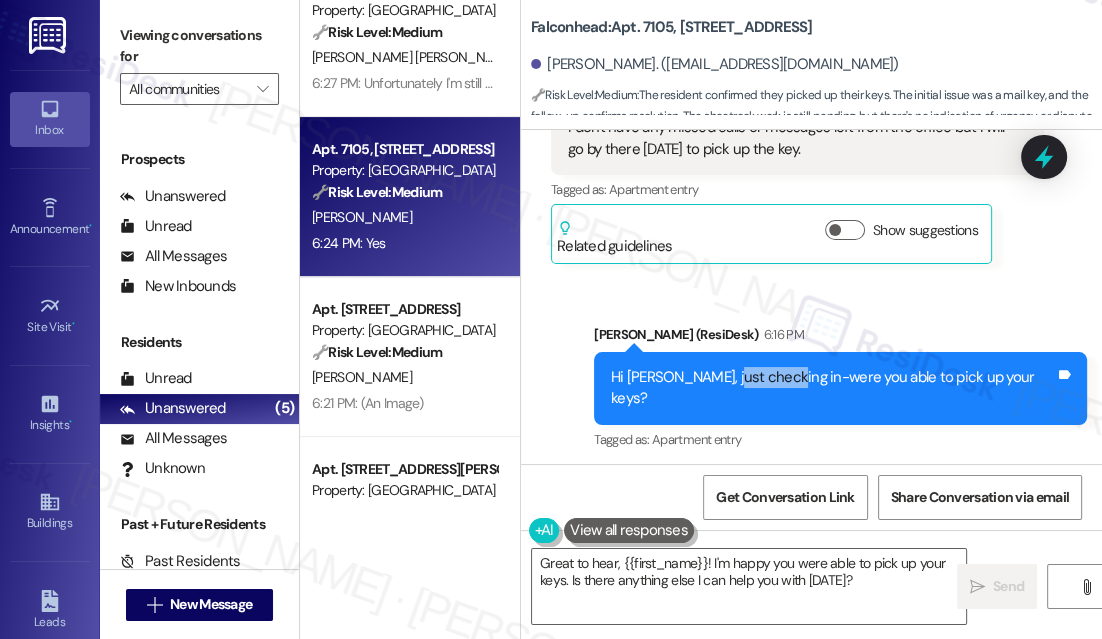 click on "Hi Minleesha, just checking in-were you able to pick up your keys?" at bounding box center [833, 388] 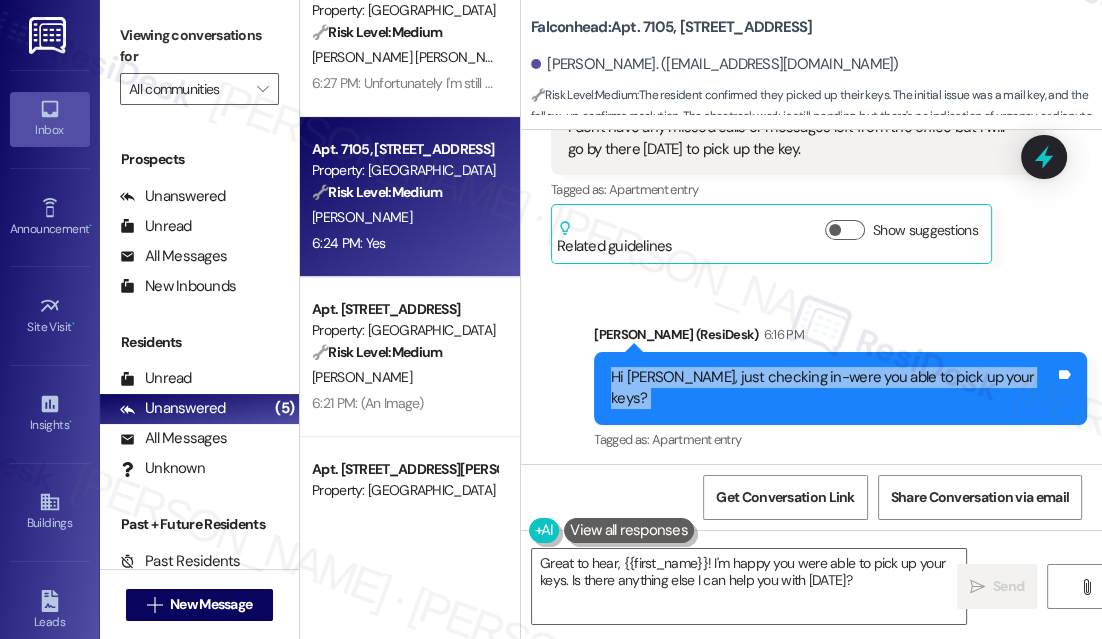 click on "Hi Minleesha, just checking in-were you able to pick up your keys?" at bounding box center (833, 388) 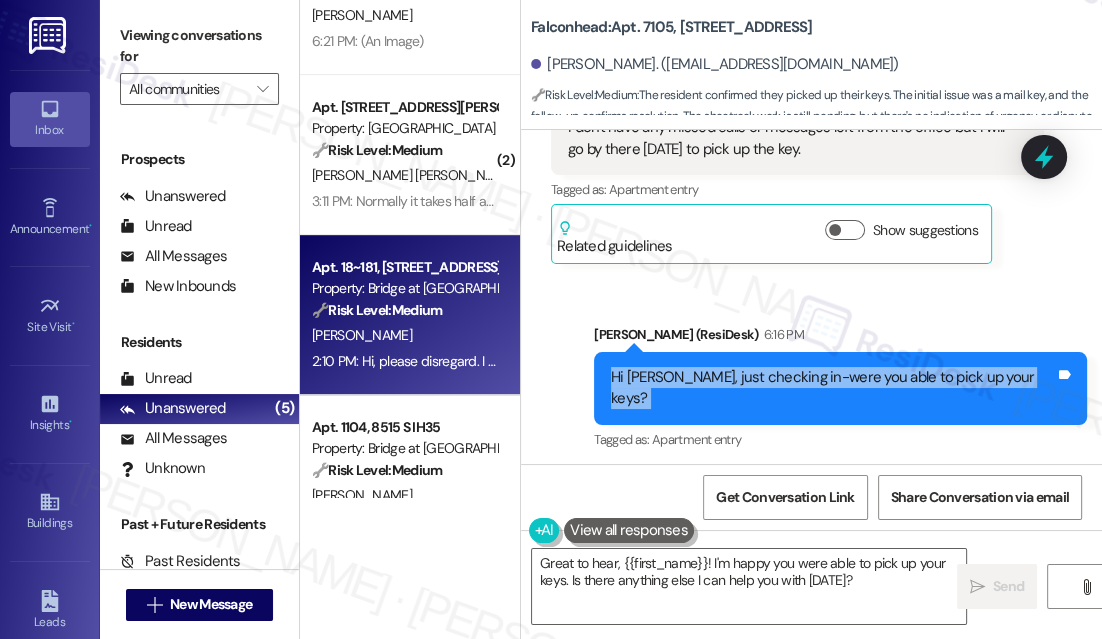 scroll, scrollTop: 727, scrollLeft: 0, axis: vertical 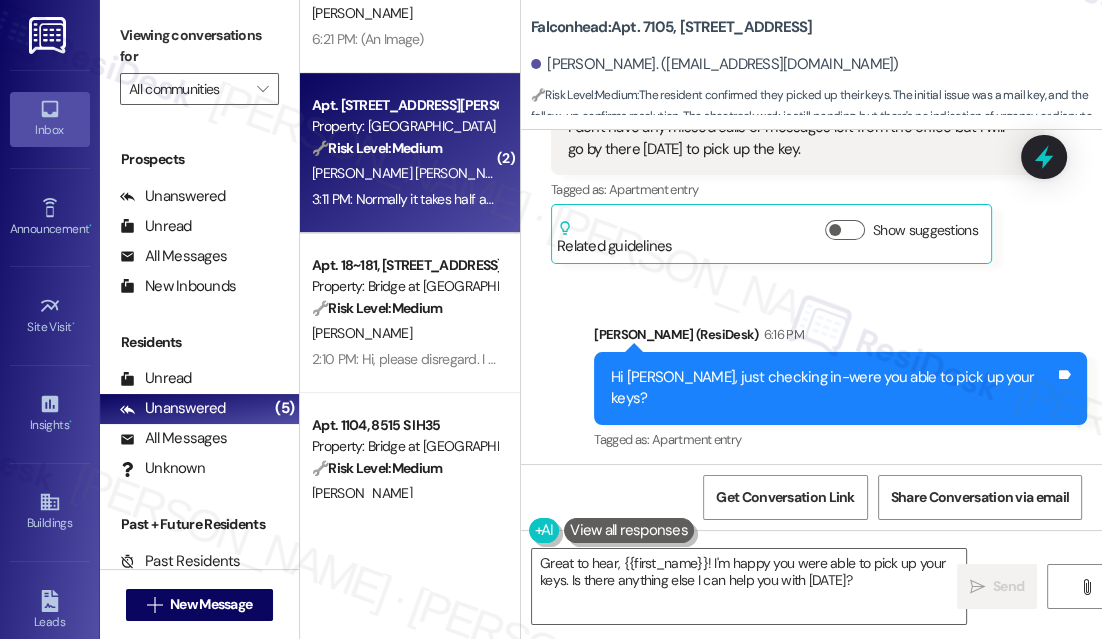 click on "[PERSON_NAME] [PERSON_NAME]" at bounding box center [404, 173] 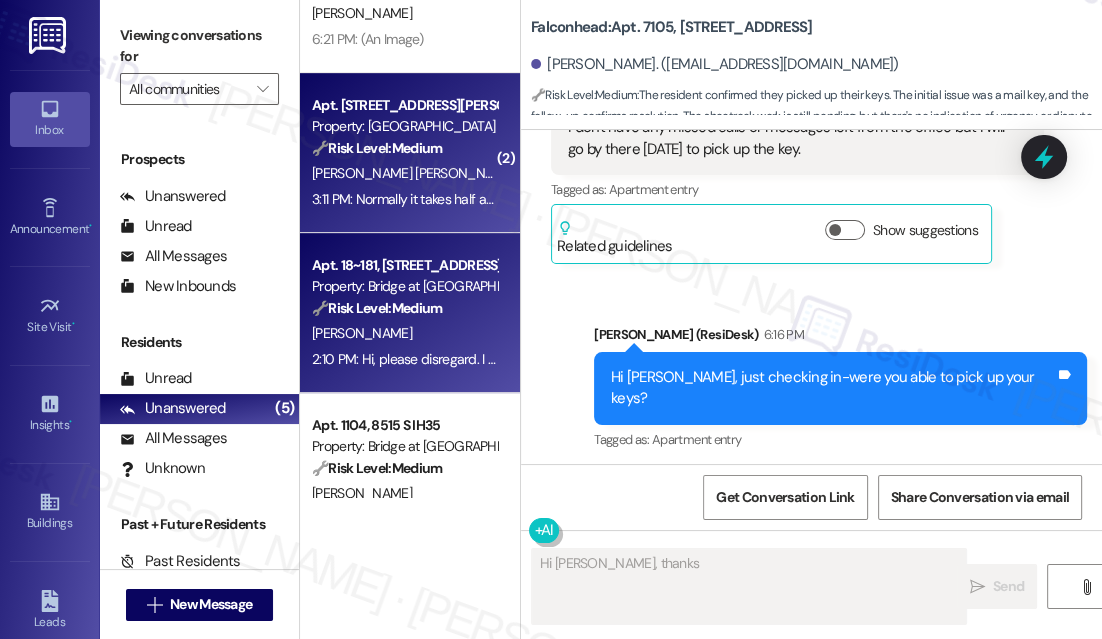 scroll, scrollTop: 533, scrollLeft: 0, axis: vertical 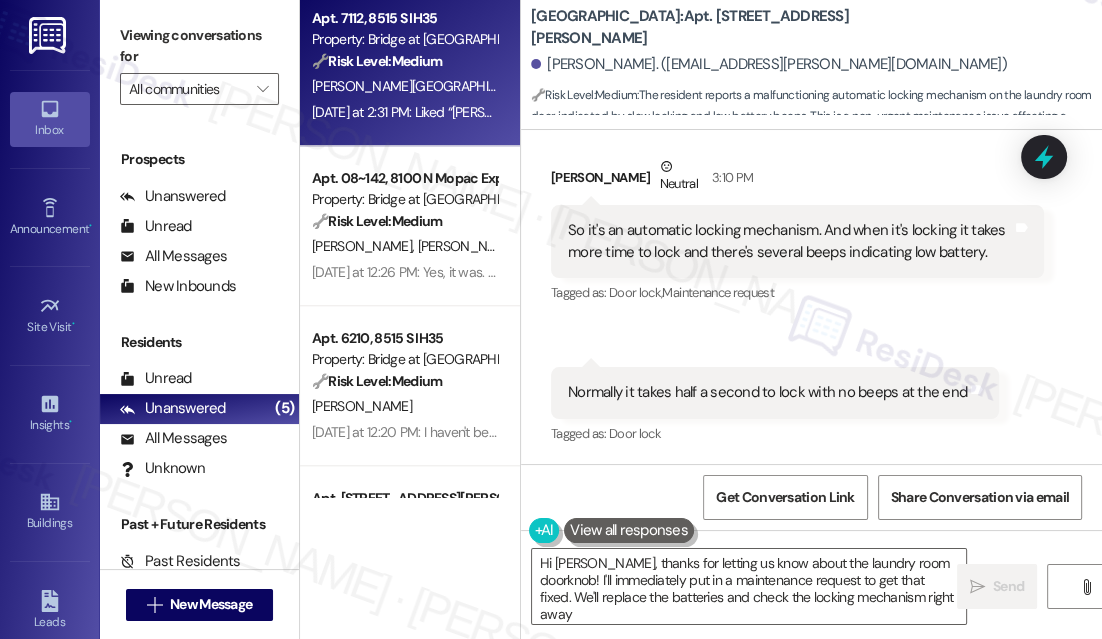 type on "Hi Edi, thanks for letting us know about the laundry room doorknob! I'll immediately put in a maintenance request to get that fixed. We'll replace the batteries and check the locking mechanism right away." 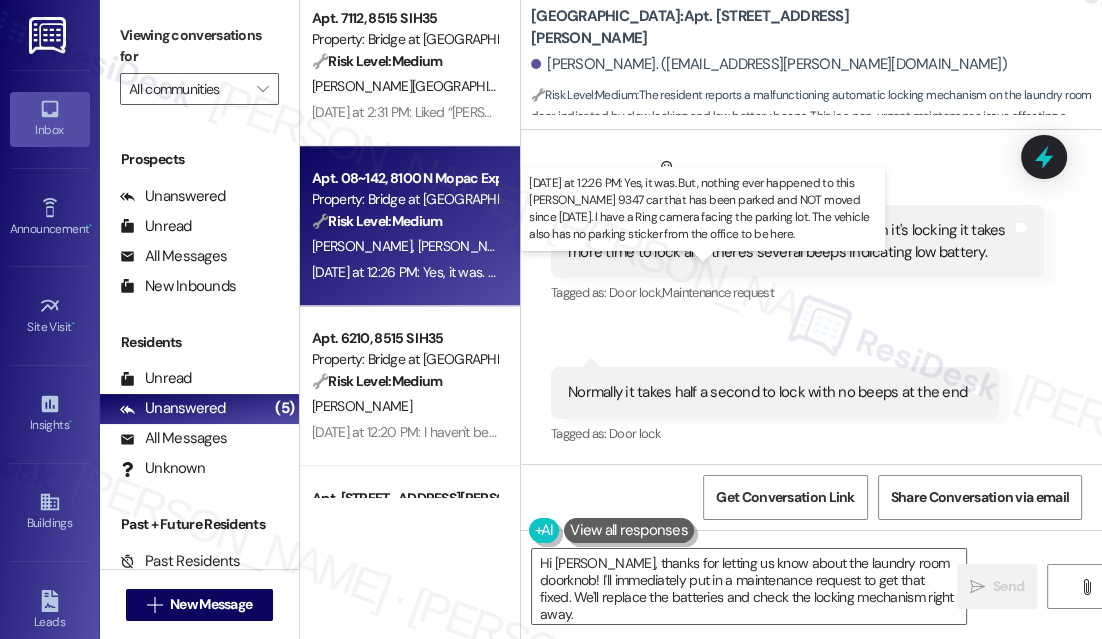 click on "[DATE] at 12:26 PM: Yes, it was. But, nothing ever happened to this [PERSON_NAME] 9347 car that has been parked and NOT moved since [DATE]. I have a Ring camera facing the parking lot. The vehicle also has no parking sticker from the office to be here.  [DATE] at 12:26 PM: Yes, it was. But, nothing ever happened to this [PERSON_NAME] 9347 car that has been parked and NOT moved since [DATE]. I have a Ring camera facing the parking lot. The vehicle also has no parking sticker from the office to be here." at bounding box center [1046, 272] 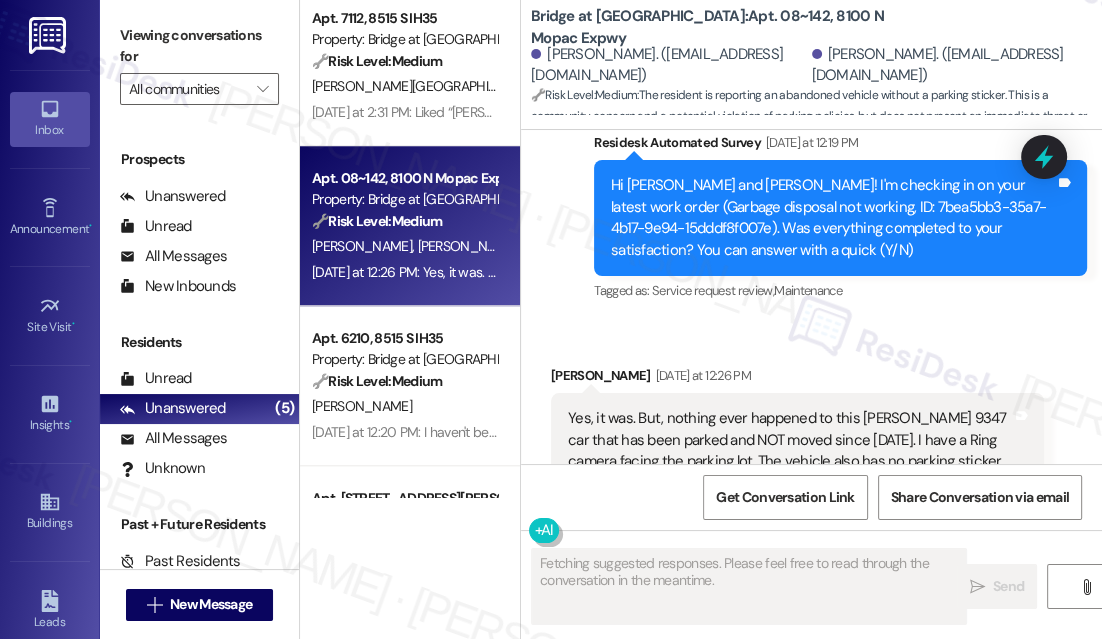 scroll, scrollTop: 3229, scrollLeft: 0, axis: vertical 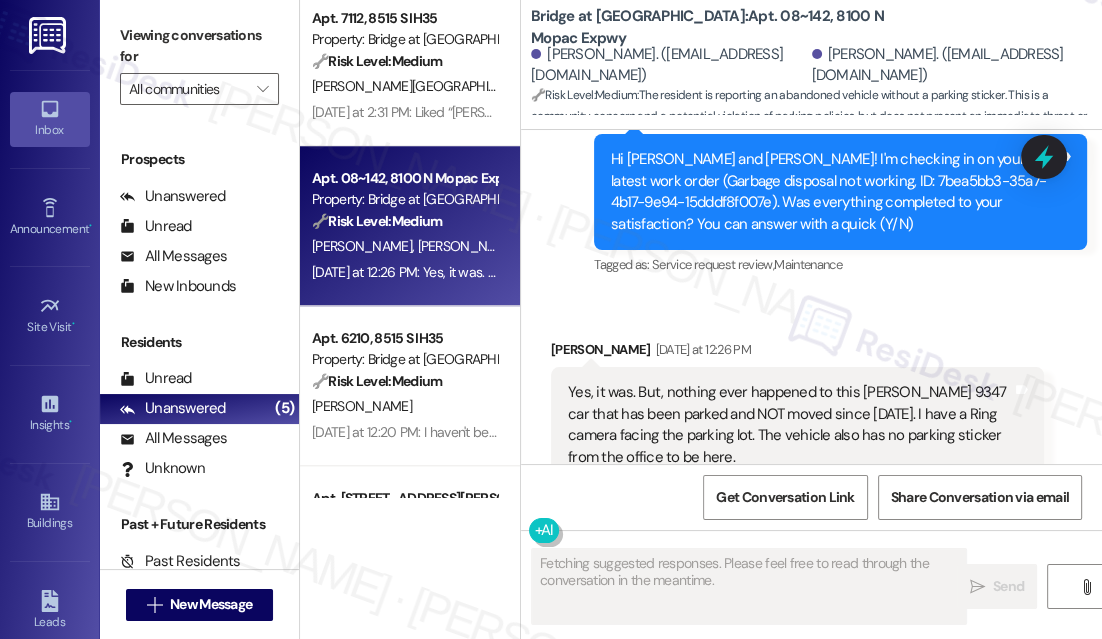 click on "Yes, it was. But, nothing ever happened to this [PERSON_NAME] 9347 car that has been parked and NOT moved since [DATE]. I have a Ring camera facing the parking lot. The vehicle also has no parking sticker from the office to be here." at bounding box center (790, 425) 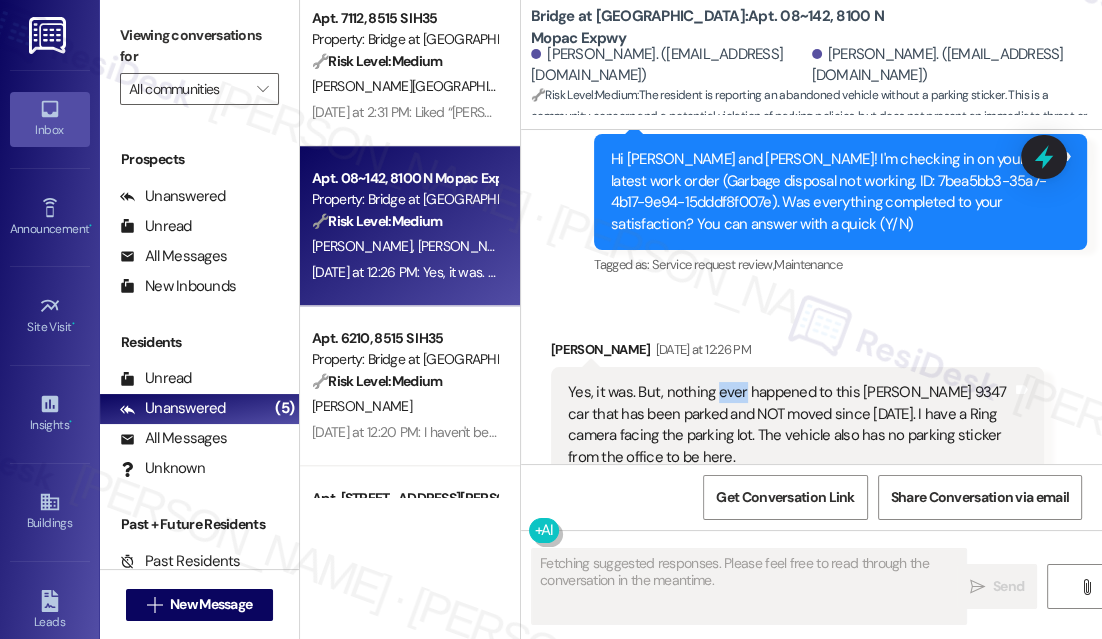 click on "Yes, it was. But, nothing ever happened to this [PERSON_NAME] 9347 car that has been parked and NOT moved since [DATE]. I have a Ring camera facing the parking lot. The vehicle also has no parking sticker from the office to be here." at bounding box center [790, 425] 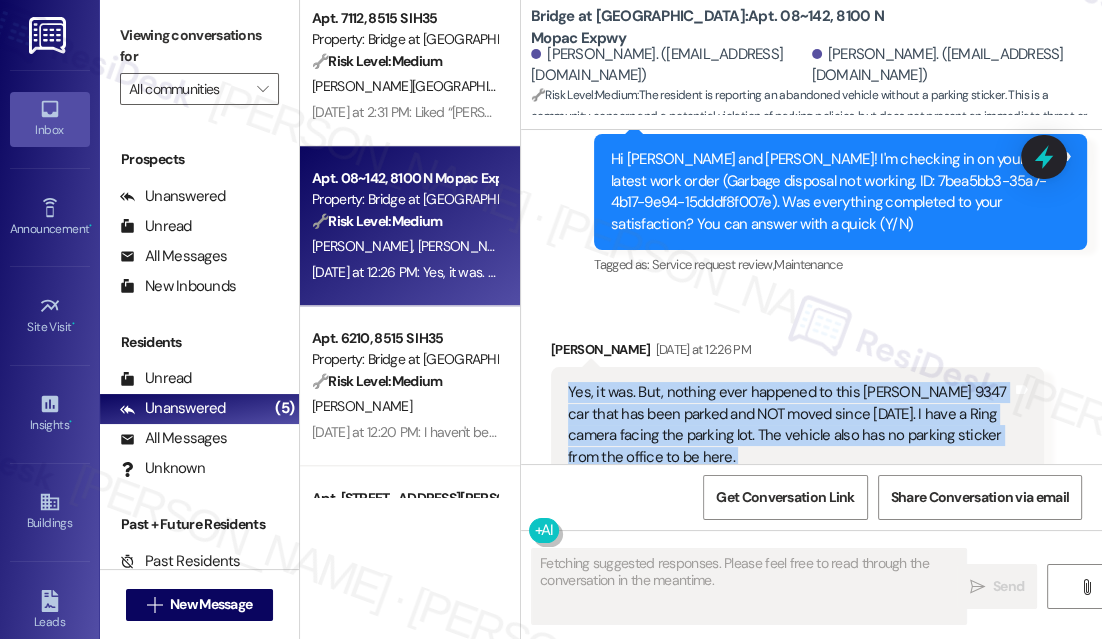 click on "Yes, it was. But, nothing ever happened to this [PERSON_NAME] 9347 car that has been parked and NOT moved since [DATE]. I have a Ring camera facing the parking lot. The vehicle also has no parking sticker from the office to be here." at bounding box center (790, 425) 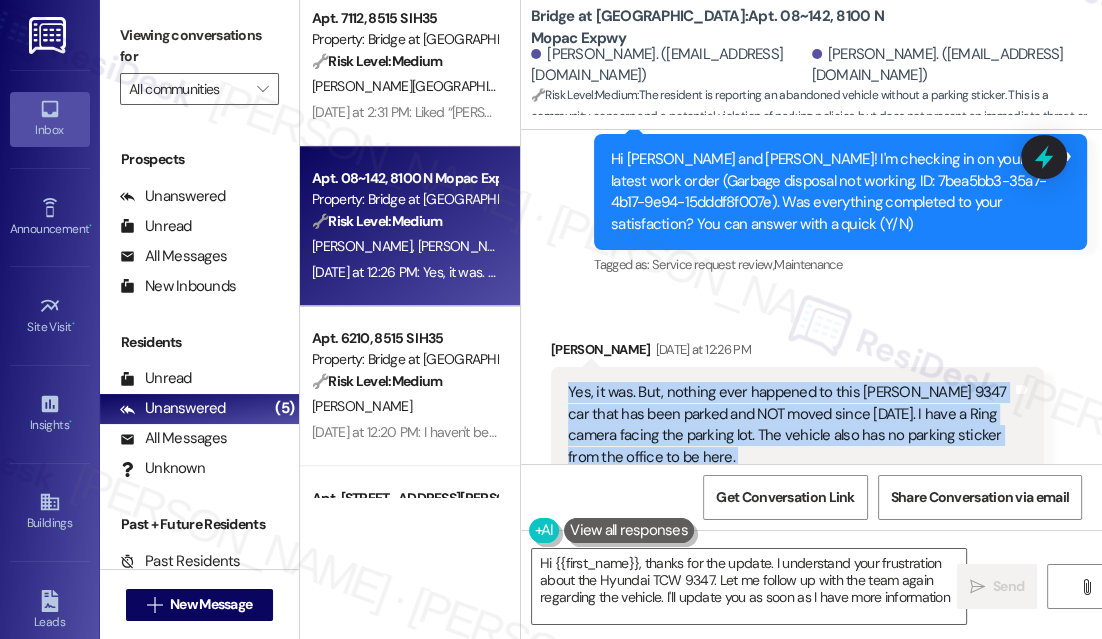 type on "Hi {{first_name}}, thanks for the update. I understand your frustration about the Hyundai TCW 9347. Let me follow up with the team again regarding the vehicle. I'll update you as soon as I have more information!" 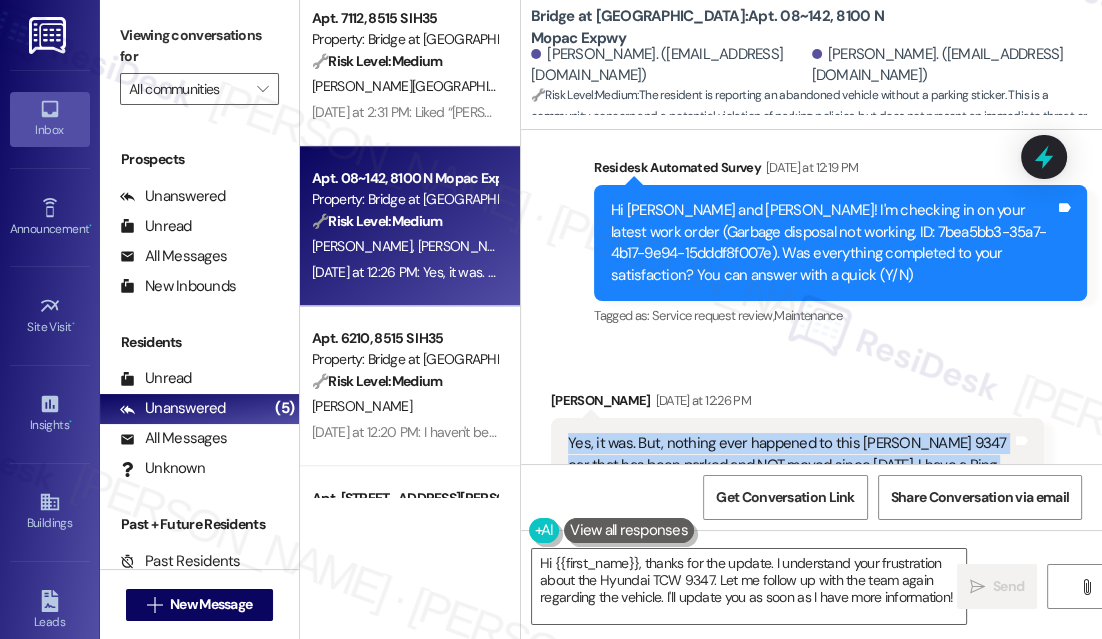 scroll, scrollTop: 3138, scrollLeft: 0, axis: vertical 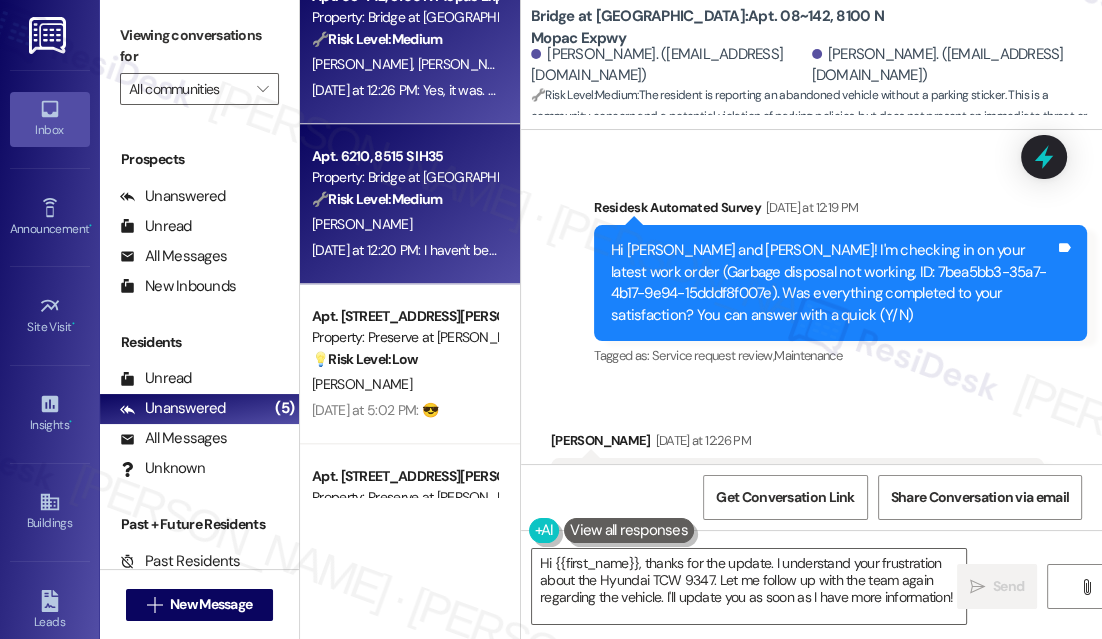 click on "Apt. 6210, 8515 S IH35 Property: Bridge at Monarch Bluffs 🔧  Risk Level:  Medium Following up on a completed work order. Resident has not yet inspected the work. No indication of dissatisfaction or outstanding issues. A. Alanis Yesterday at 12:20 PM: I haven't been able to check yet Yesterday at 12:20 PM: I haven't been able to check yet" at bounding box center (410, 204) 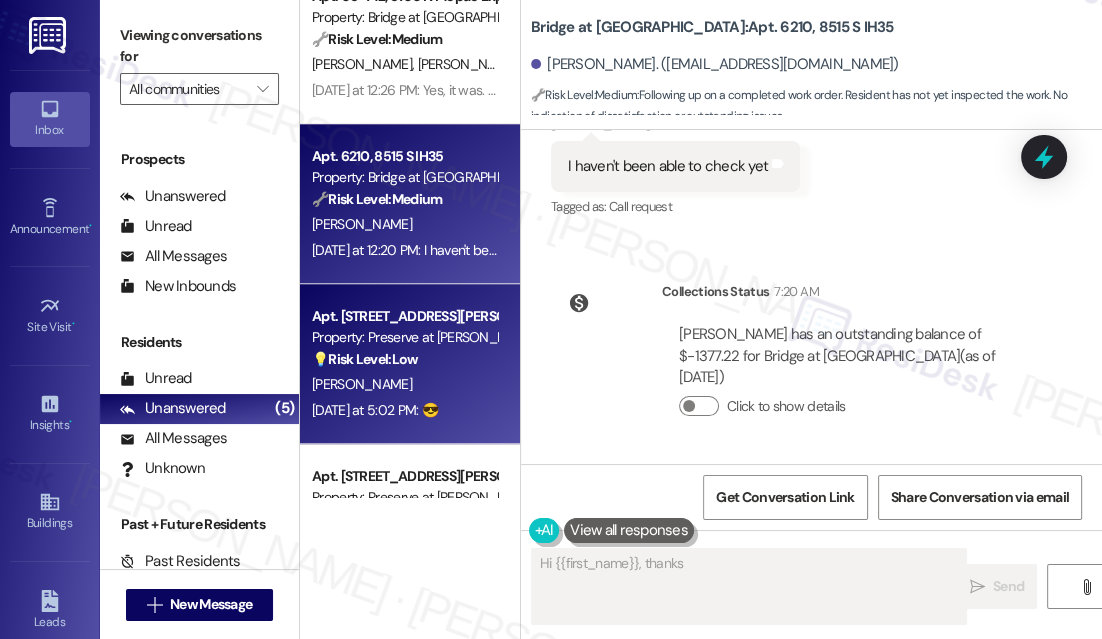 scroll, scrollTop: 852, scrollLeft: 0, axis: vertical 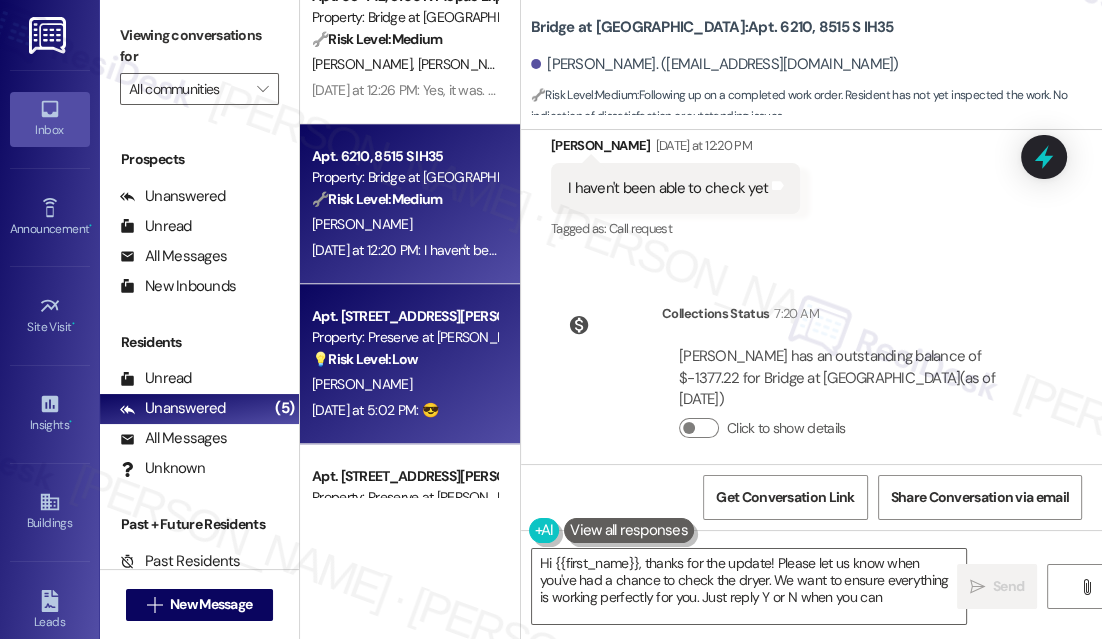 type on "Hi {{first_name}}, thanks for the update! Please let us know when you've had a chance to check the dryer. We want to ensure everything is working perfectly for you. Just reply Y or N when you can!" 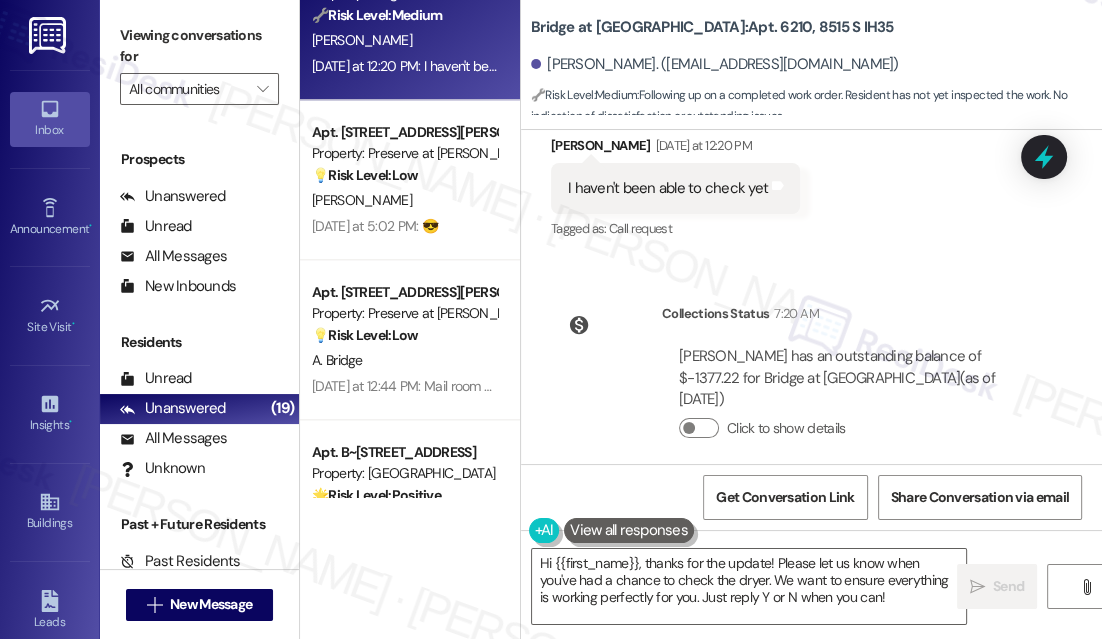 scroll, scrollTop: 2000, scrollLeft: 0, axis: vertical 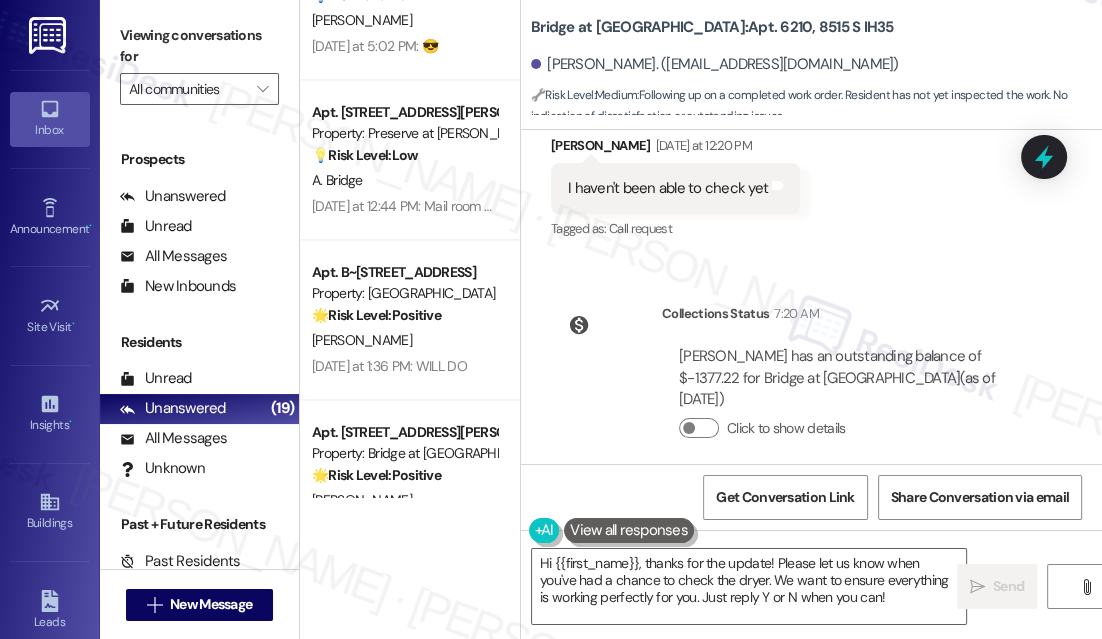 click on "🔧  Risk Level:  Medium :  Following up on a completed work order. Resident has not yet inspected the work. No indication of dissatisfaction or outstanding issues." at bounding box center [816, 106] 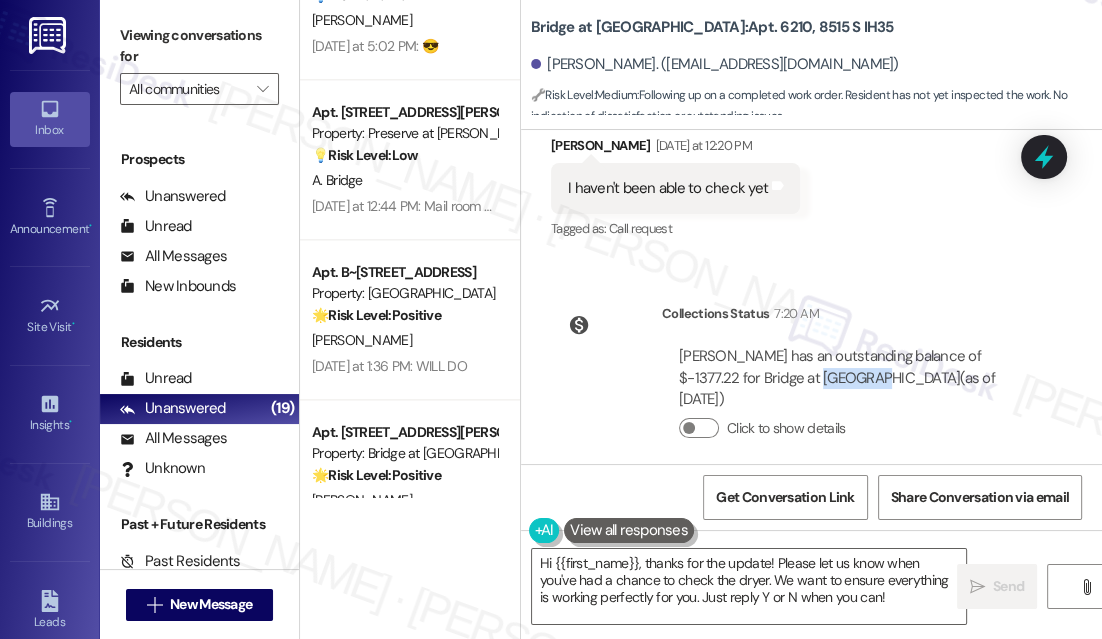 click on "Alyssa Alanis has an outstanding balance of $-1377.22 for Bridge at Monarch Bluffs  (as of Jul 18, 2025)" at bounding box center (853, 378) 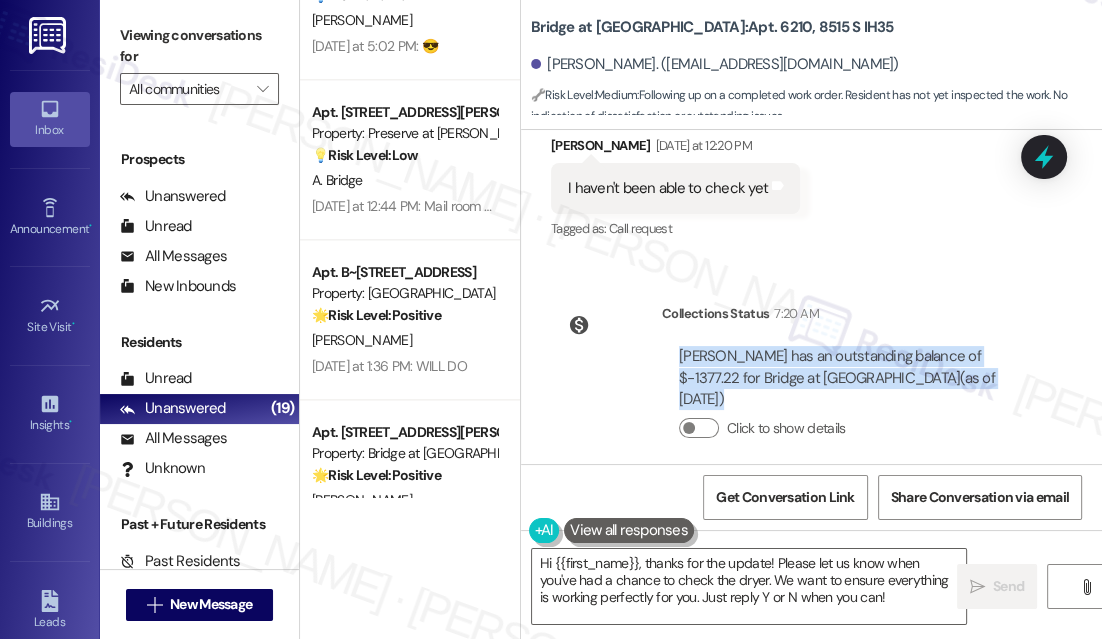 click on "Alyssa Alanis has an outstanding balance of $-1377.22 for Bridge at Monarch Bluffs  (as of Jul 18, 2025)" at bounding box center (853, 378) 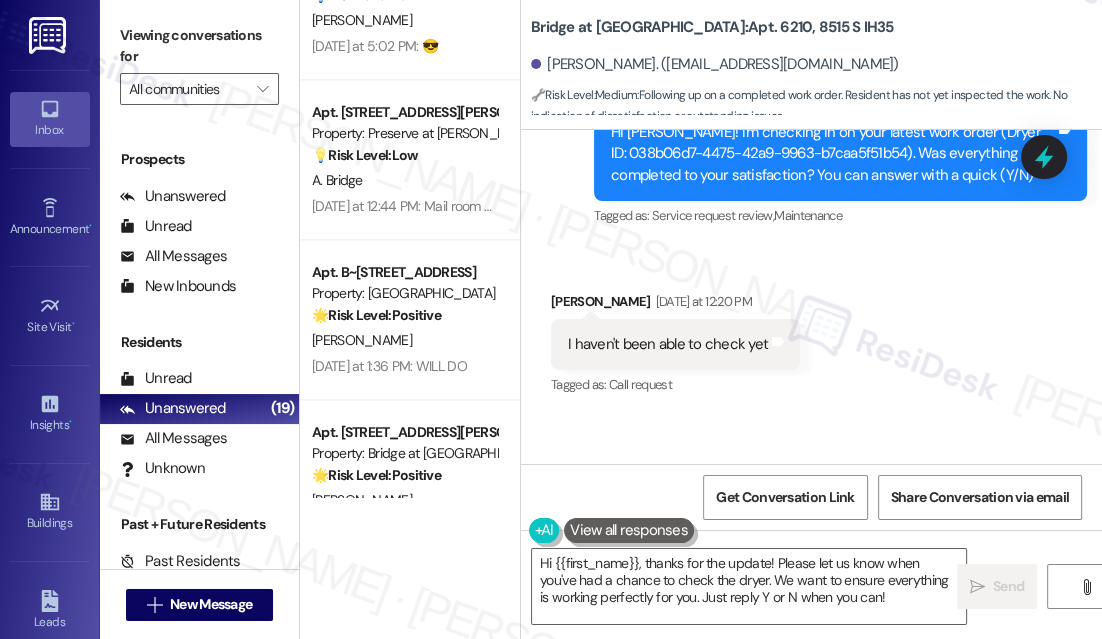 scroll, scrollTop: 670, scrollLeft: 0, axis: vertical 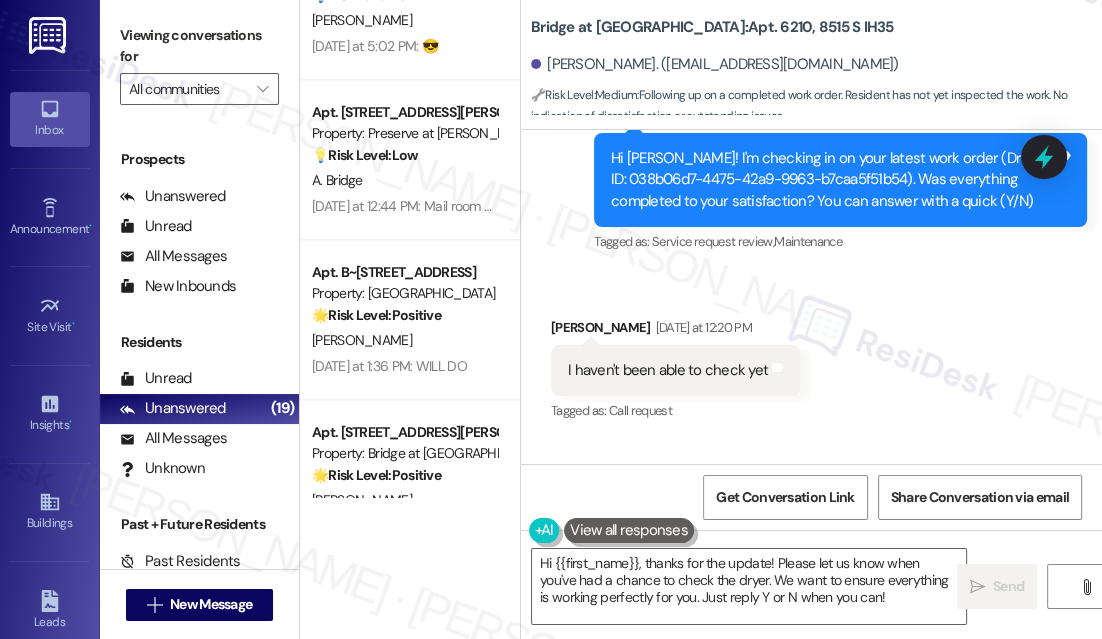 click on "I haven't been able to check yet" at bounding box center [668, 370] 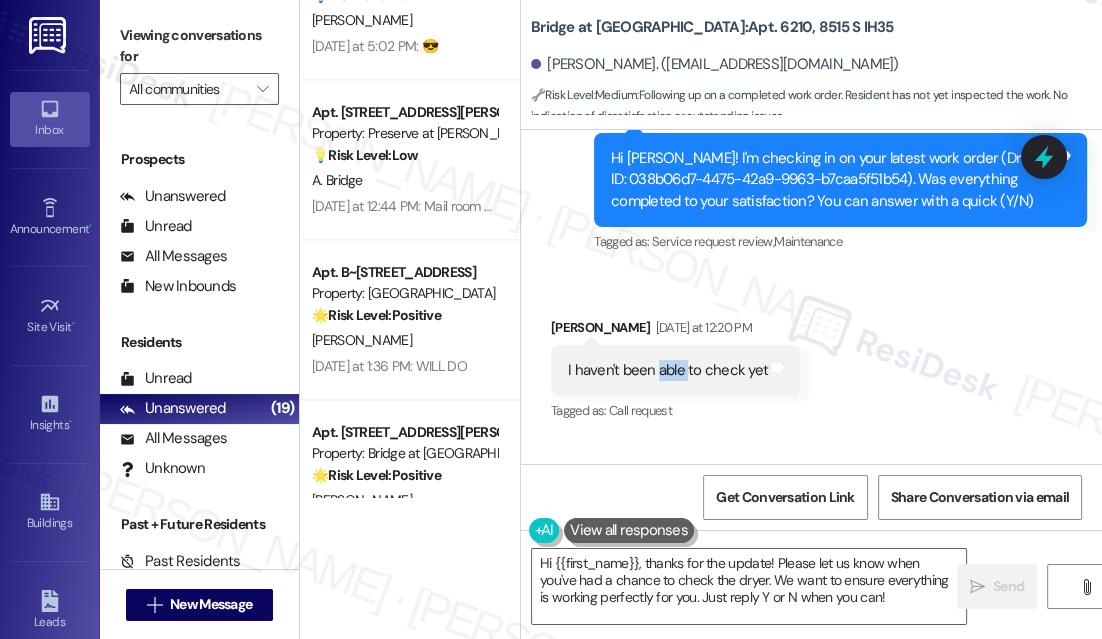click on "I haven't been able to check yet" at bounding box center [668, 370] 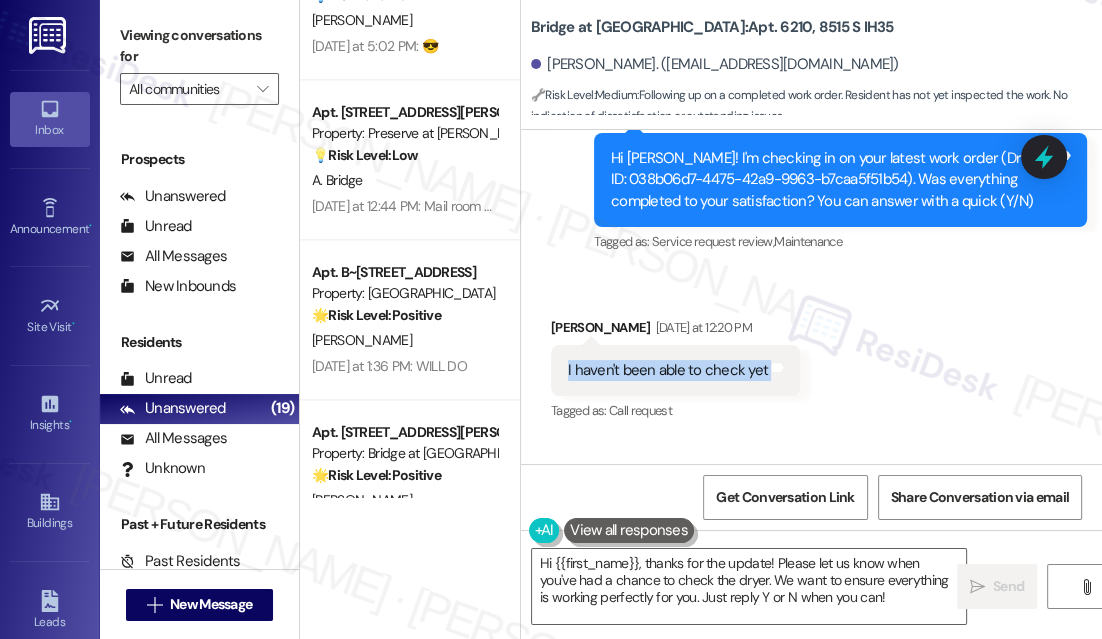 click on "I haven't been able to check yet" at bounding box center (668, 370) 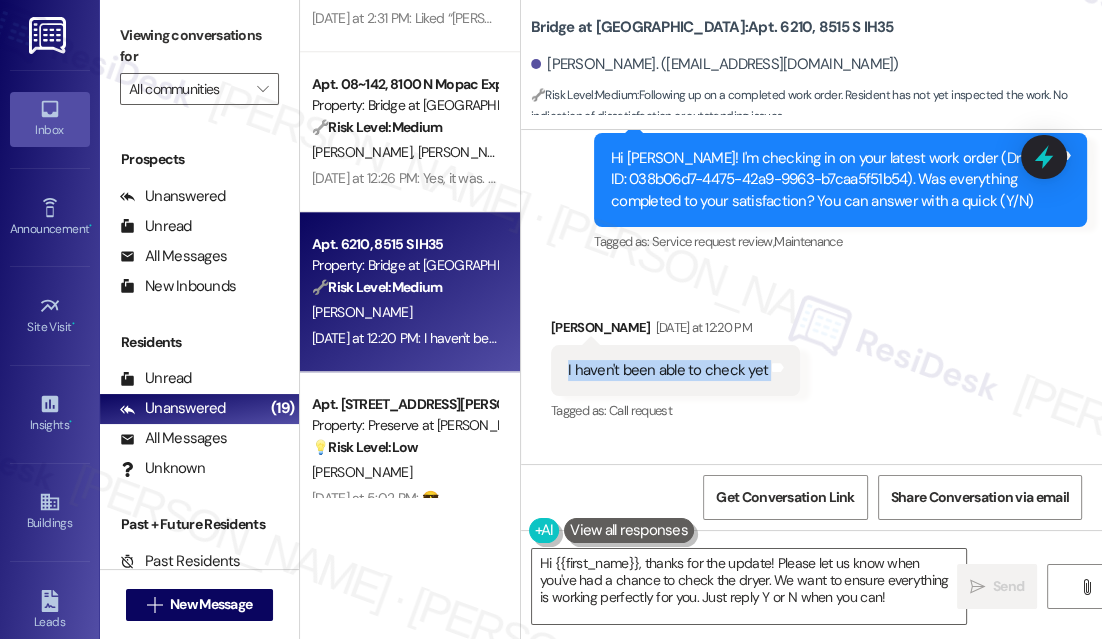 scroll, scrollTop: 1545, scrollLeft: 0, axis: vertical 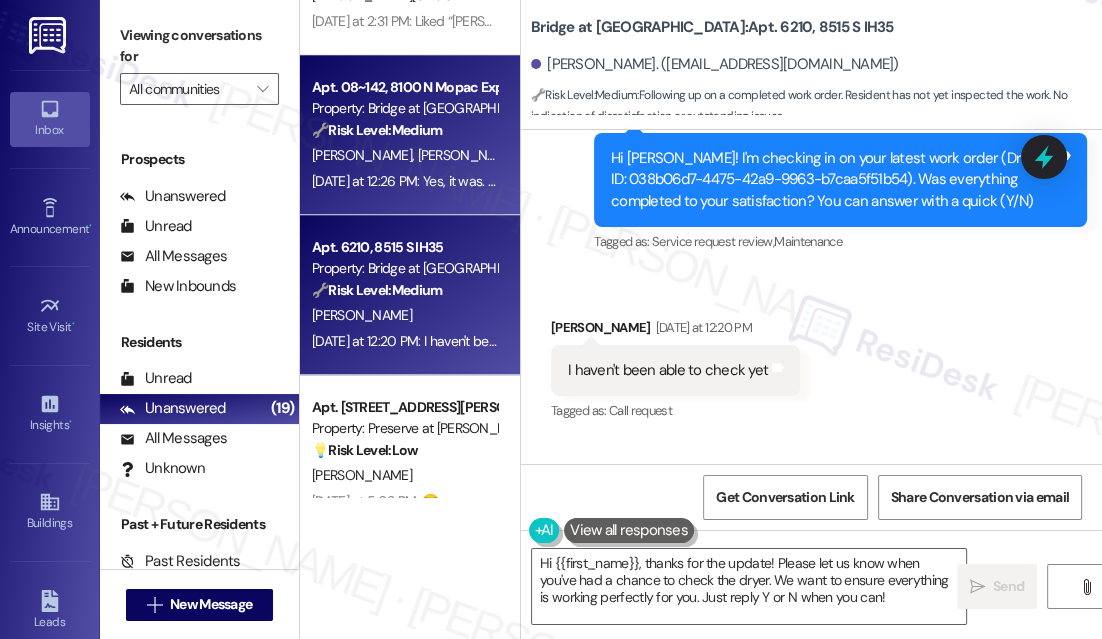 click on "C. Frutos R. Frutos" at bounding box center [404, 155] 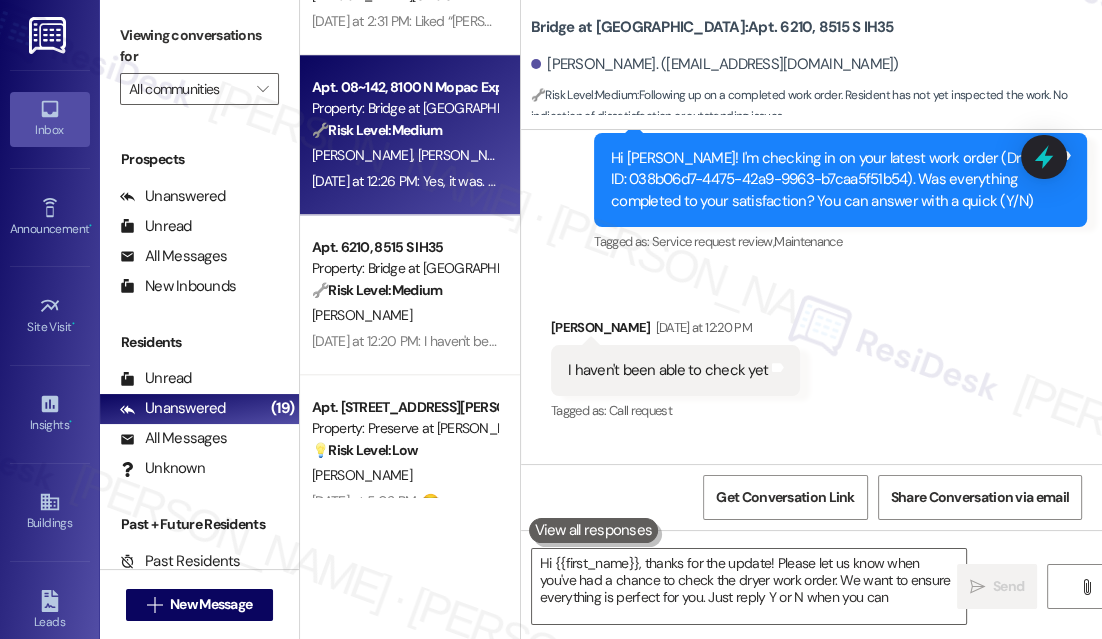 type on "Hi {{first_name}}, thanks for the update! Please let us know when you've had a chance to check the dryer work order. We want to ensure everything is perfect for you. Just reply Y or N when you can!" 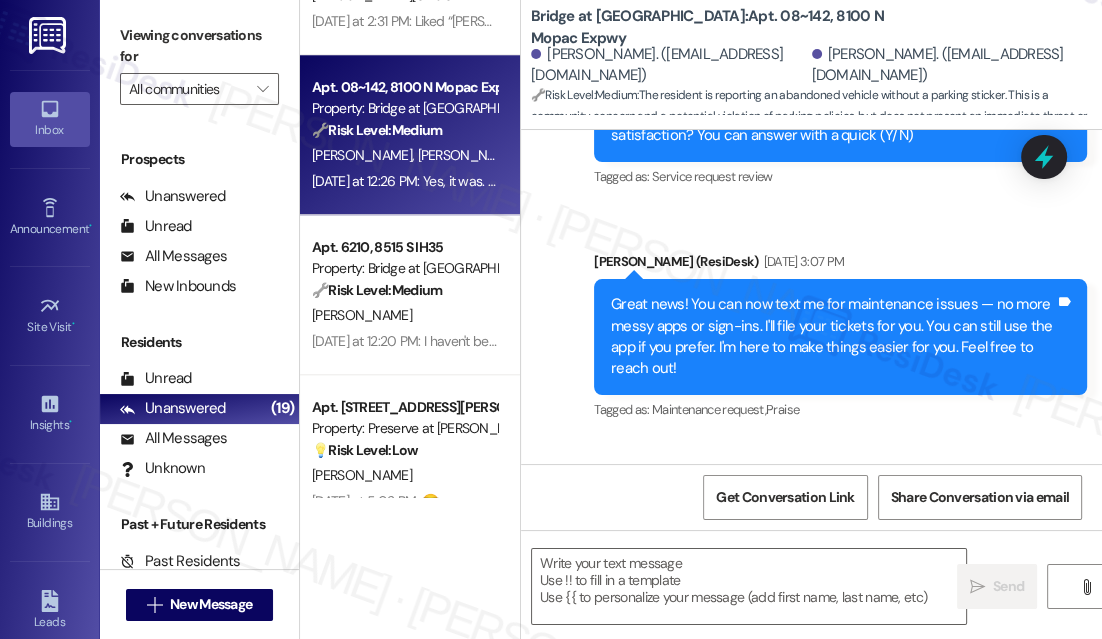 scroll, scrollTop: 3229, scrollLeft: 0, axis: vertical 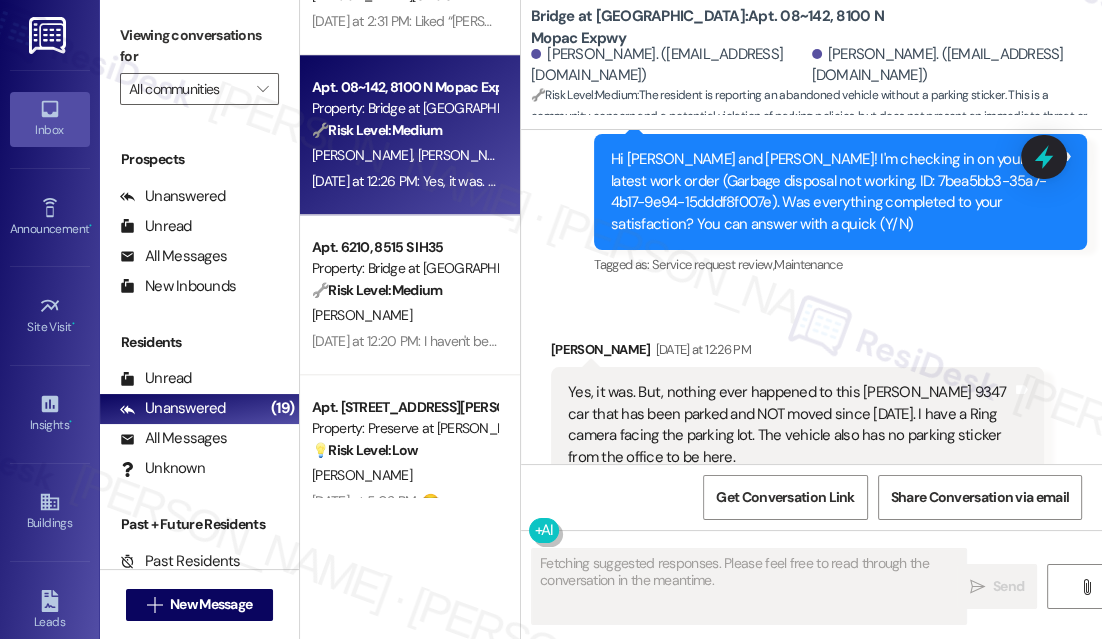 click on "Yes, it was. But, nothing ever happened to this [PERSON_NAME] 9347 car that has been parked and NOT moved since [DATE]. I have a Ring camera facing the parking lot. The vehicle also has no parking sticker from the office to be here." at bounding box center (790, 425) 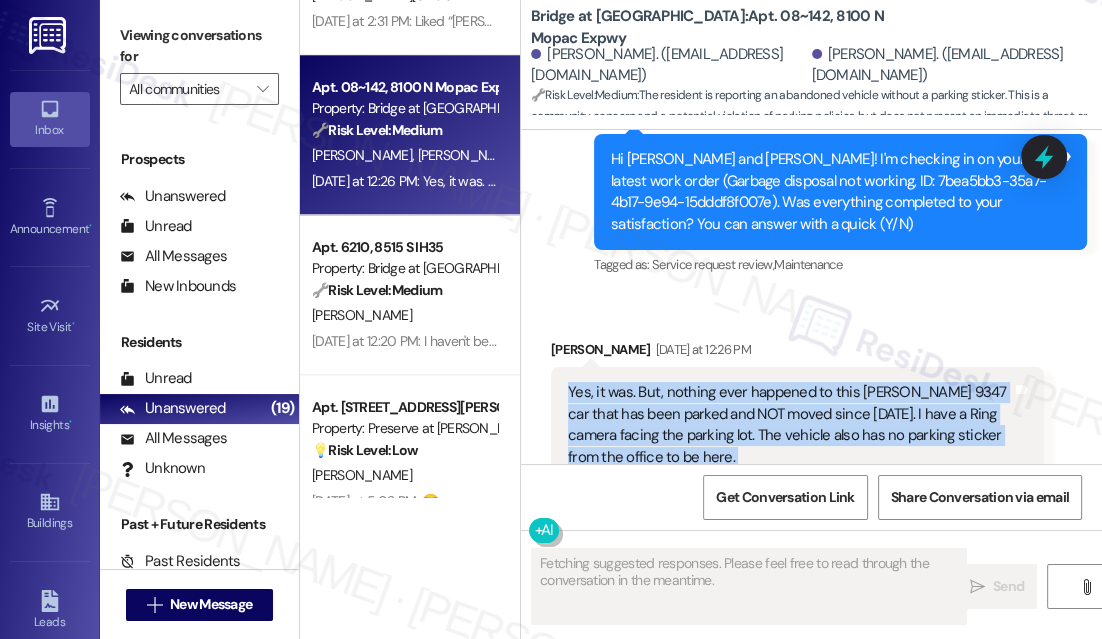 click on "Yes, it was. But, nothing ever happened to this [PERSON_NAME] 9347 car that has been parked and NOT moved since [DATE]. I have a Ring camera facing the parking lot. The vehicle also has no parking sticker from the office to be here." at bounding box center (790, 425) 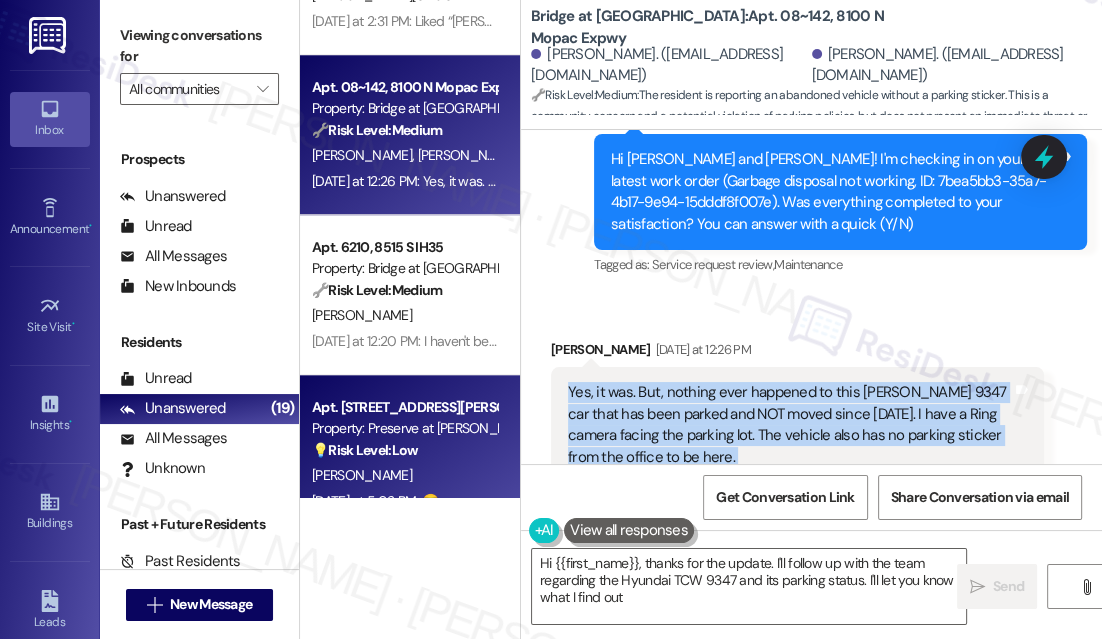 type on "Hi {{first_name}}, thanks for the update. I'll follow up with the team regarding the Hyundai TCW 9347 and its parking status. I'll let you know what I find out!" 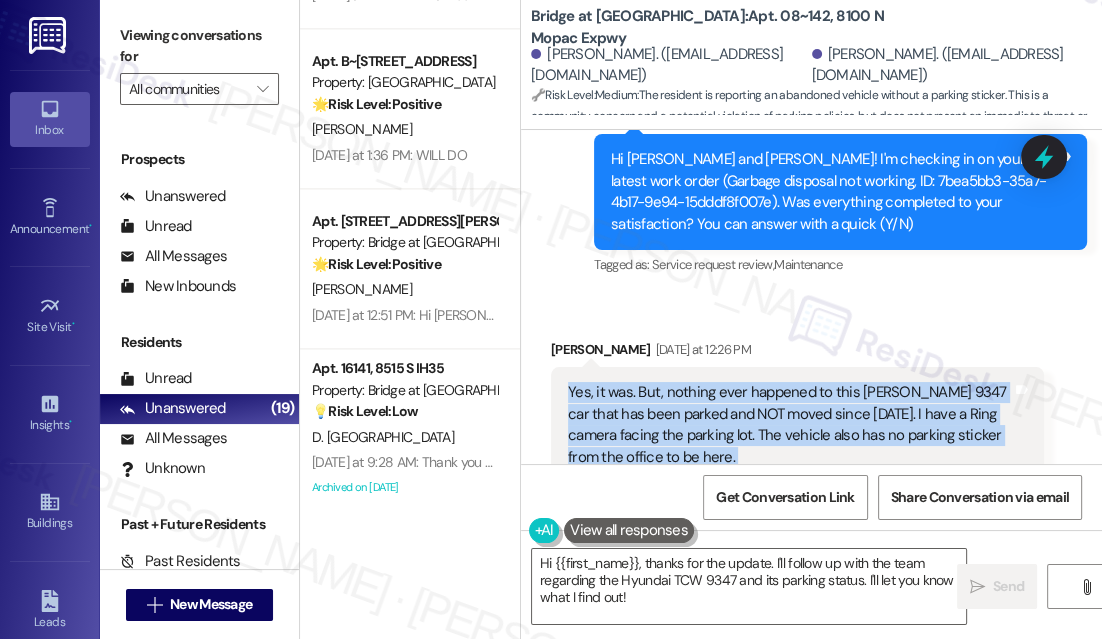 scroll, scrollTop: 2363, scrollLeft: 0, axis: vertical 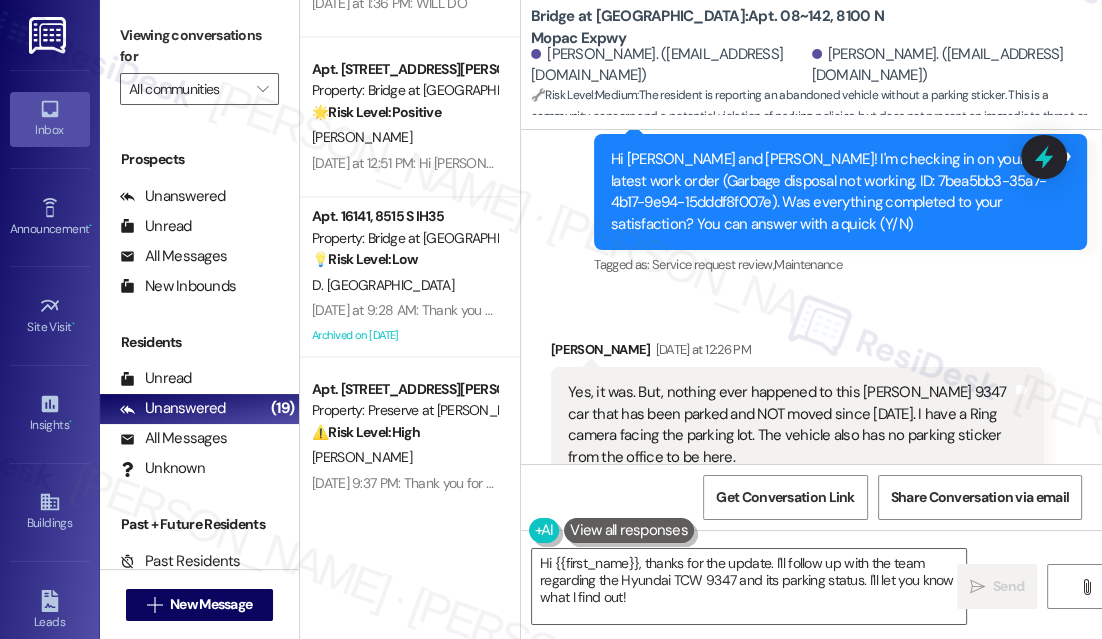 click on "Received via SMS Claudia Frutos Yesterday at 12:26 PM Yes, it was. But, nothing ever happened to this Hyundia TCW 9347 car that has been parked and NOT moved since May 10th. I have a Ring camera facing the parking lot. The vehicle also has no parking sticker from the office to be here.  Tags and notes Tagged as:   Parking ,  Click to highlight conversations about Parking Parking issue Click to highlight conversations about Parking issue" at bounding box center (811, 410) 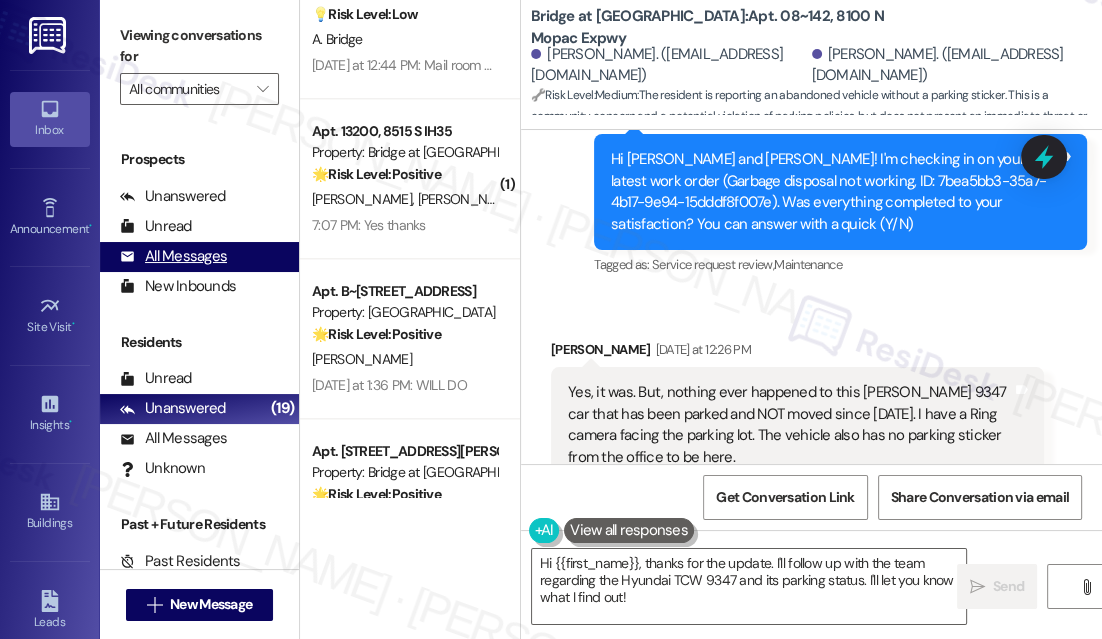 scroll, scrollTop: 1818, scrollLeft: 0, axis: vertical 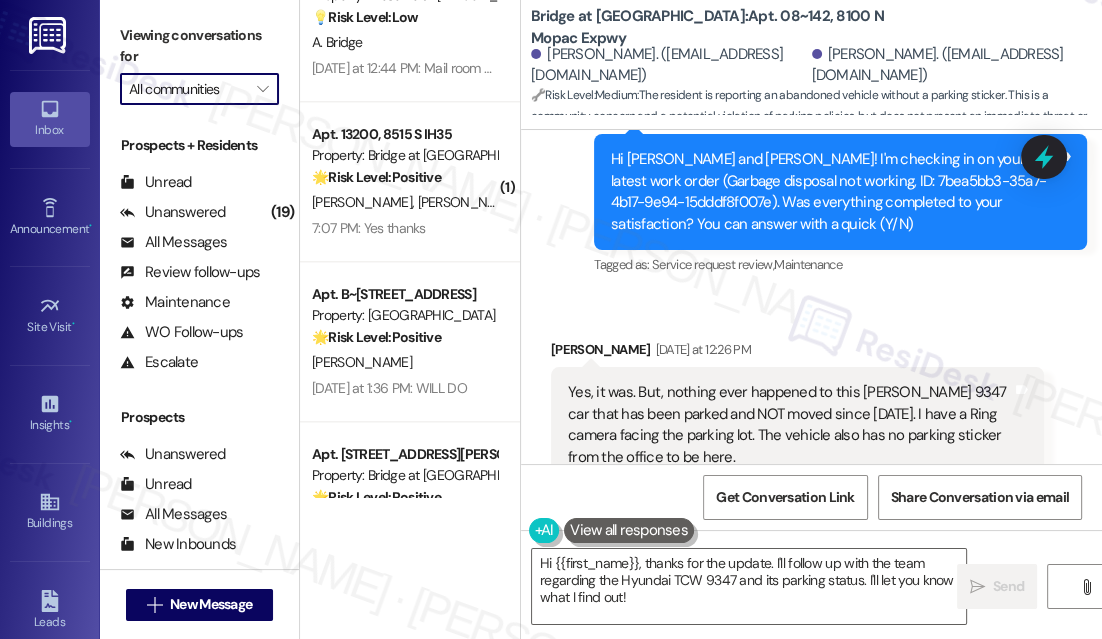 click on "All communities" at bounding box center (188, 89) 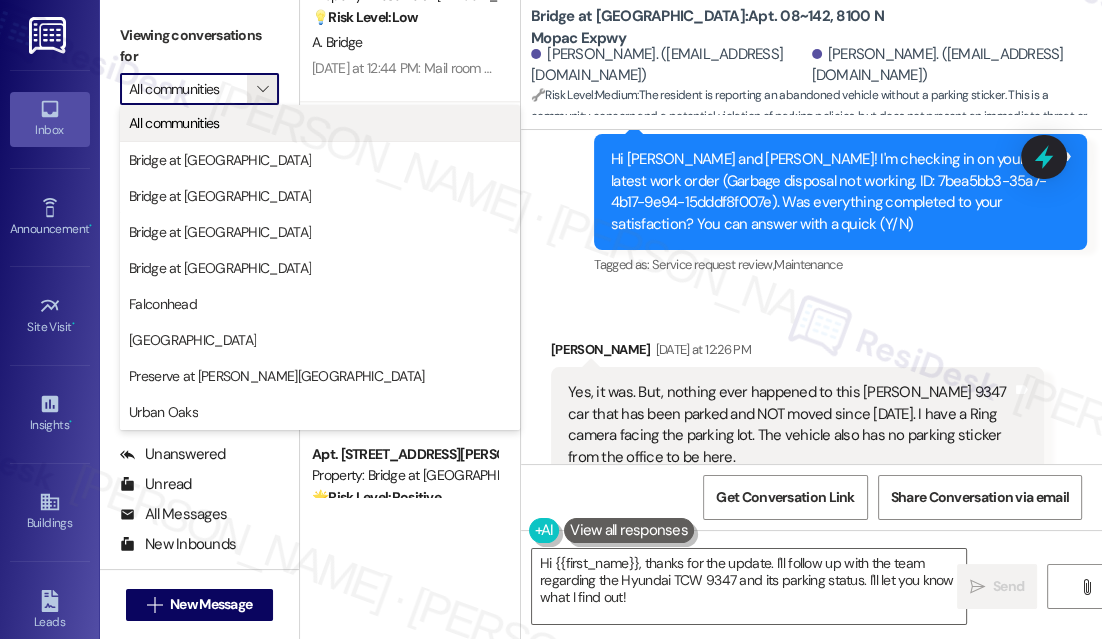 click on "All communities" at bounding box center [320, 123] 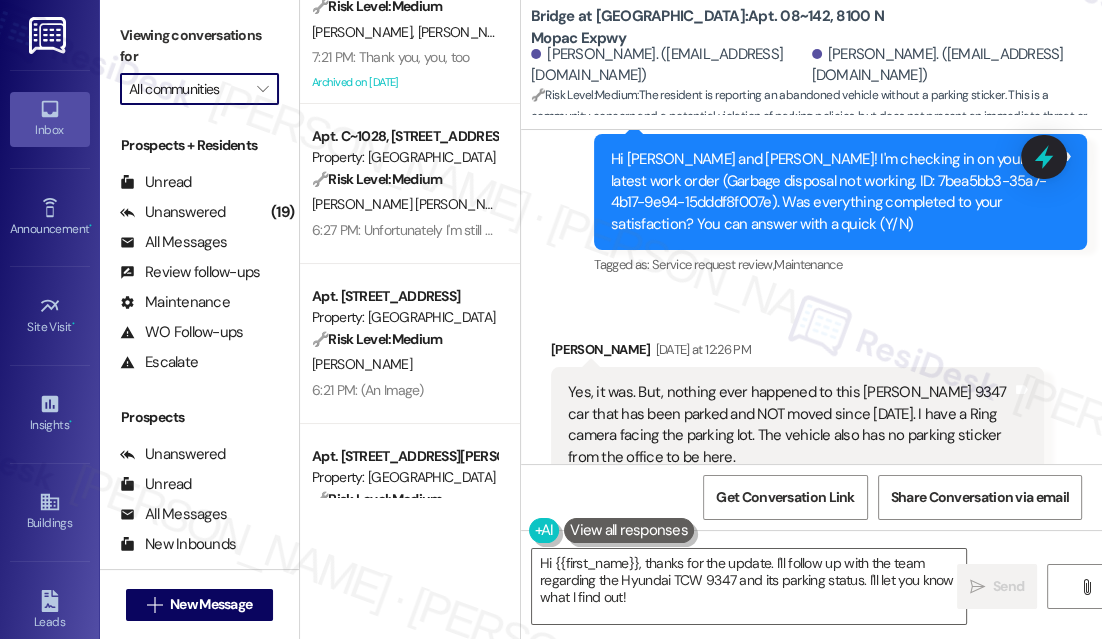 scroll, scrollTop: 0, scrollLeft: 0, axis: both 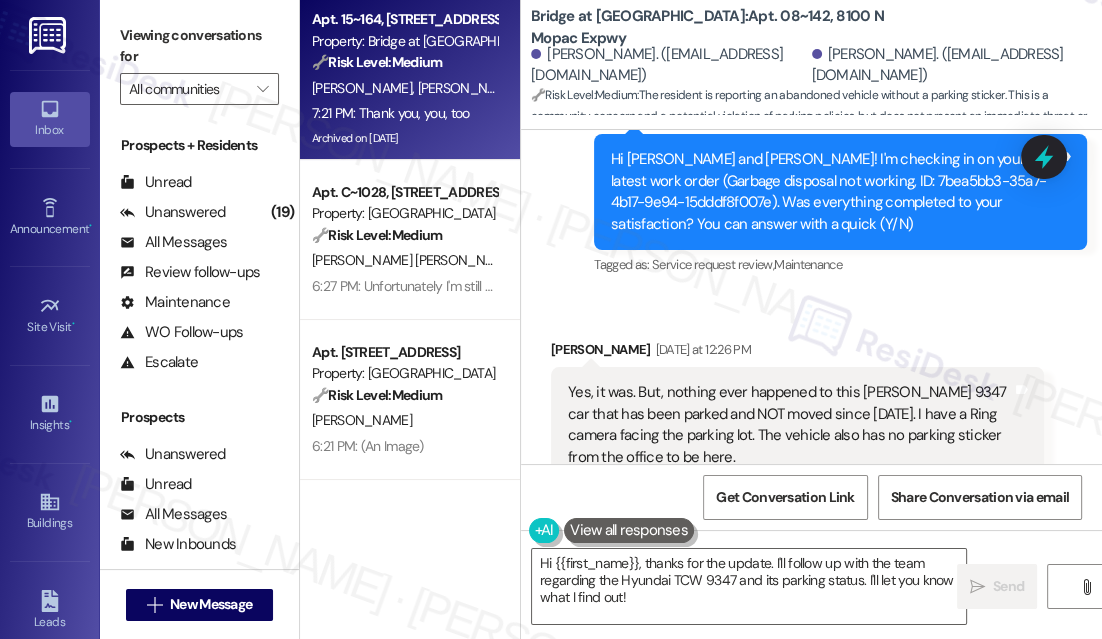 click on "7:21 PM: Thank you, you, too  7:21 PM: Thank you, you, too" at bounding box center (390, 113) 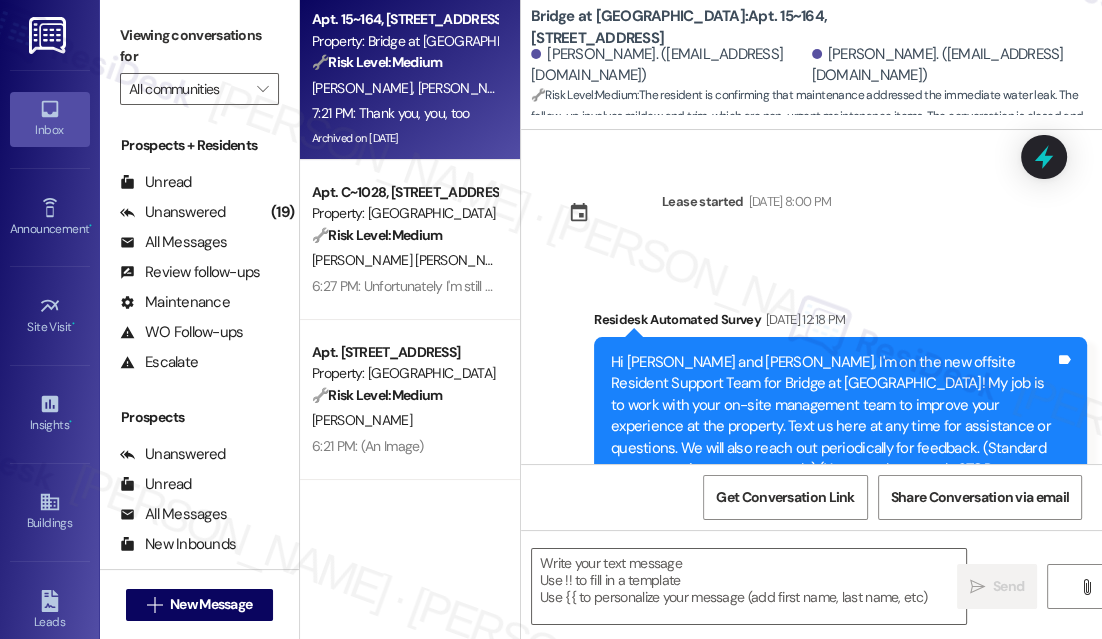 scroll, scrollTop: 23020, scrollLeft: 0, axis: vertical 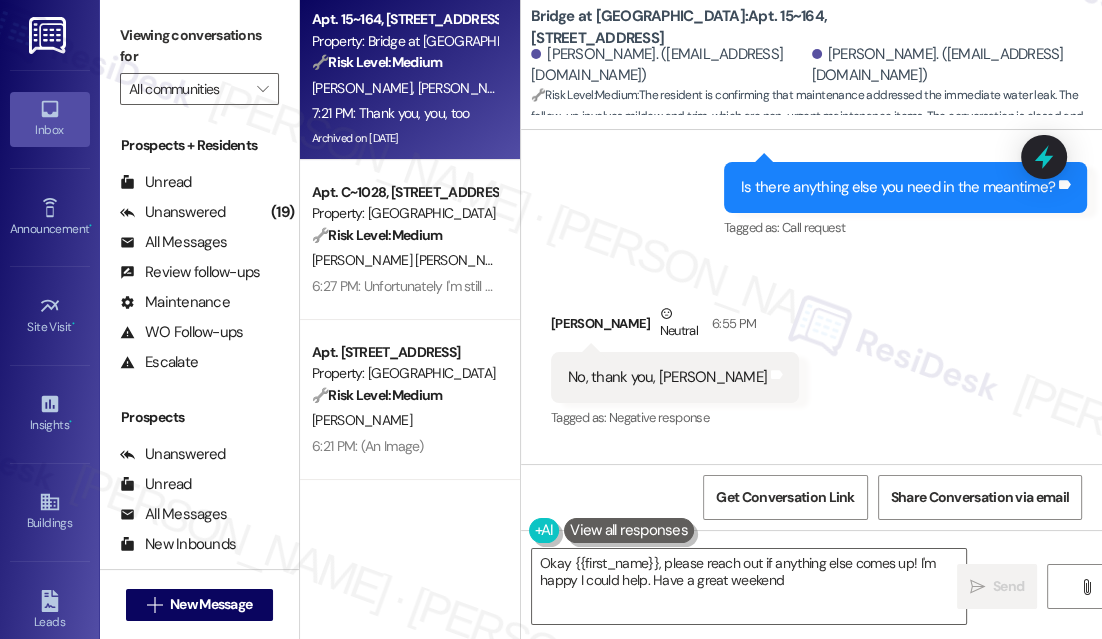 type on "Okay {{first_name}}, please reach out if anything else comes up! I'm happy I could help. Have a great weekend!" 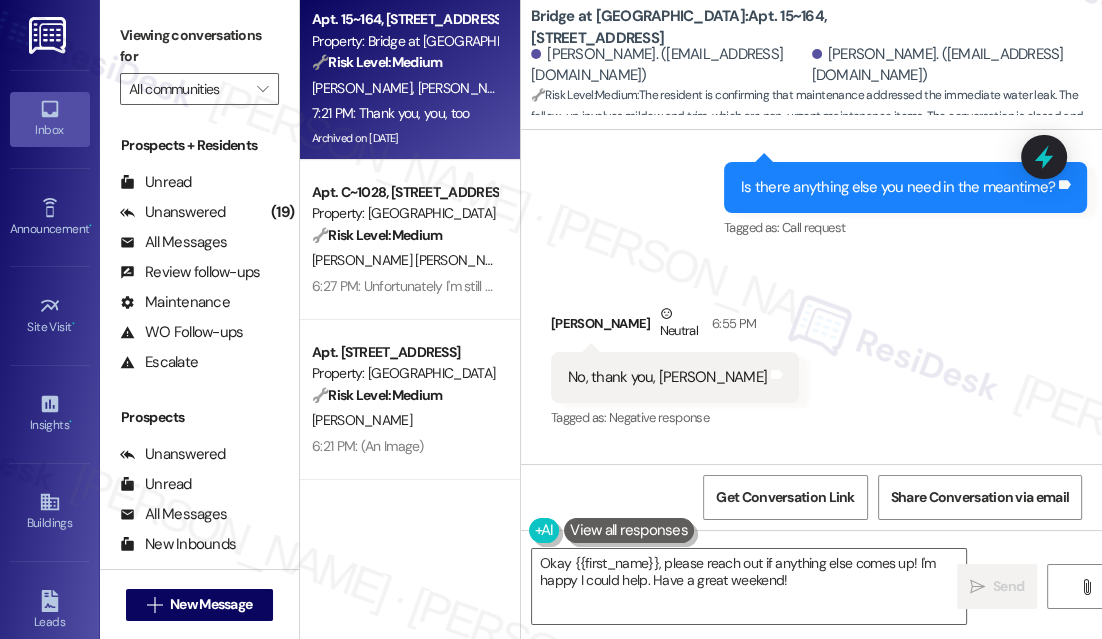 scroll, scrollTop: 22929, scrollLeft: 0, axis: vertical 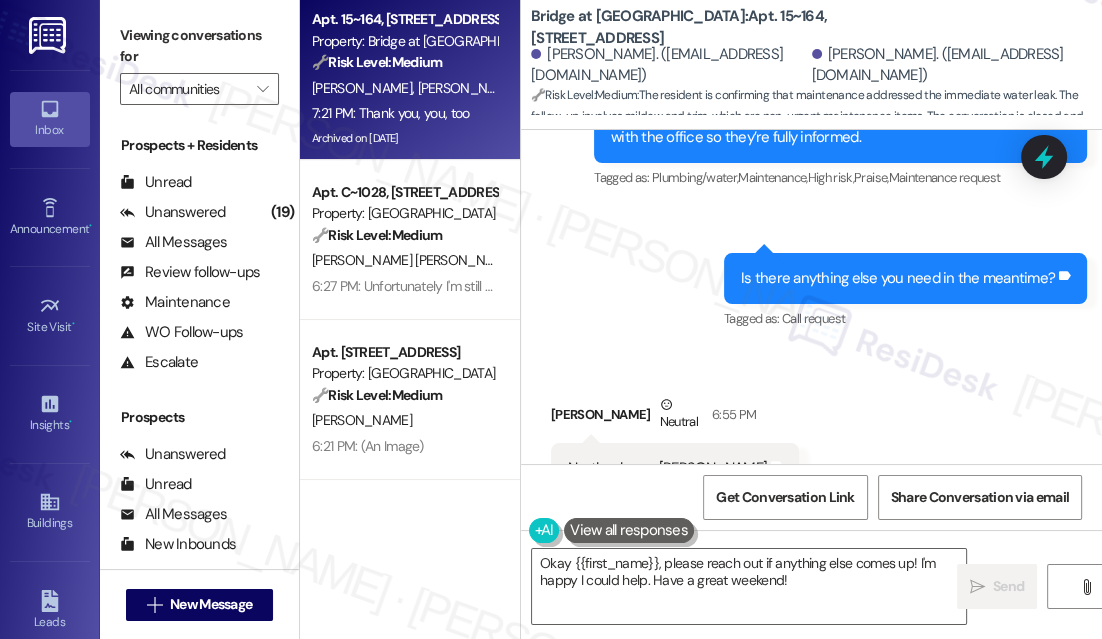 click on "You're welcome! I hope you and Isabelle have a wonderful weekend! Tags and notes" at bounding box center [840, 647] 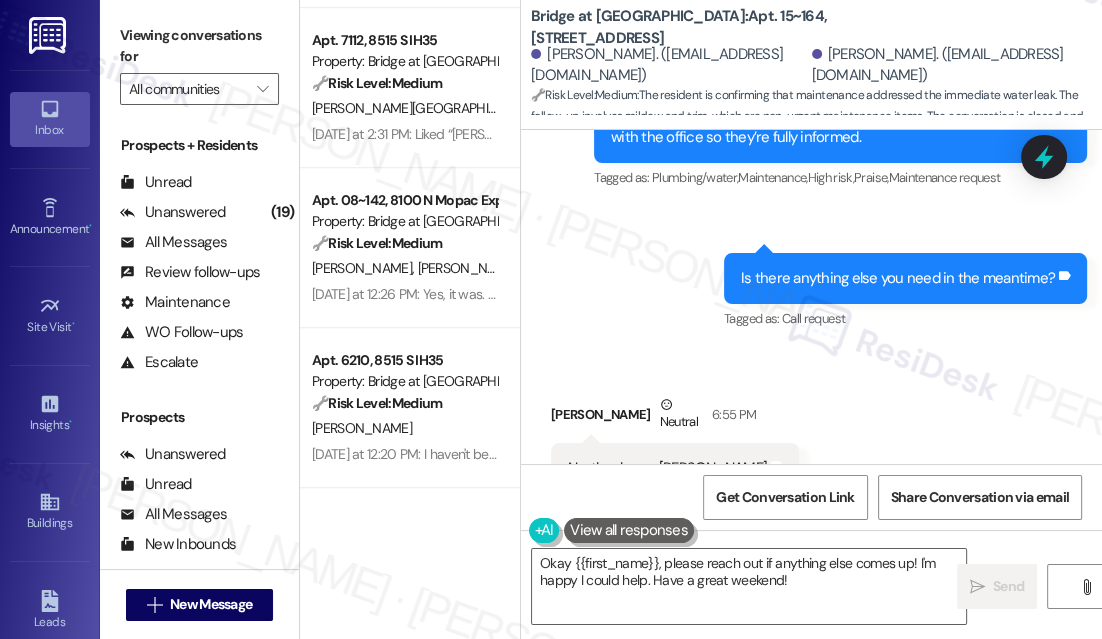 scroll, scrollTop: 1181, scrollLeft: 0, axis: vertical 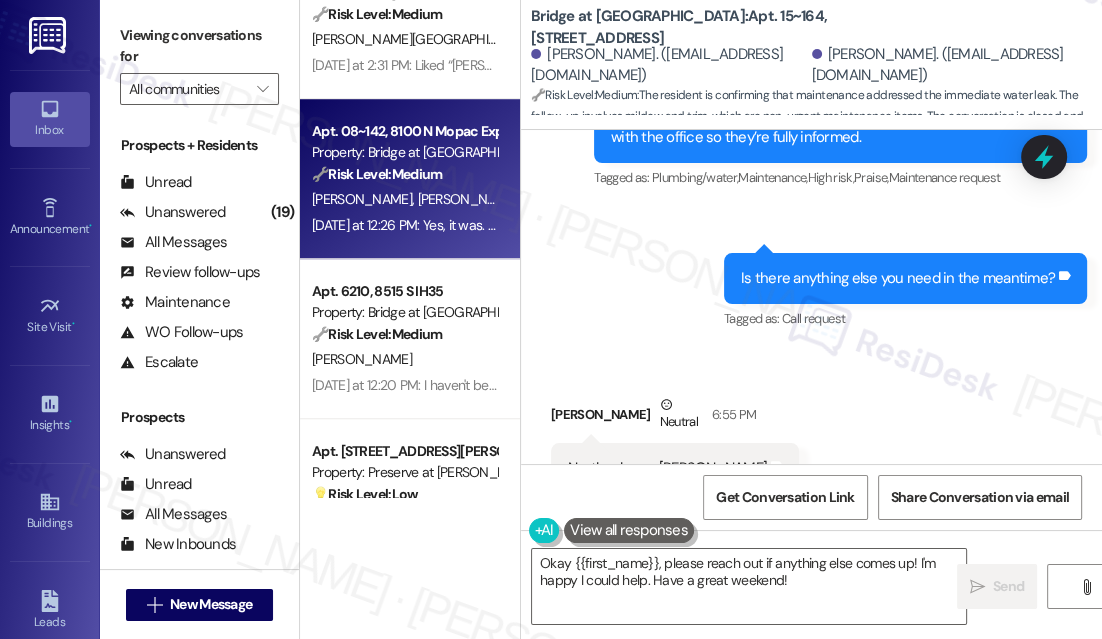 click on "[DATE] at 12:26 PM: Yes, it was. But, nothing ever happened to this [PERSON_NAME] 9347 car that has been parked and NOT moved since [DATE]. I have a Ring camera facing the parking lot. The vehicle also has no parking sticker from the office to be here.  [DATE] at 12:26 PM: Yes, it was. But, nothing ever happened to this [PERSON_NAME] 9347 car that has been parked and NOT moved since [DATE]. I have a Ring camera facing the parking lot. The vehicle also has no parking sticker from the office to be here." at bounding box center (1046, 225) 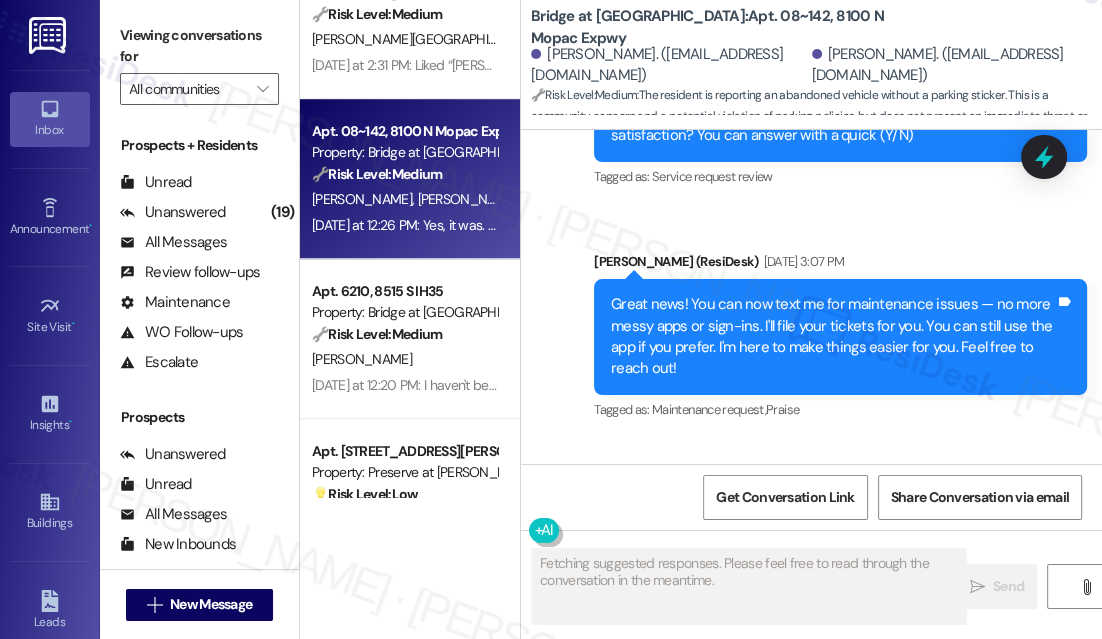 scroll, scrollTop: 3229, scrollLeft: 0, axis: vertical 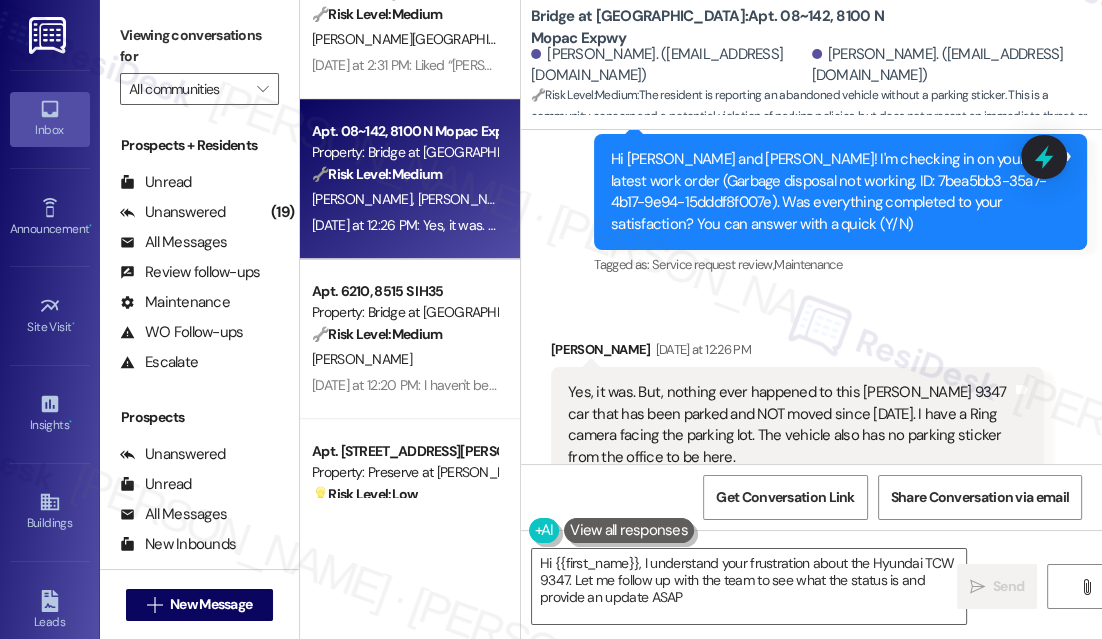 type on "Hi {{first_name}}, I understand your frustration about the Hyundai TCW 9347. Let me follow up with the team to see what the status is and provide an update ASAP." 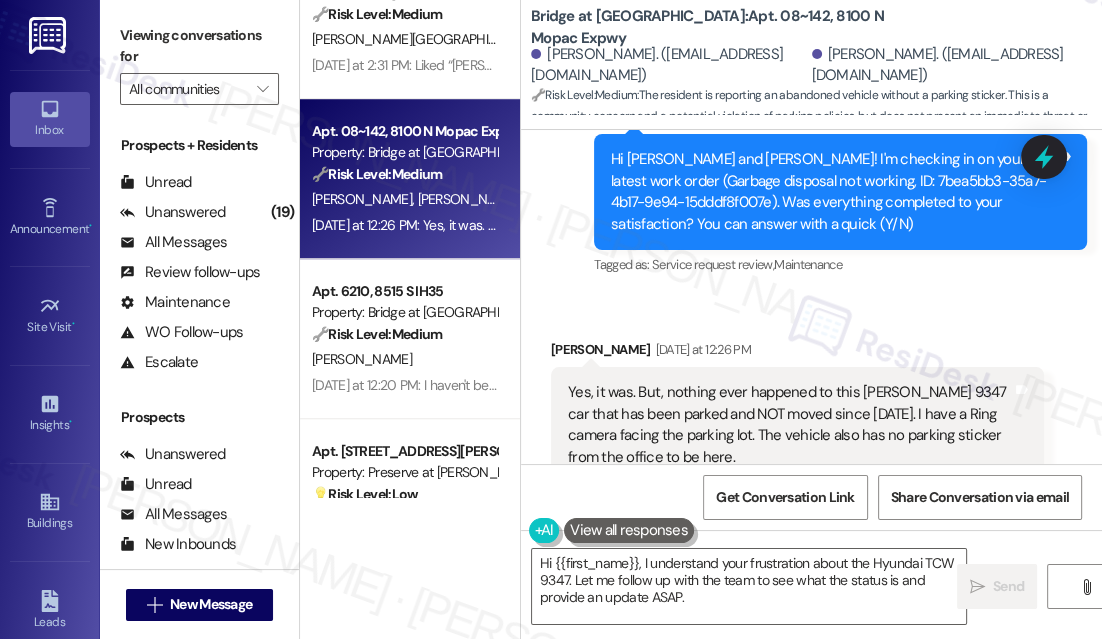 click on "[PERSON_NAME]. ([EMAIL_ADDRESS][DOMAIN_NAME])" at bounding box center [950, 65] 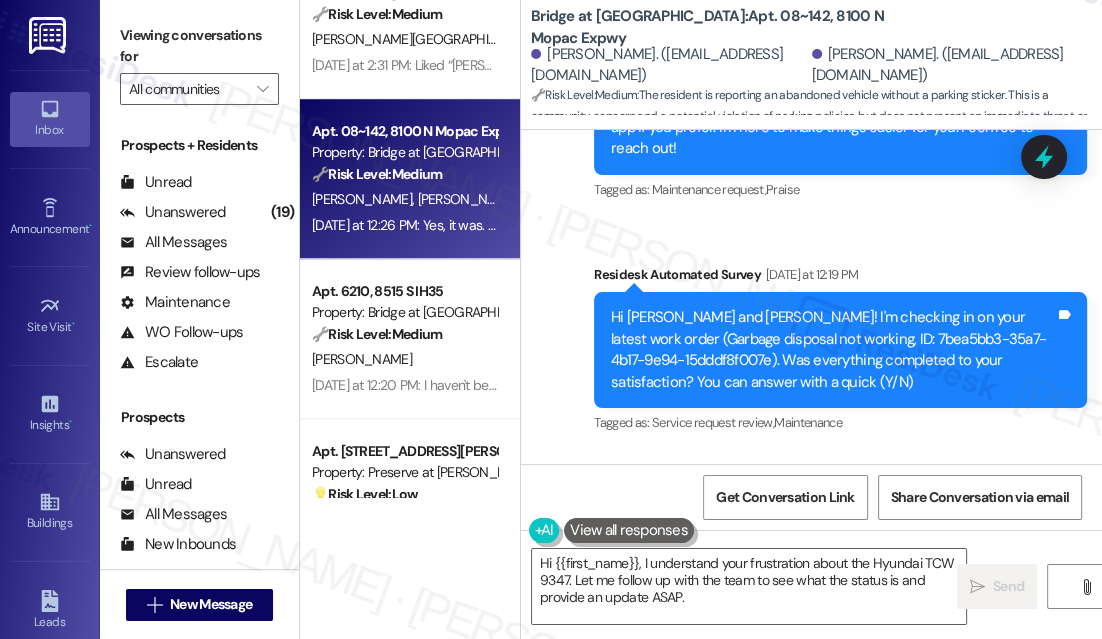 scroll, scrollTop: 3434, scrollLeft: 0, axis: vertical 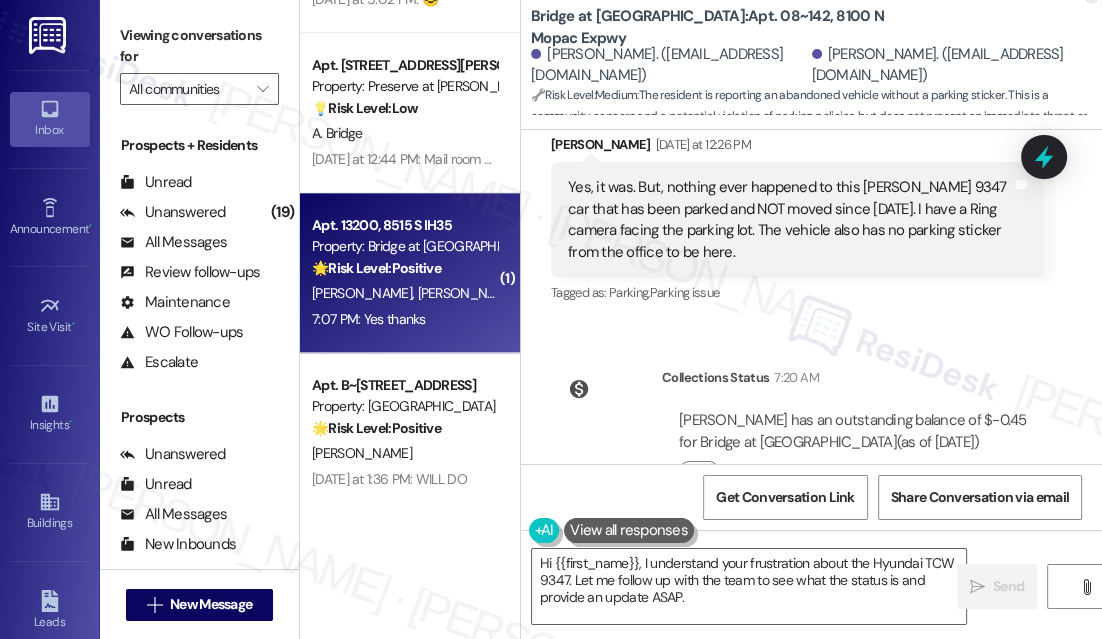 click on "A. Latson C. Terry" at bounding box center [404, 293] 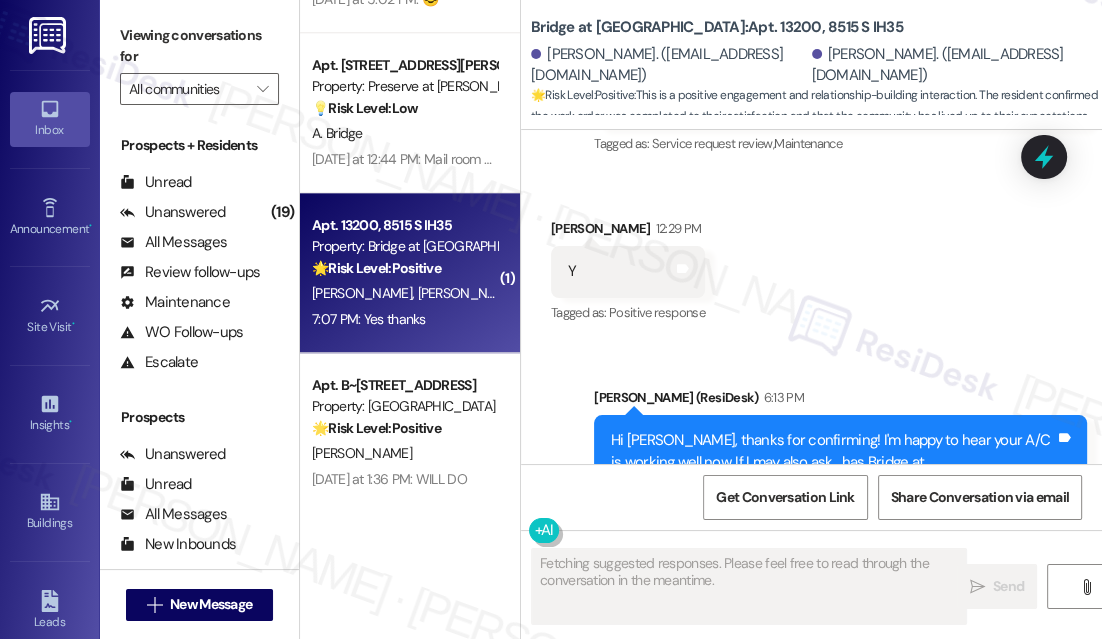 scroll, scrollTop: 2055, scrollLeft: 0, axis: vertical 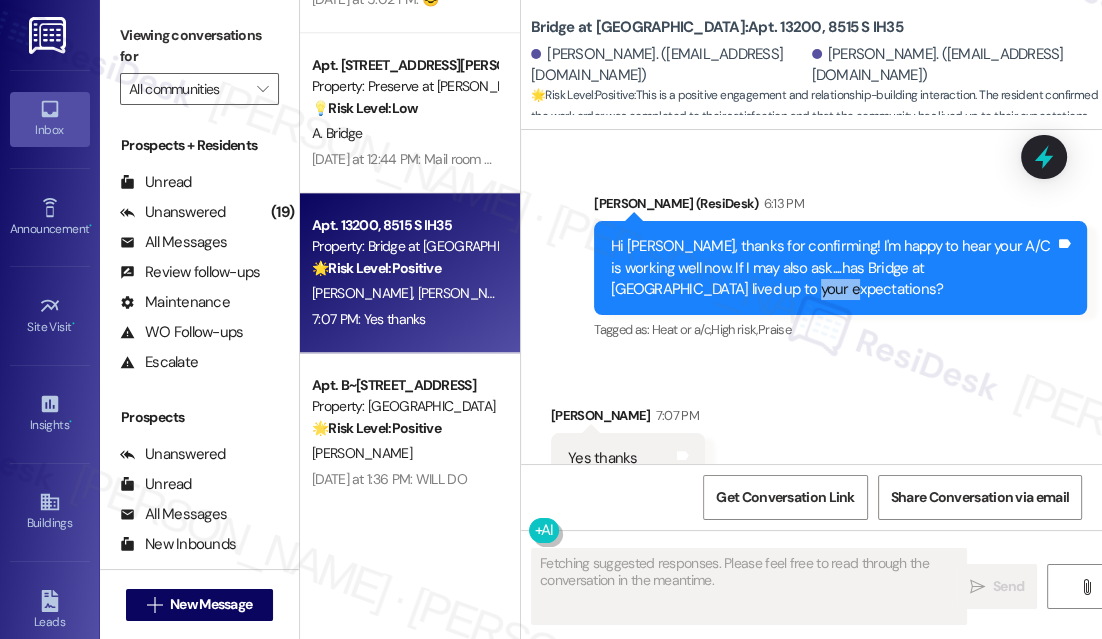 drag, startPoint x: 764, startPoint y: 241, endPoint x: 689, endPoint y: 222, distance: 77.36925 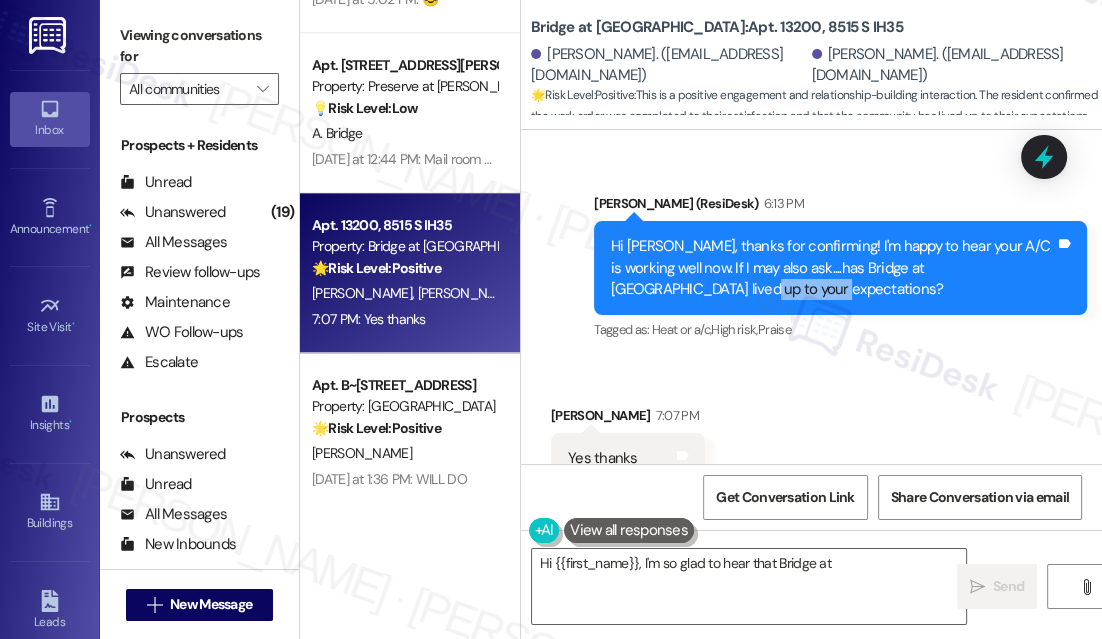 click on "Hi [PERSON_NAME], thanks for confirming! I'm happy to hear your A/C is working well now. If I may also ask....has Bridge at [GEOGRAPHIC_DATA] lived up to your expectations?" at bounding box center [833, 268] 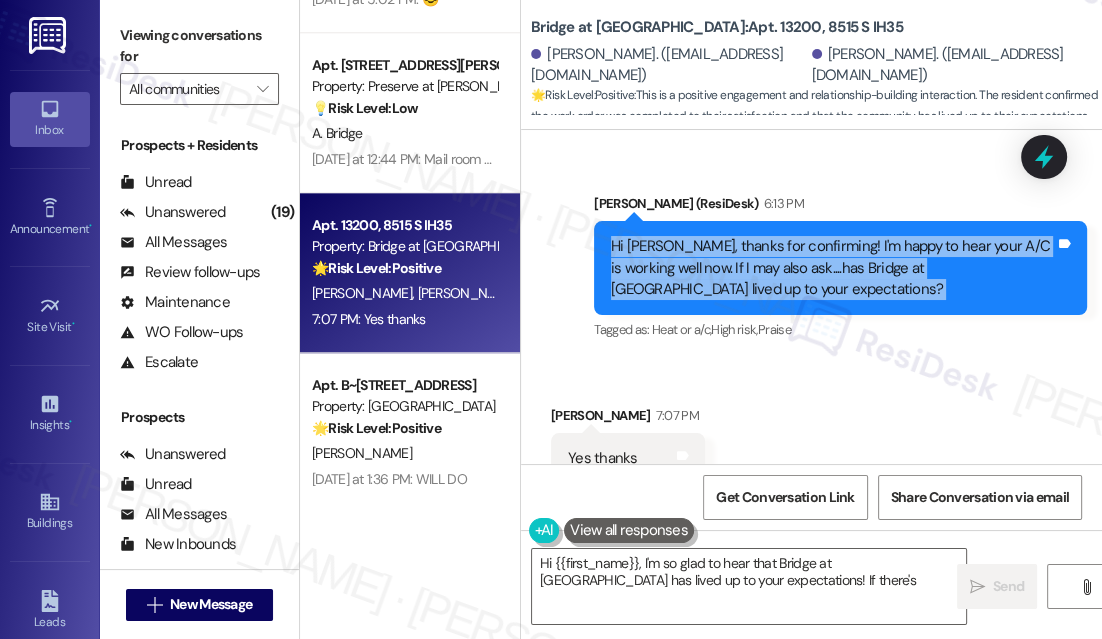 click on "Hi [PERSON_NAME], thanks for confirming! I'm happy to hear your A/C is working well now. If I may also ask....has Bridge at [GEOGRAPHIC_DATA] lived up to your expectations?" at bounding box center [833, 268] 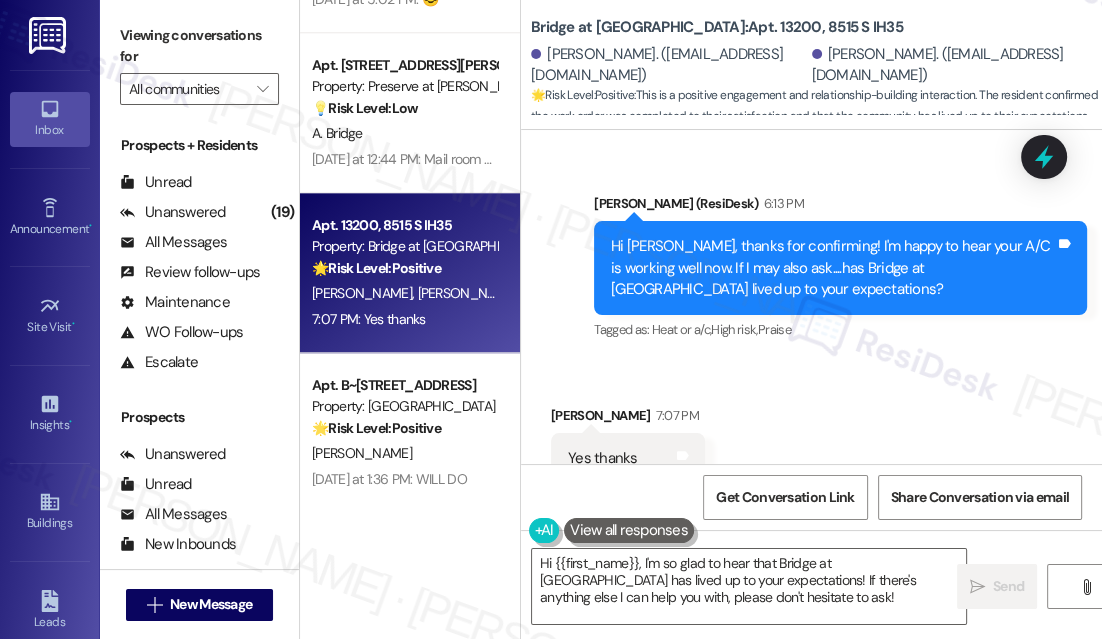 click on "Received via SMS Alon Latson 7:07 PM Yes thanks Tags and notes Tagged as:   Positive response Click to highlight conversations about Positive response" at bounding box center [811, 444] 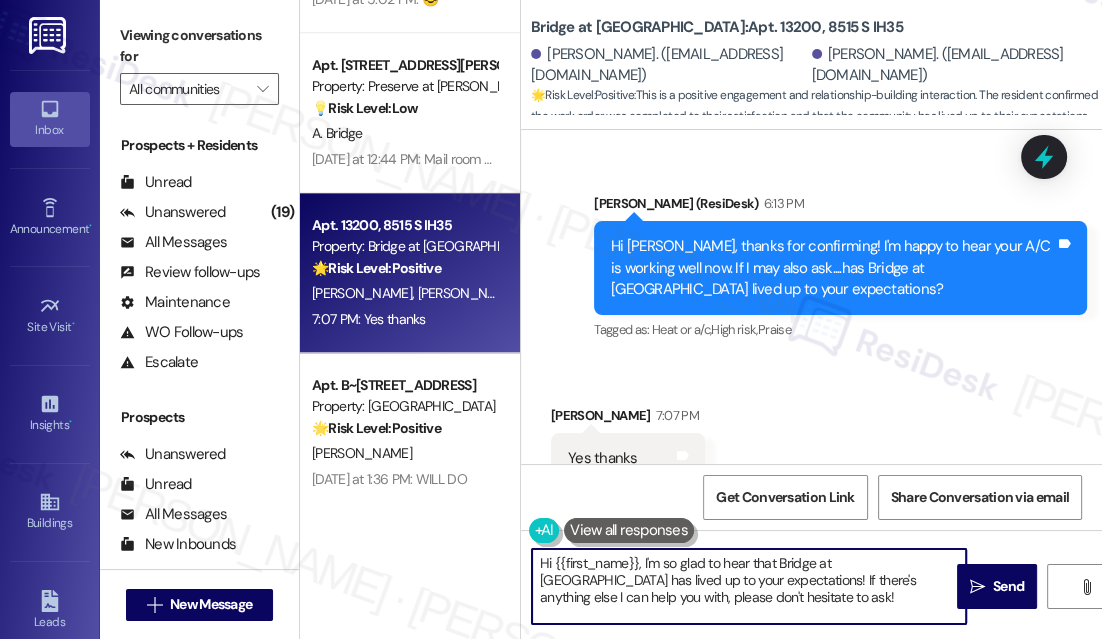 click on "Hi {{first_name}}, I'm so glad to hear that Bridge at Monarch Bluffs has lived up to your expectations! If there's anything else I can help you with, please don't hesitate to ask!" at bounding box center [749, 586] 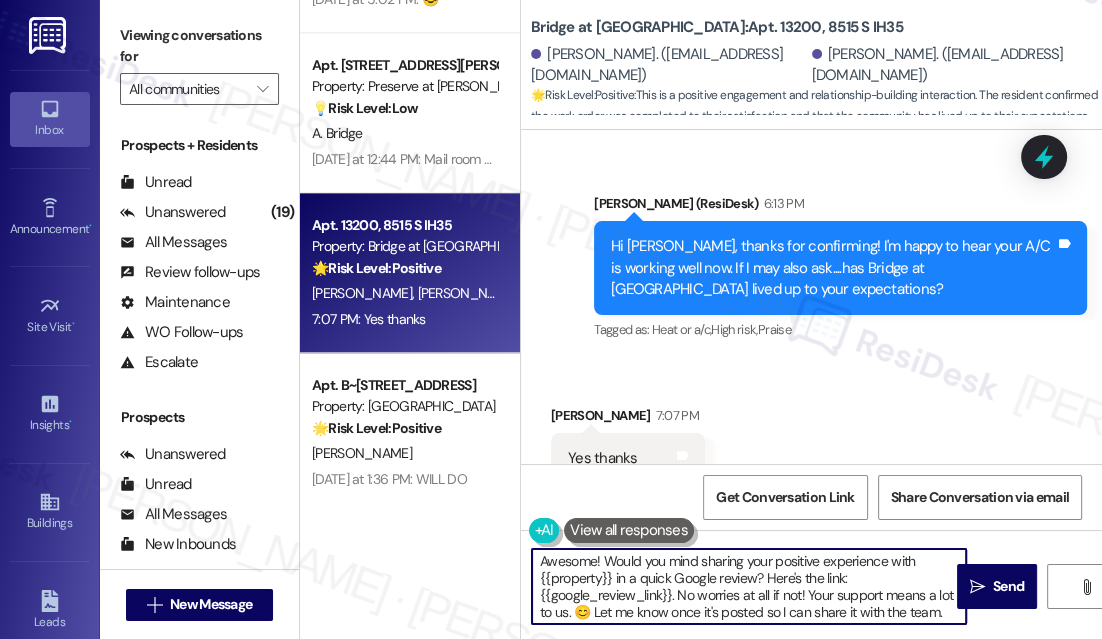 scroll, scrollTop: 0, scrollLeft: 0, axis: both 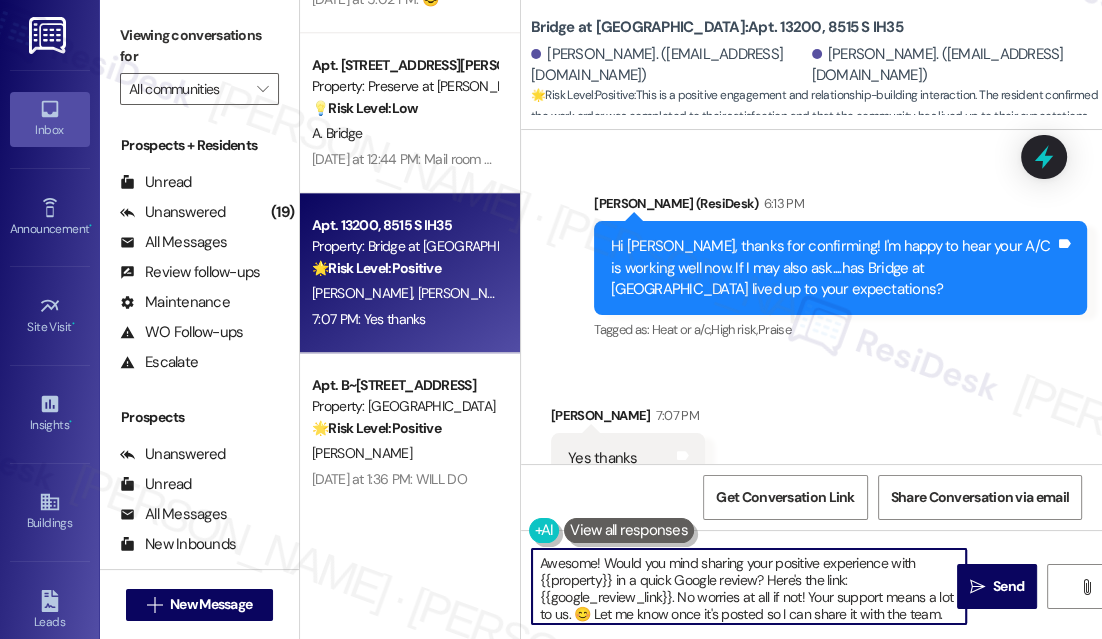 click on "Awesome! Would you mind sharing your positive experience with {{property}} in a quick Google review? Here's the link: {{google_review_link}}. No worries at all if not! Your support means a lot to us. 😊 Let me know once it's posted so I can share it with the team." at bounding box center [749, 586] 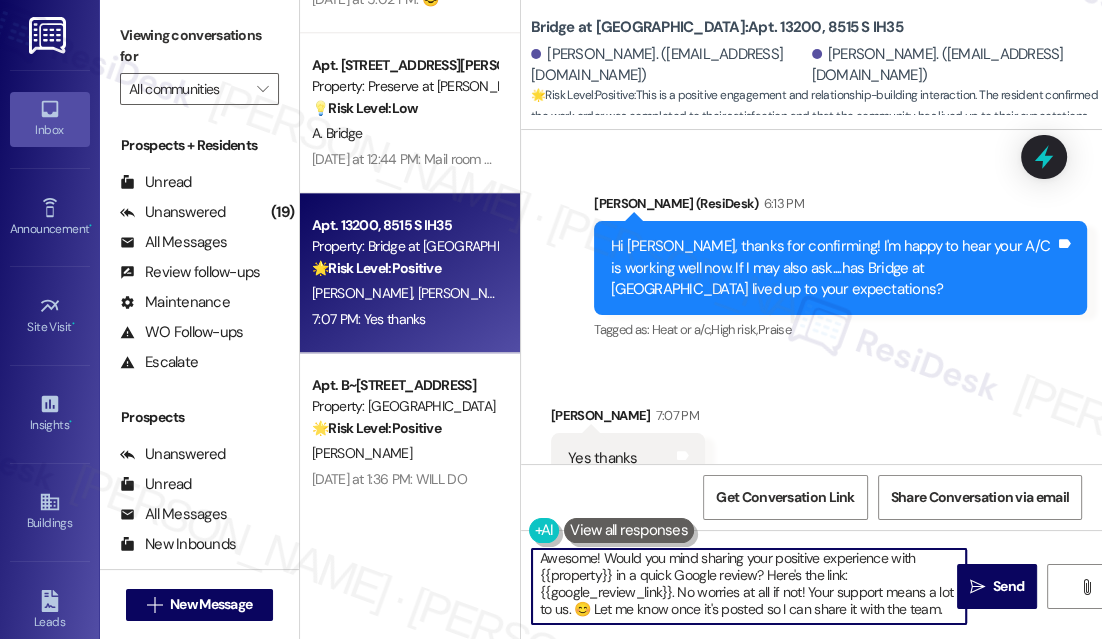 scroll, scrollTop: 21, scrollLeft: 0, axis: vertical 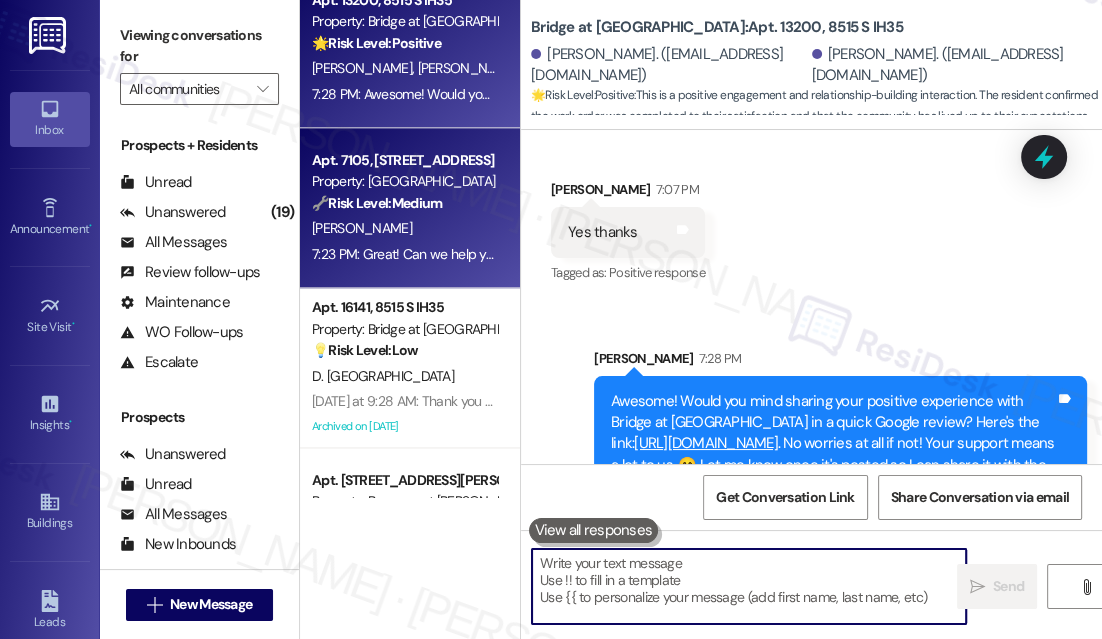 type 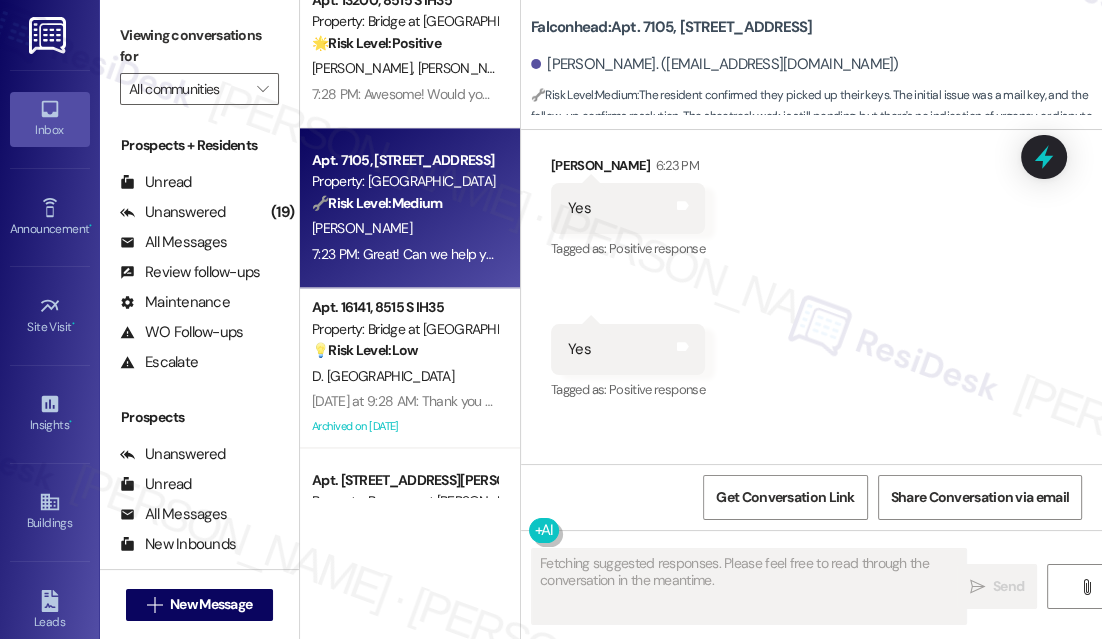 scroll, scrollTop: 4264, scrollLeft: 0, axis: vertical 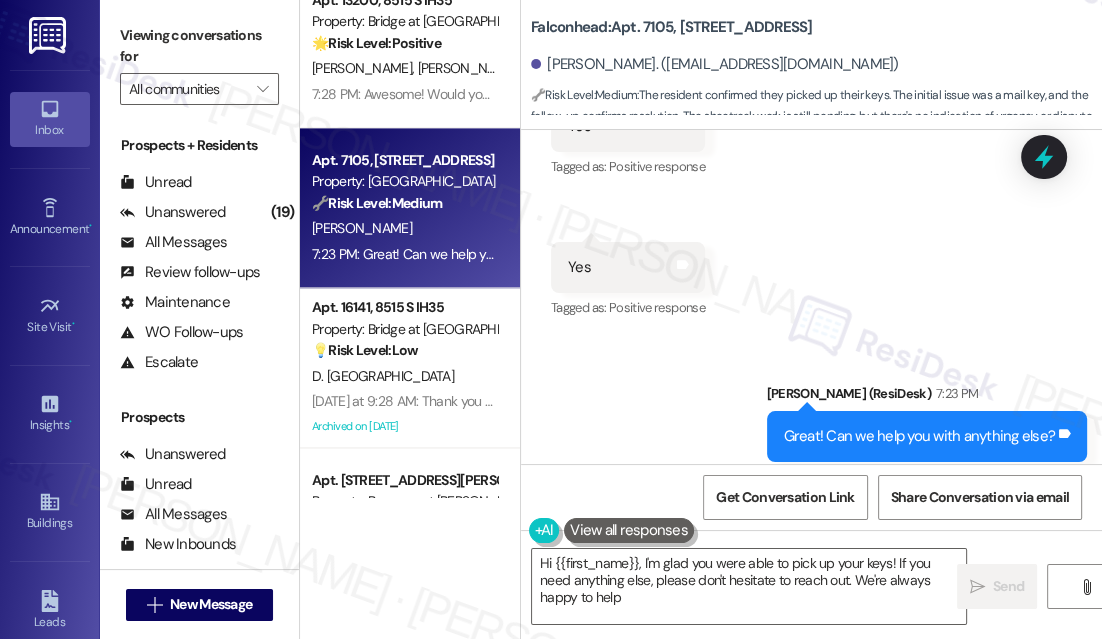 type on "Hi {{first_name}}, I'm glad you were able to pick up your keys! If you need anything else, please don't hesitate to reach out. We're always happy to help!" 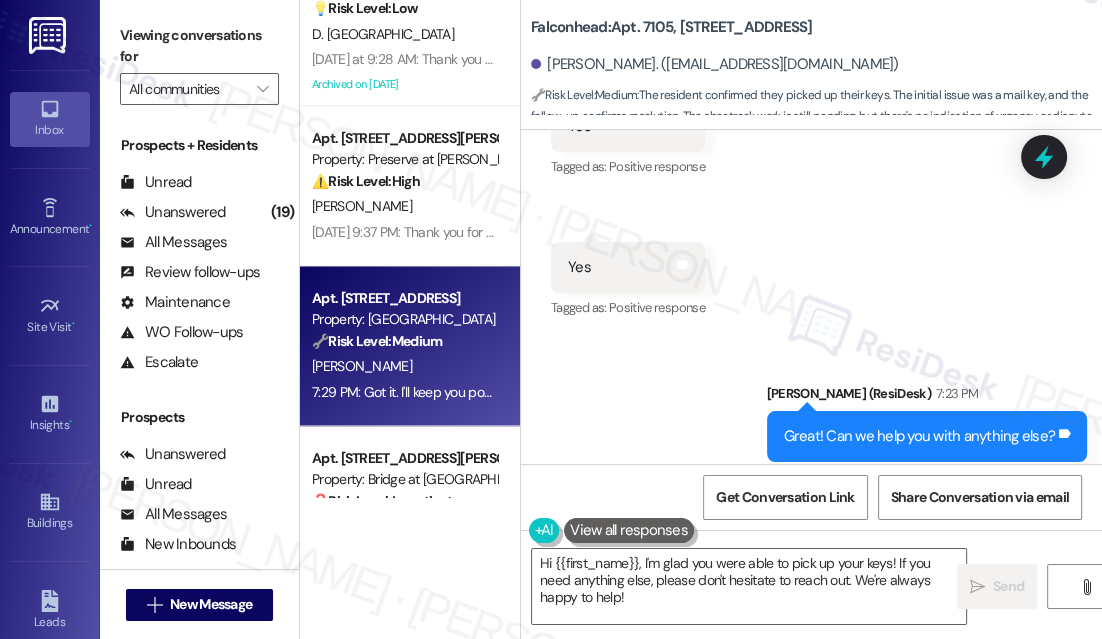 scroll, scrollTop: 2543, scrollLeft: 0, axis: vertical 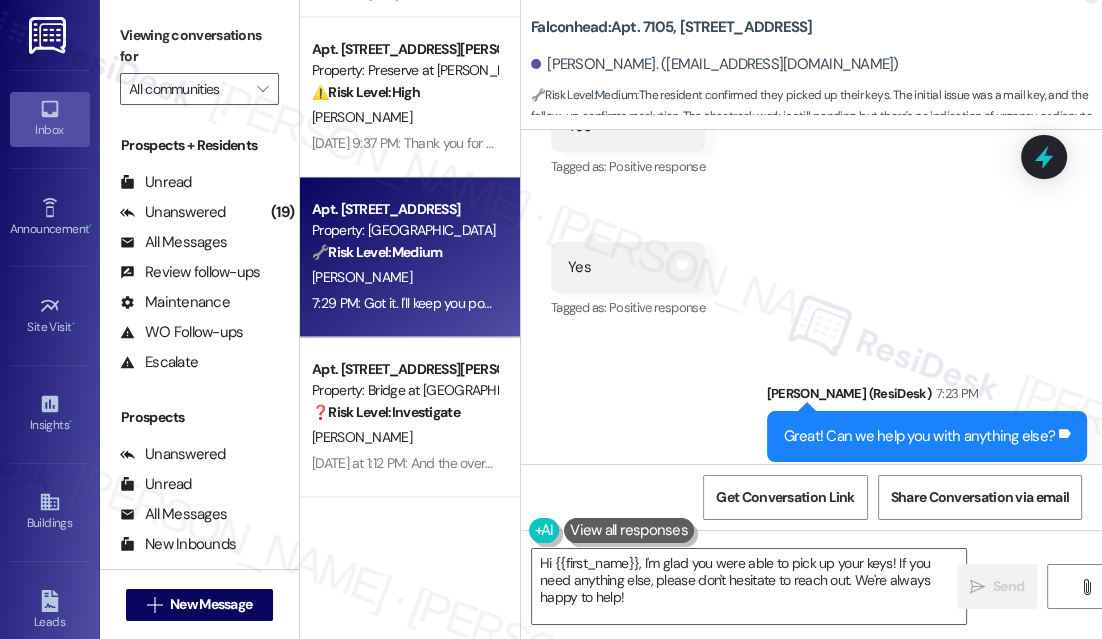 click on "7:29 PM: Got it. I'll keep you posted once I hear back from the team. Thanks, Erika! 7:29 PM: Got it. I'll keep you posted once I hear back from the team. Thanks, Erika!" at bounding box center (582, 303) 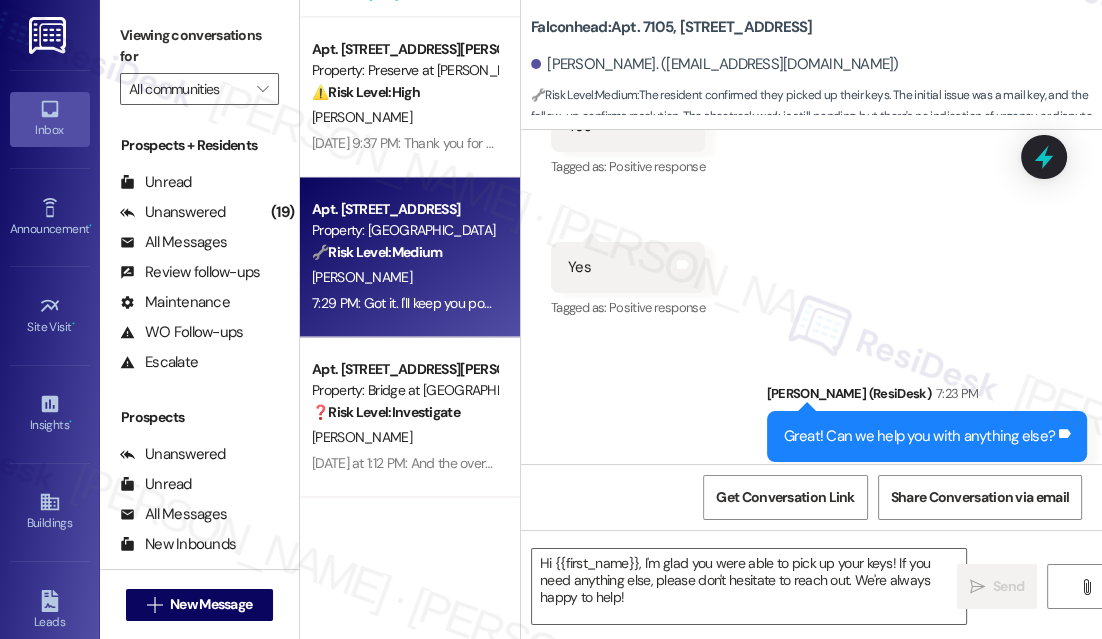 type on "Fetching suggested responses. Please feel free to read through the conversation in the meantime." 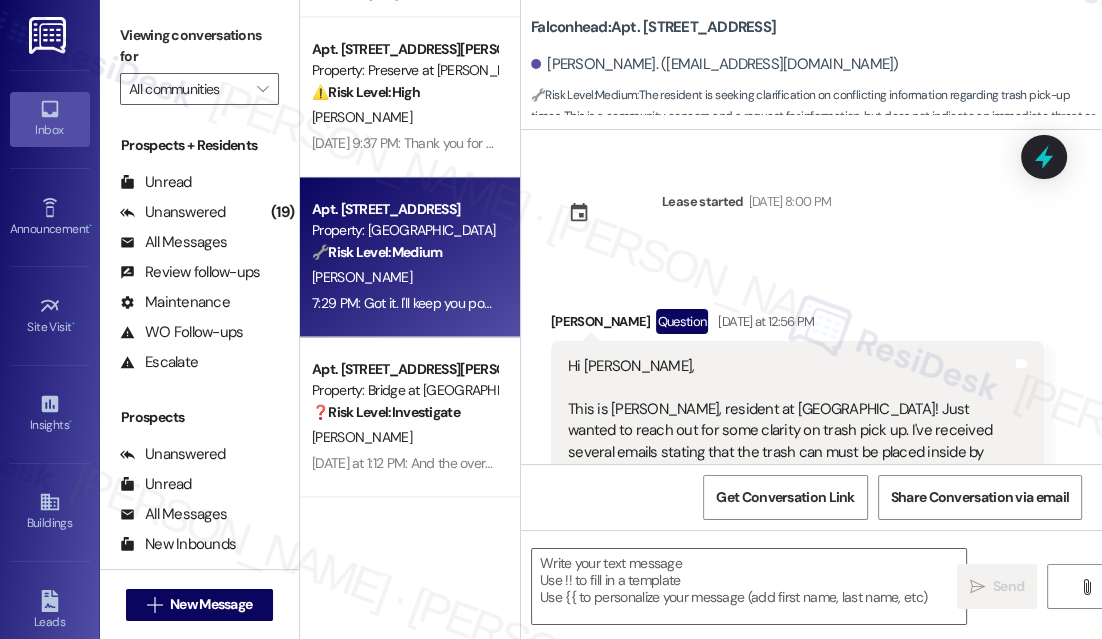 scroll, scrollTop: 2034, scrollLeft: 0, axis: vertical 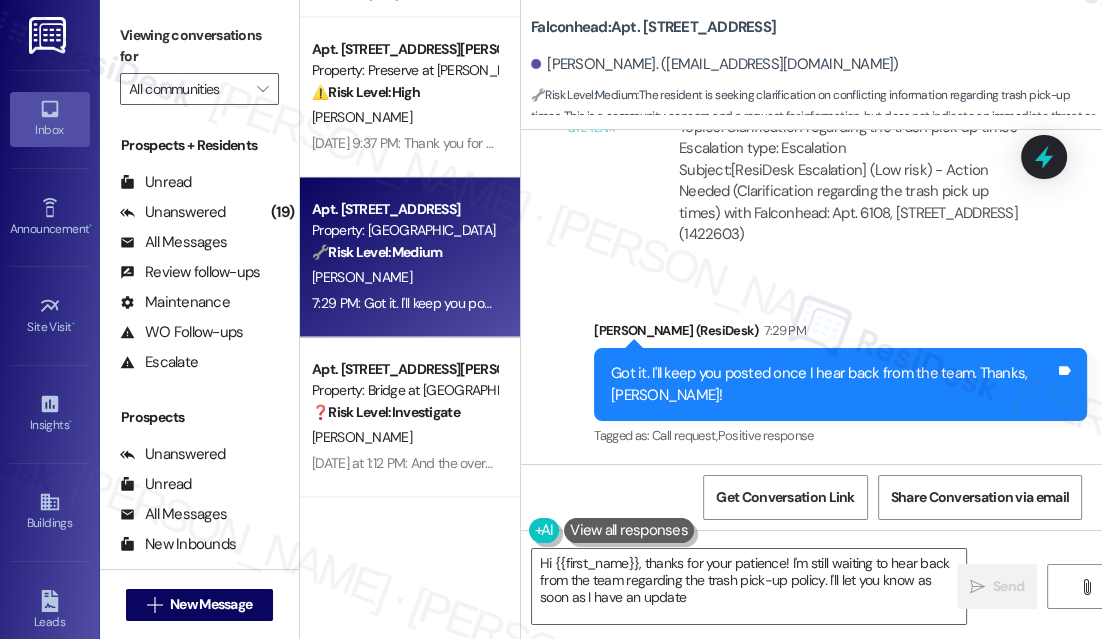 type on "Hi {{first_name}}, thanks for your patience! I'm still waiting to hear back from the team regarding the trash pick-up policy. I'll let you know as soon as I have an update!" 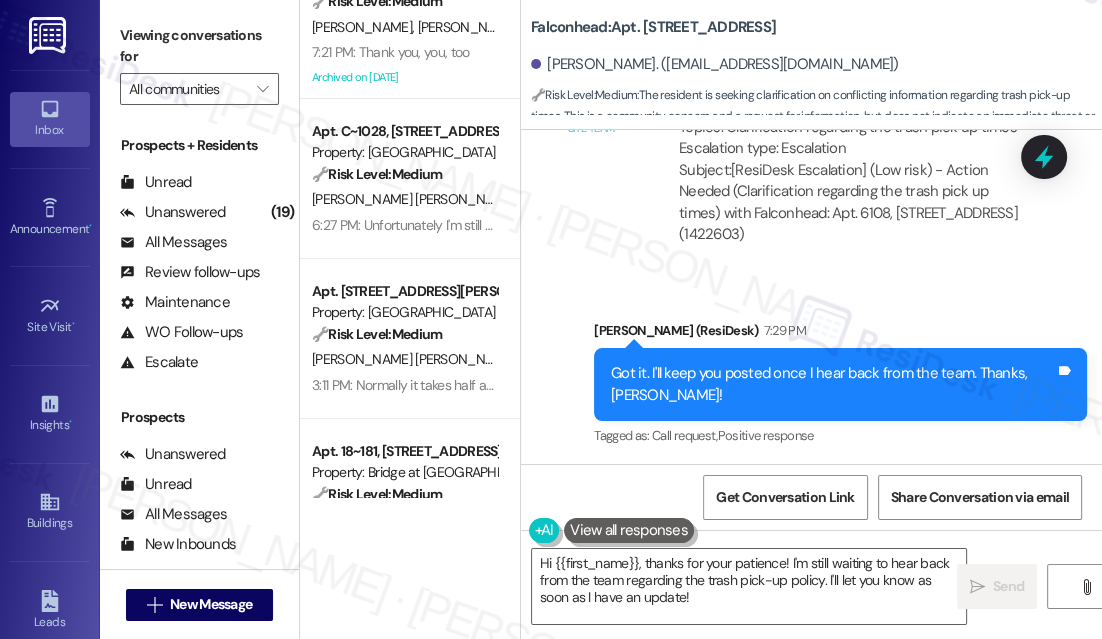 scroll, scrollTop: 0, scrollLeft: 0, axis: both 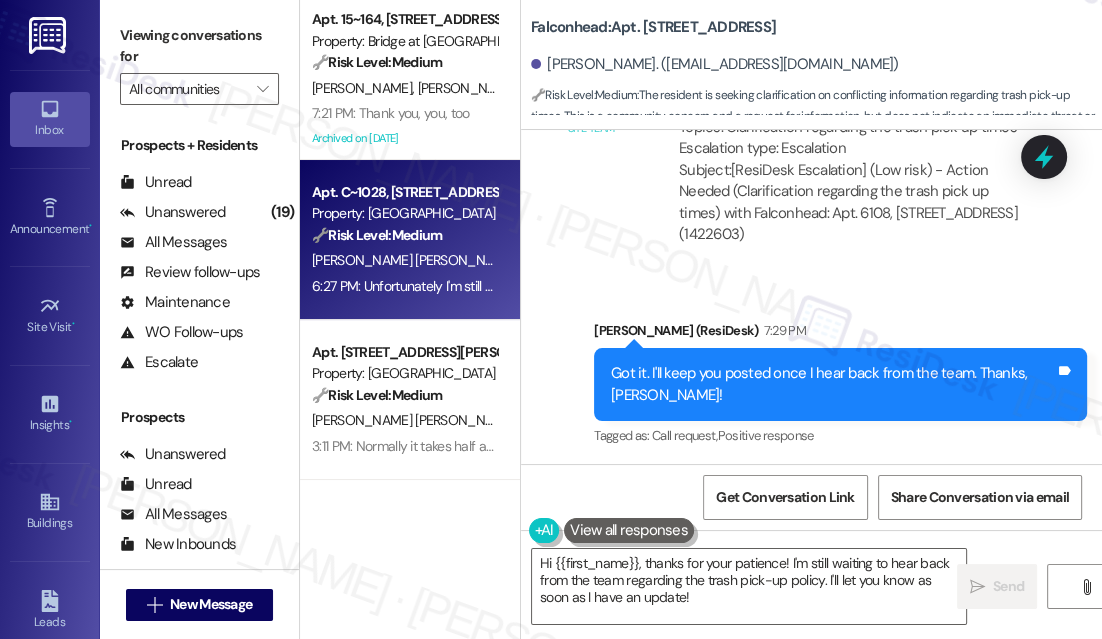 click on "[PERSON_NAME] [PERSON_NAME]" at bounding box center (404, 260) 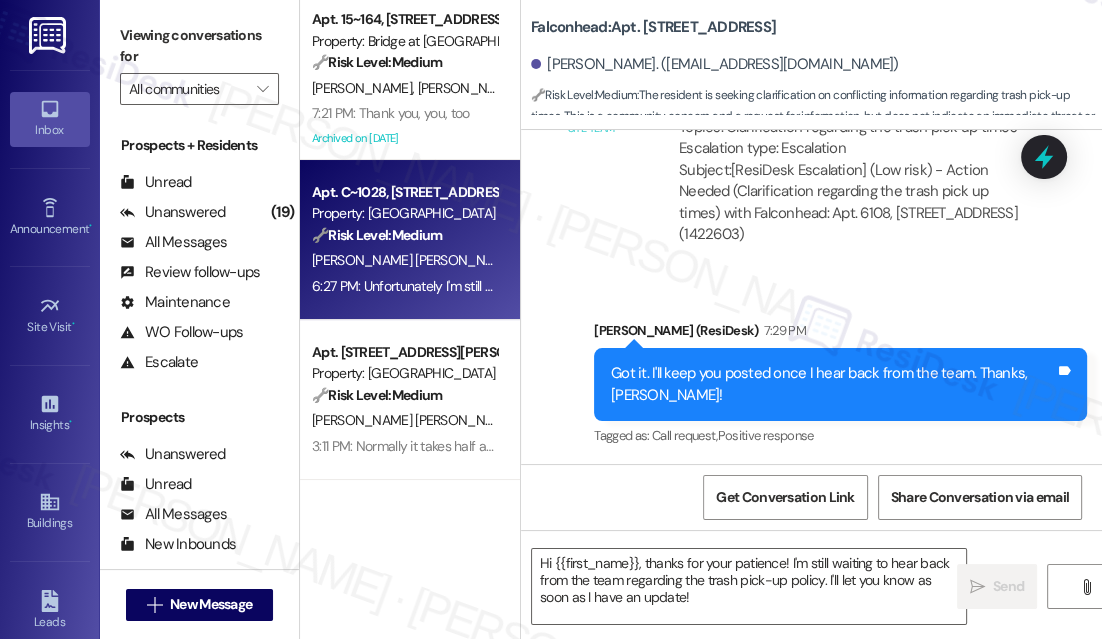 type on "Fetching suggested responses. Please feel free to read through the conversation in the meantime." 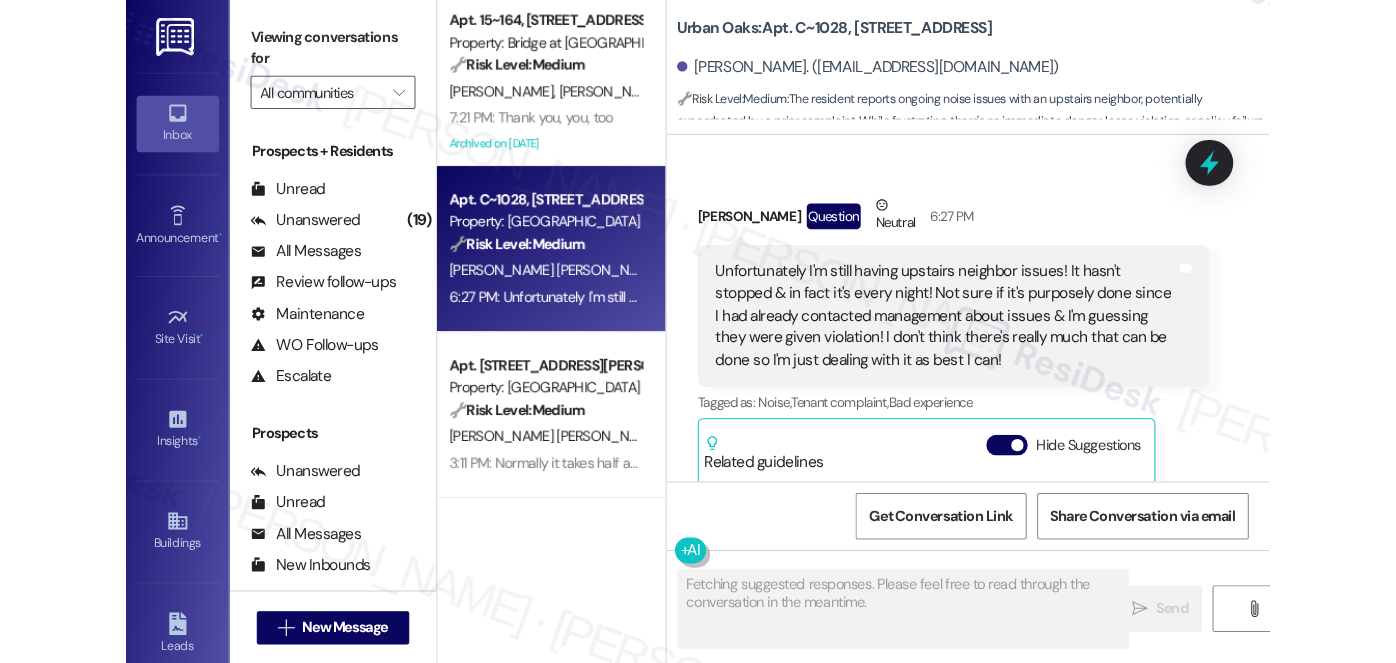 scroll, scrollTop: 5487, scrollLeft: 0, axis: vertical 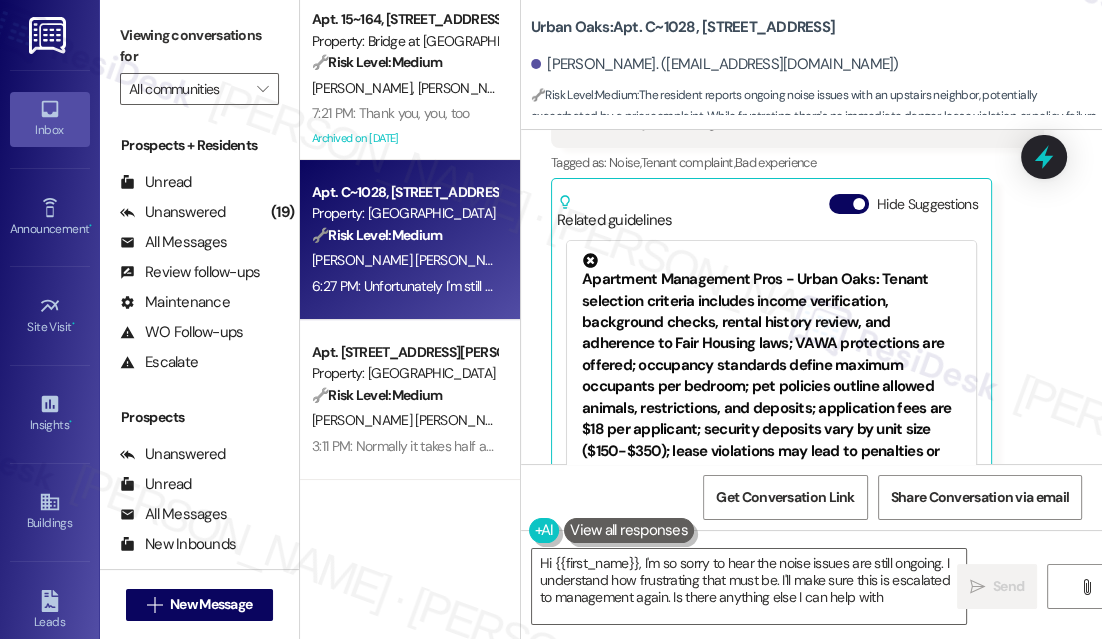 type on "Hi {{first_name}}, I'm so sorry to hear the noise issues are still ongoing. I understand how frustrating that must be. I'll make sure this is escalated to management again. Is there anything else I can help with?" 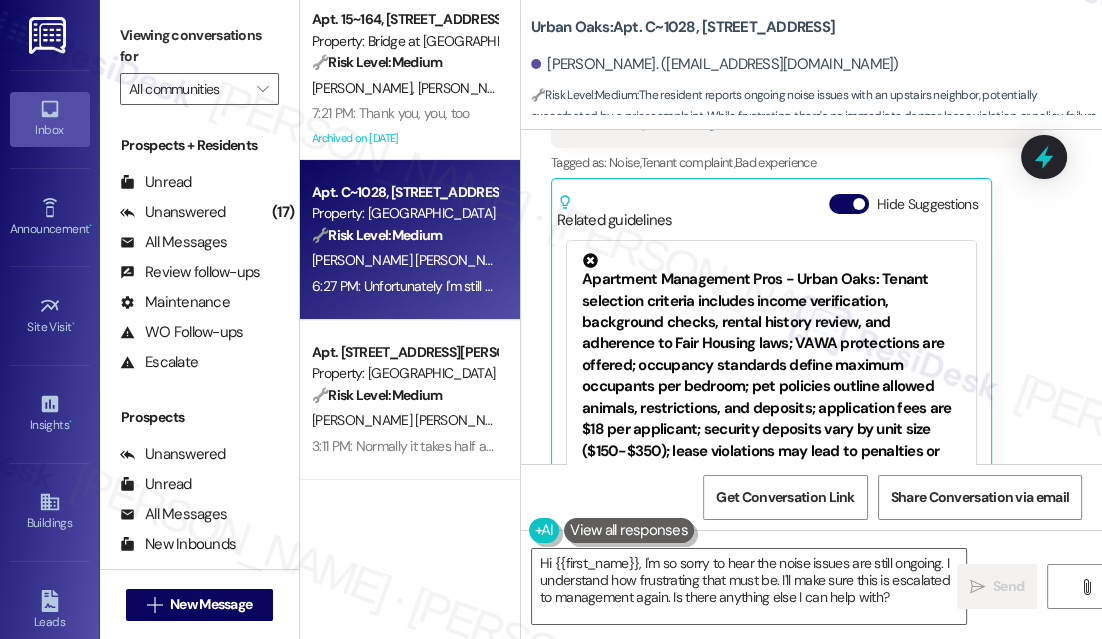 click on "Urban Oaks:  Apt. C~1028, 6725 Circle S Dr       Sandra Suarez Herrera. (sandraannherrera70@gmail.com)   🔧  Risk Level:  Medium :  The resident reports ongoing noise issues with an upstairs neighbor, potentially exacerbated by a prior complaint. While frustrating, there's no immediate danger, lease violation, or policy failure evident. The resident expresses resignation, suggesting they are 'dealing with it,' but the recurring nature and potential for escalation warrant a Tier 3 classification for proactive follow-up." at bounding box center [816, 60] 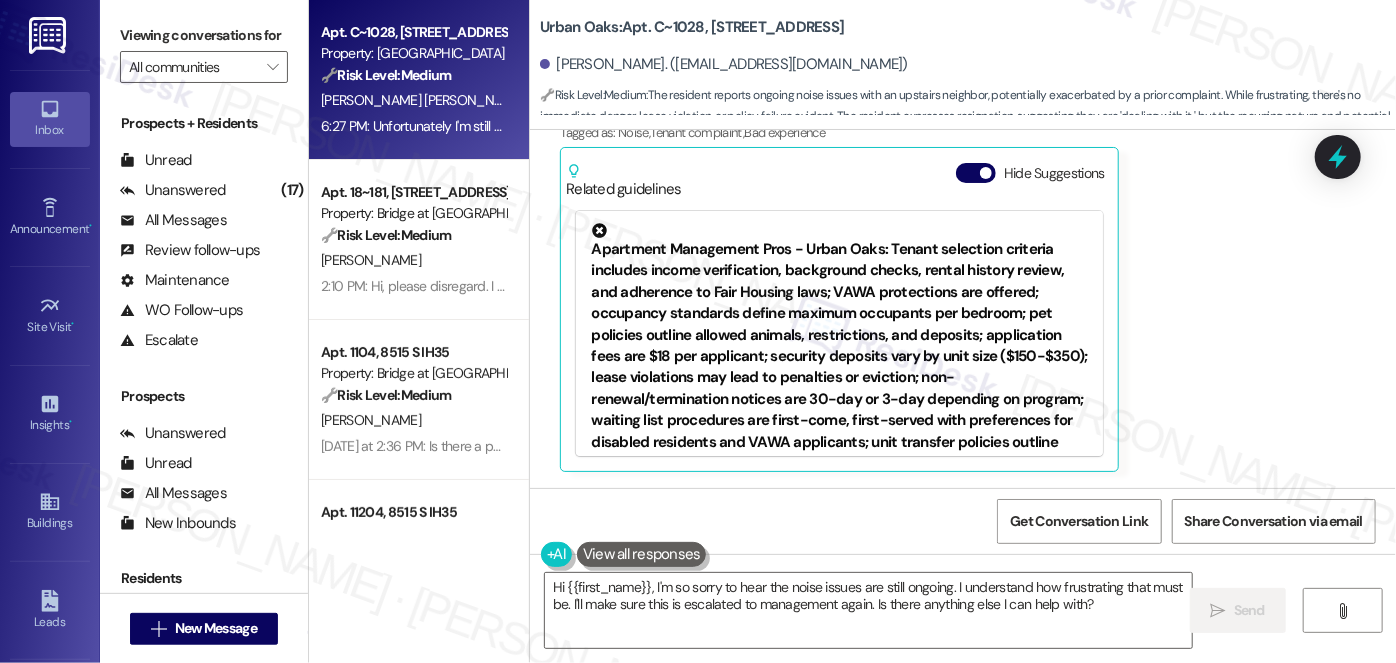 scroll, scrollTop: 4766, scrollLeft: 0, axis: vertical 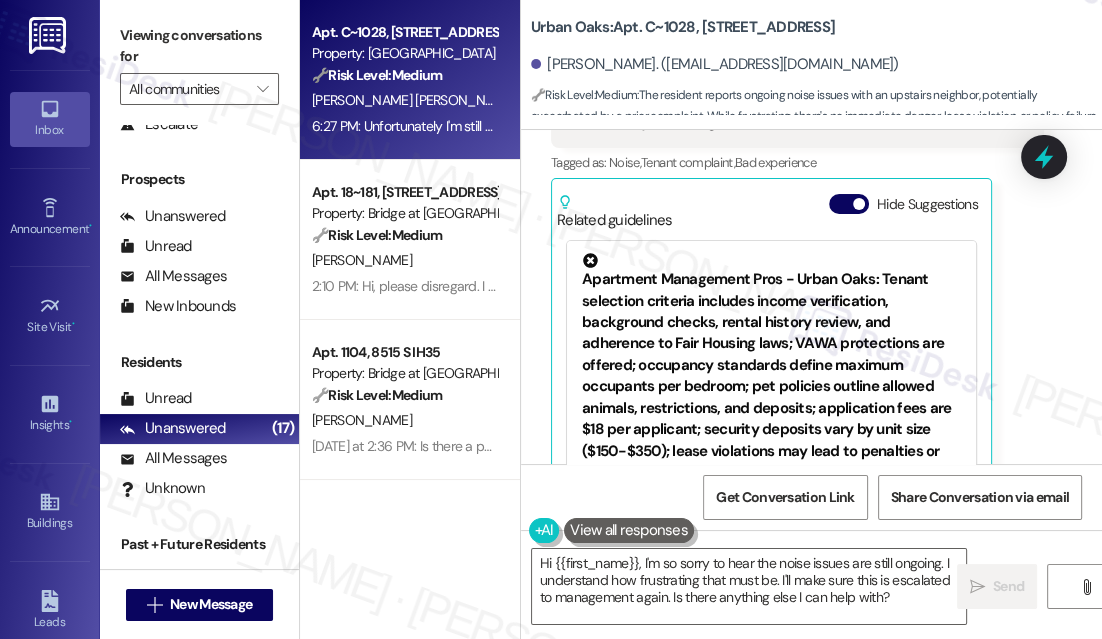 drag, startPoint x: 976, startPoint y: 57, endPoint x: 954, endPoint y: 60, distance: 22.203604 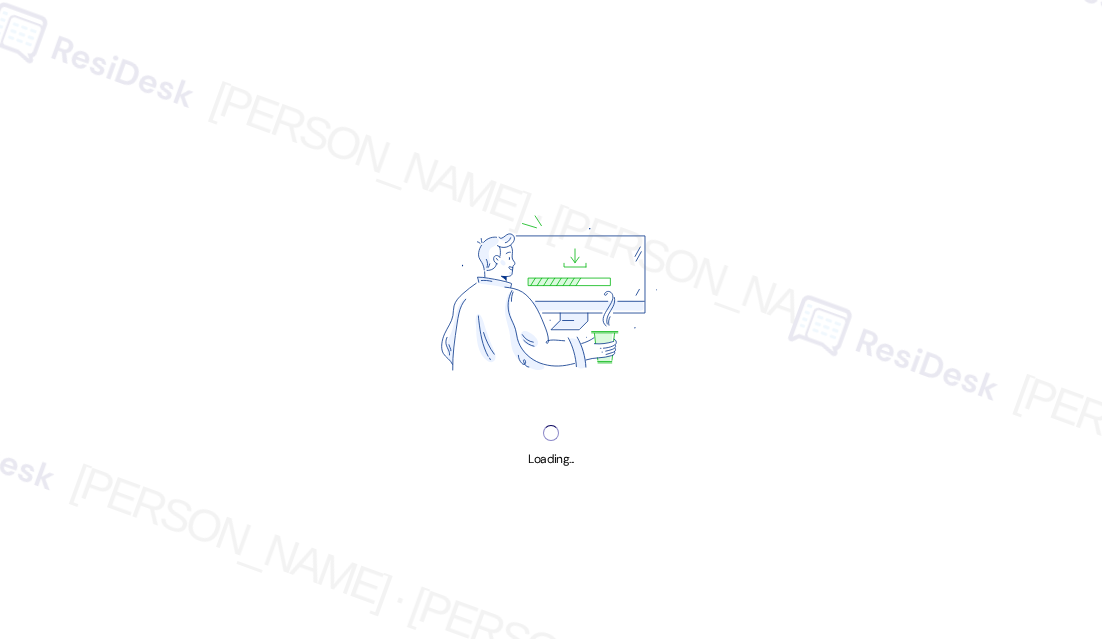 scroll, scrollTop: 0, scrollLeft: 0, axis: both 